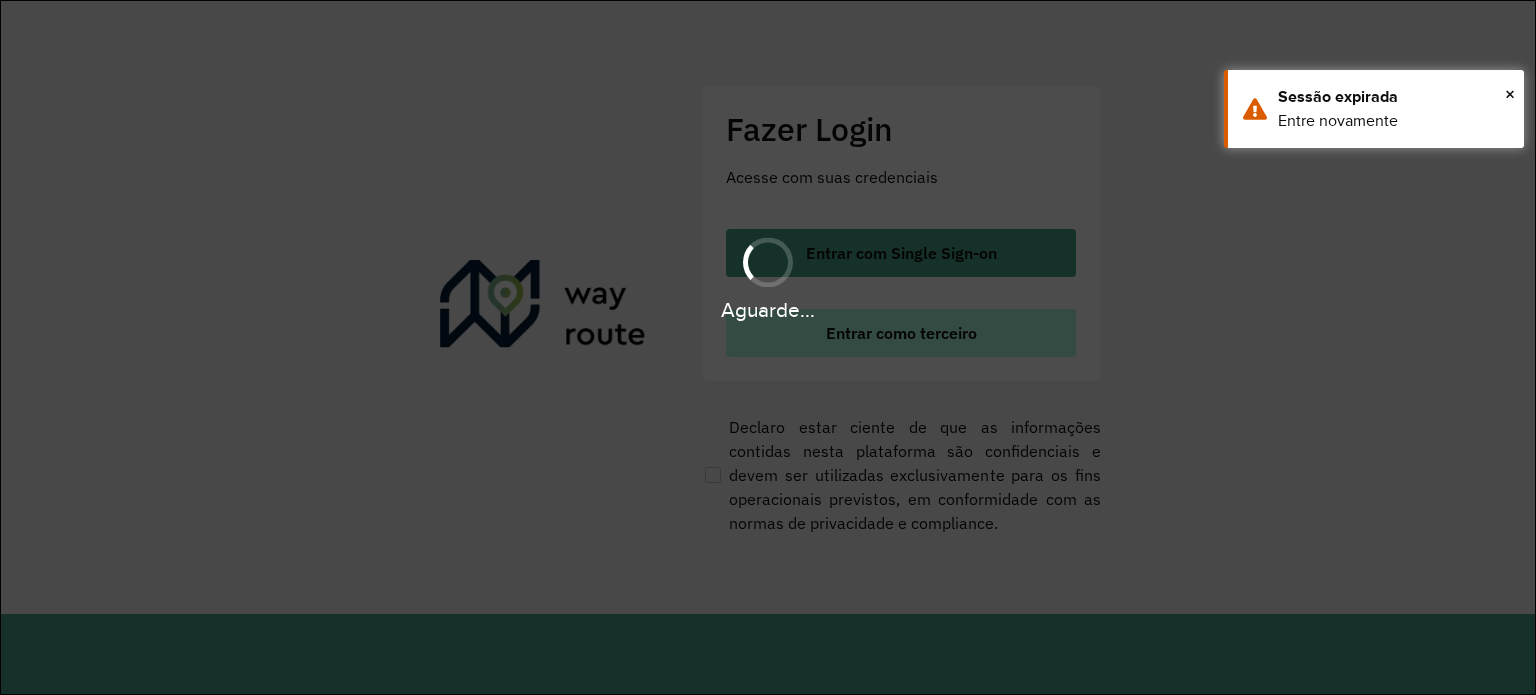 scroll, scrollTop: 0, scrollLeft: 0, axis: both 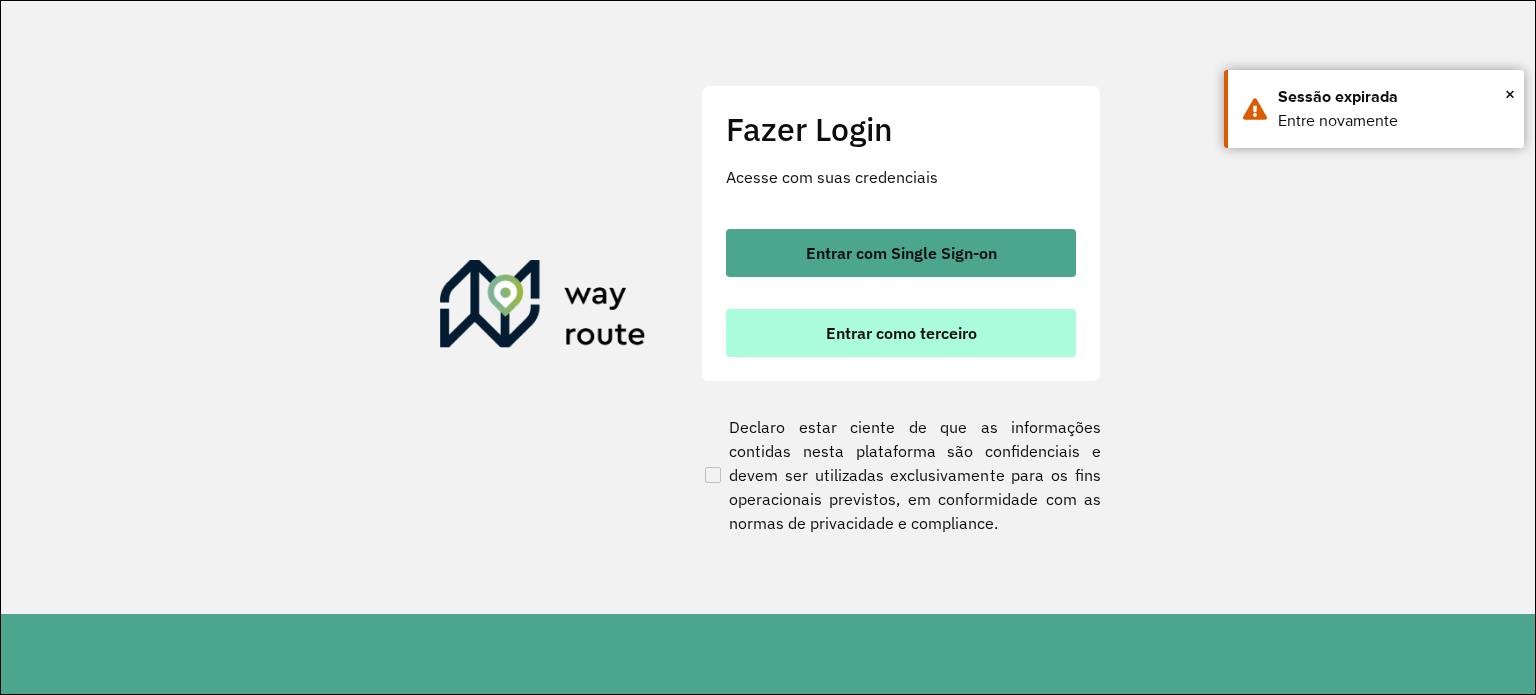 click on "Entrar como terceiro" at bounding box center (901, 333) 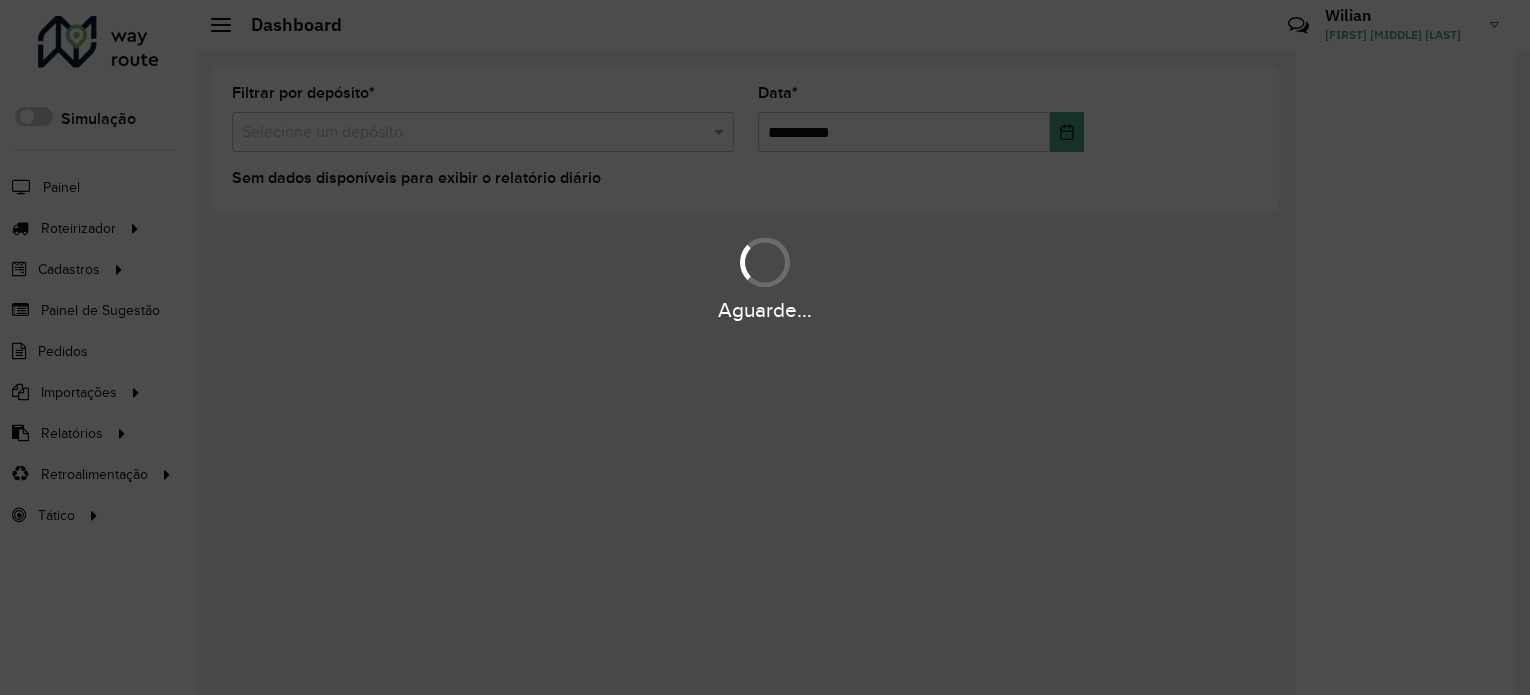 scroll, scrollTop: 0, scrollLeft: 0, axis: both 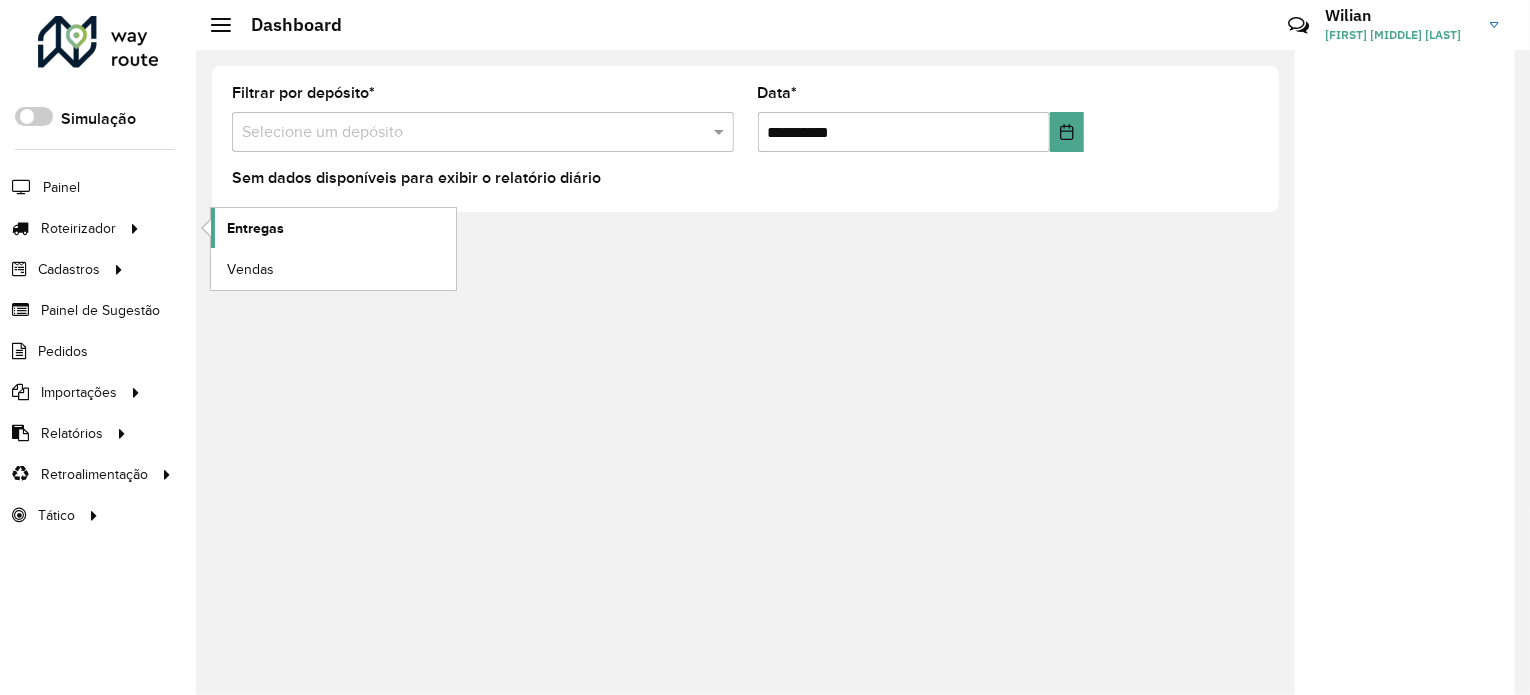 click on "Entregas" 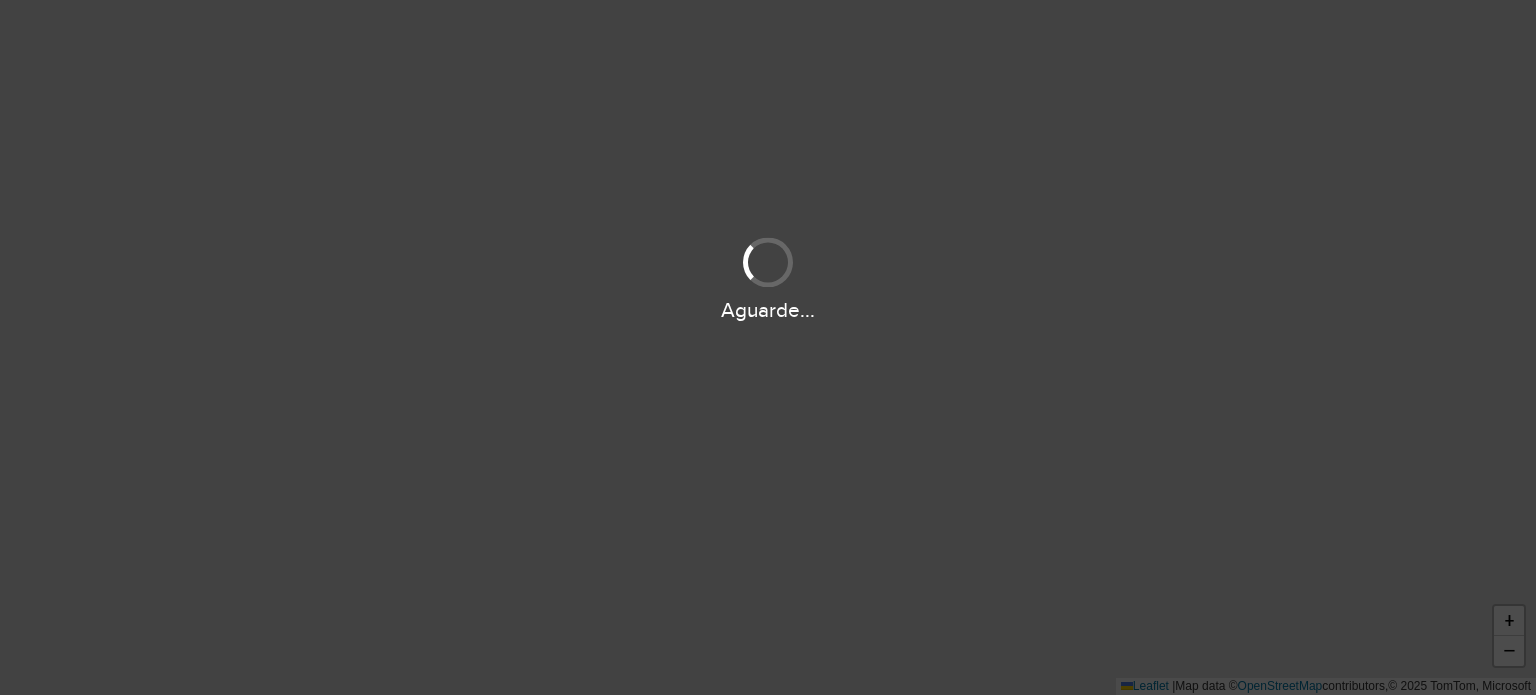 scroll, scrollTop: 0, scrollLeft: 0, axis: both 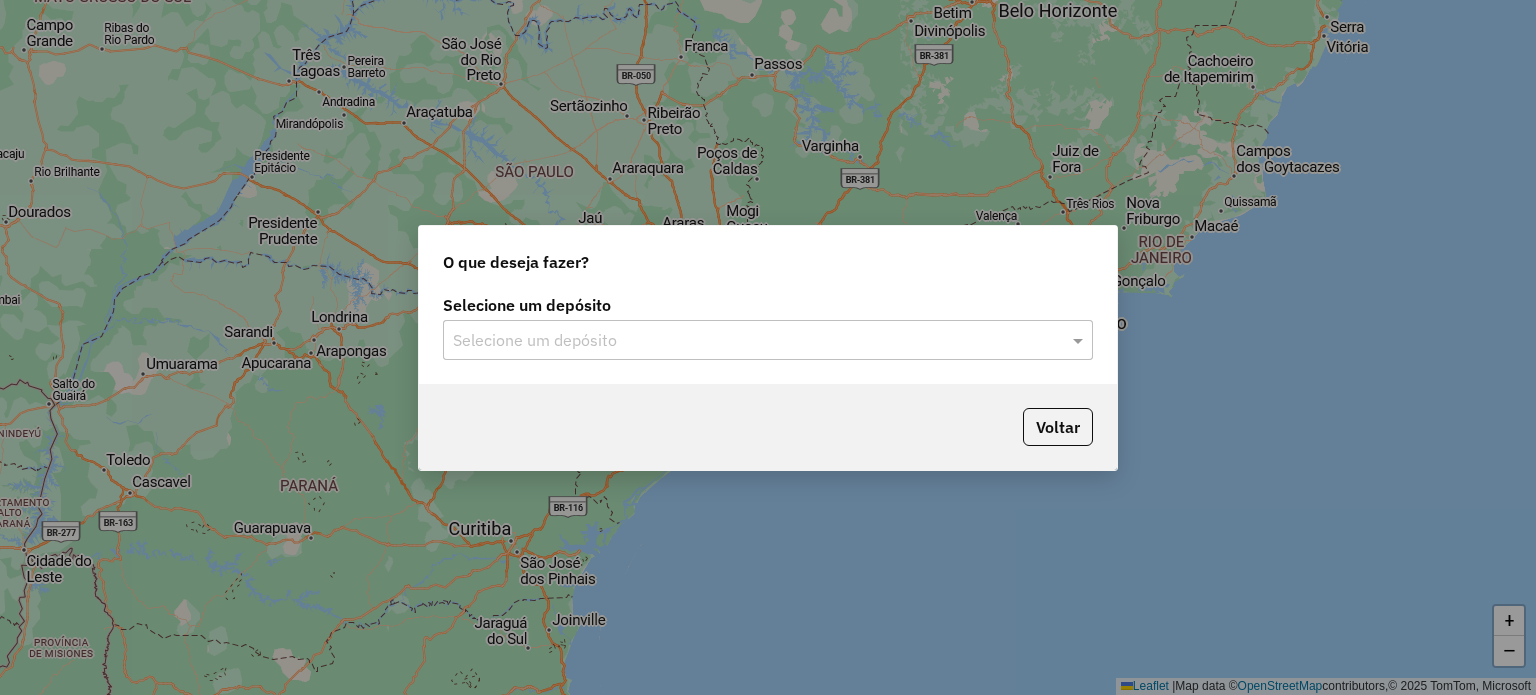 click 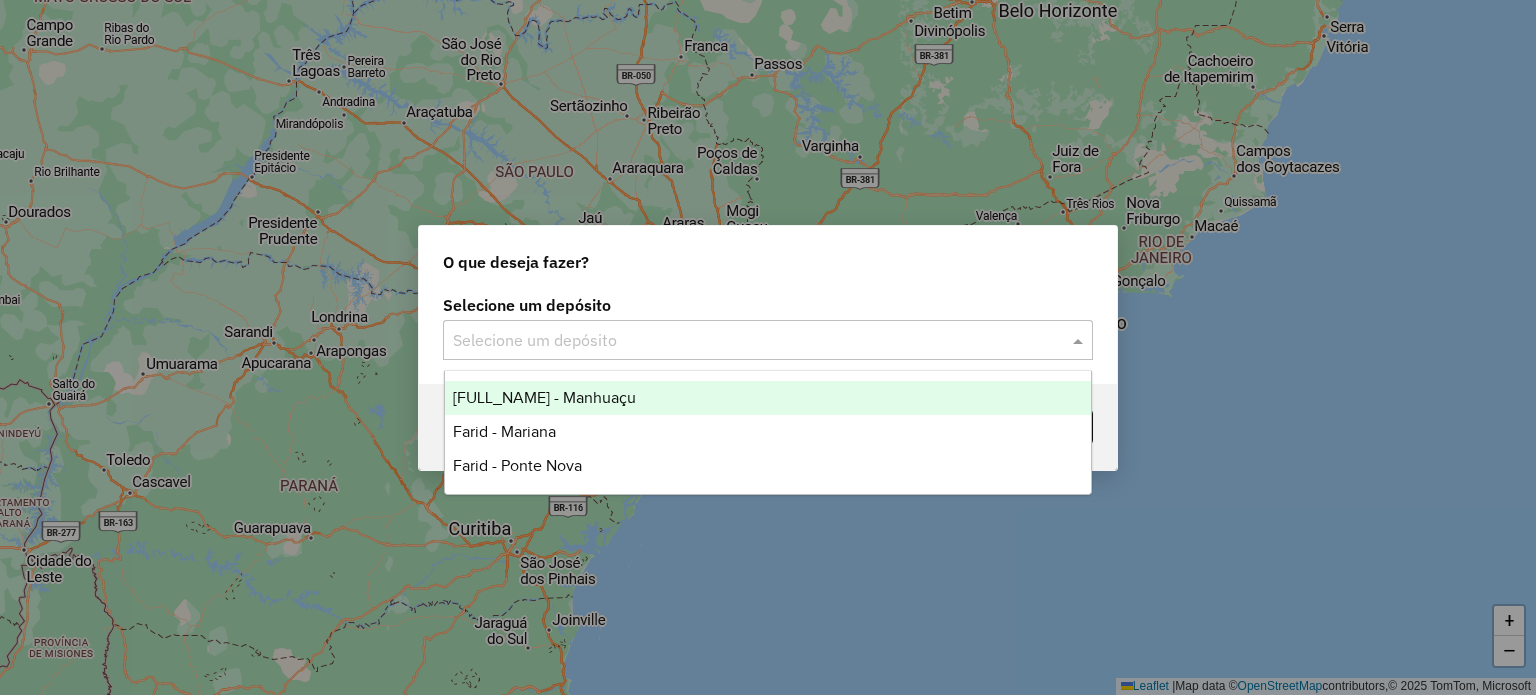 click on "[FULL_NAME] - Manhuaçu" at bounding box center [768, 398] 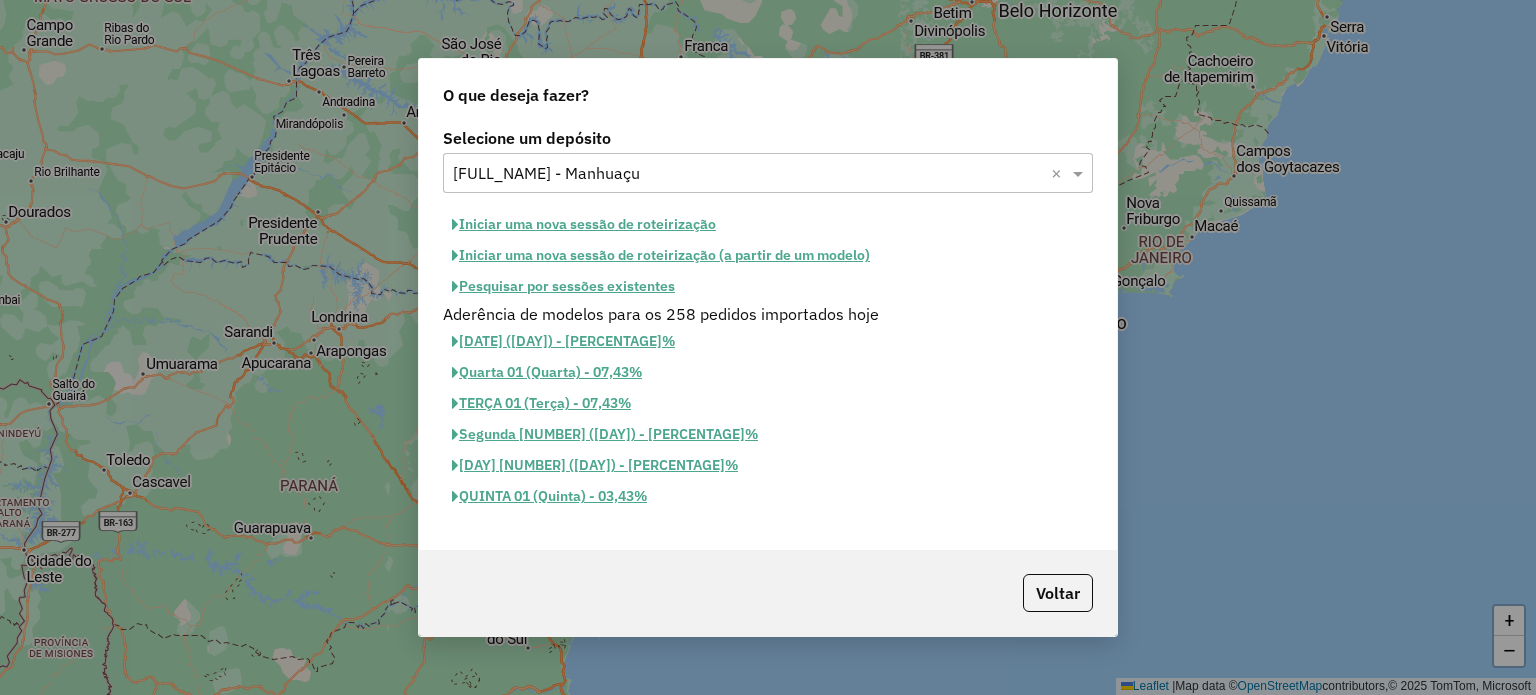 click on "Iniciar uma nova sessão de roteirização" 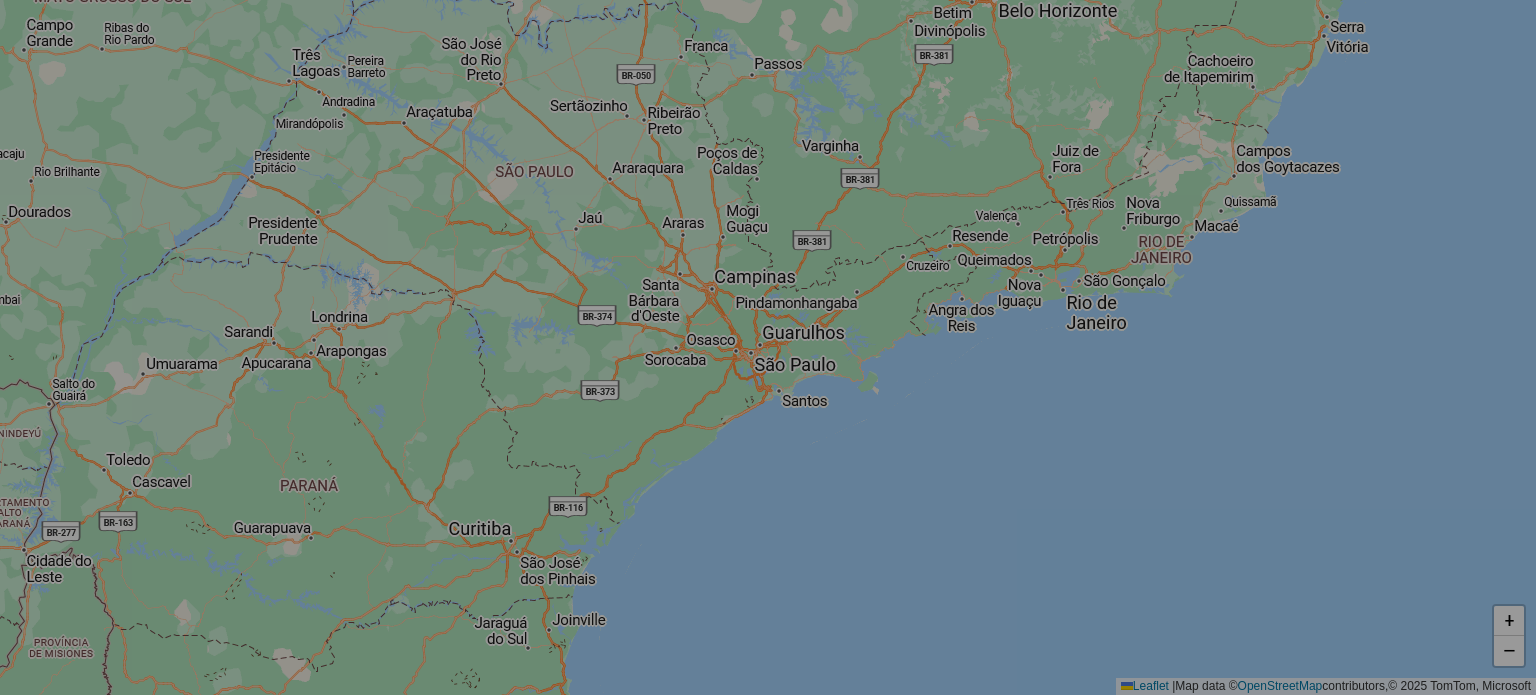 select on "*" 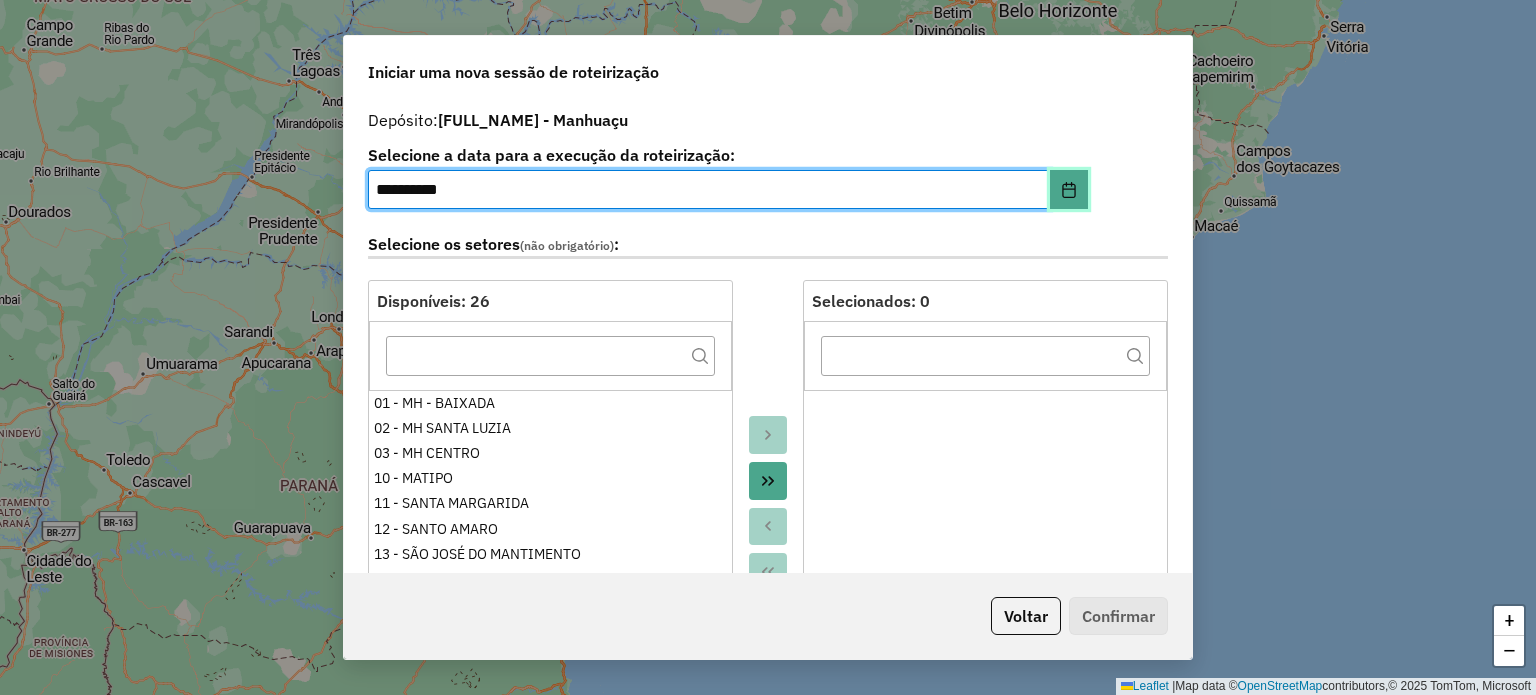 click 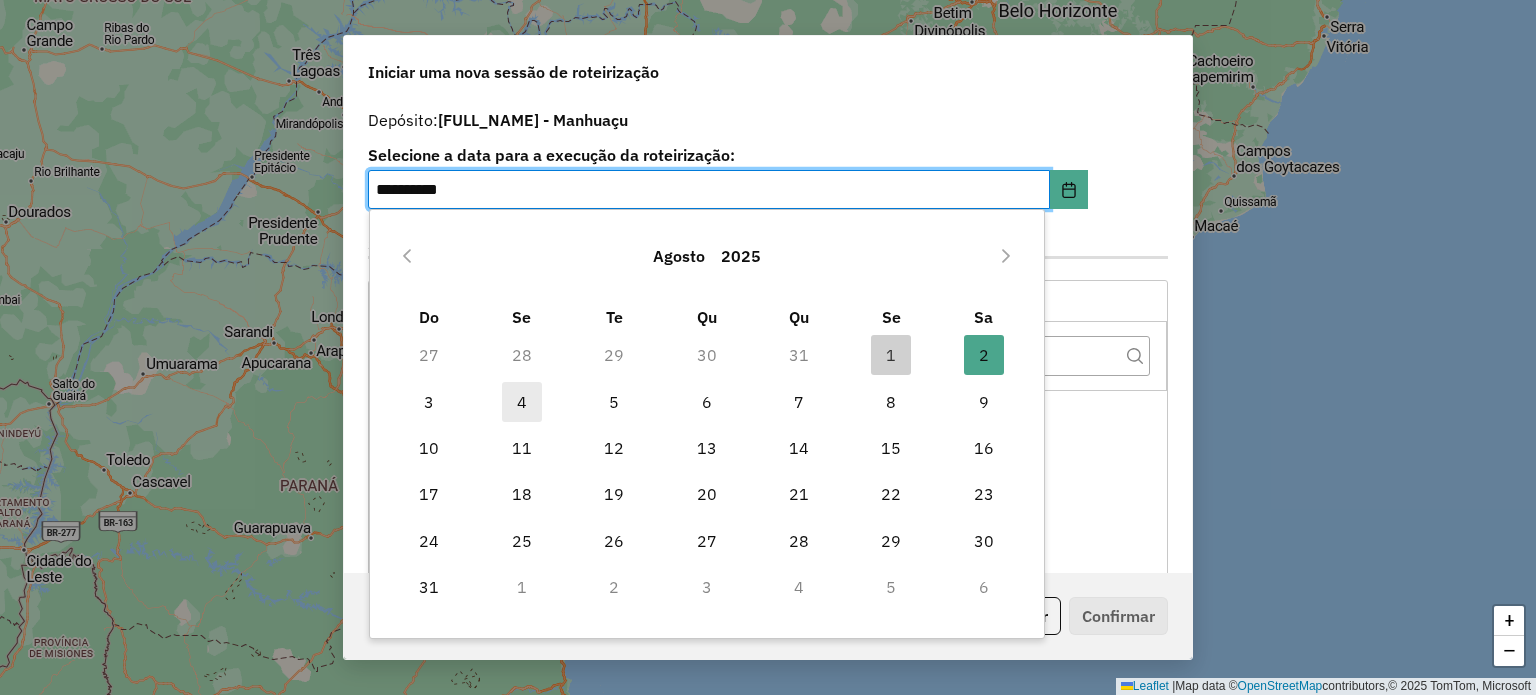 click on "4" at bounding box center [522, 402] 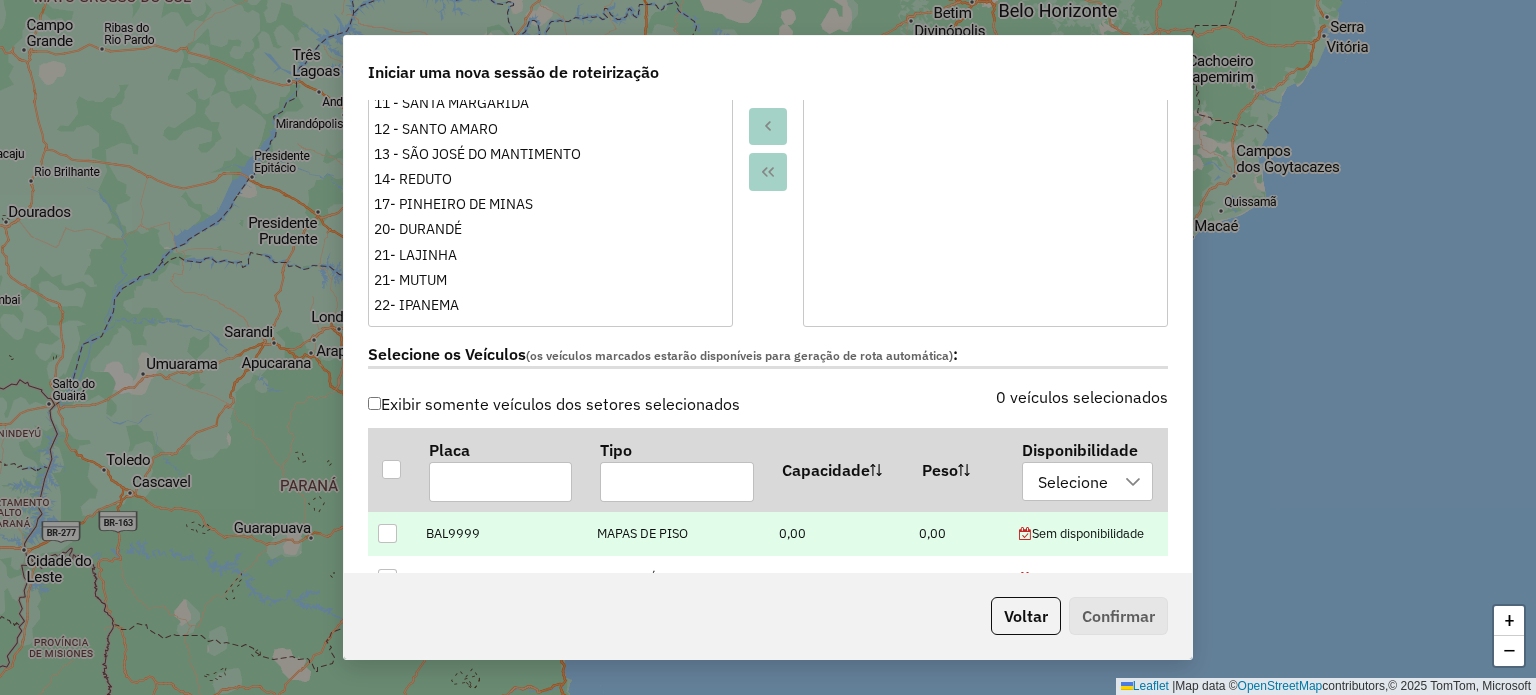 scroll, scrollTop: 500, scrollLeft: 0, axis: vertical 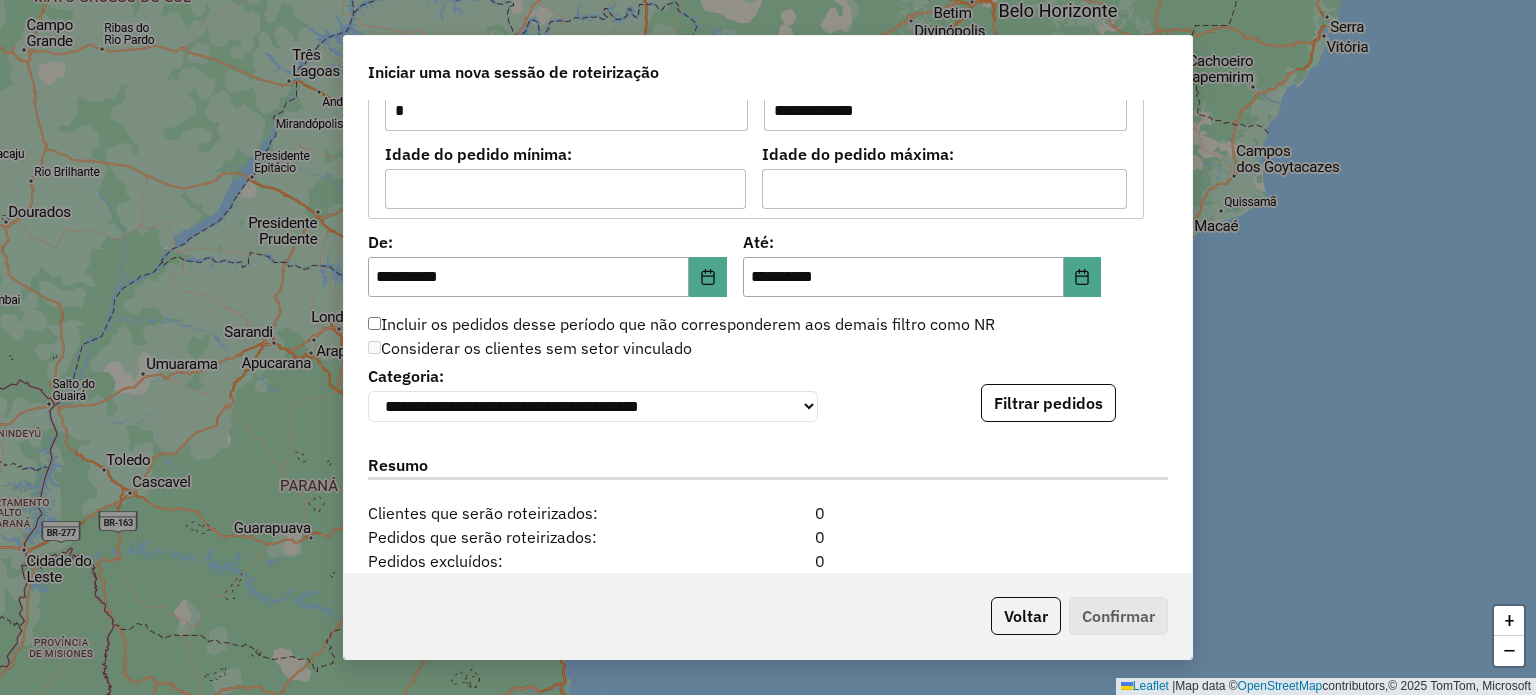 click on "Filtrar pedidos" 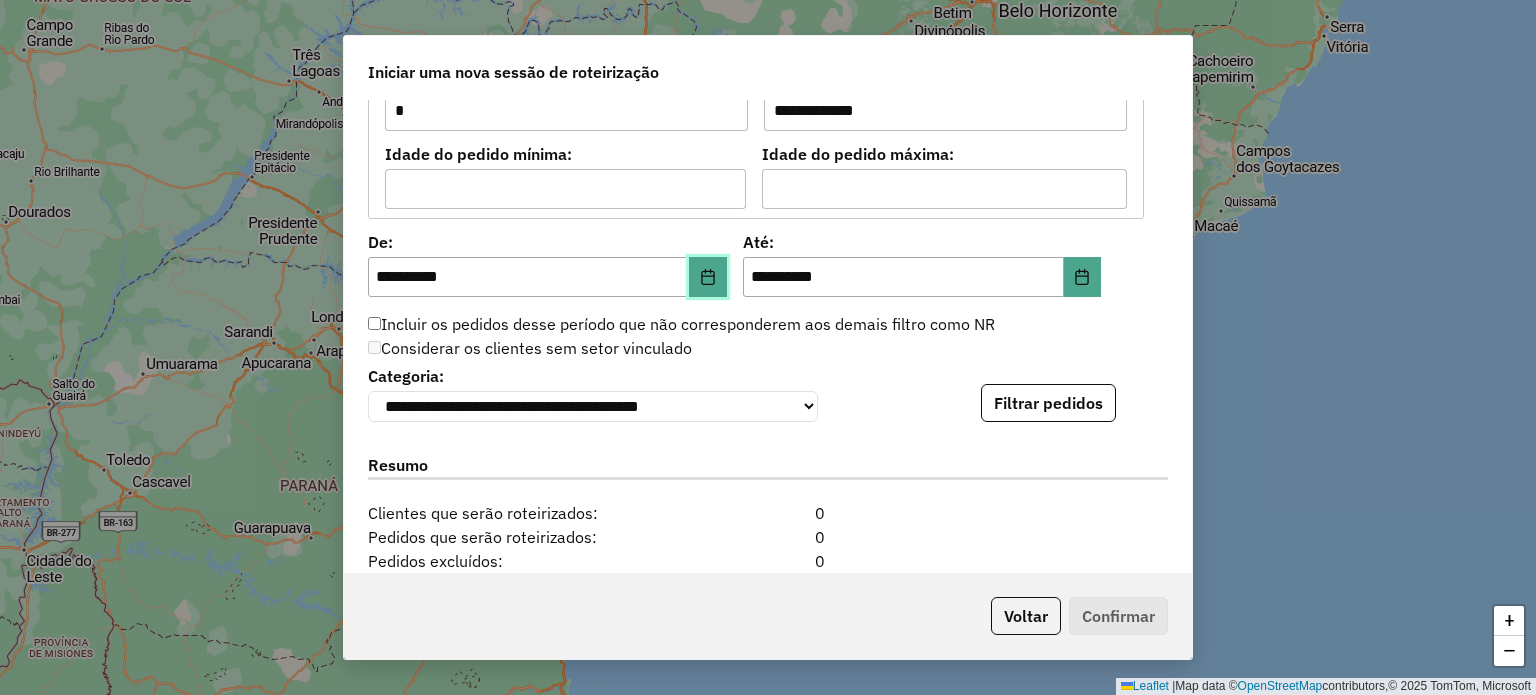 click at bounding box center [708, 277] 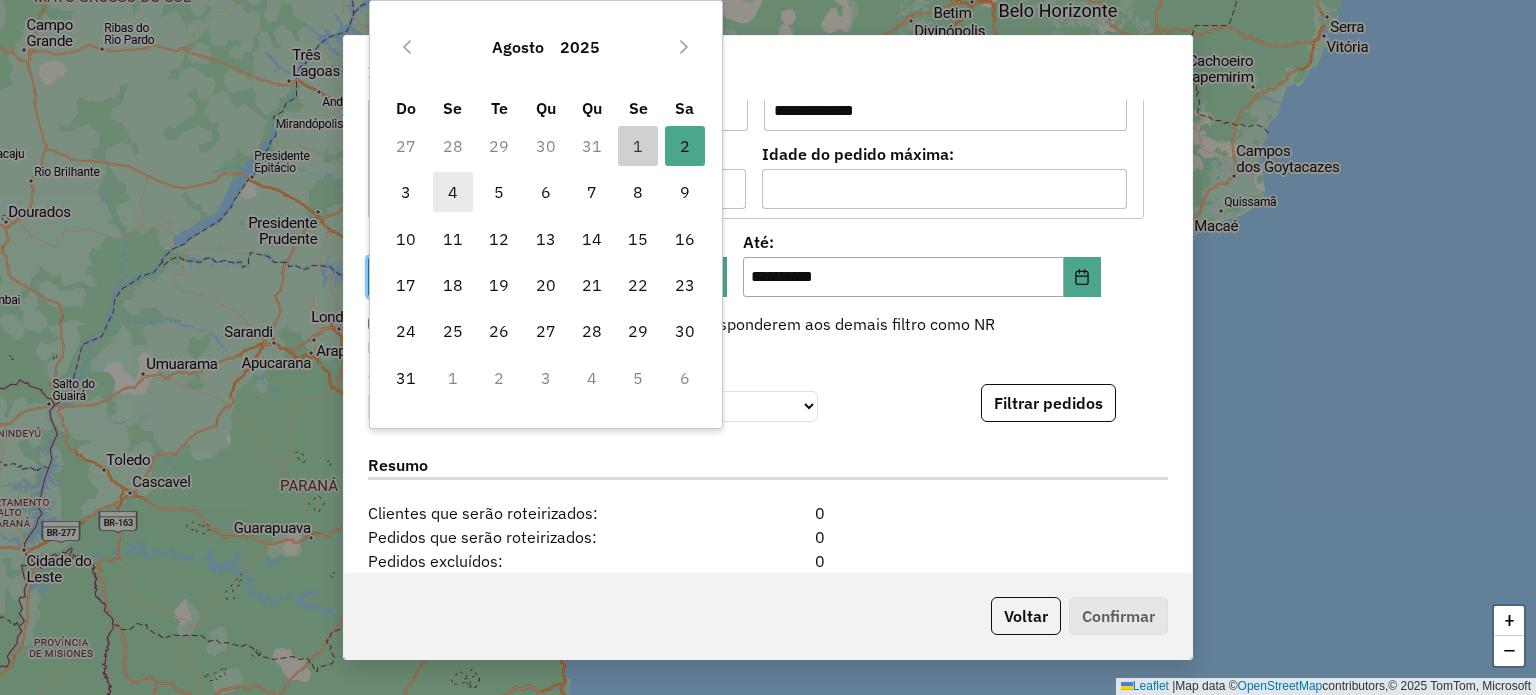 click on "4" at bounding box center [453, 192] 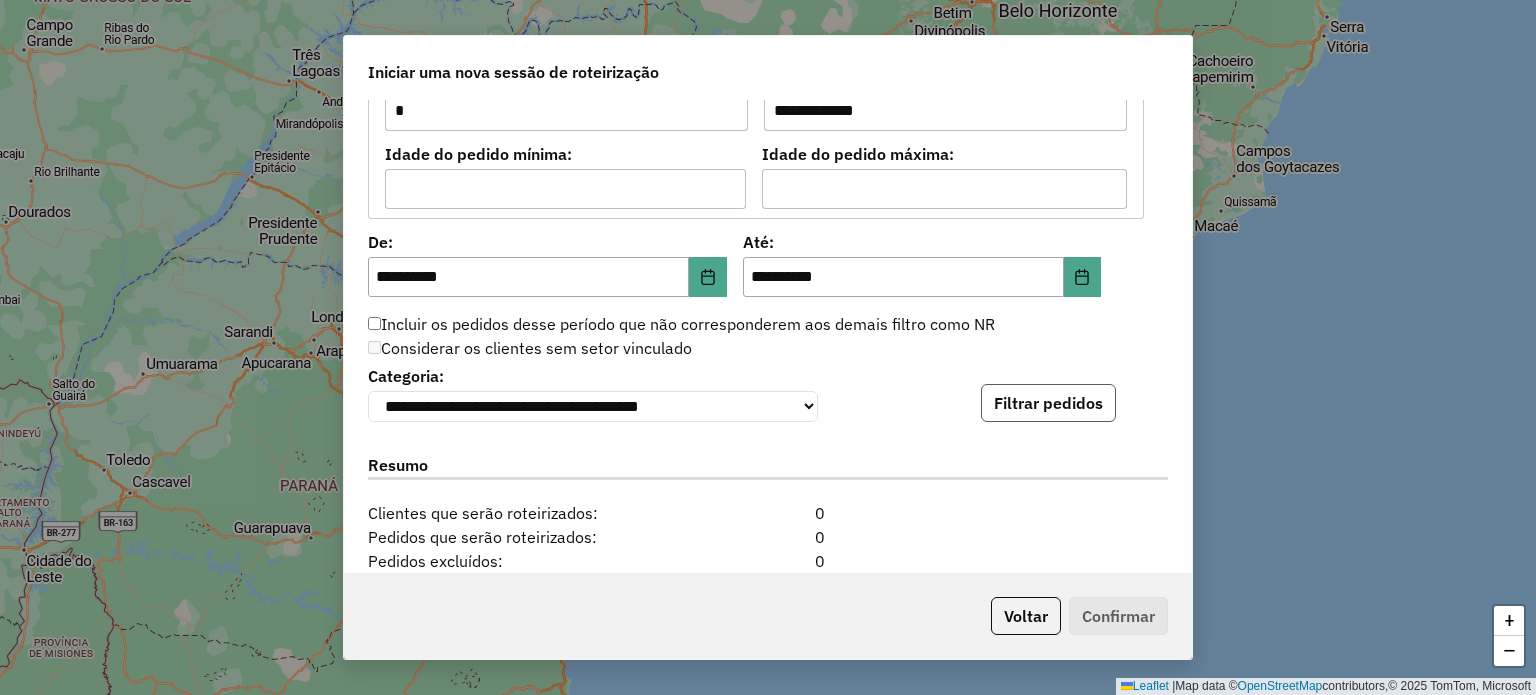 click on "Filtrar pedidos" 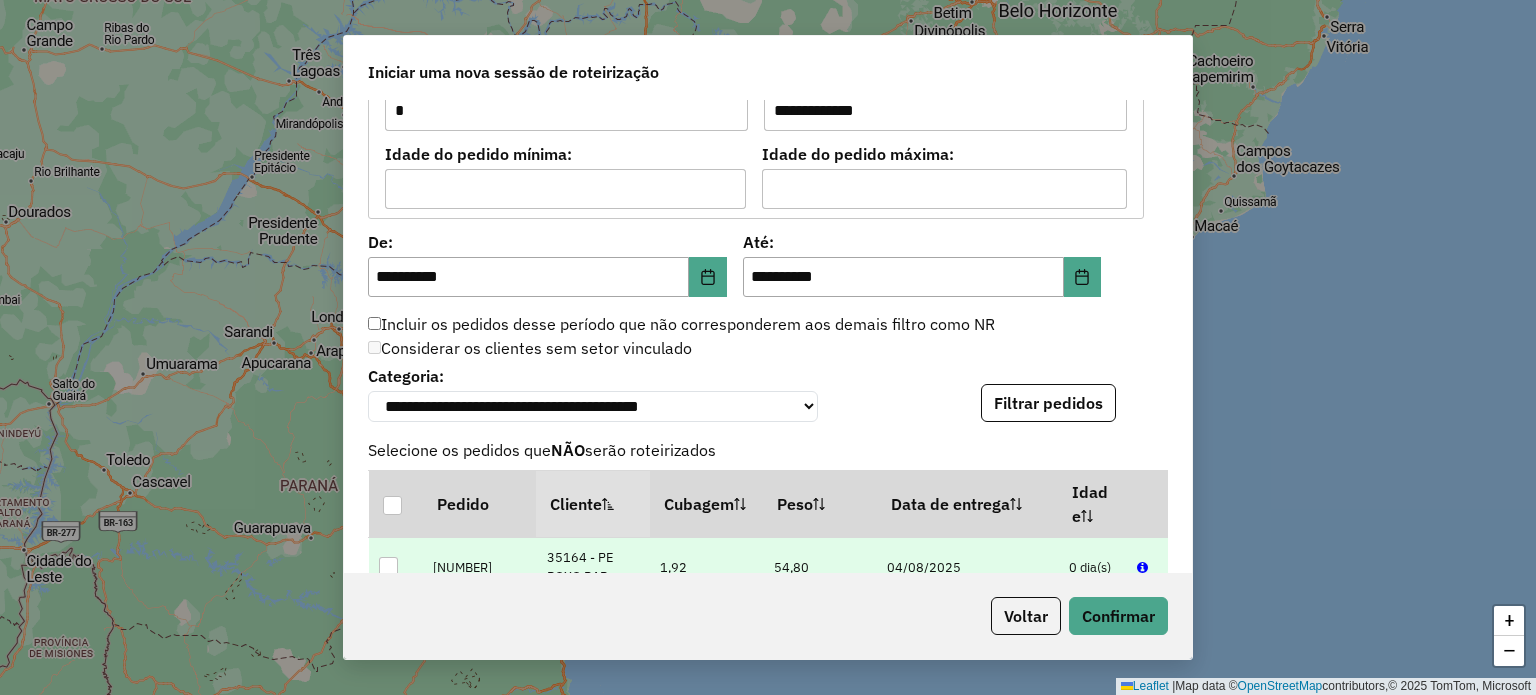 scroll, scrollTop: 2000, scrollLeft: 0, axis: vertical 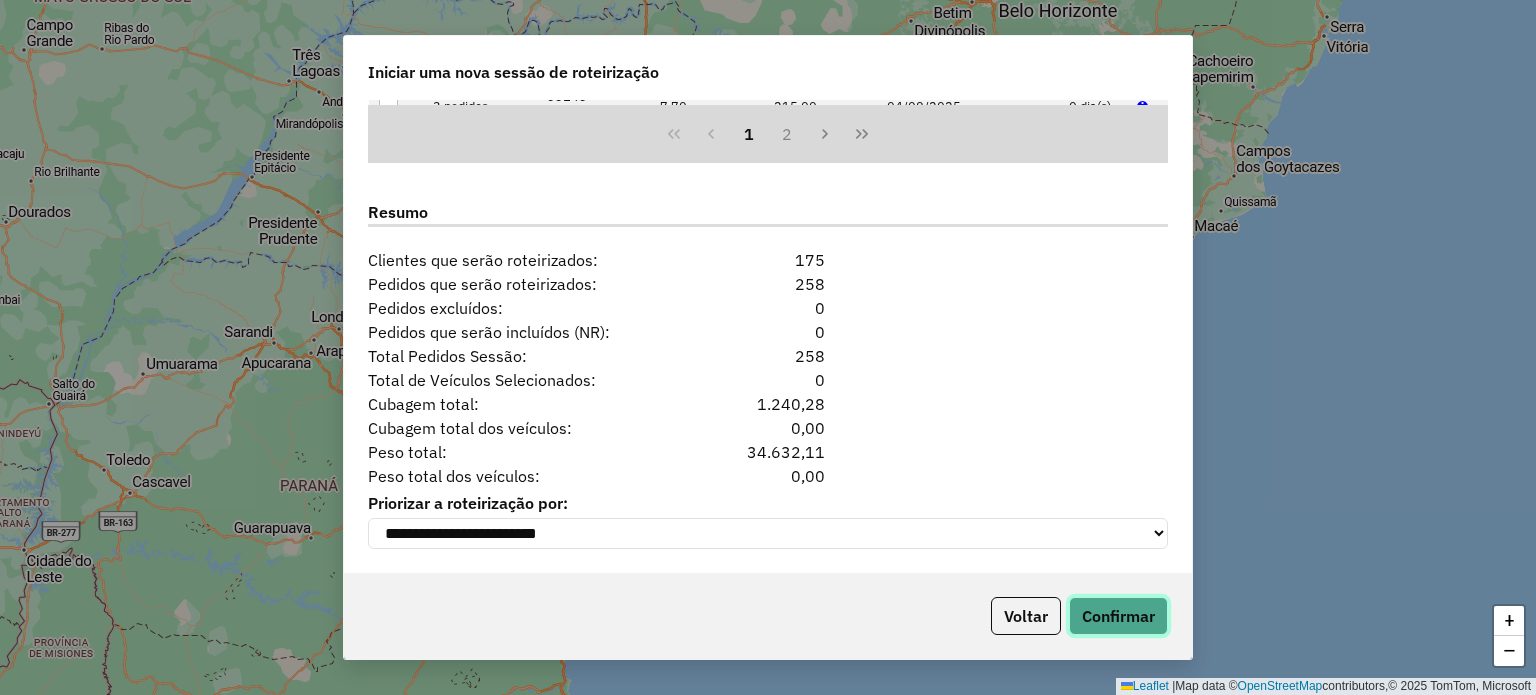 click on "Confirmar" 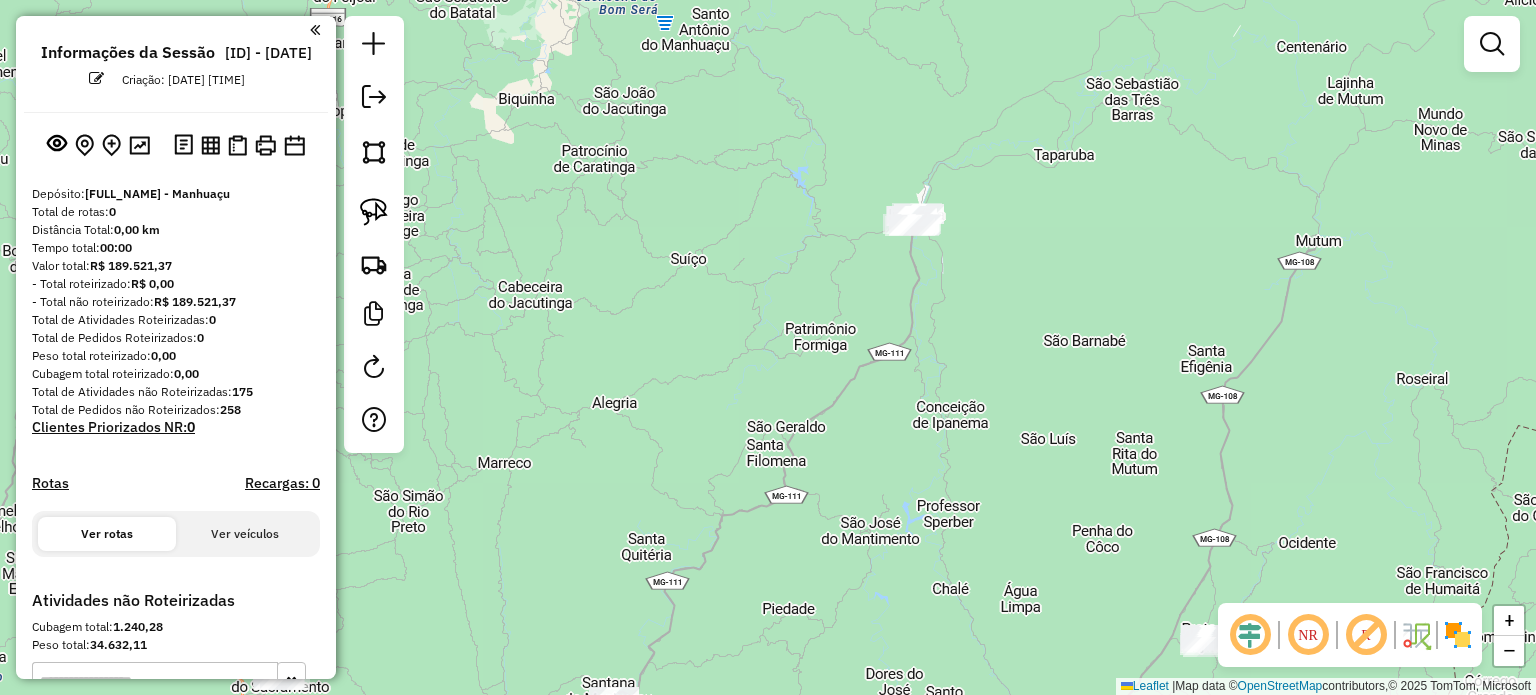 click on "Janela de atendimento Grade de atendimento Capacidade Transportadoras Veículos Cliente Pedidos  Rotas Selecione os dias de semana para filtrar as janelas de atendimento  Seg   Ter   Qua   Qui   Sex   Sáb   Dom  Informe o período da janela de atendimento: De: Até:  Filtrar exatamente a janela do cliente  Considerar janela de atendimento padrão  Selecione os dias de semana para filtrar as grades de atendimento  Seg   Ter   Qua   Qui   Sex   Sáb   Dom   Considerar clientes sem dia de atendimento cadastrado  Clientes fora do dia de atendimento selecionado Filtrar as atividades entre os valores definidos abaixo:  Peso mínimo:   Peso máximo:   Cubagem mínima:   Cubagem máxima:   De:   Até:  Filtrar as atividades entre o tempo de atendimento definido abaixo:  De:   Até:   Considerar capacidade total dos clientes não roteirizados Transportadora: Selecione um ou mais itens Tipo de veículo: Selecione um ou mais itens Veículo: Selecione um ou mais itens Motorista: Selecione um ou mais itens Nome: Rótulo:" 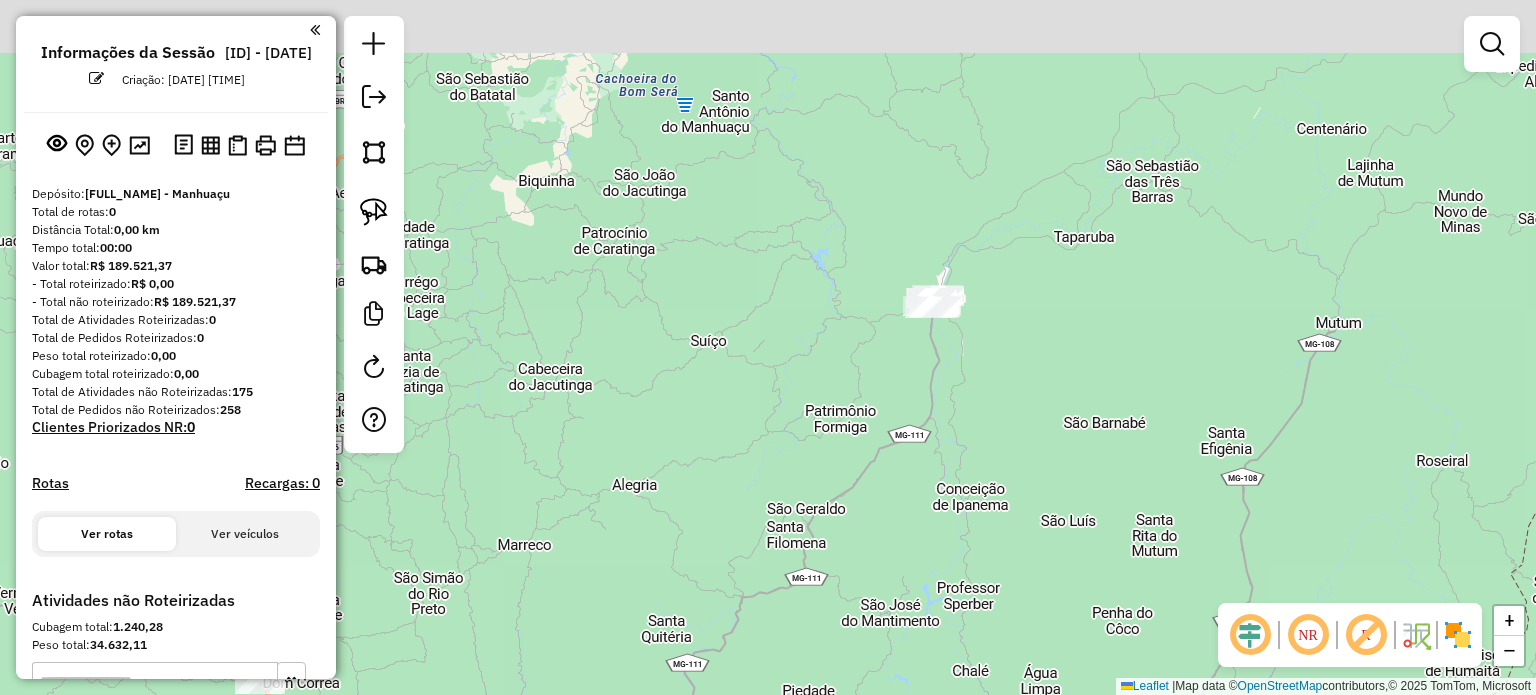 drag, startPoint x: 789, startPoint y: 197, endPoint x: 712, endPoint y: 195, distance: 77.02597 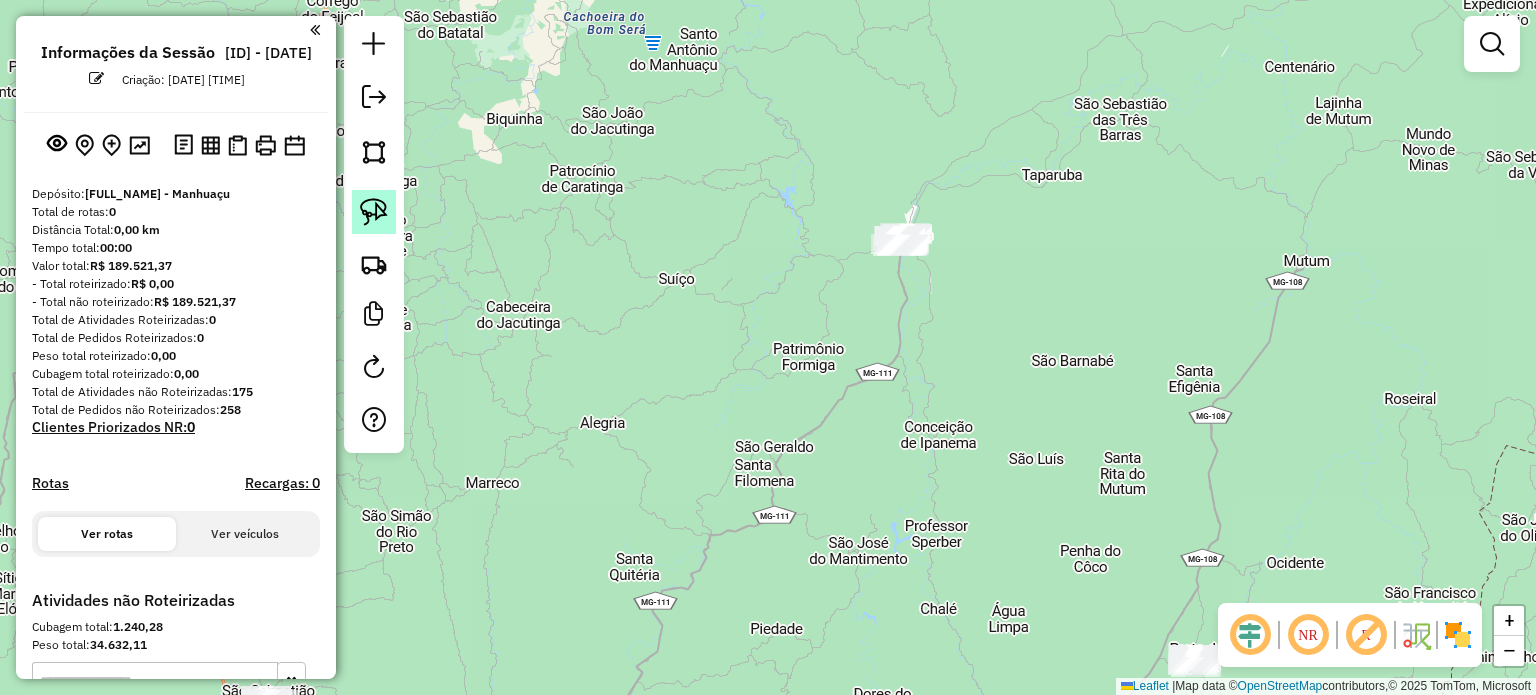 click 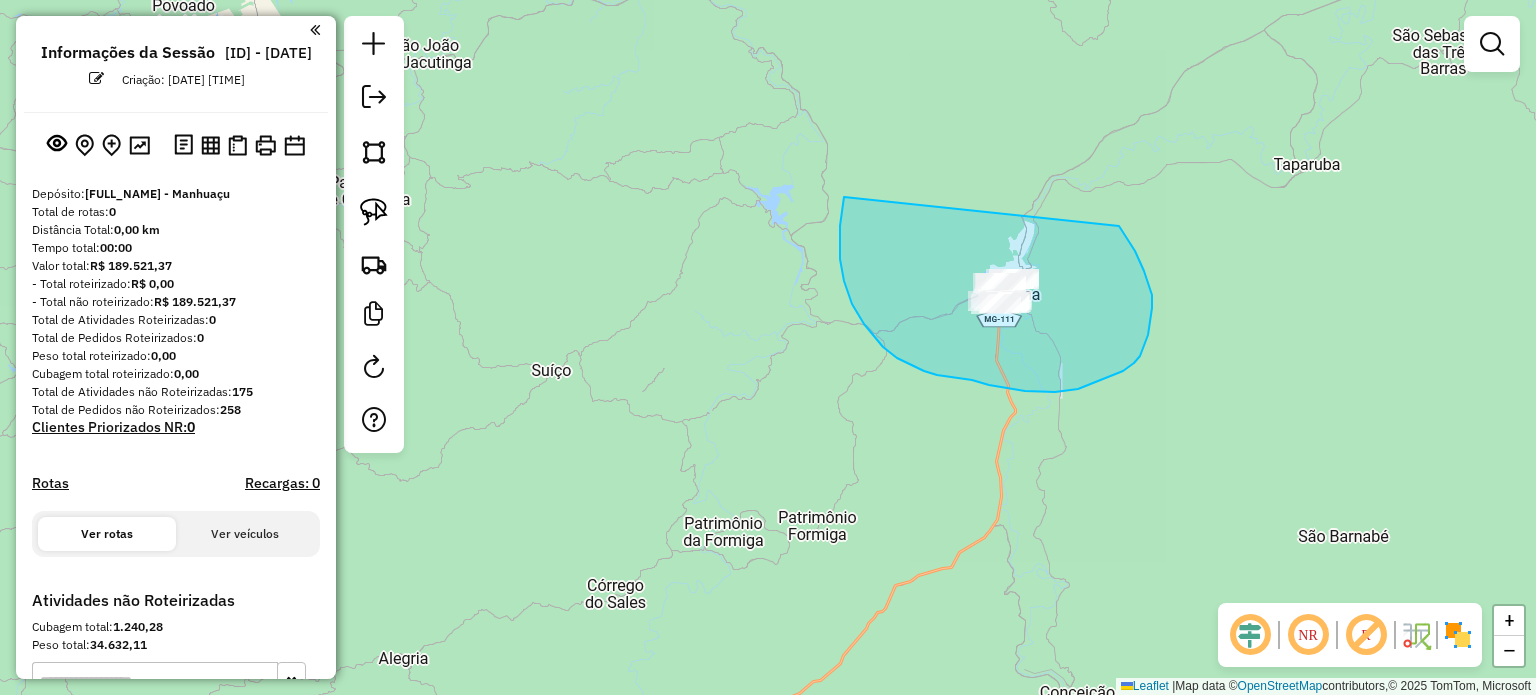 drag, startPoint x: 864, startPoint y: 324, endPoint x: 1113, endPoint y: 221, distance: 269.46243 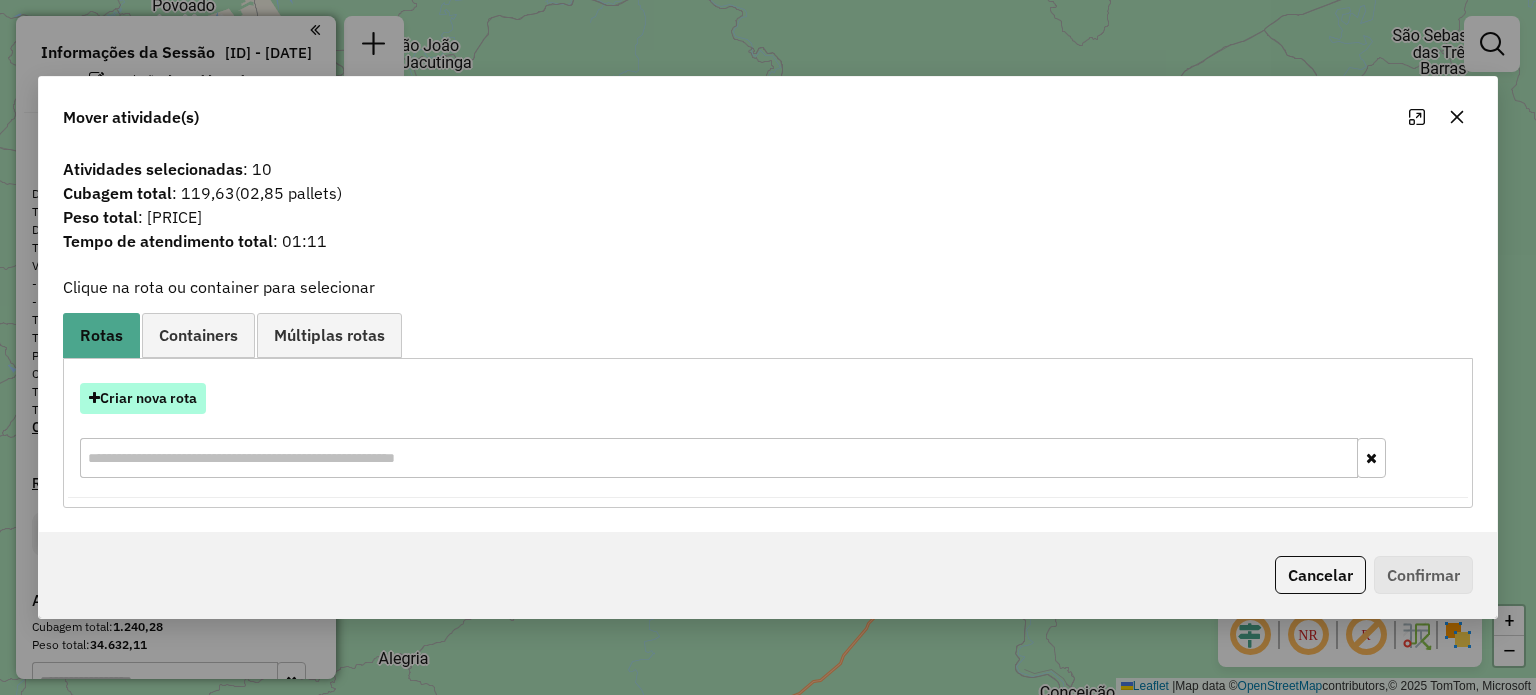 click on "Criar nova rota" at bounding box center (143, 398) 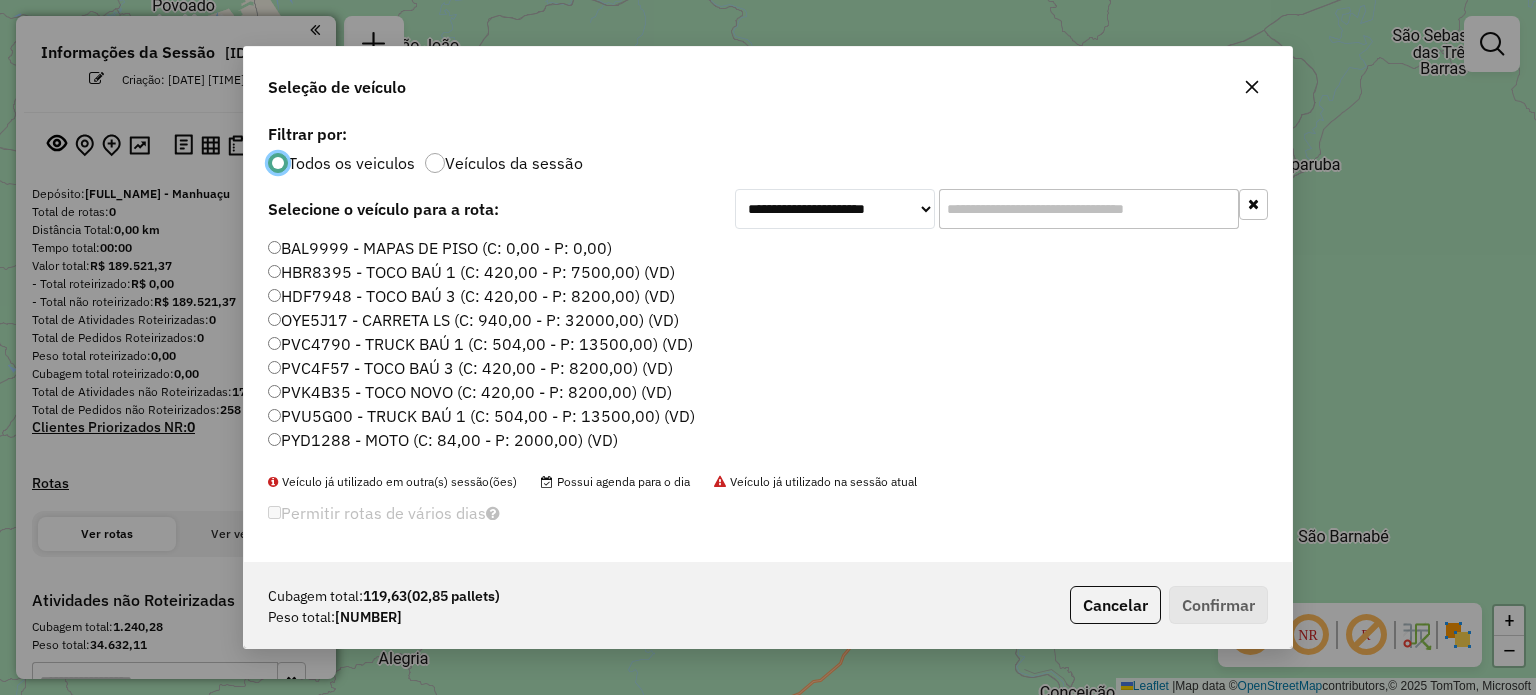 scroll, scrollTop: 10, scrollLeft: 6, axis: both 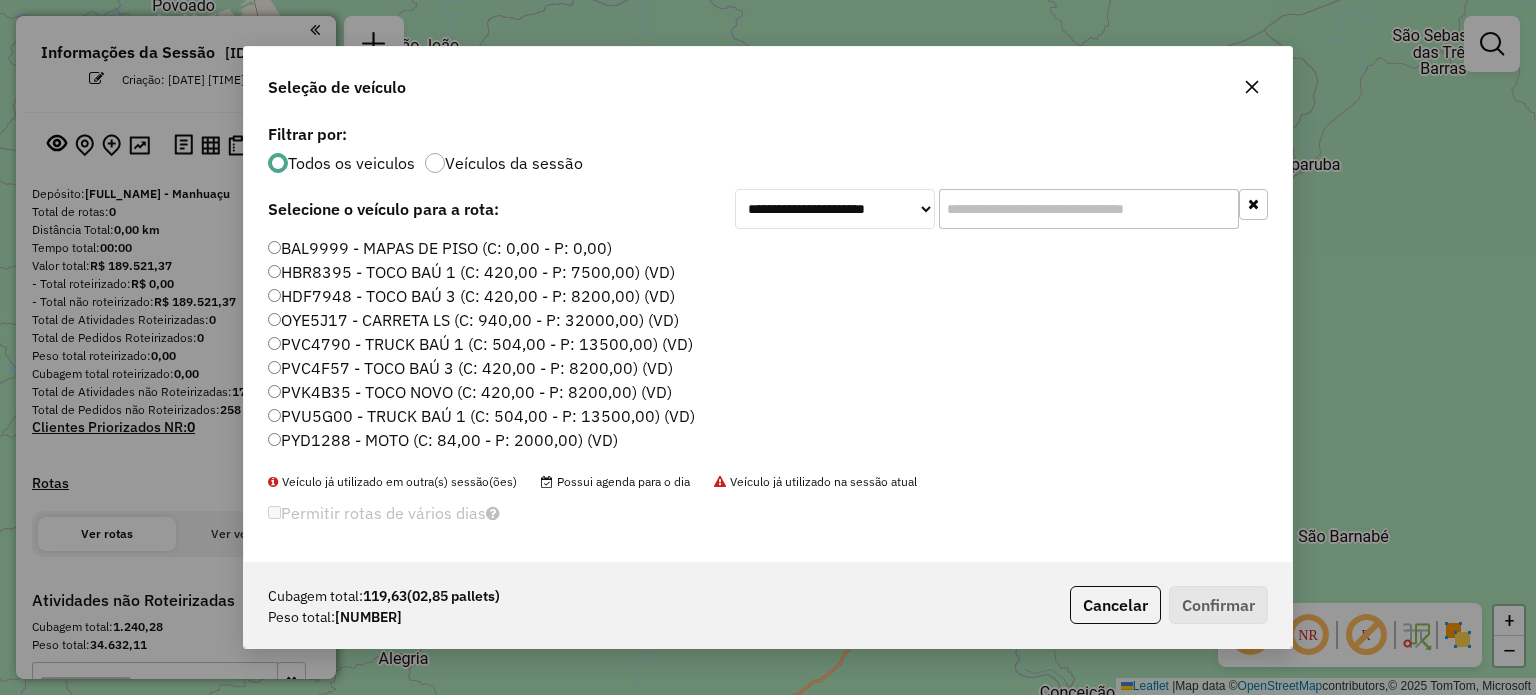 click 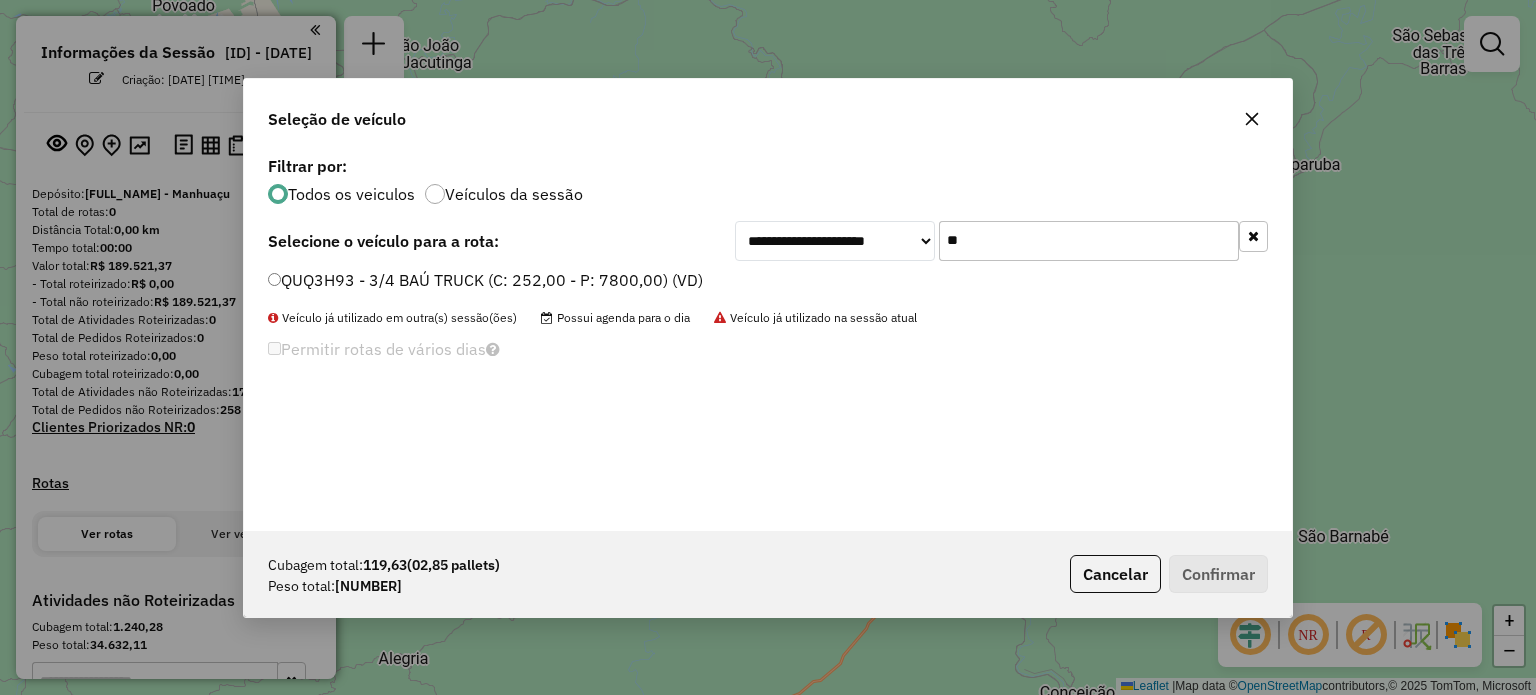 type on "**" 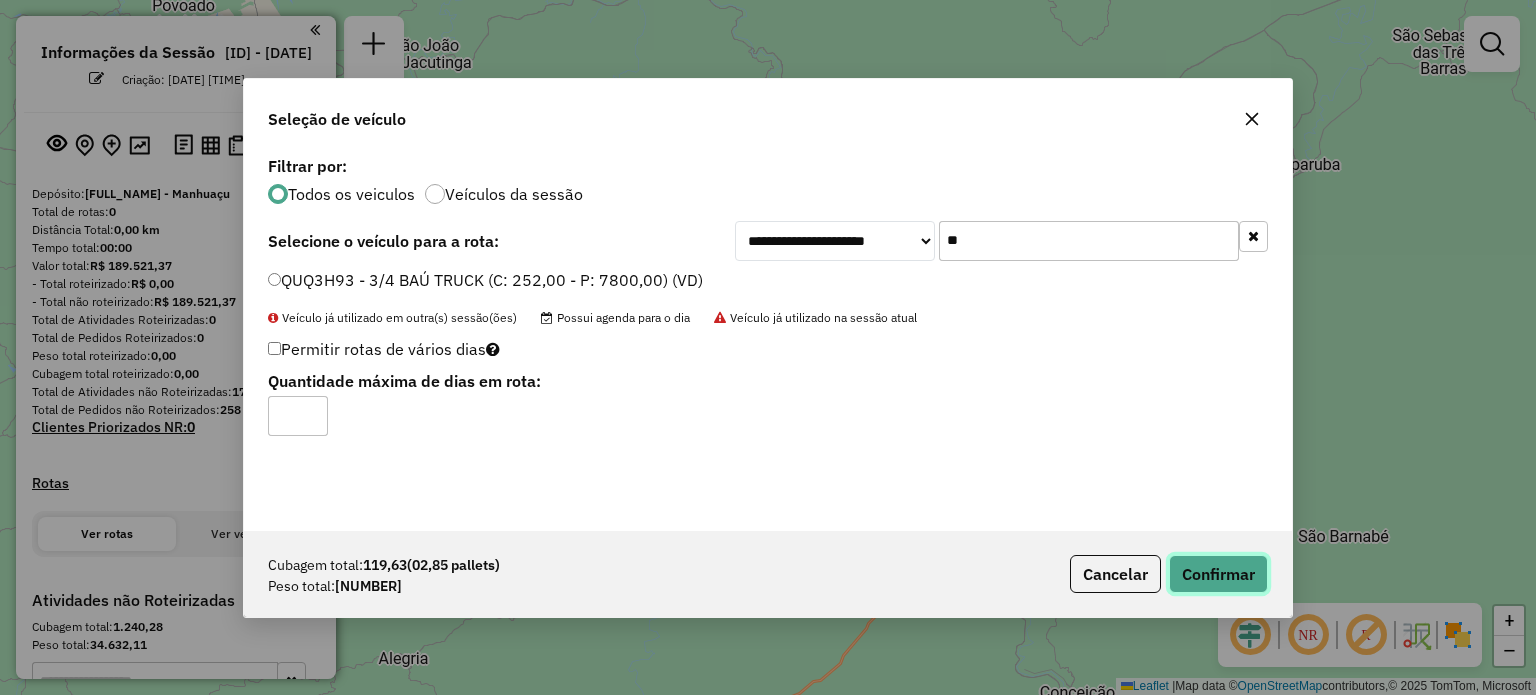 click on "Confirmar" 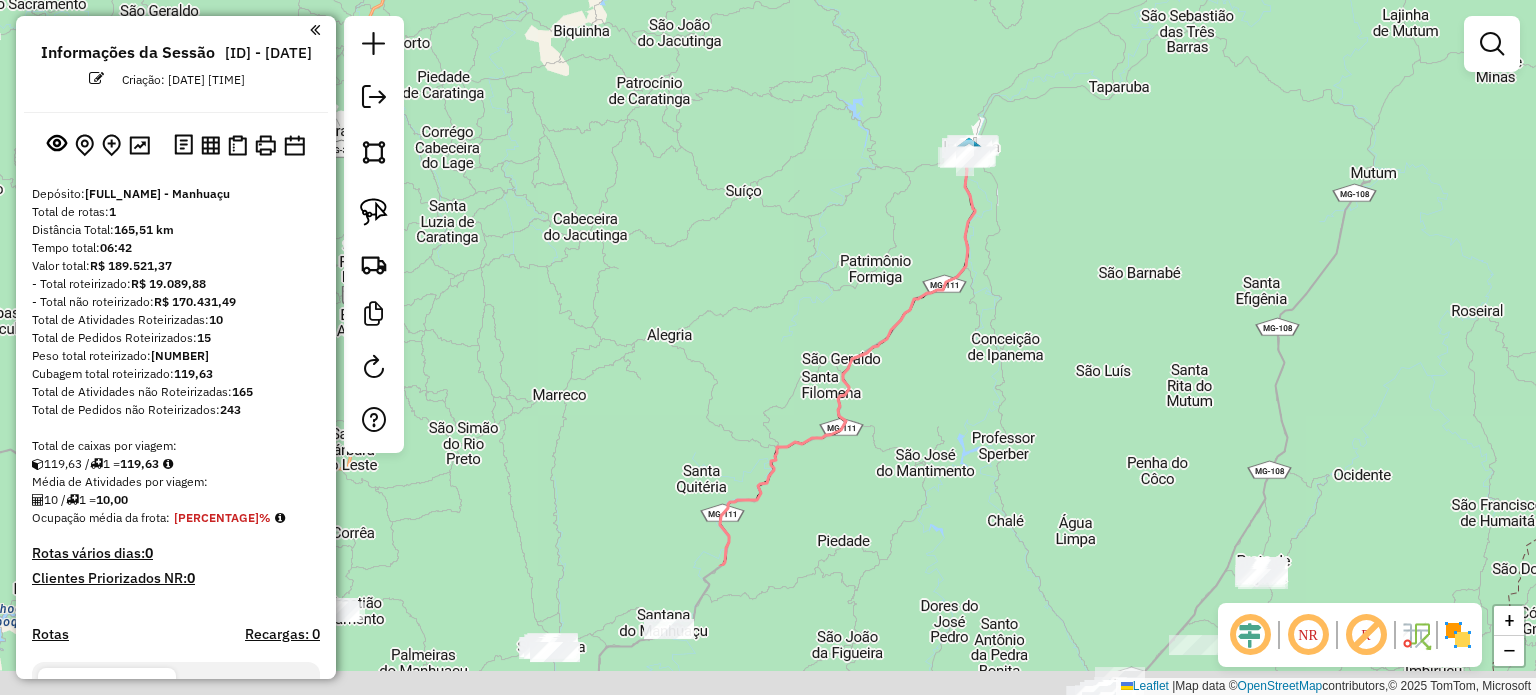 drag, startPoint x: 1020, startPoint y: 442, endPoint x: 1000, endPoint y: 183, distance: 259.77106 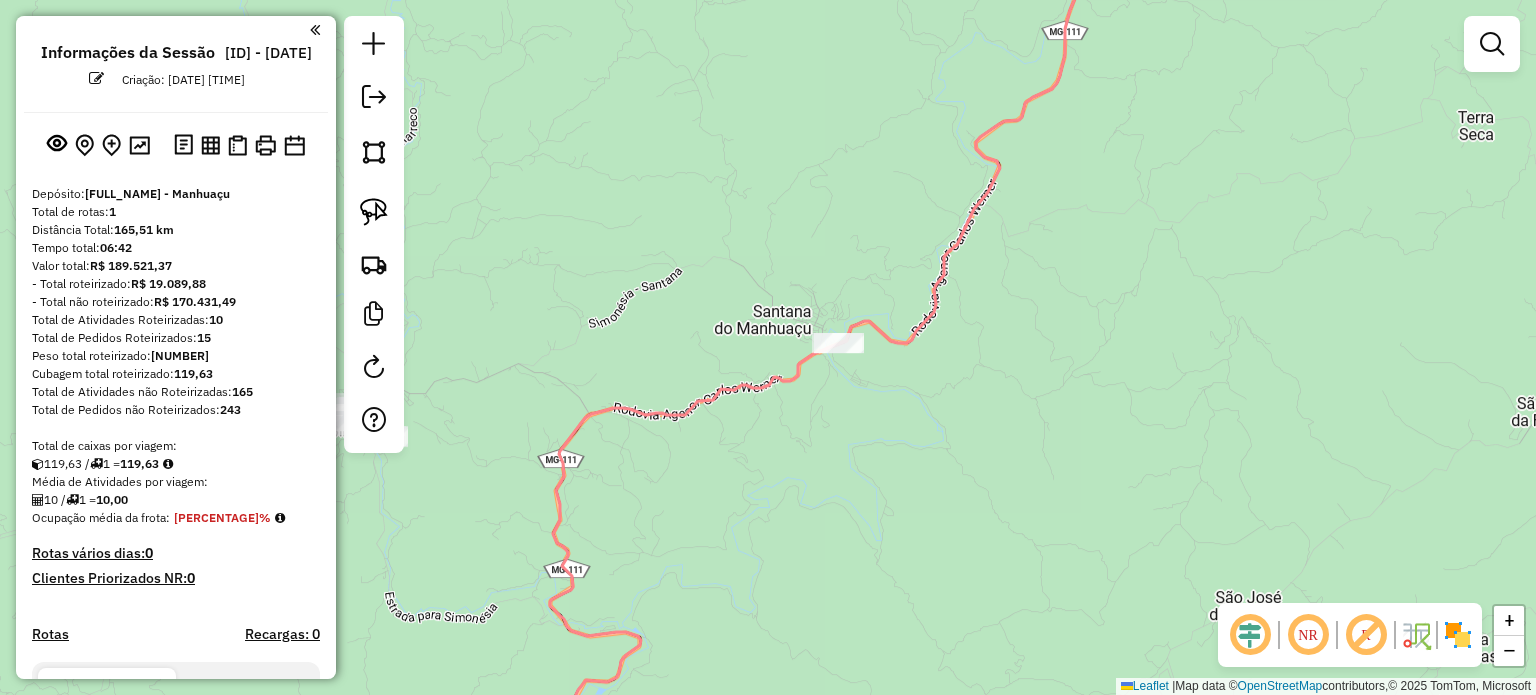 click on "Janela de atendimento Grade de atendimento Capacidade Transportadoras Veículos Cliente Pedidos  Rotas Selecione os dias de semana para filtrar as janelas de atendimento  Seg   Ter   Qua   Qui   Sex   Sáb   Dom  Informe o período da janela de atendimento: De: Até:  Filtrar exatamente a janela do cliente  Considerar janela de atendimento padrão  Selecione os dias de semana para filtrar as grades de atendimento  Seg   Ter   Qua   Qui   Sex   Sáb   Dom   Considerar clientes sem dia de atendimento cadastrado  Clientes fora do dia de atendimento selecionado Filtrar as atividades entre os valores definidos abaixo:  Peso mínimo:   Peso máximo:   Cubagem mínima:   Cubagem máxima:   De:   Até:  Filtrar as atividades entre o tempo de atendimento definido abaixo:  De:   Até:   Considerar capacidade total dos clientes não roteirizados Transportadora: Selecione um ou mais itens Tipo de veículo: Selecione um ou mais itens Veículo: Selecione um ou mais itens Motorista: Selecione um ou mais itens Nome: Rótulo:" 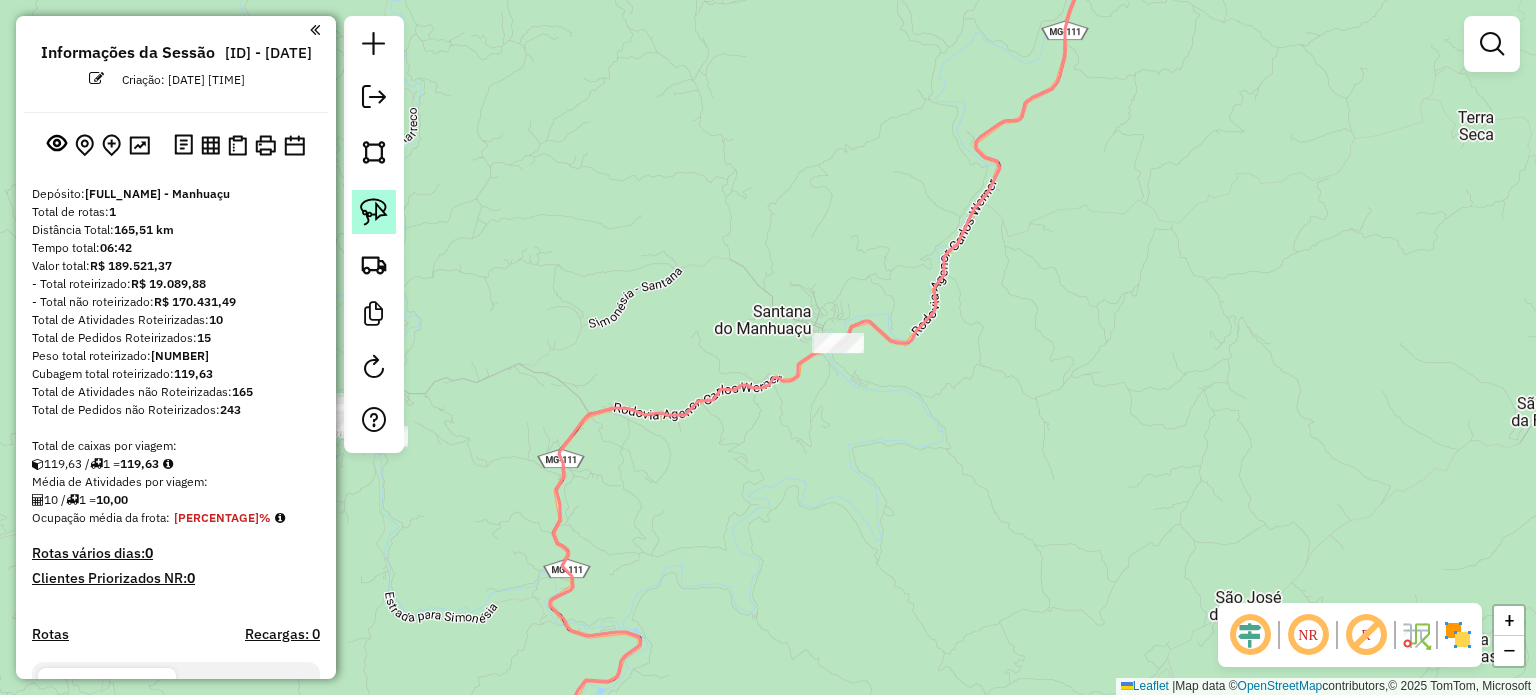 click 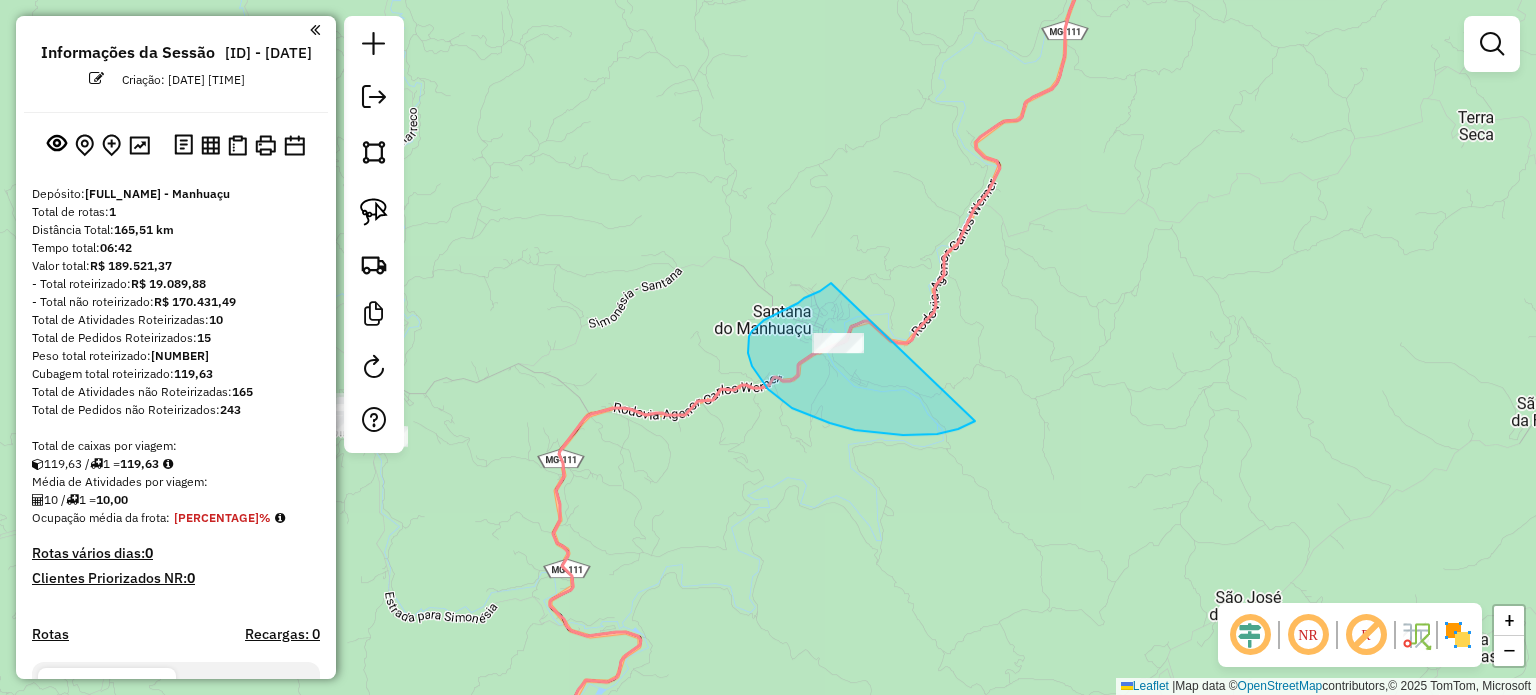 drag, startPoint x: 831, startPoint y: 283, endPoint x: 1013, endPoint y: 327, distance: 187.24316 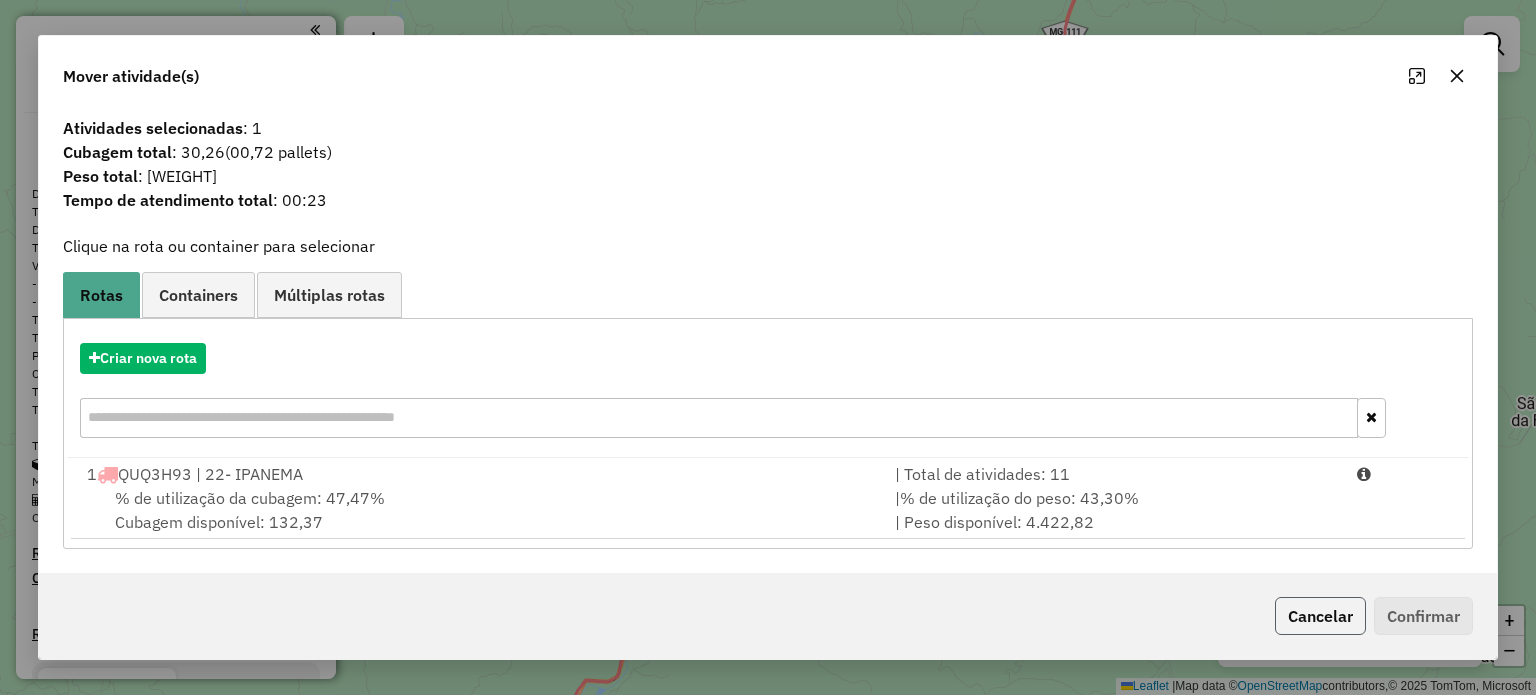 click on "Cancelar" 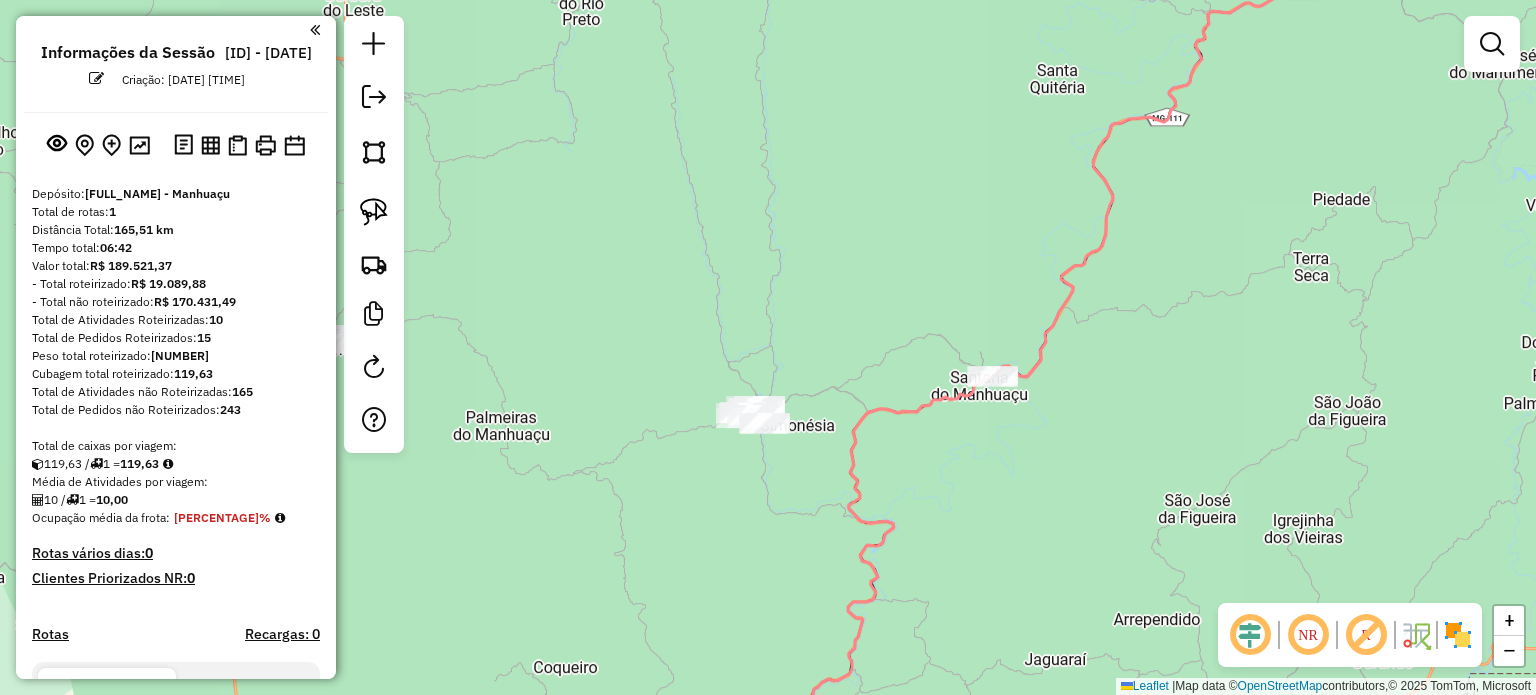click on "Janela de atendimento Grade de atendimento Capacidade Transportadoras Veículos Cliente Pedidos  Rotas Selecione os dias de semana para filtrar as janelas de atendimento  Seg   Ter   Qua   Qui   Sex   Sáb   Dom  Informe o período da janela de atendimento: De: Até:  Filtrar exatamente a janela do cliente  Considerar janela de atendimento padrão  Selecione os dias de semana para filtrar as grades de atendimento  Seg   Ter   Qua   Qui   Sex   Sáb   Dom   Considerar clientes sem dia de atendimento cadastrado  Clientes fora do dia de atendimento selecionado Filtrar as atividades entre os valores definidos abaixo:  Peso mínimo:   Peso máximo:   Cubagem mínima:   Cubagem máxima:   De:   Até:  Filtrar as atividades entre o tempo de atendimento definido abaixo:  De:   Até:   Considerar capacidade total dos clientes não roteirizados Transportadora: Selecione um ou mais itens Tipo de veículo: Selecione um ou mais itens Veículo: Selecione um ou mais itens Motorista: Selecione um ou mais itens Nome: Rótulo:" 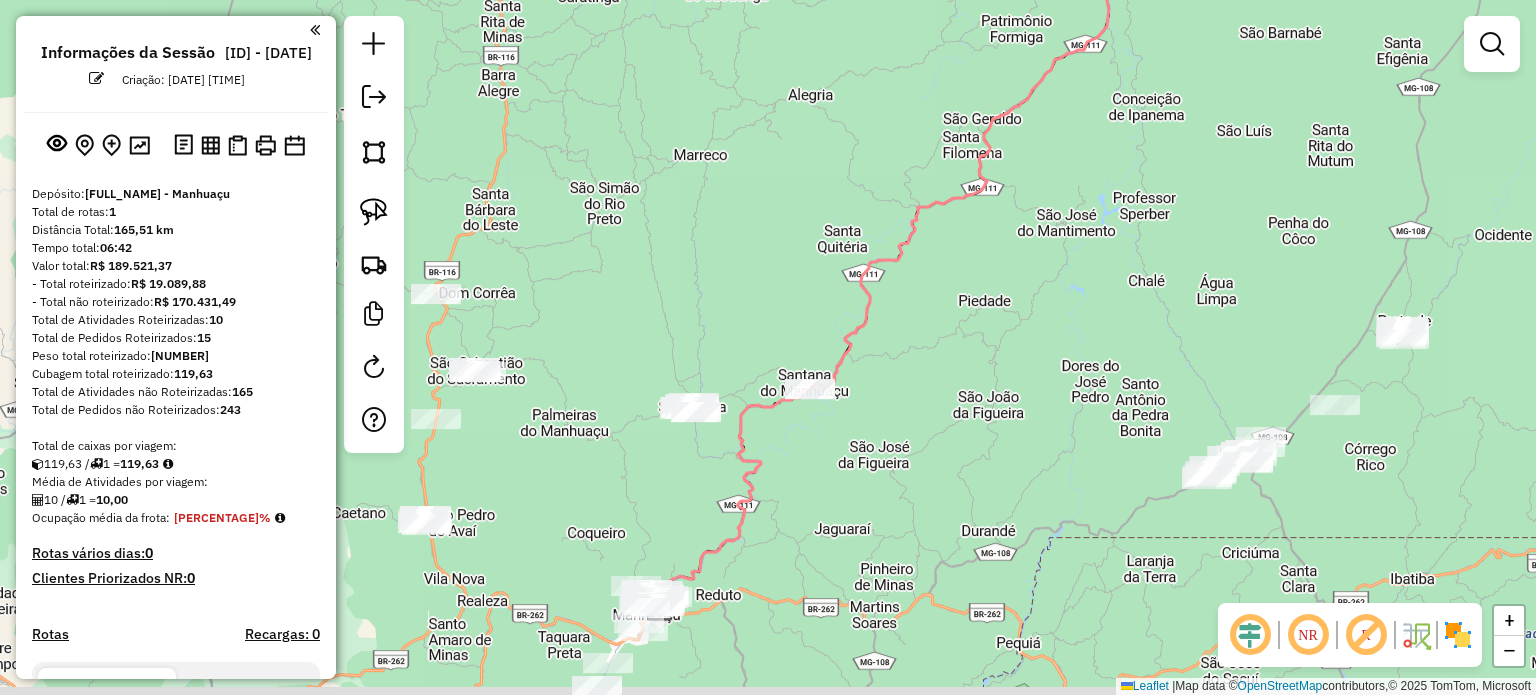 drag, startPoint x: 613, startPoint y: 371, endPoint x: 758, endPoint y: 299, distance: 161.89194 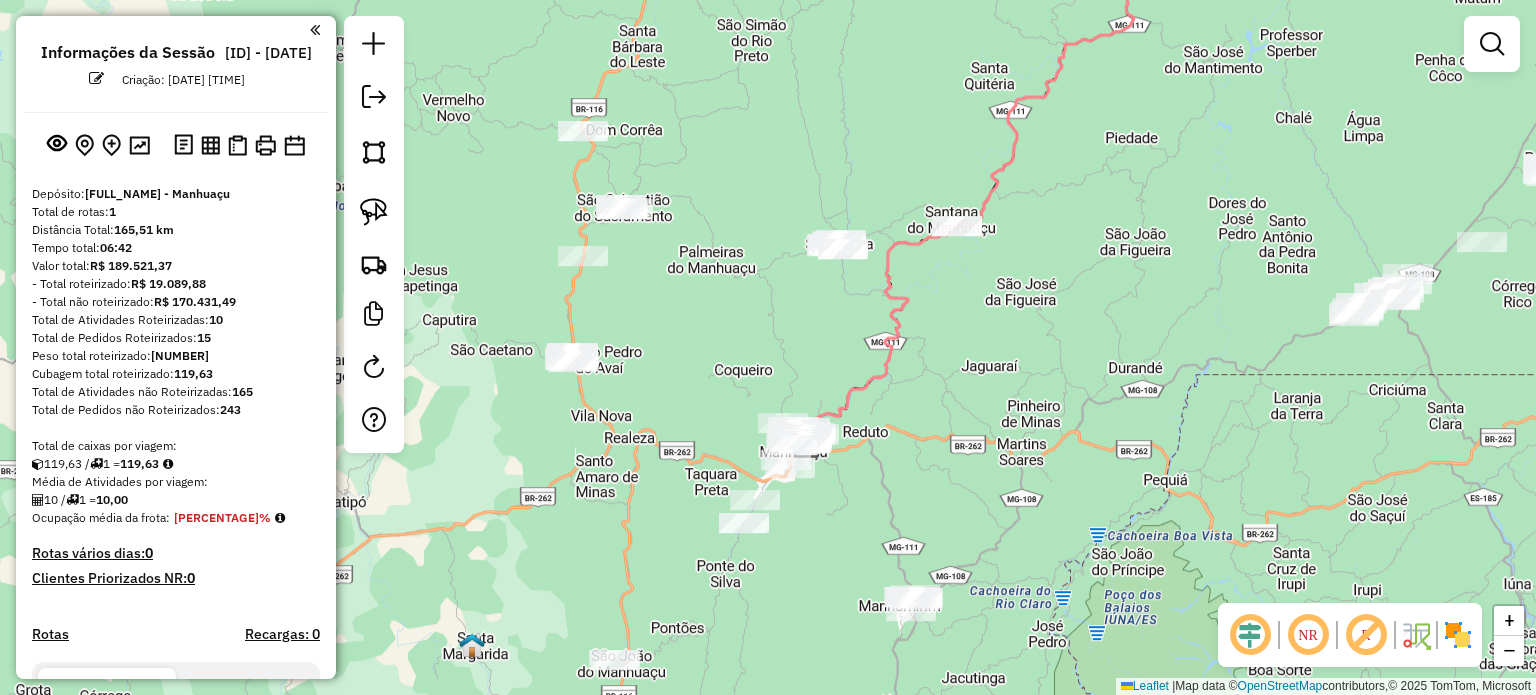 drag, startPoint x: 721, startPoint y: 467, endPoint x: 718, endPoint y: 371, distance: 96.04687 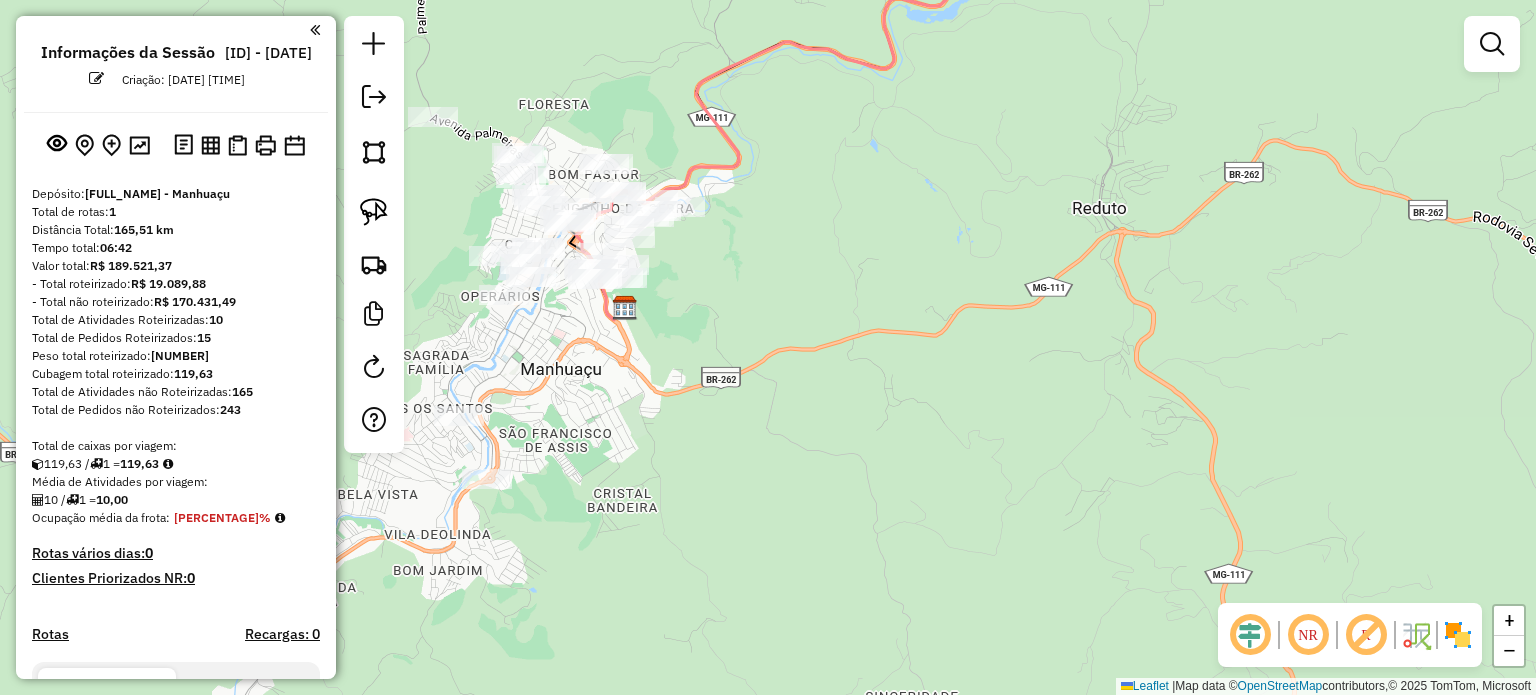 drag, startPoint x: 944, startPoint y: 214, endPoint x: 962, endPoint y: 215, distance: 18.027756 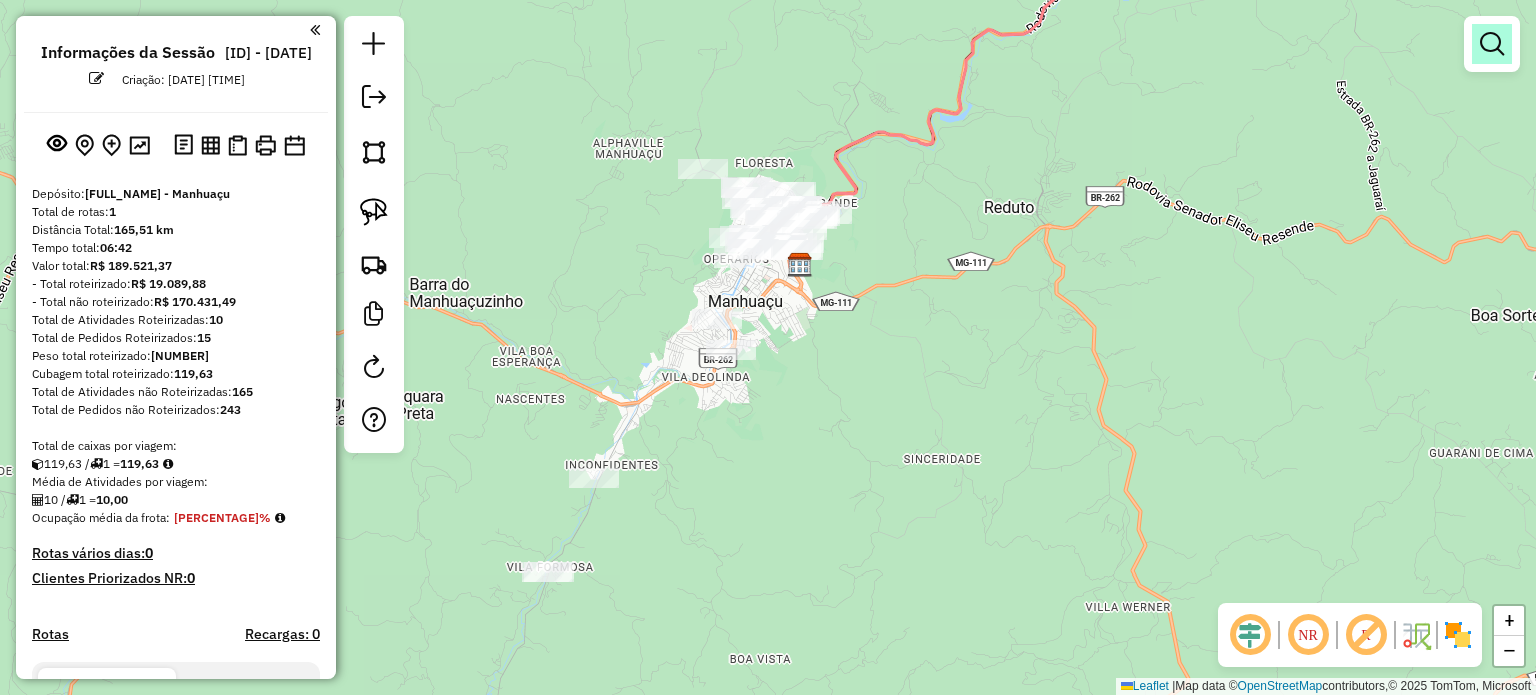 click at bounding box center (1492, 44) 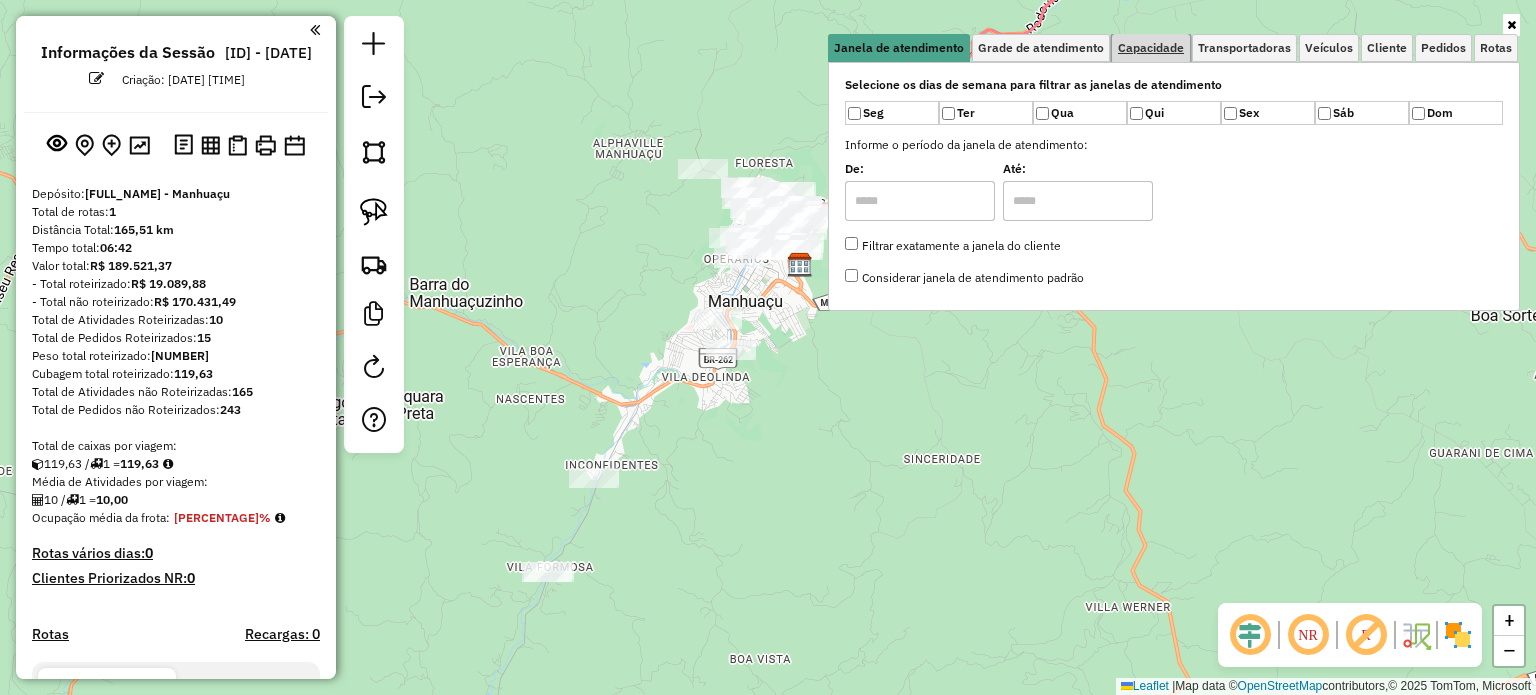 click on "Capacidade" at bounding box center [1151, 48] 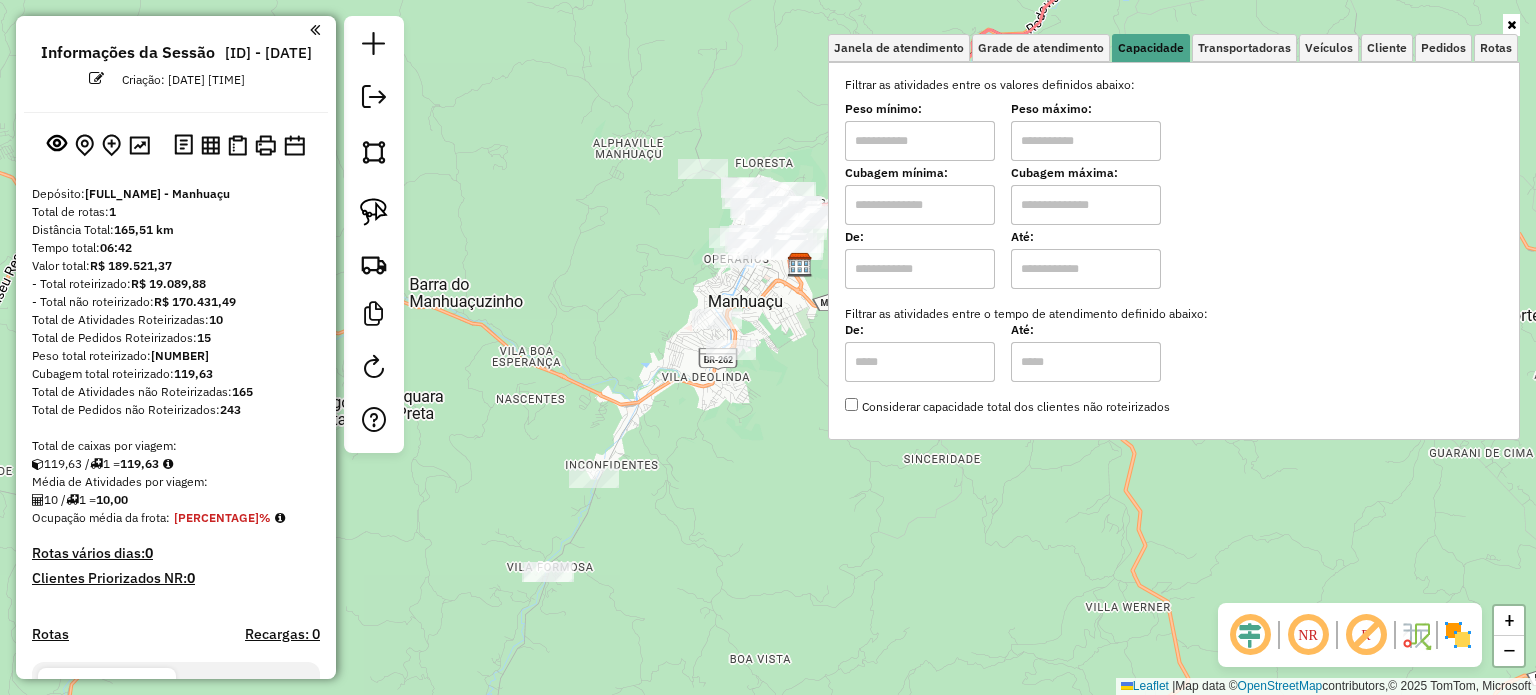 click at bounding box center (920, 141) 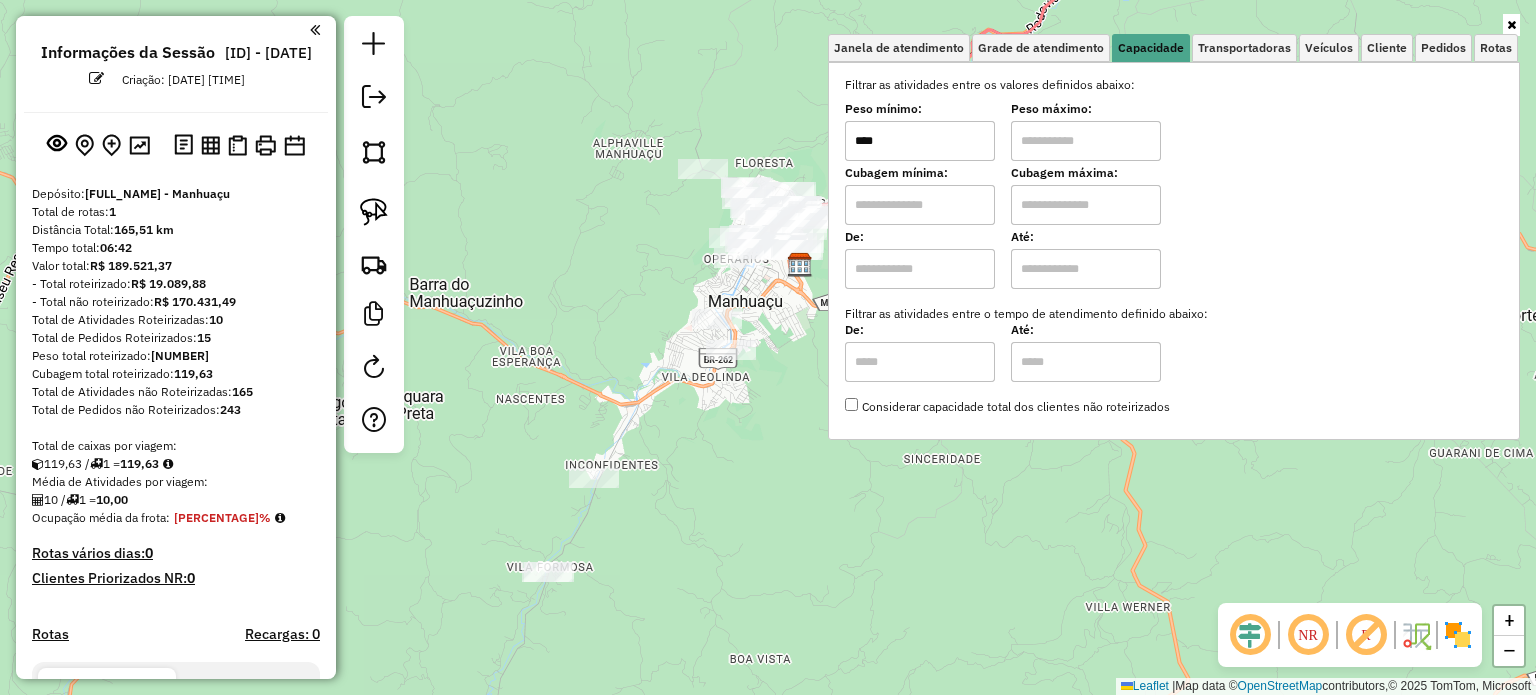 type on "****" 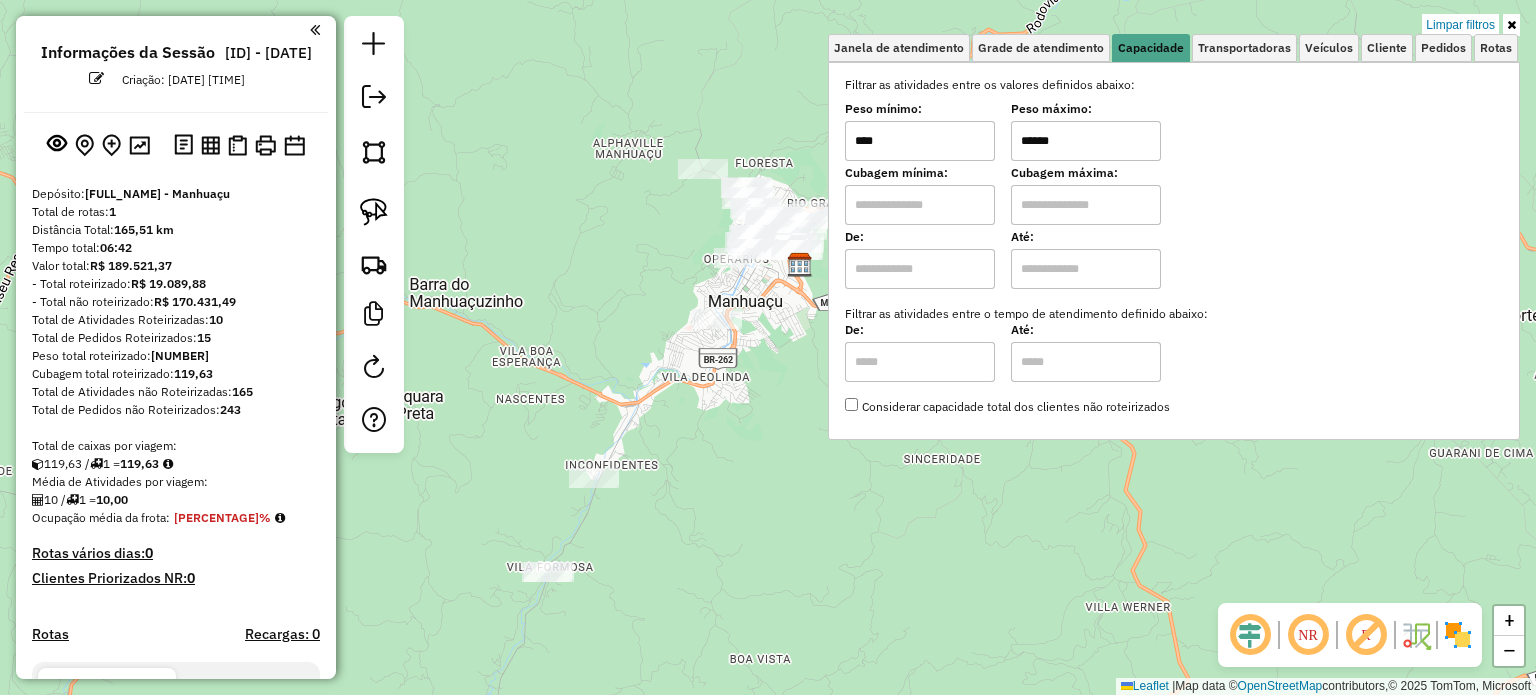 type on "******" 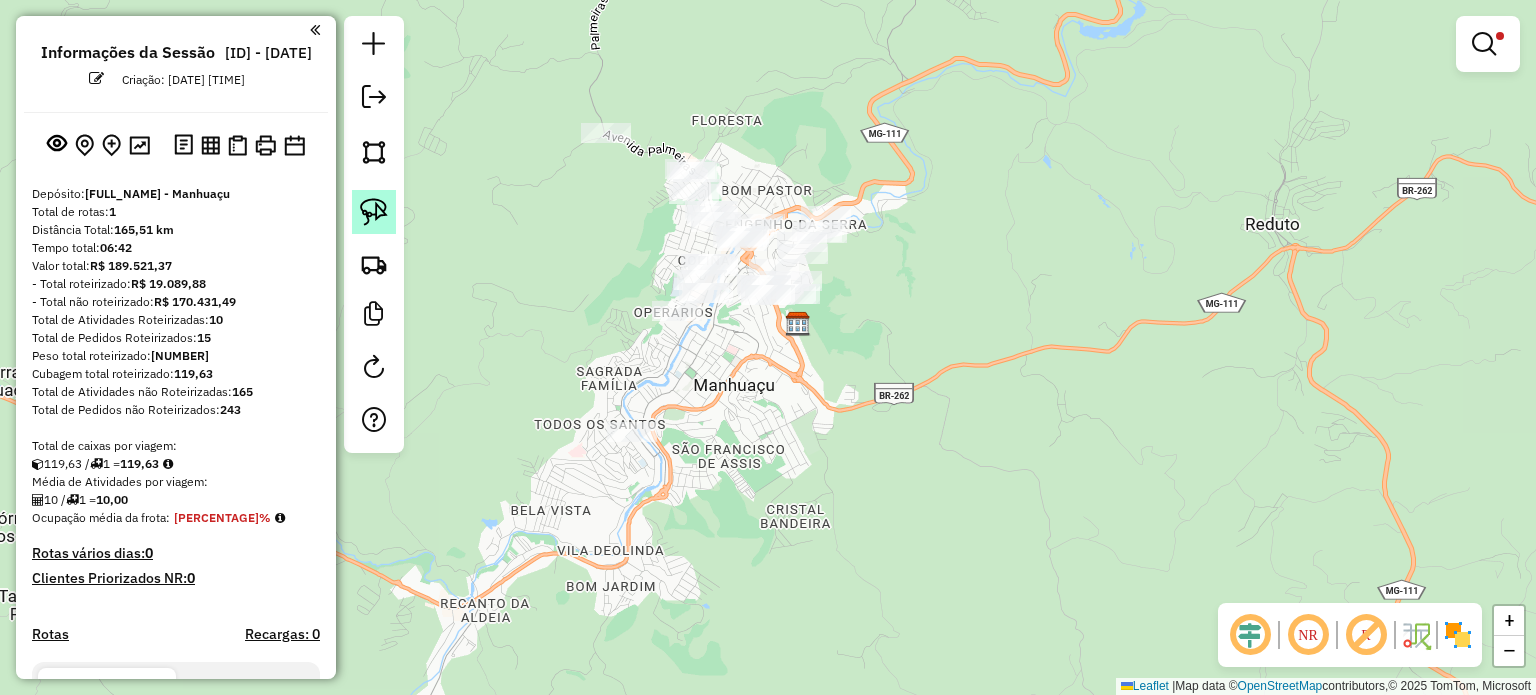 click 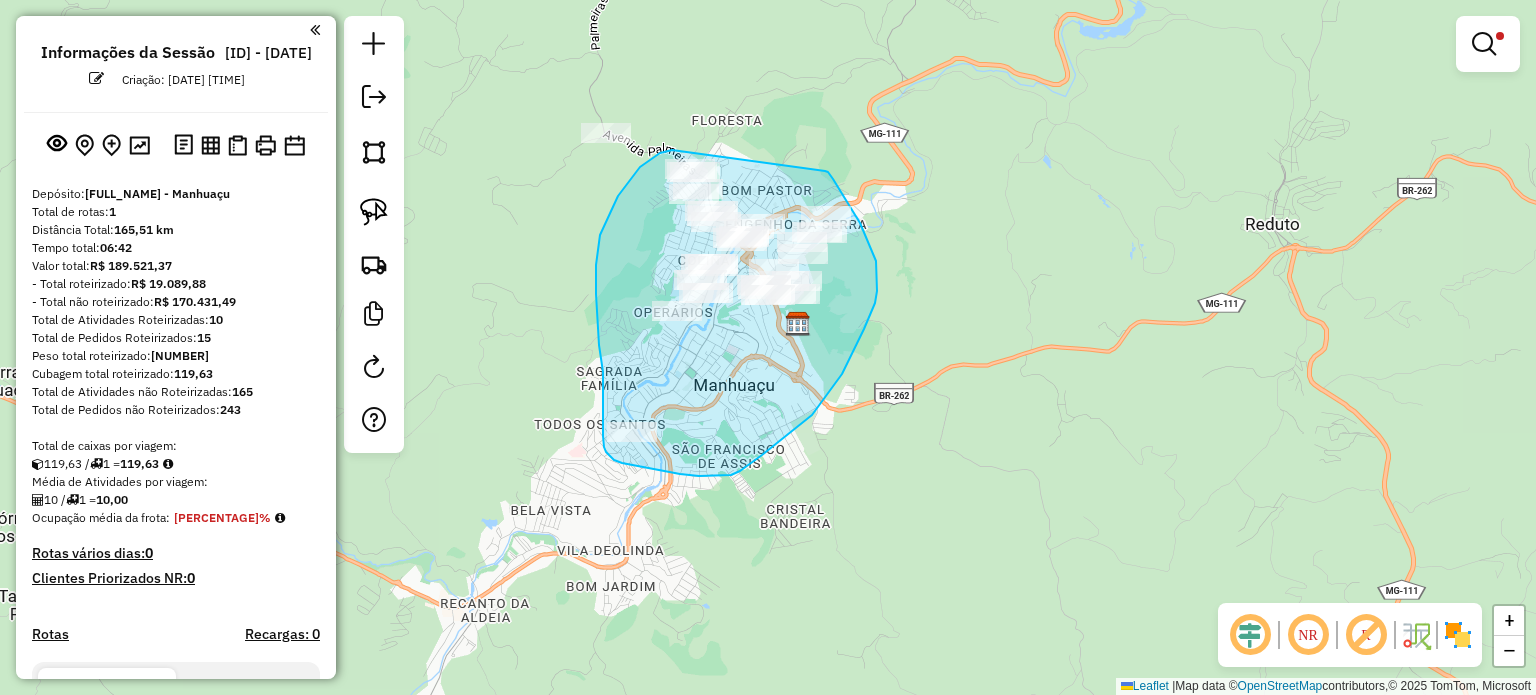 drag, startPoint x: 672, startPoint y: 150, endPoint x: 822, endPoint y: 171, distance: 151.46286 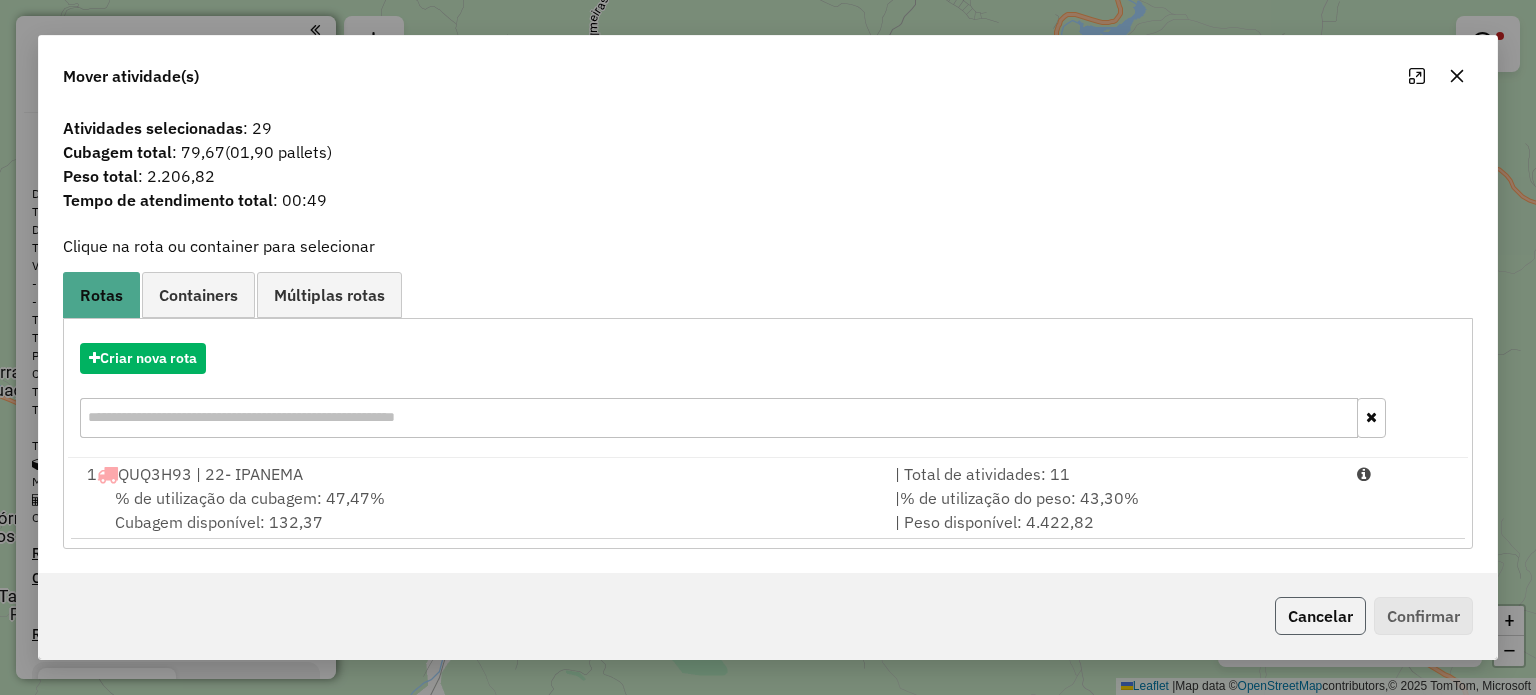 click on "Cancelar" 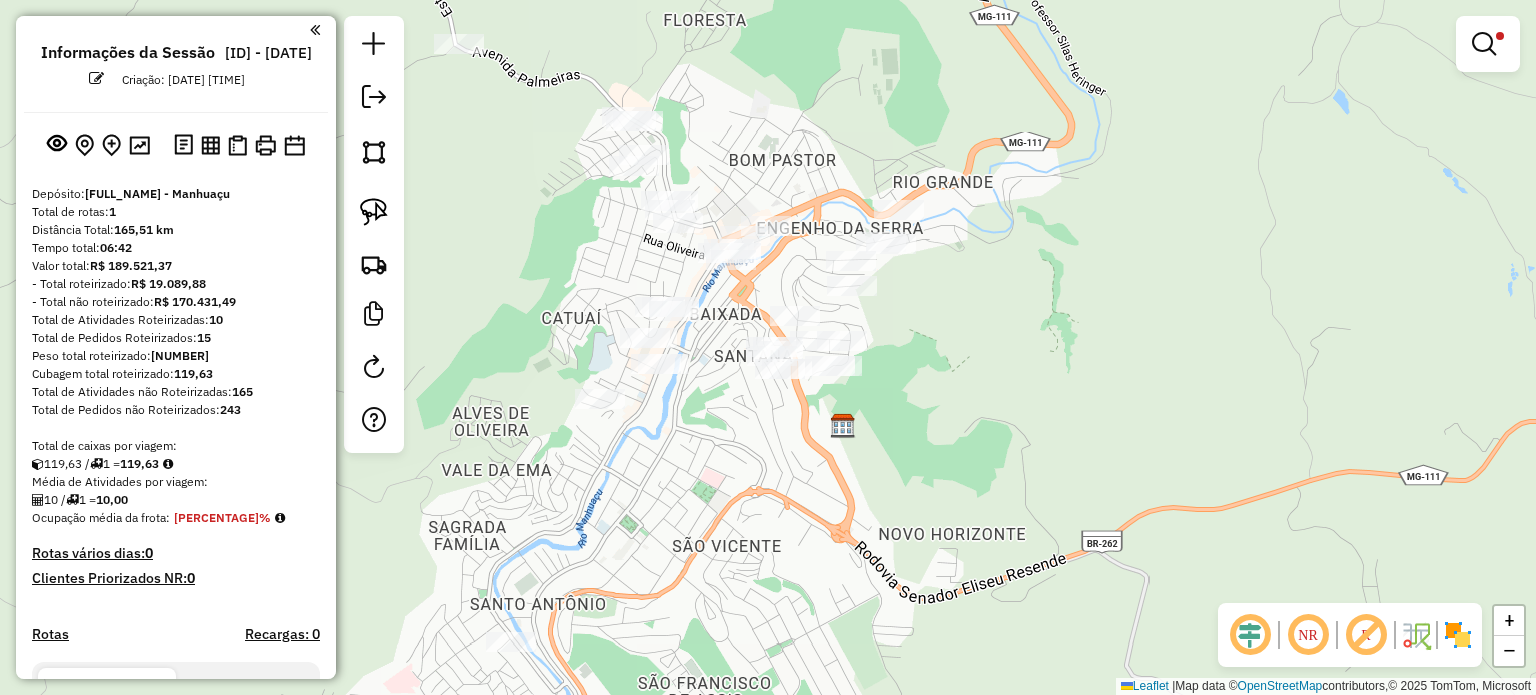 drag, startPoint x: 366, startPoint y: 208, endPoint x: 568, endPoint y: 295, distance: 219.93863 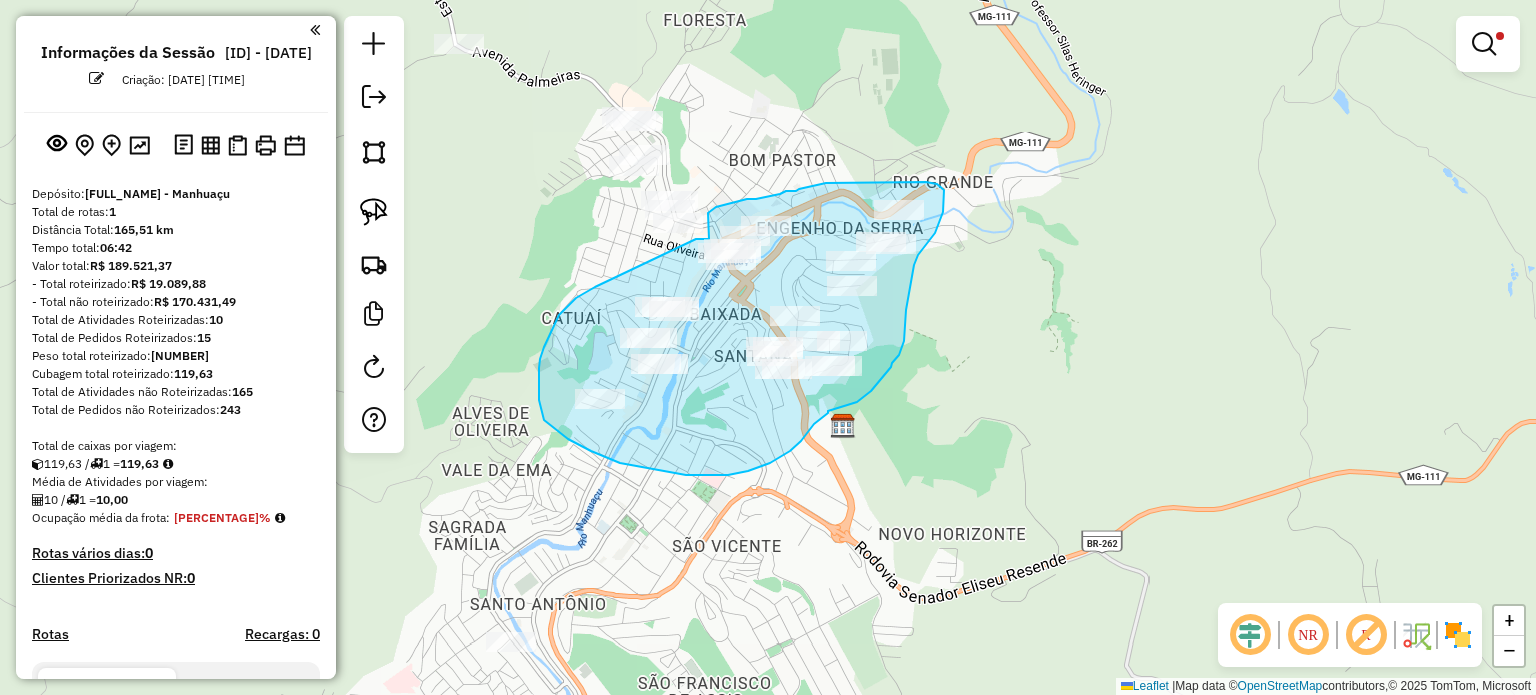 drag, startPoint x: 592, startPoint y: 288, endPoint x: 693, endPoint y: 243, distance: 110.57124 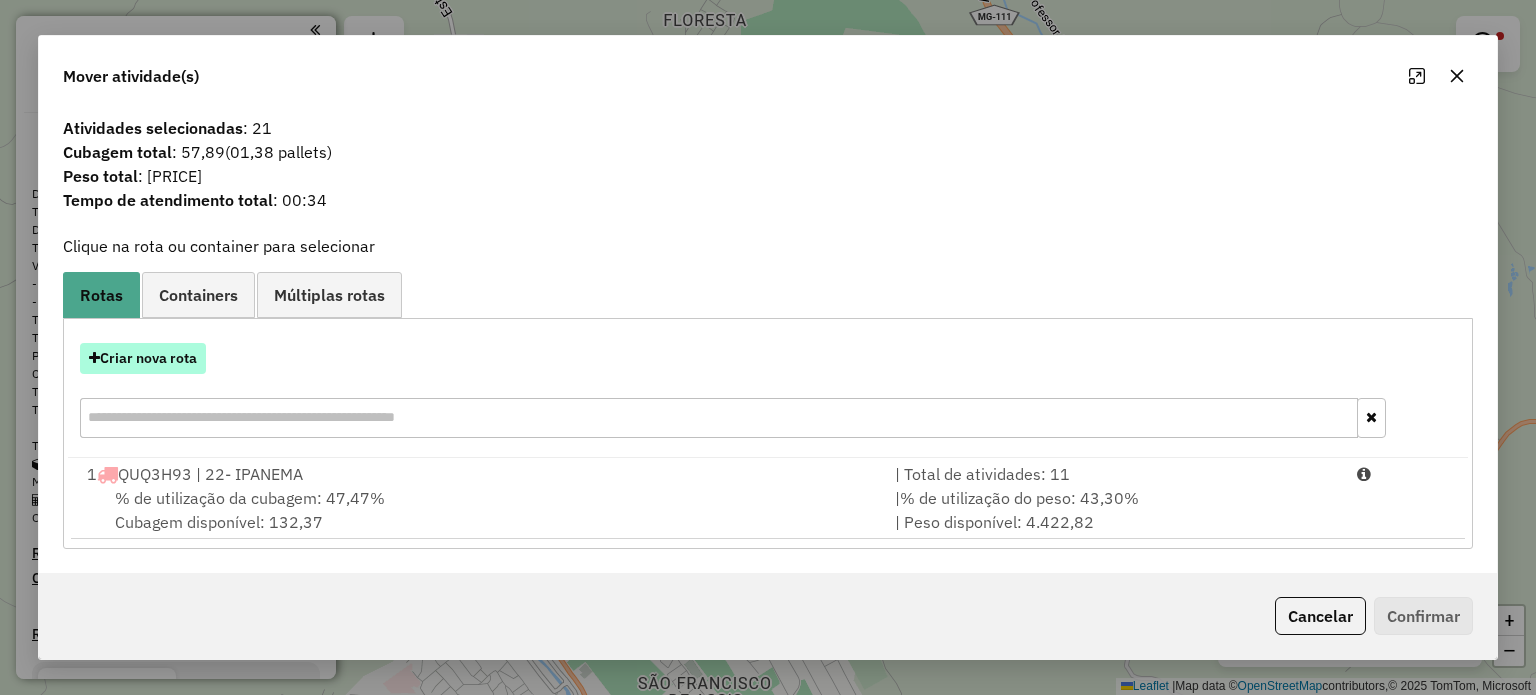 click on "Criar nova rota" at bounding box center [143, 358] 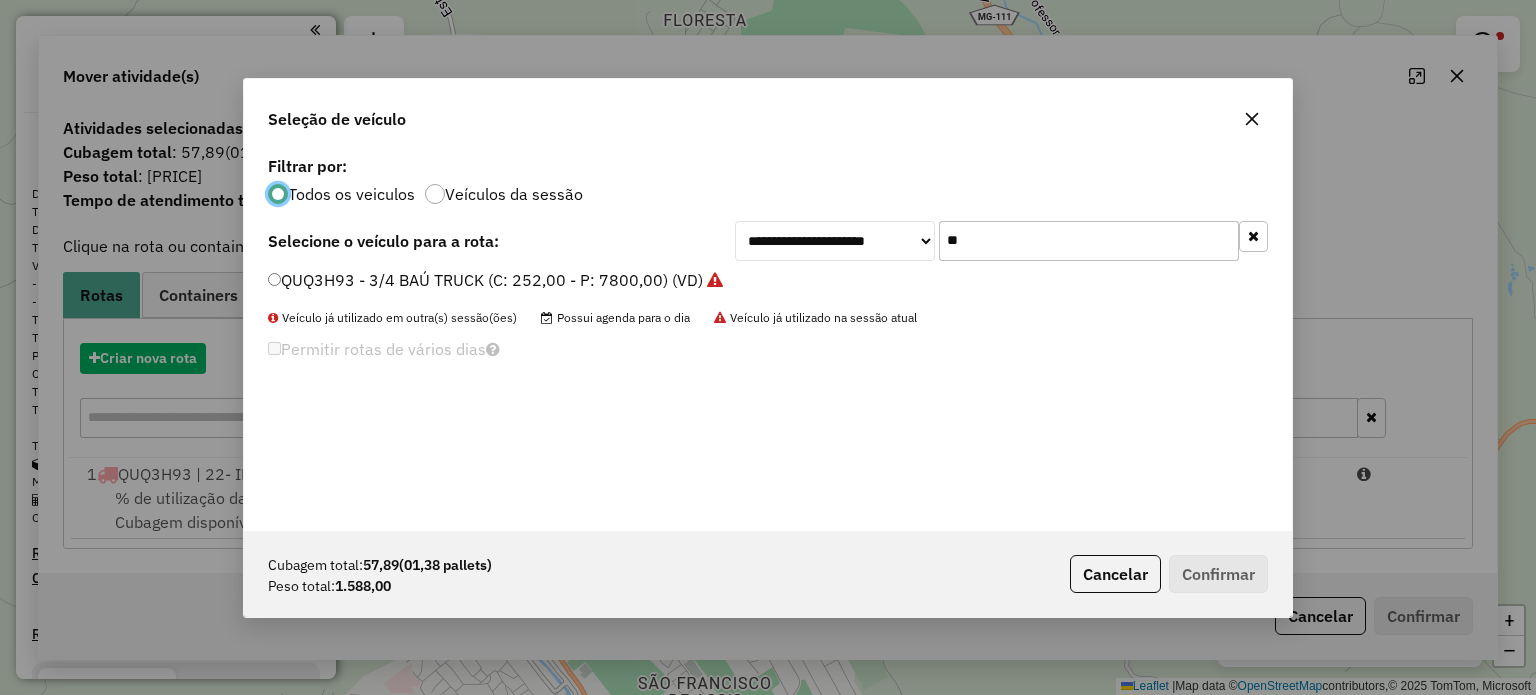 scroll, scrollTop: 10, scrollLeft: 6, axis: both 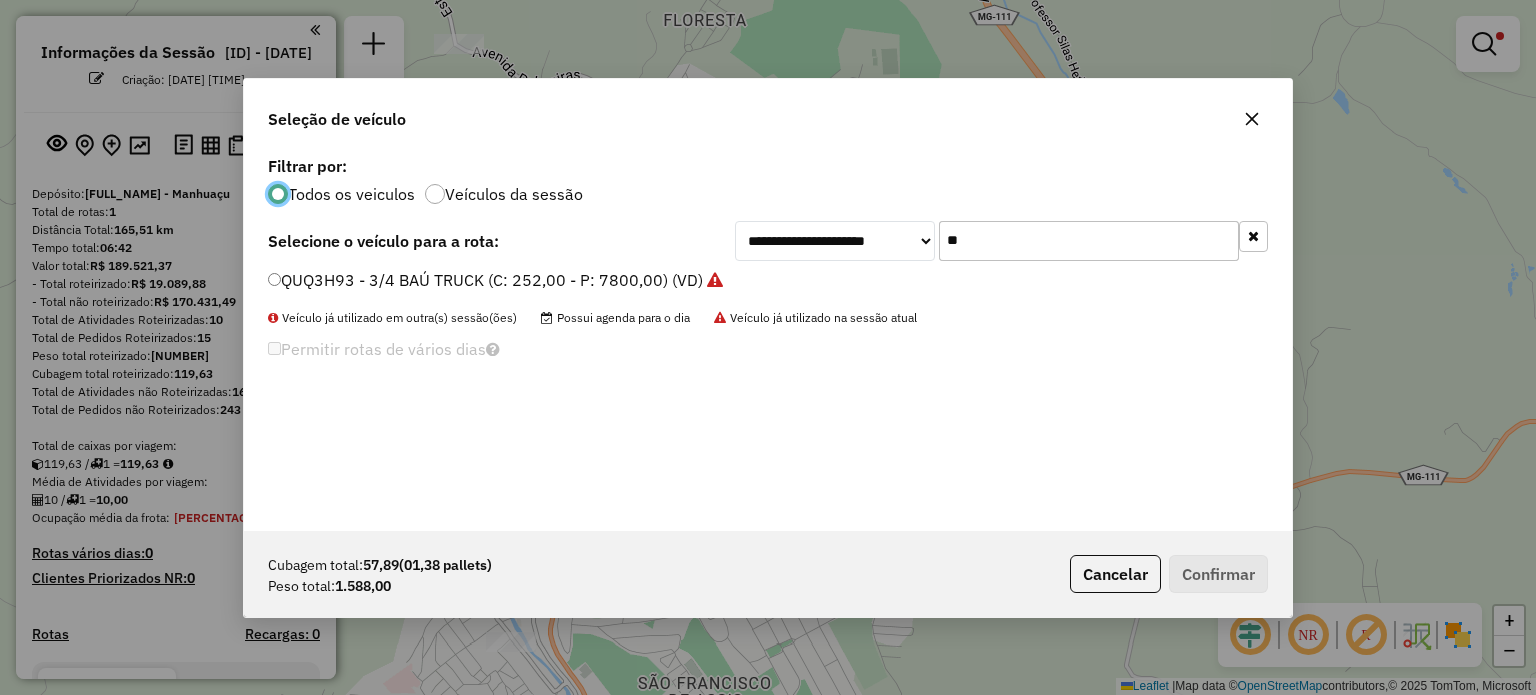 click on "QUQ3H93 - 3/4 BAÚ TRUCK (C: 252,00 - P: 7800,00) (VD)" 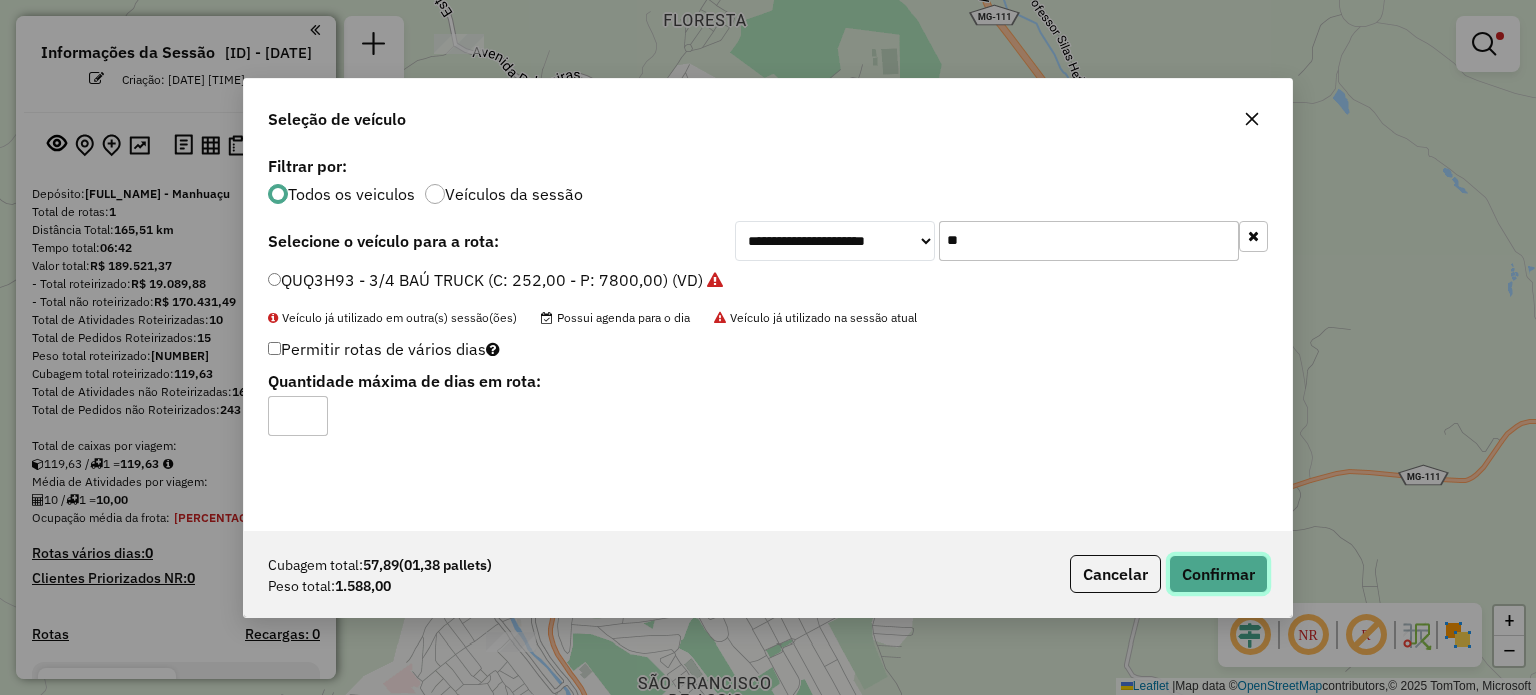 click on "Confirmar" 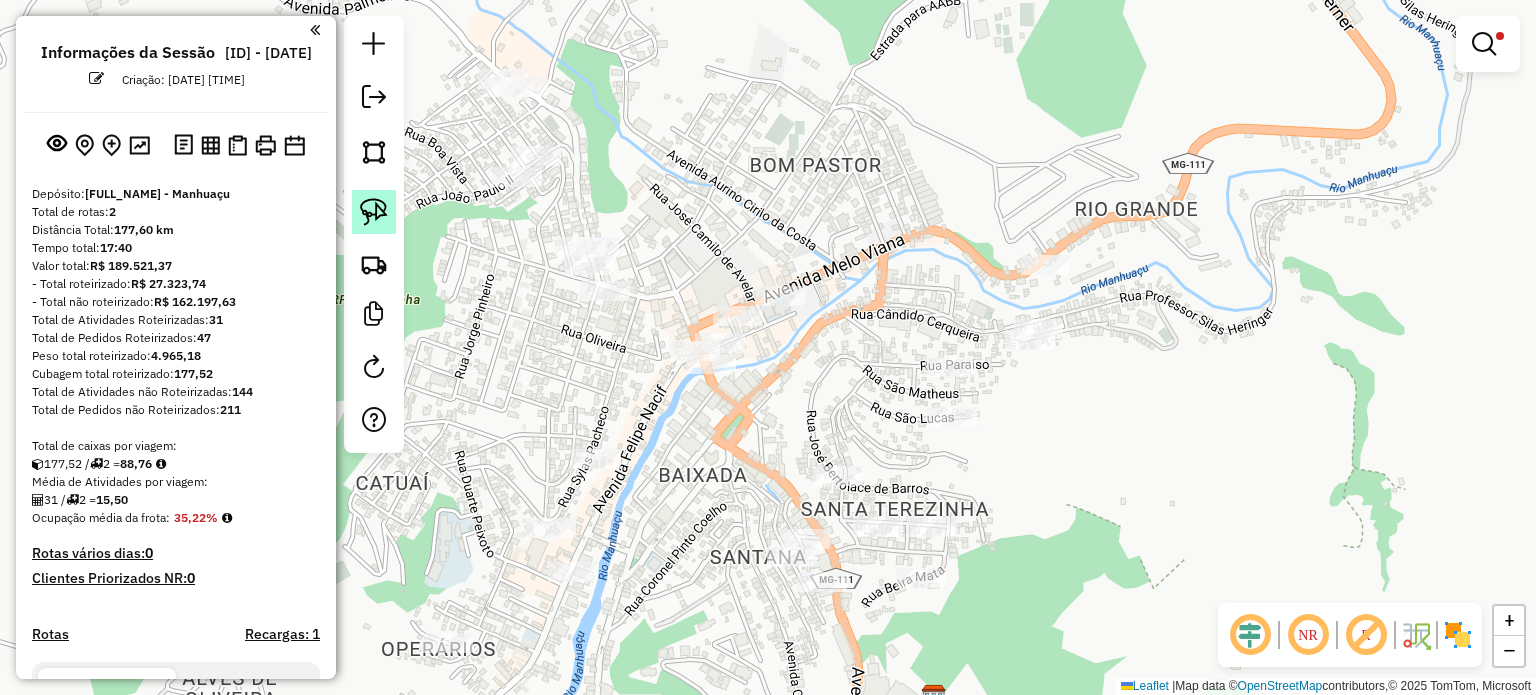 click 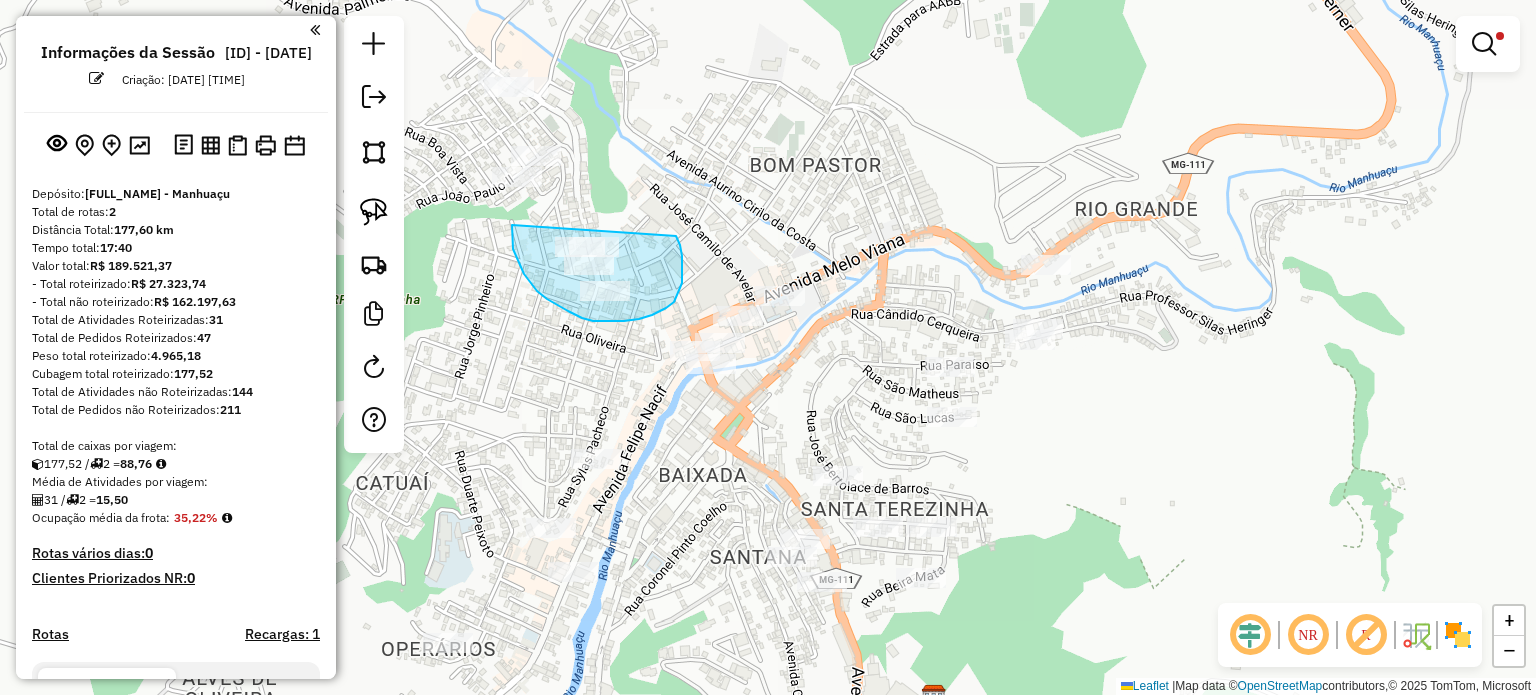 drag, startPoint x: 512, startPoint y: 237, endPoint x: 675, endPoint y: 235, distance: 163.01227 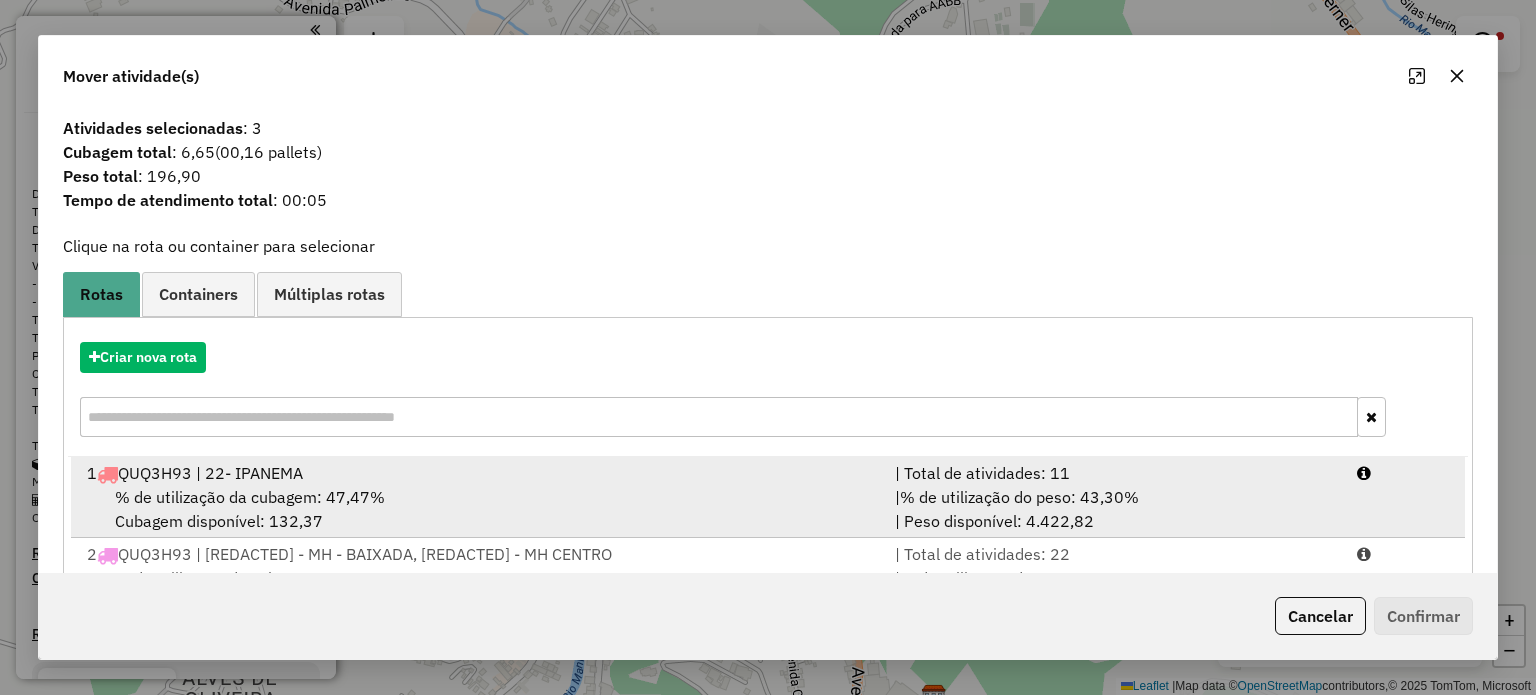 scroll, scrollTop: 79, scrollLeft: 0, axis: vertical 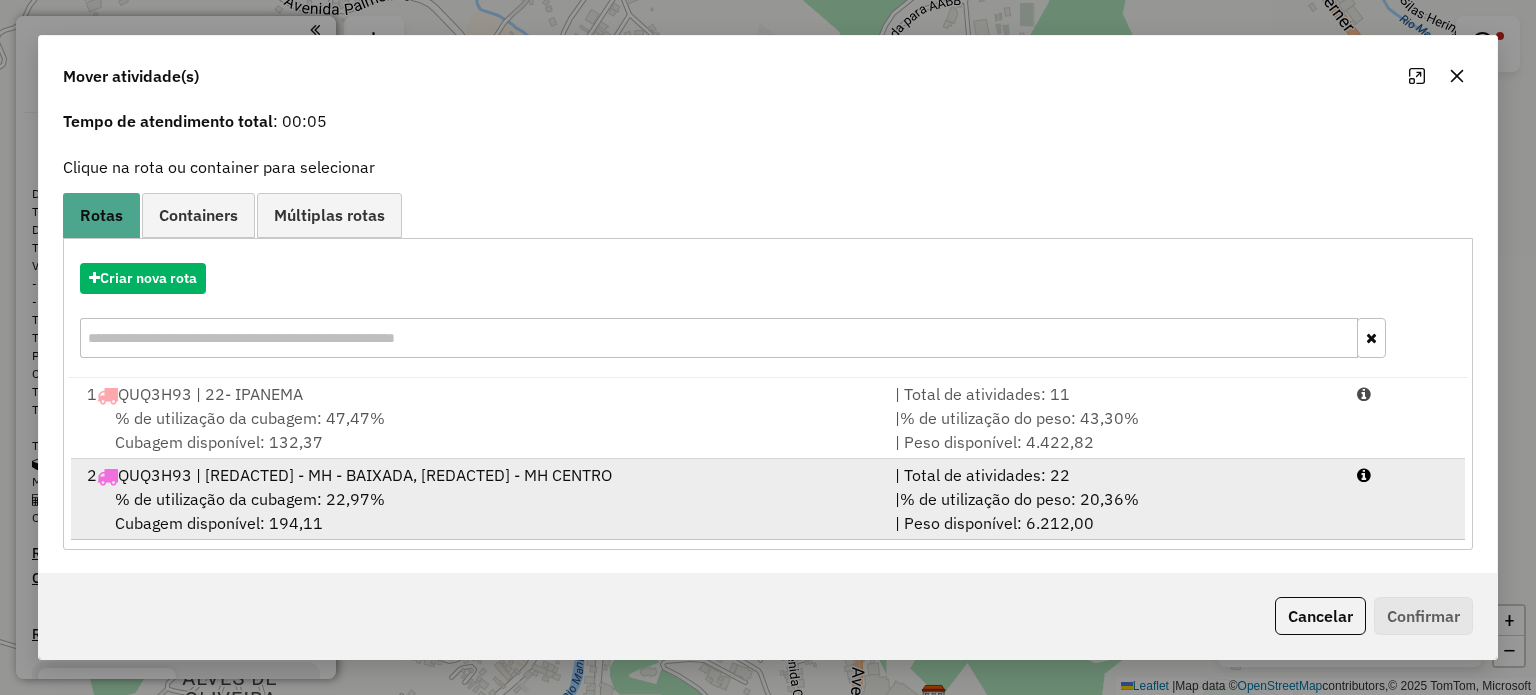 click on "% de utilização da cubagem: 22,97%  Cubagem disponível: 194,11" at bounding box center [479, 511] 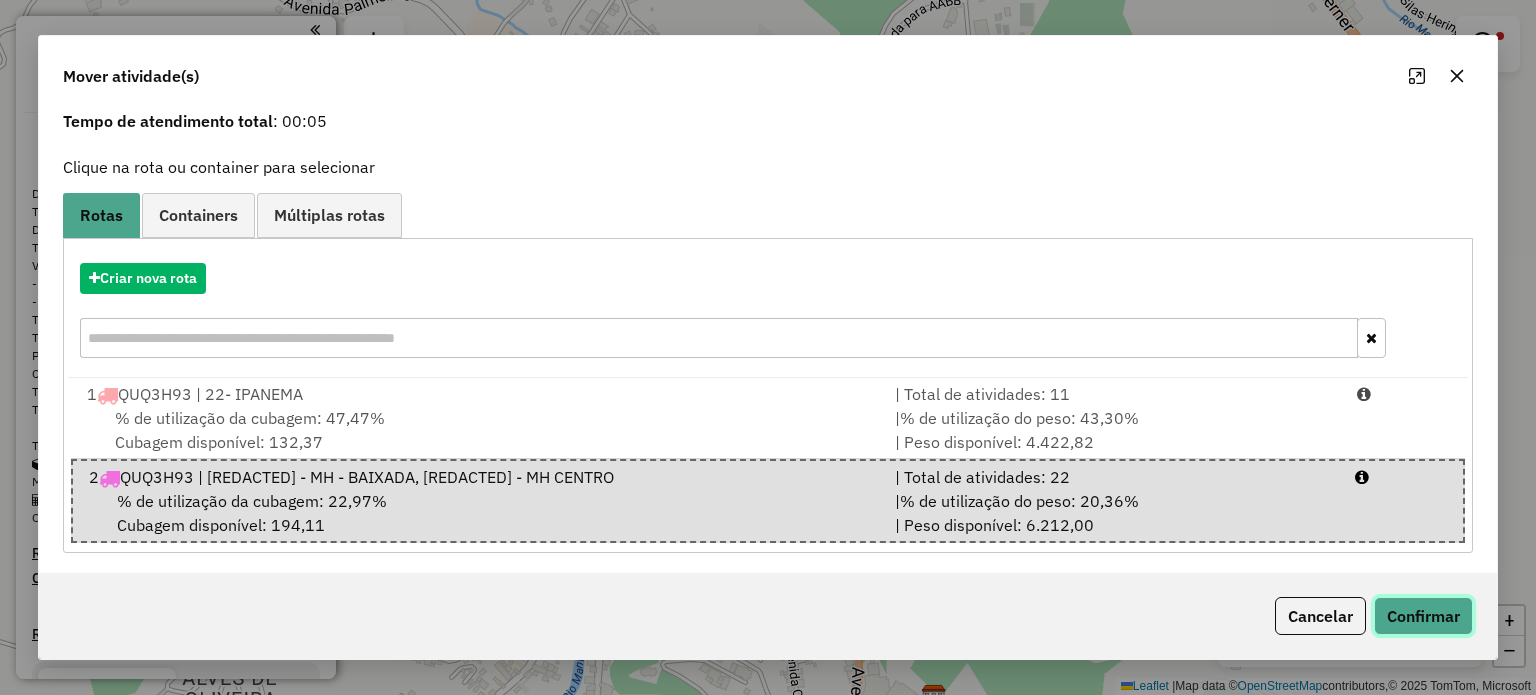 click on "Confirmar" 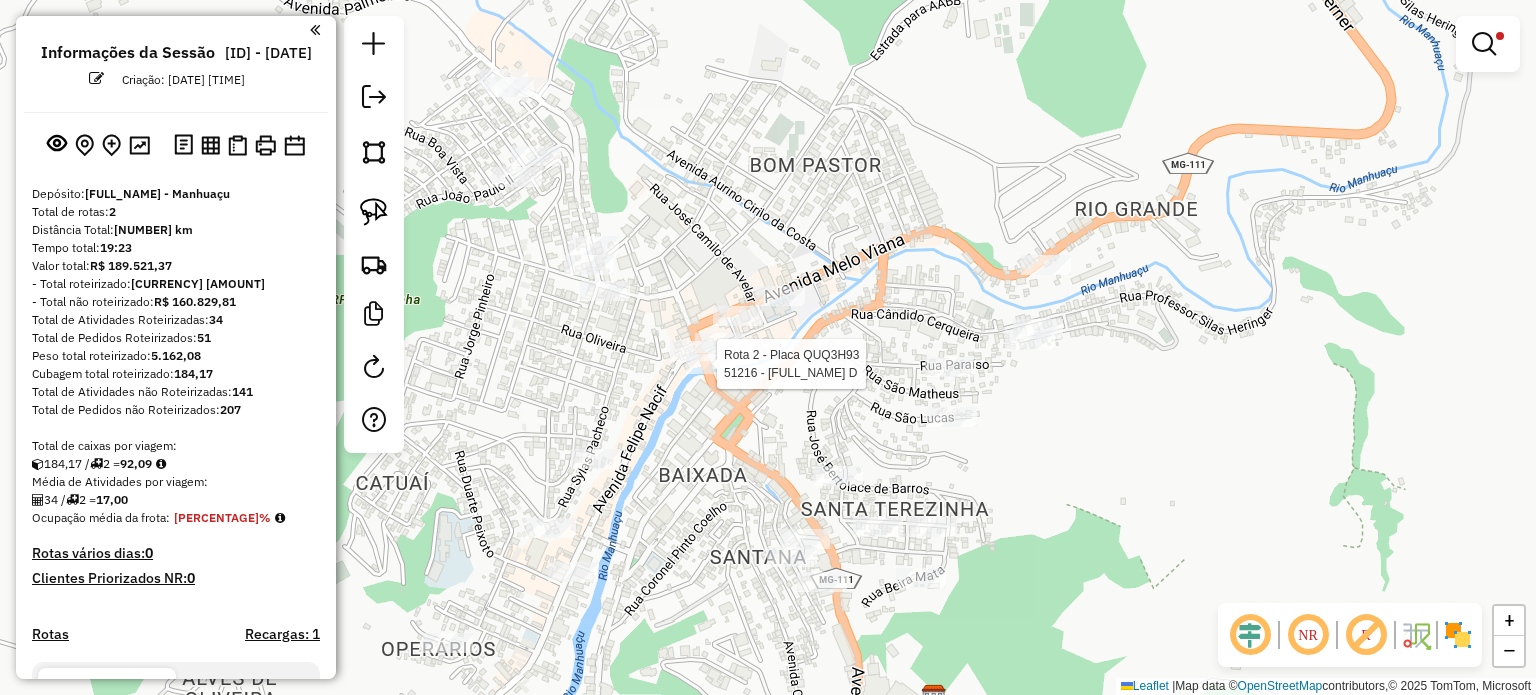 select on "**********" 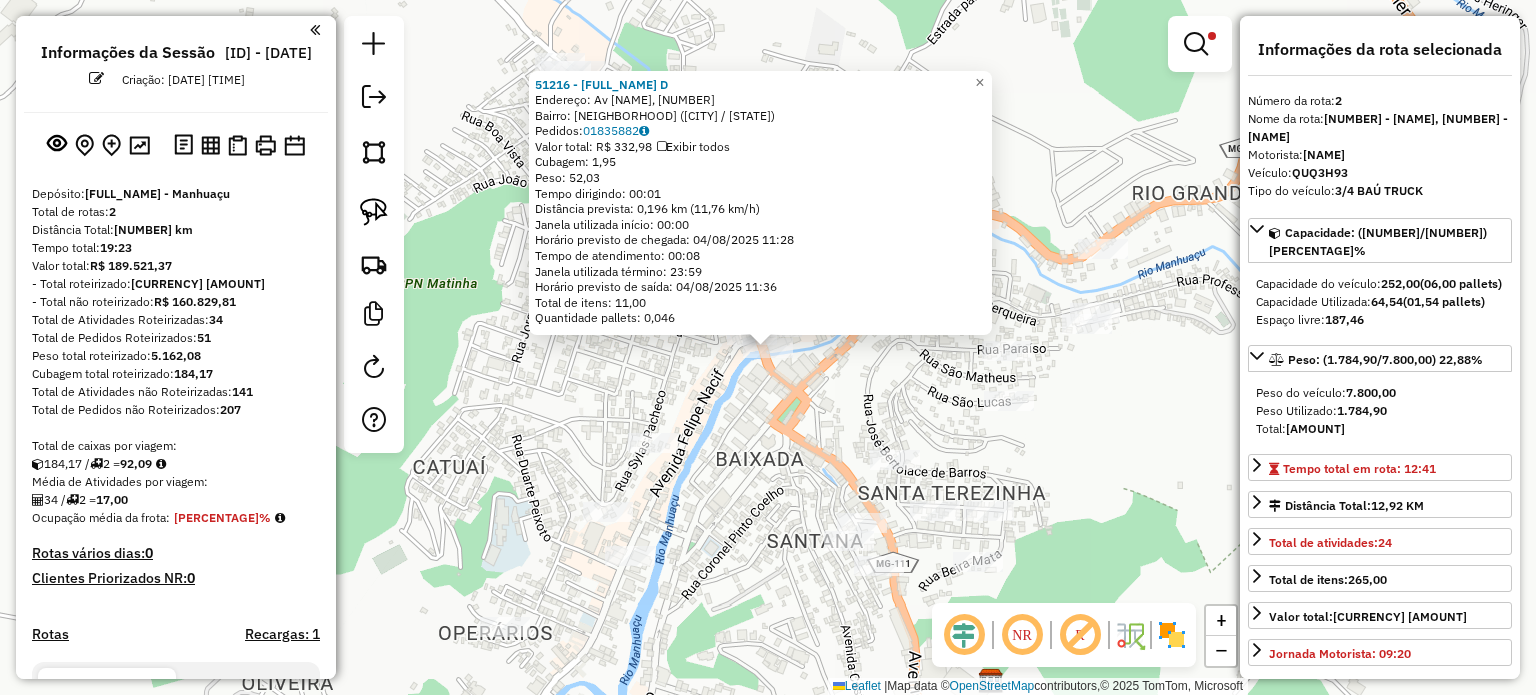 scroll, scrollTop: 684, scrollLeft: 0, axis: vertical 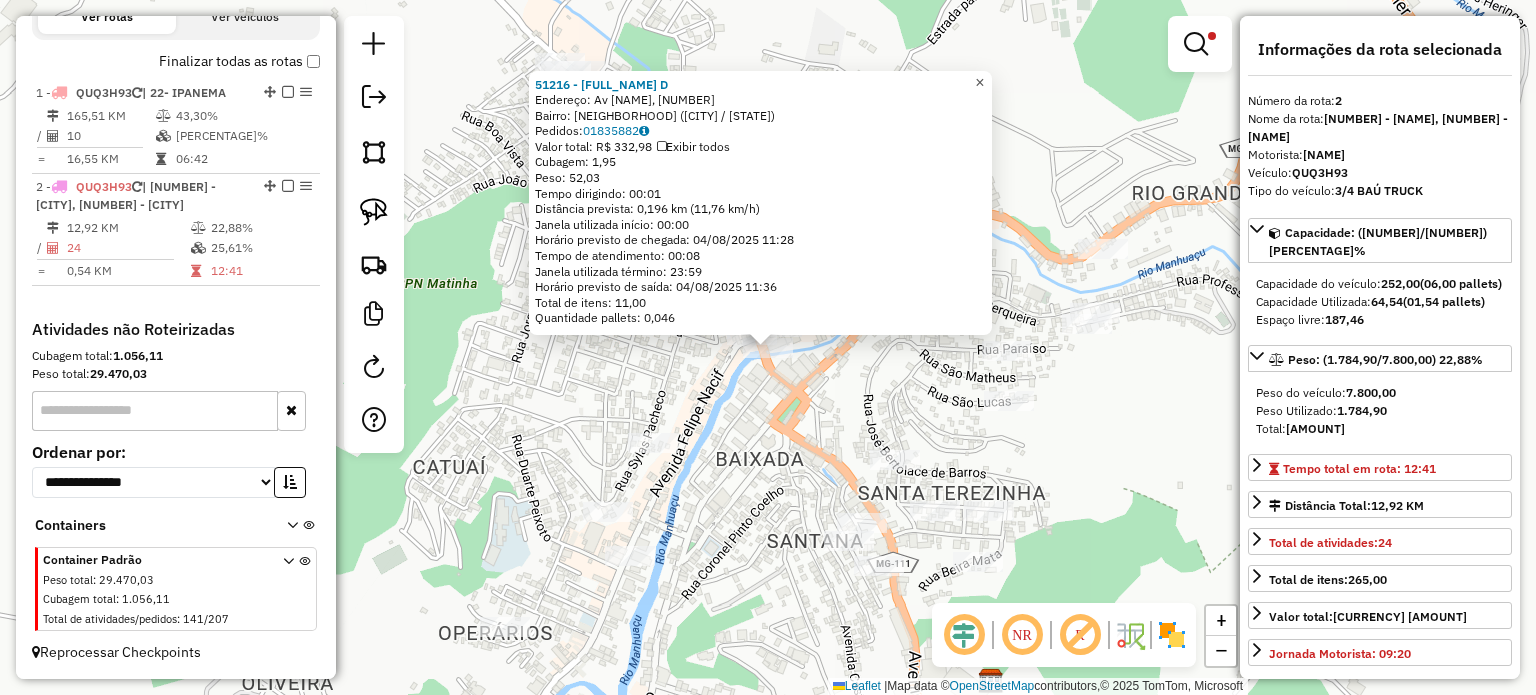 click on "×" 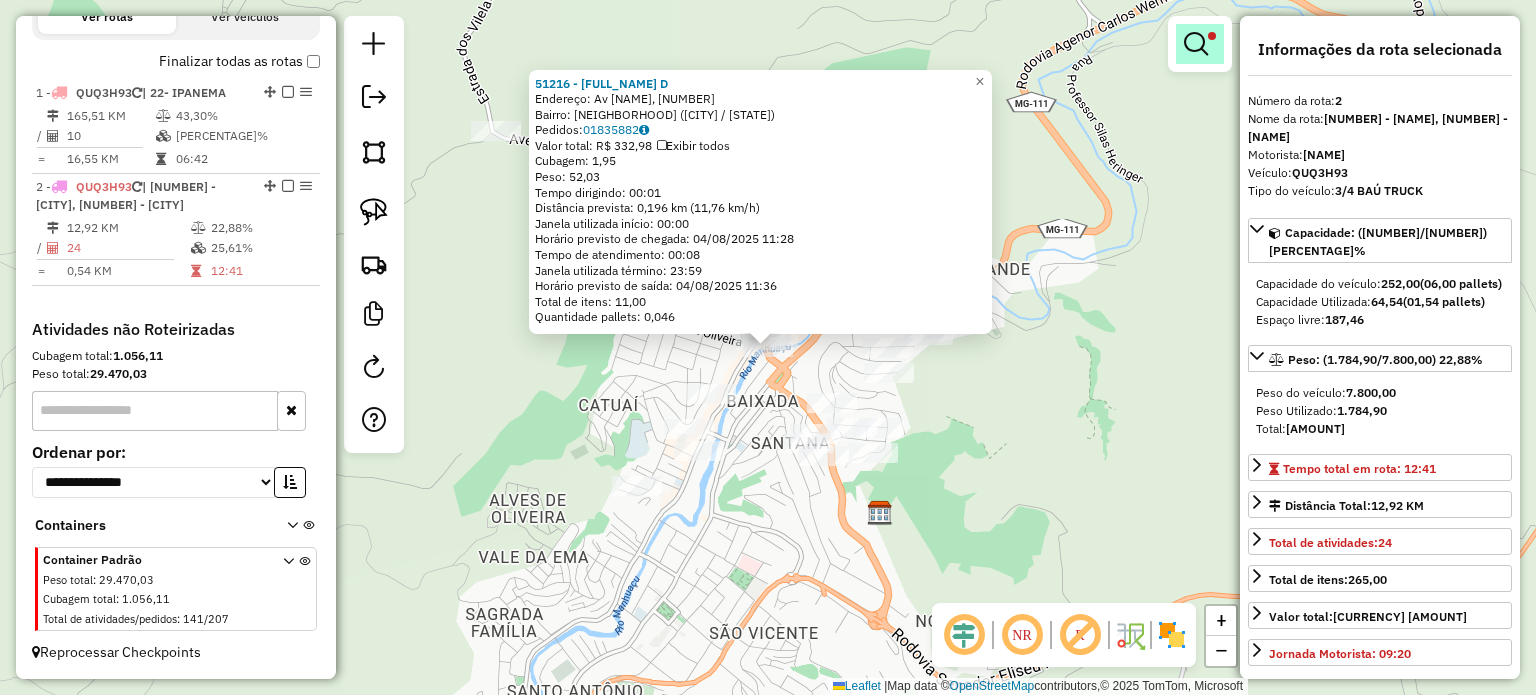 click at bounding box center [1196, 44] 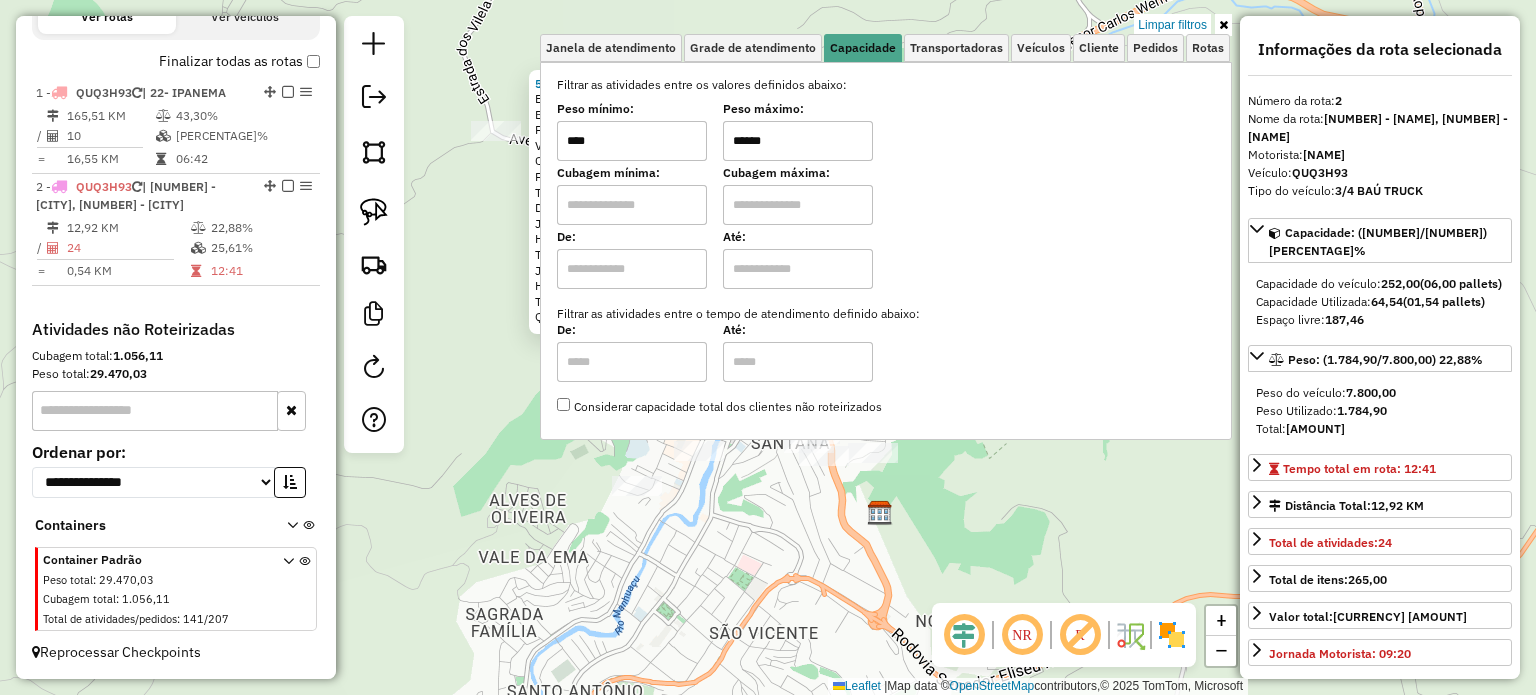 drag, startPoint x: 687, startPoint y: 155, endPoint x: 656, endPoint y: 156, distance: 31.016125 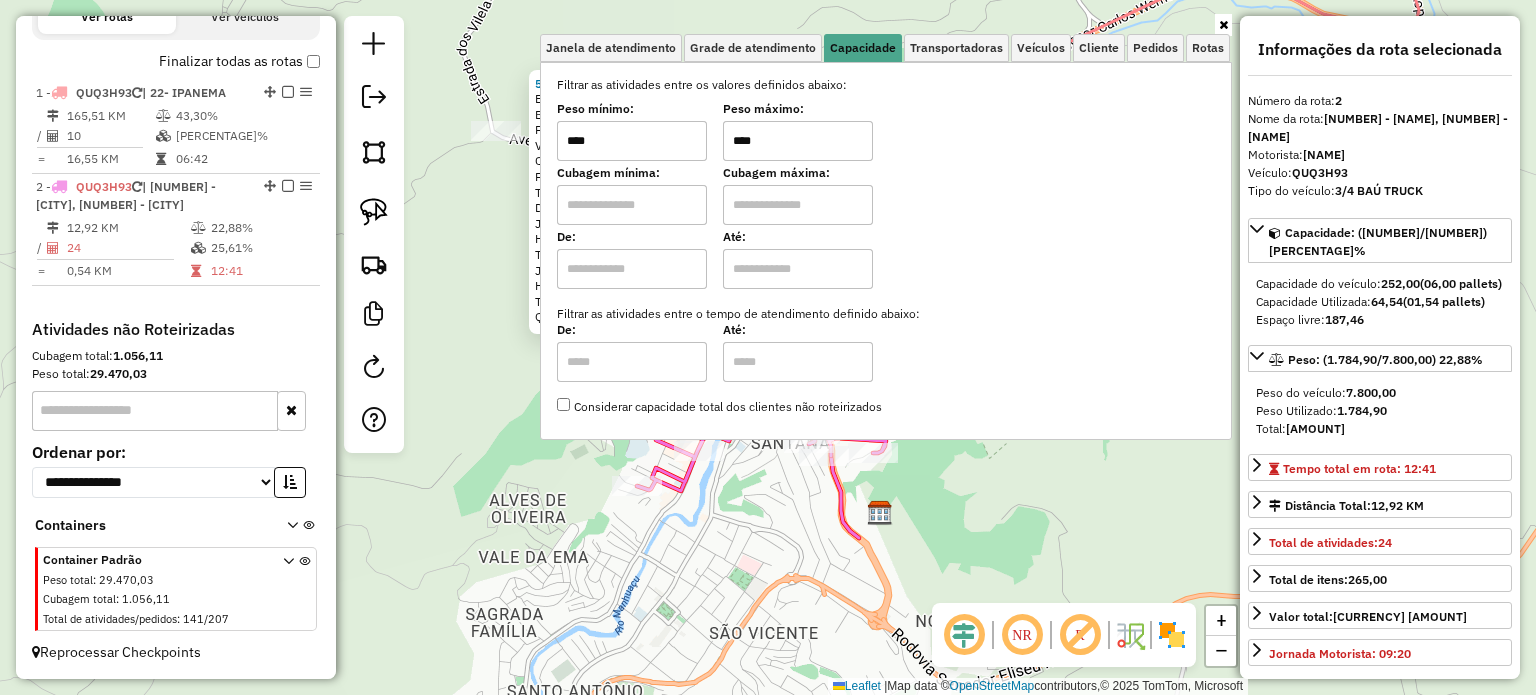 type on "****" 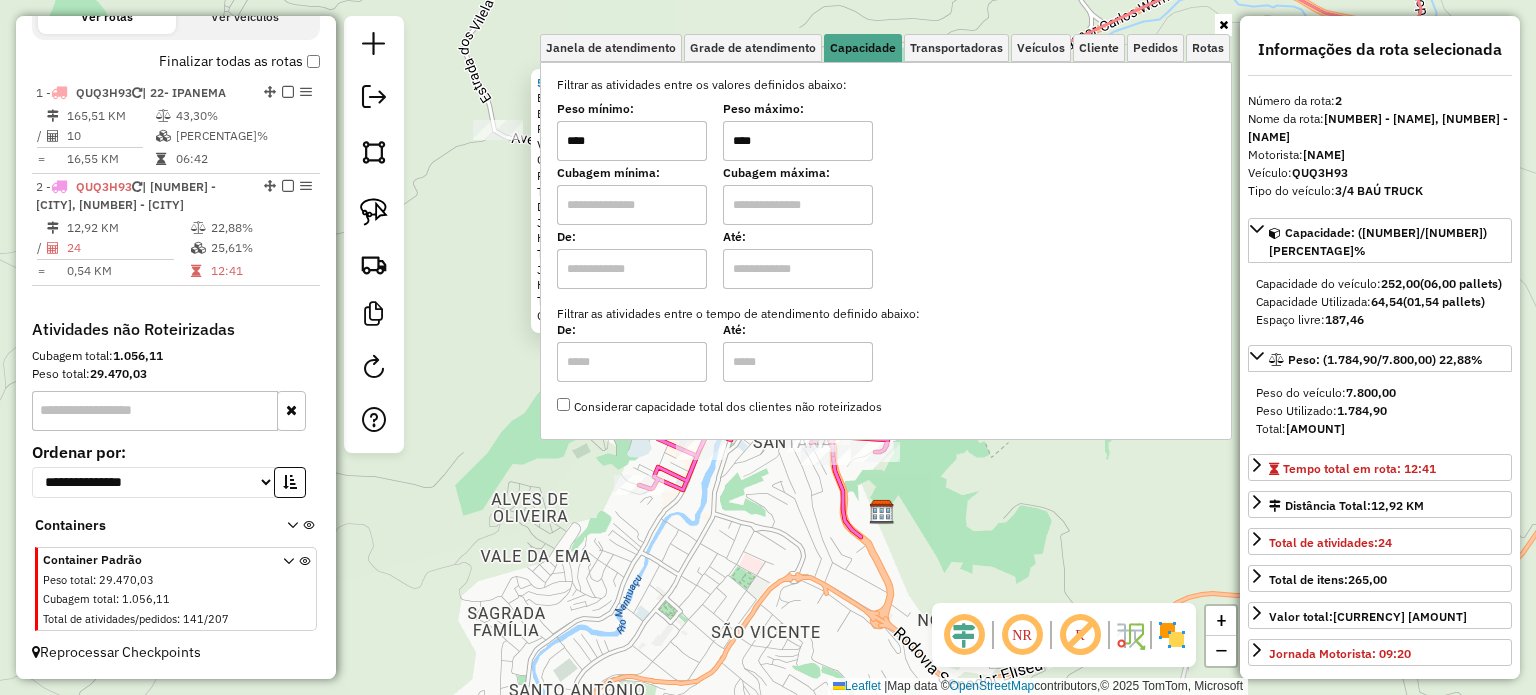 click on "51216 - GETULIO RODRIGUES  D  Endereço: Av  BARAO DO RIO BRANCO,          241   Bairro: BAIXADA (MANHUACU / MG)   Pedidos:  01835882   Valor total: R$ 332,98   Exibir todos   Cubagem: 1,95  Peso: 52,03  Tempo dirigindo: 00:01   Distância prevista: 0,196 km (11,76 km/h)   Janela utilizada início: 00:00   Horário previsto de chegada: 04/08/2025 11:28   Tempo de atendimento: 00:08   Janela utilizada término: 23:59   Horário previsto de saída: 04/08/2025 11:36   Total de itens: 11,00   Quantidade pallets: 0,046  × Janela de atendimento Grade de atendimento Capacidade Transportadoras Veículos Cliente Pedidos  Rotas Selecione os dias de semana para filtrar as janelas de atendimento  Seg   Ter   Qua   Qui   Sex   Sáb   Dom  Informe o período da janela de atendimento: De: Até:  Filtrar exatamente a janela do cliente  Considerar janela de atendimento padrão  Selecione os dias de semana para filtrar as grades de atendimento  Seg   Ter   Qua   Qui   Sex   Sáb   Dom   Peso mínimo:  ****  Peso máximo:  De:" 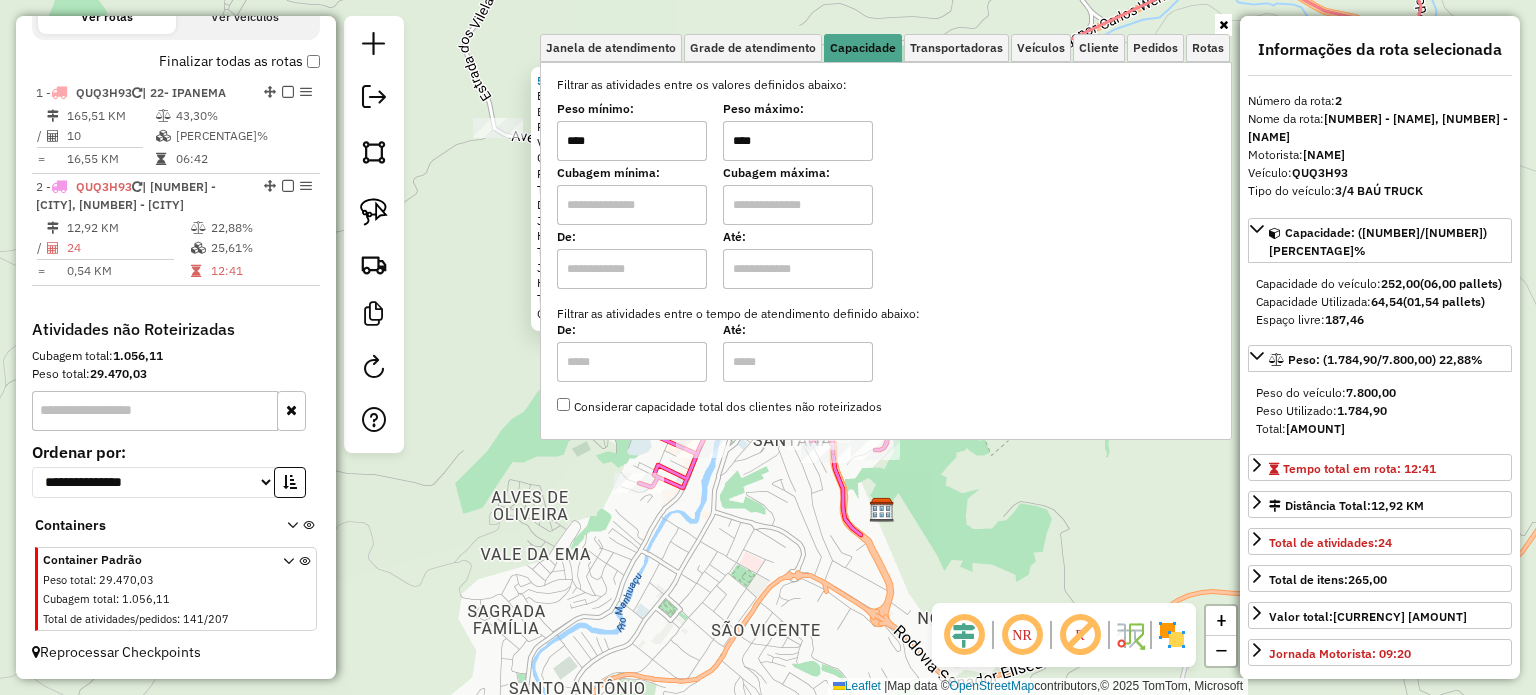 click at bounding box center (1223, 25) 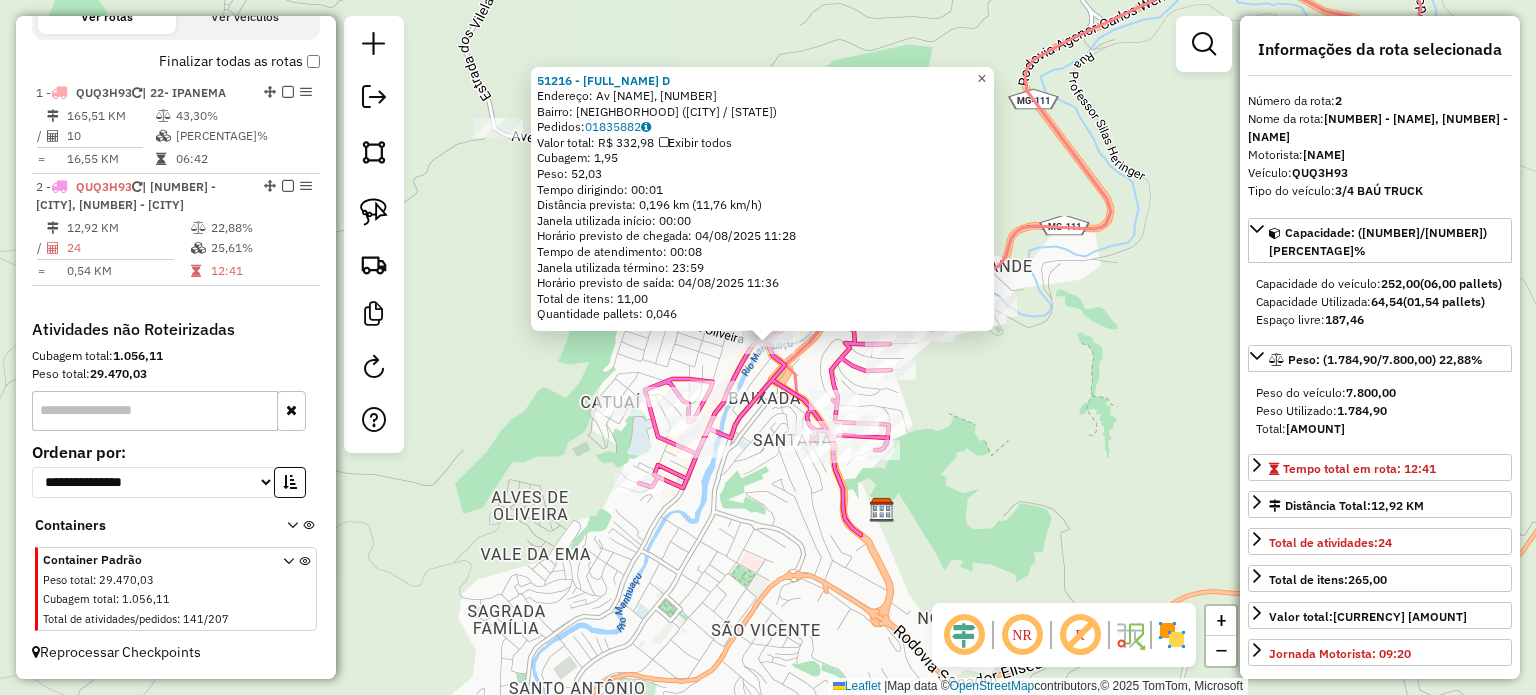 click on "×" 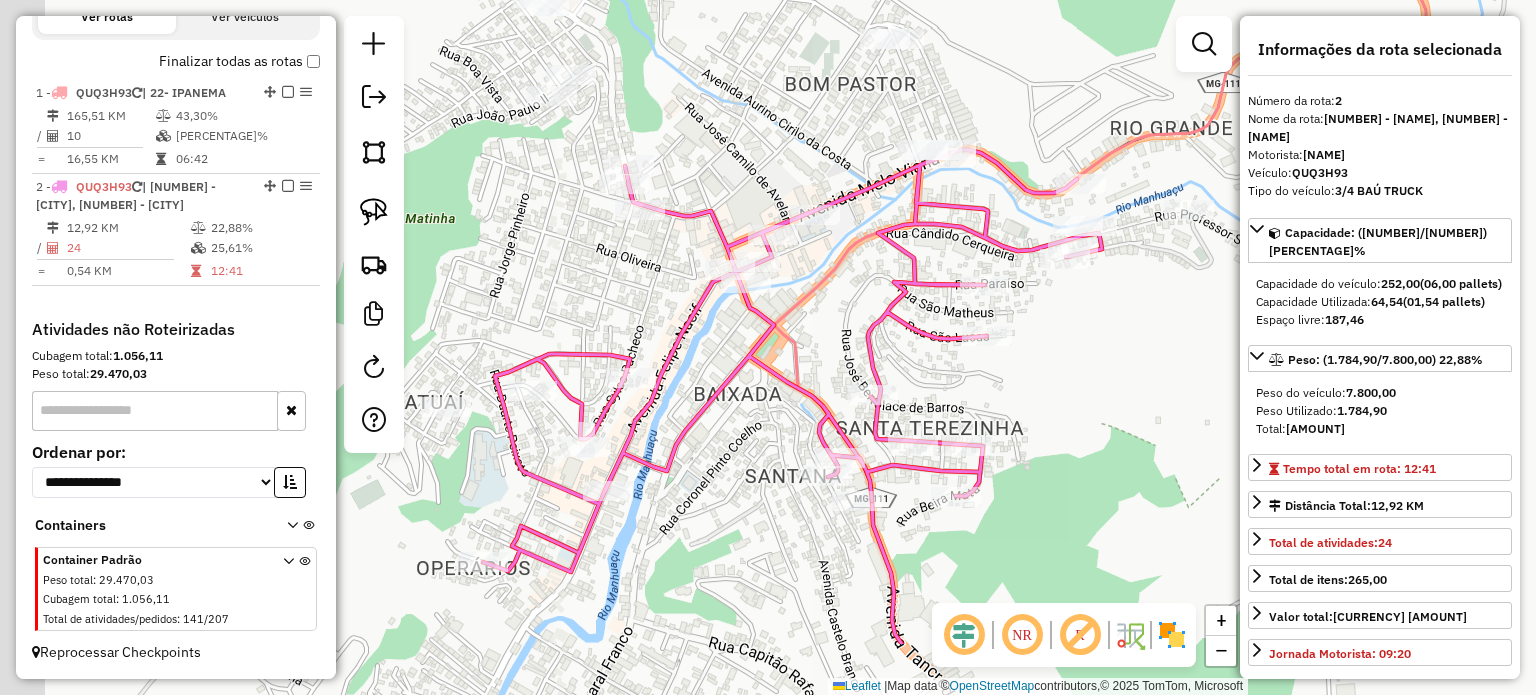drag, startPoint x: 733, startPoint y: 378, endPoint x: 680, endPoint y: 381, distance: 53.08484 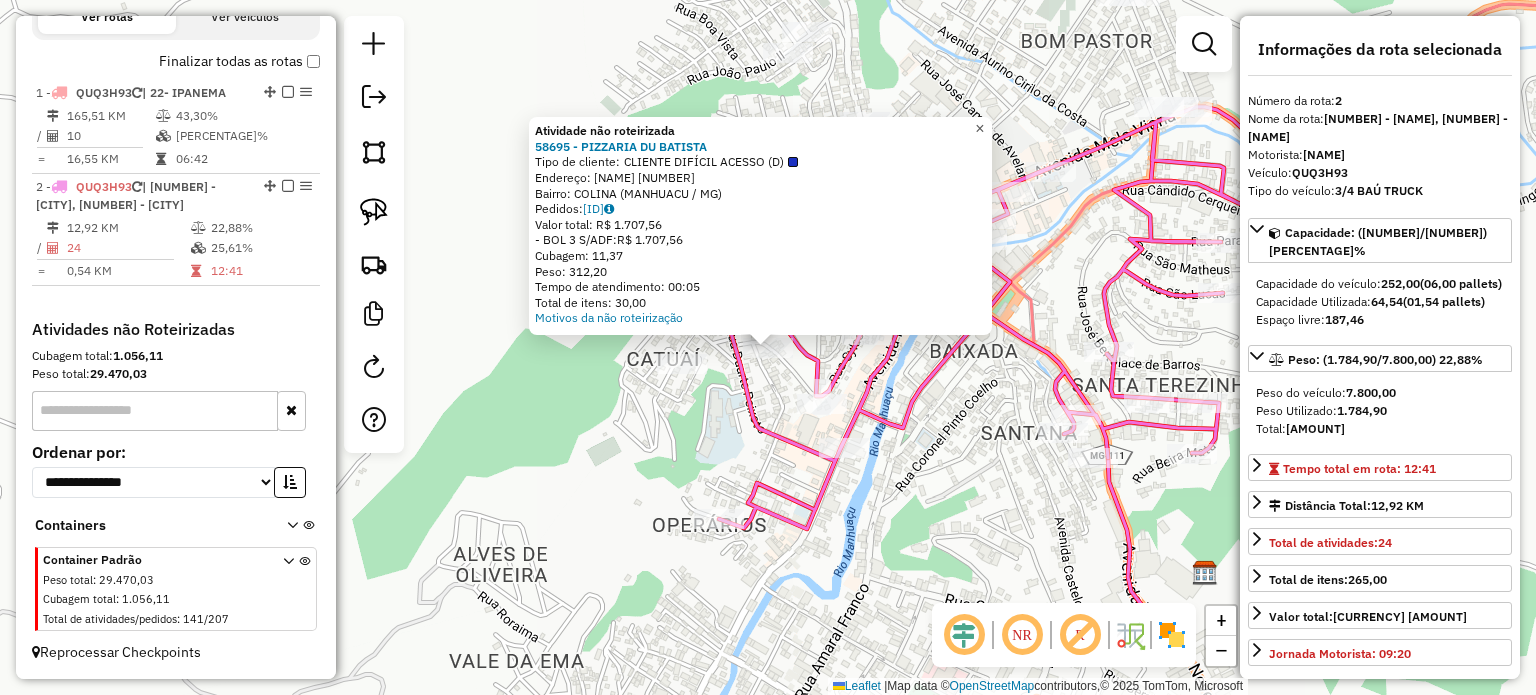 click on "×" 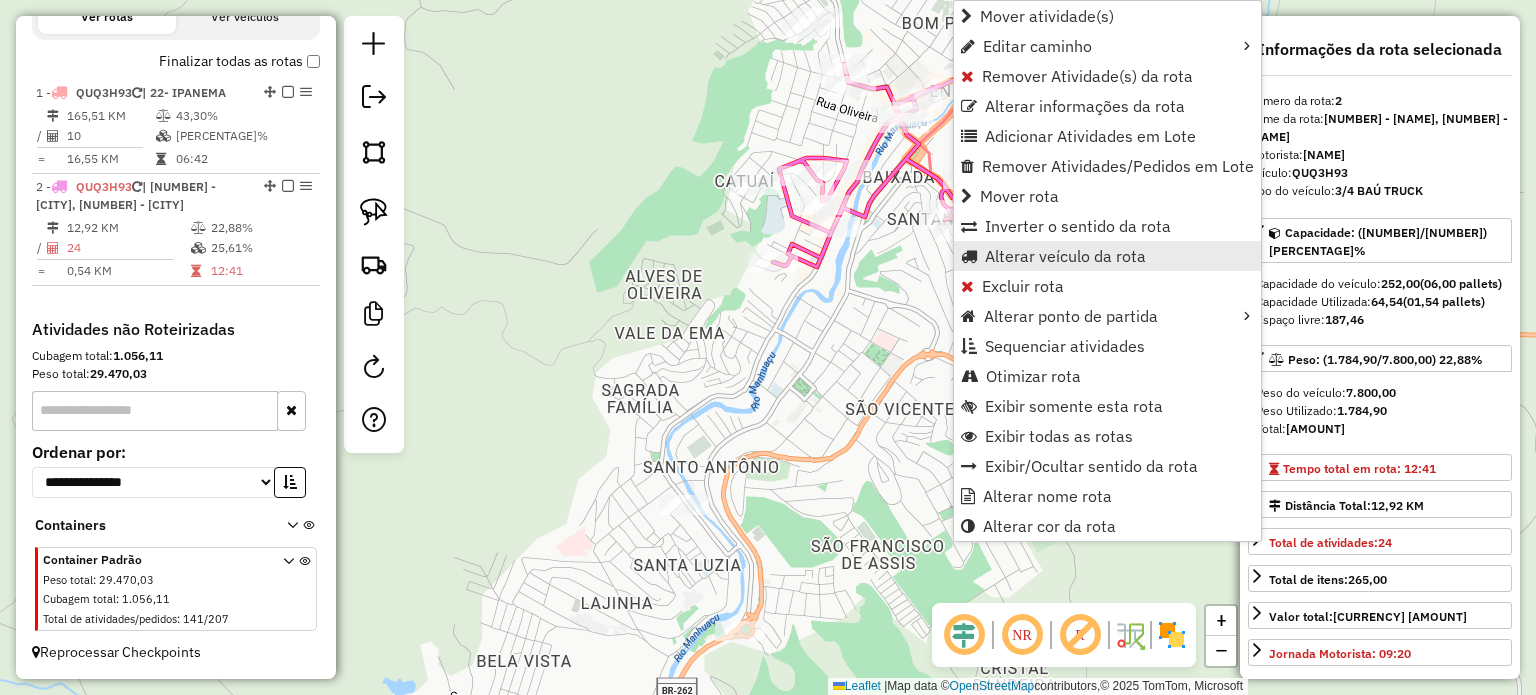 click on "Alterar veículo da rota" at bounding box center [1065, 256] 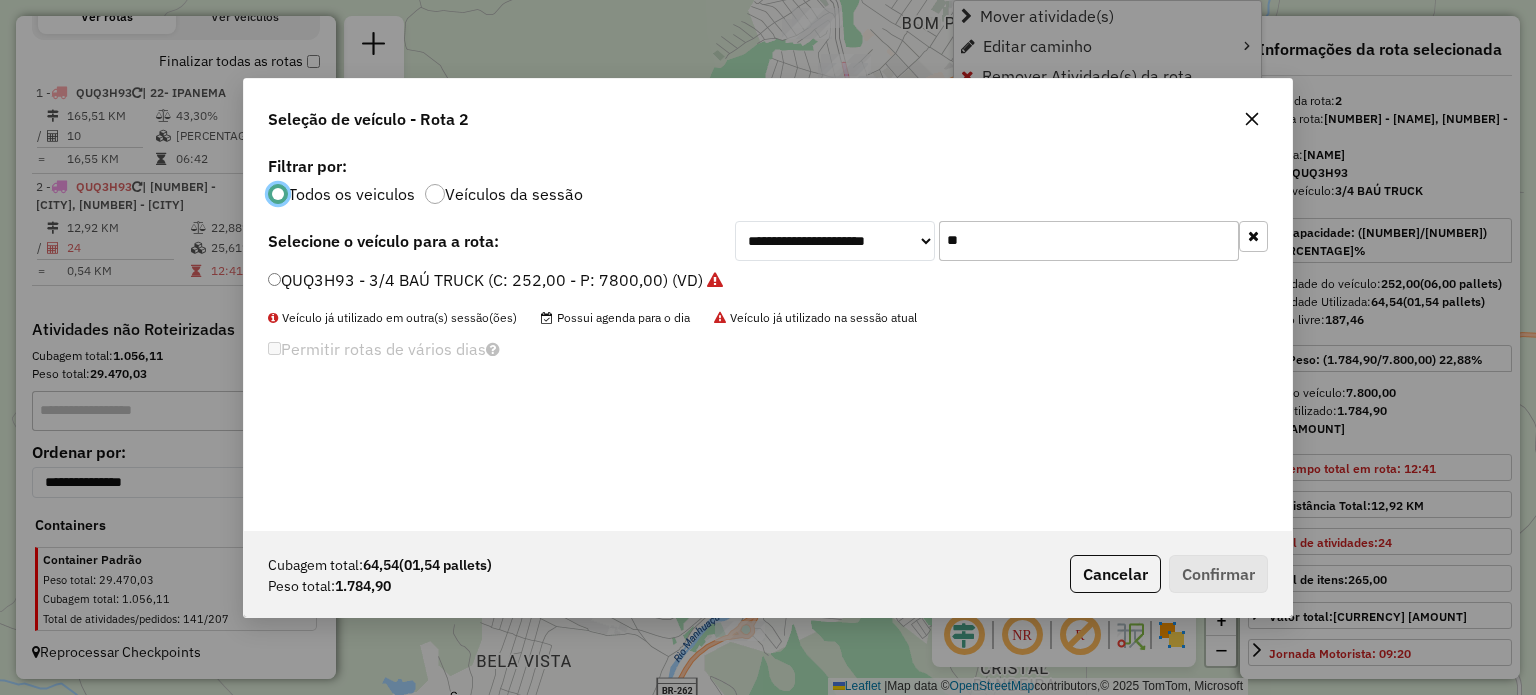 scroll, scrollTop: 10, scrollLeft: 6, axis: both 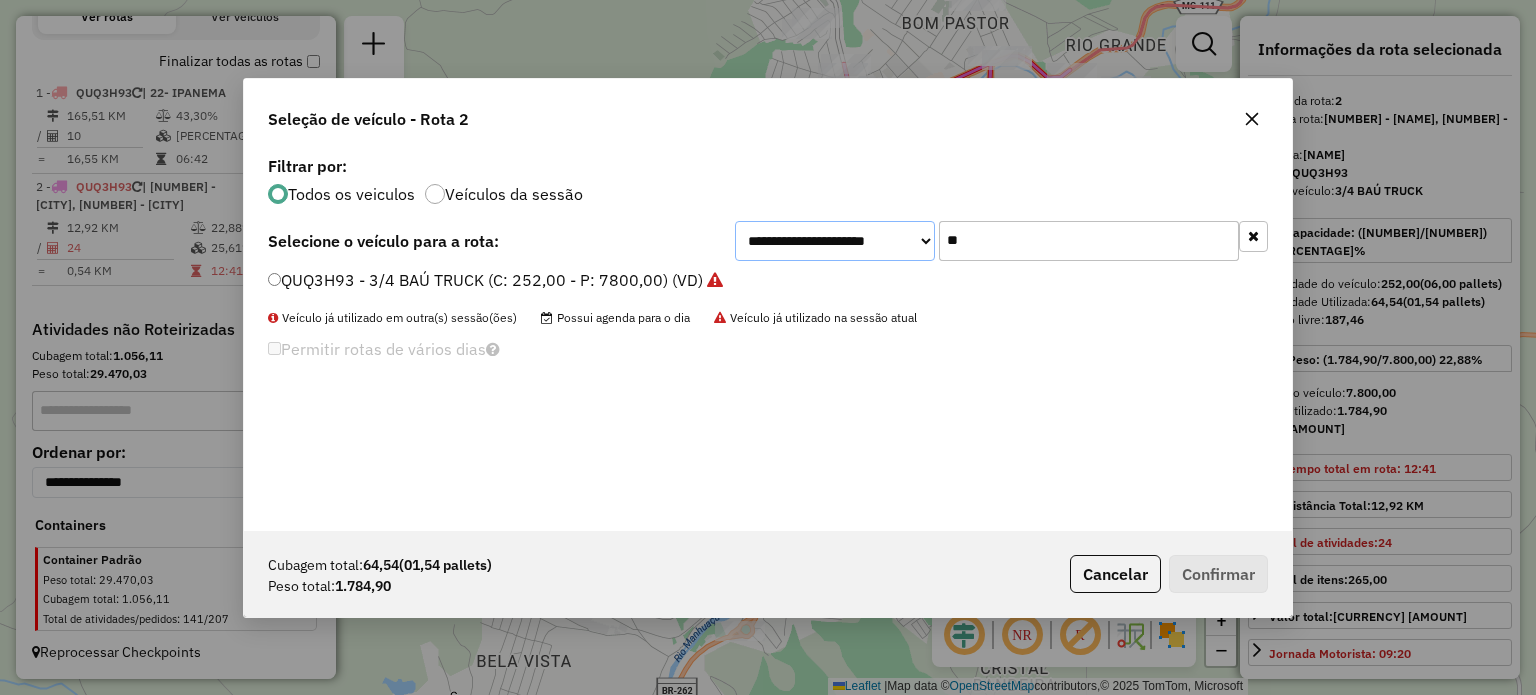 click on "**********" 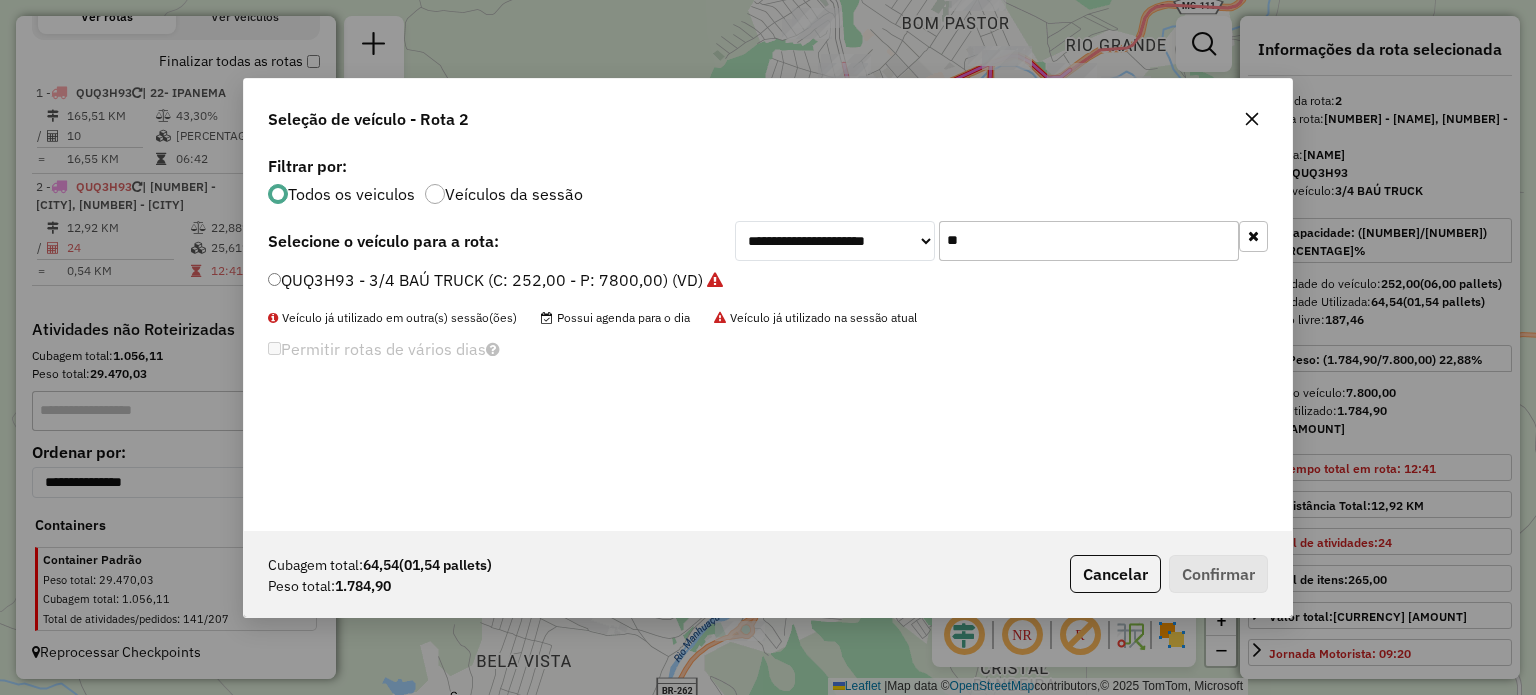 click on "**" 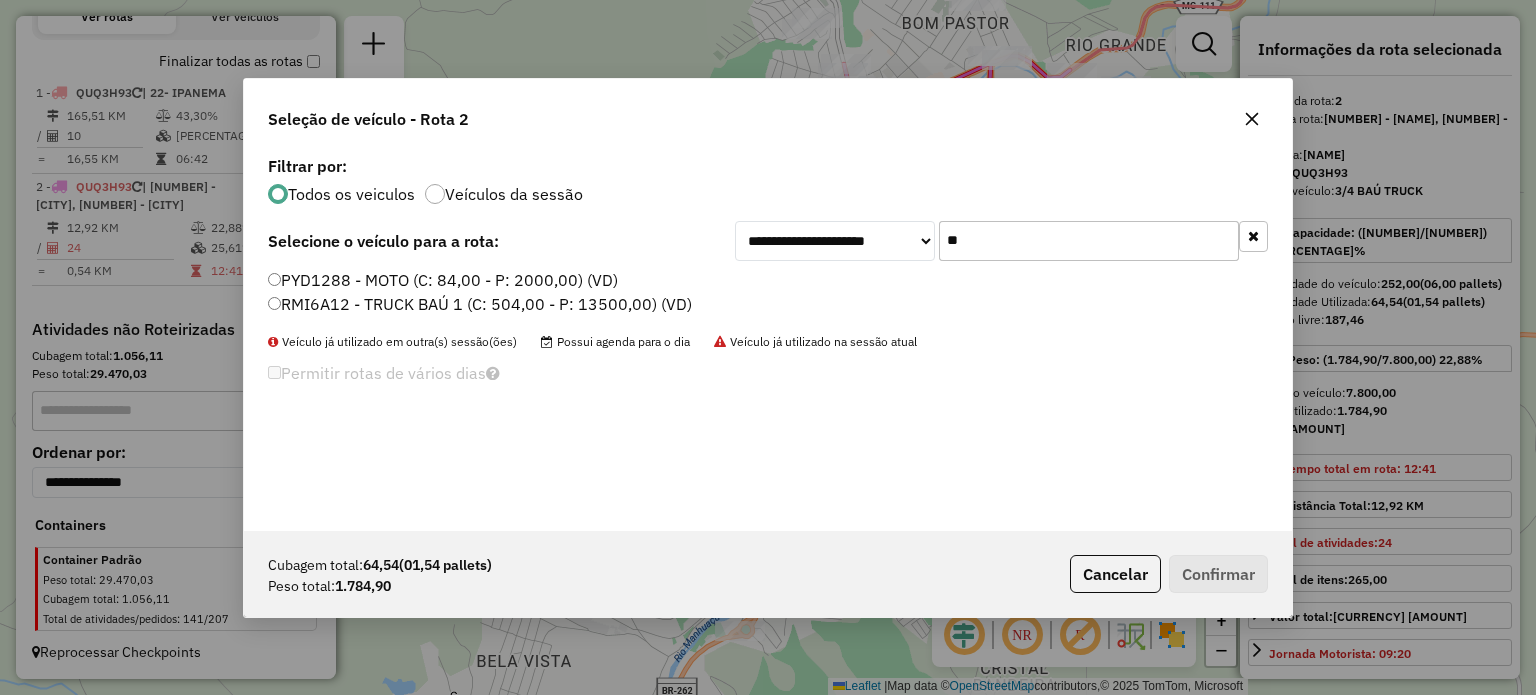 type on "**" 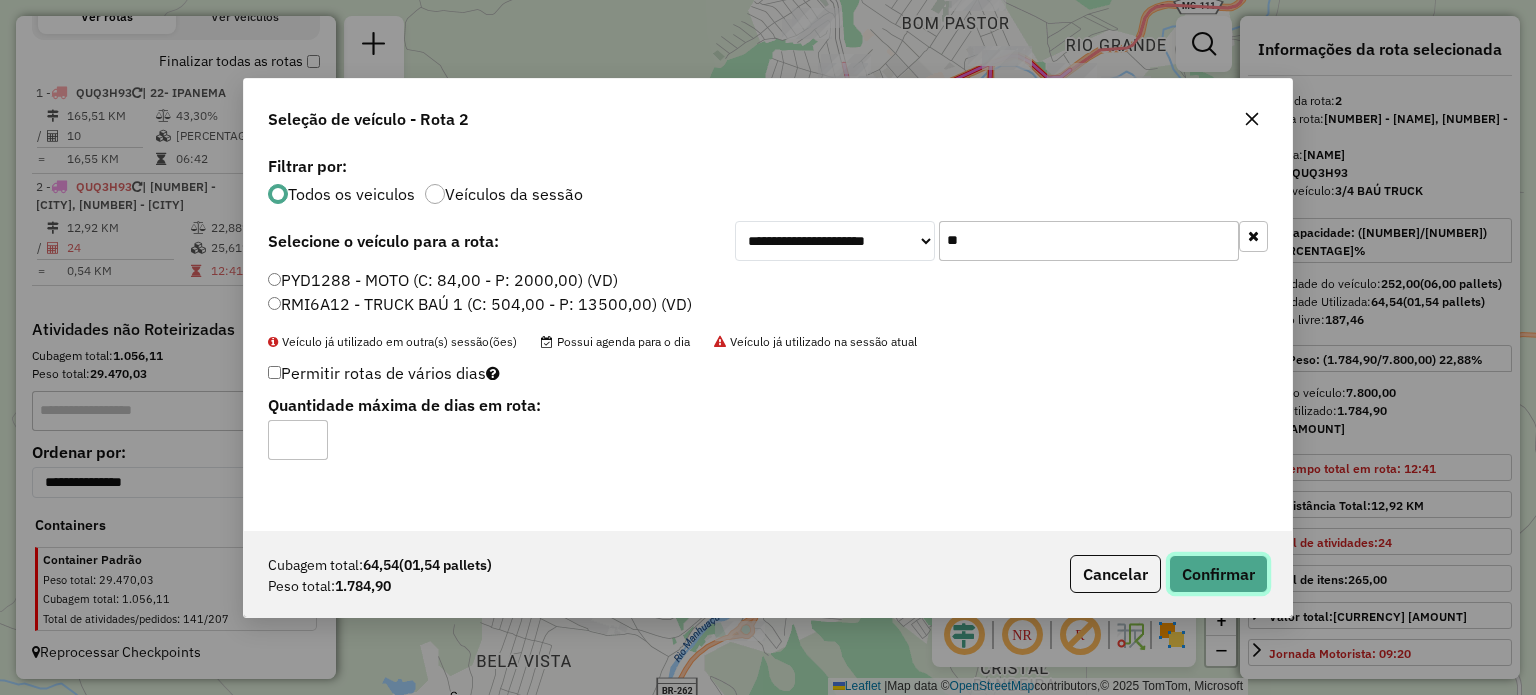 click on "Confirmar" 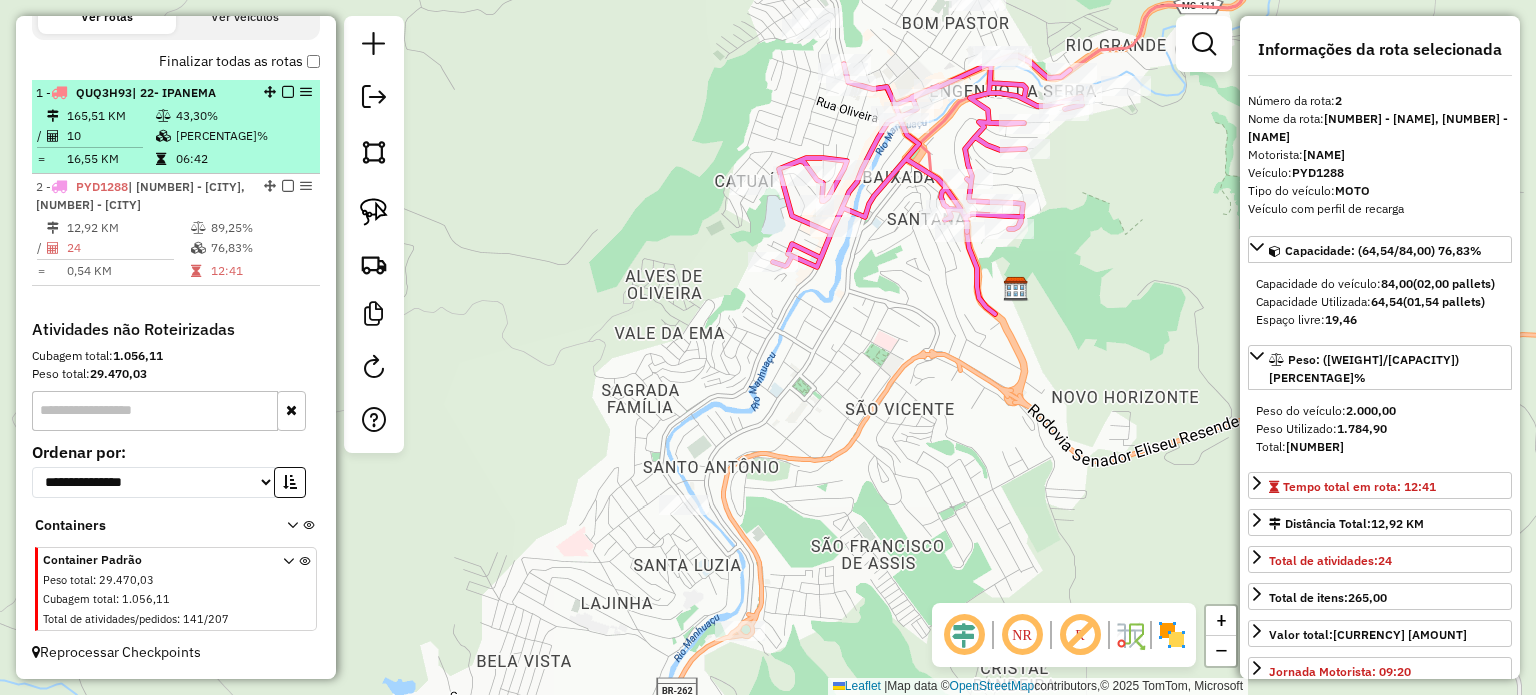click at bounding box center [288, 186] 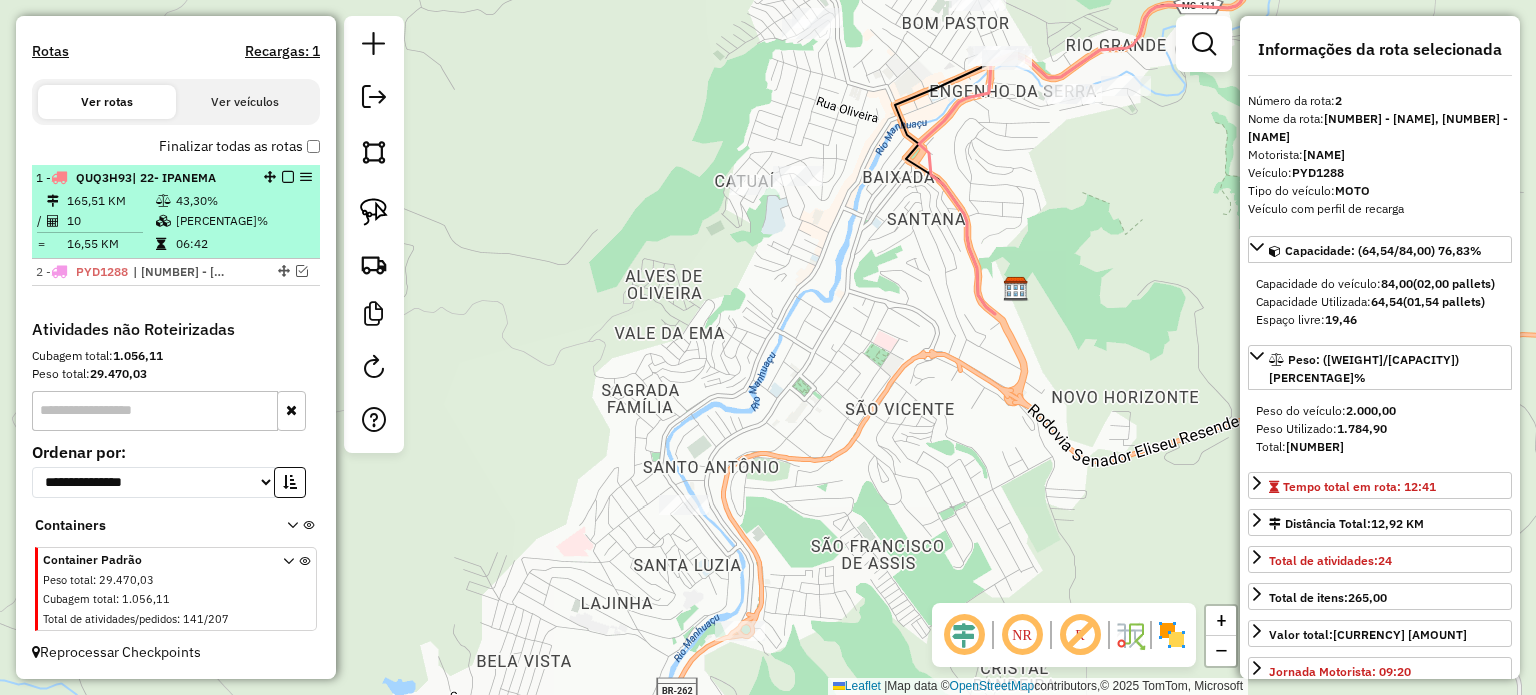 scroll, scrollTop: 599, scrollLeft: 0, axis: vertical 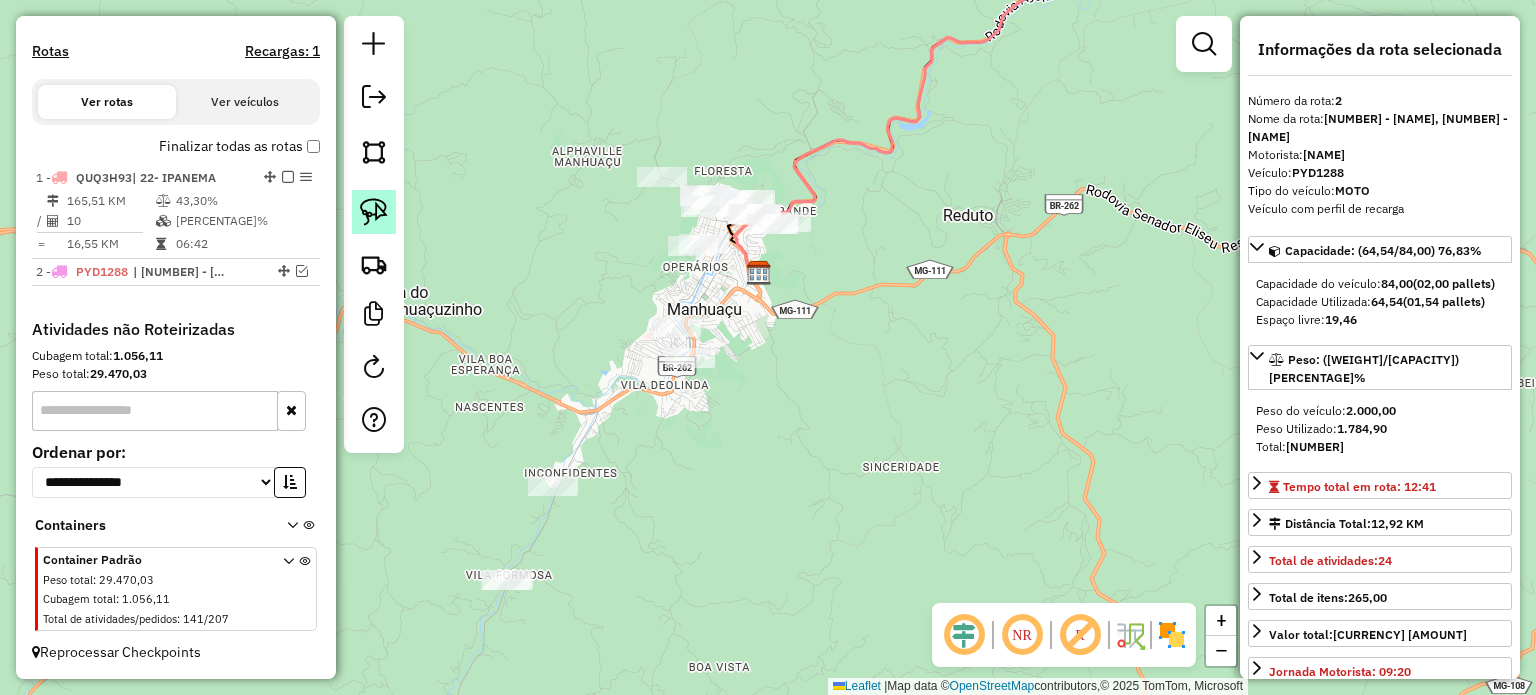 click 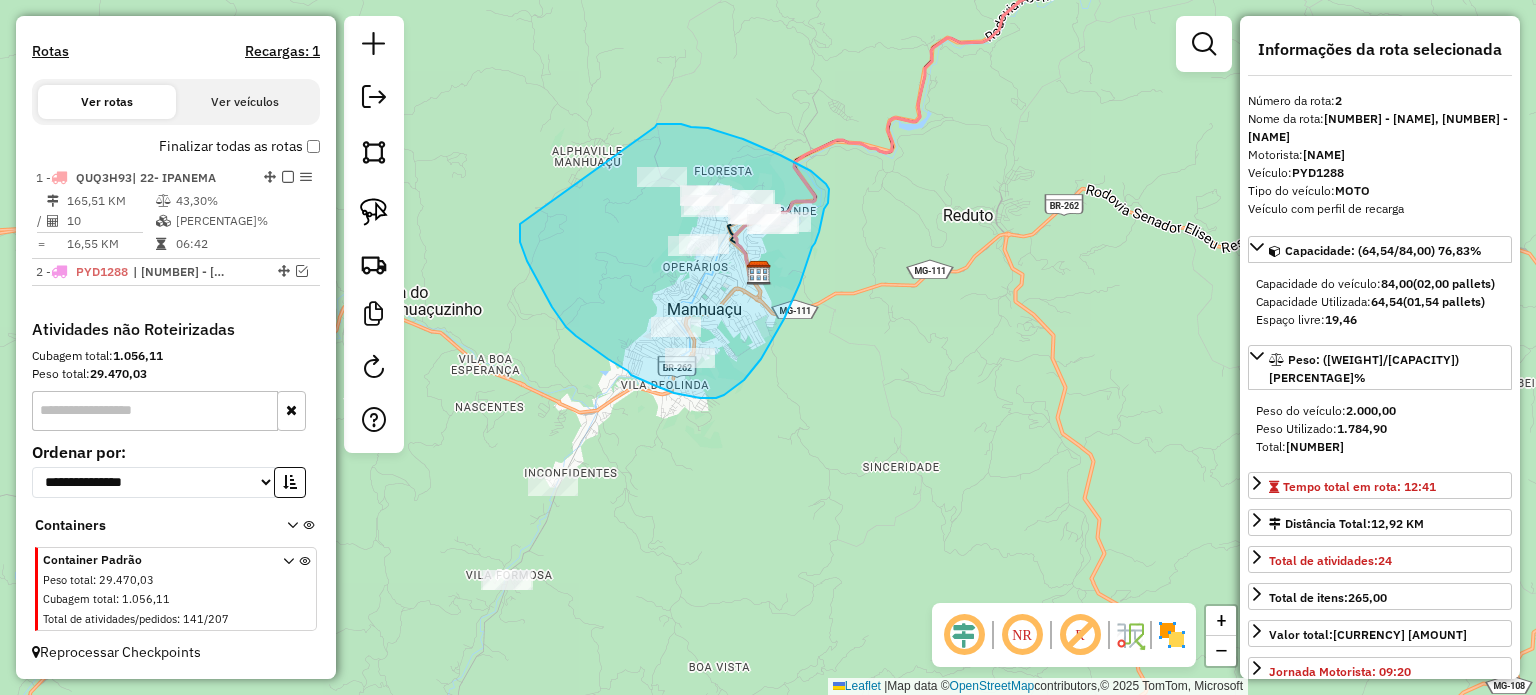 drag, startPoint x: 524, startPoint y: 255, endPoint x: 644, endPoint y: 139, distance: 166.90117 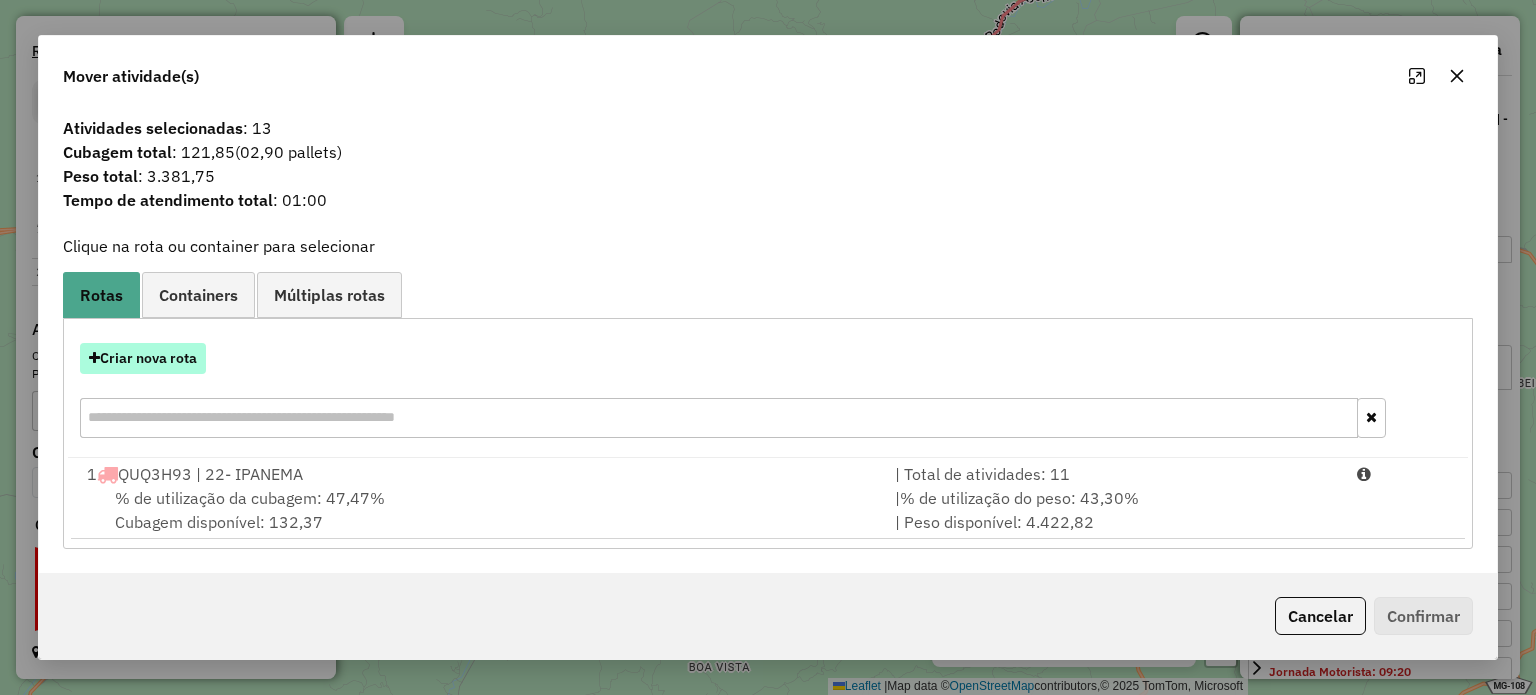 click on "Criar nova rota" at bounding box center (143, 358) 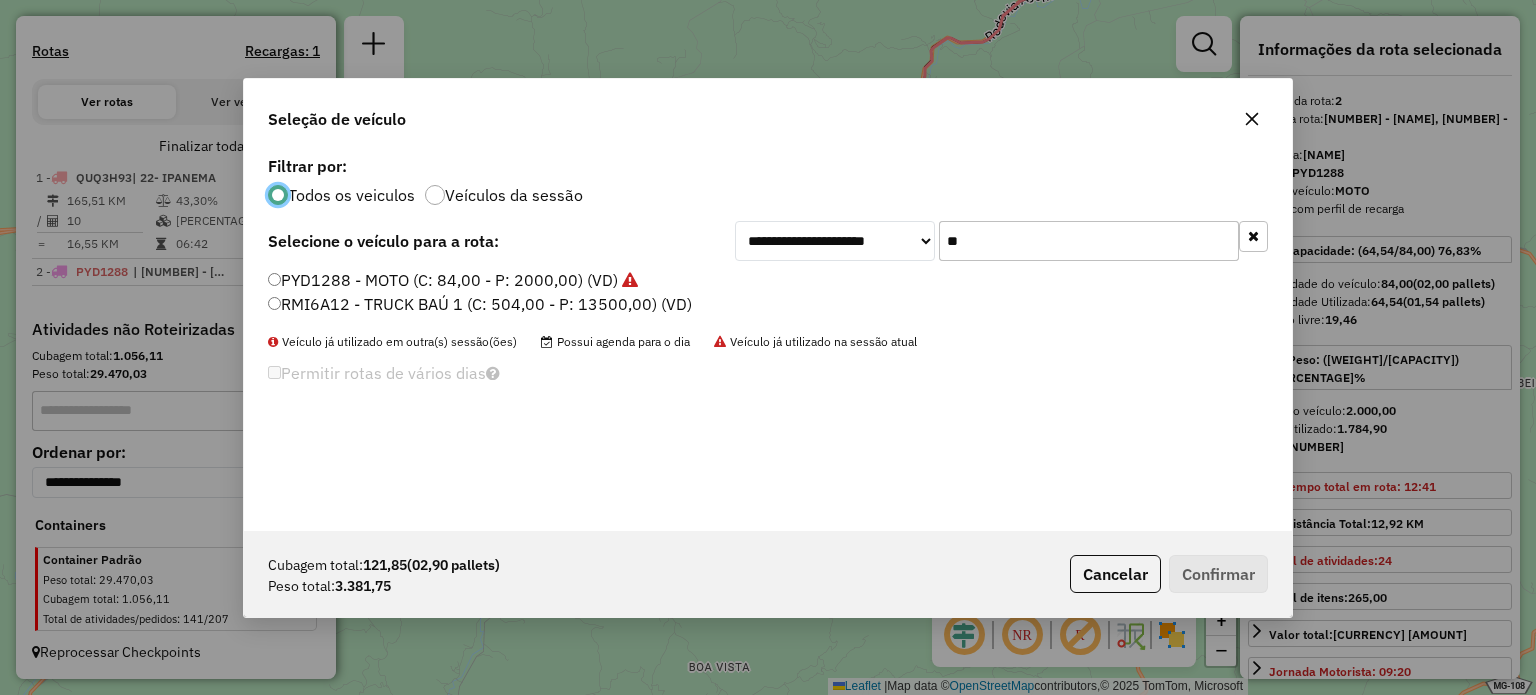 scroll, scrollTop: 10, scrollLeft: 6, axis: both 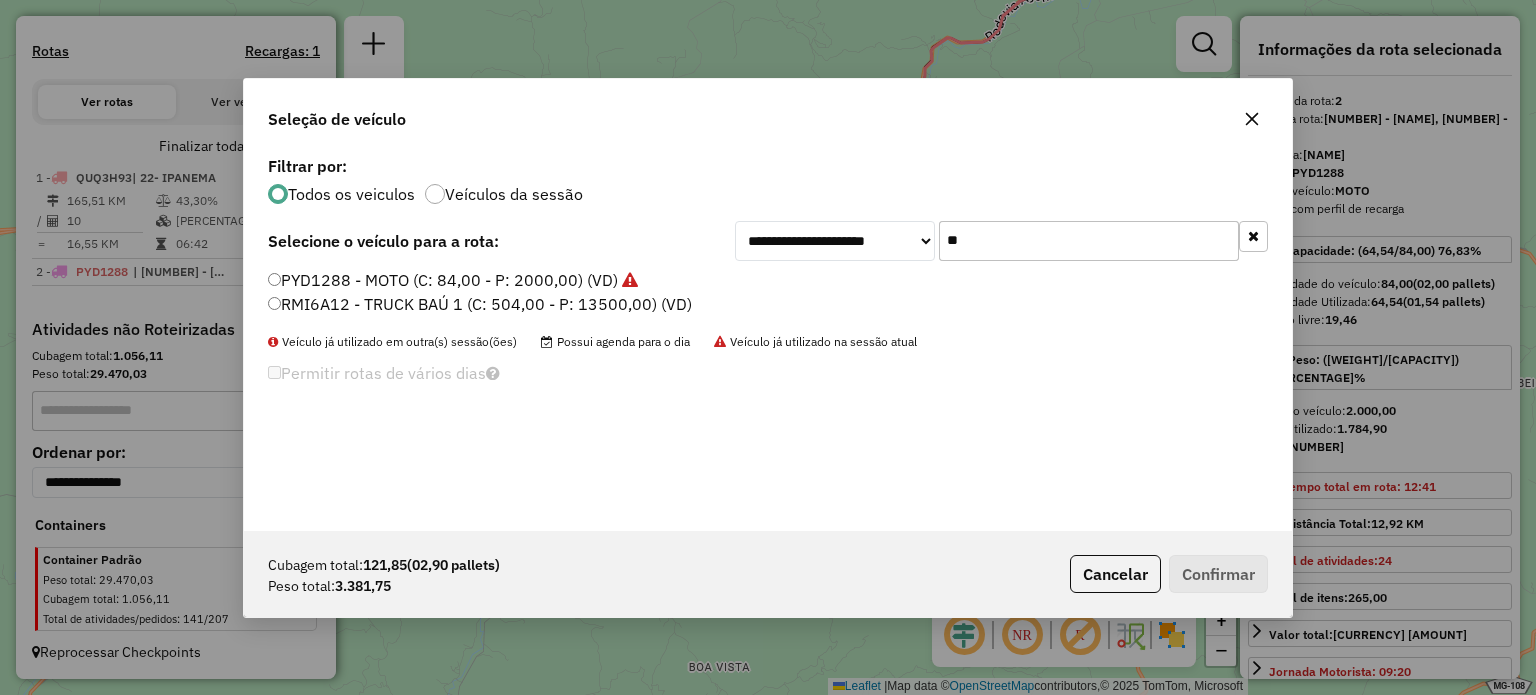 drag, startPoint x: 976, startPoint y: 238, endPoint x: 912, endPoint y: 241, distance: 64.070274 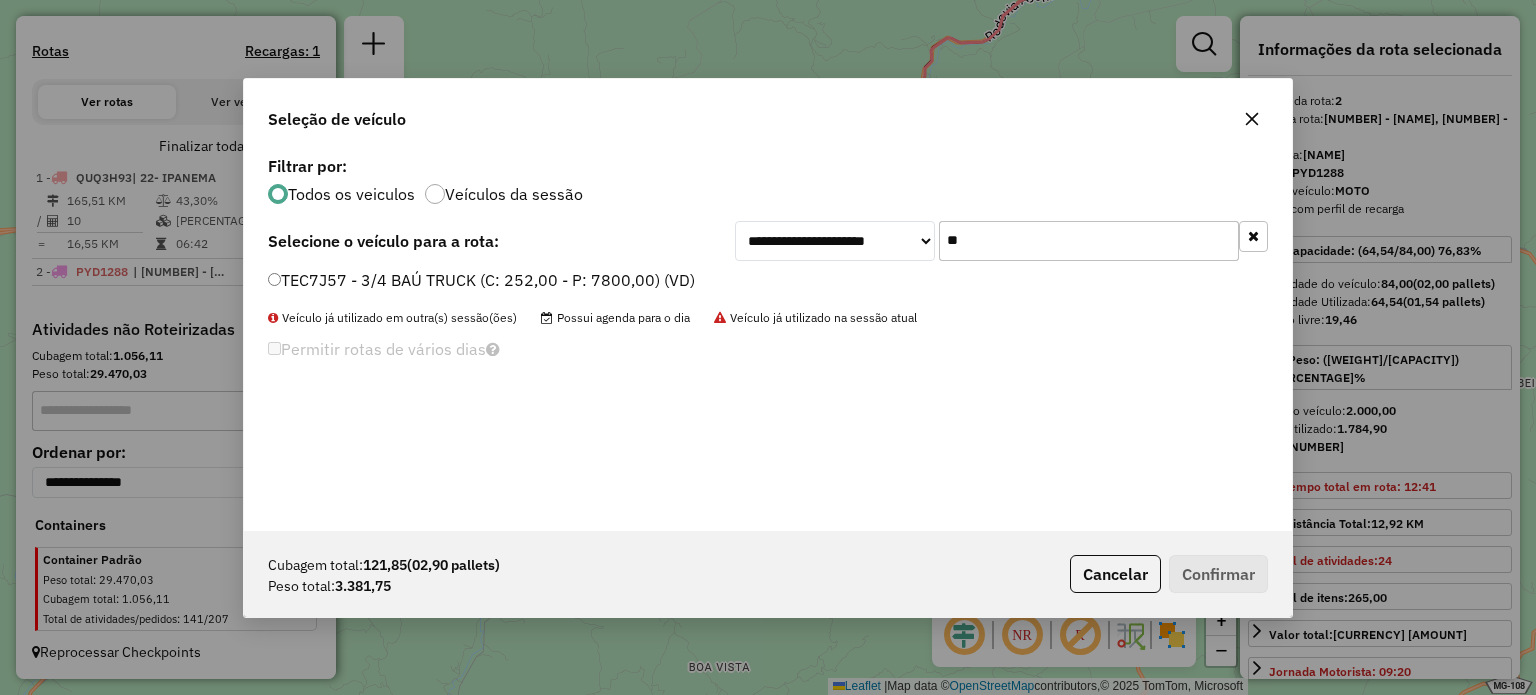 type on "**" 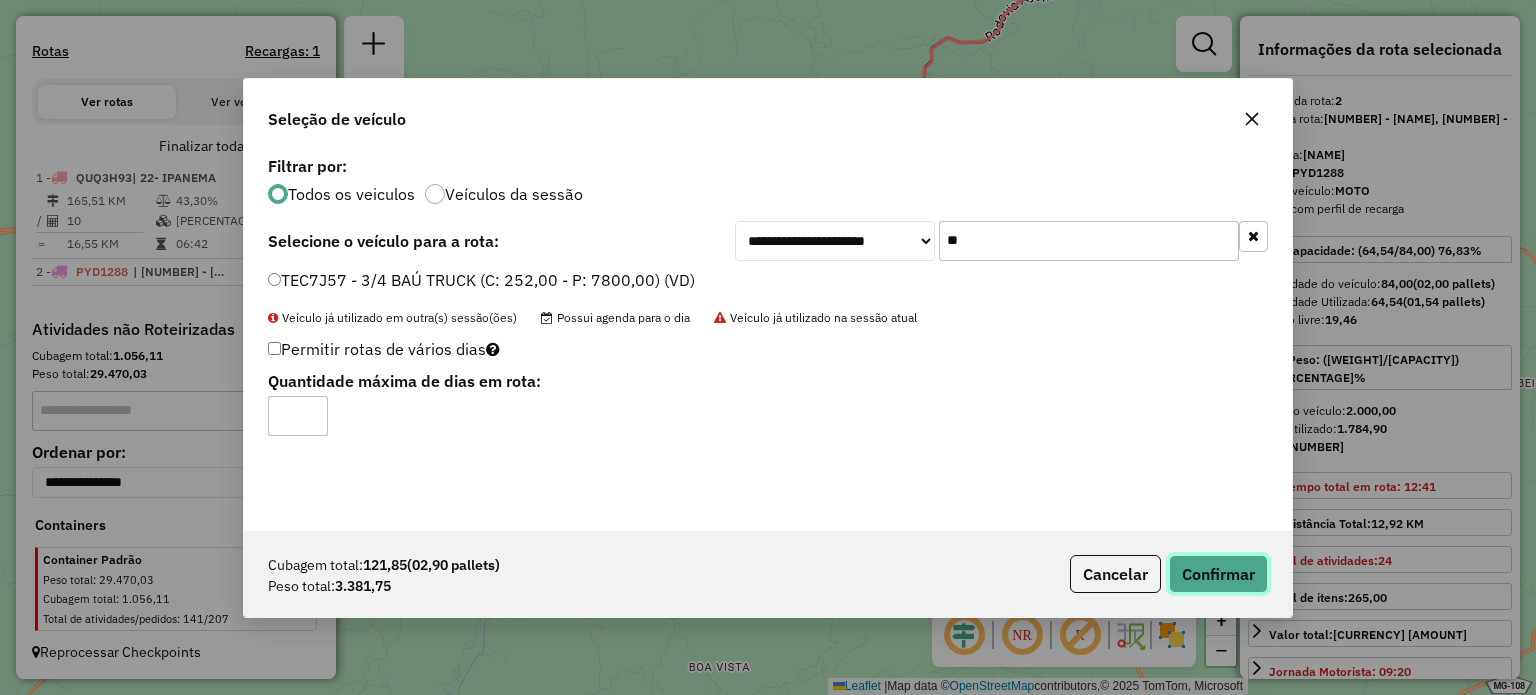 click on "Confirmar" 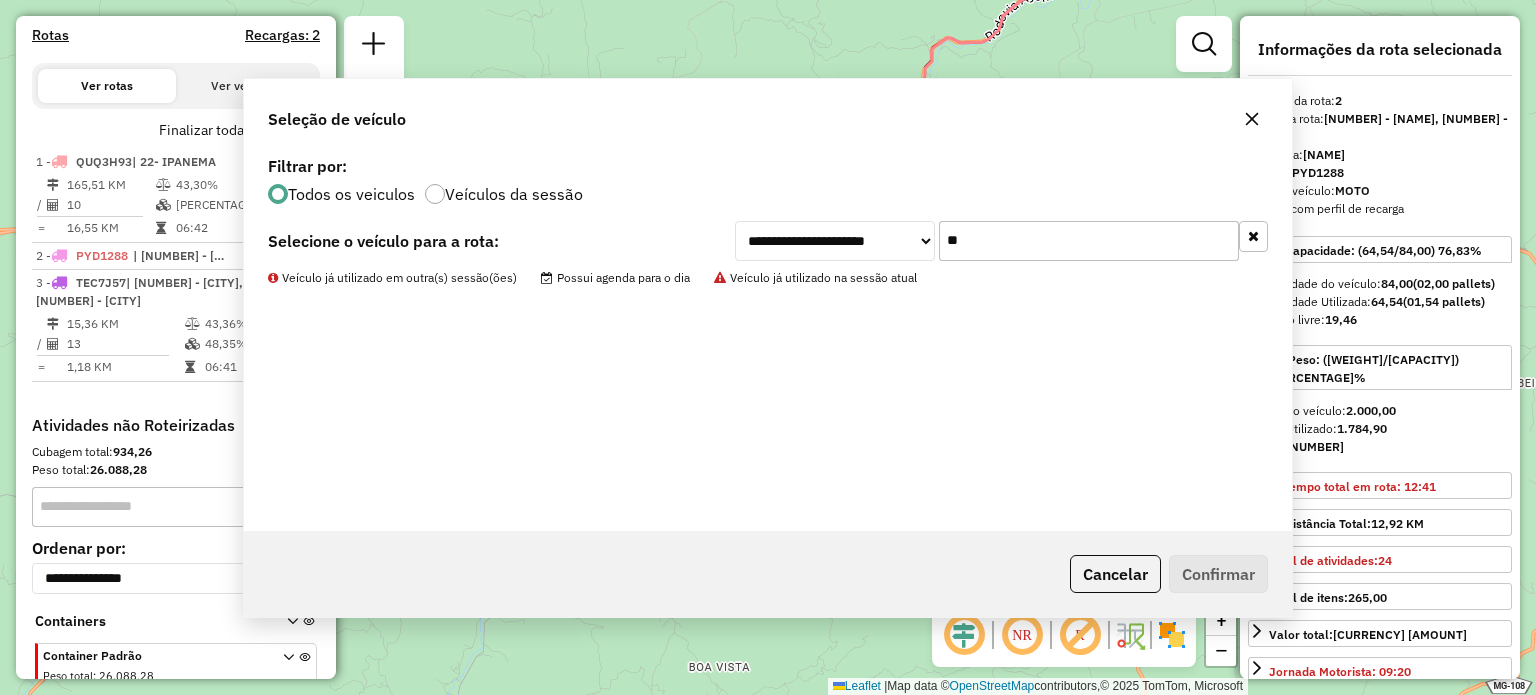 scroll, scrollTop: 711, scrollLeft: 0, axis: vertical 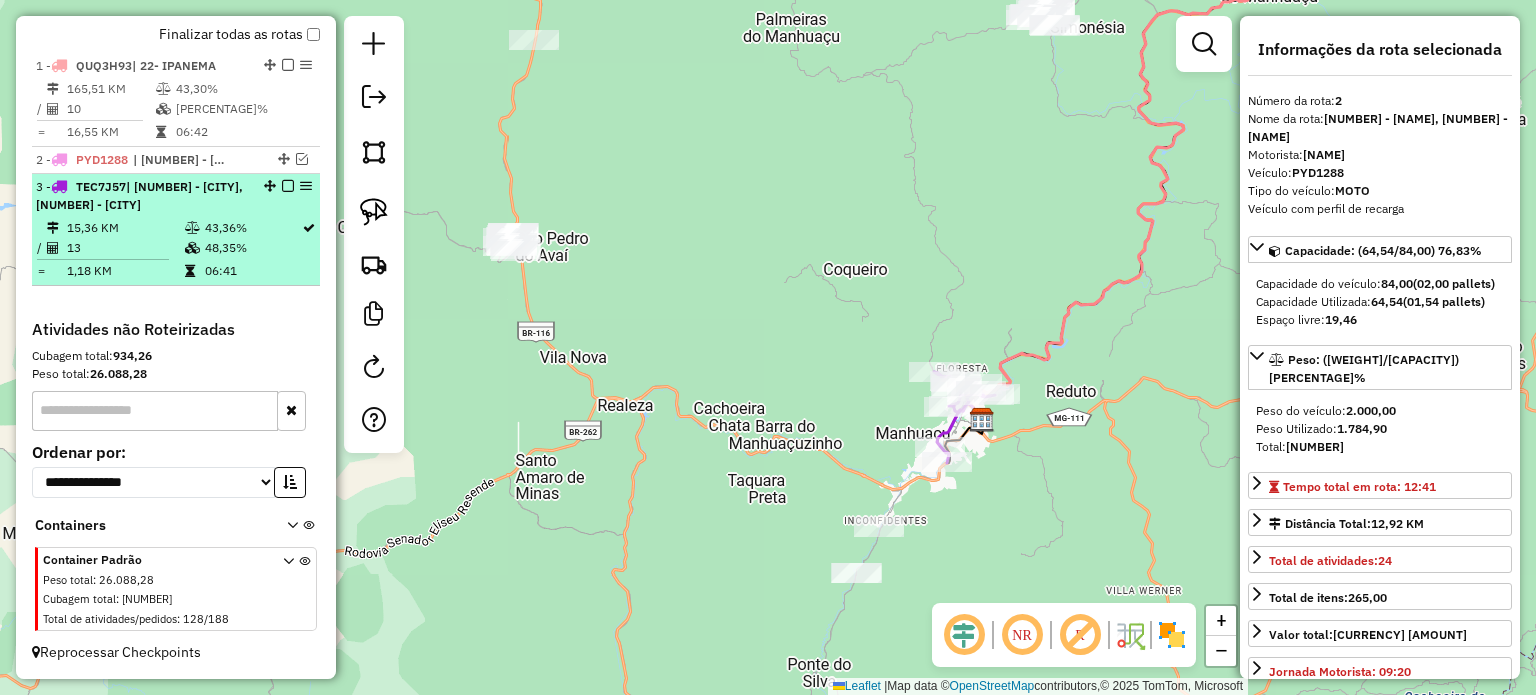 click at bounding box center (288, 186) 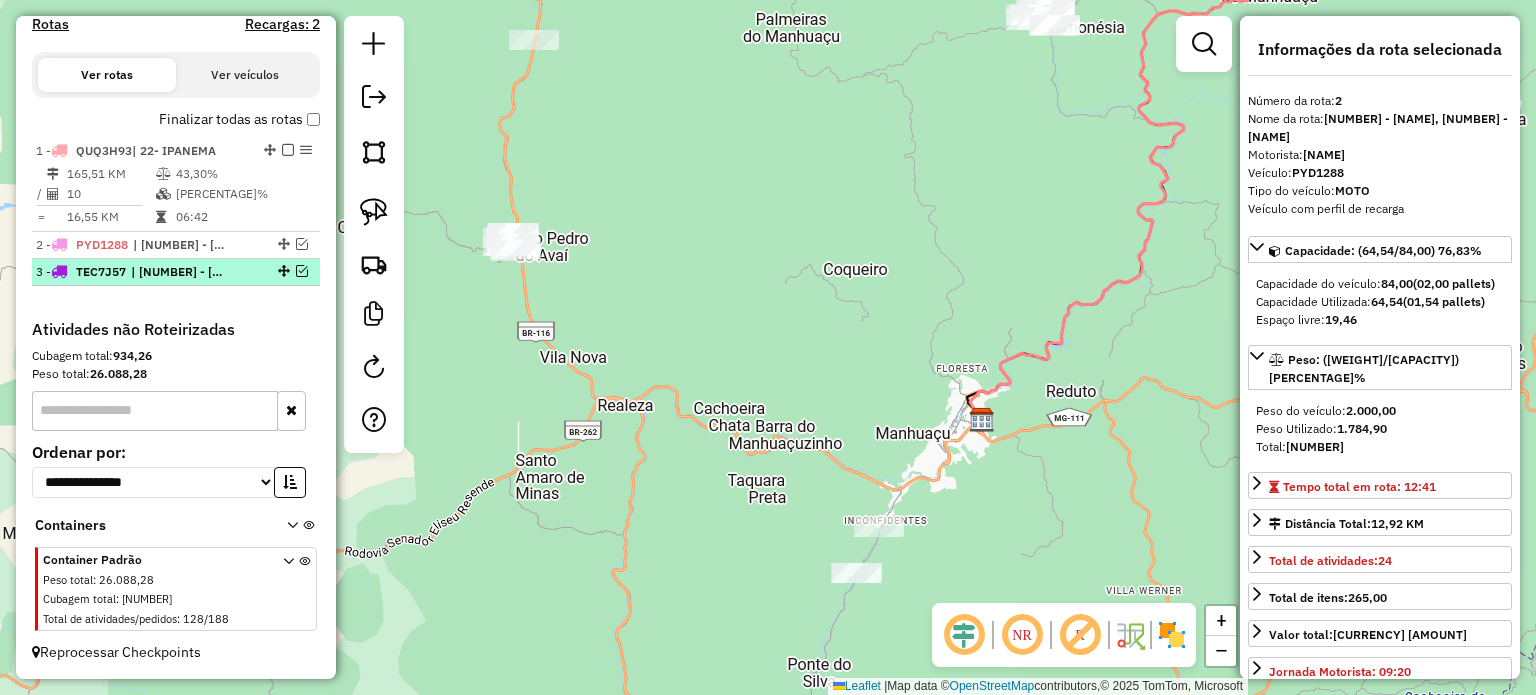 scroll, scrollTop: 626, scrollLeft: 0, axis: vertical 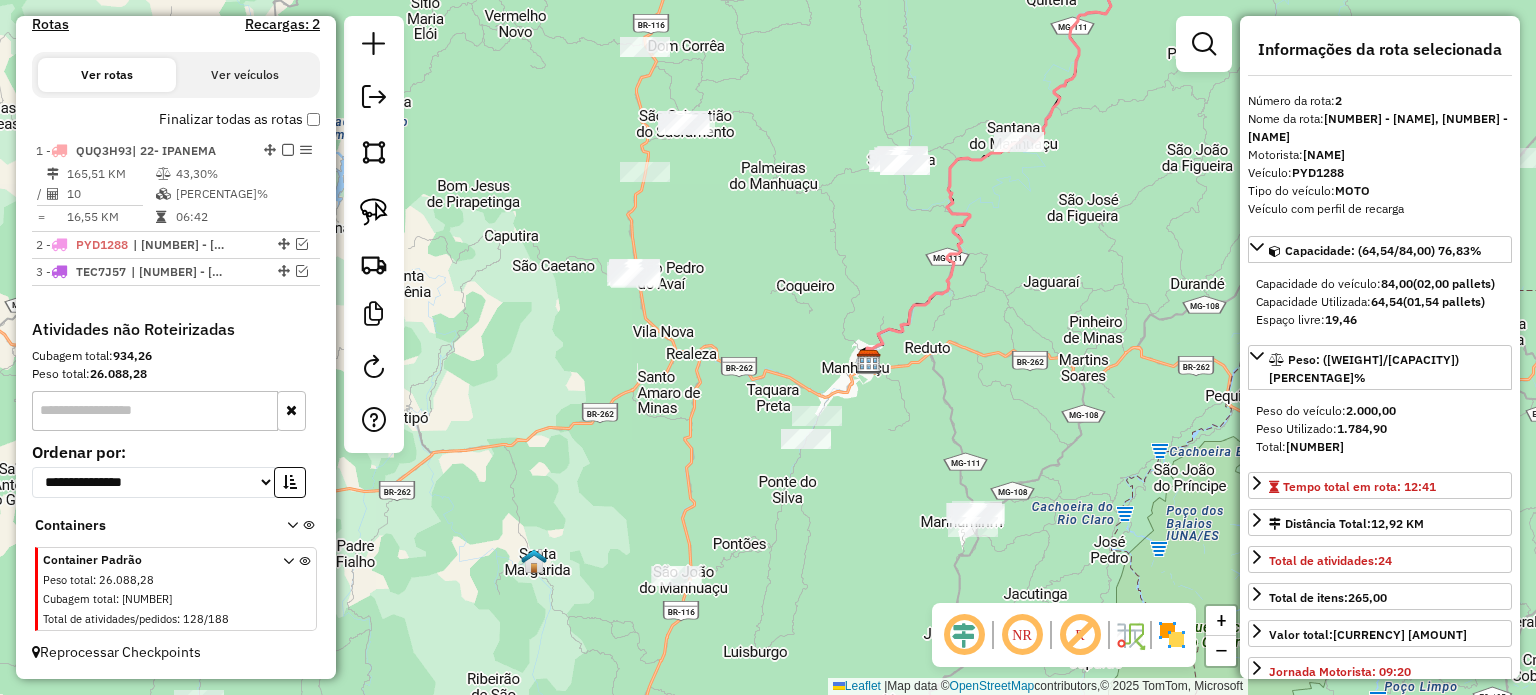 drag, startPoint x: 616, startPoint y: 252, endPoint x: 704, endPoint y: 279, distance: 92.0489 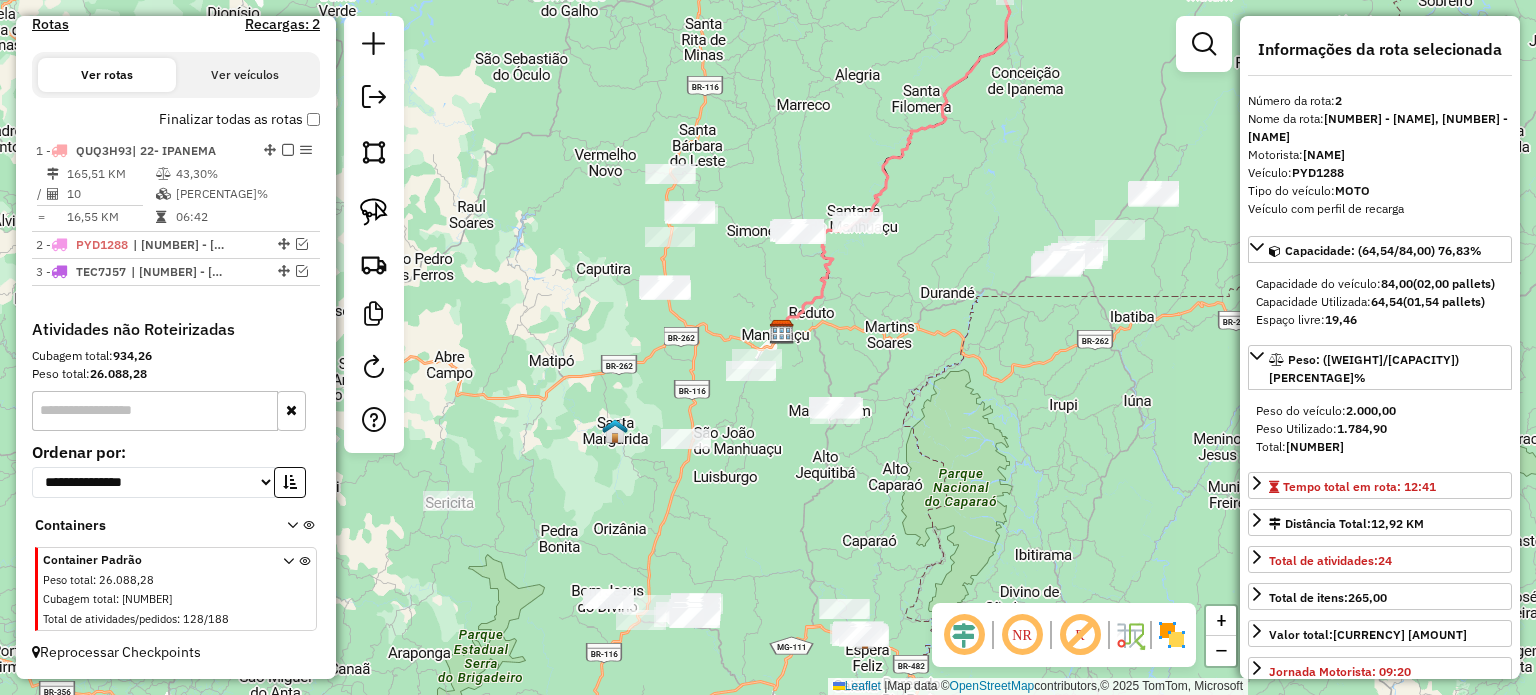 drag, startPoint x: 724, startPoint y: 265, endPoint x: 724, endPoint y: 316, distance: 51 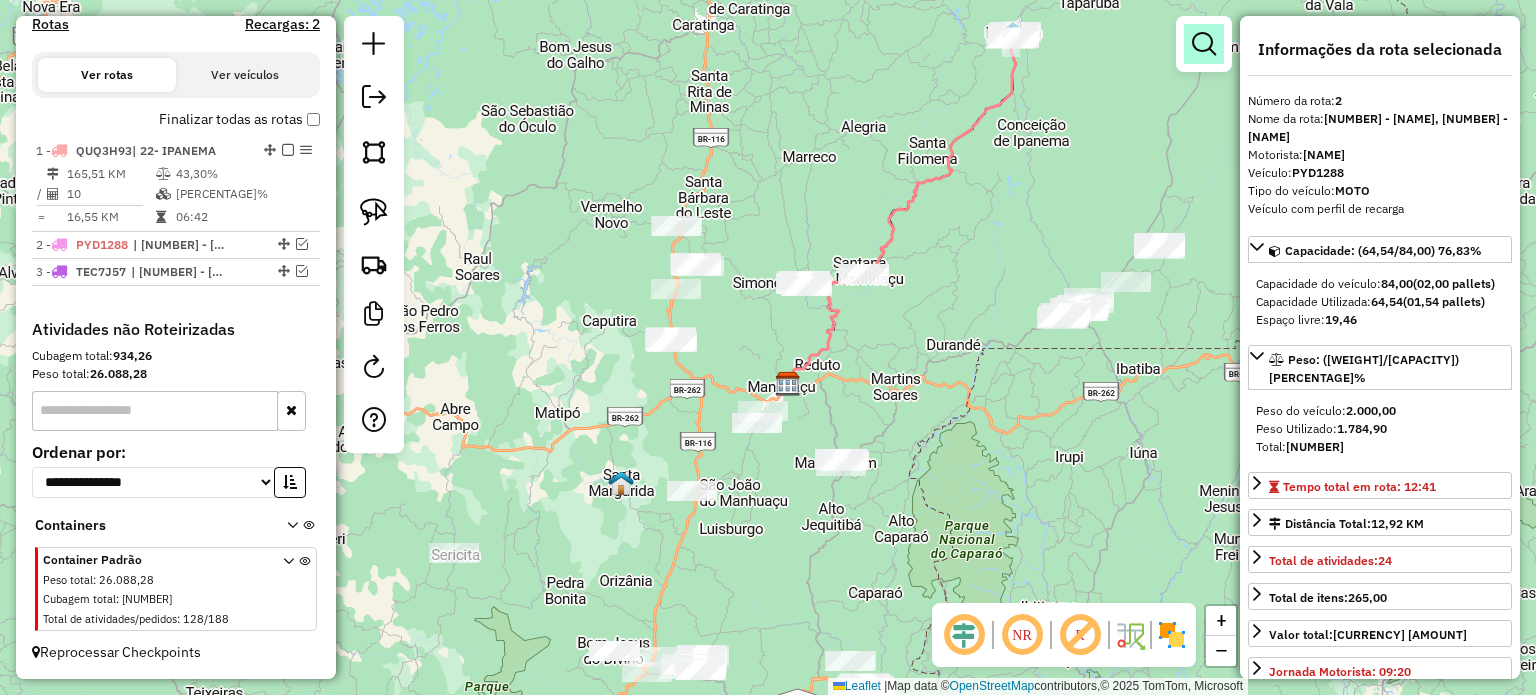 click at bounding box center [1204, 44] 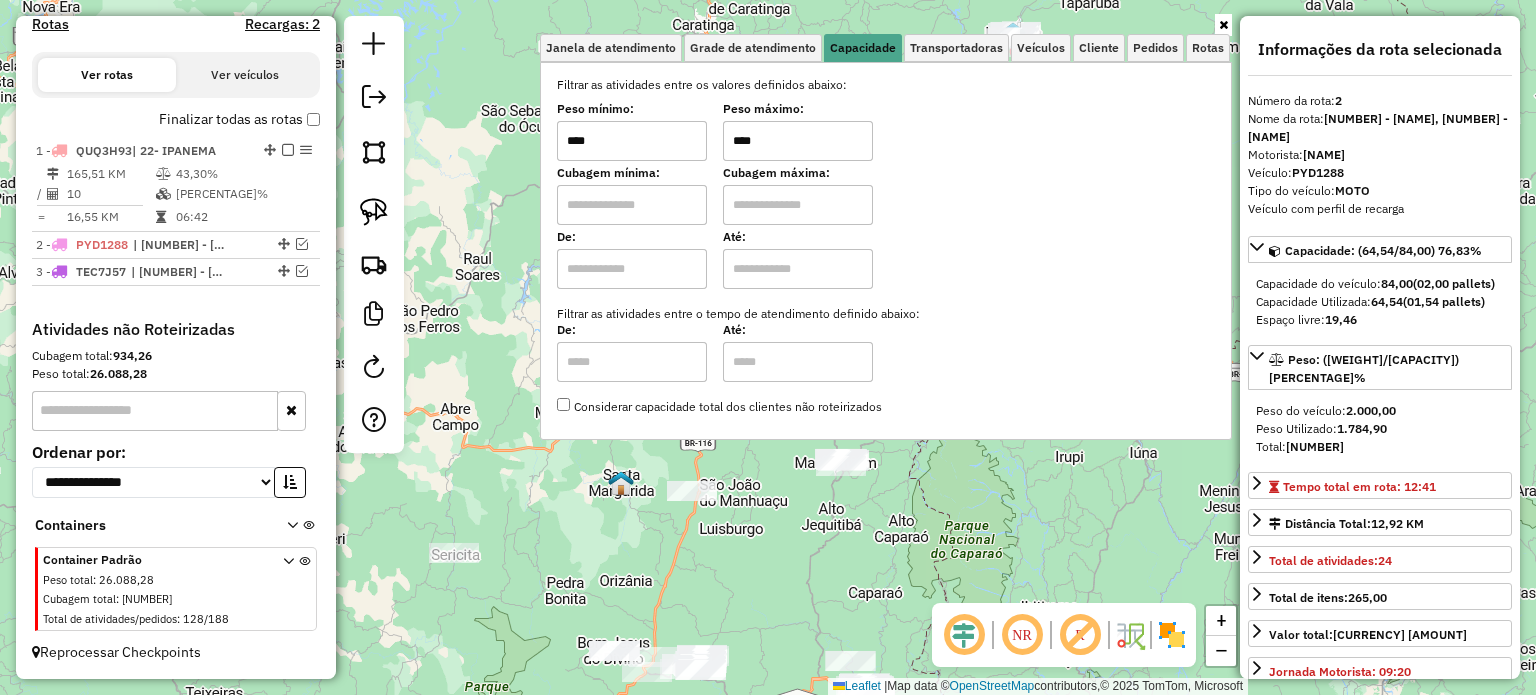 drag, startPoint x: 779, startPoint y: 143, endPoint x: 720, endPoint y: 147, distance: 59.135437 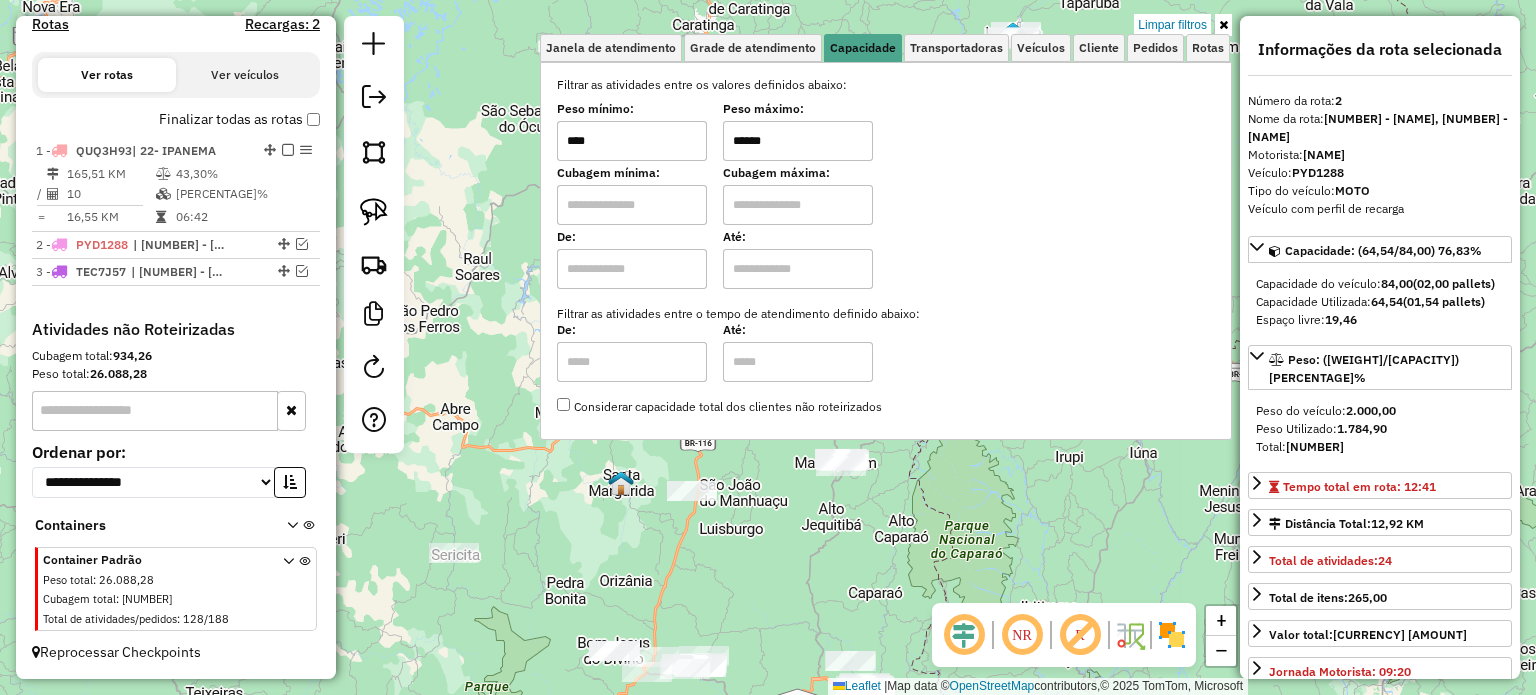 type on "******" 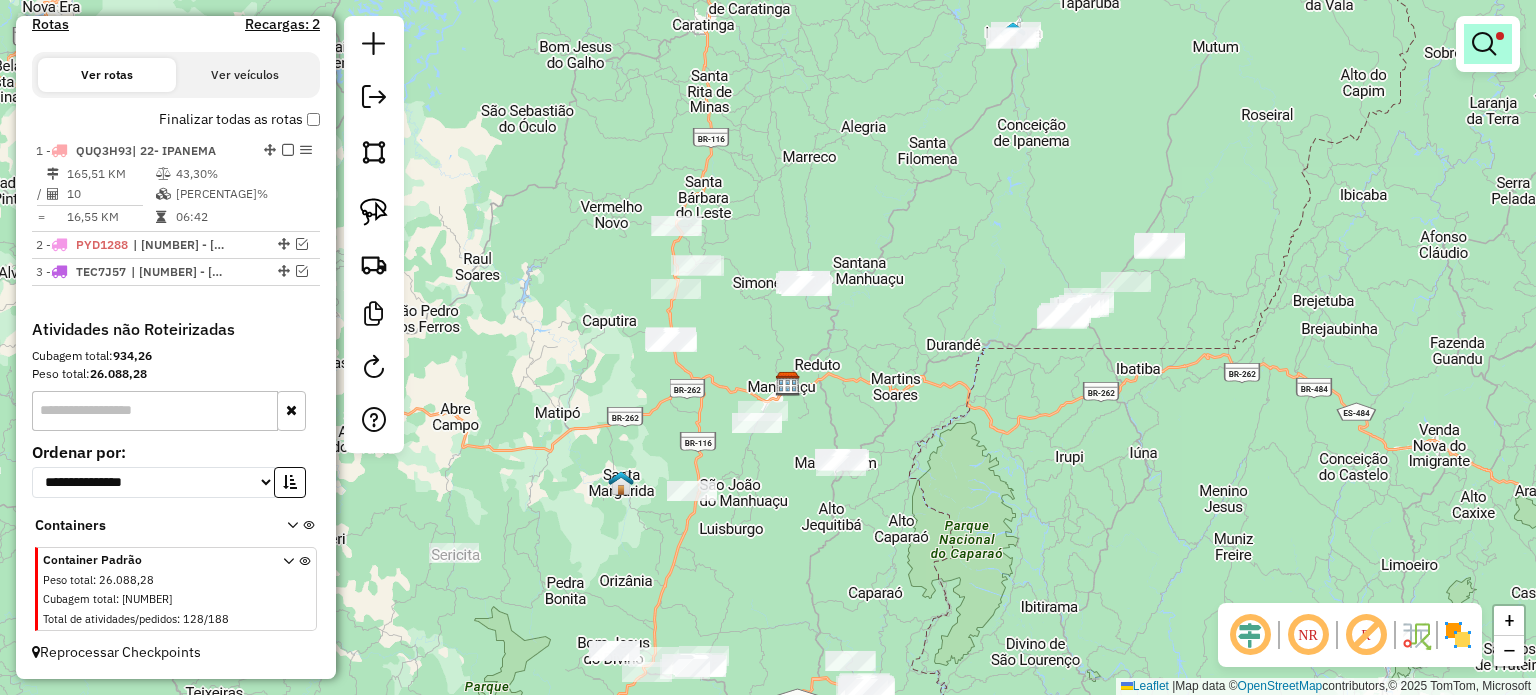 click at bounding box center [1488, 44] 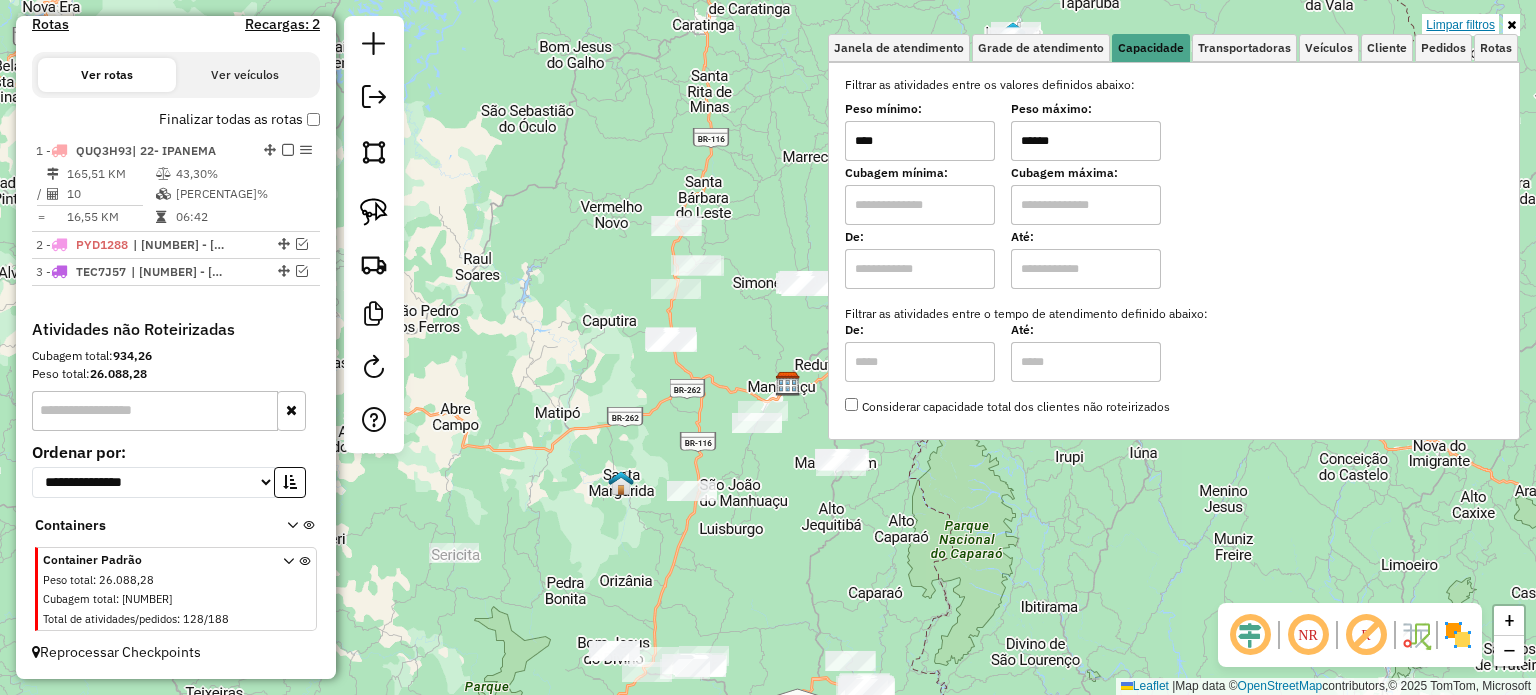 click on "Limpar filtros" at bounding box center [1460, 25] 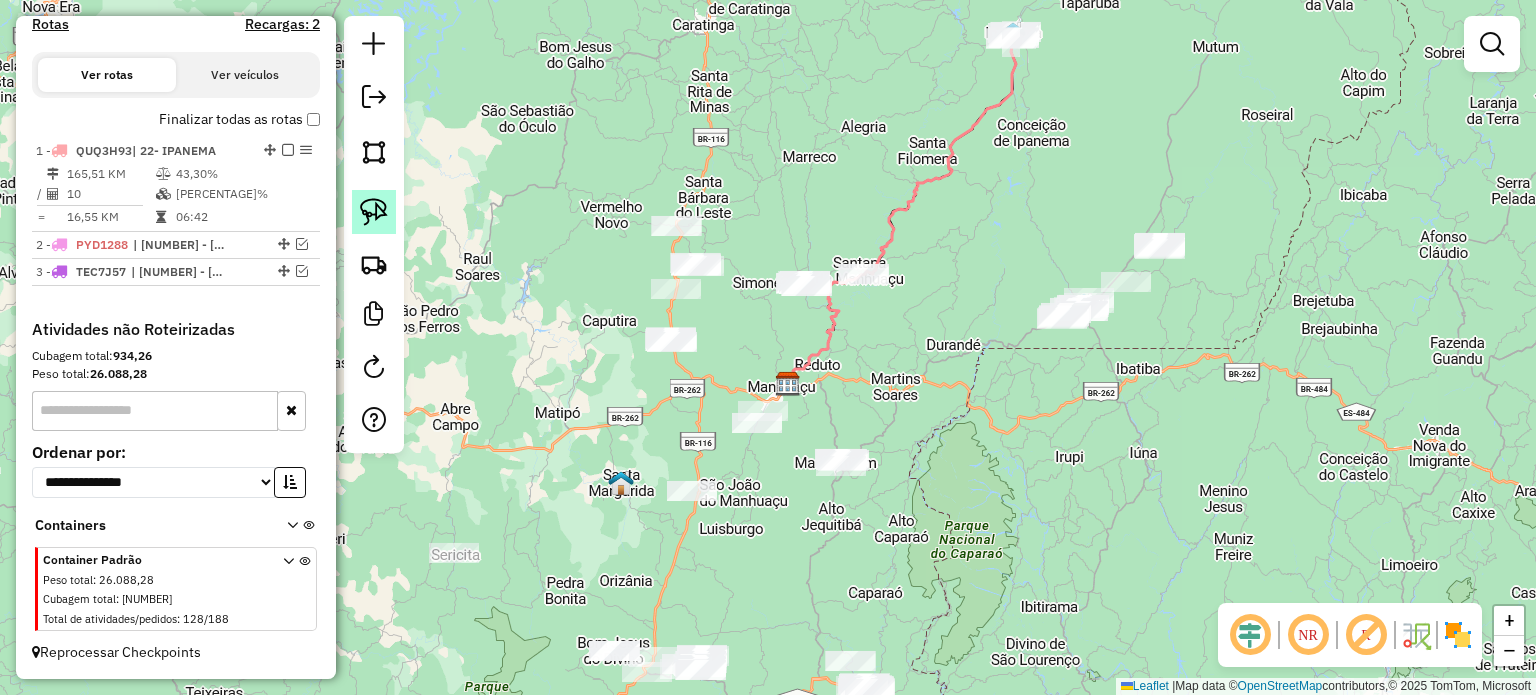 click 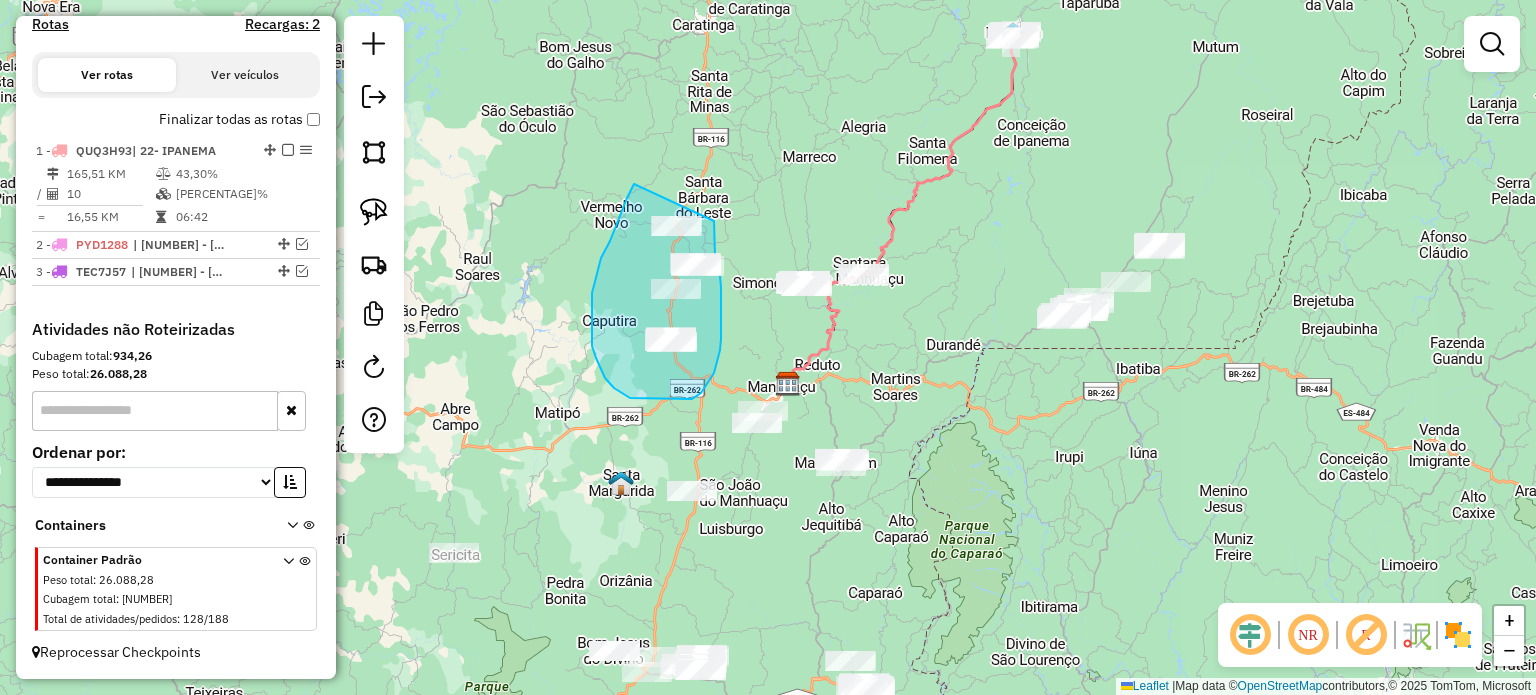 drag, startPoint x: 634, startPoint y: 184, endPoint x: 701, endPoint y: 165, distance: 69.641945 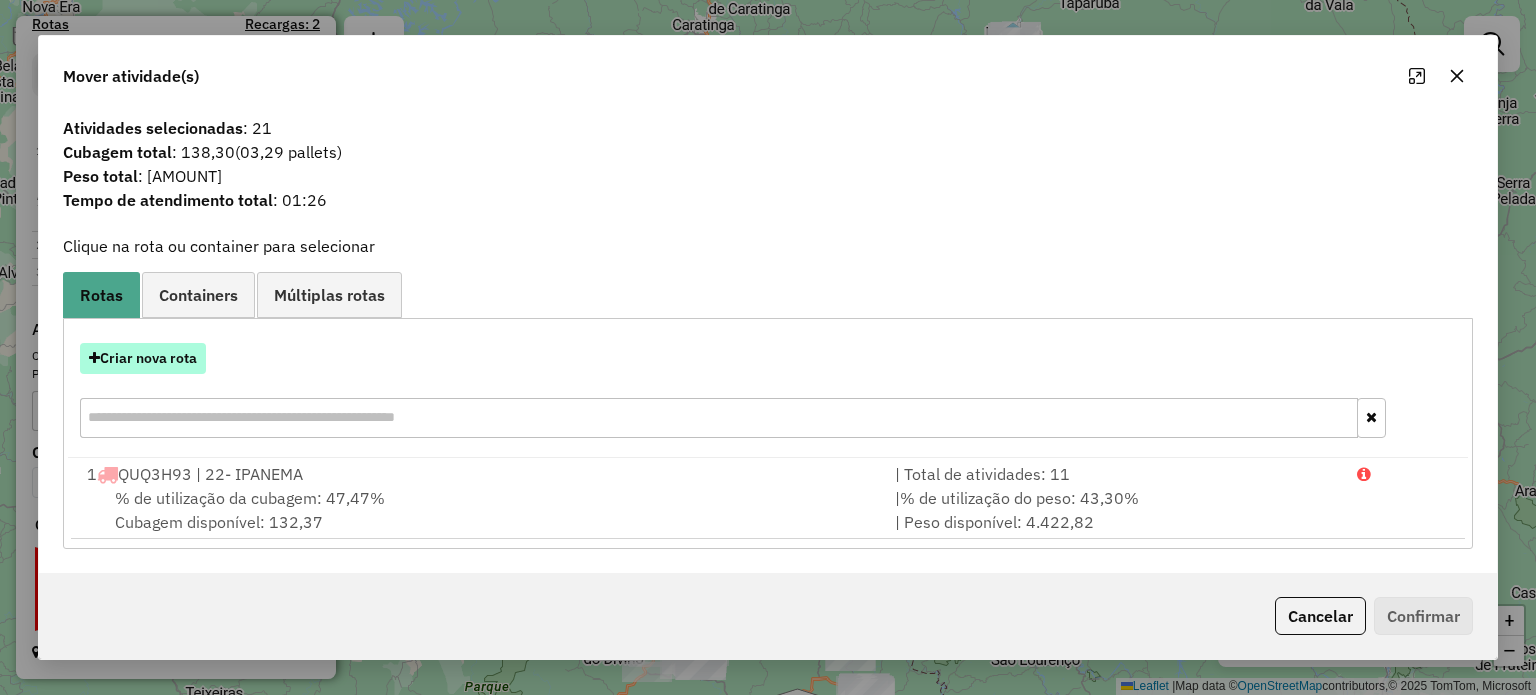 click on "Criar nova rota" at bounding box center (143, 358) 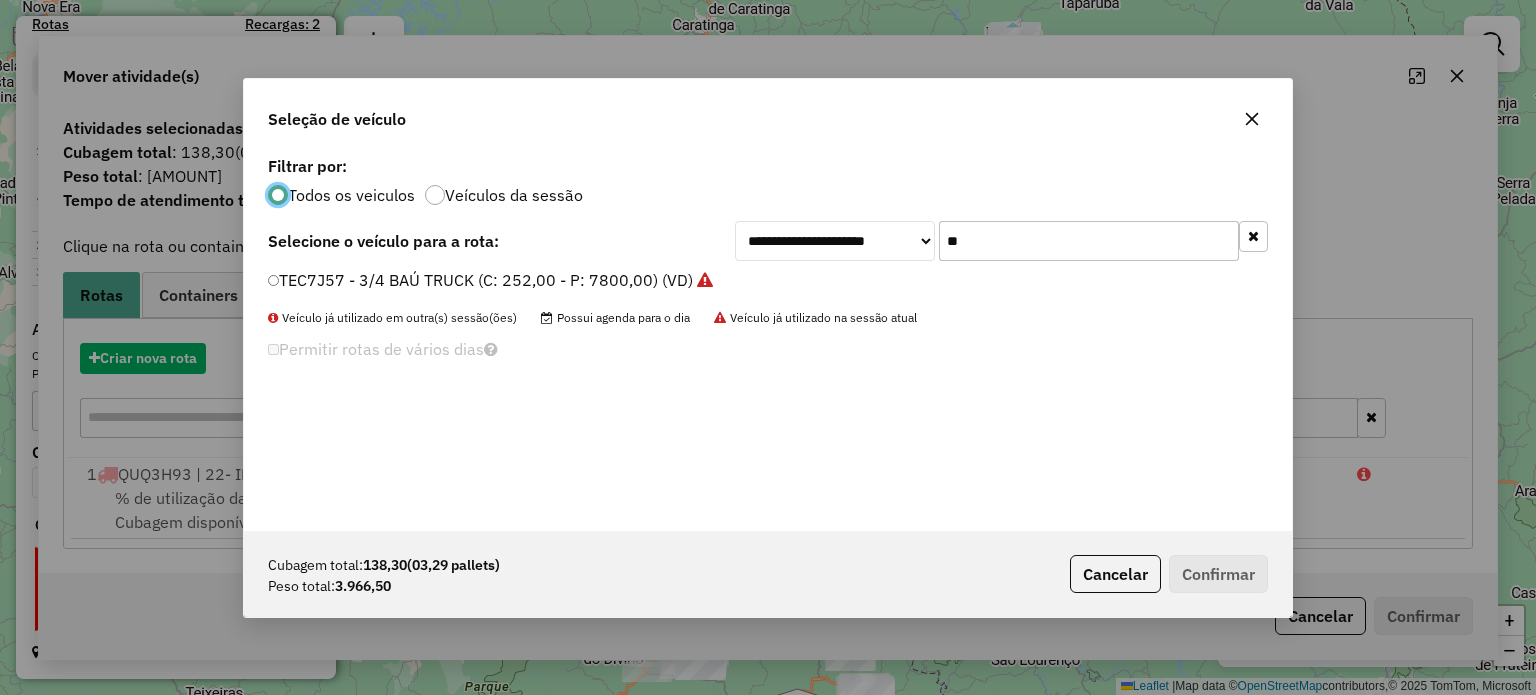 scroll, scrollTop: 10, scrollLeft: 6, axis: both 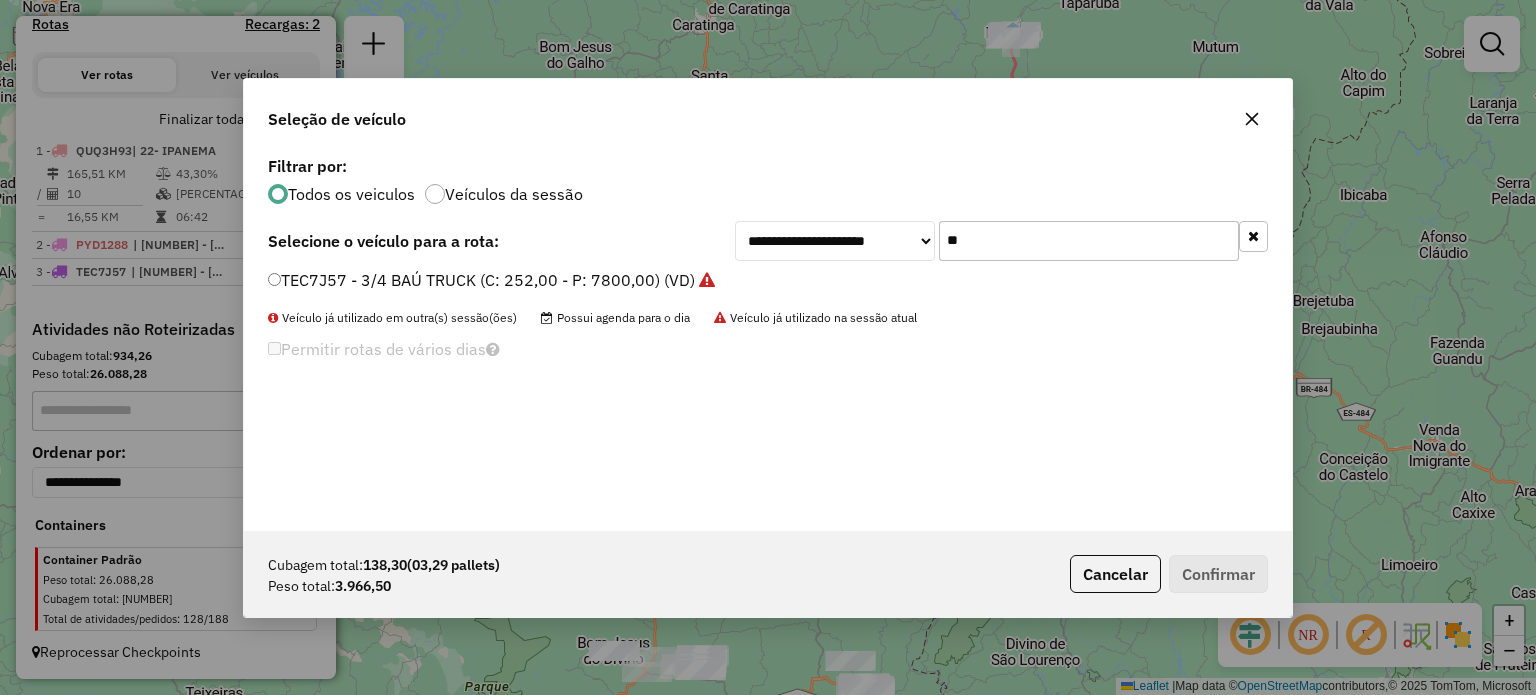 drag, startPoint x: 1001, startPoint y: 244, endPoint x: 906, endPoint y: 251, distance: 95.257545 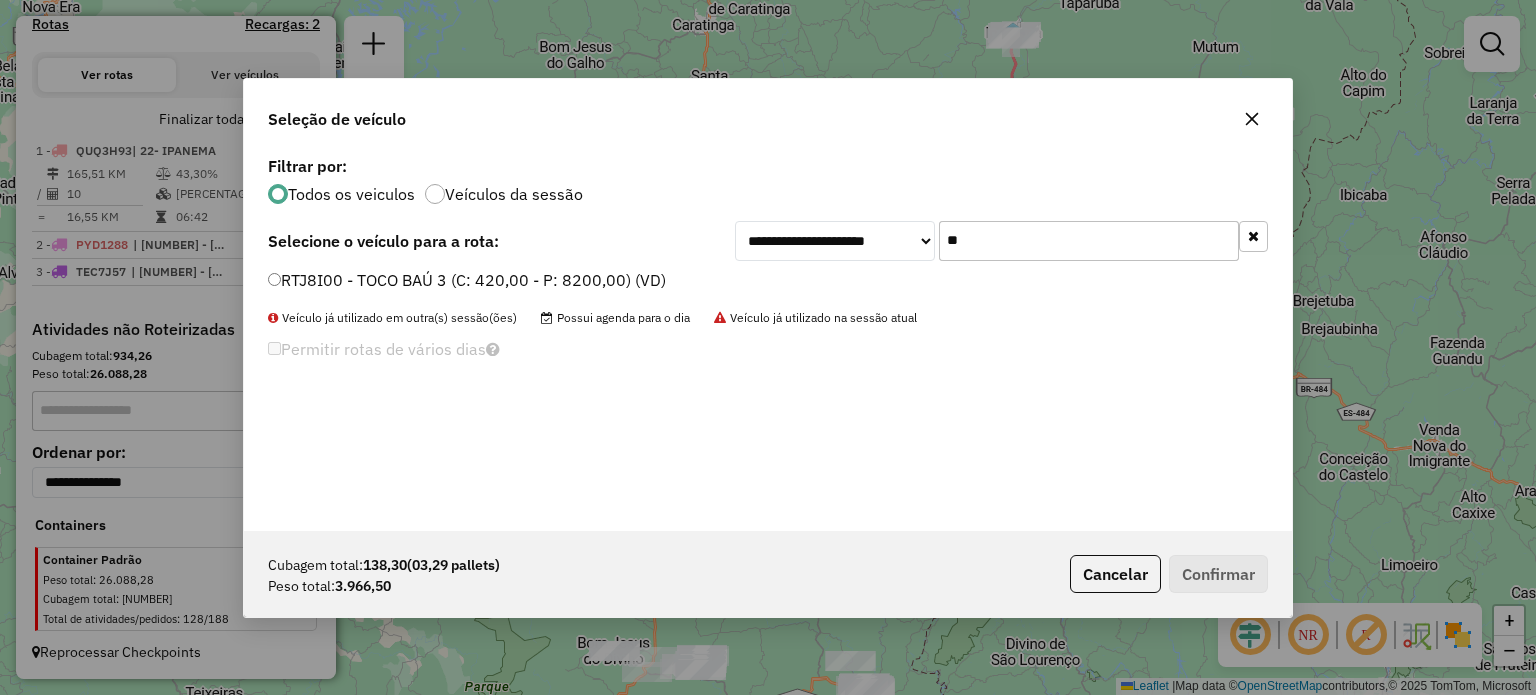 type on "**" 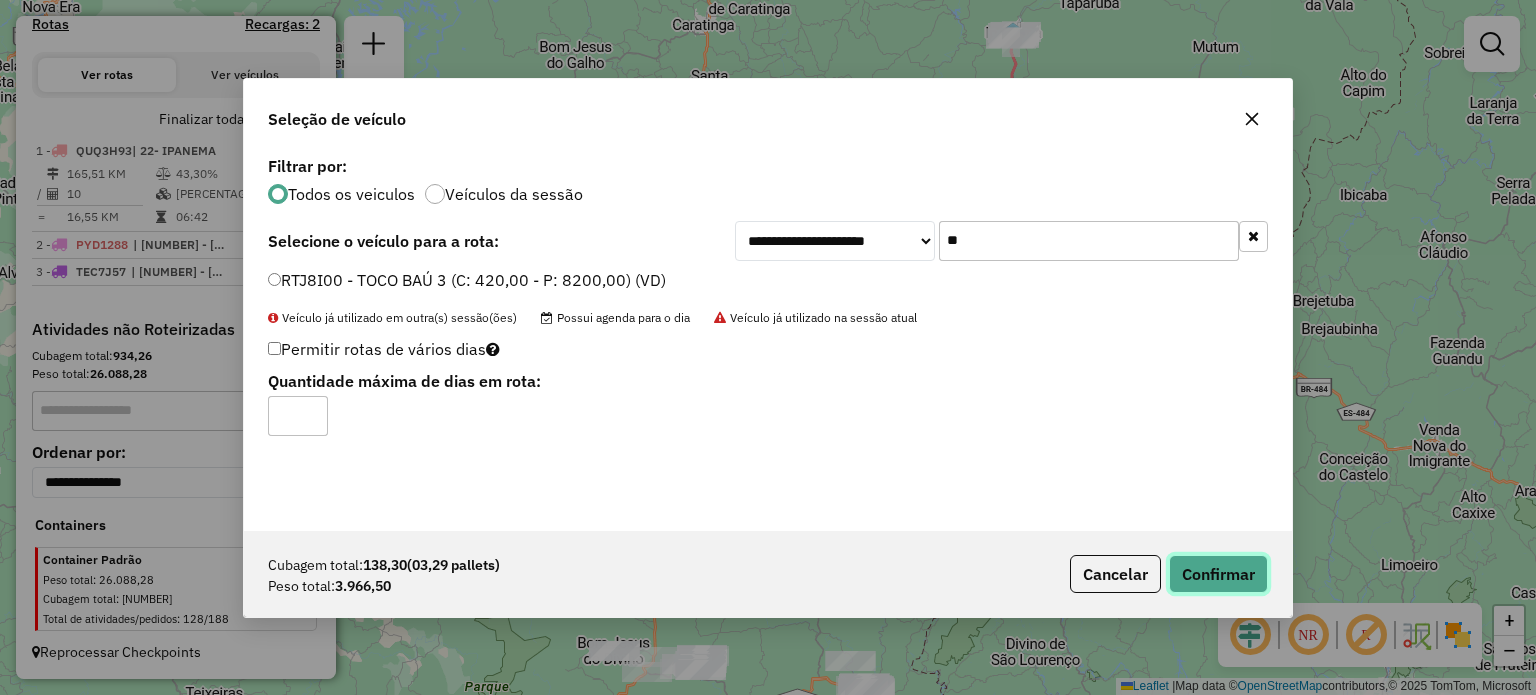 click on "Confirmar" 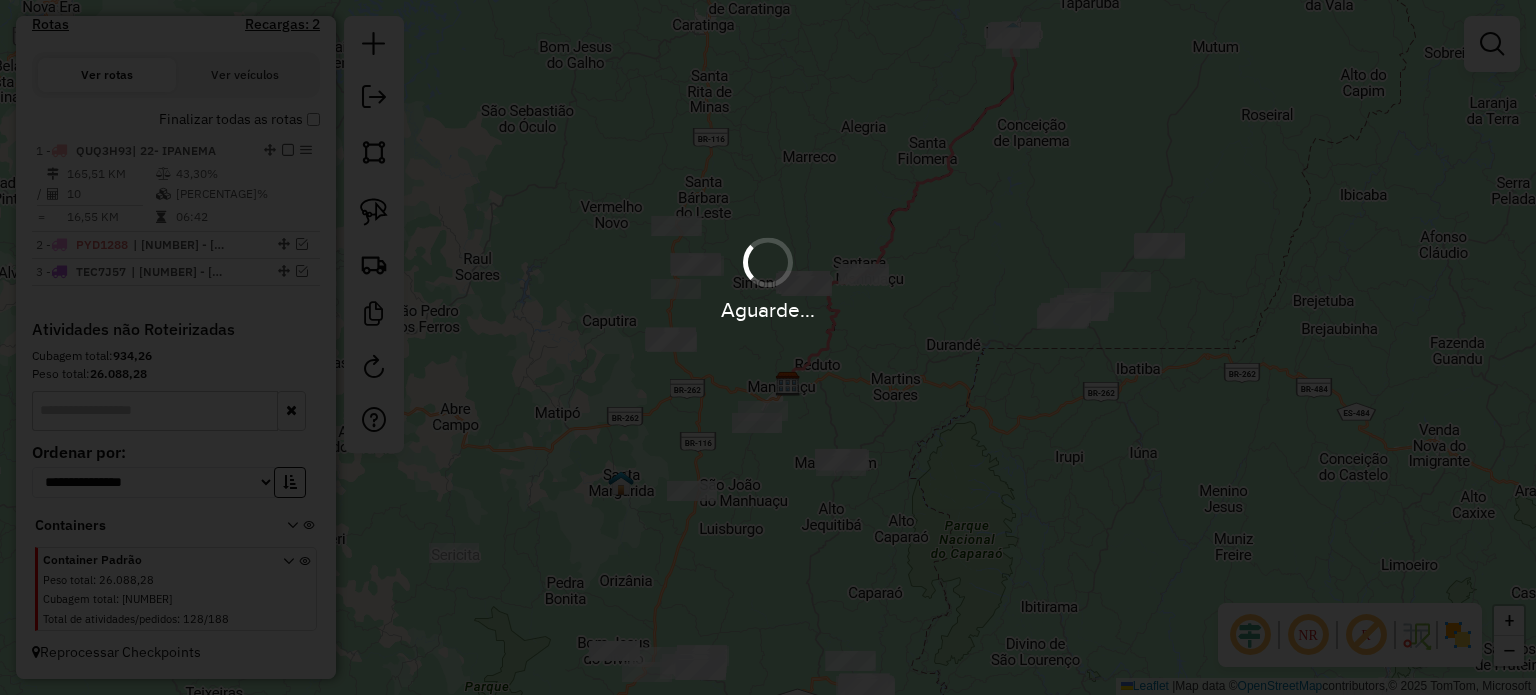 scroll, scrollTop: 711, scrollLeft: 0, axis: vertical 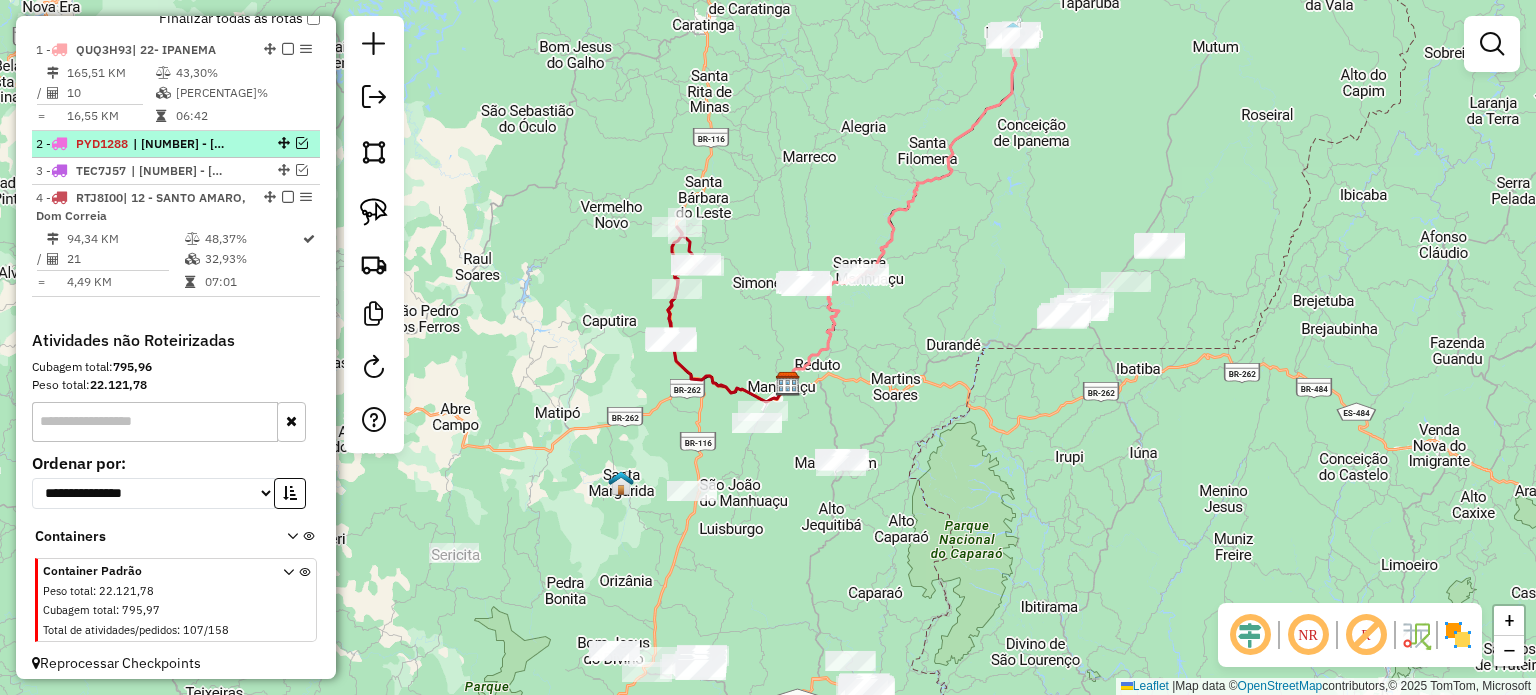 click at bounding box center (288, 197) 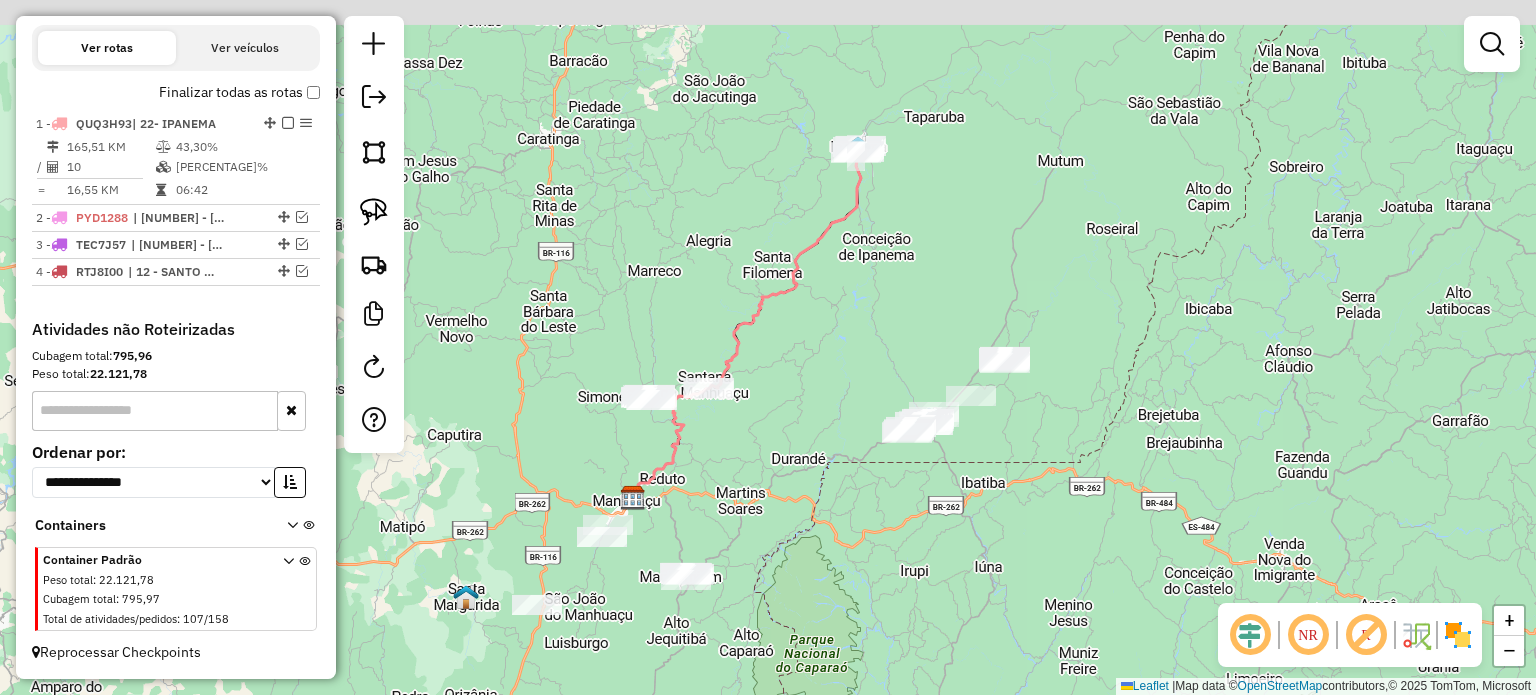 drag, startPoint x: 940, startPoint y: 376, endPoint x: 773, endPoint y: 503, distance: 209.80467 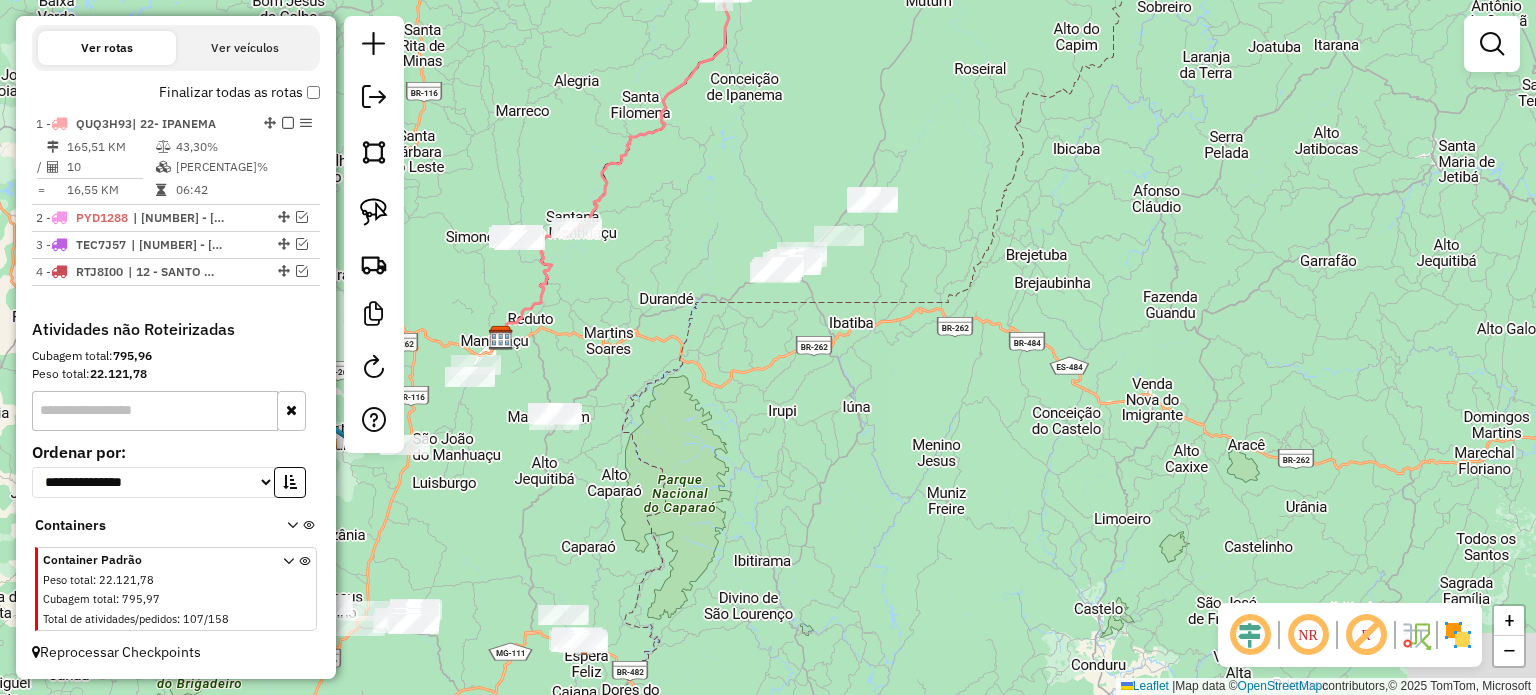 drag, startPoint x: 932, startPoint y: 533, endPoint x: 831, endPoint y: 327, distance: 229.42755 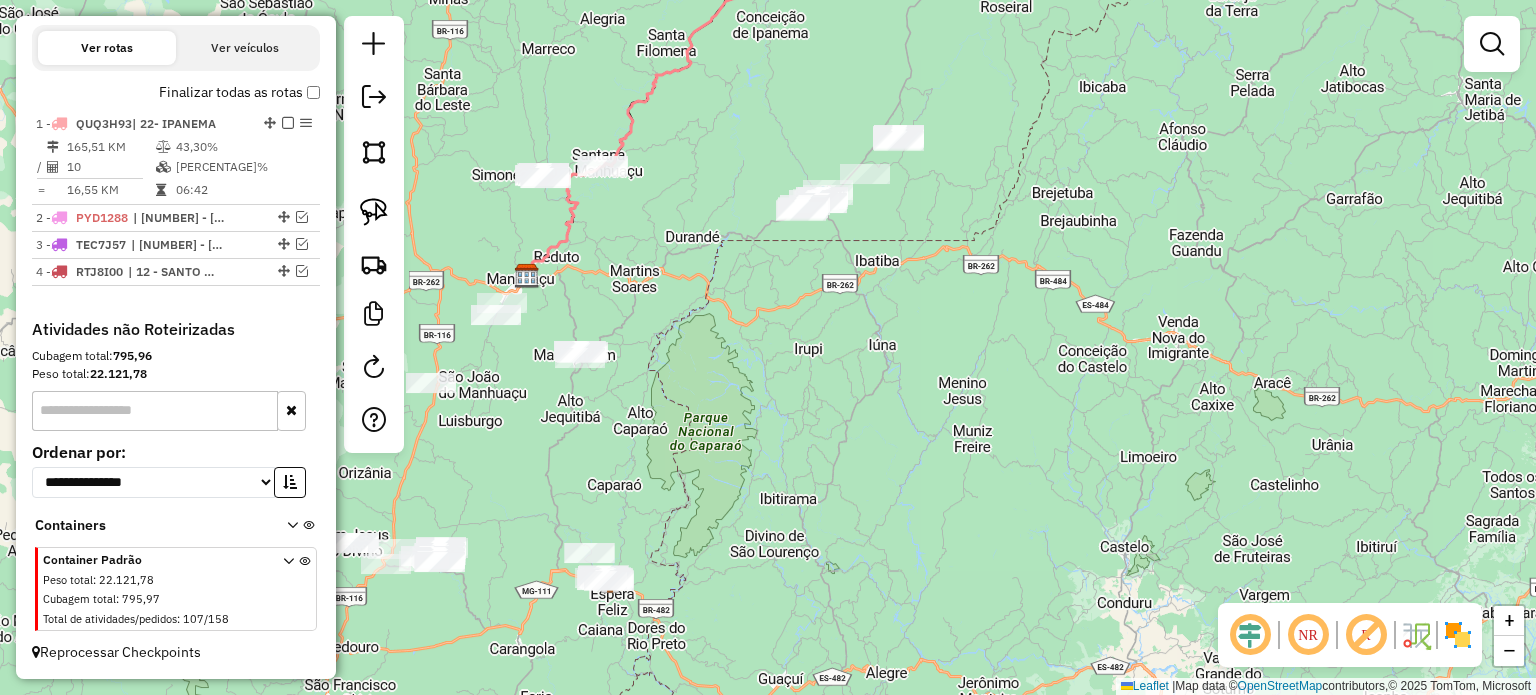 drag, startPoint x: 732, startPoint y: 550, endPoint x: 842, endPoint y: 379, distance: 203.32486 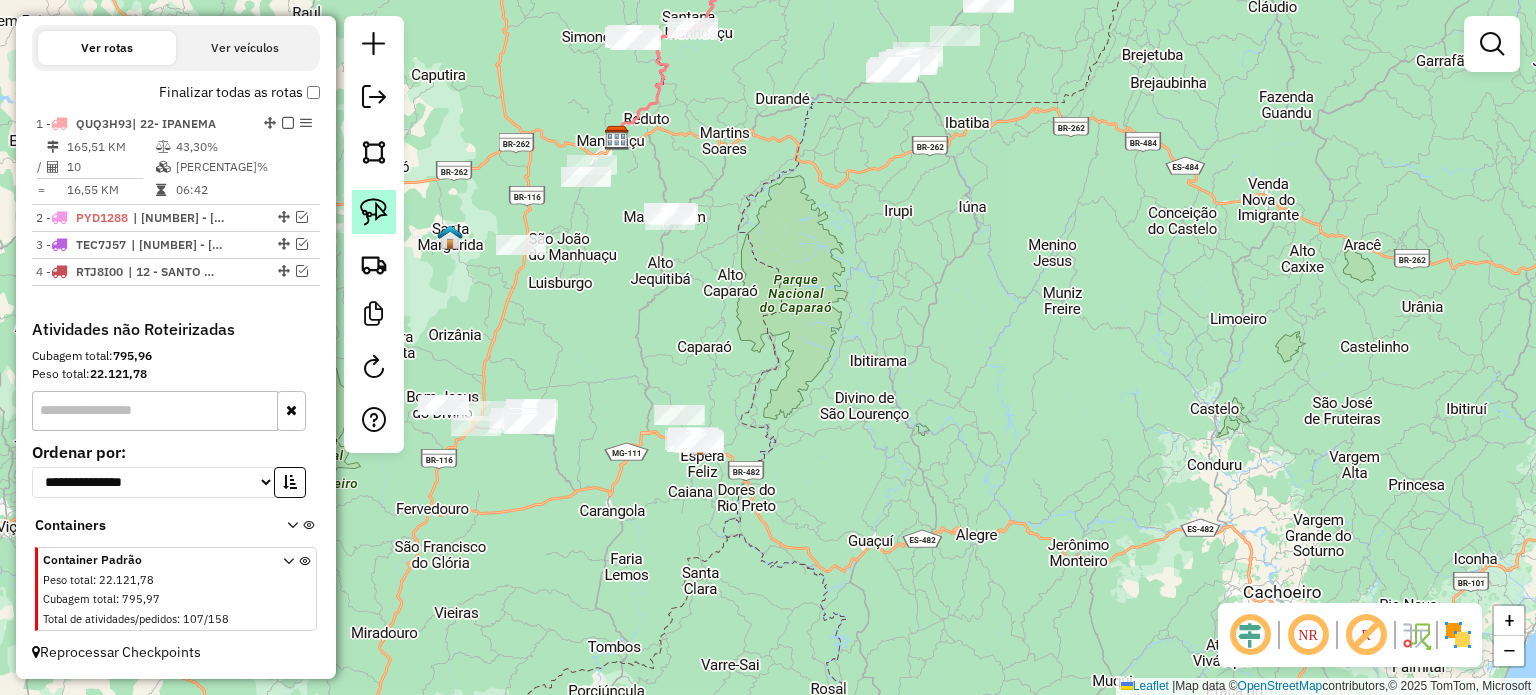 click 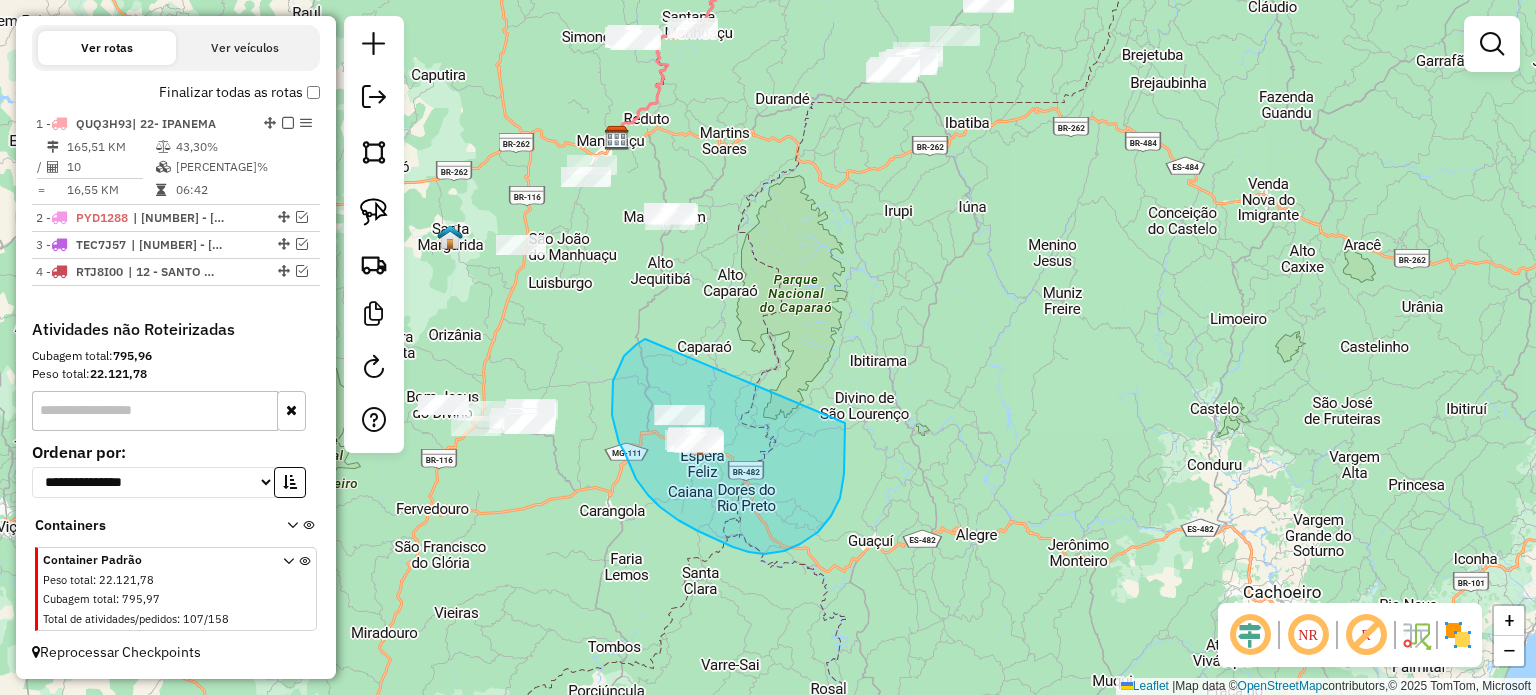 drag, startPoint x: 645, startPoint y: 339, endPoint x: 838, endPoint y: 395, distance: 200.96019 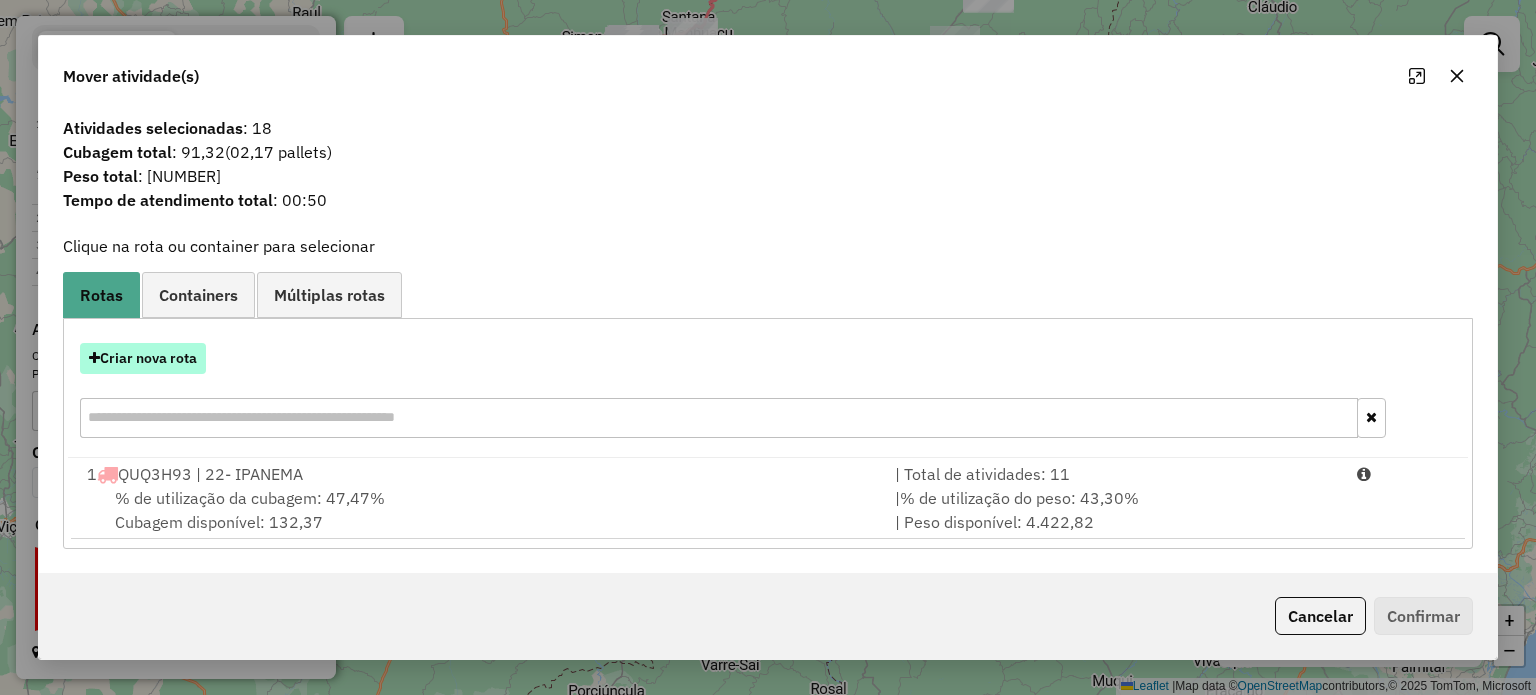 click on "Criar nova rota" at bounding box center [143, 358] 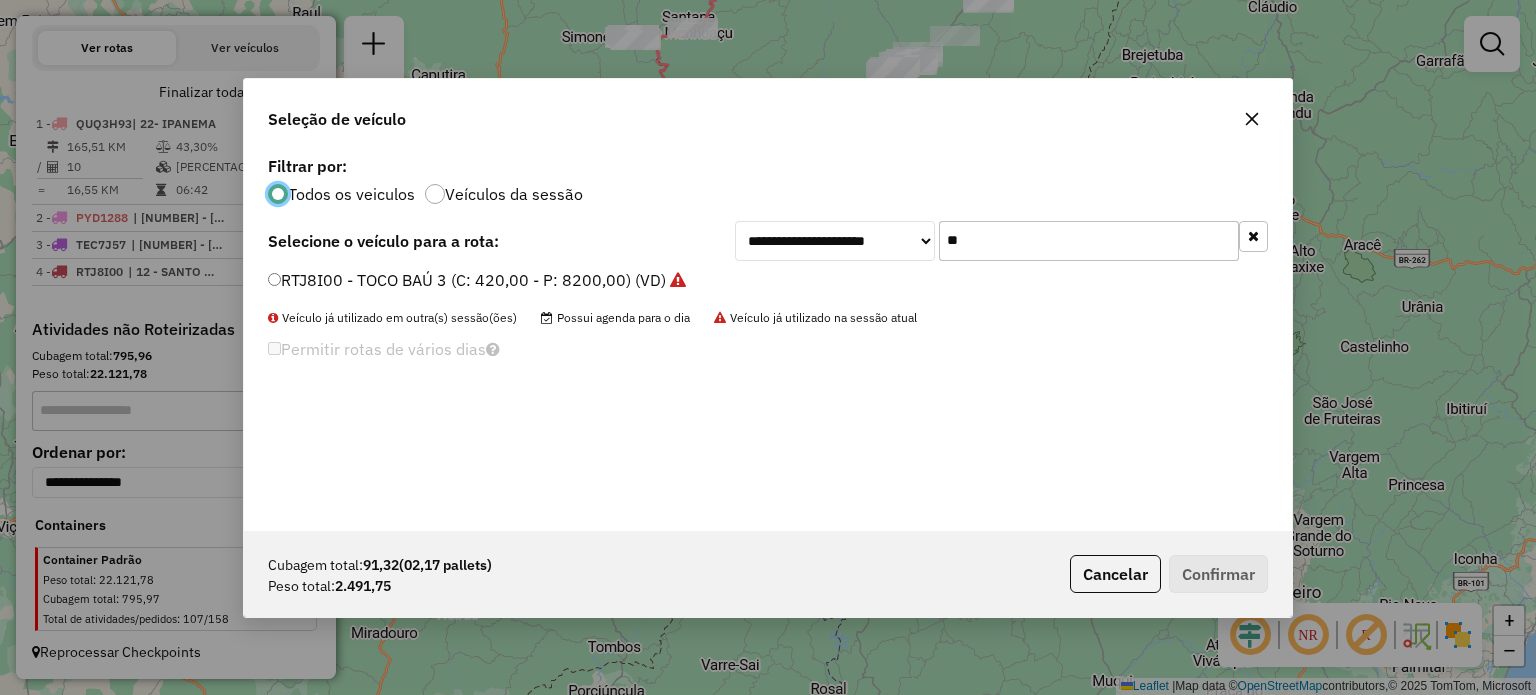 scroll, scrollTop: 10, scrollLeft: 6, axis: both 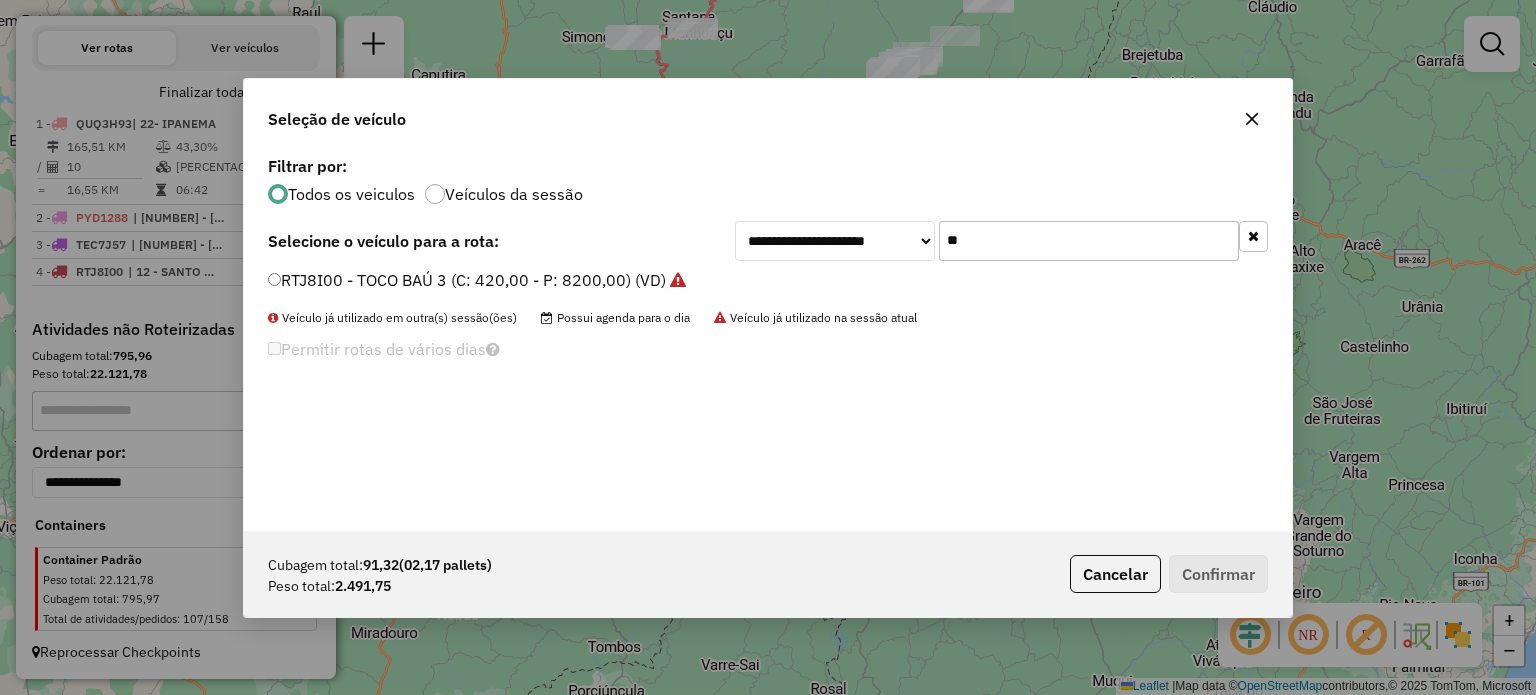 drag, startPoint x: 980, startPoint y: 243, endPoint x: 848, endPoint y: 232, distance: 132.45753 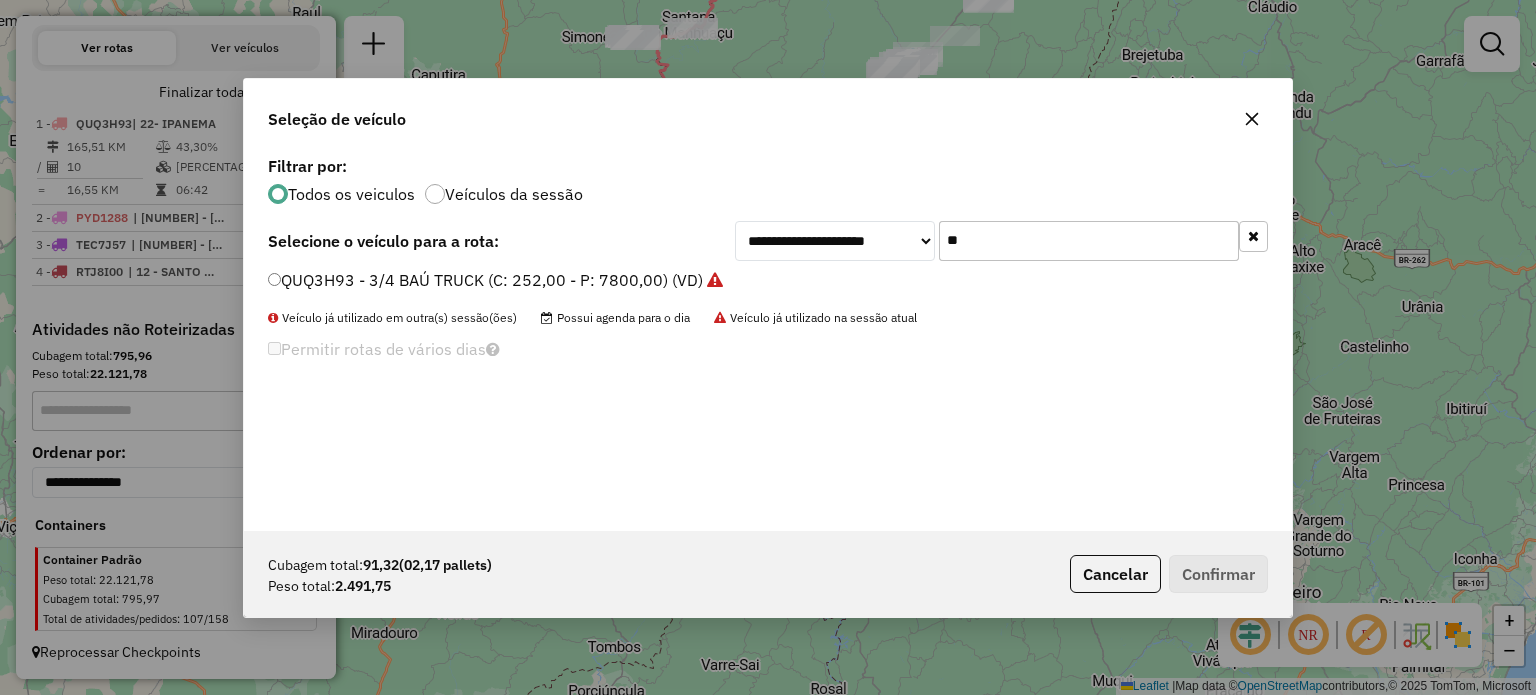 type on "**" 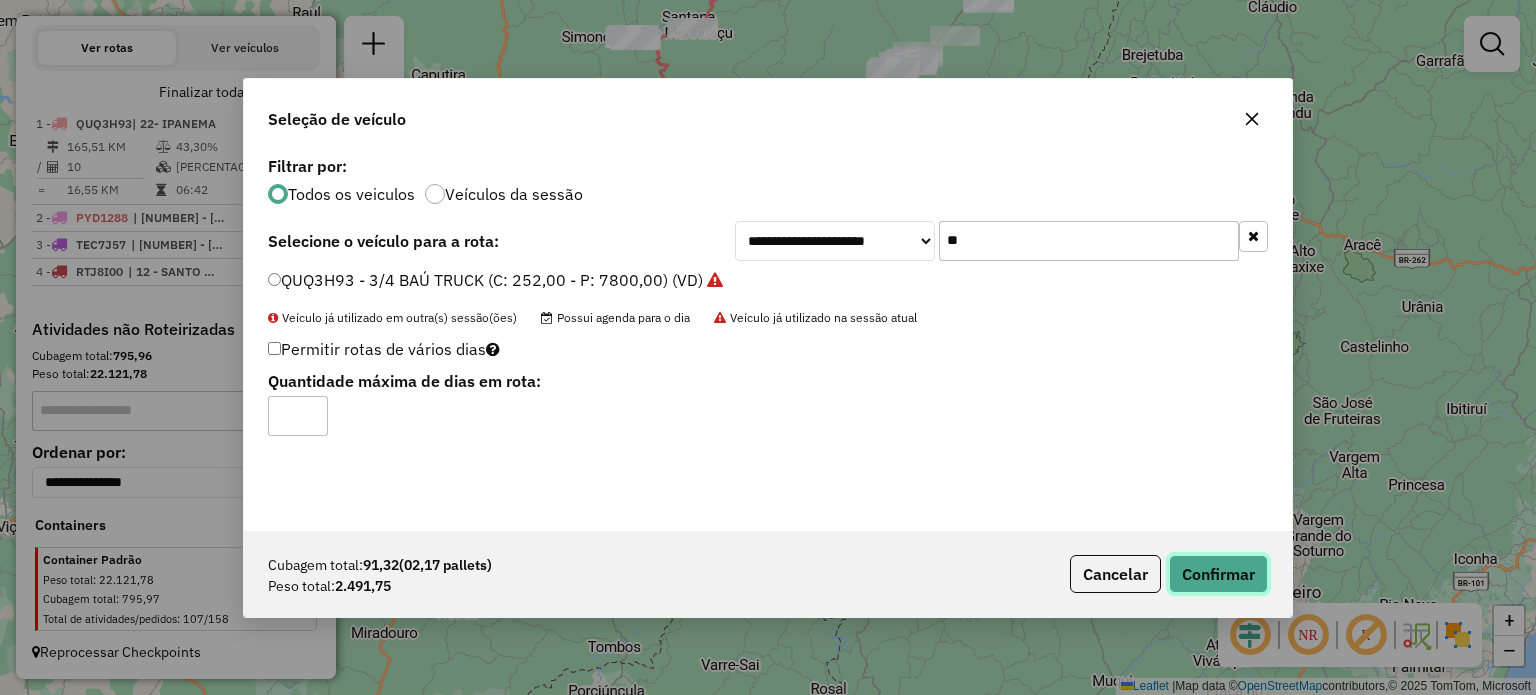 click on "Confirmar" 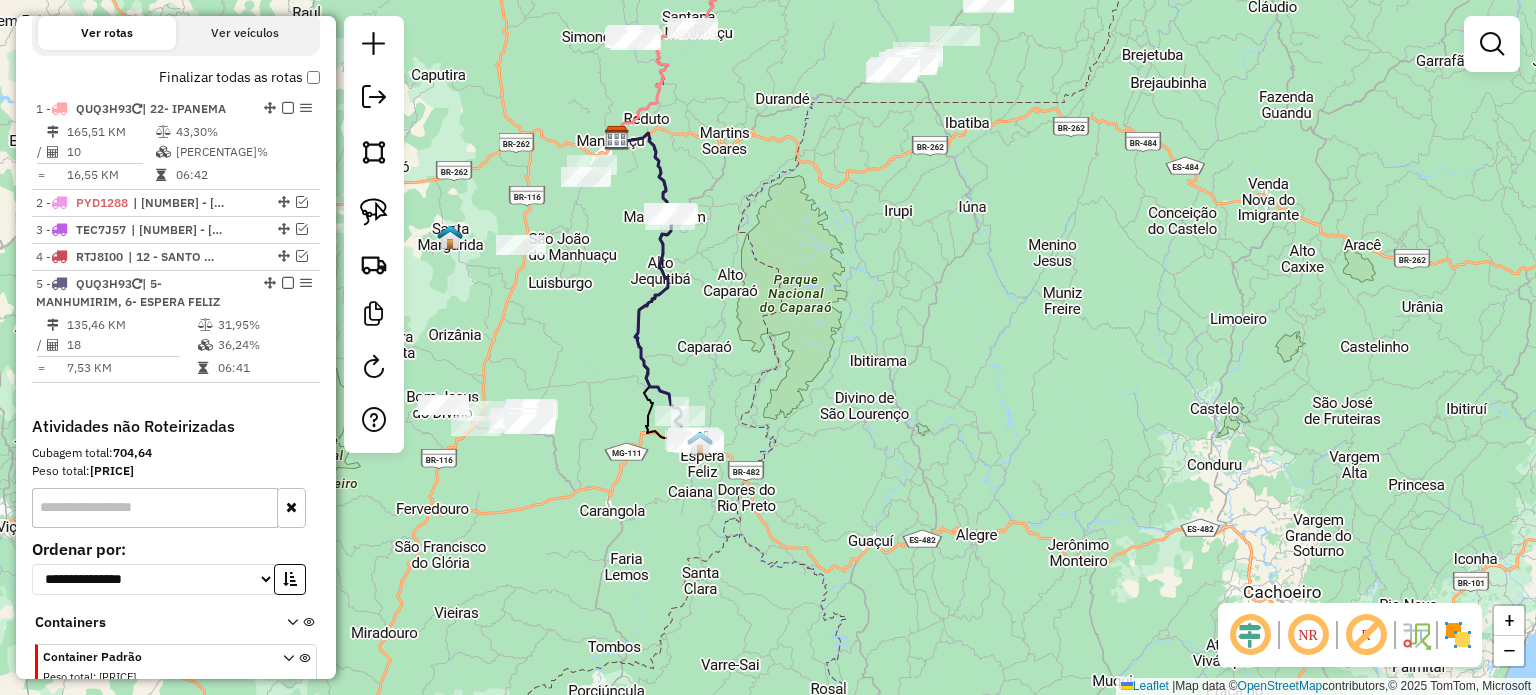 scroll, scrollTop: 711, scrollLeft: 0, axis: vertical 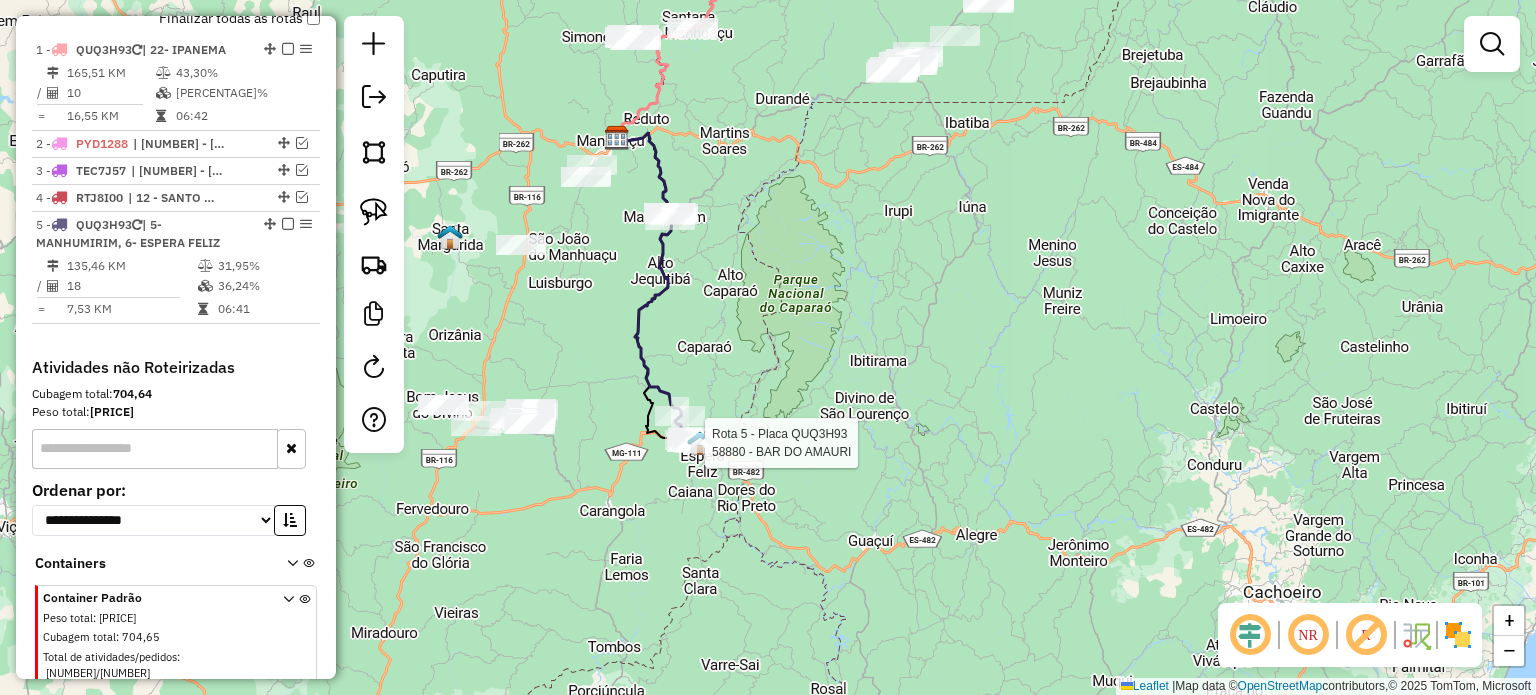 select on "**********" 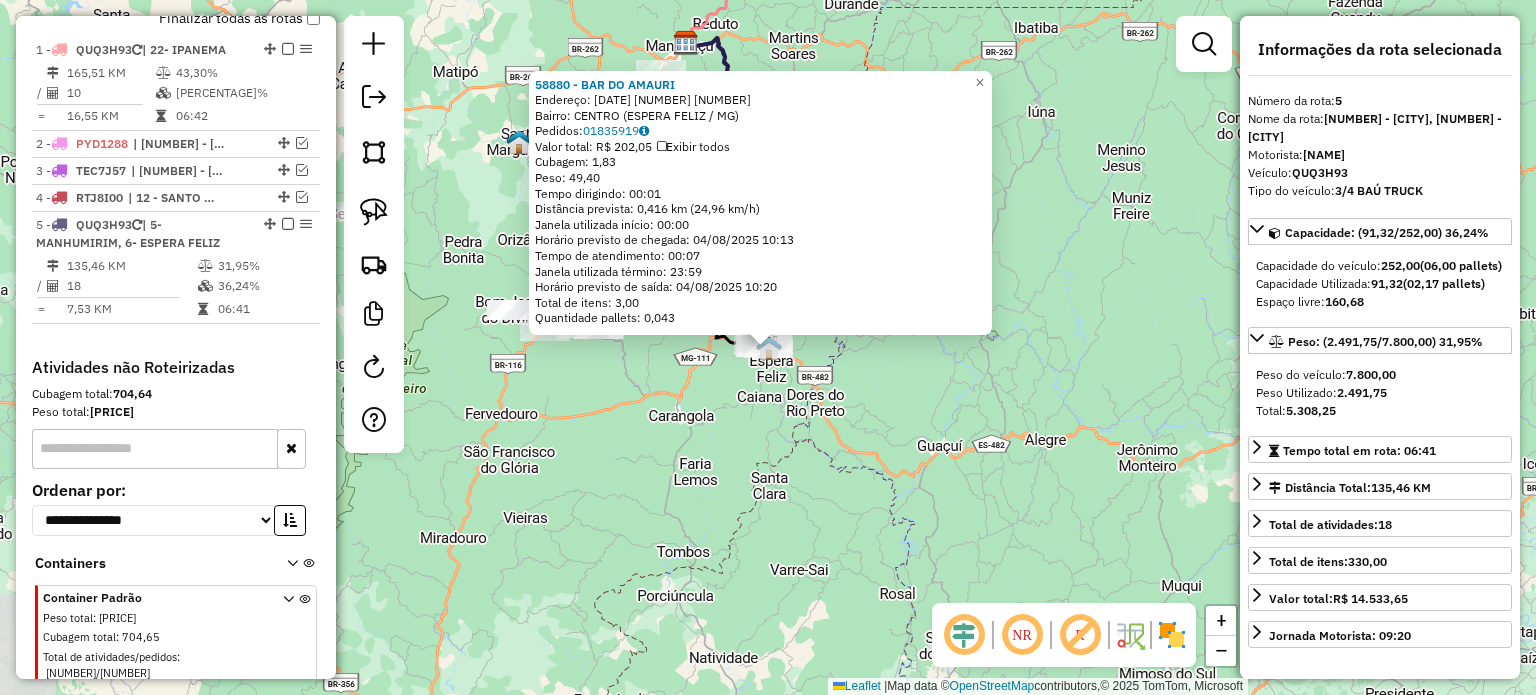 scroll, scrollTop: 764, scrollLeft: 0, axis: vertical 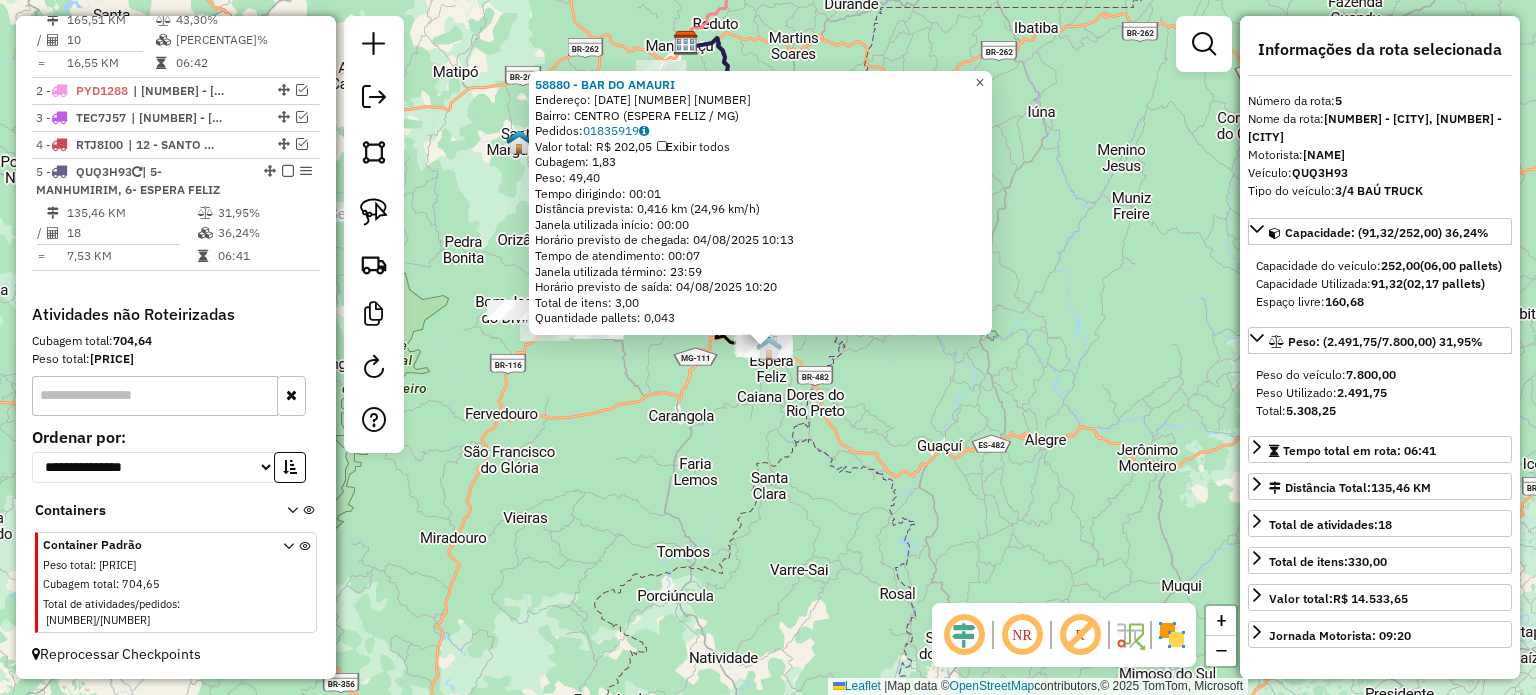click on "×" 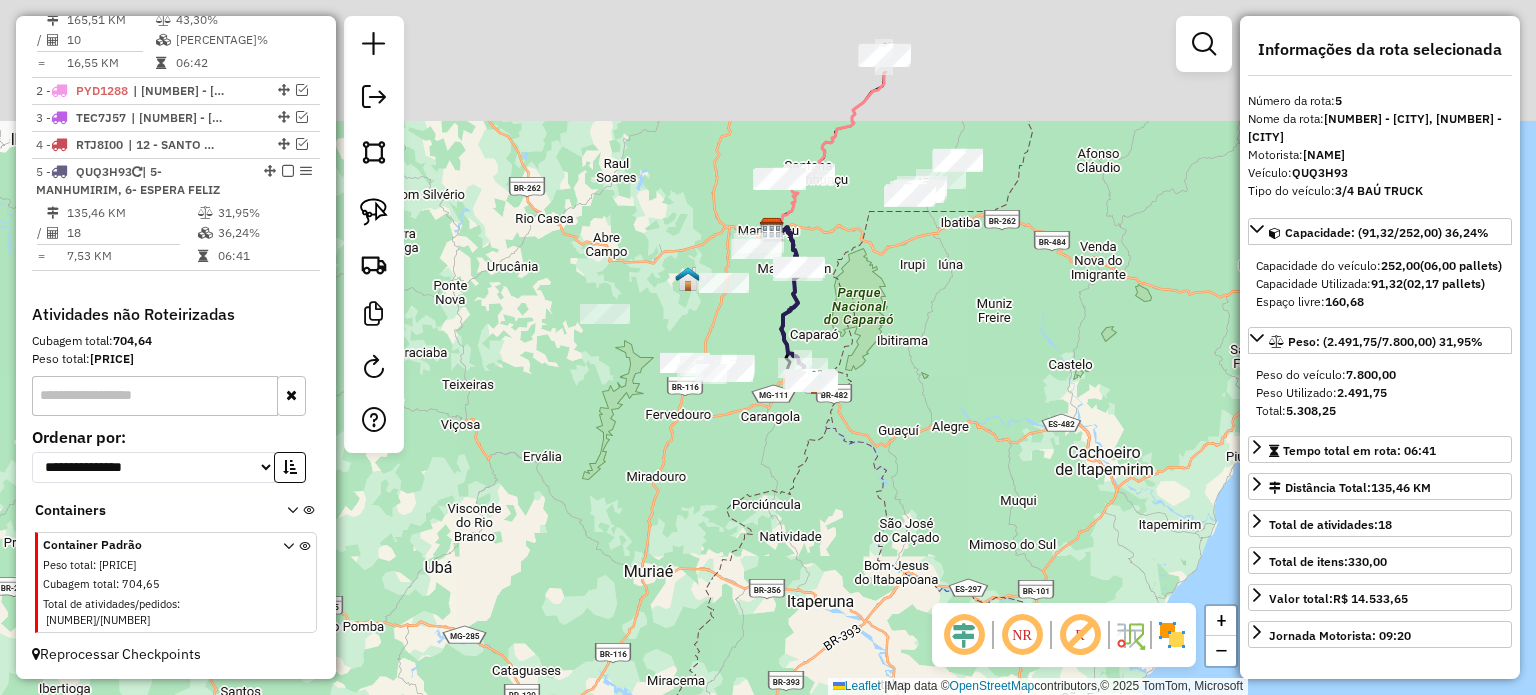 drag, startPoint x: 903, startPoint y: 135, endPoint x: 877, endPoint y: 316, distance: 182.85786 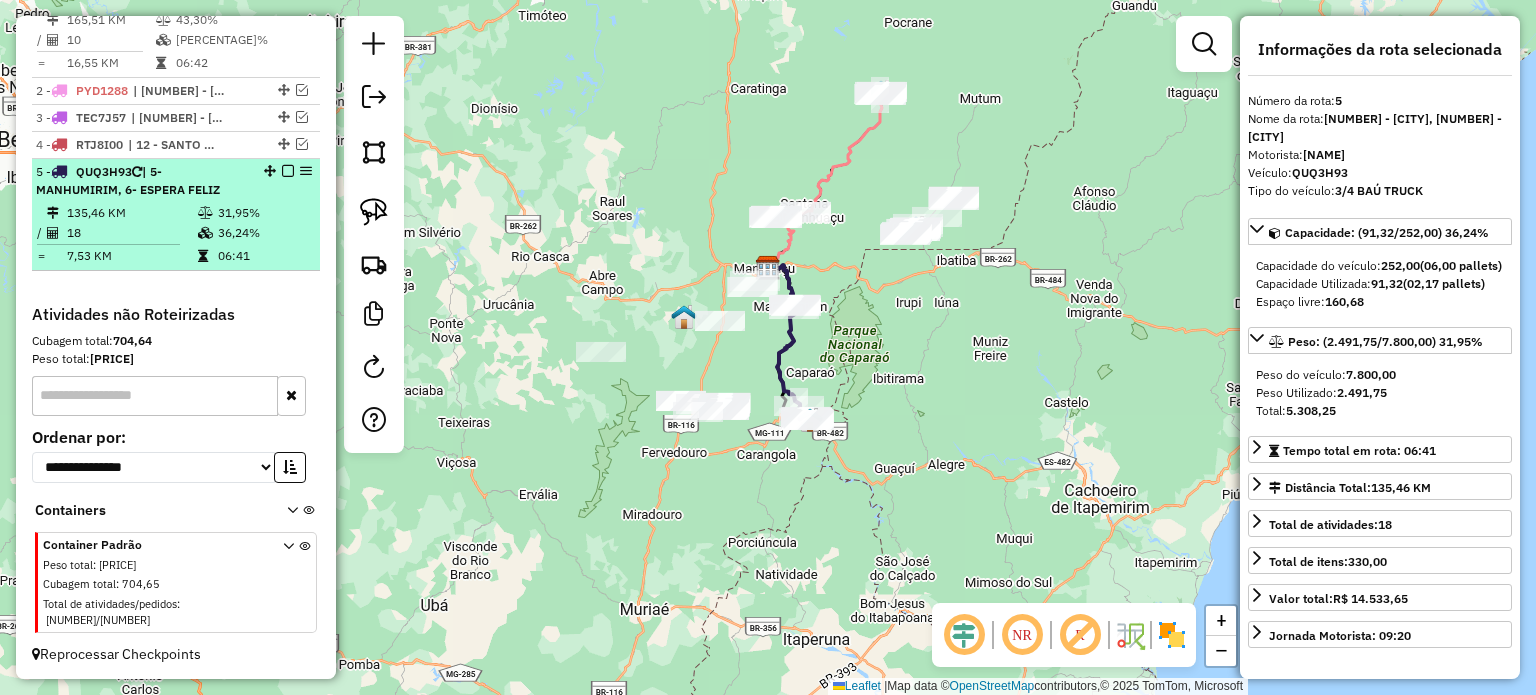click at bounding box center [288, 171] 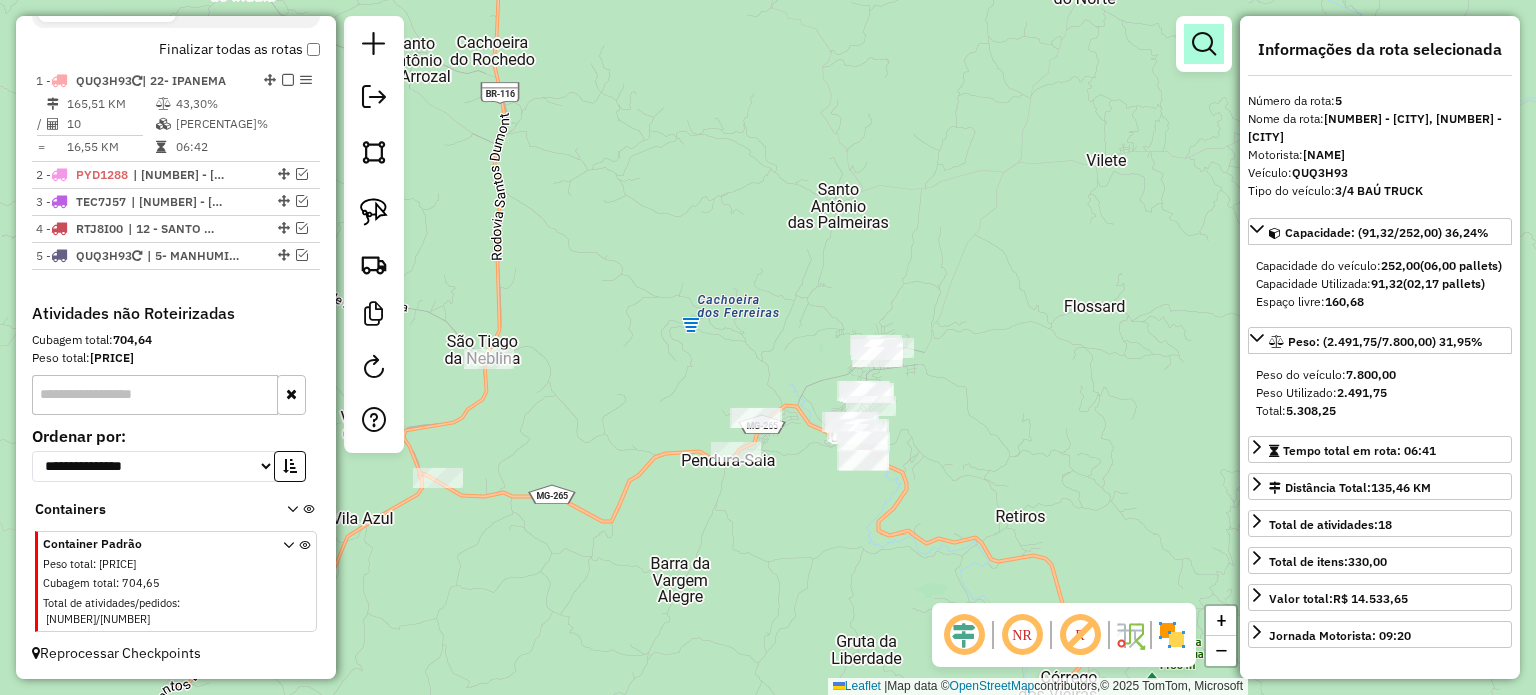 drag, startPoint x: 1208, startPoint y: 47, endPoint x: 1192, endPoint y: 60, distance: 20.615528 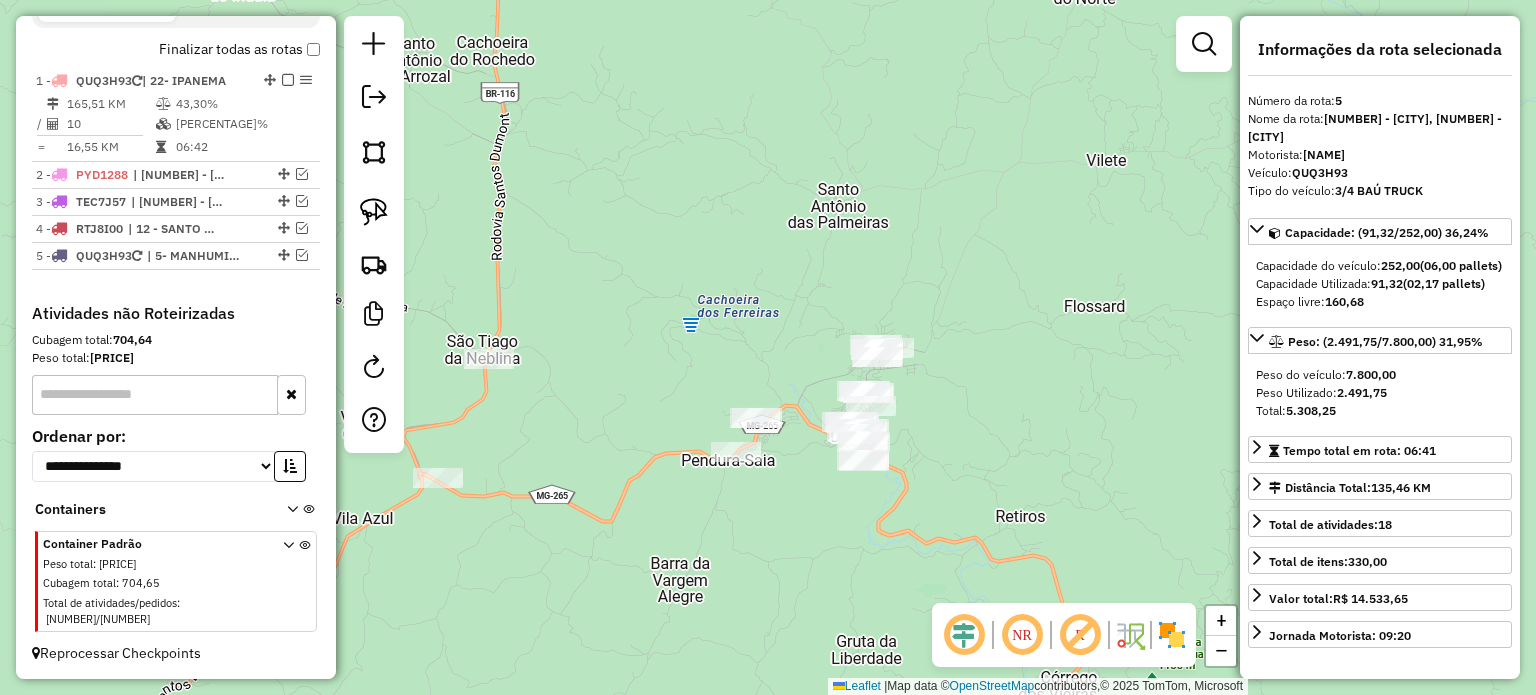 click at bounding box center (1204, 44) 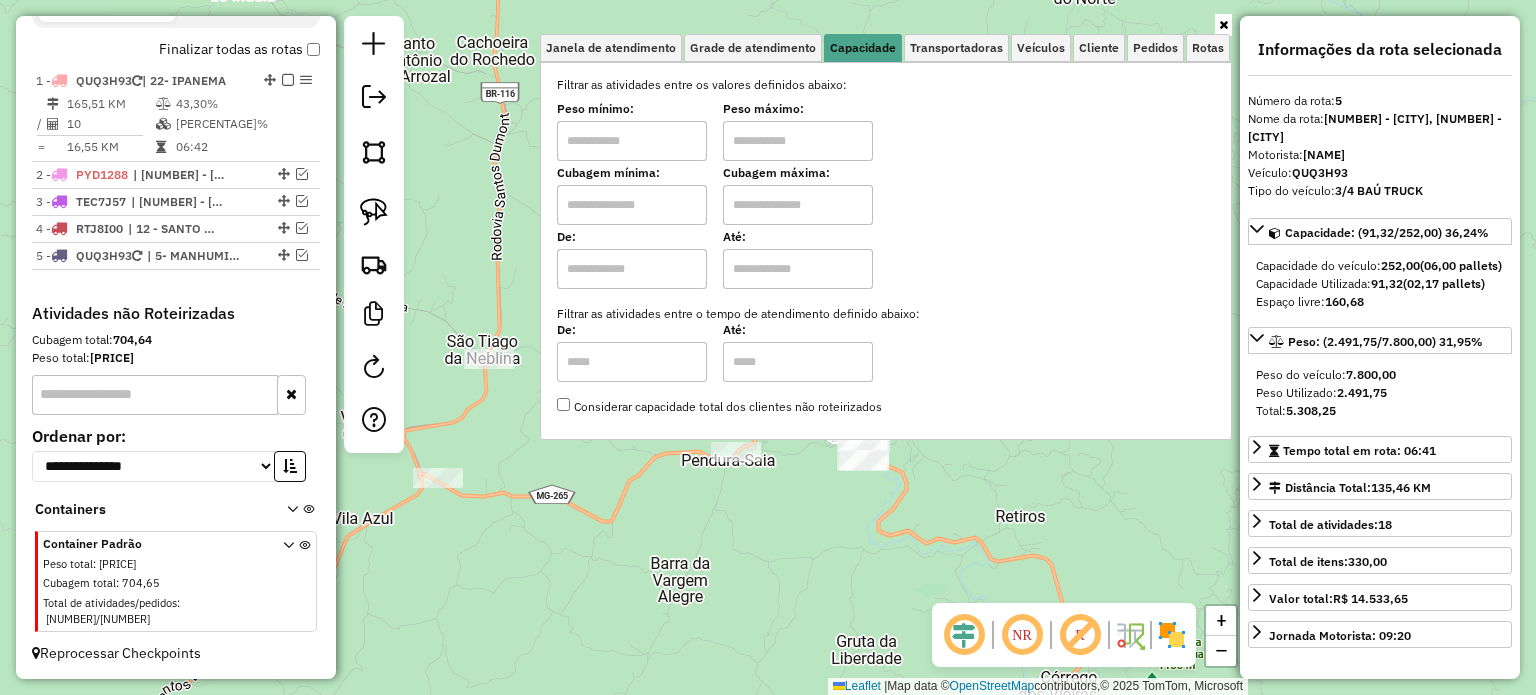 click on "Janela de atendimento Grade de atendimento Capacidade Transportadoras Veículos Cliente Pedidos  Rotas Selecione os dias de semana para filtrar as janelas de atendimento  Seg   Ter   Qua   Qui   Sex   Sáb   Dom  Informe o período da janela de atendimento: De: Até:  Filtrar exatamente a janela do cliente  Considerar janela de atendimento padrão  Selecione os dias de semana para filtrar as grades de atendimento  Seg   Ter   Qua   Qui   Sex   Sáb   Dom   Considerar clientes sem dia de atendimento cadastrado  Clientes fora do dia de atendimento selecionado Filtrar as atividades entre os valores definidos abaixo:  Peso mínimo:   Peso máximo:   Cubagem mínima:   Cubagem máxima:   De:   Até:  Filtrar as atividades entre o tempo de atendimento definido abaixo:  De:   Até:   Considerar capacidade total dos clientes não roteirizados Transportadora: Selecione um ou mais itens Tipo de veículo: Selecione um ou mais itens Veículo: Selecione um ou mais itens Motorista: Selecione um ou mais itens Nome: Rótulo:" 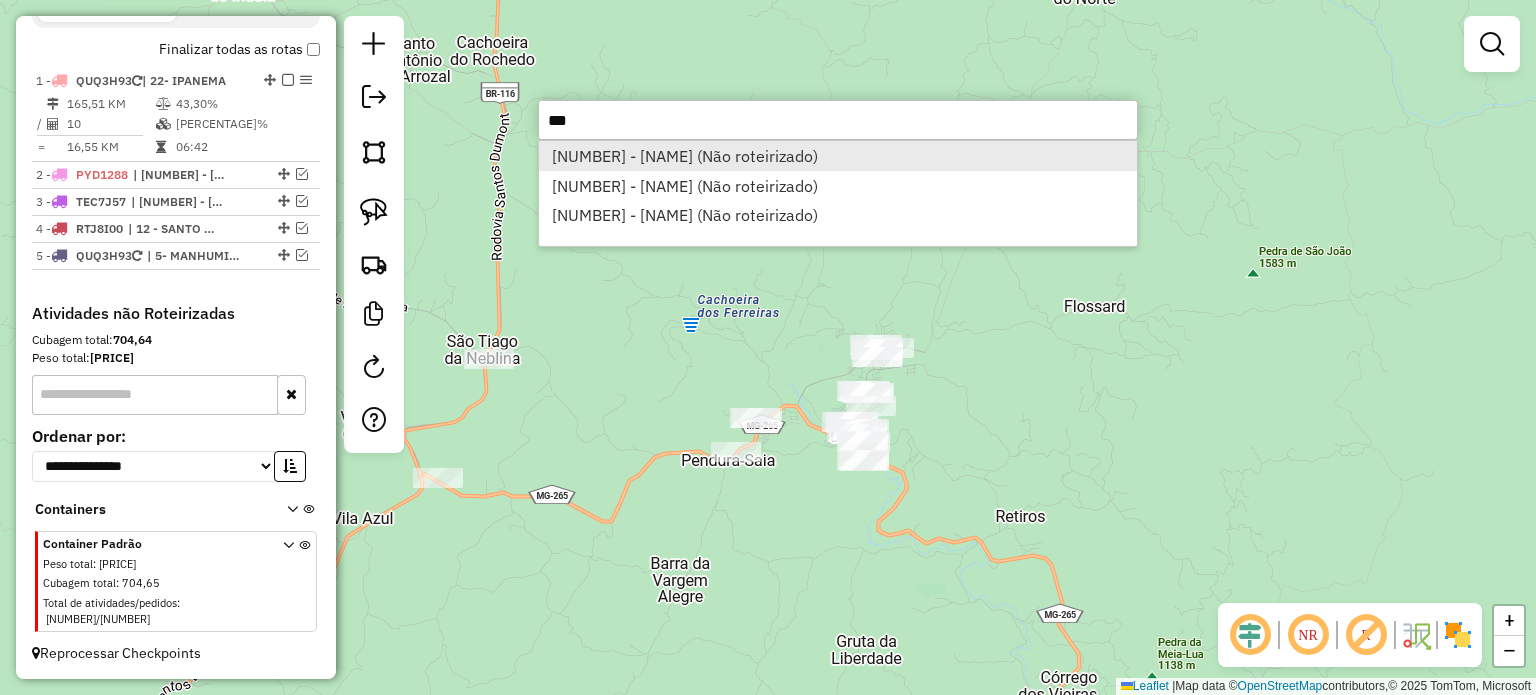 type on "***" 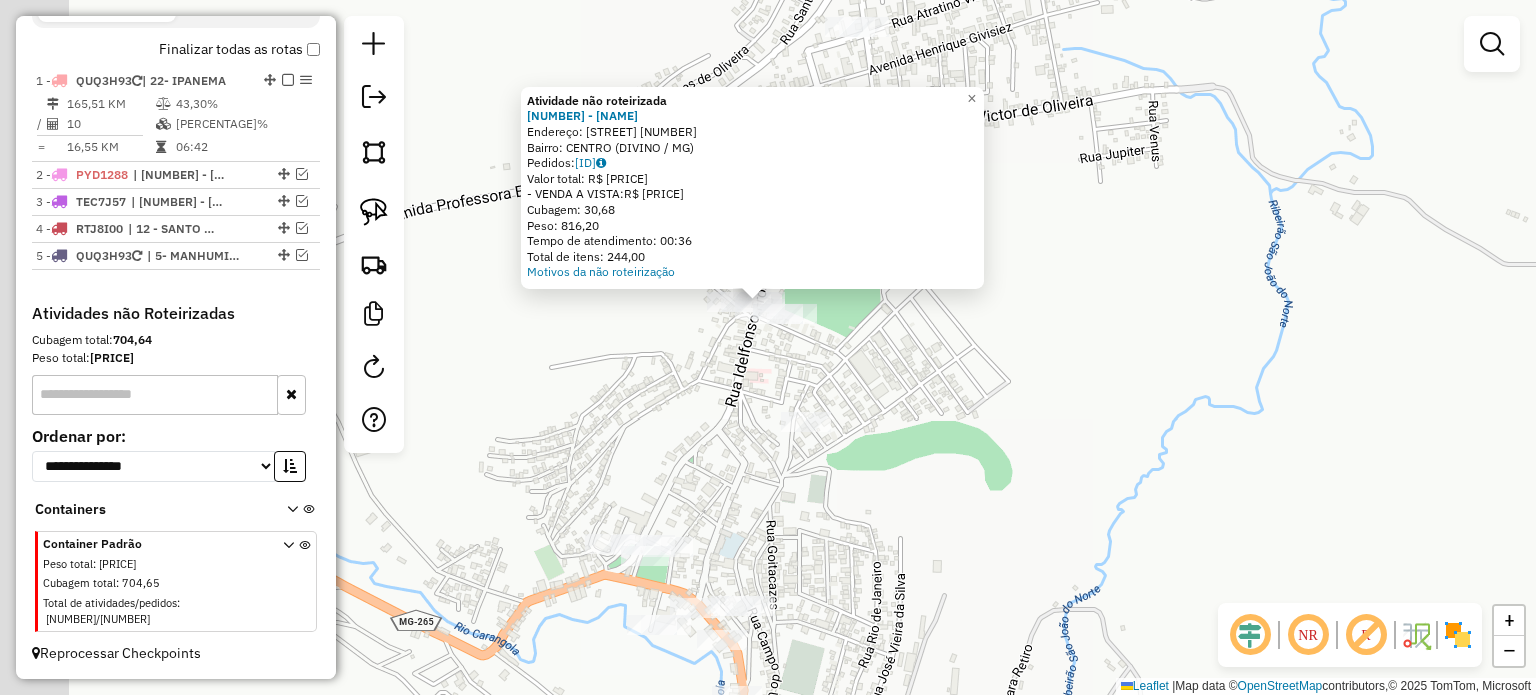 drag, startPoint x: 766, startPoint y: 313, endPoint x: 895, endPoint y: 323, distance: 129.38702 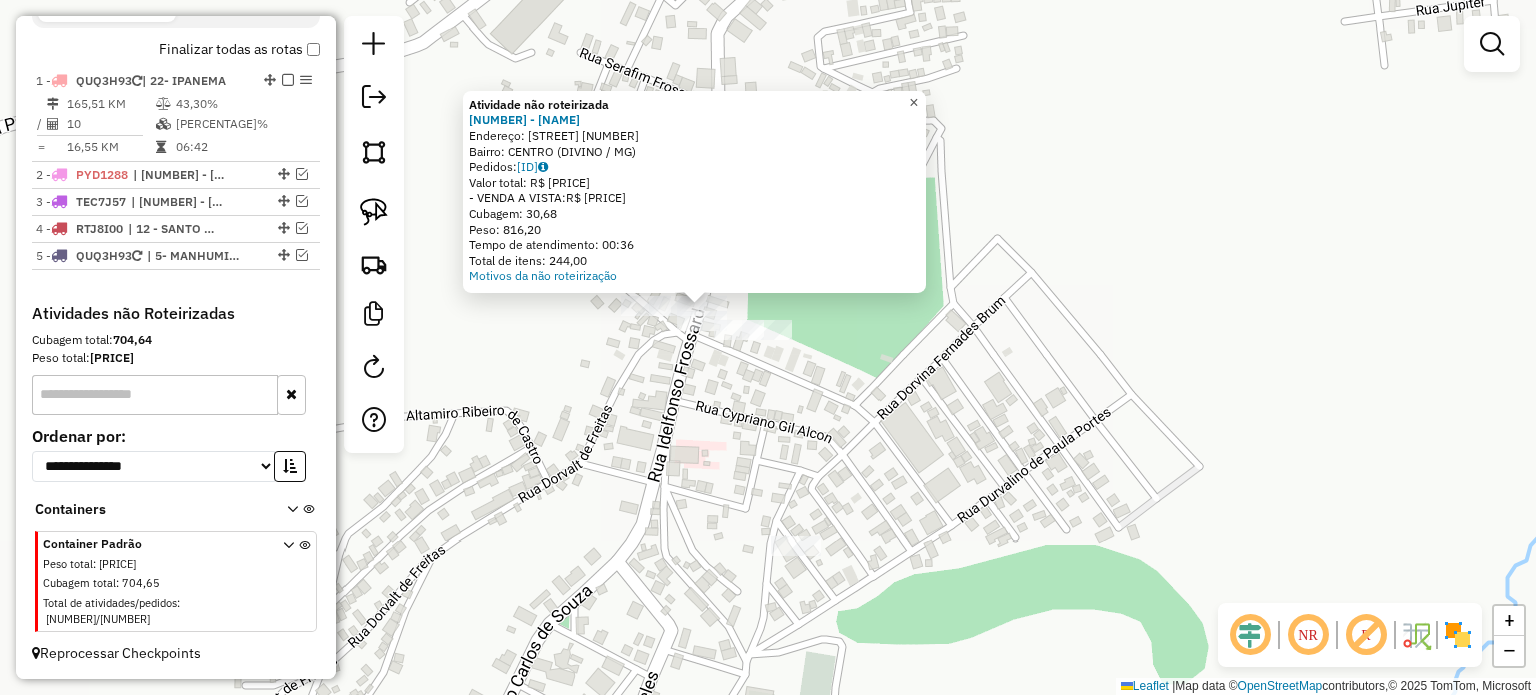 click on "×" 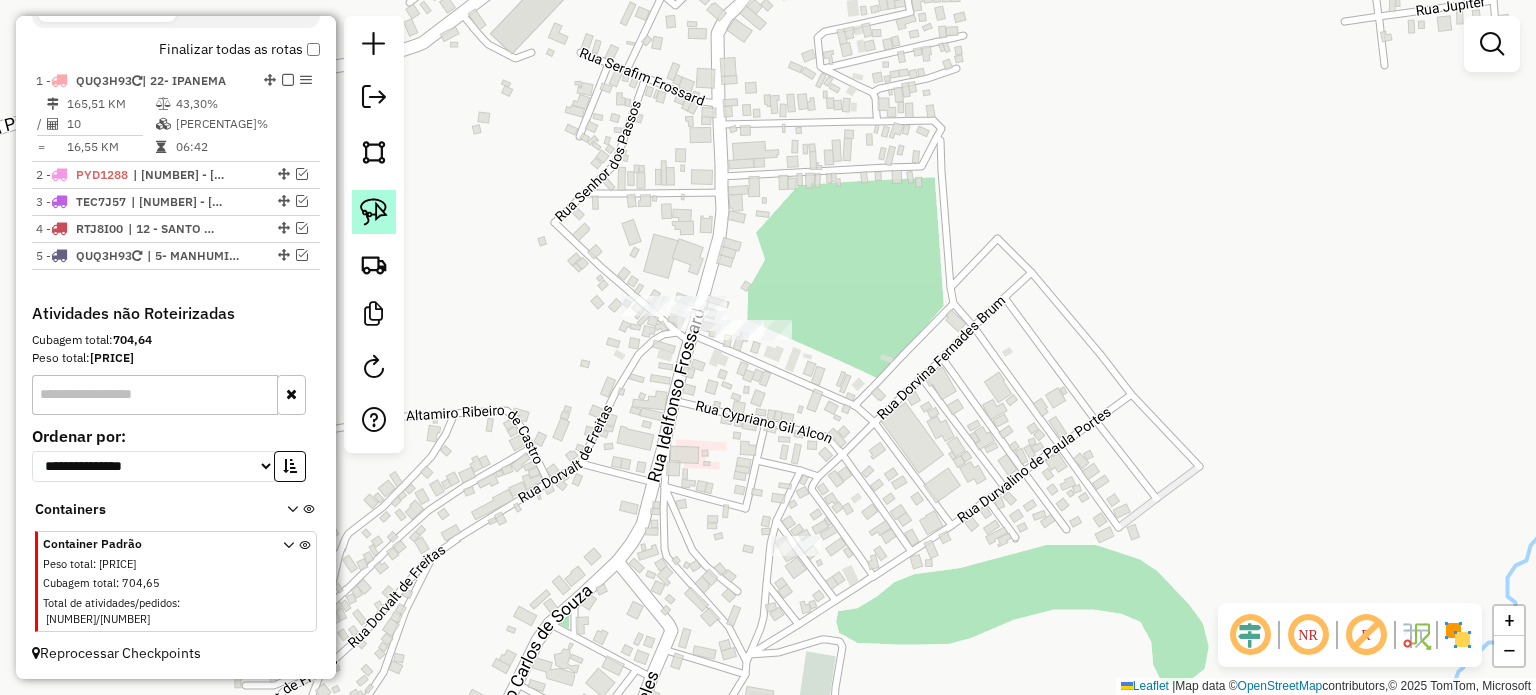 click 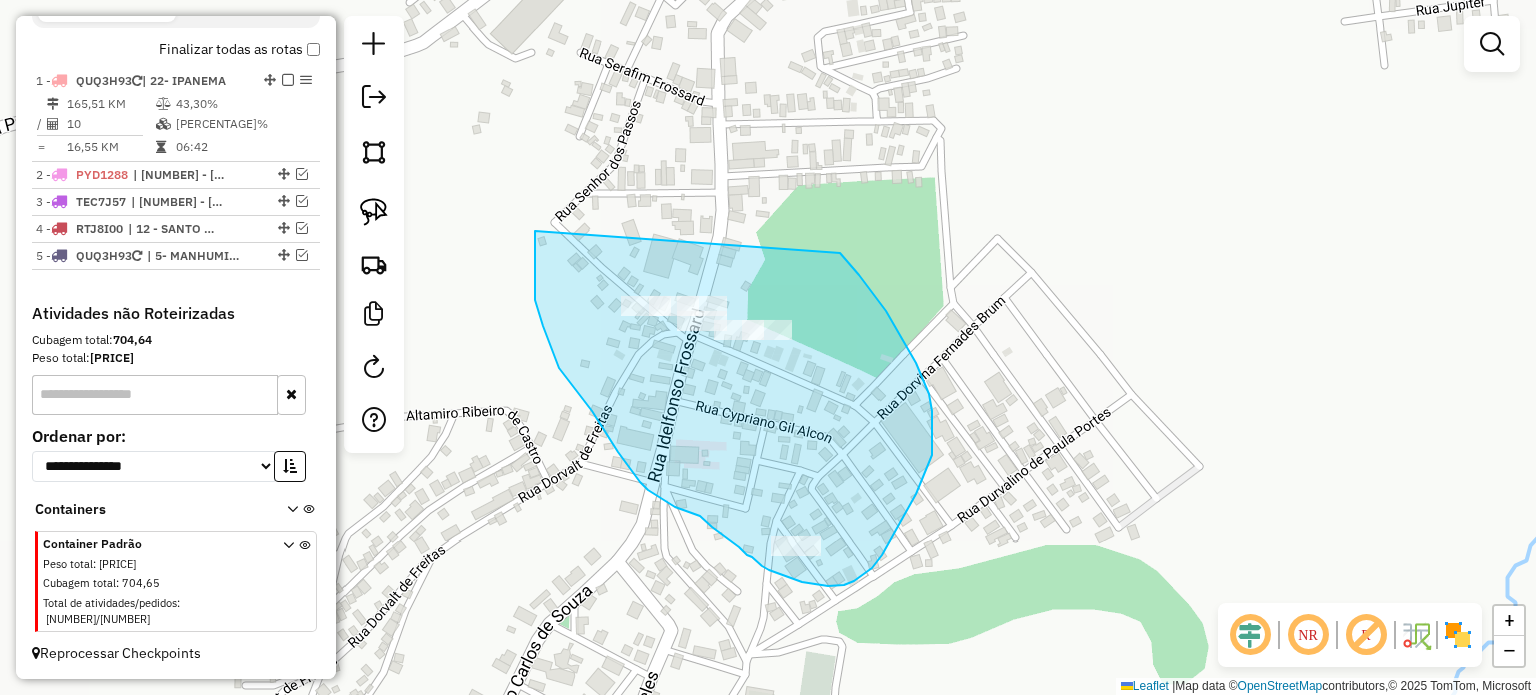 drag, startPoint x: 535, startPoint y: 251, endPoint x: 840, endPoint y: 253, distance: 305.00656 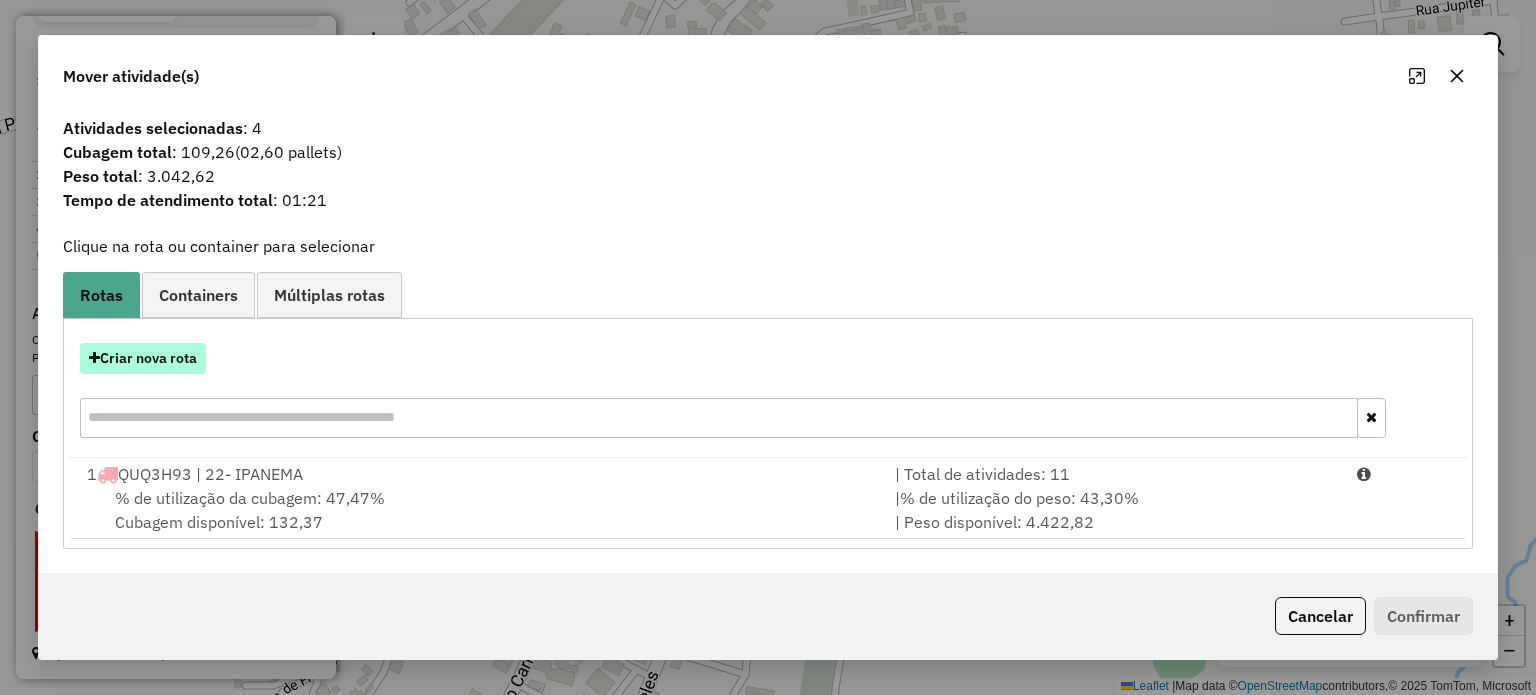 click on "Criar nova rota" at bounding box center (143, 358) 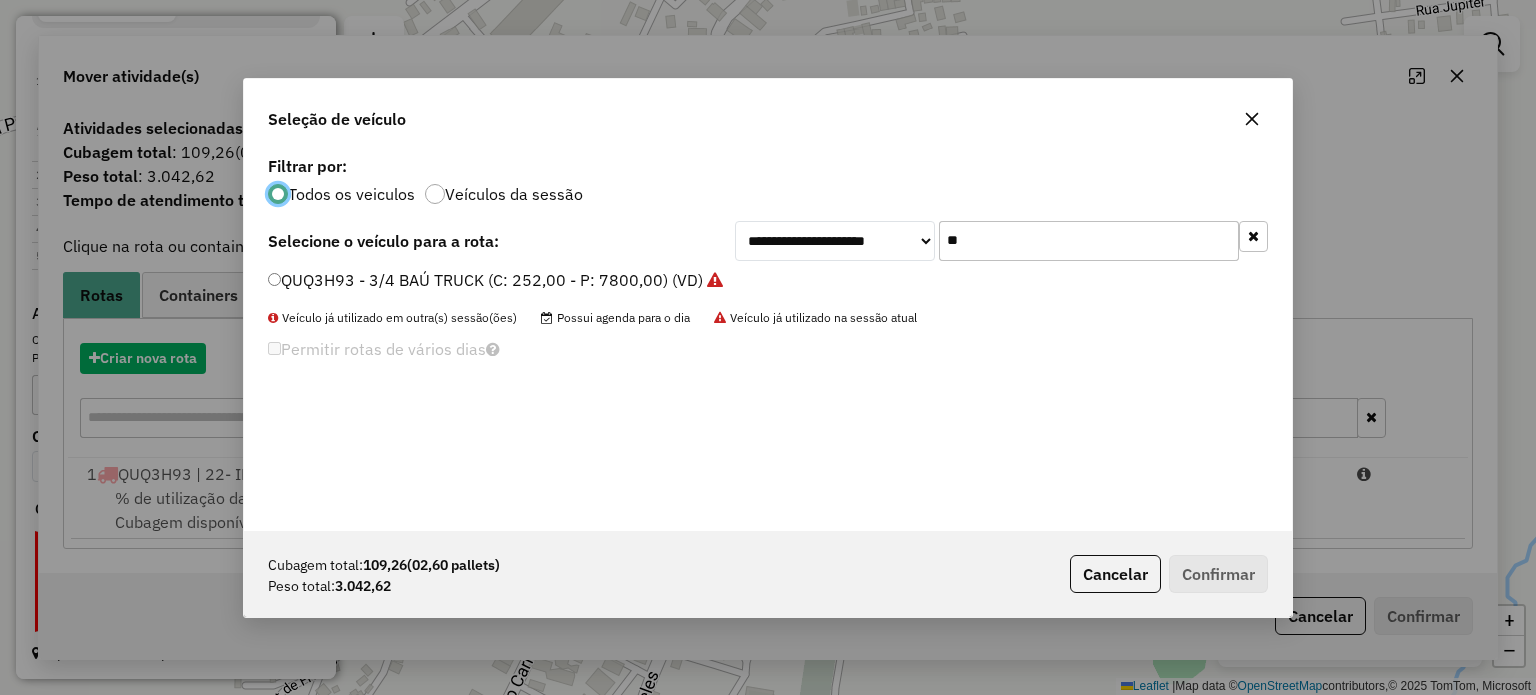 scroll, scrollTop: 10, scrollLeft: 6, axis: both 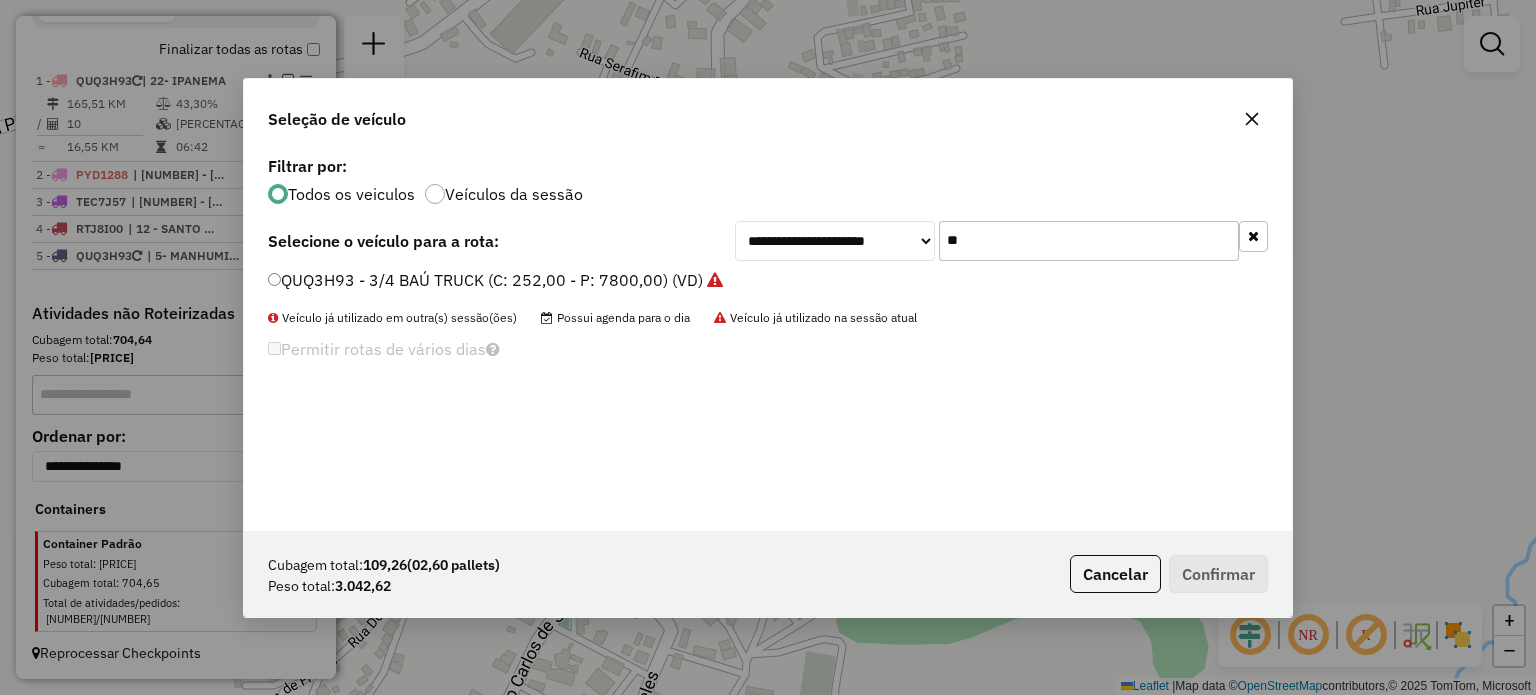 drag, startPoint x: 983, startPoint y: 235, endPoint x: 900, endPoint y: 243, distance: 83.38465 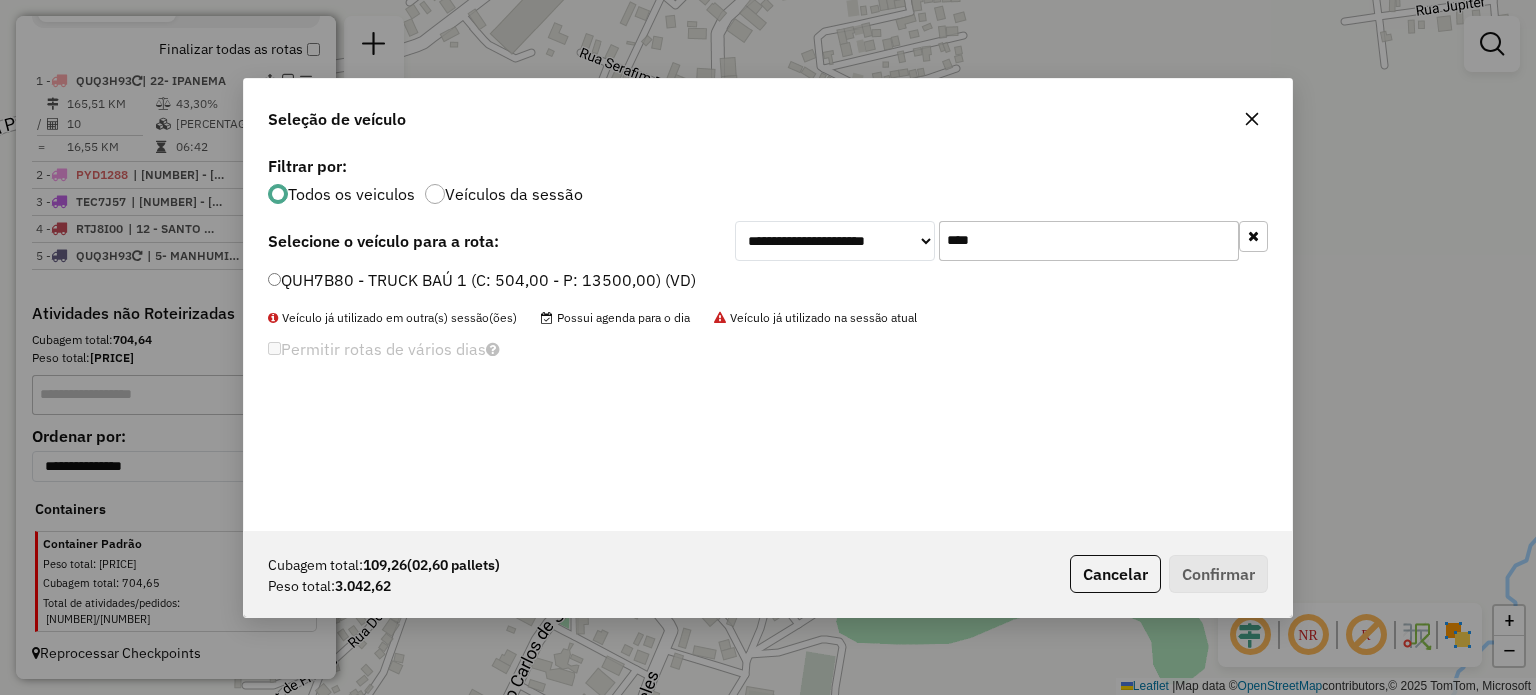 type on "****" 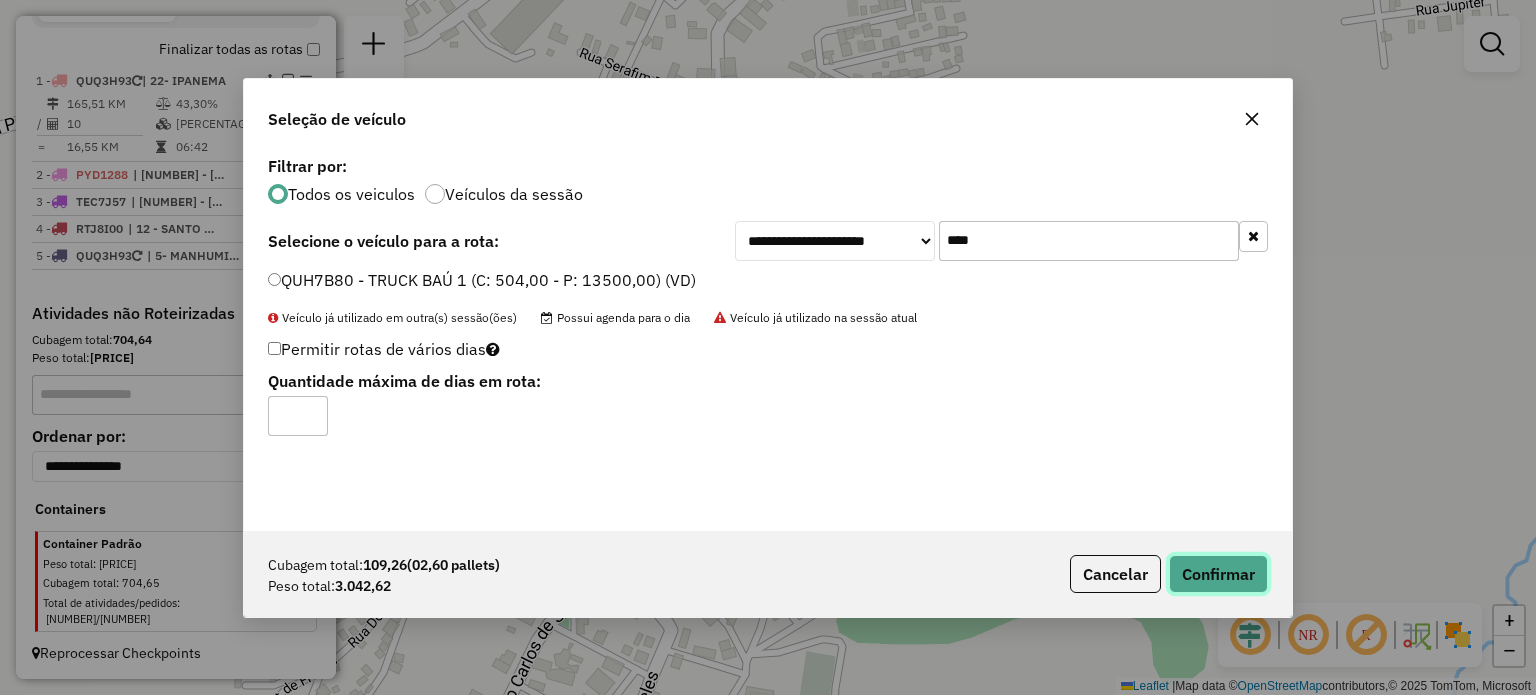 click on "Confirmar" 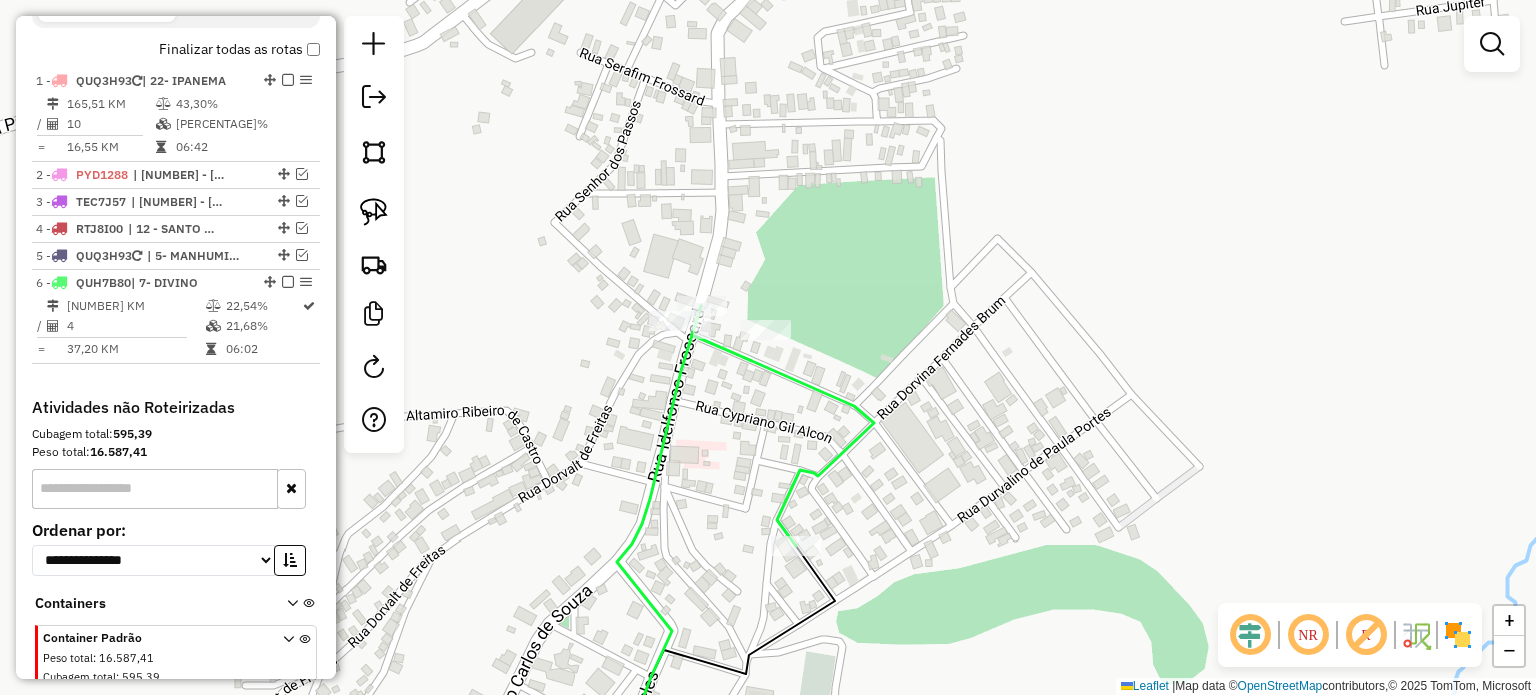 scroll, scrollTop: 764, scrollLeft: 0, axis: vertical 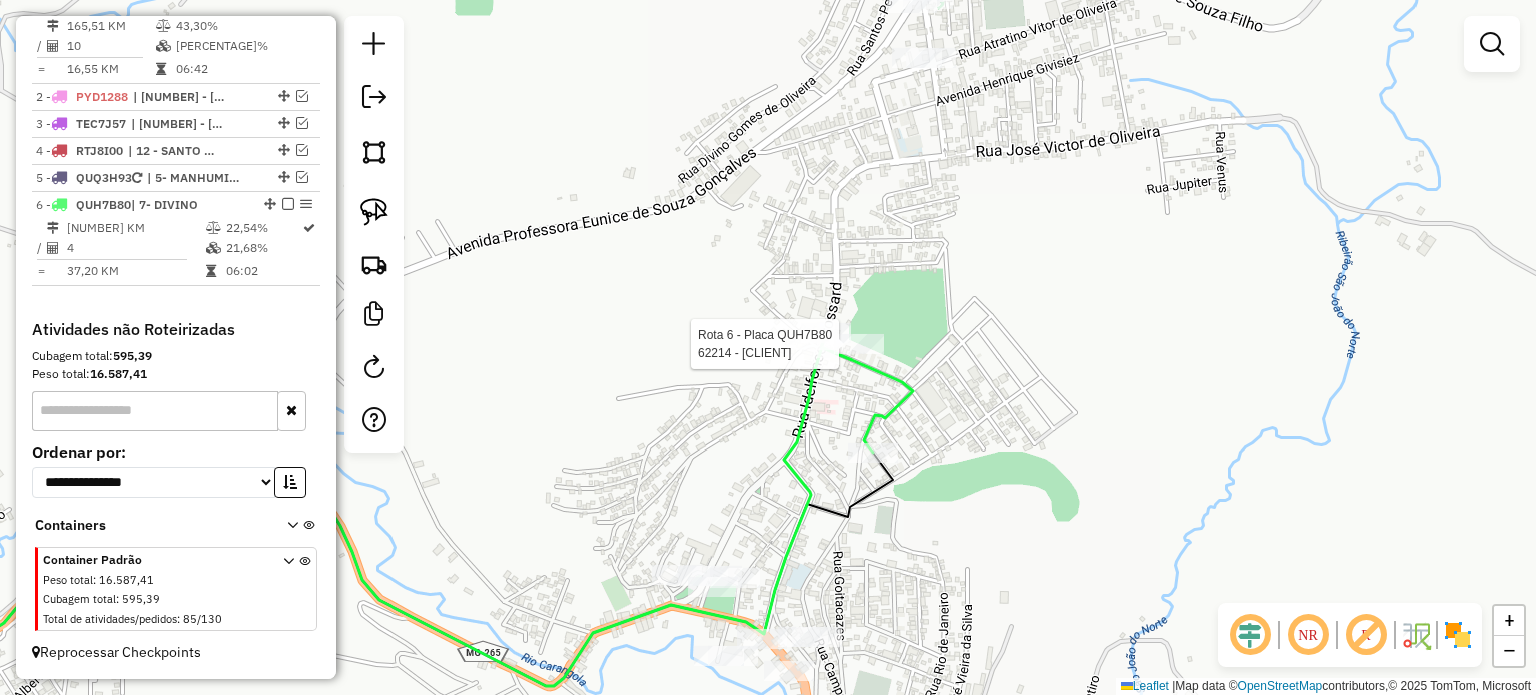 select on "**********" 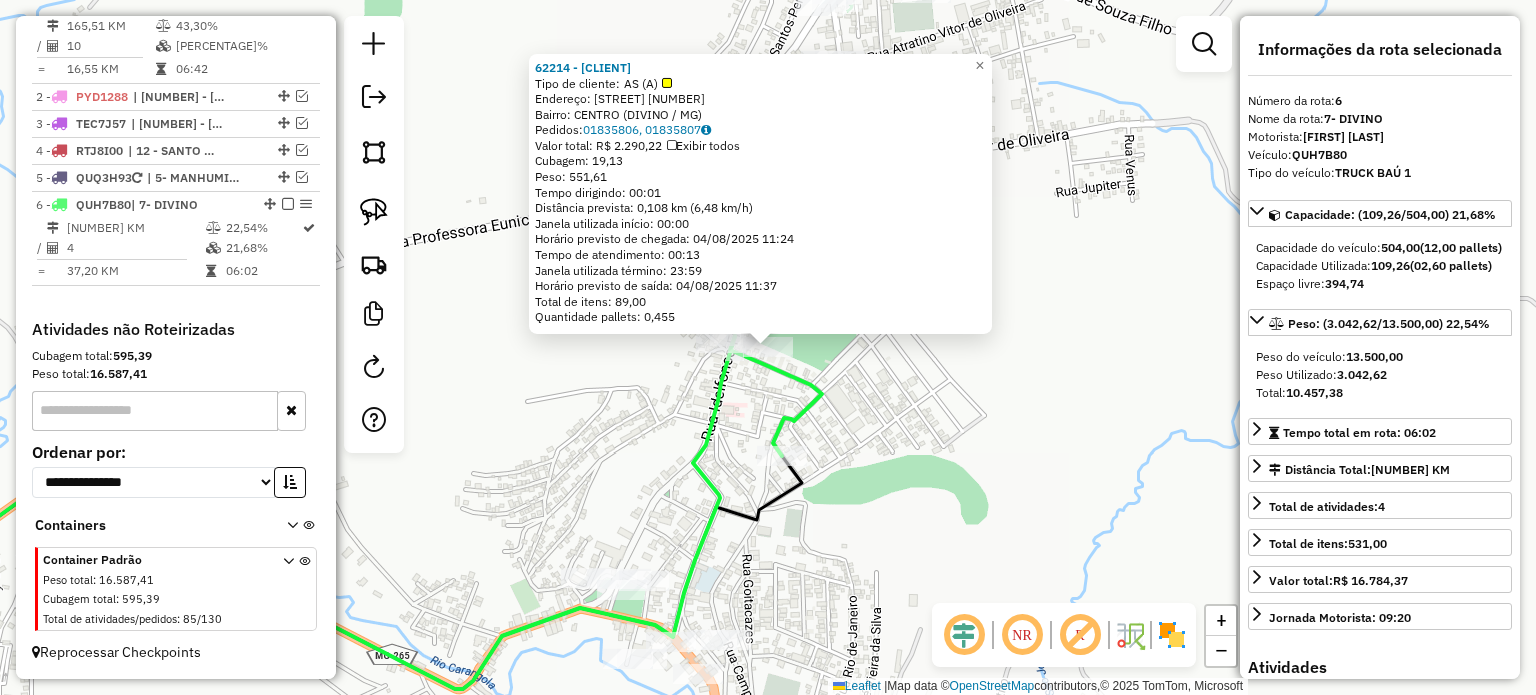 scroll, scrollTop: 773, scrollLeft: 0, axis: vertical 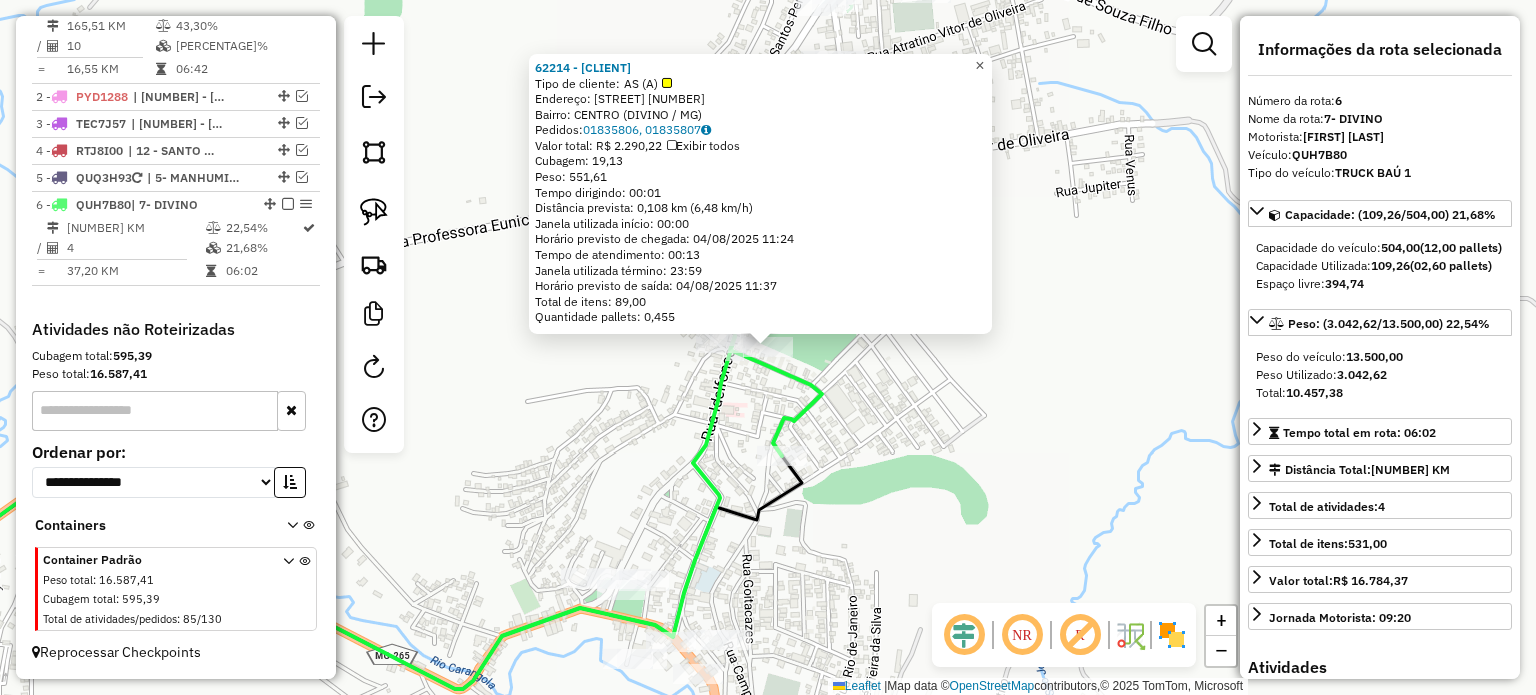 click on "×" 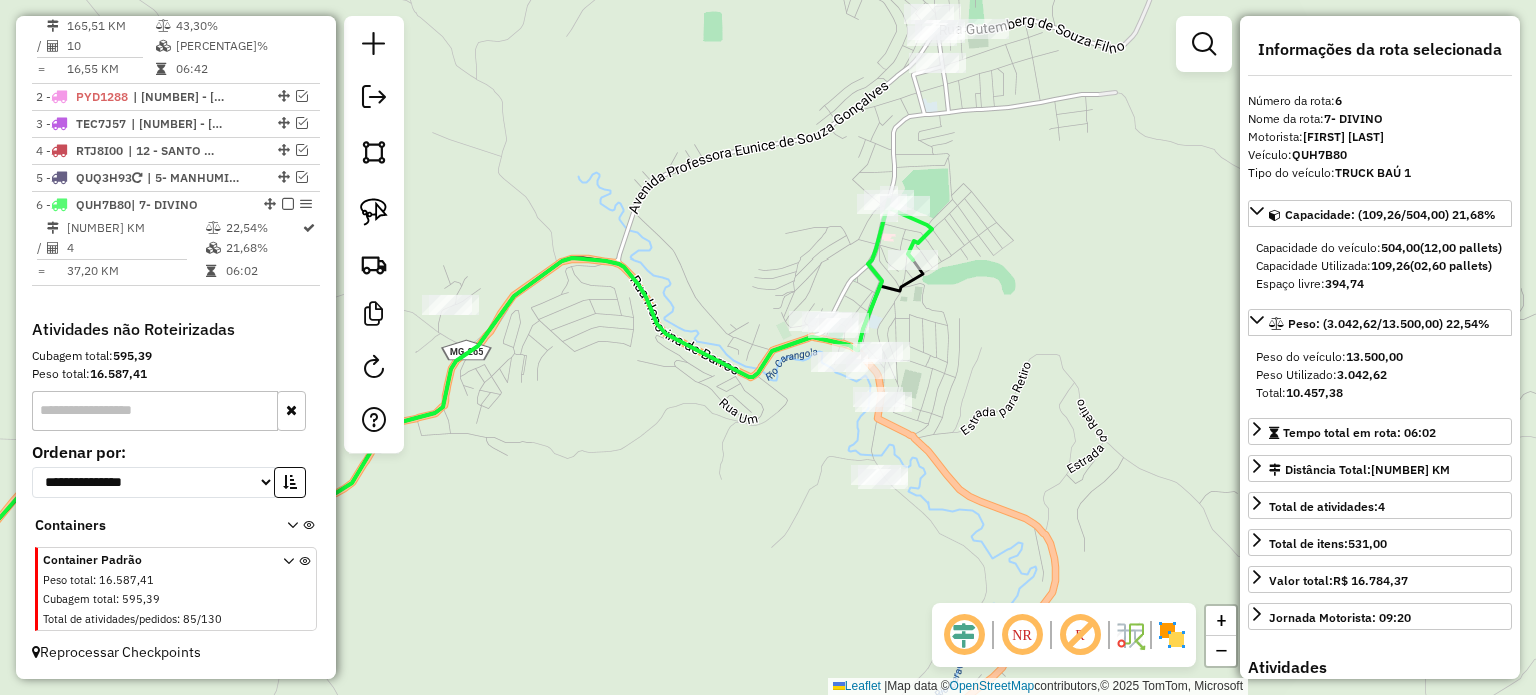 drag, startPoint x: 913, startPoint y: 375, endPoint x: 951, endPoint y: 316, distance: 70.178345 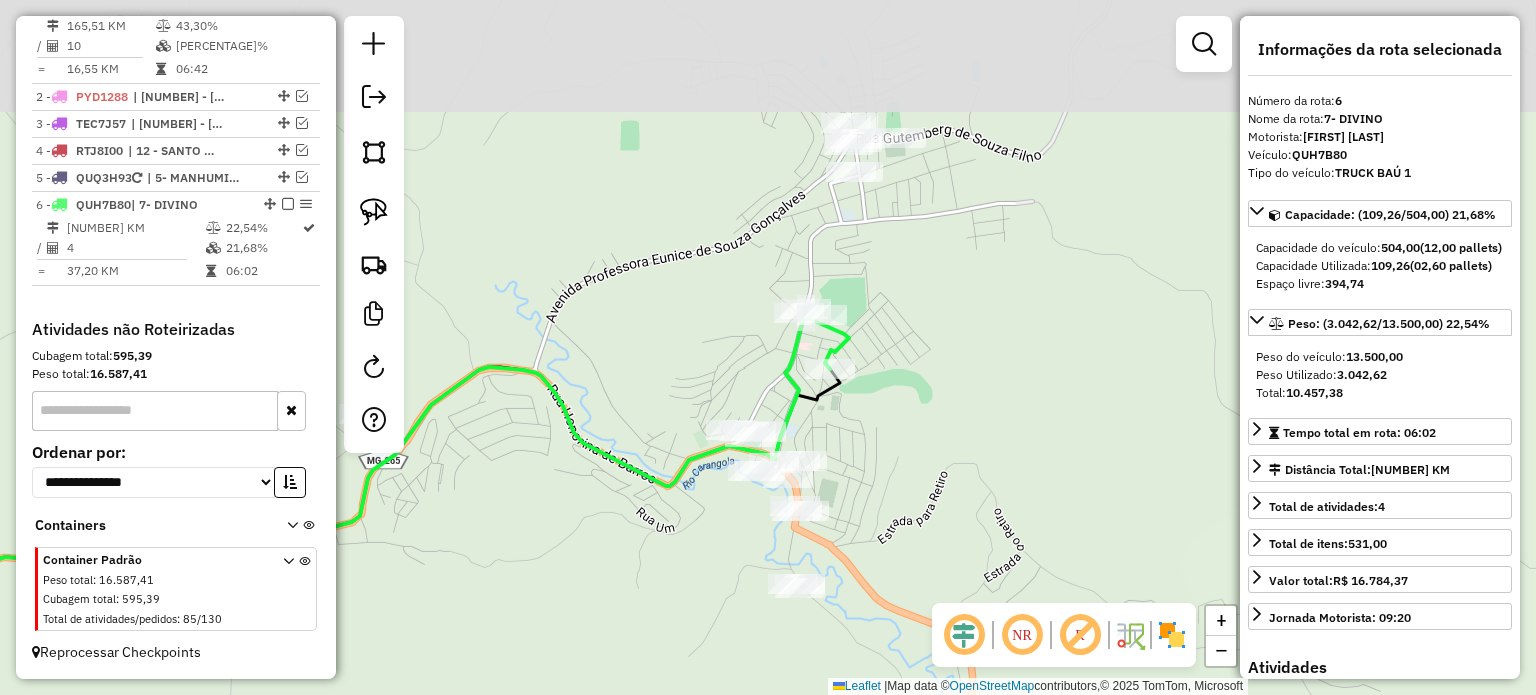 drag, startPoint x: 980, startPoint y: 283, endPoint x: 925, endPoint y: 411, distance: 139.3162 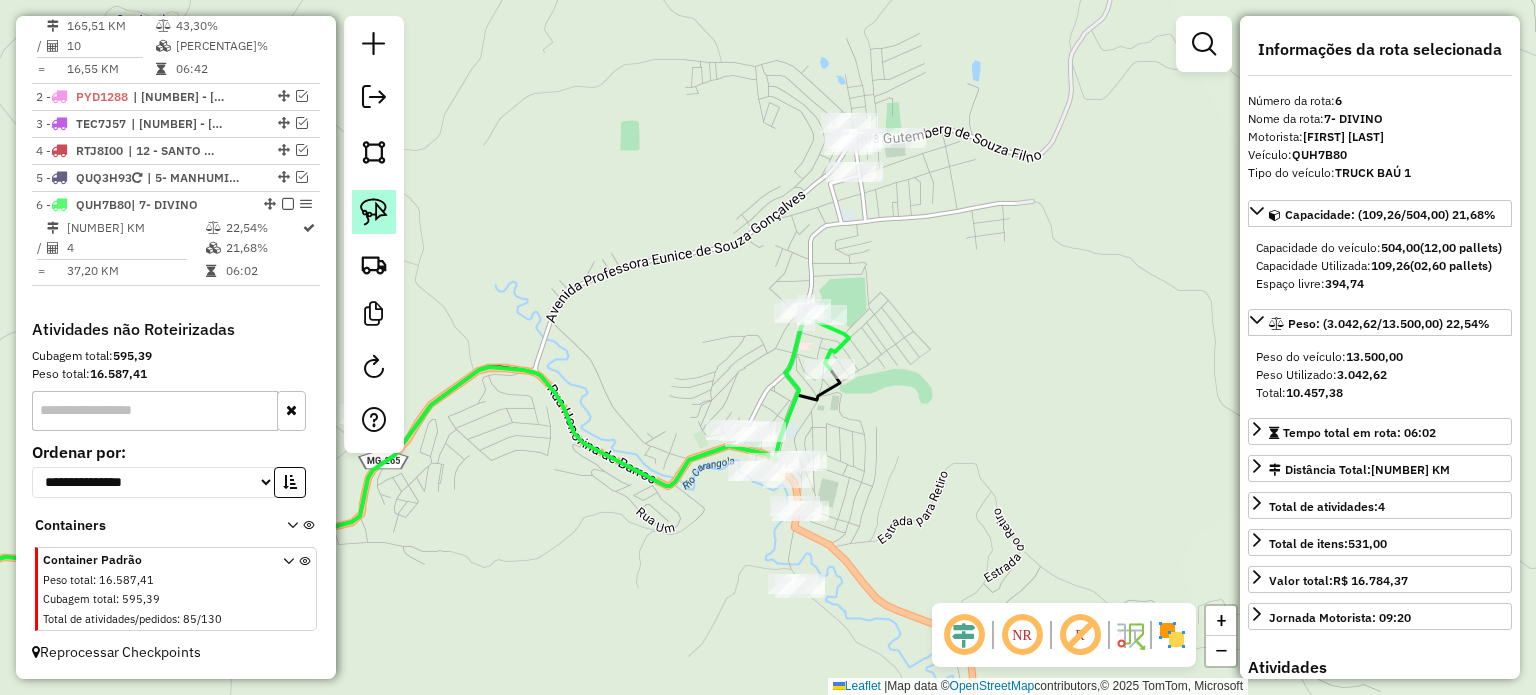 drag, startPoint x: 374, startPoint y: 219, endPoint x: 387, endPoint y: 226, distance: 14.764823 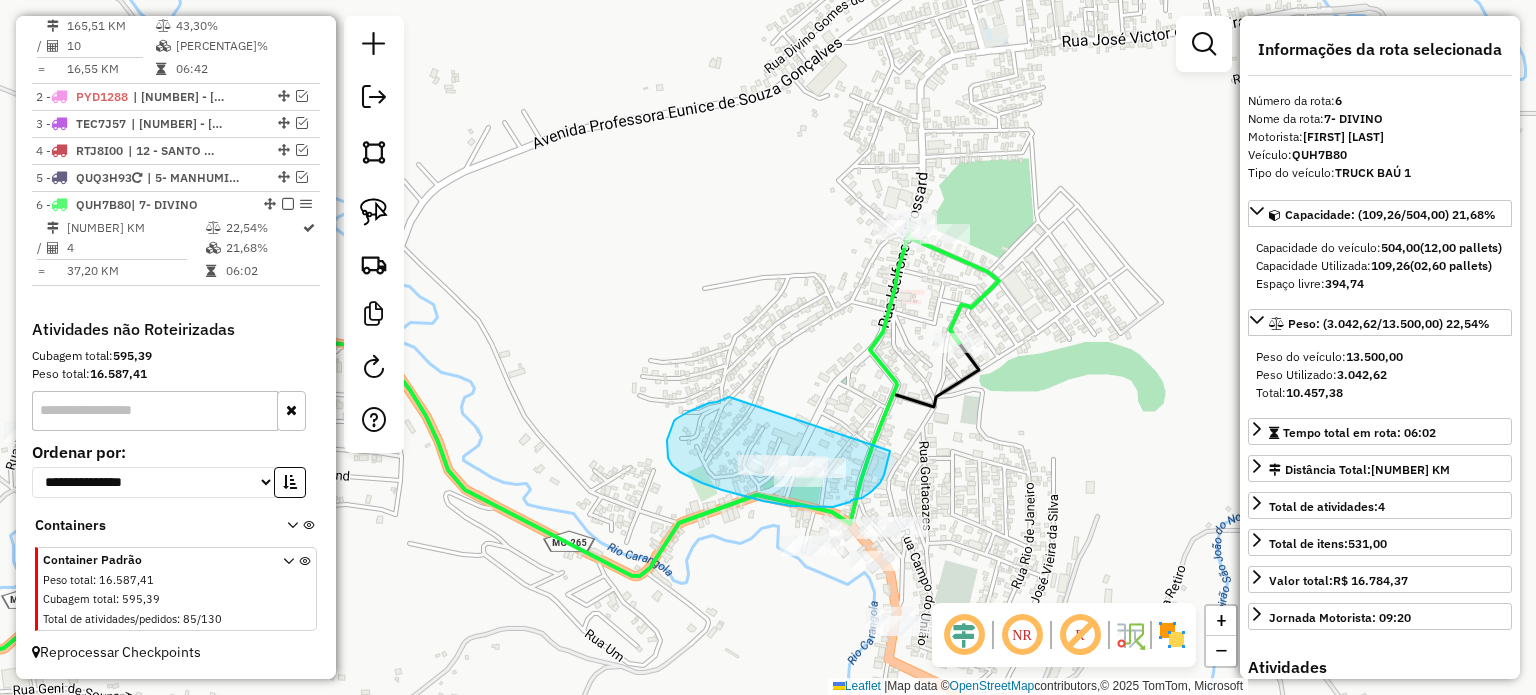 drag, startPoint x: 700, startPoint y: 407, endPoint x: 891, endPoint y: 445, distance: 194.74342 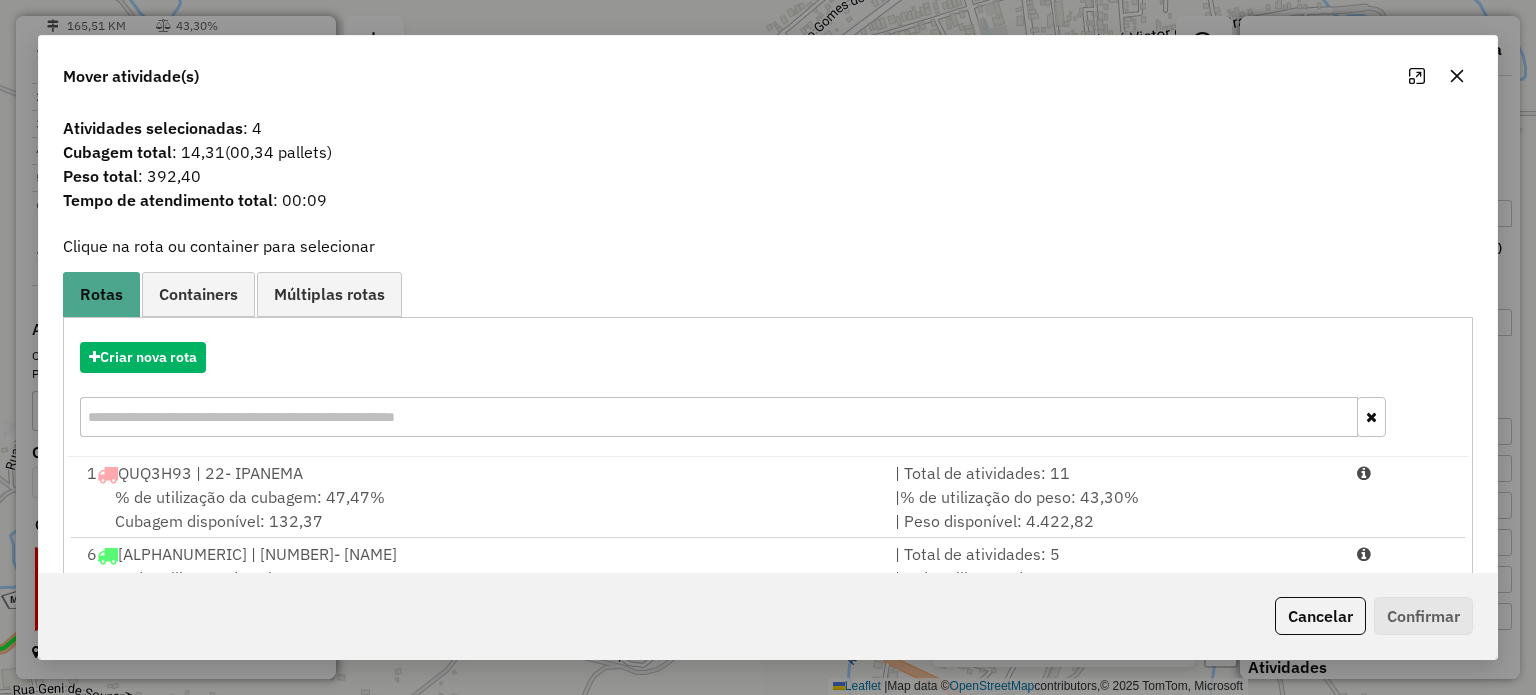 scroll, scrollTop: 79, scrollLeft: 0, axis: vertical 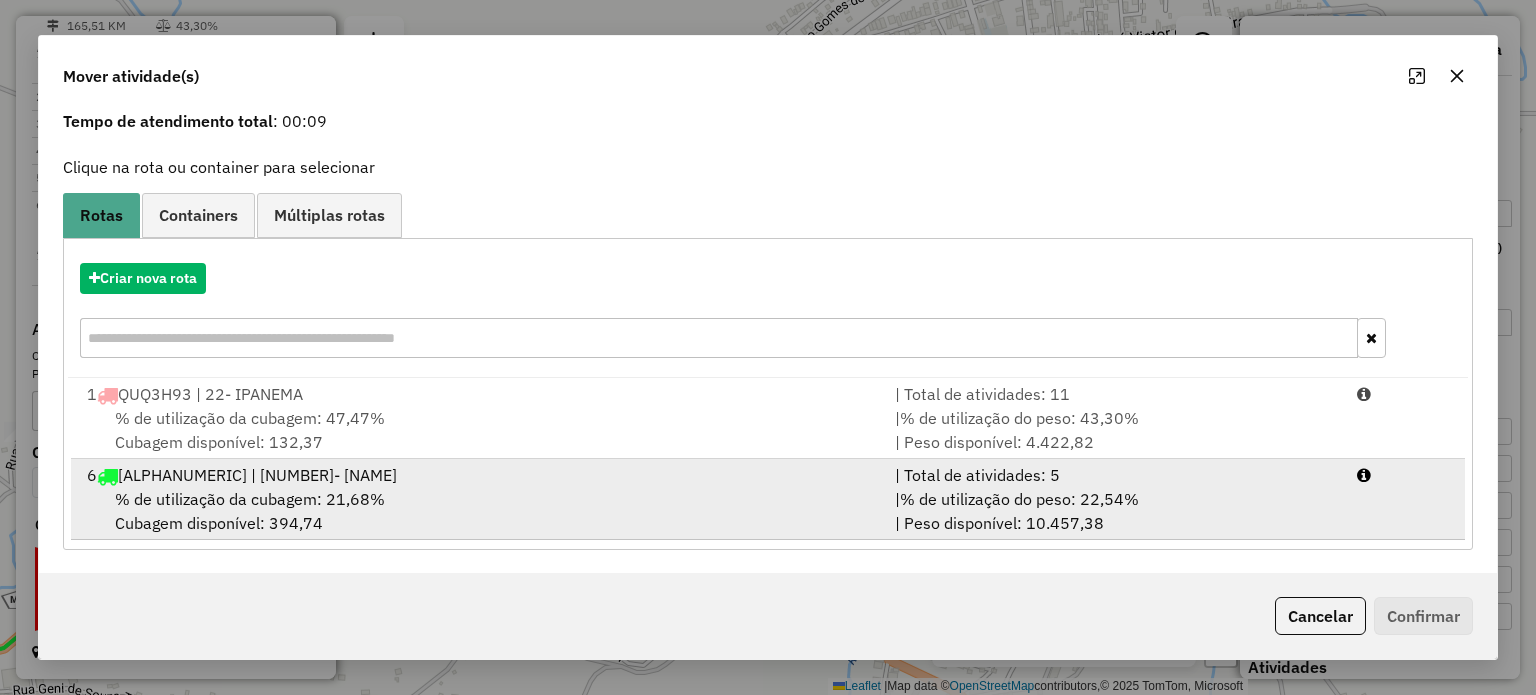 click on "% de utilização da cubagem: 21,68%  Cubagem disponível: 394,74" at bounding box center [479, 511] 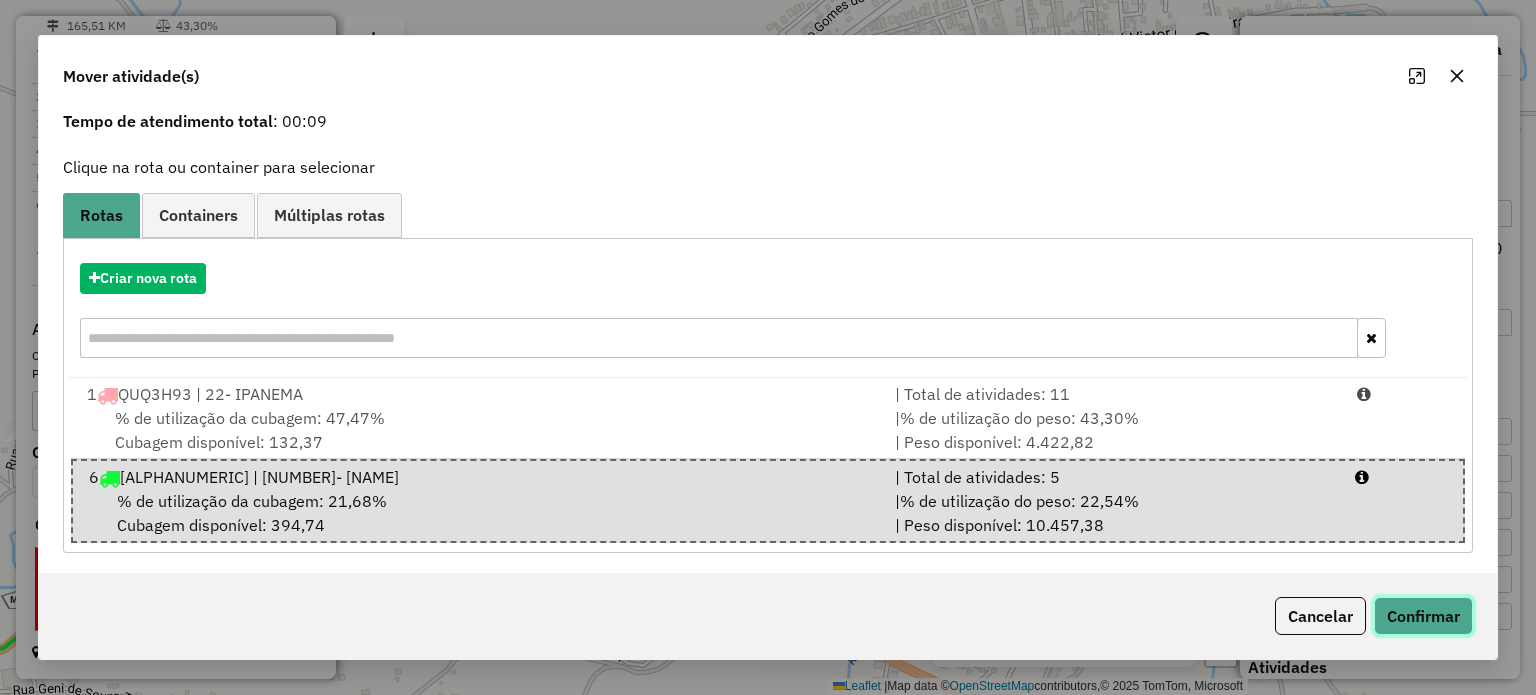click on "Confirmar" 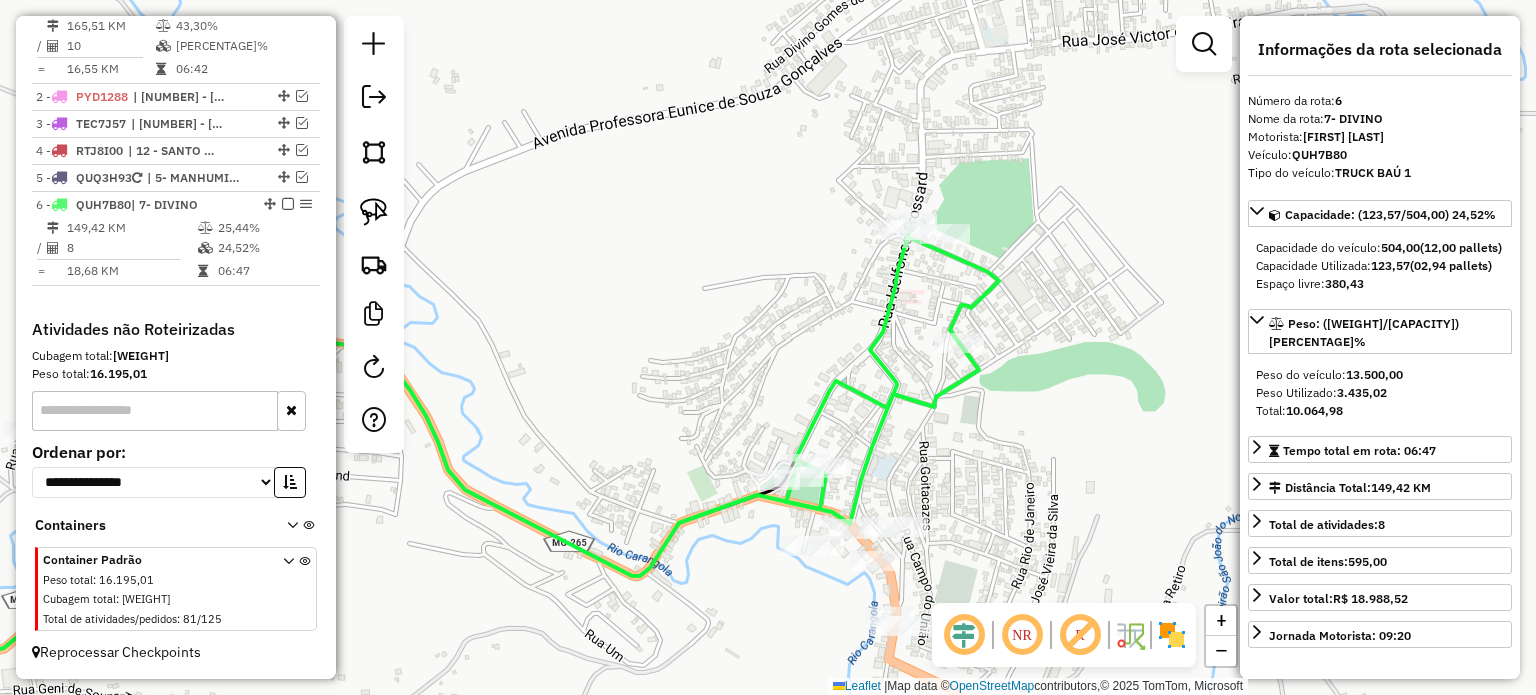 scroll, scrollTop: 0, scrollLeft: 0, axis: both 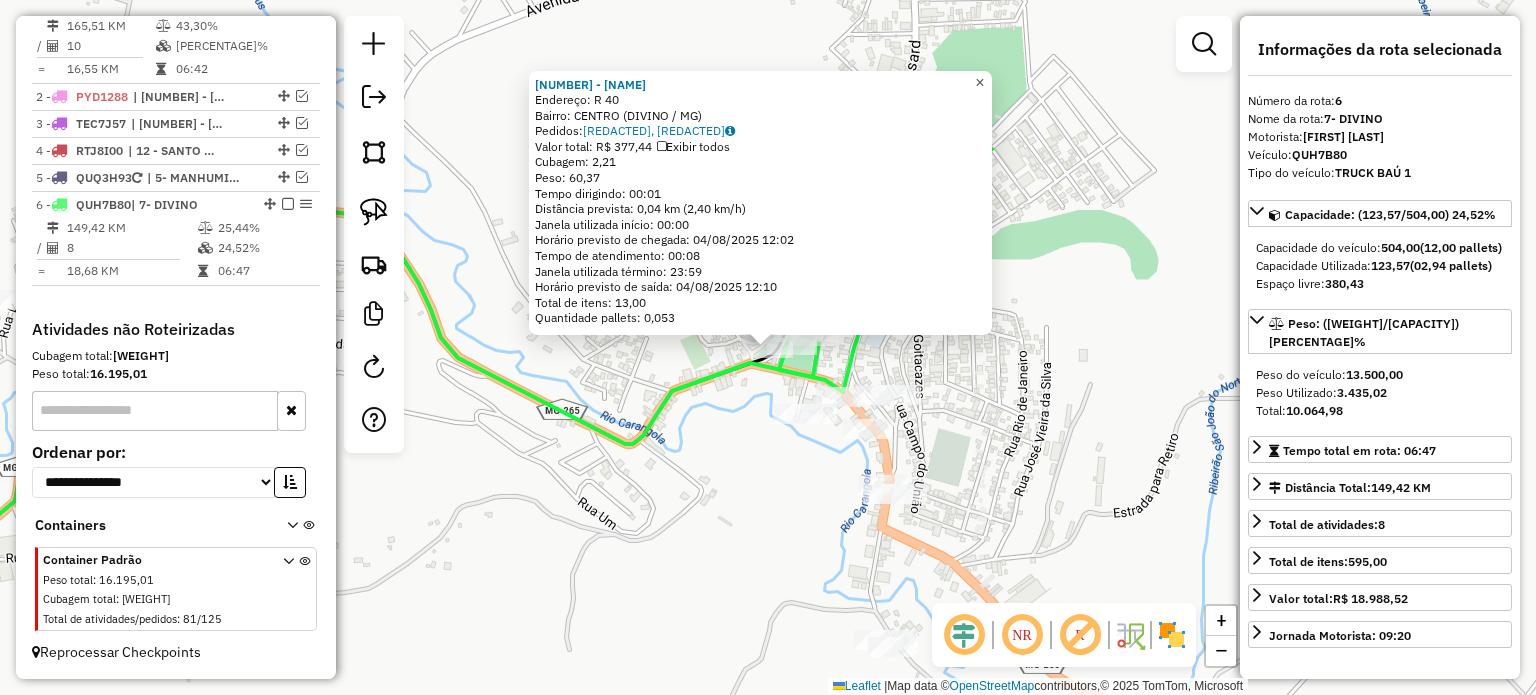 click on "×" 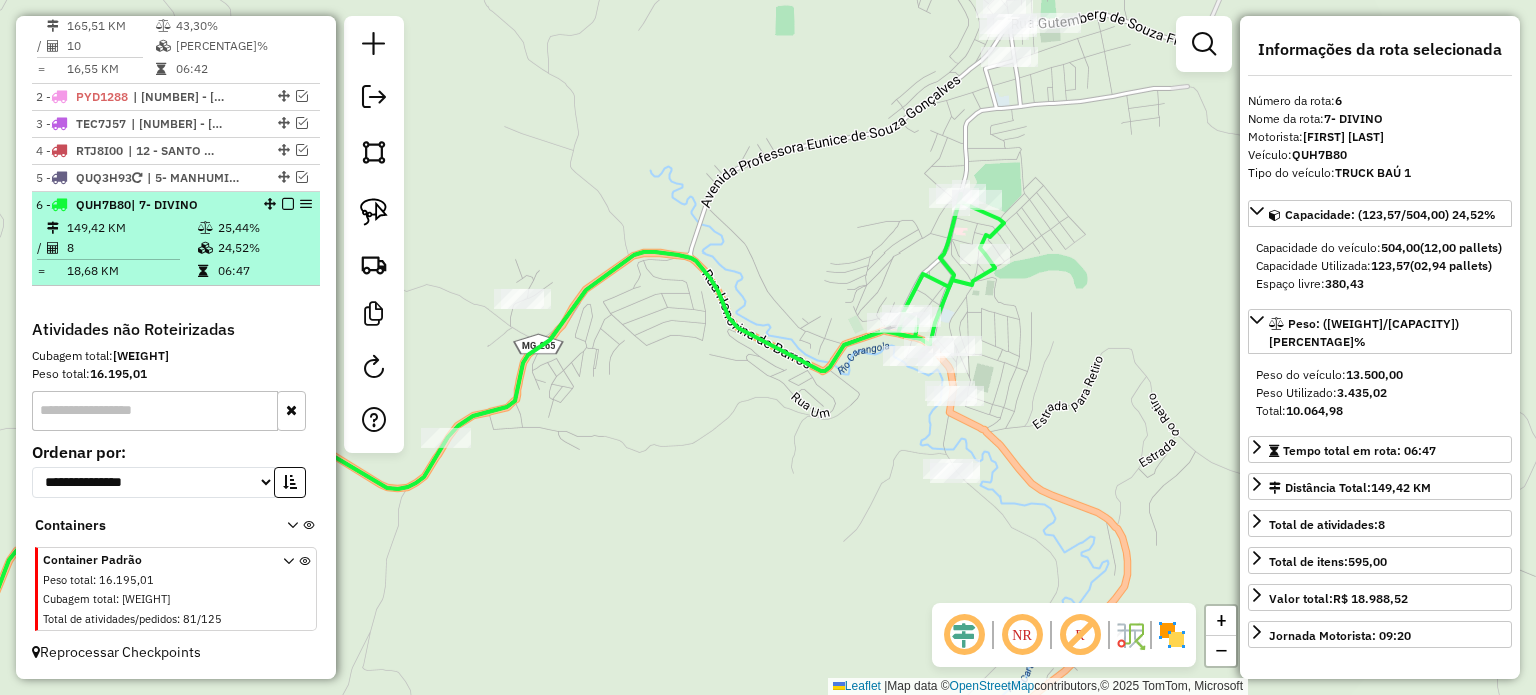 click at bounding box center (288, 204) 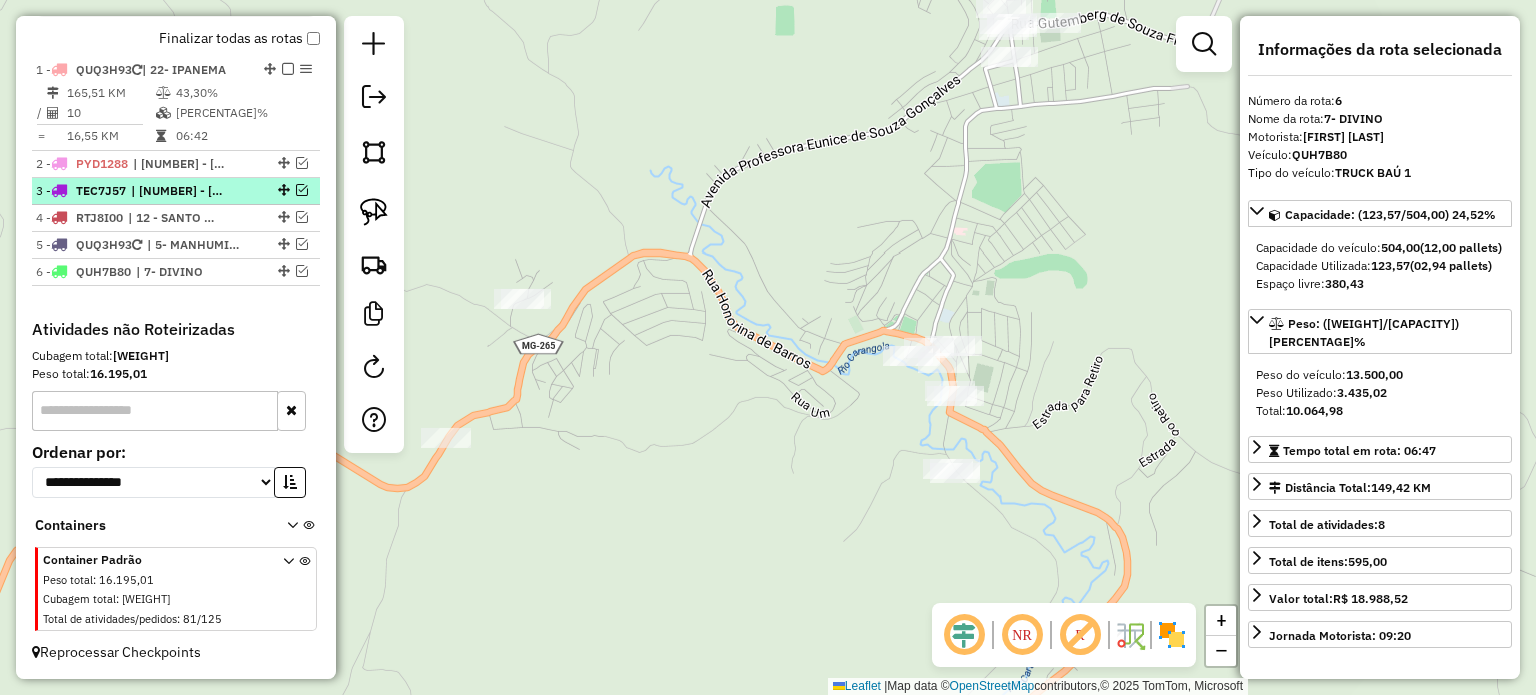 scroll, scrollTop: 706, scrollLeft: 0, axis: vertical 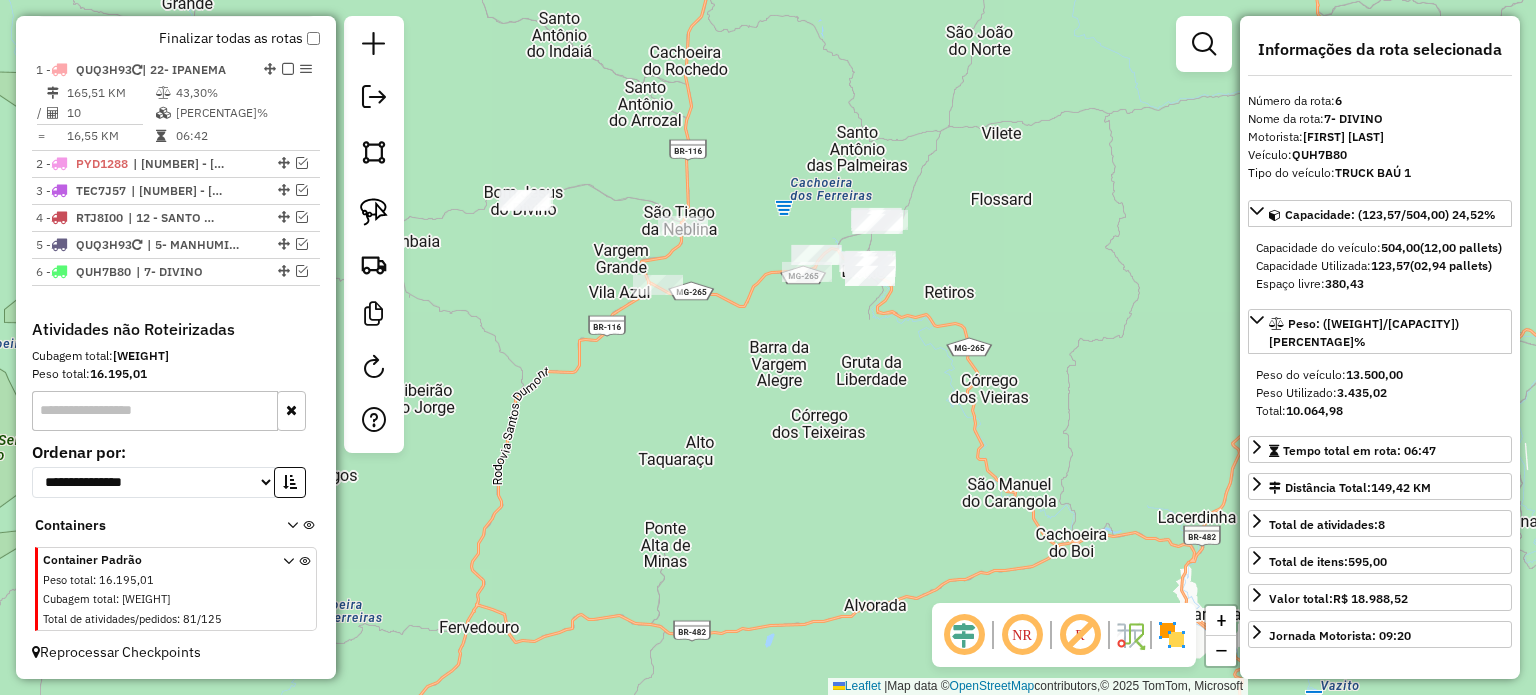 drag, startPoint x: 614, startPoint y: 255, endPoint x: 771, endPoint y: 239, distance: 157.81319 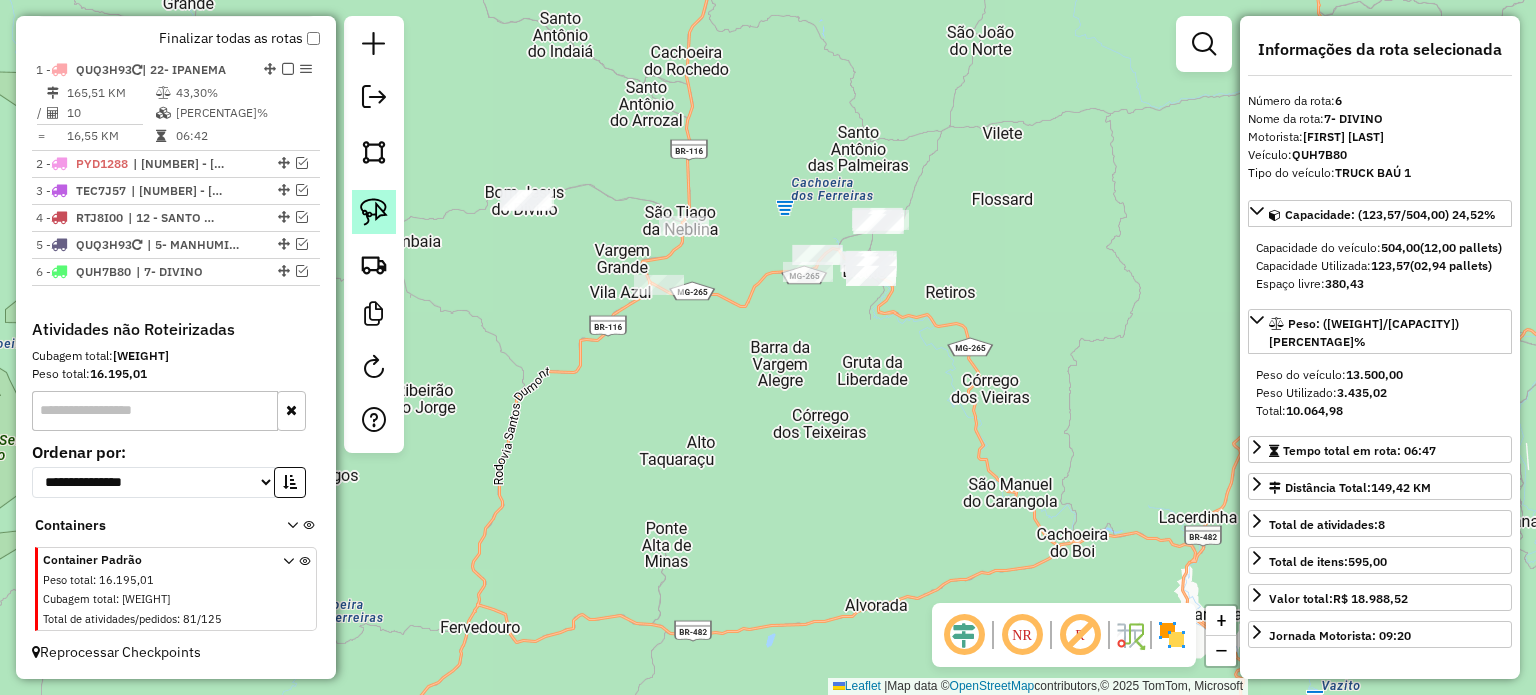 click 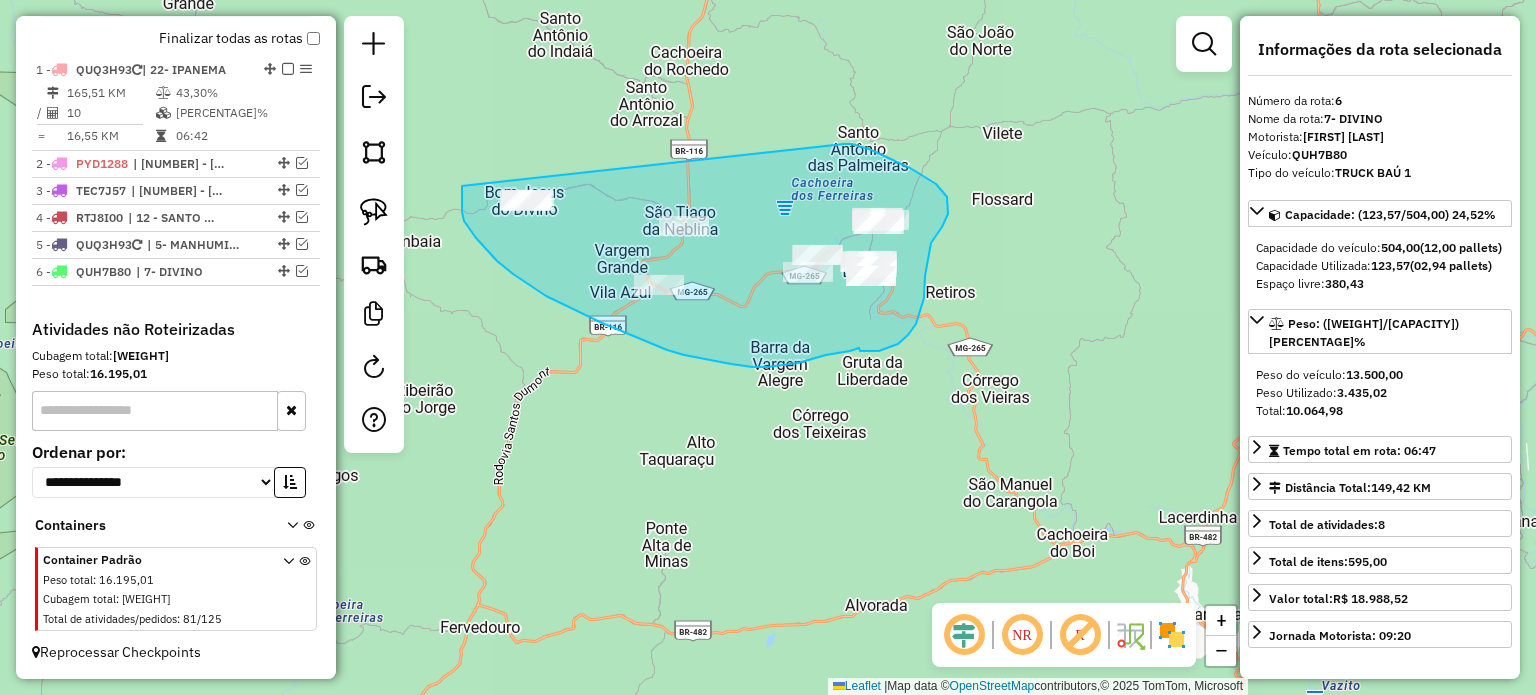 drag, startPoint x: 476, startPoint y: 238, endPoint x: 842, endPoint y: 159, distance: 374.4289 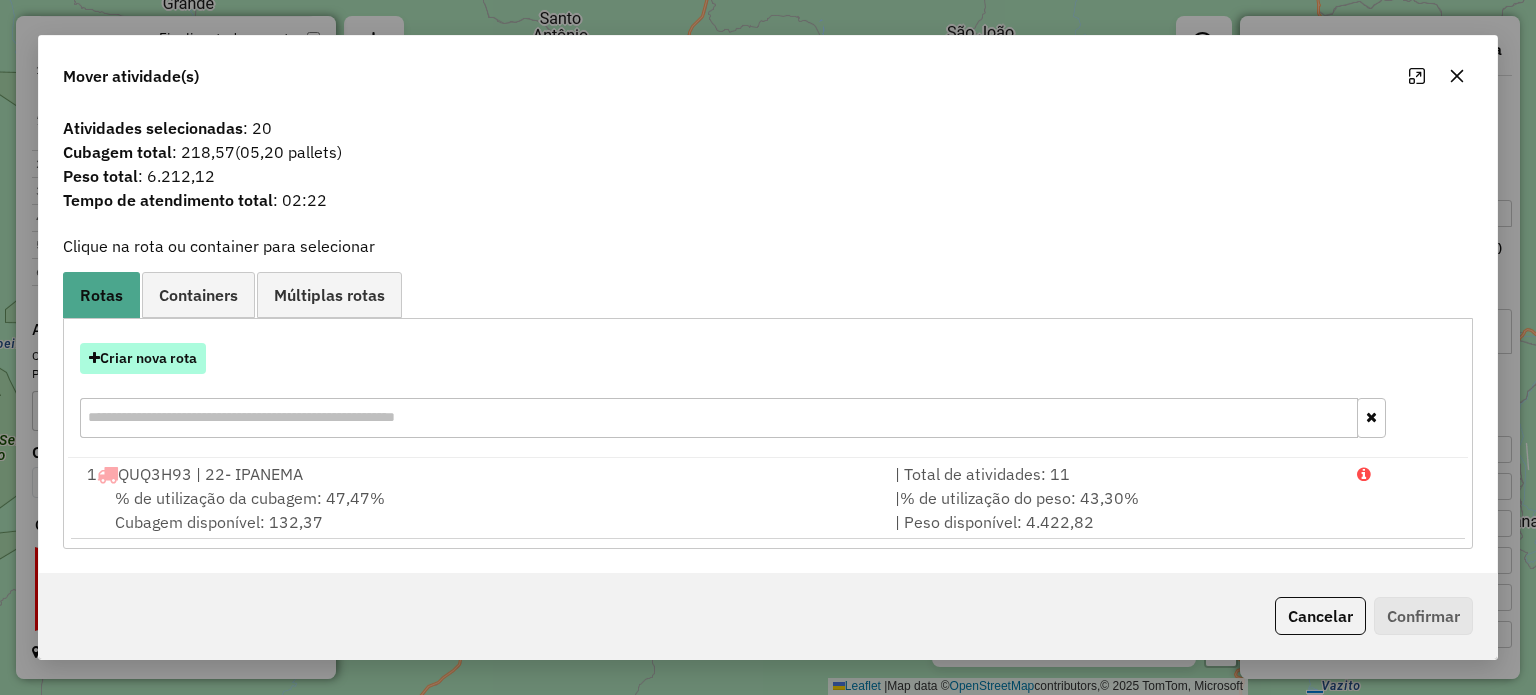 click on "Criar nova rota" at bounding box center [143, 358] 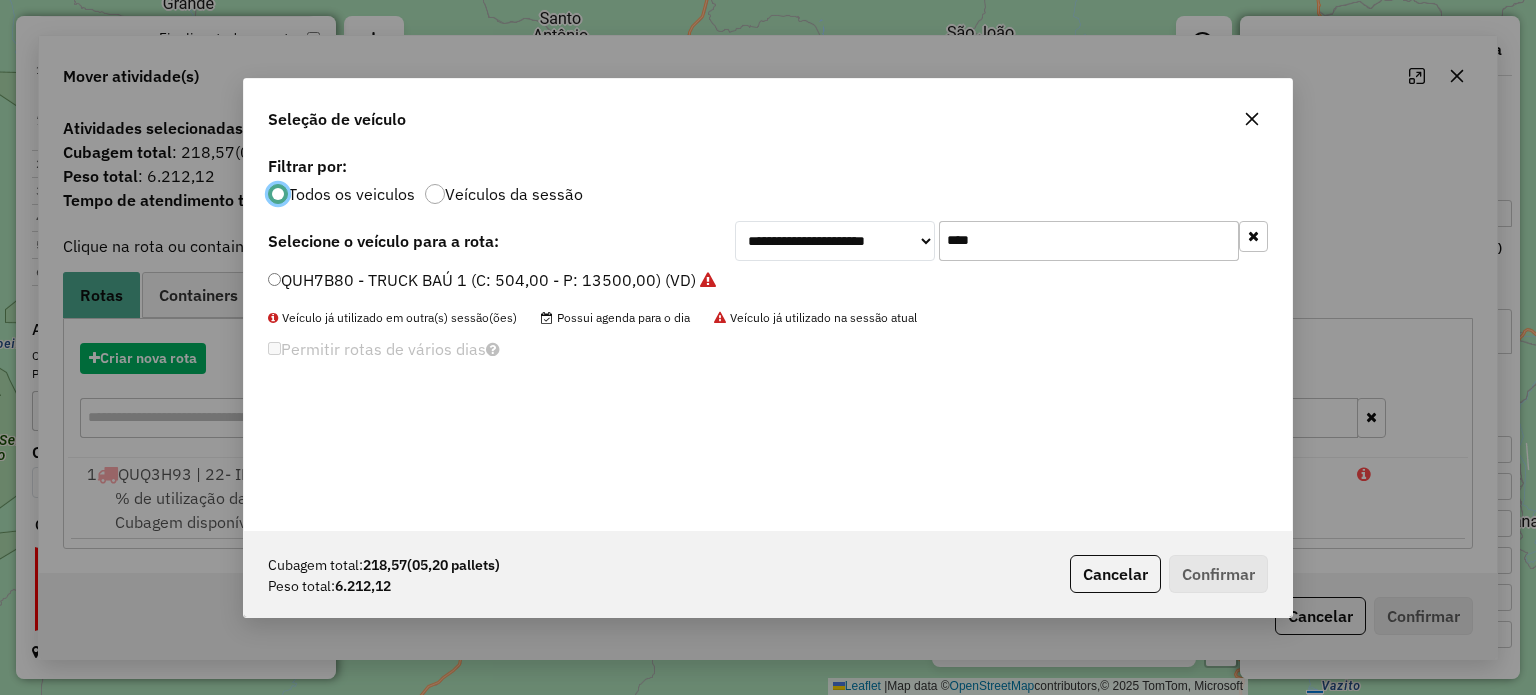 scroll, scrollTop: 10, scrollLeft: 6, axis: both 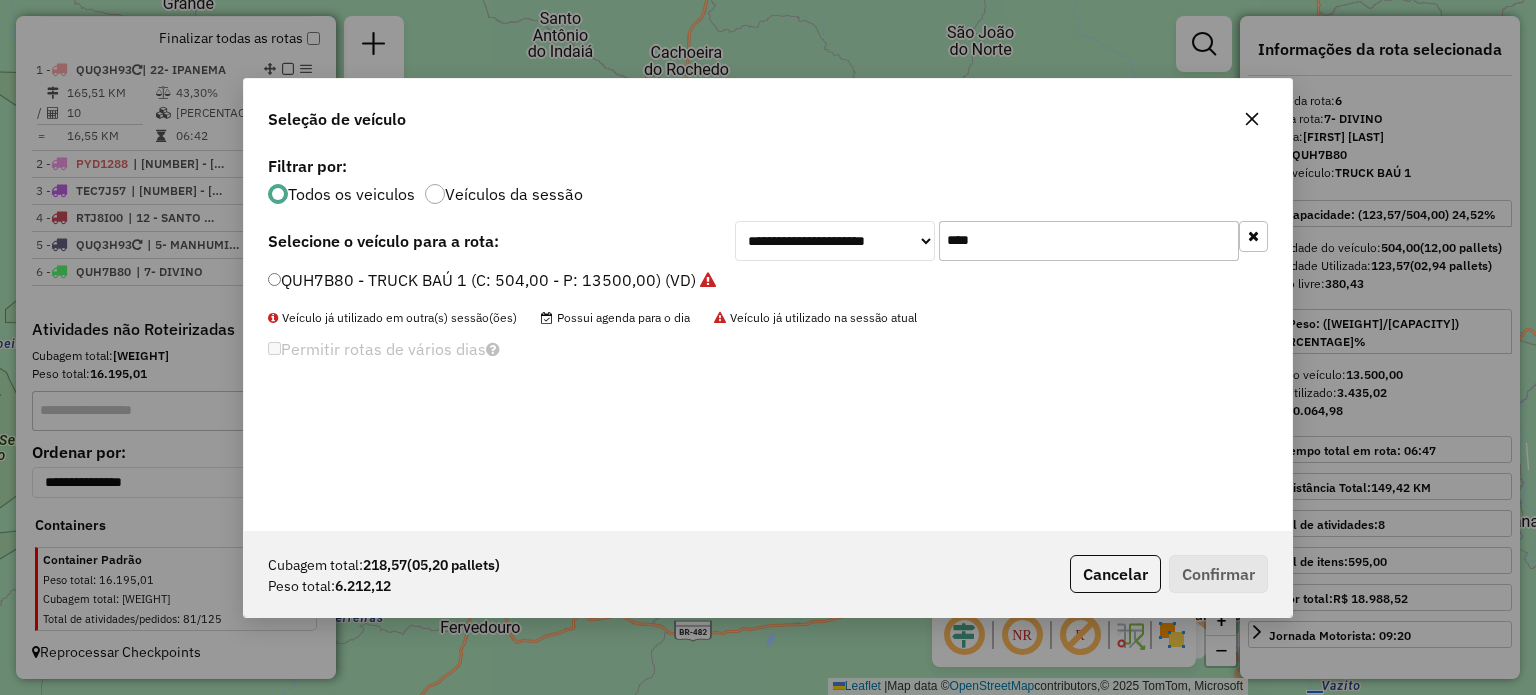 drag, startPoint x: 1013, startPoint y: 236, endPoint x: 898, endPoint y: 215, distance: 116.901665 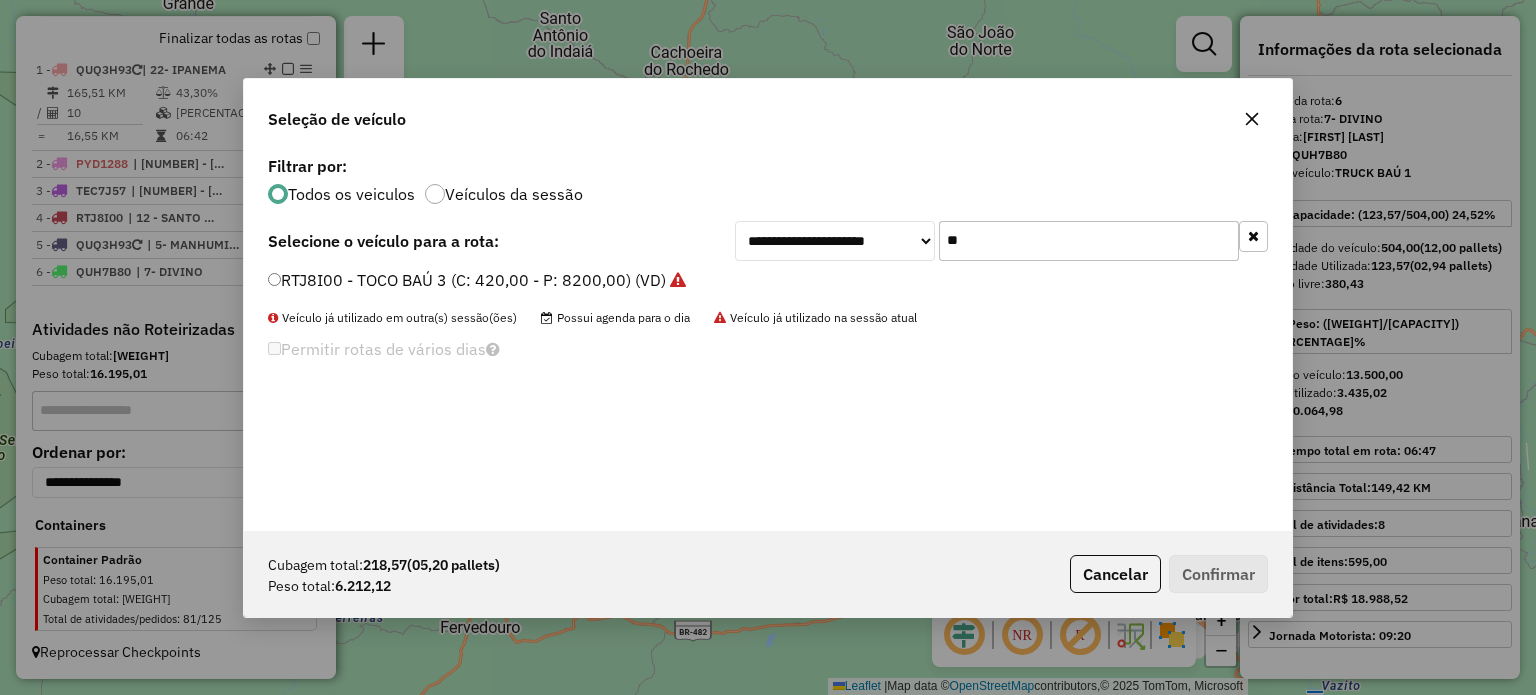 type on "**" 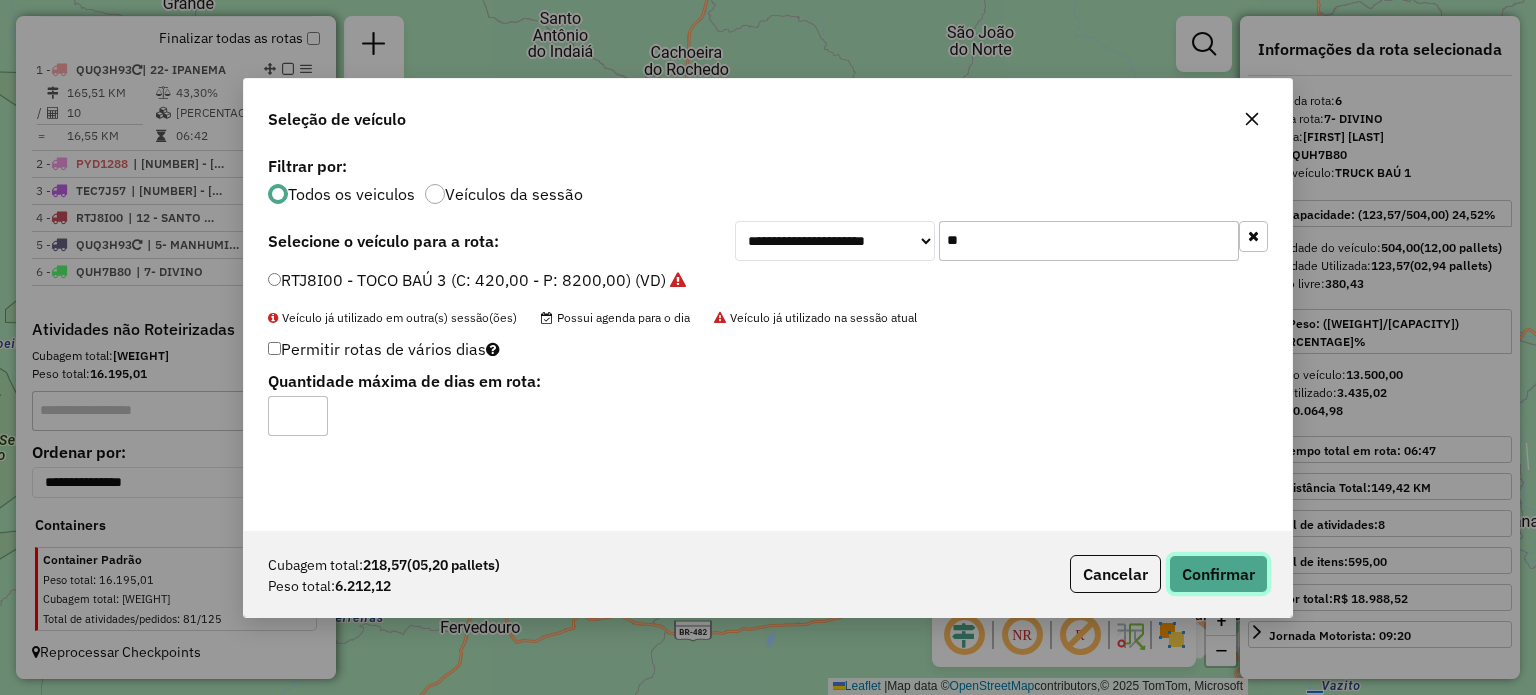 click on "Confirmar" 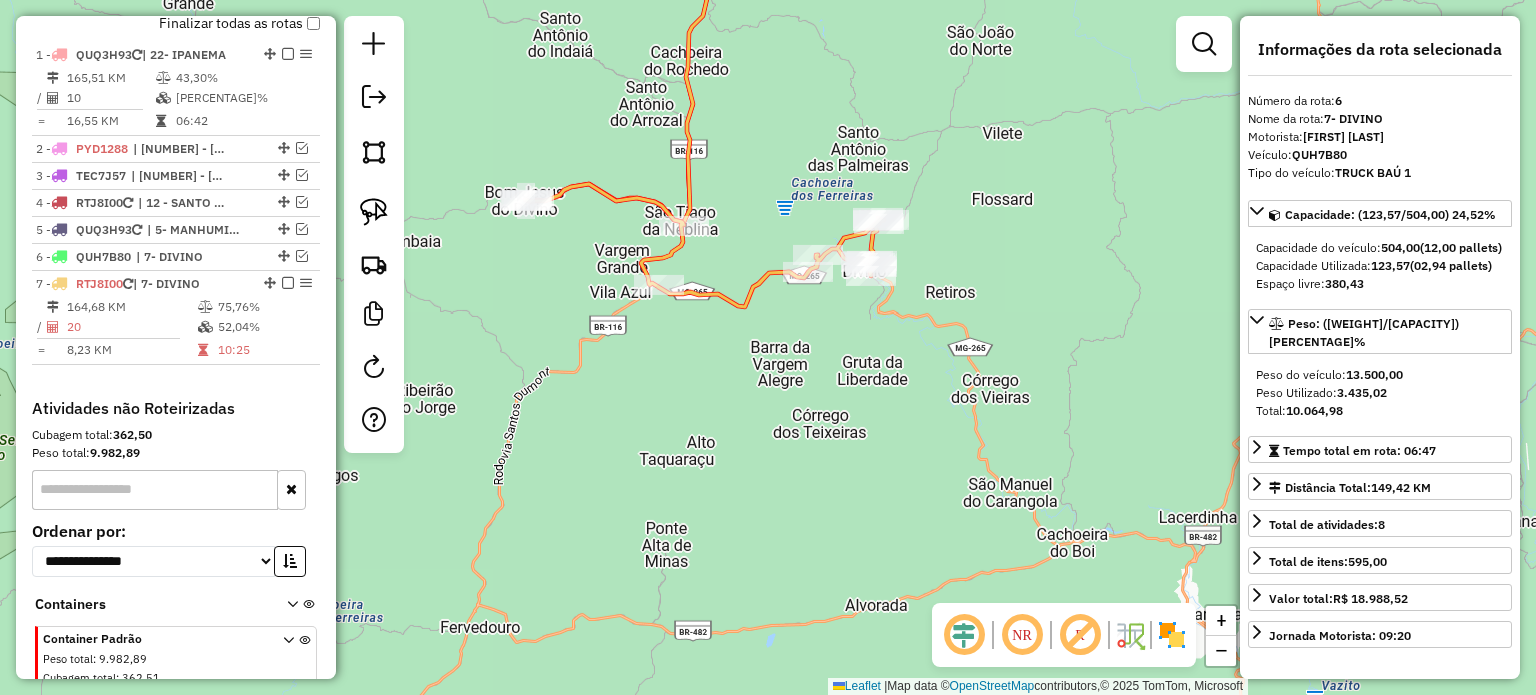 scroll, scrollTop: 800, scrollLeft: 0, axis: vertical 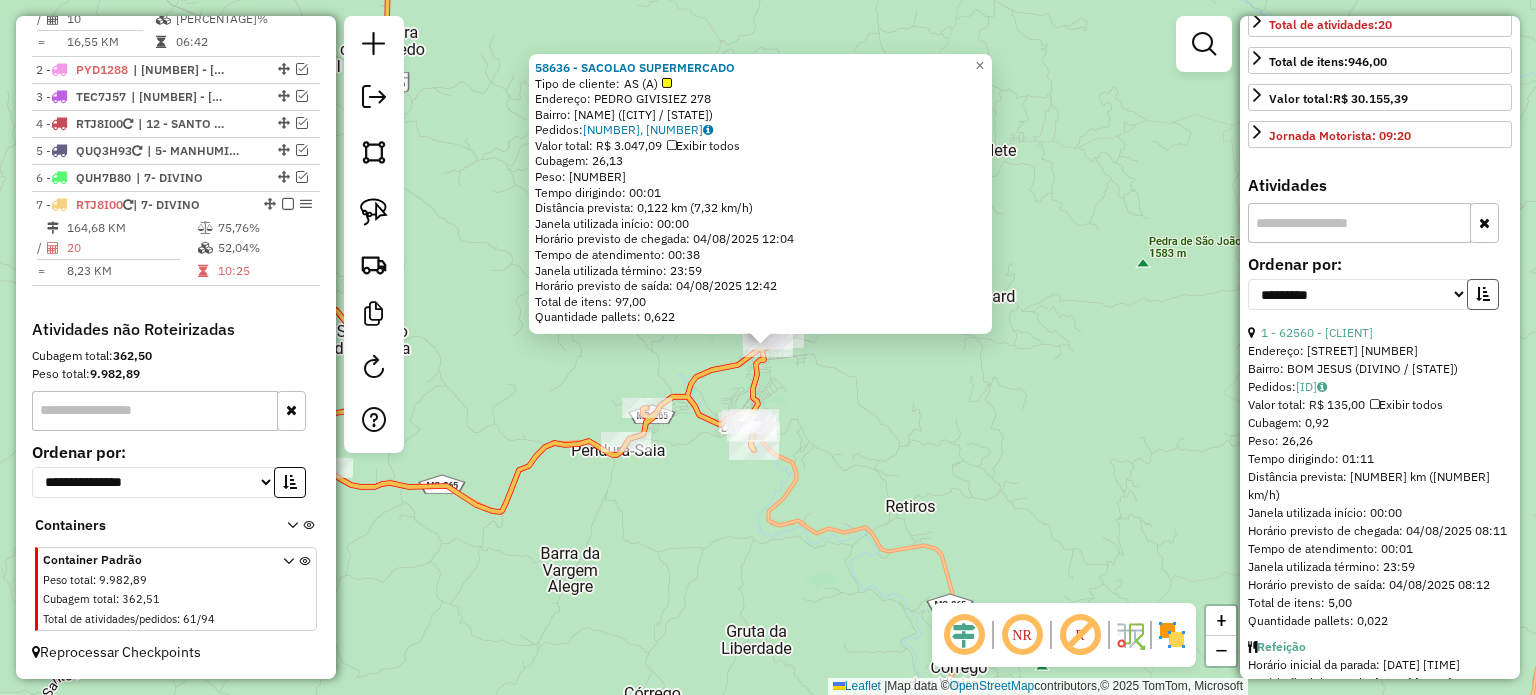 click at bounding box center (1483, 294) 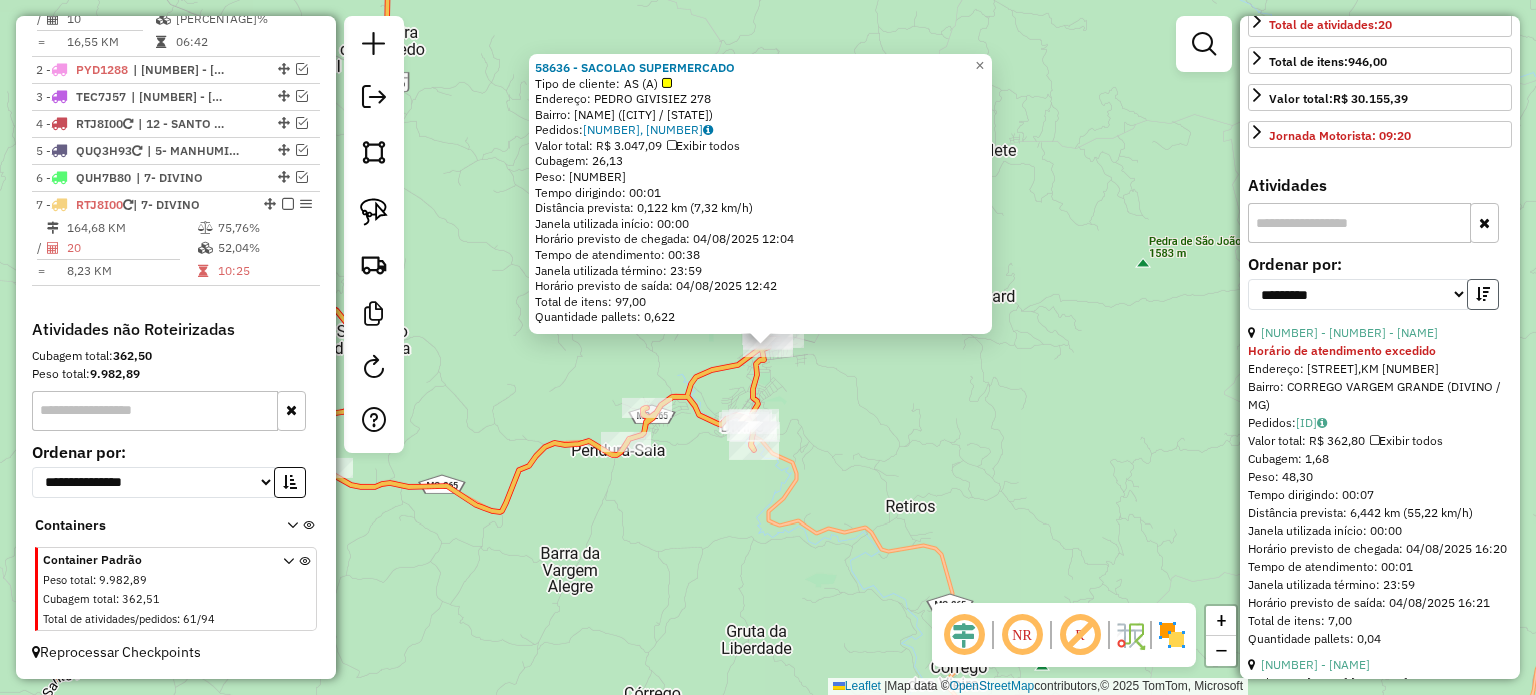 click at bounding box center (1483, 294) 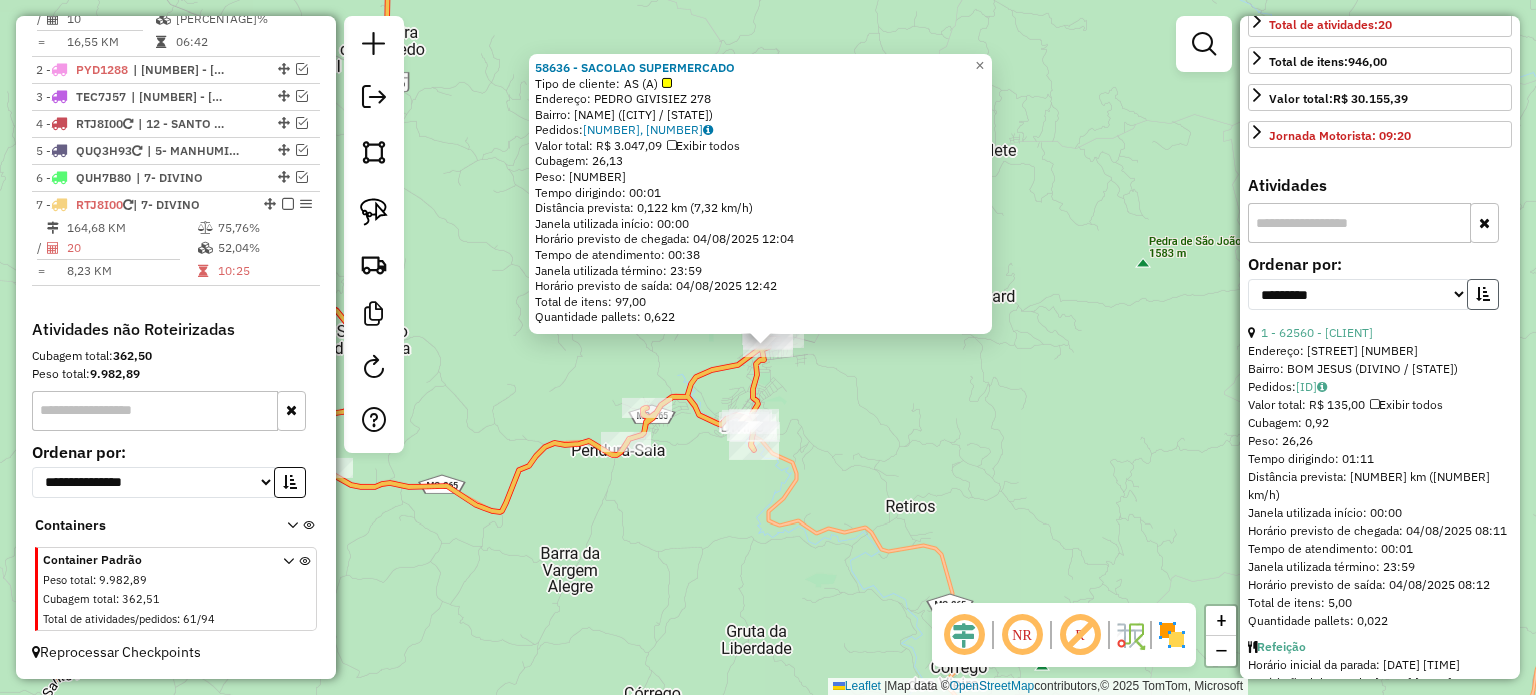 click at bounding box center [1483, 294] 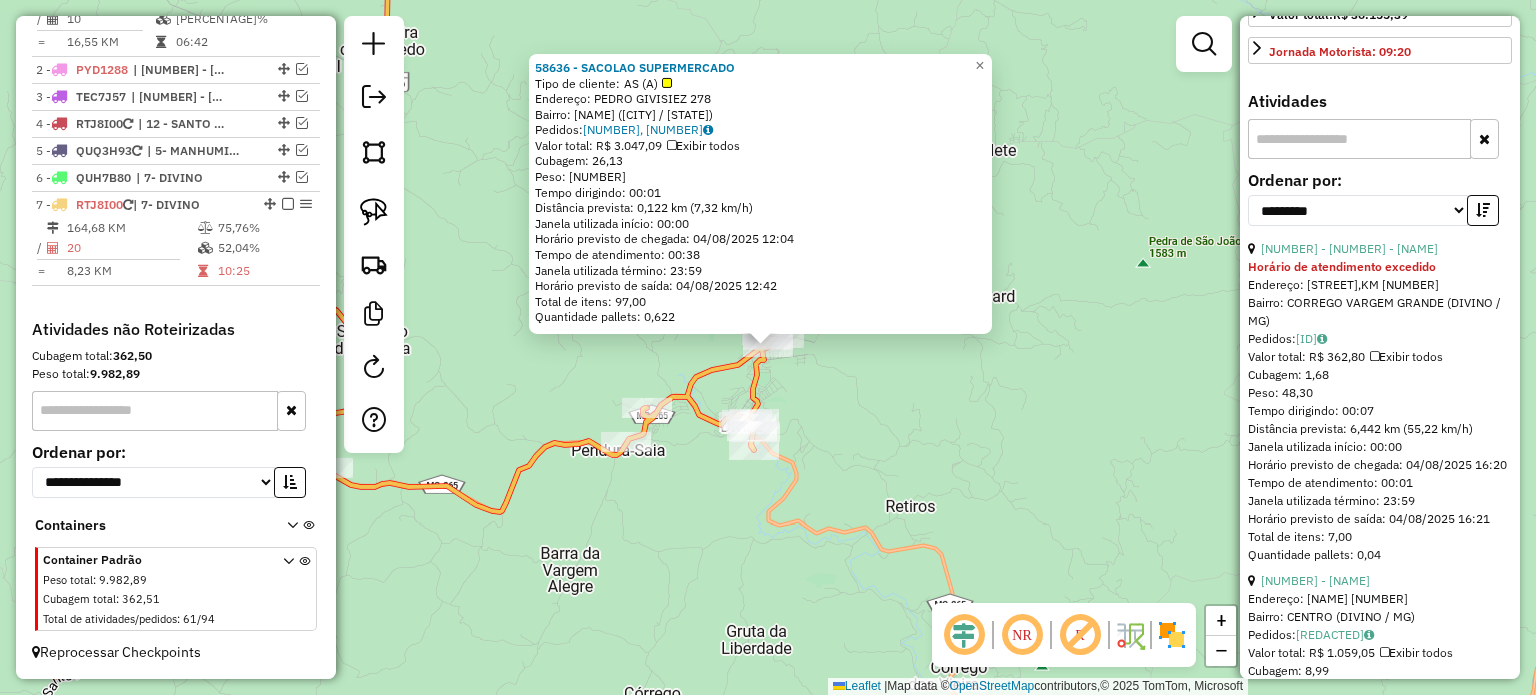 scroll, scrollTop: 600, scrollLeft: 0, axis: vertical 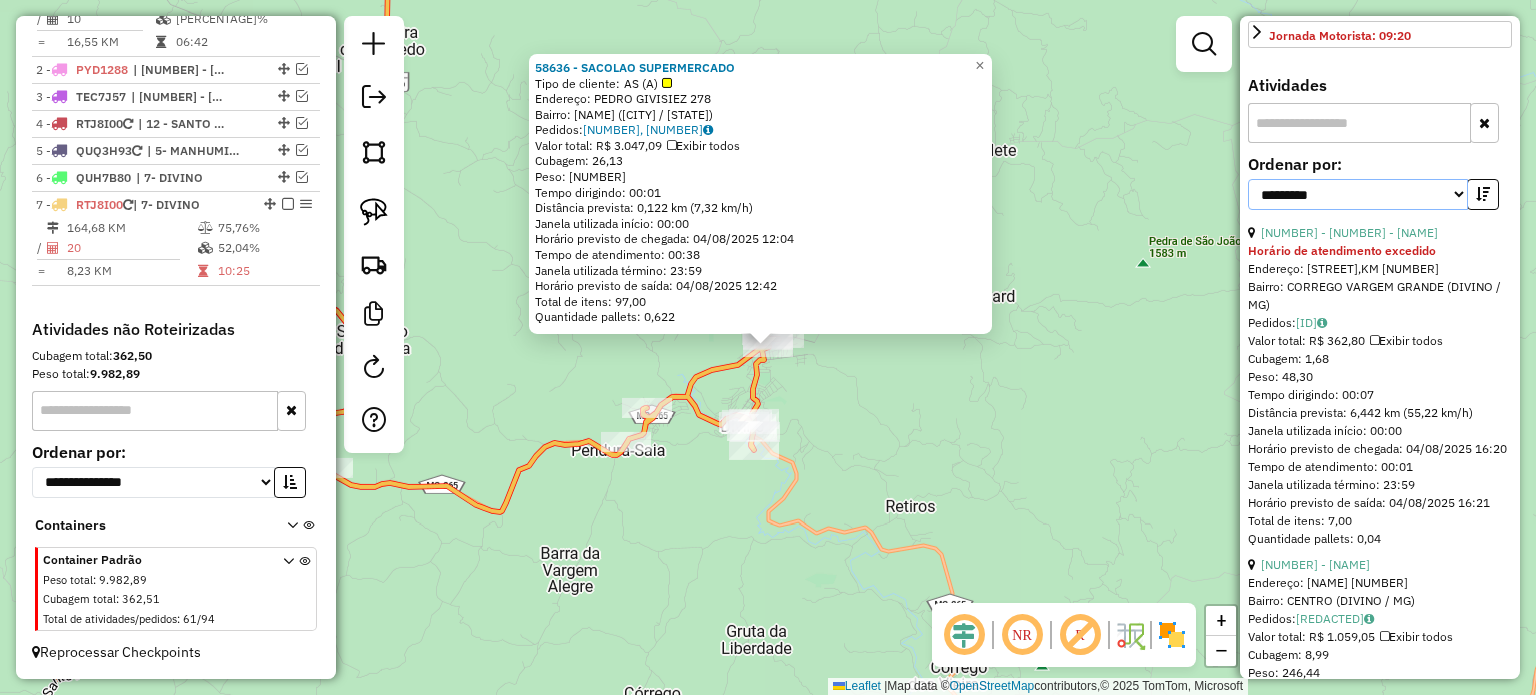 click on "**********" at bounding box center (1358, 194) 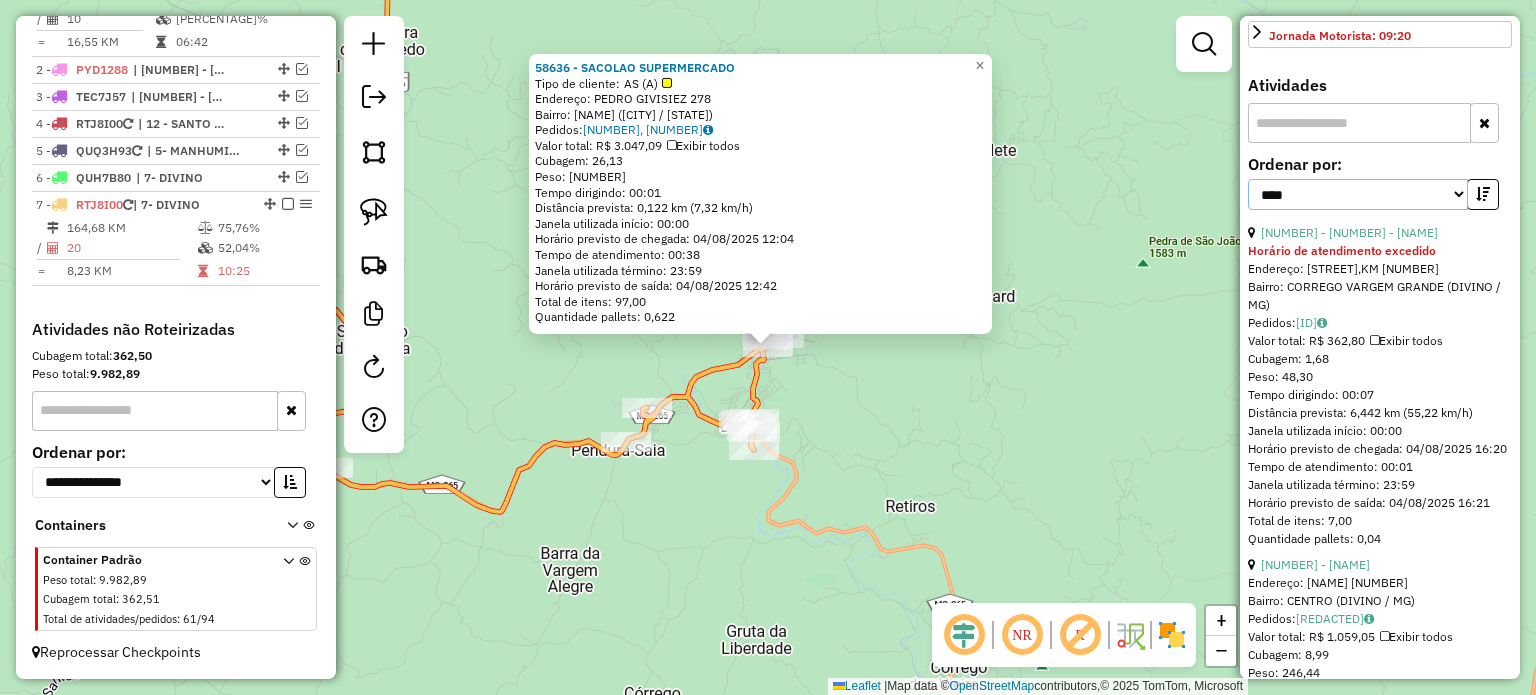 click on "**********" at bounding box center (1358, 194) 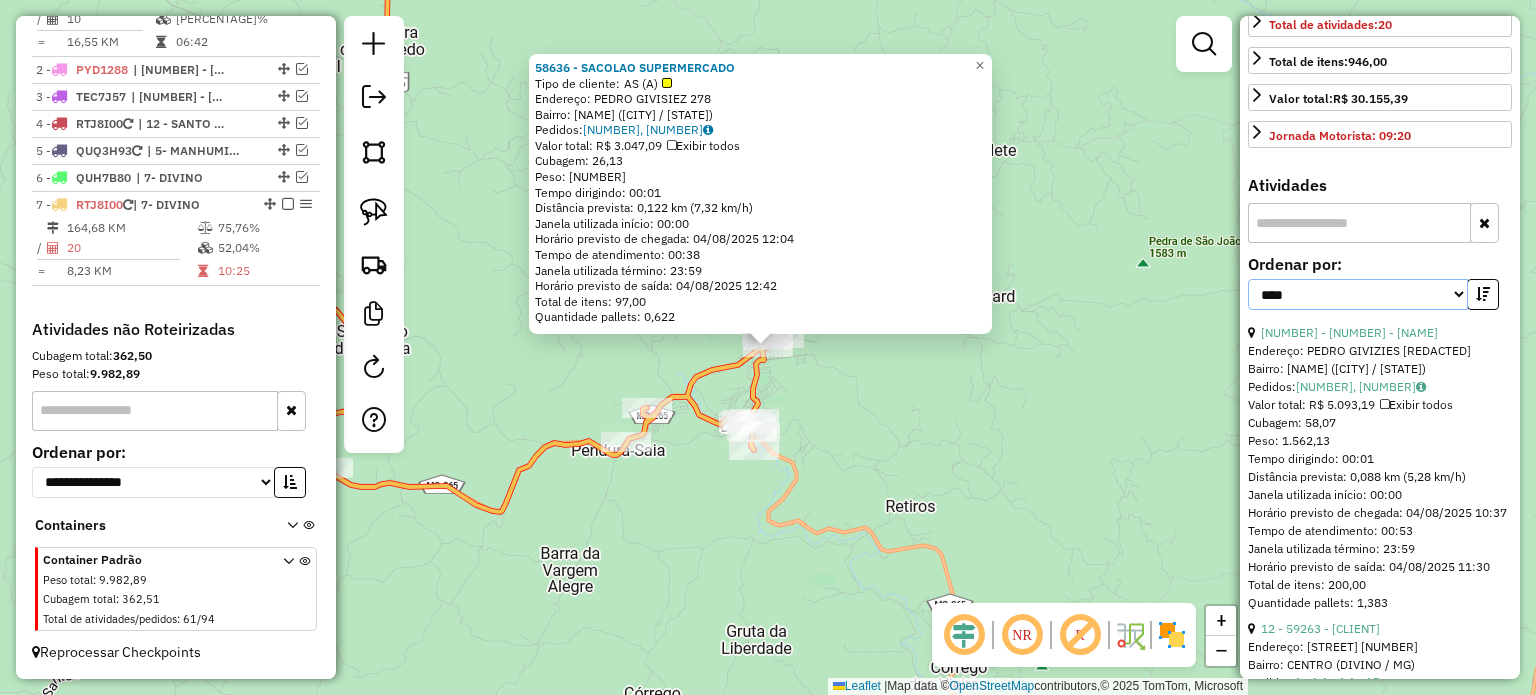 scroll, scrollTop: 600, scrollLeft: 0, axis: vertical 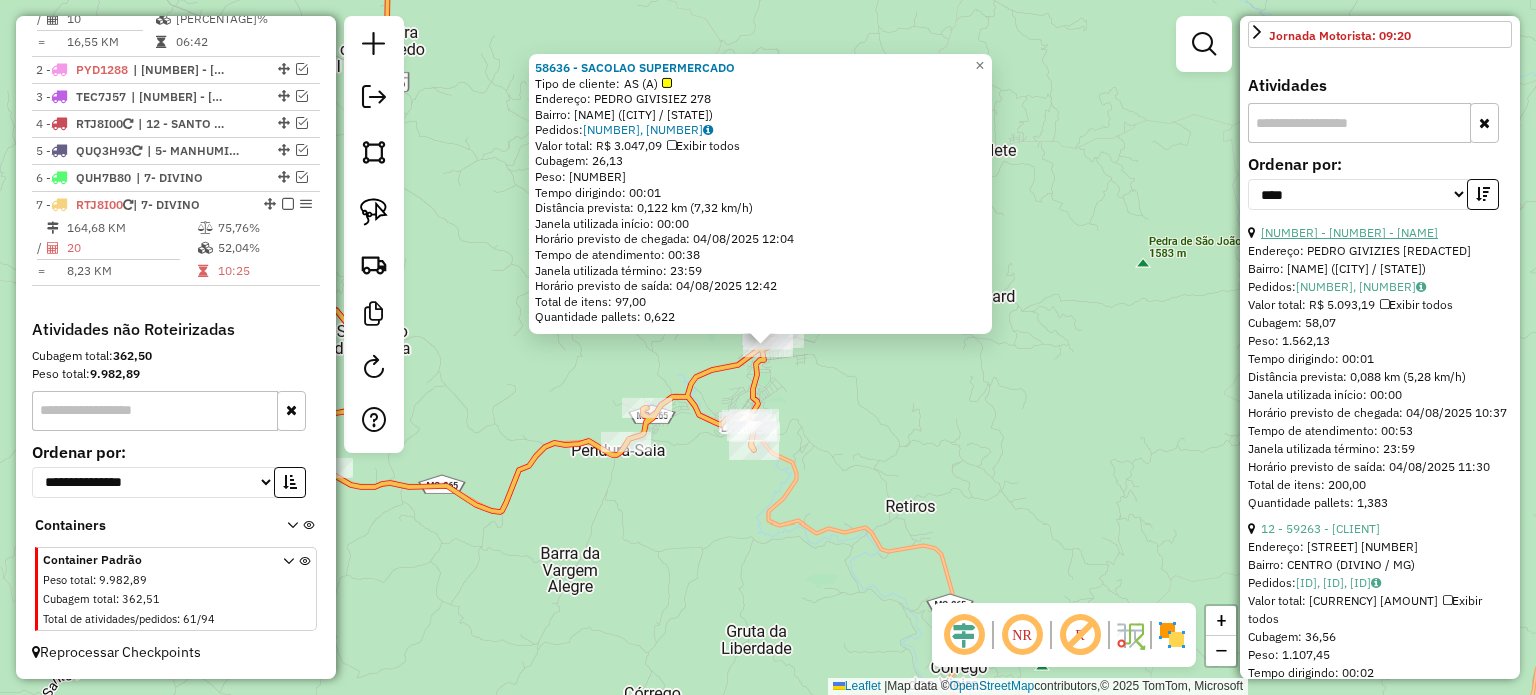 click on "8 - 59455 - ROBENS NUNES DA FONS" at bounding box center [1349, 232] 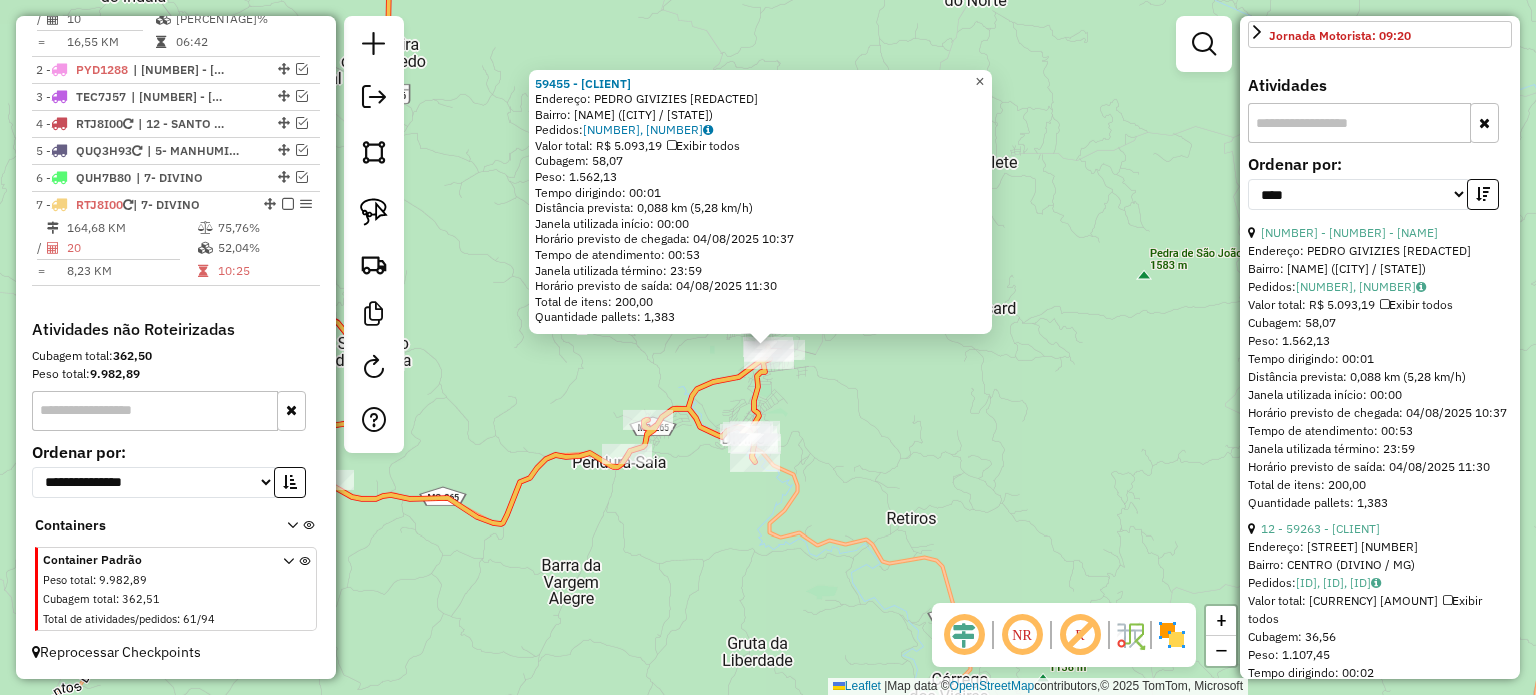 drag, startPoint x: 990, startPoint y: 75, endPoint x: 966, endPoint y: 107, distance: 40 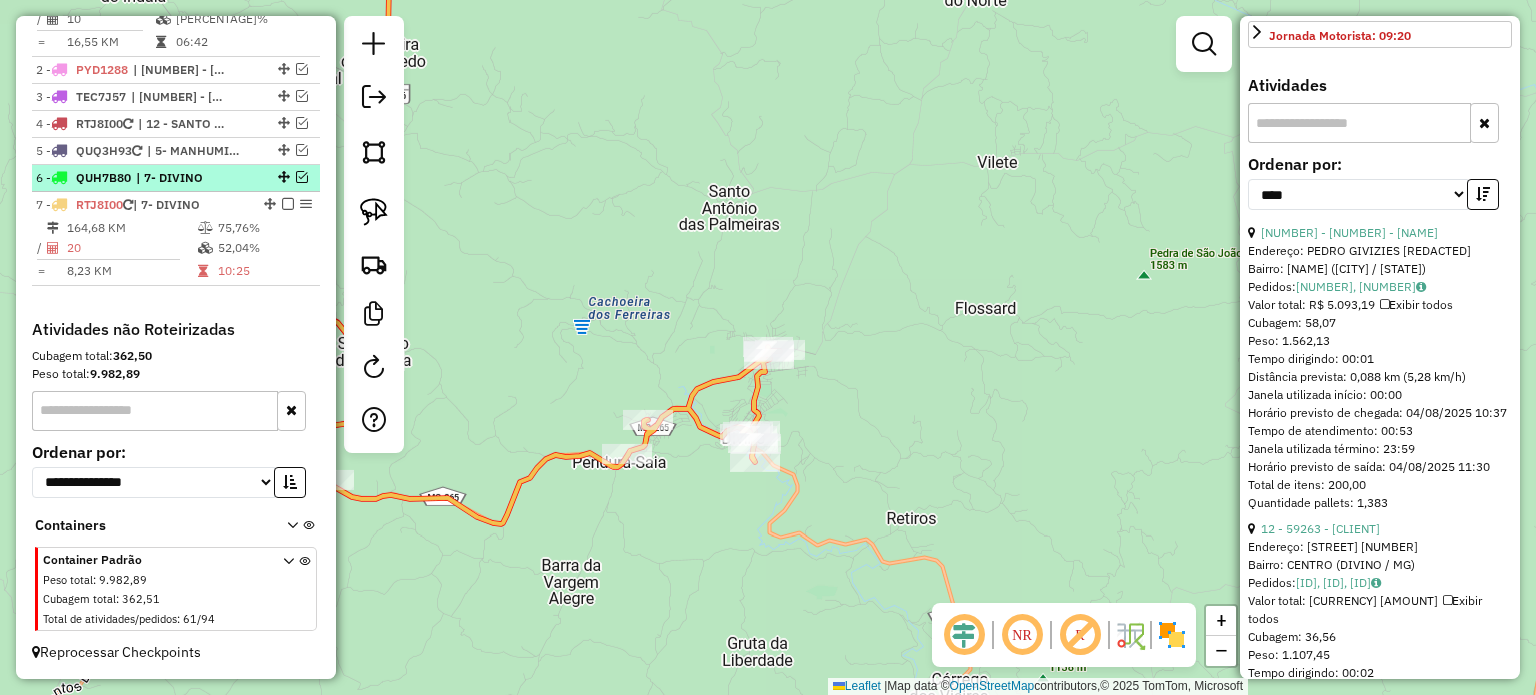 click at bounding box center (302, 177) 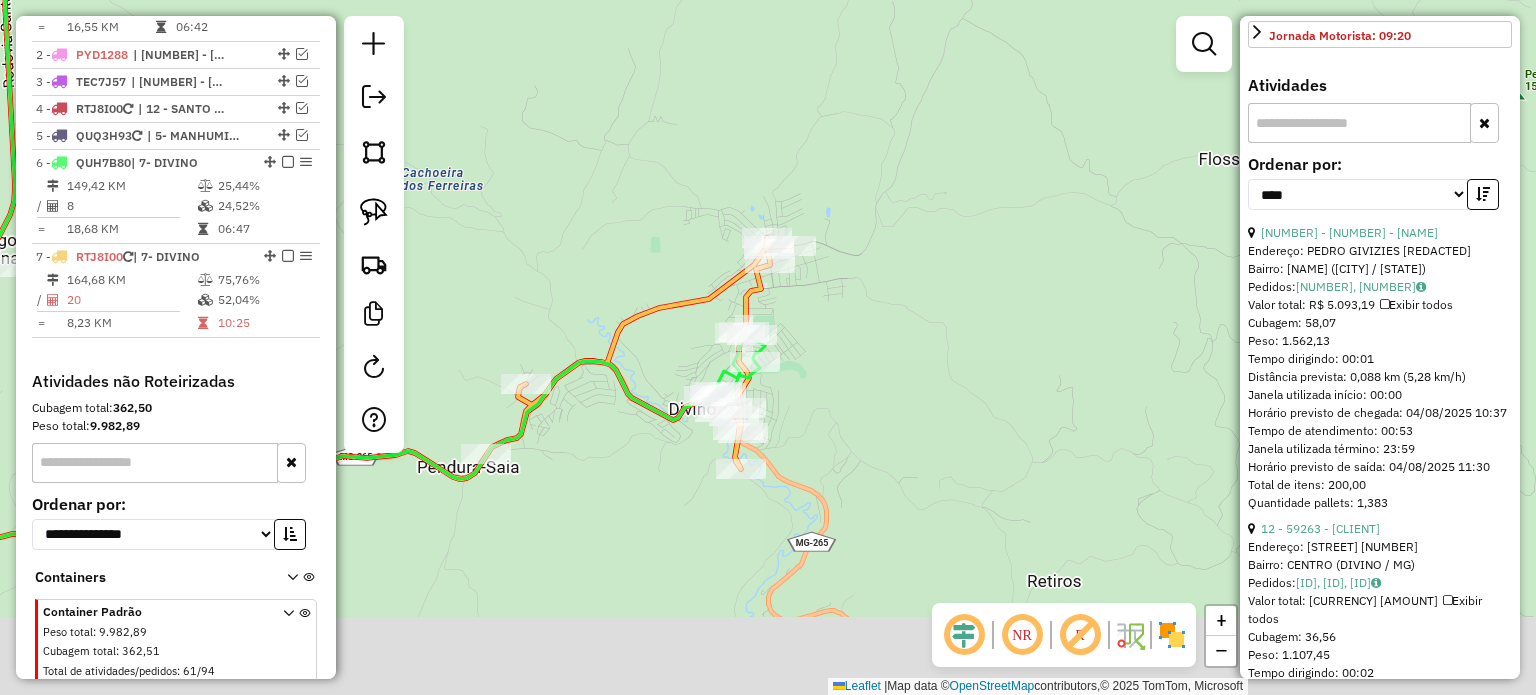 drag, startPoint x: 804, startPoint y: 415, endPoint x: 864, endPoint y: 322, distance: 110.6752 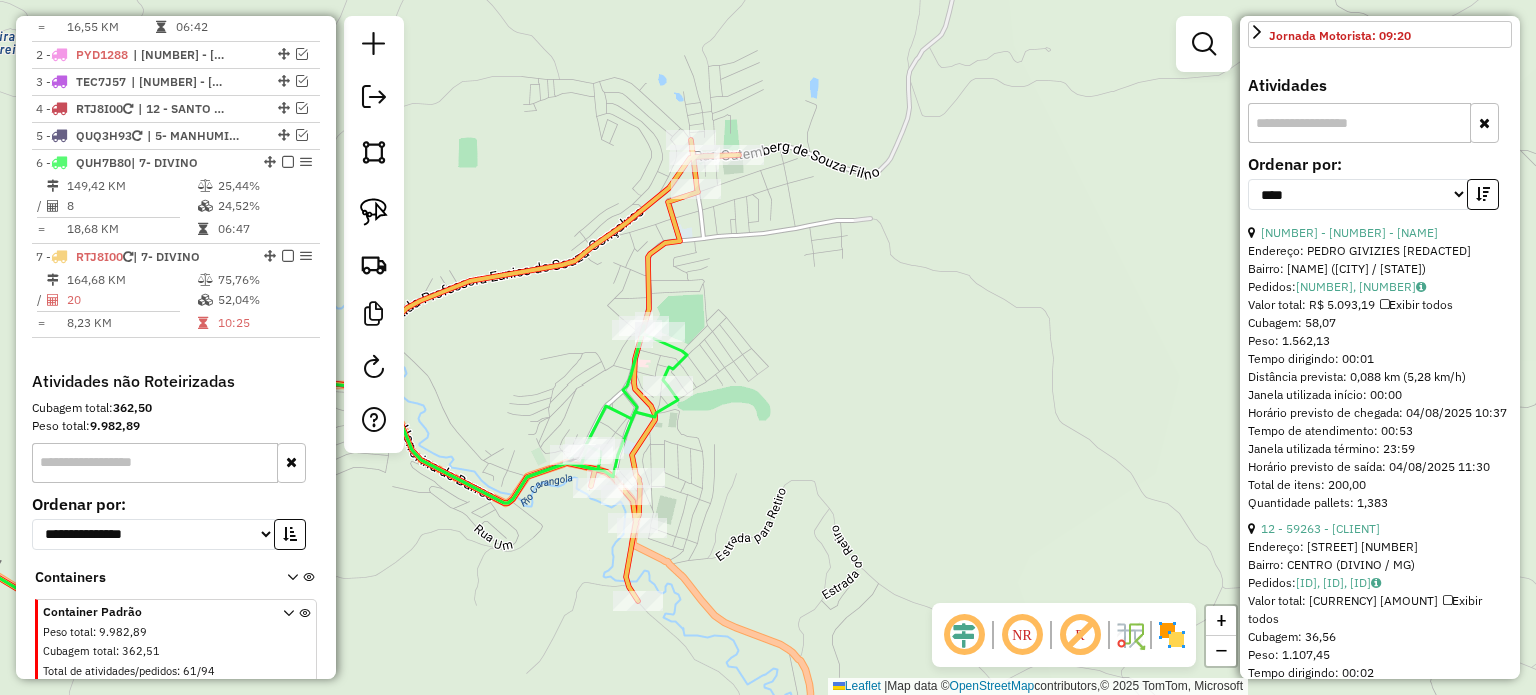drag, startPoint x: 840, startPoint y: 333, endPoint x: 830, endPoint y: 362, distance: 30.675724 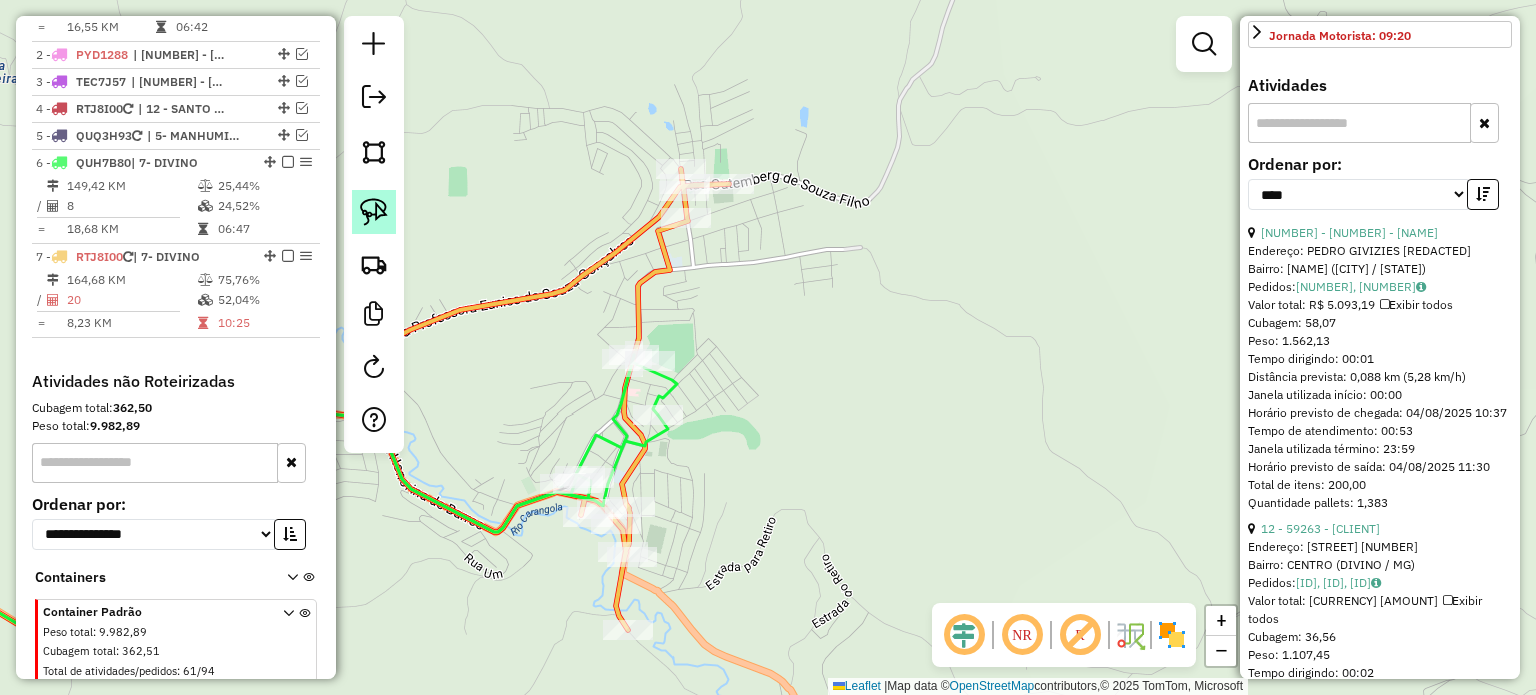 click 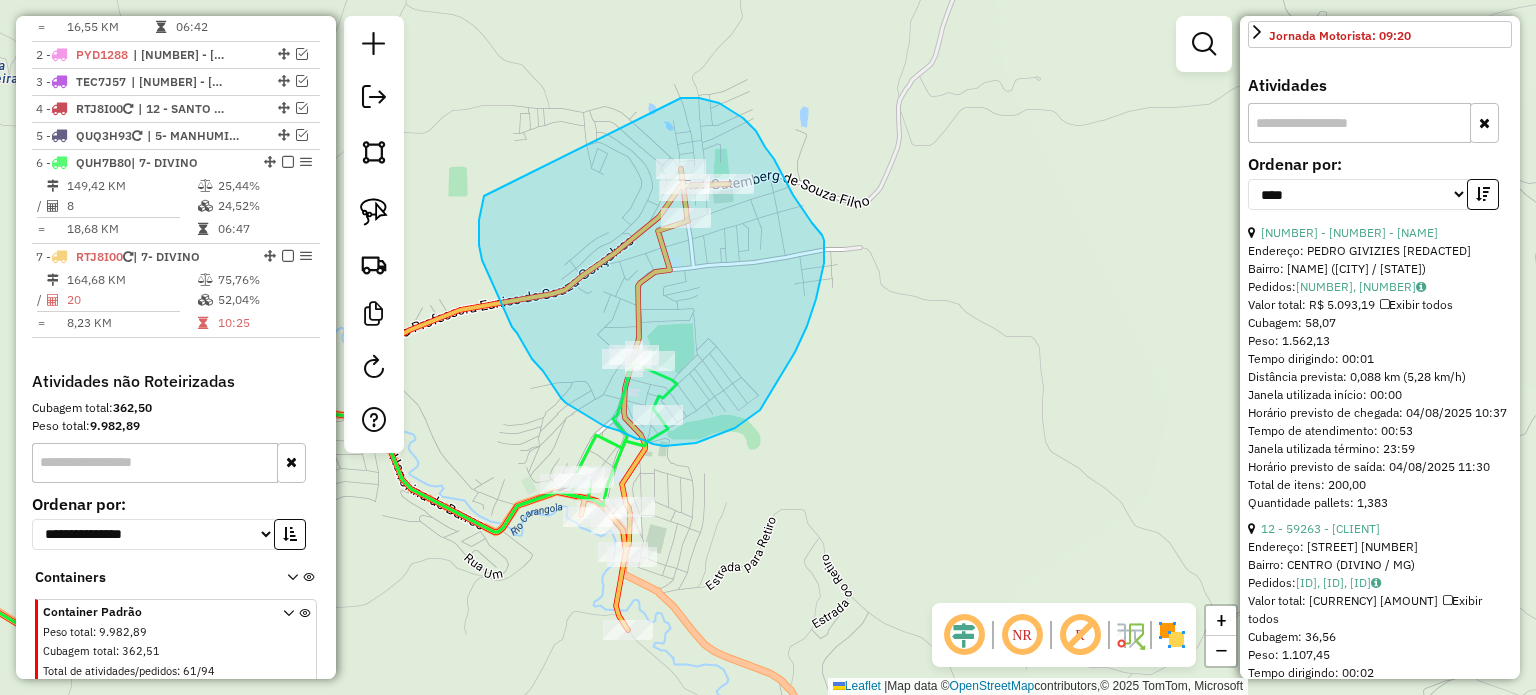 drag, startPoint x: 479, startPoint y: 236, endPoint x: 681, endPoint y: 105, distance: 240.75922 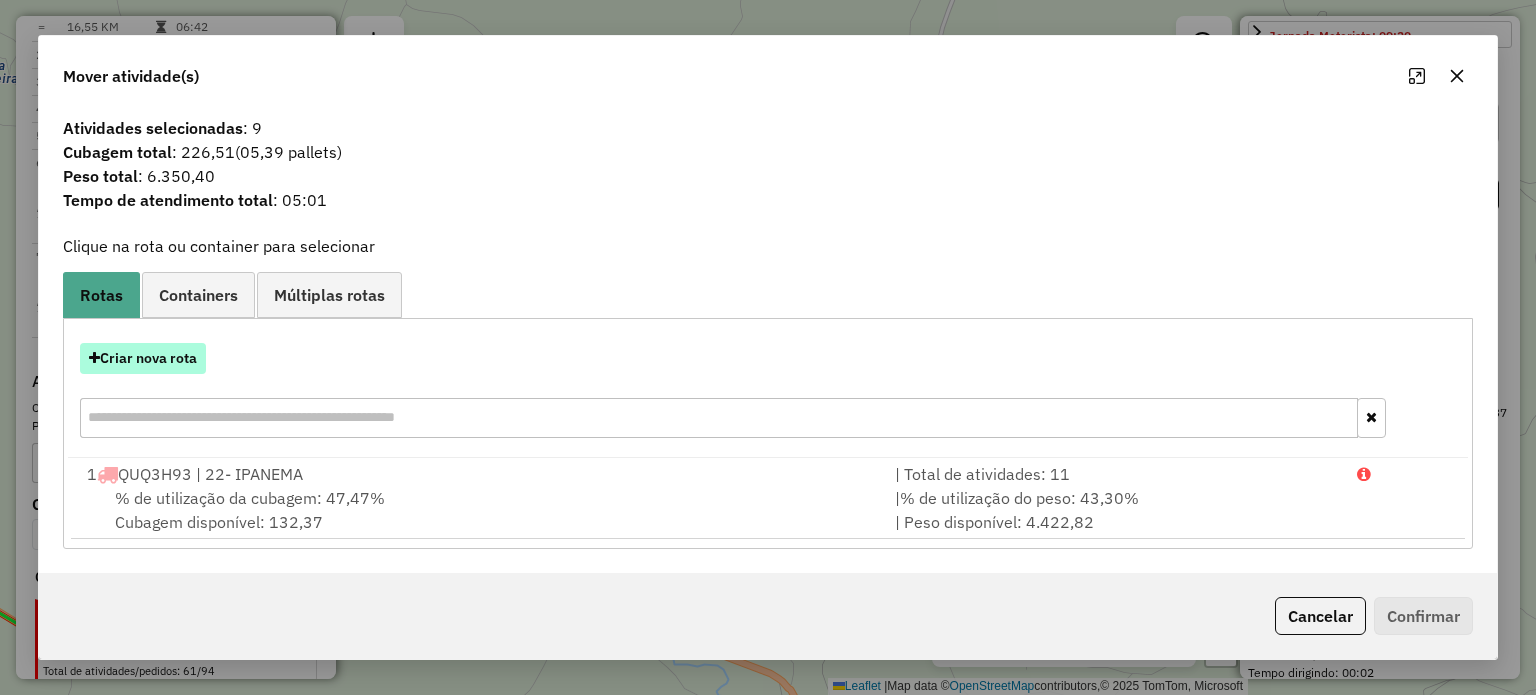 click on "Criar nova rota" at bounding box center [143, 358] 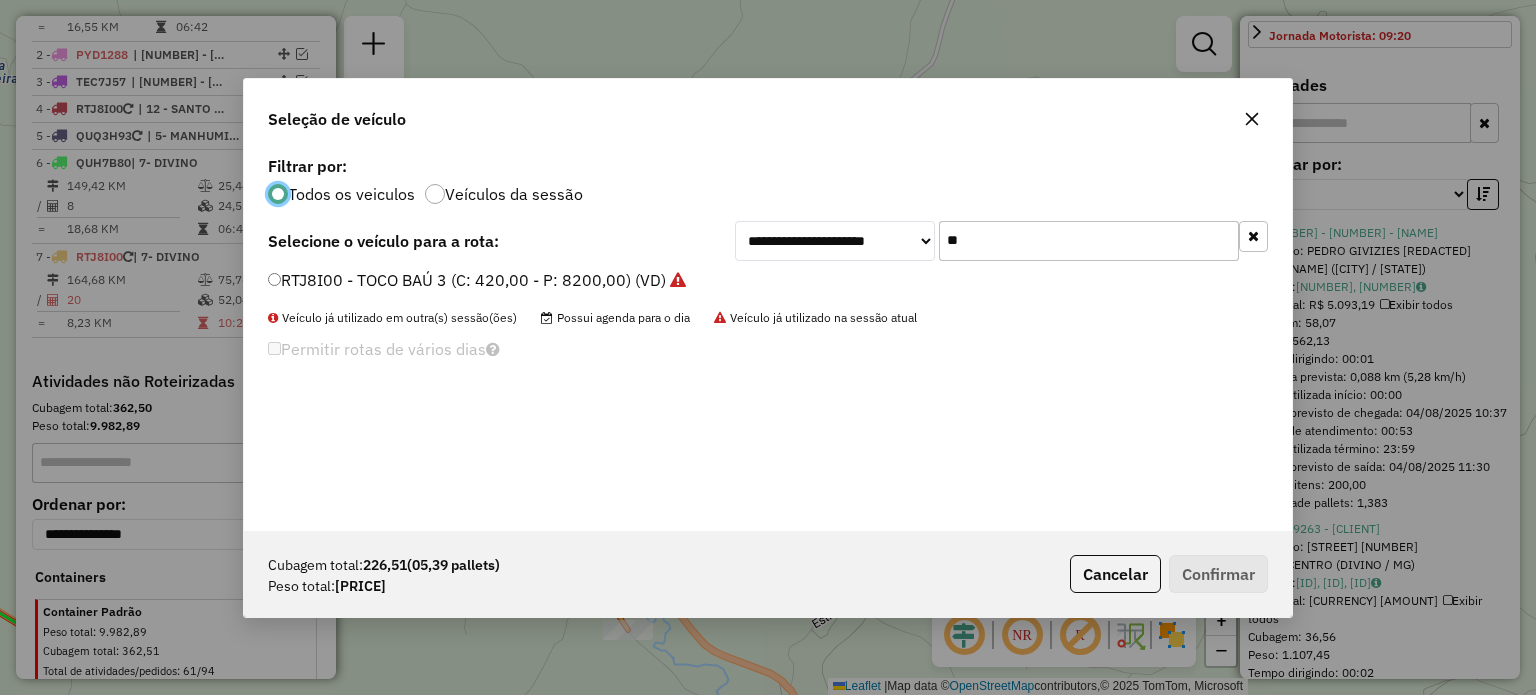 scroll, scrollTop: 10, scrollLeft: 6, axis: both 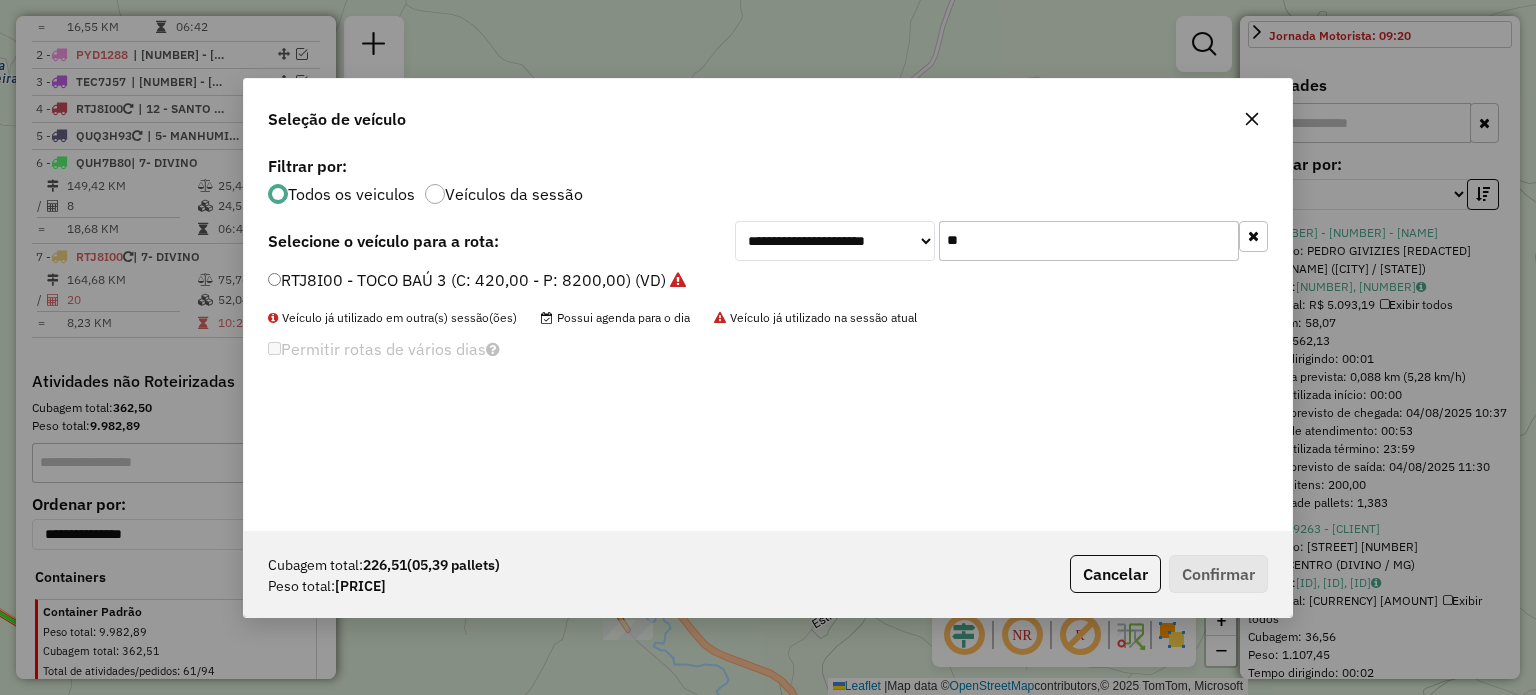 drag, startPoint x: 1003, startPoint y: 252, endPoint x: 906, endPoint y: 252, distance: 97 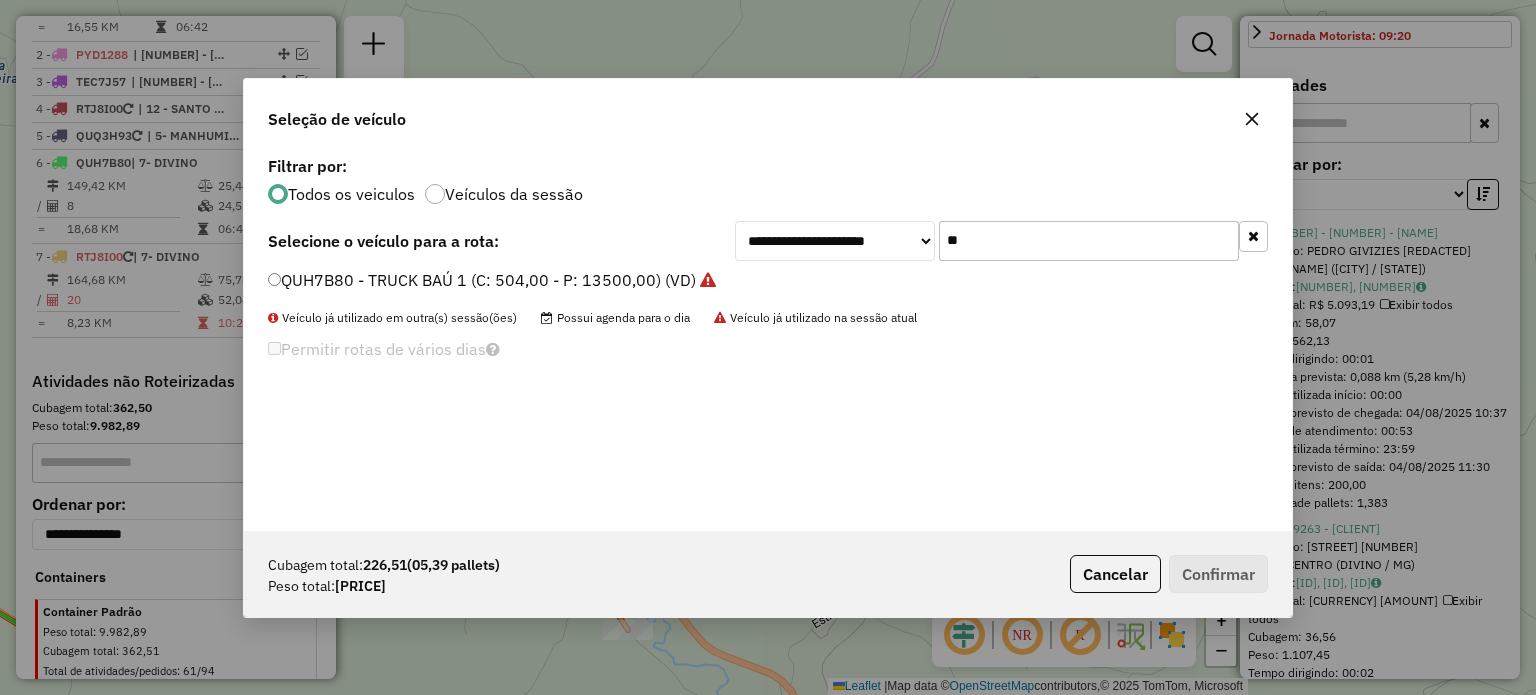 type on "**" 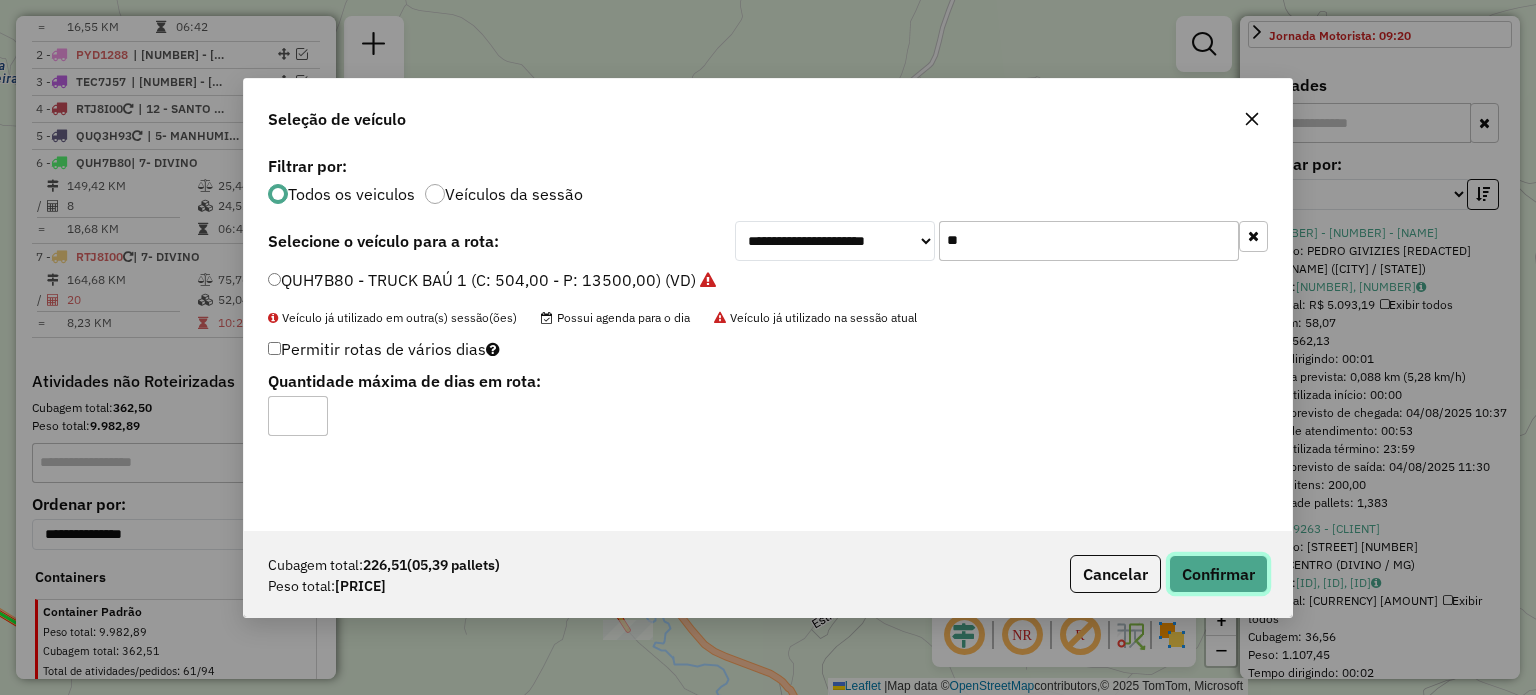 click on "Confirmar" 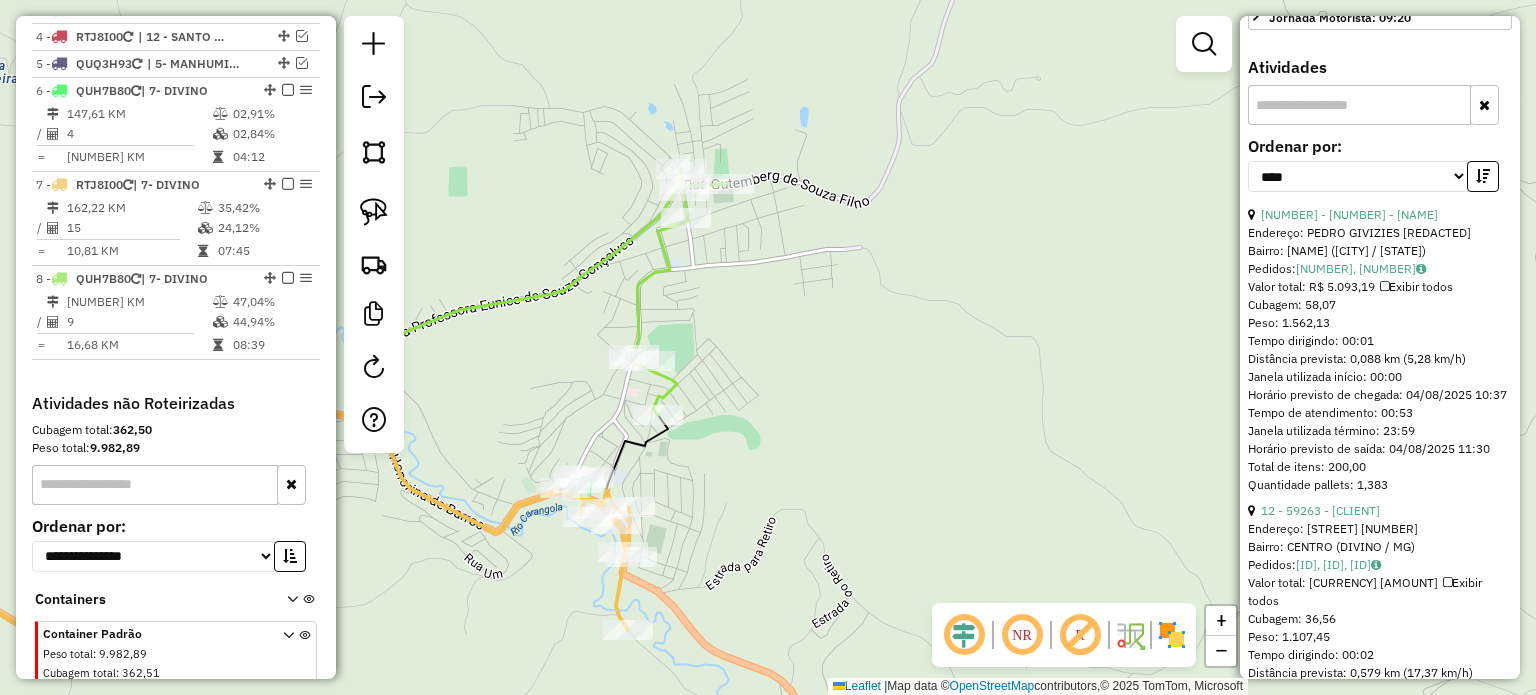 scroll, scrollTop: 961, scrollLeft: 0, axis: vertical 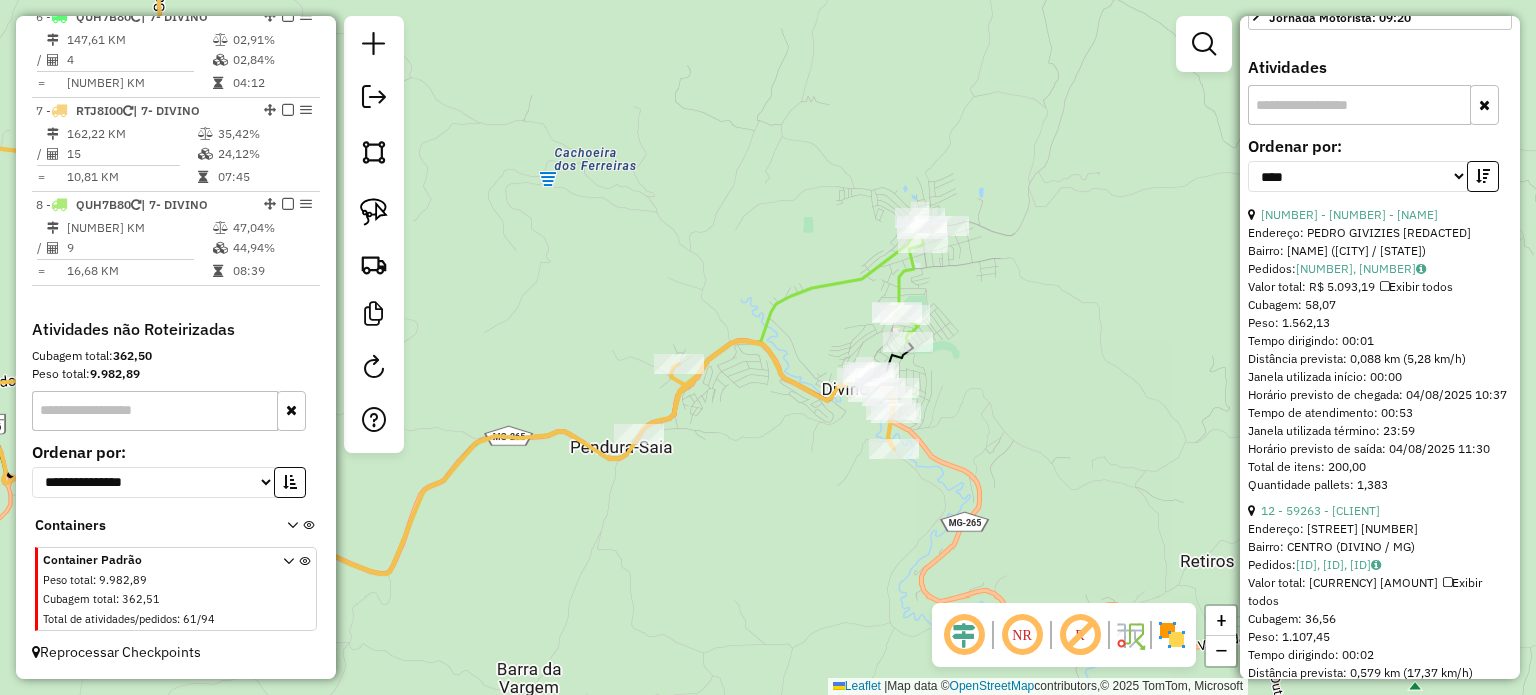 drag, startPoint x: 984, startPoint y: 370, endPoint x: 1000, endPoint y: 326, distance: 46.818798 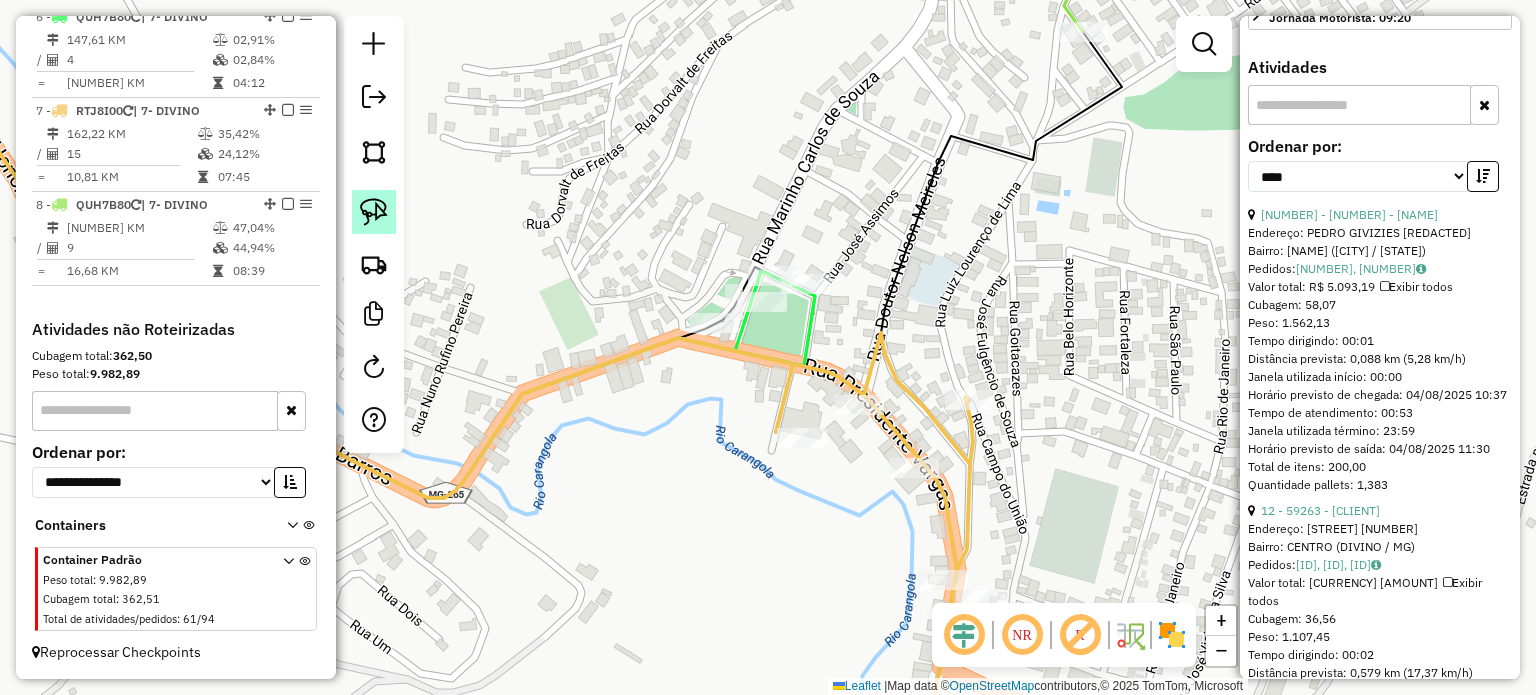 click 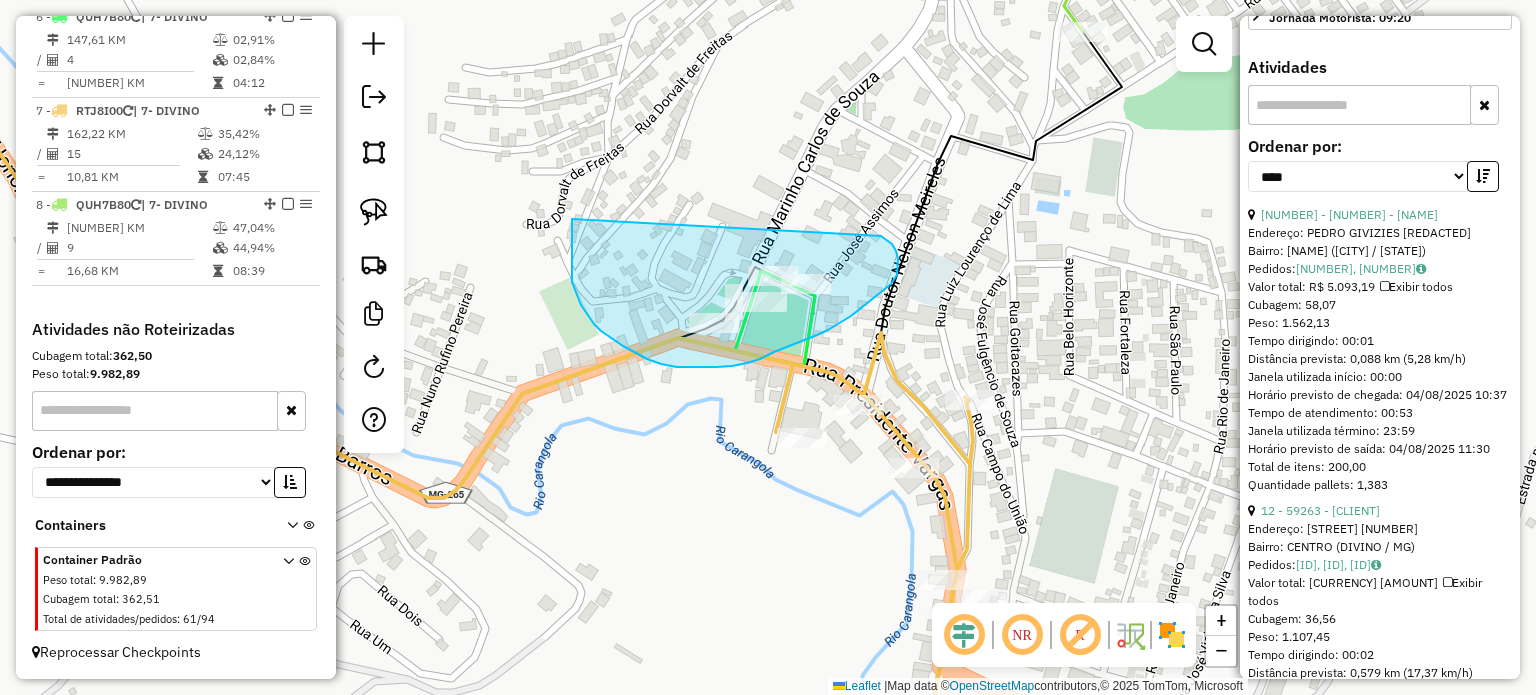 drag, startPoint x: 572, startPoint y: 219, endPoint x: 866, endPoint y: 235, distance: 294.43506 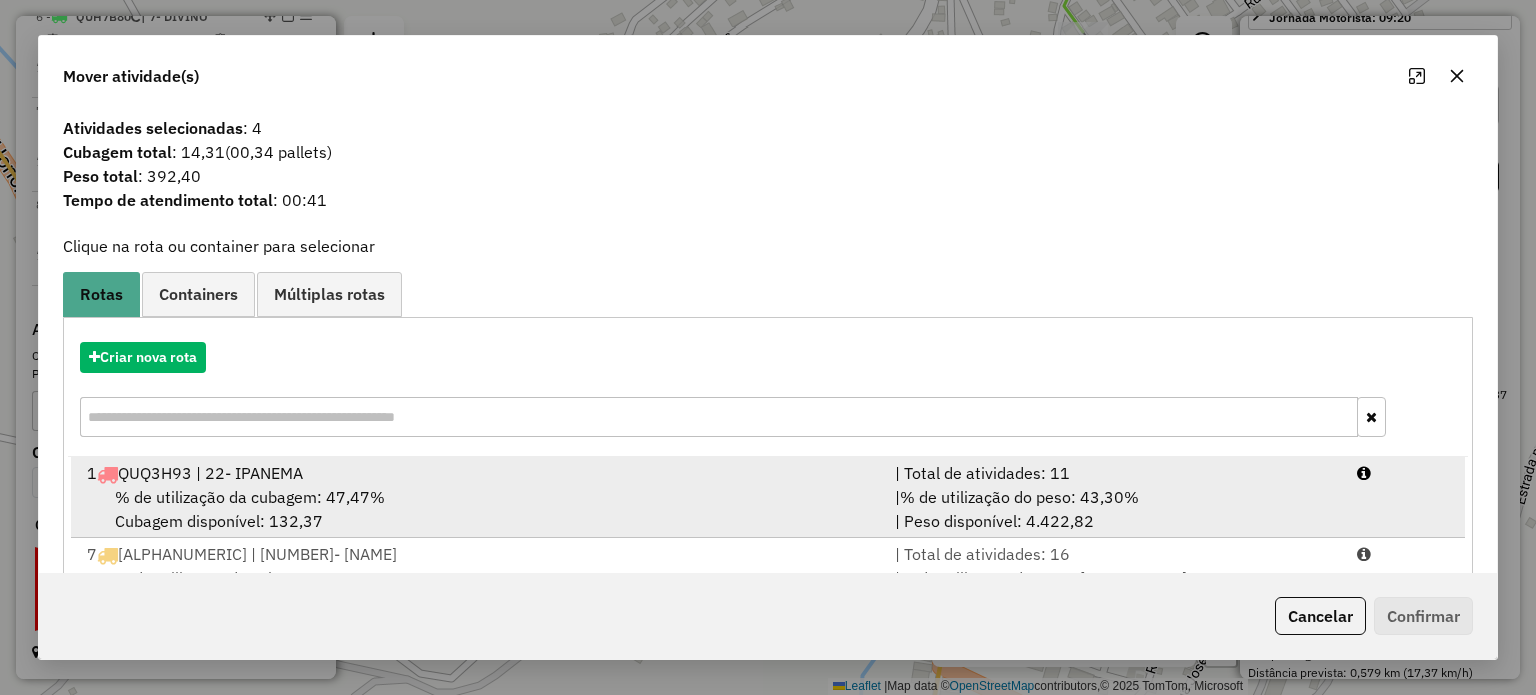scroll, scrollTop: 100, scrollLeft: 0, axis: vertical 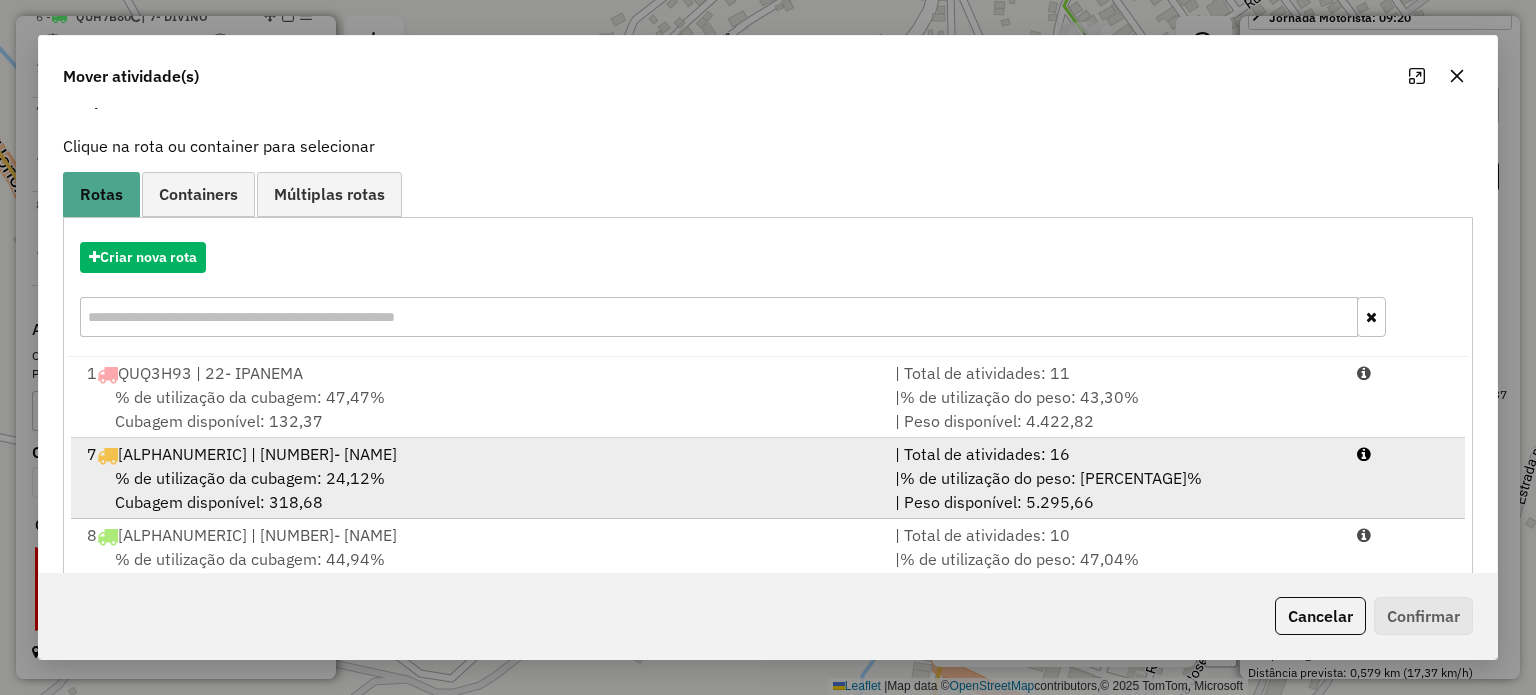 click on "% de utilização da cubagem: 24,12%  Cubagem disponível: 318,68" at bounding box center [479, 490] 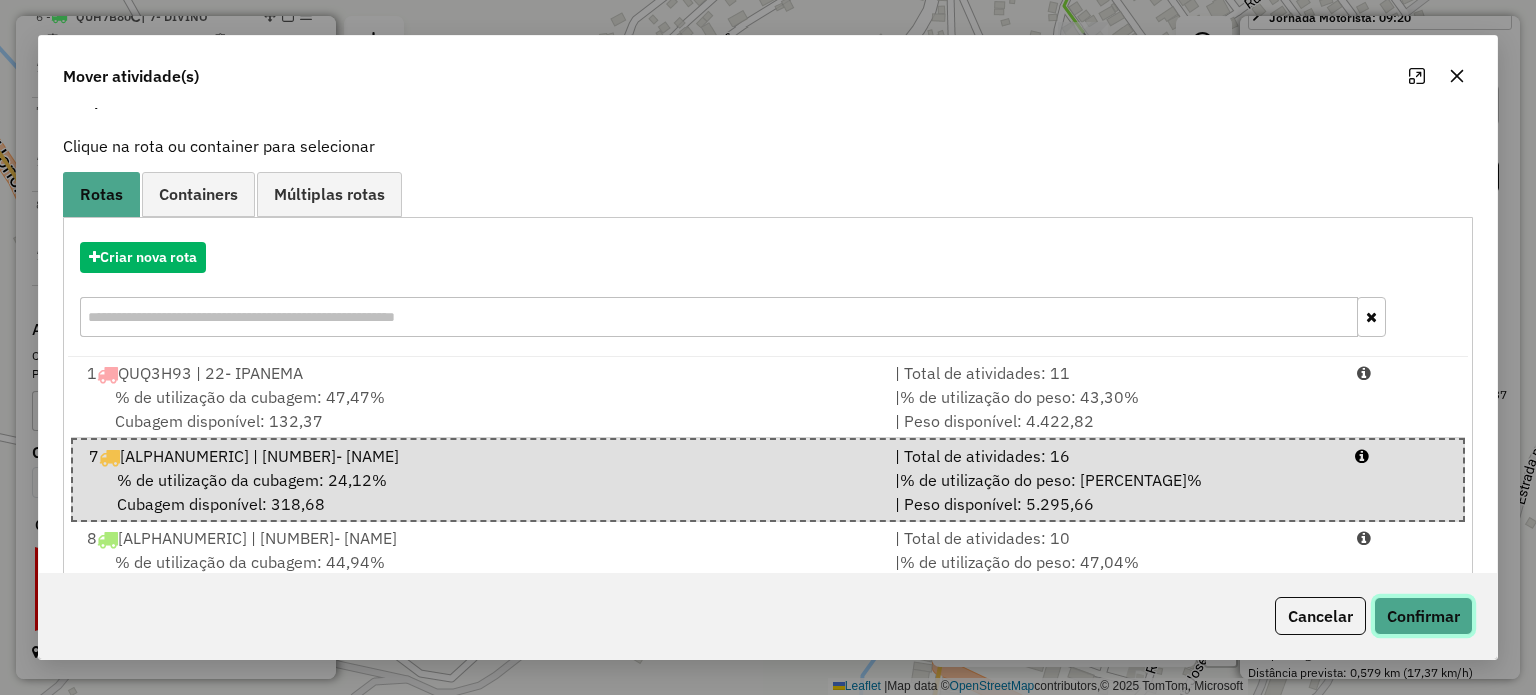 click on "Confirmar" 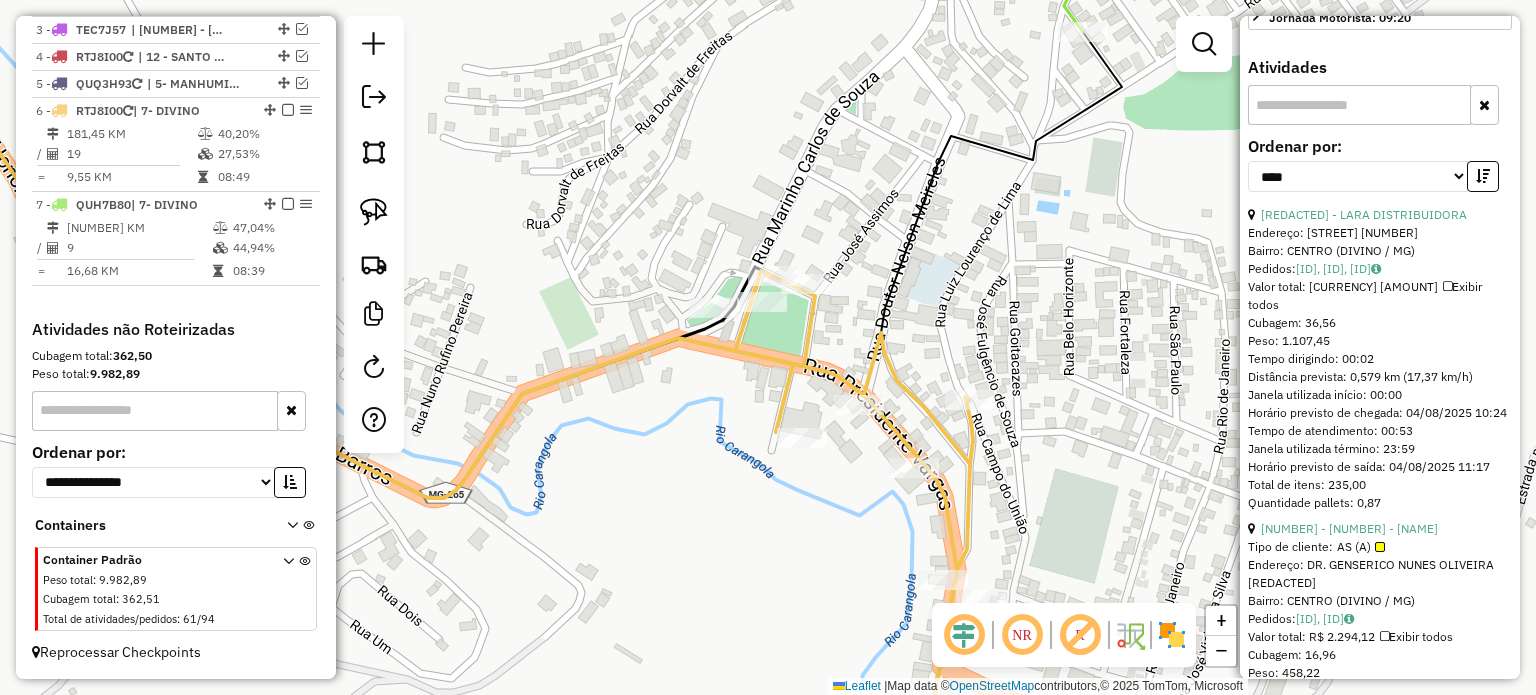 scroll, scrollTop: 867, scrollLeft: 0, axis: vertical 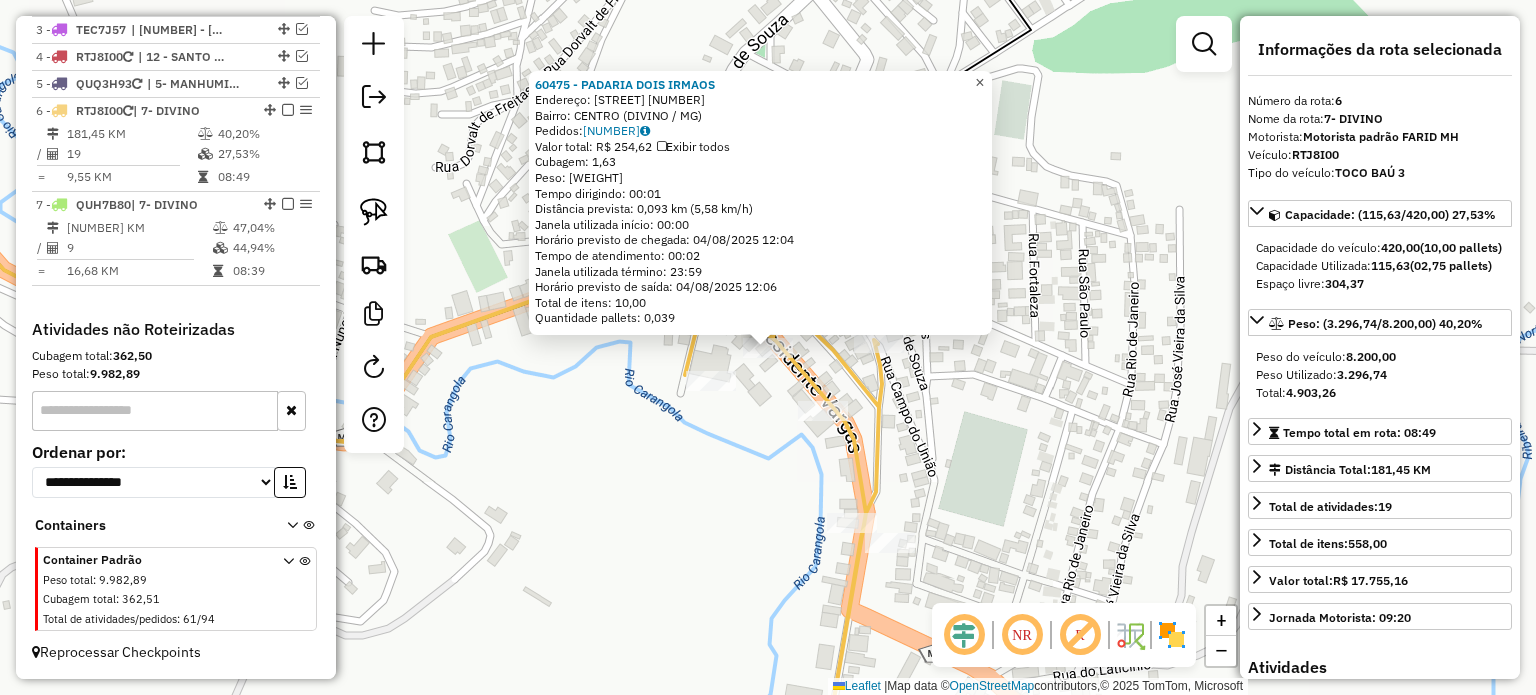 click on "×" 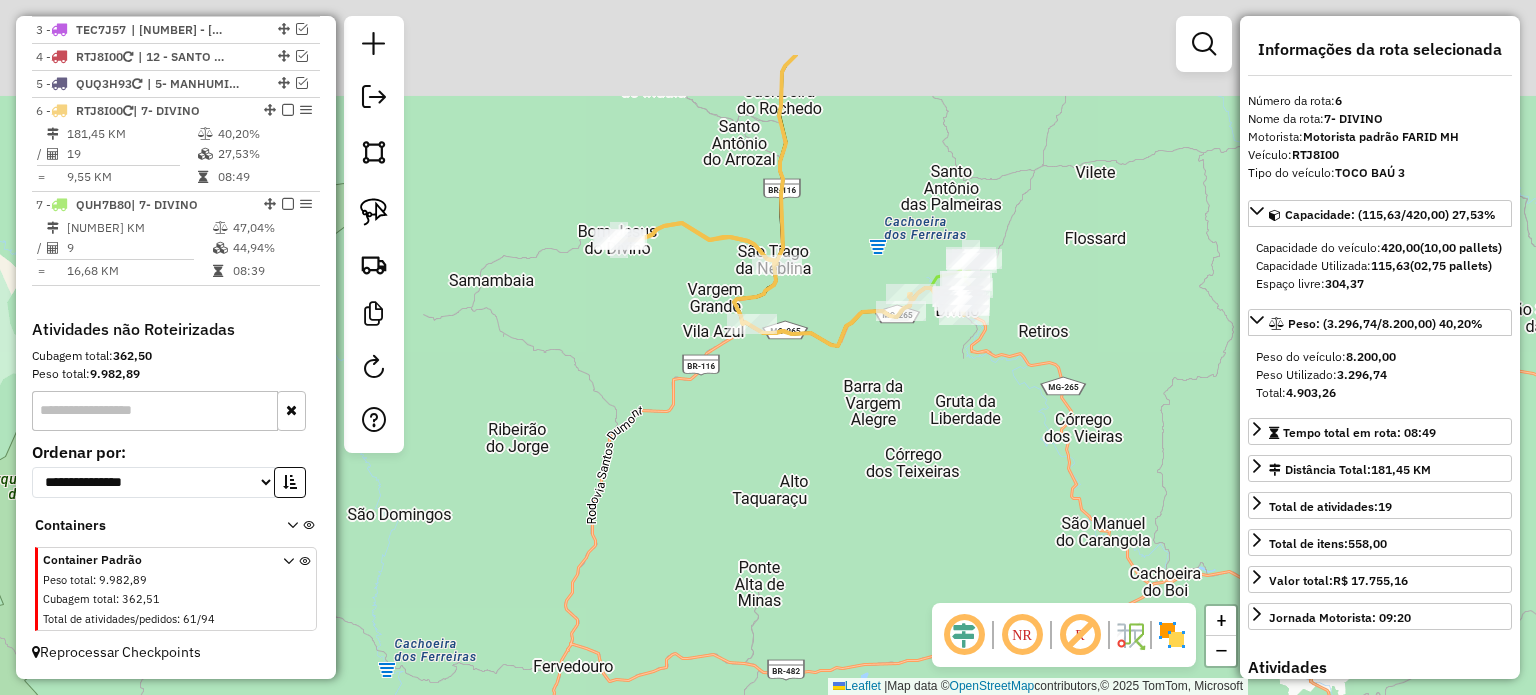 drag, startPoint x: 875, startPoint y: 111, endPoint x: 857, endPoint y: 245, distance: 135.20355 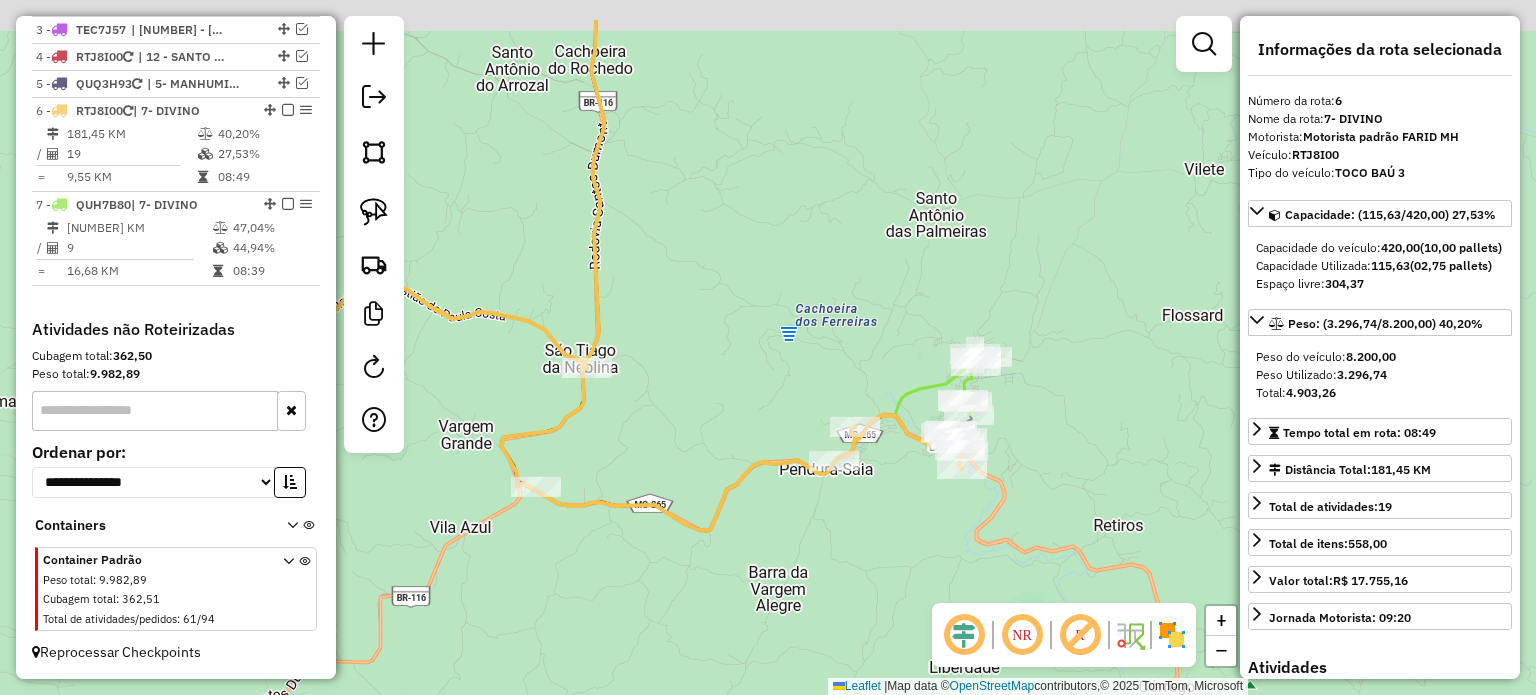drag, startPoint x: 835, startPoint y: 185, endPoint x: 915, endPoint y: 329, distance: 164.73009 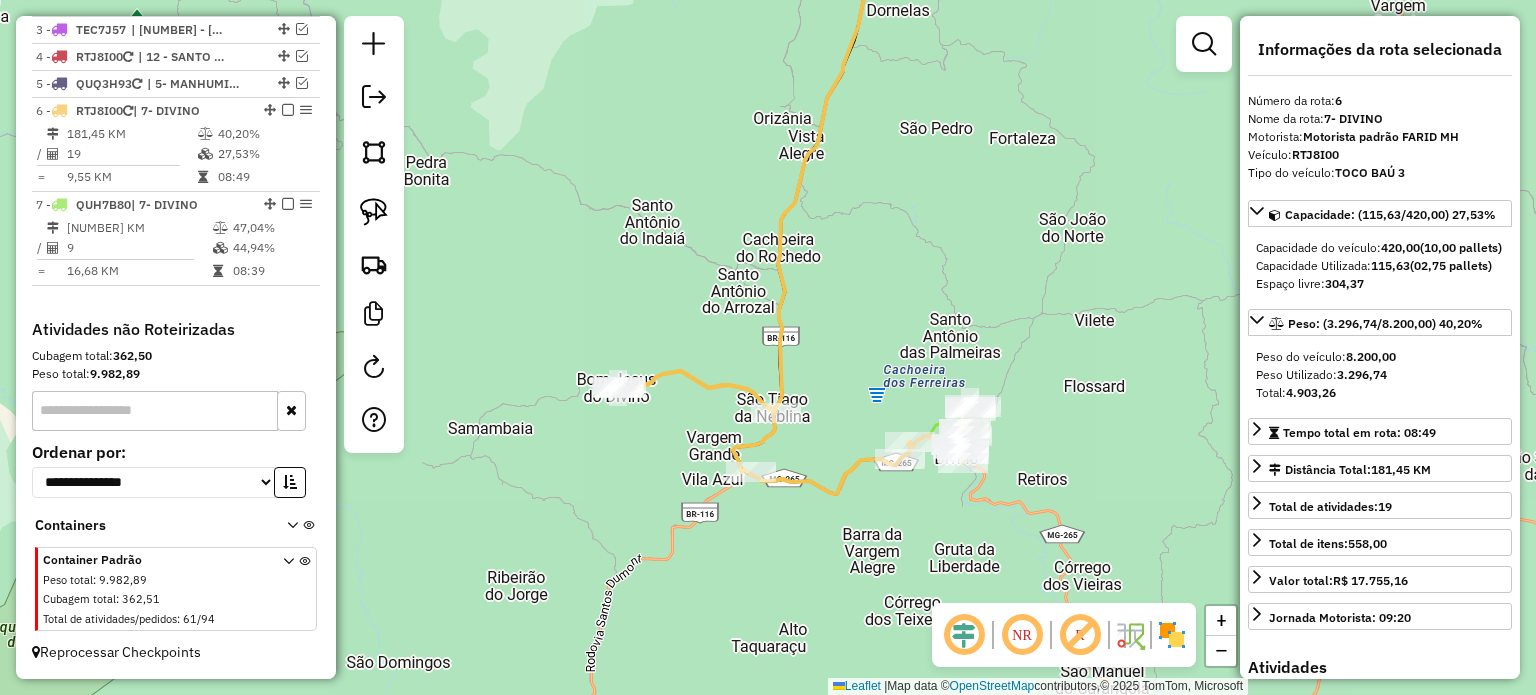 drag, startPoint x: 868, startPoint y: 207, endPoint x: 868, endPoint y: 343, distance: 136 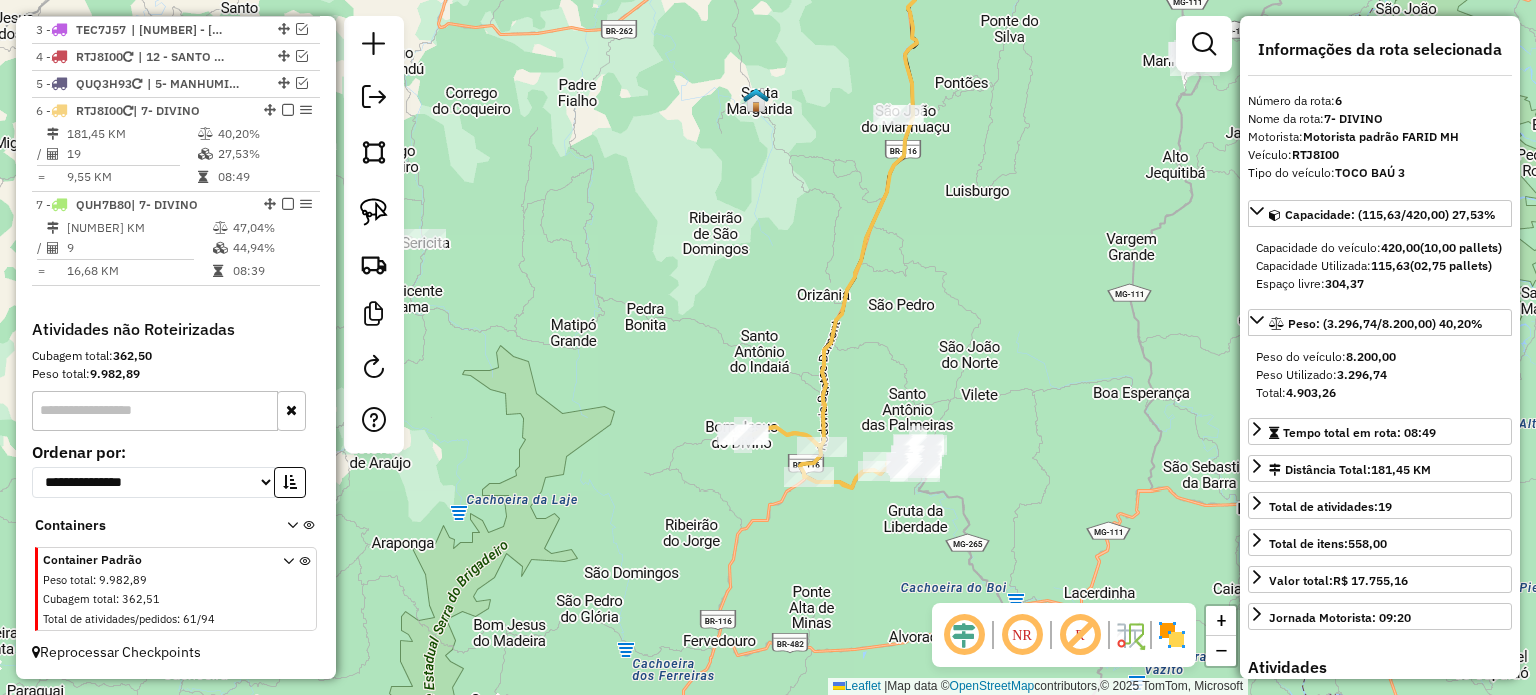 drag, startPoint x: 932, startPoint y: 215, endPoint x: 880, endPoint y: 355, distance: 149.34523 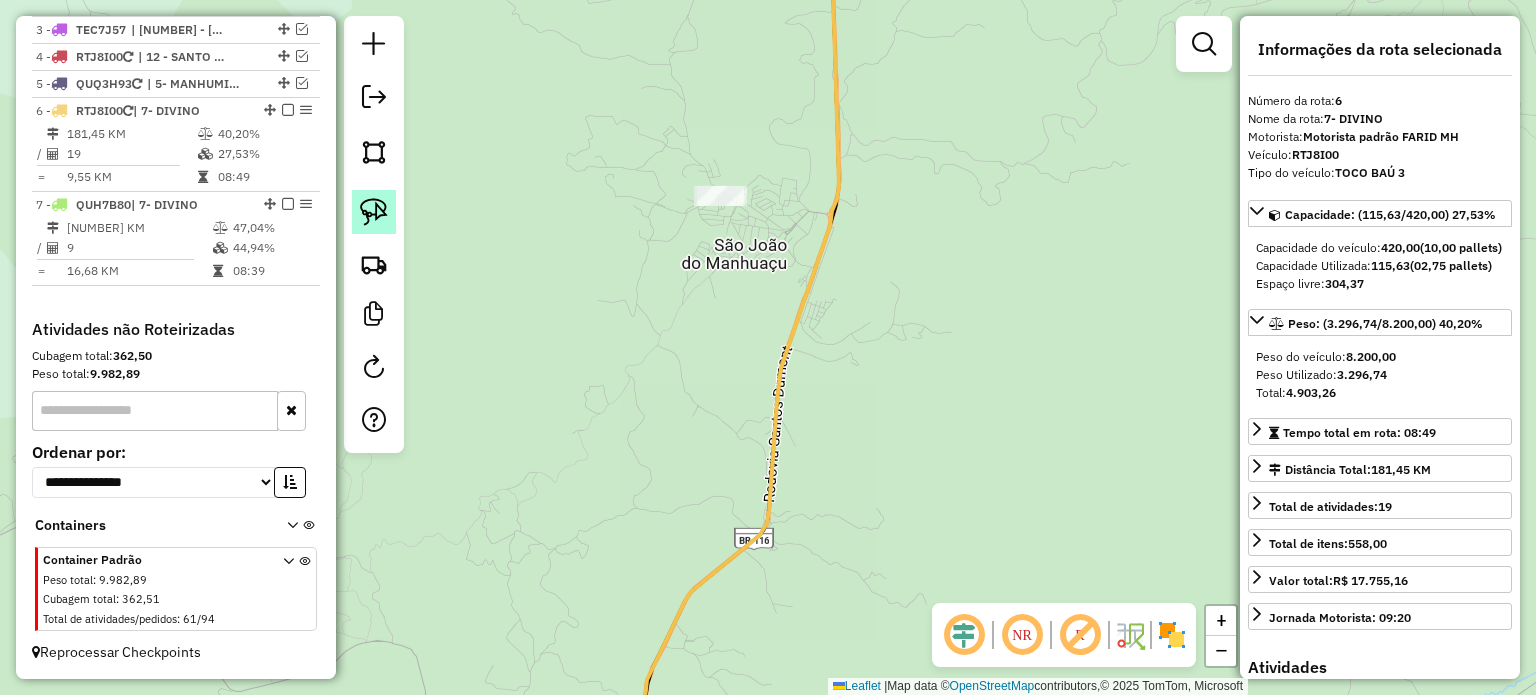 click 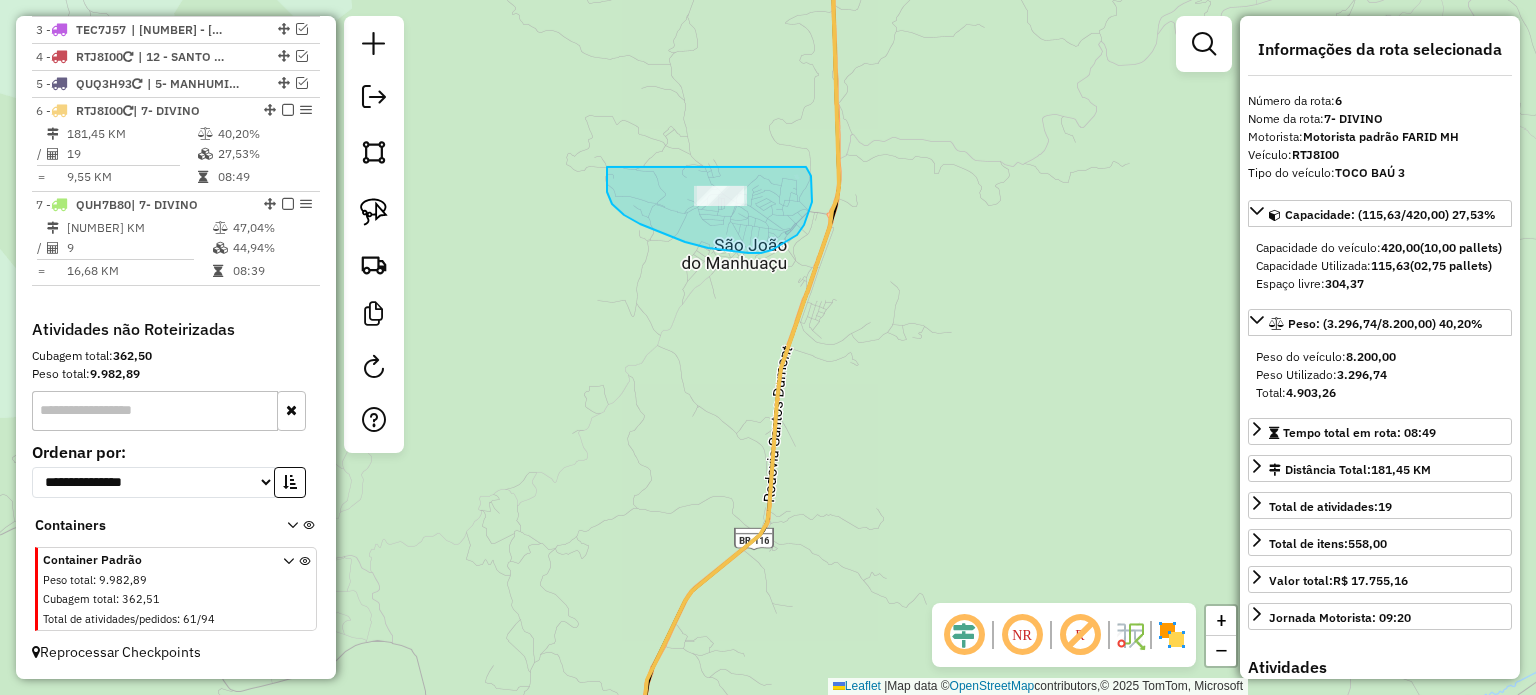 drag, startPoint x: 607, startPoint y: 171, endPoint x: 752, endPoint y: 145, distance: 147.31259 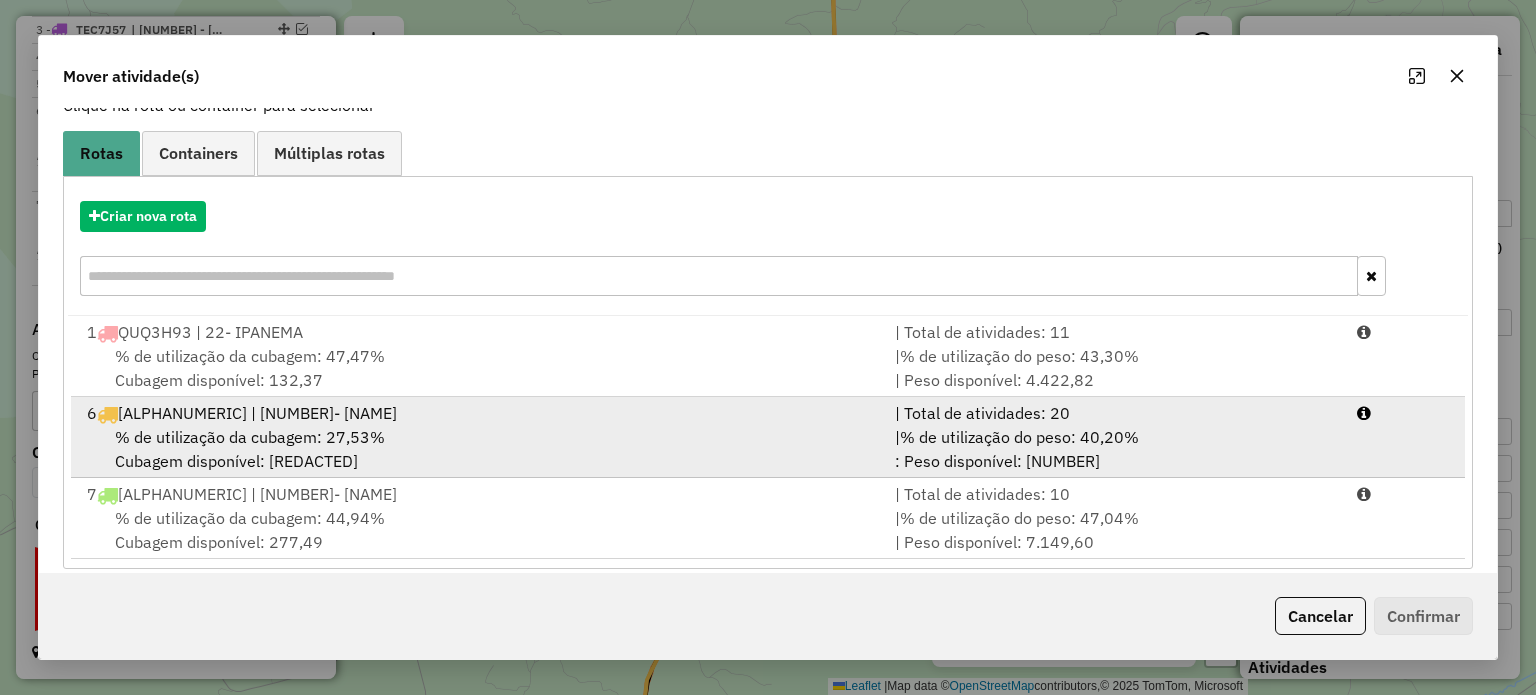 scroll, scrollTop: 160, scrollLeft: 0, axis: vertical 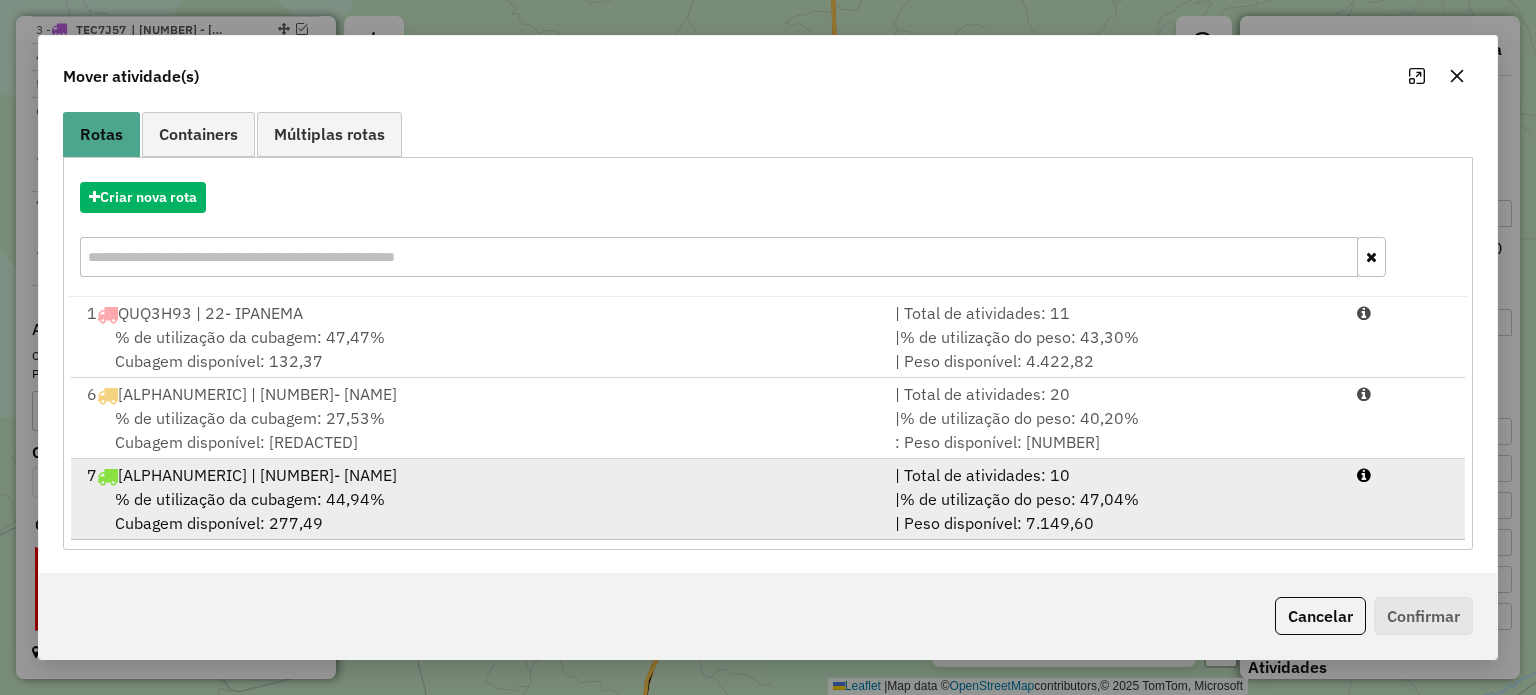 click on "7  QUH7B80 | 7- DIVINO" at bounding box center (479, 475) 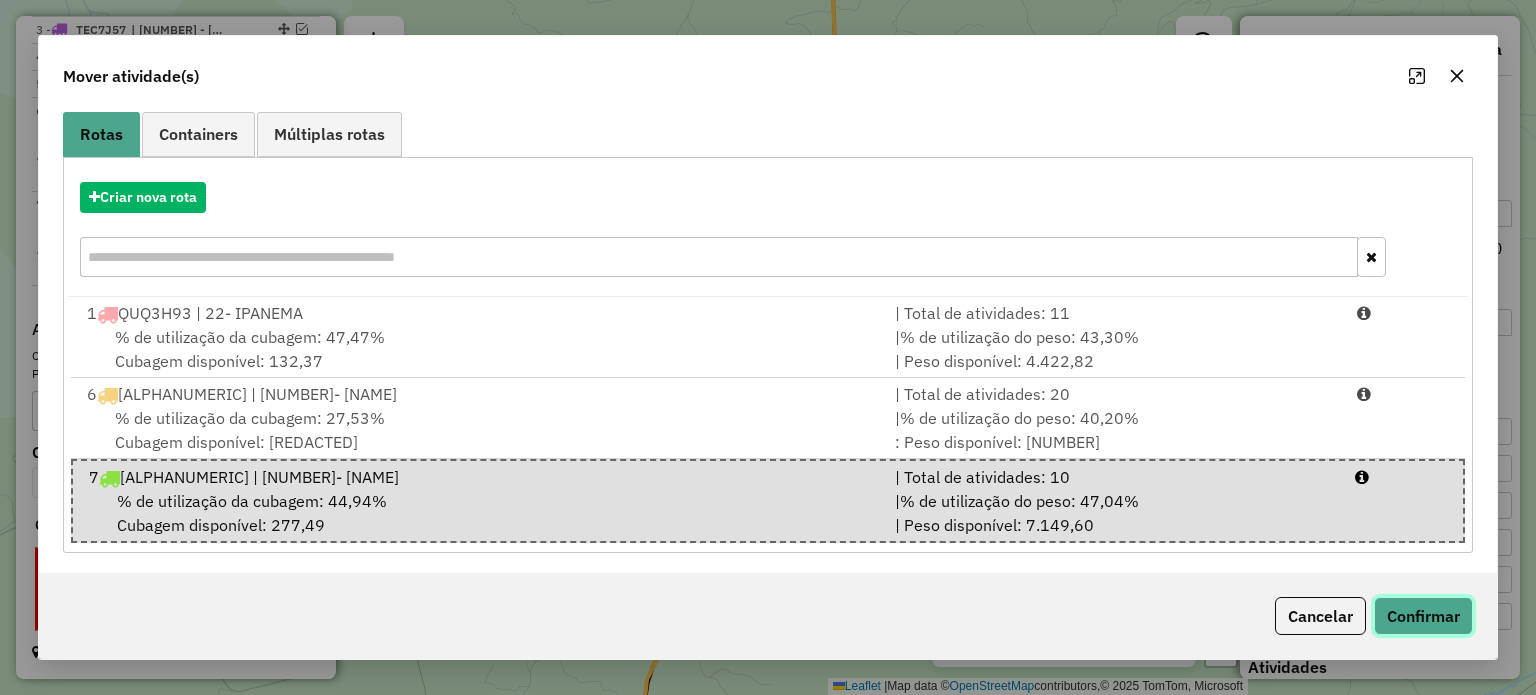 drag, startPoint x: 1424, startPoint y: 606, endPoint x: 1409, endPoint y: 609, distance: 15.297058 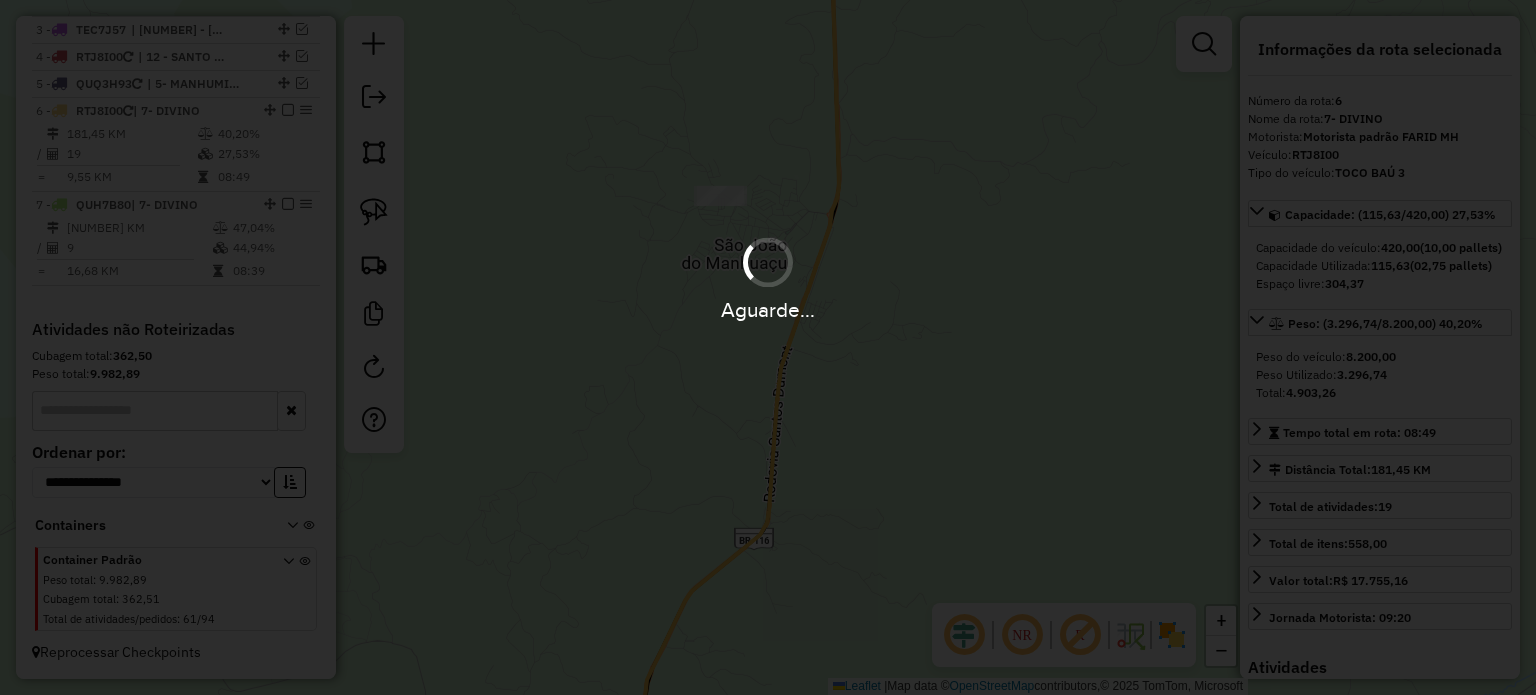 scroll, scrollTop: 0, scrollLeft: 0, axis: both 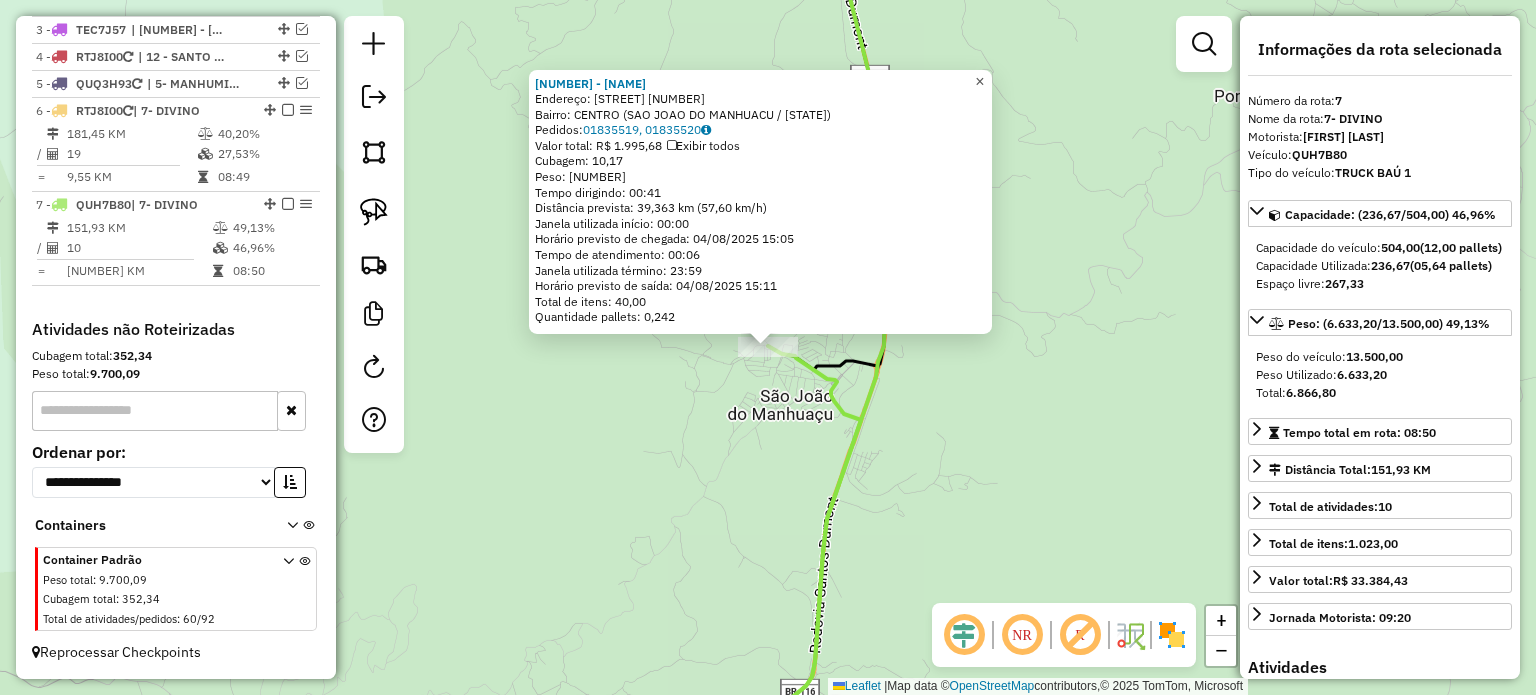 drag, startPoint x: 994, startPoint y: 70, endPoint x: 987, endPoint y: 83, distance: 14.764823 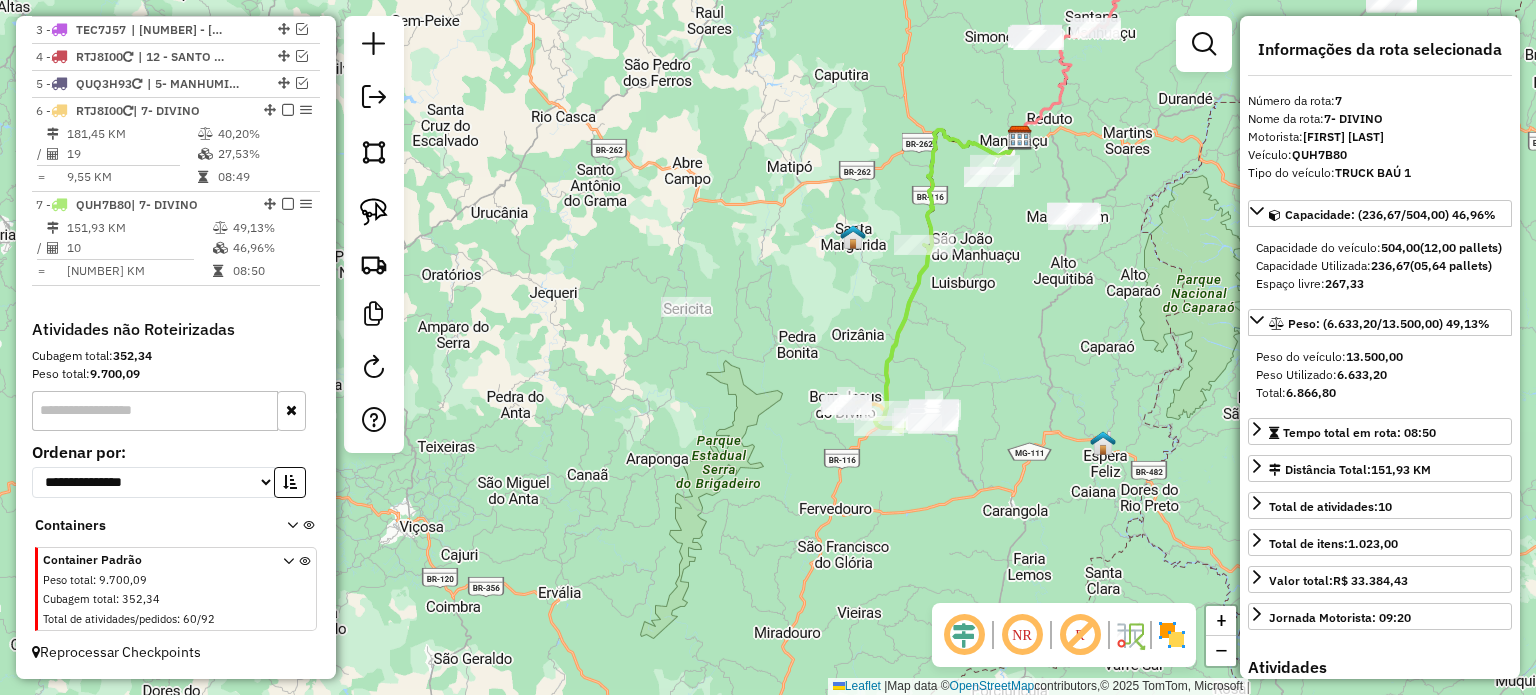 drag, startPoint x: 1084, startPoint y: 351, endPoint x: 920, endPoint y: 322, distance: 166.54428 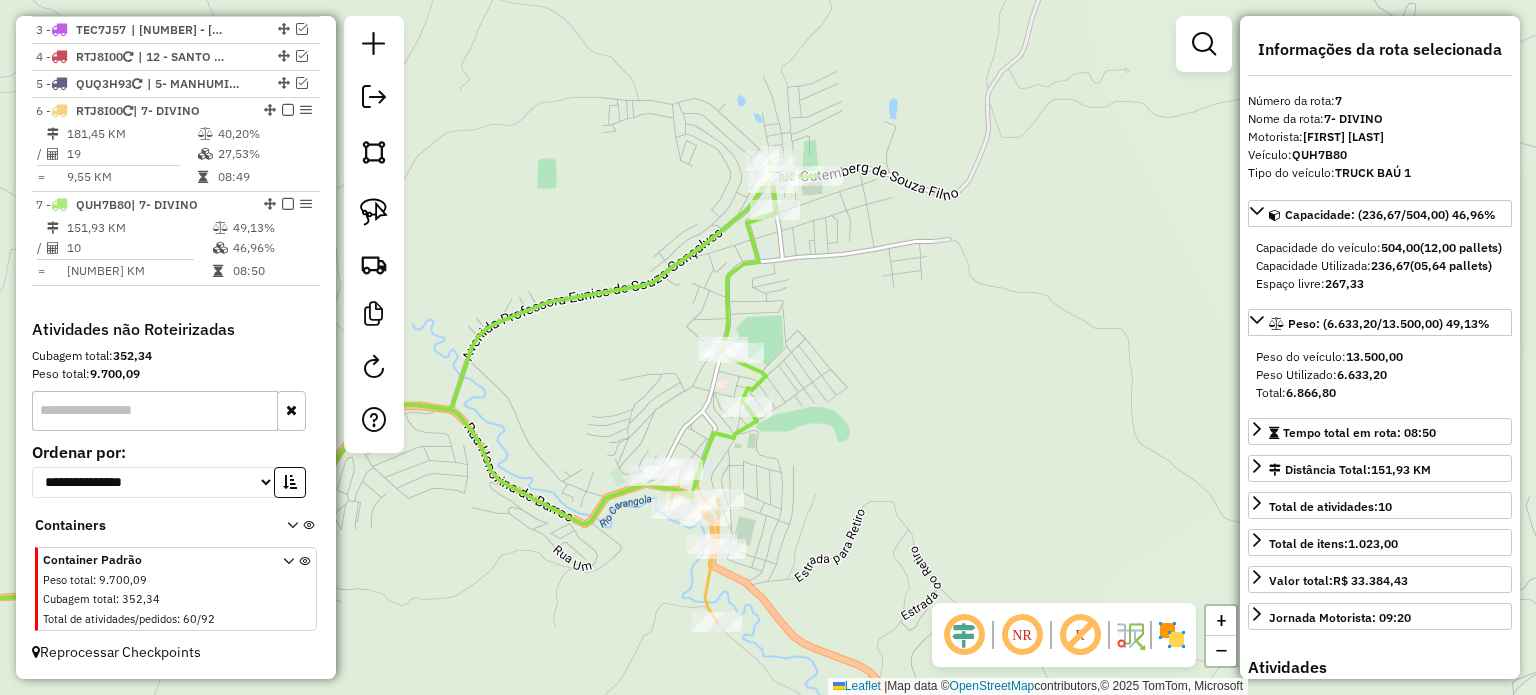 drag, startPoint x: 770, startPoint y: 351, endPoint x: 829, endPoint y: 329, distance: 62.968246 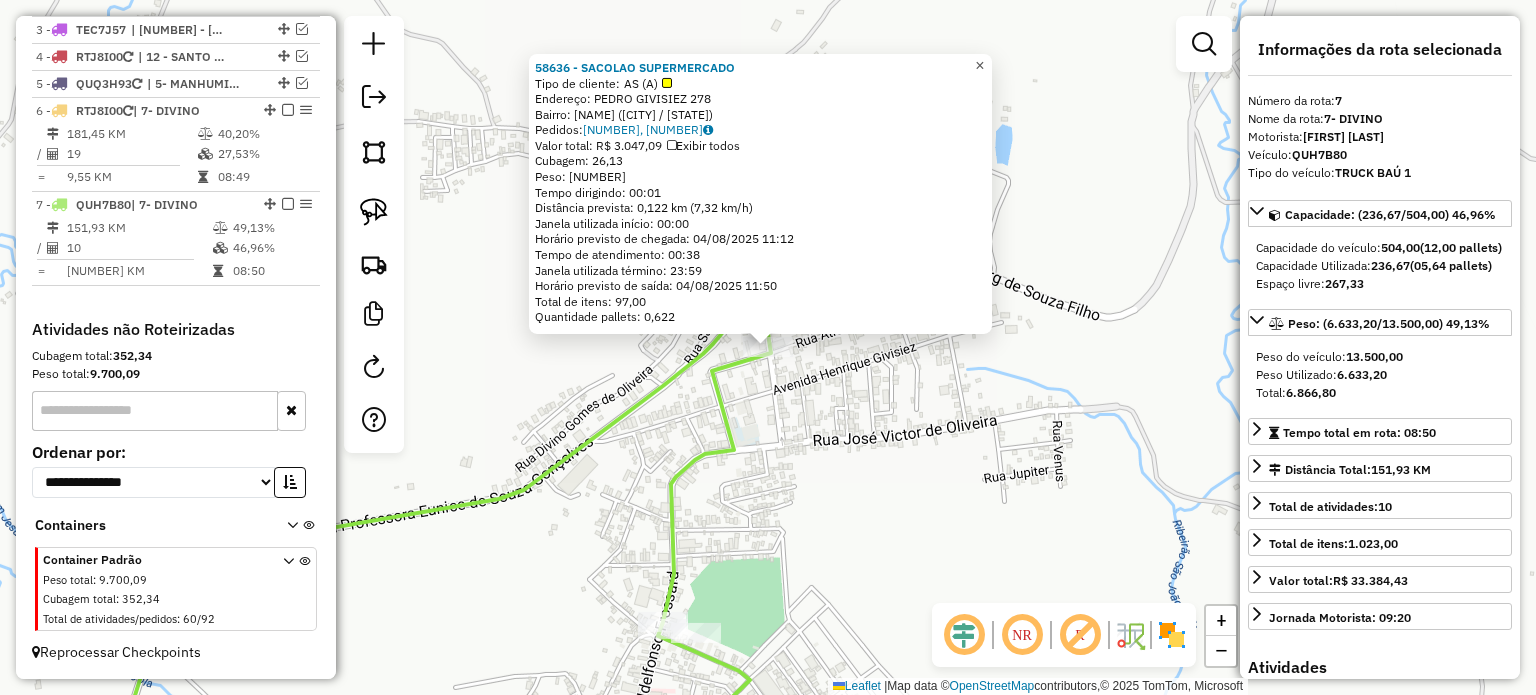 click on "×" 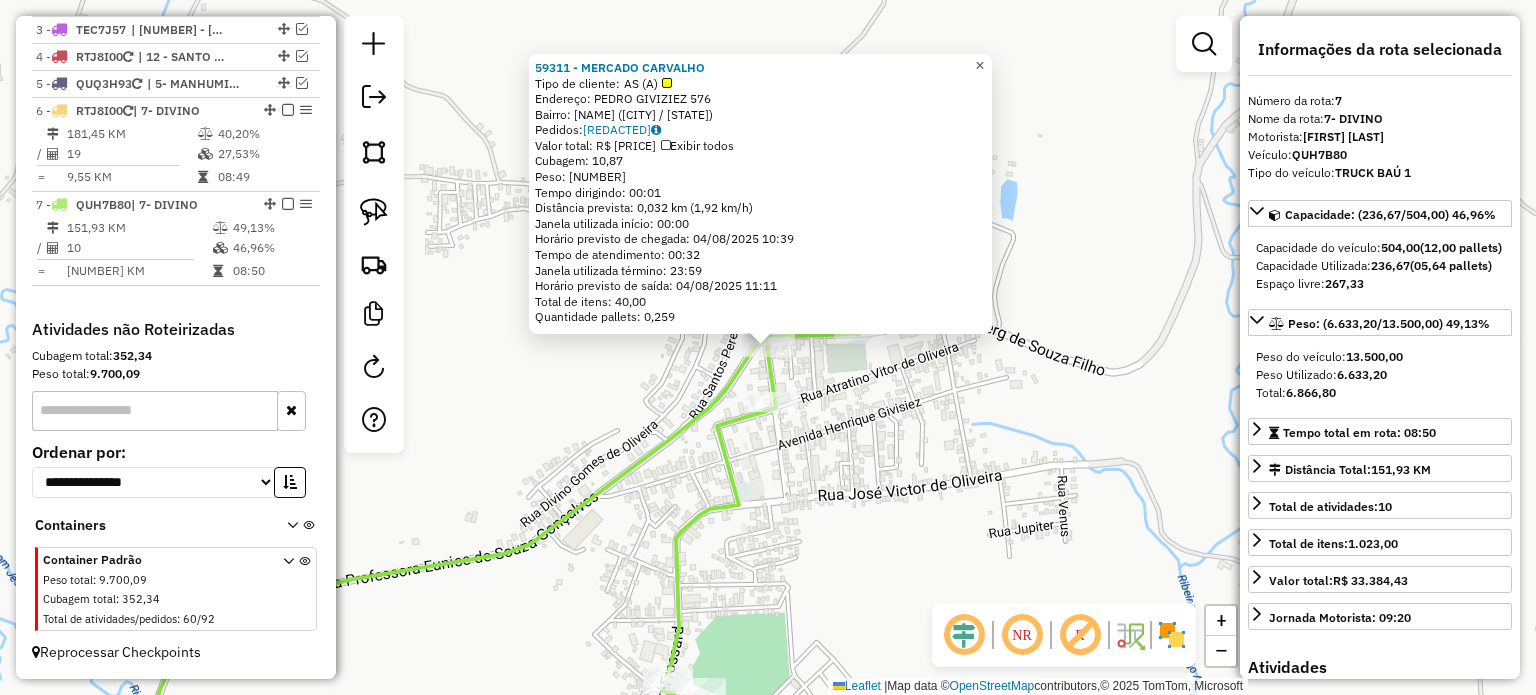 click on "×" 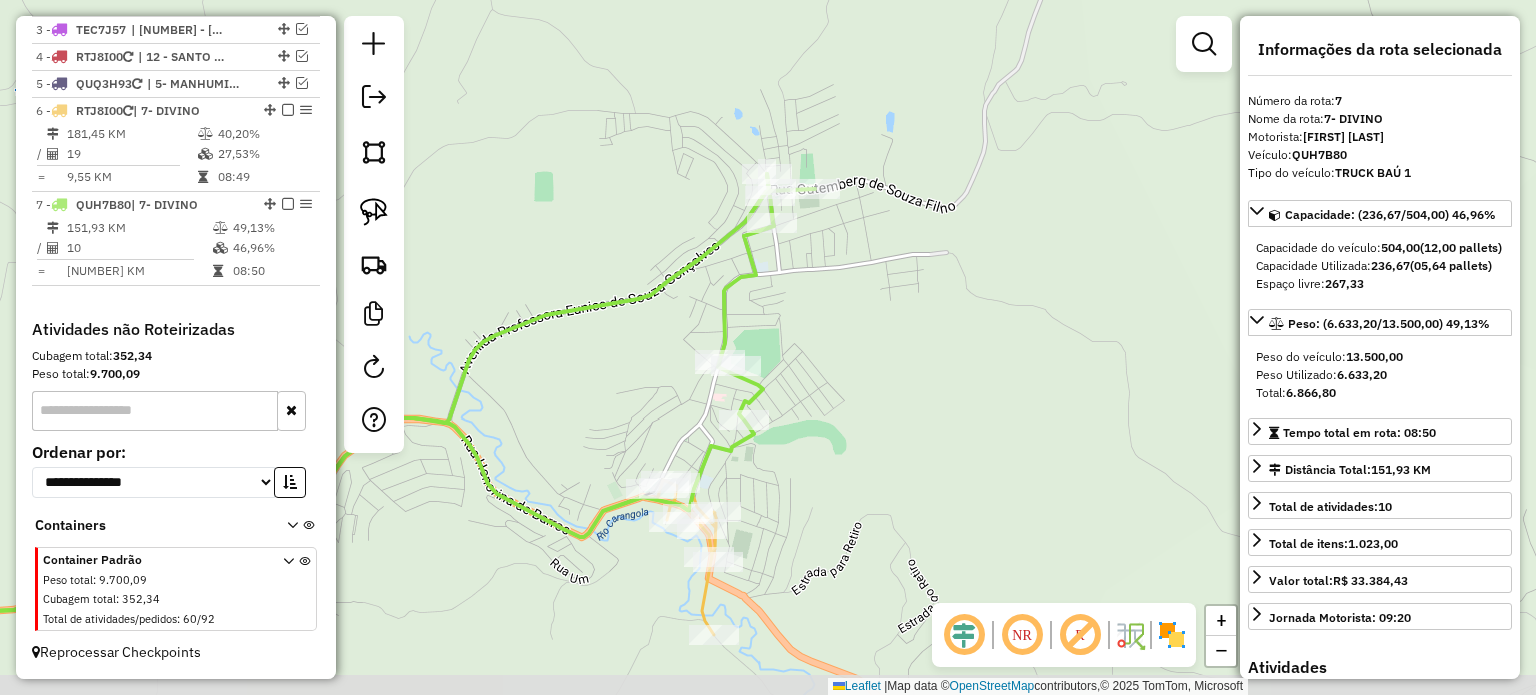 drag, startPoint x: 800, startPoint y: 523, endPoint x: 848, endPoint y: 426, distance: 108.226616 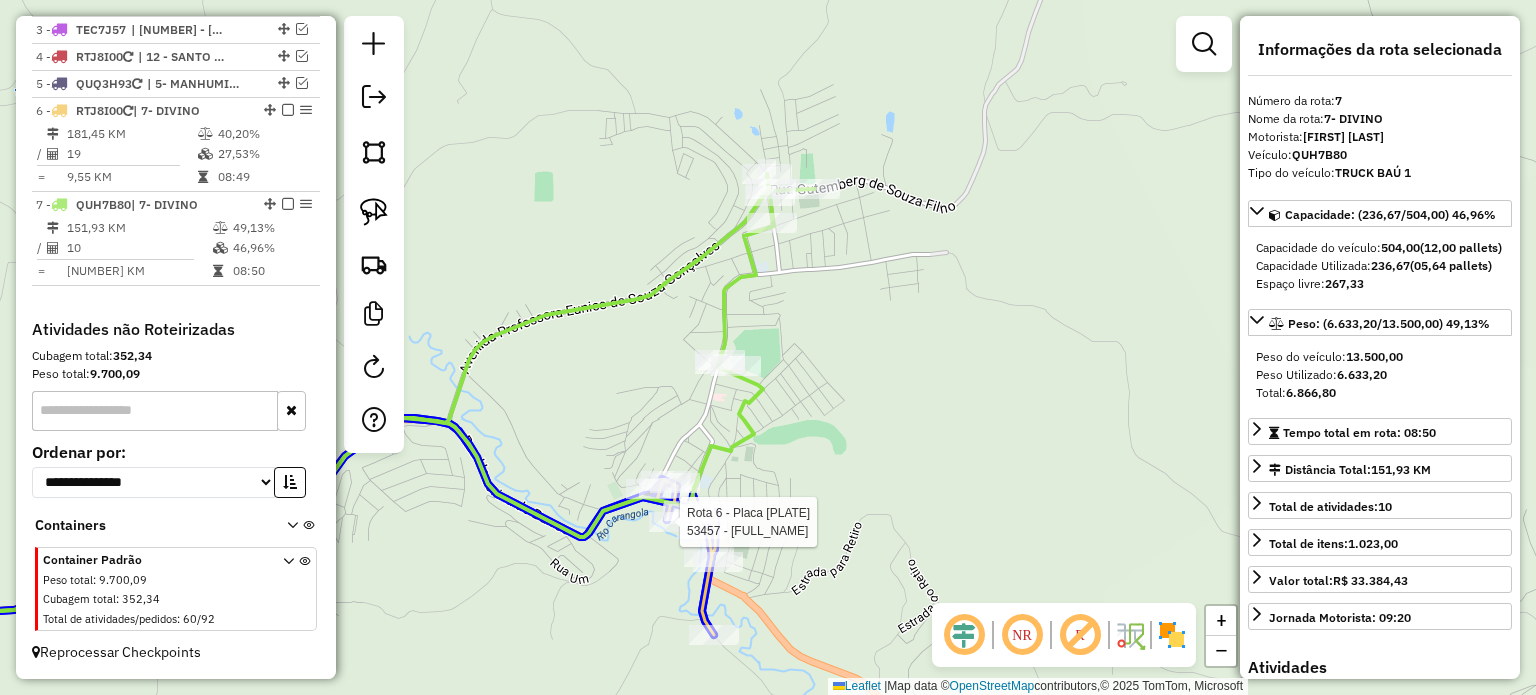 click 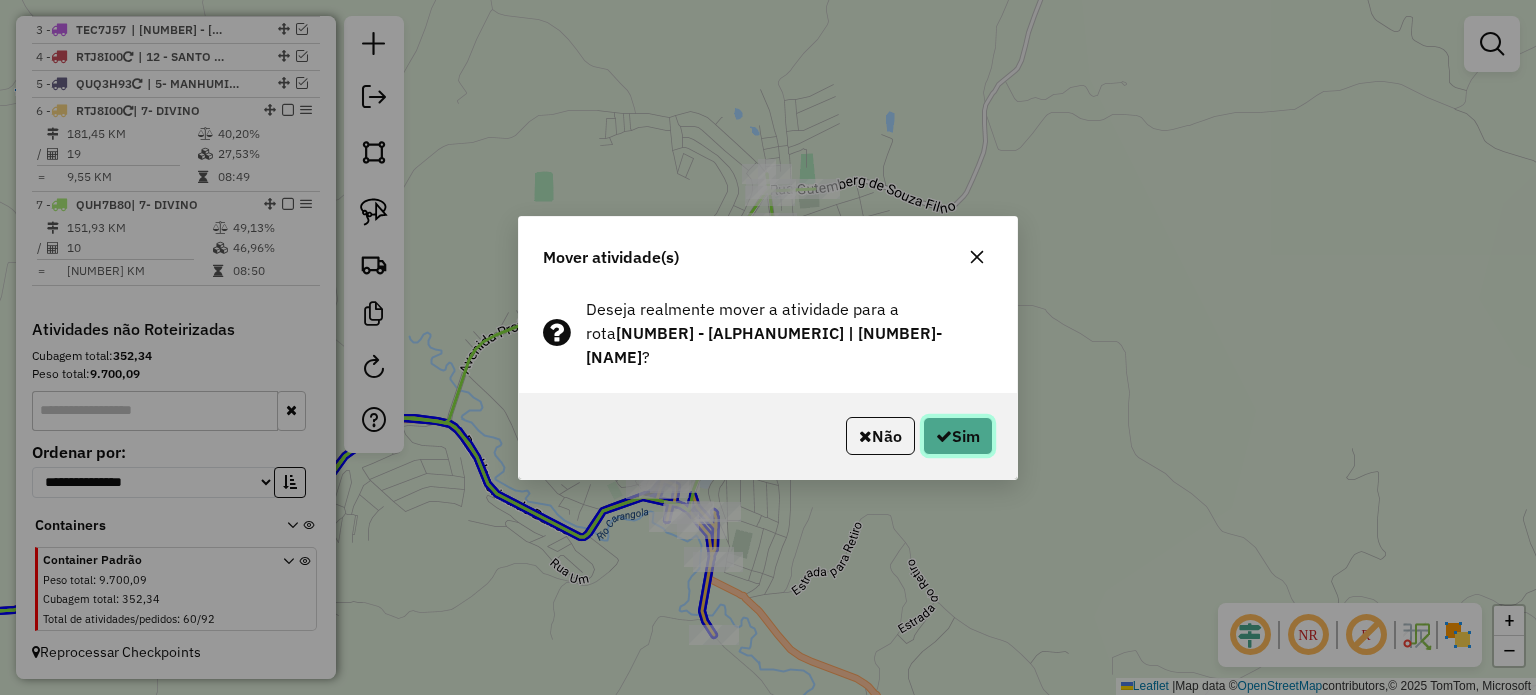 click on "Sim" 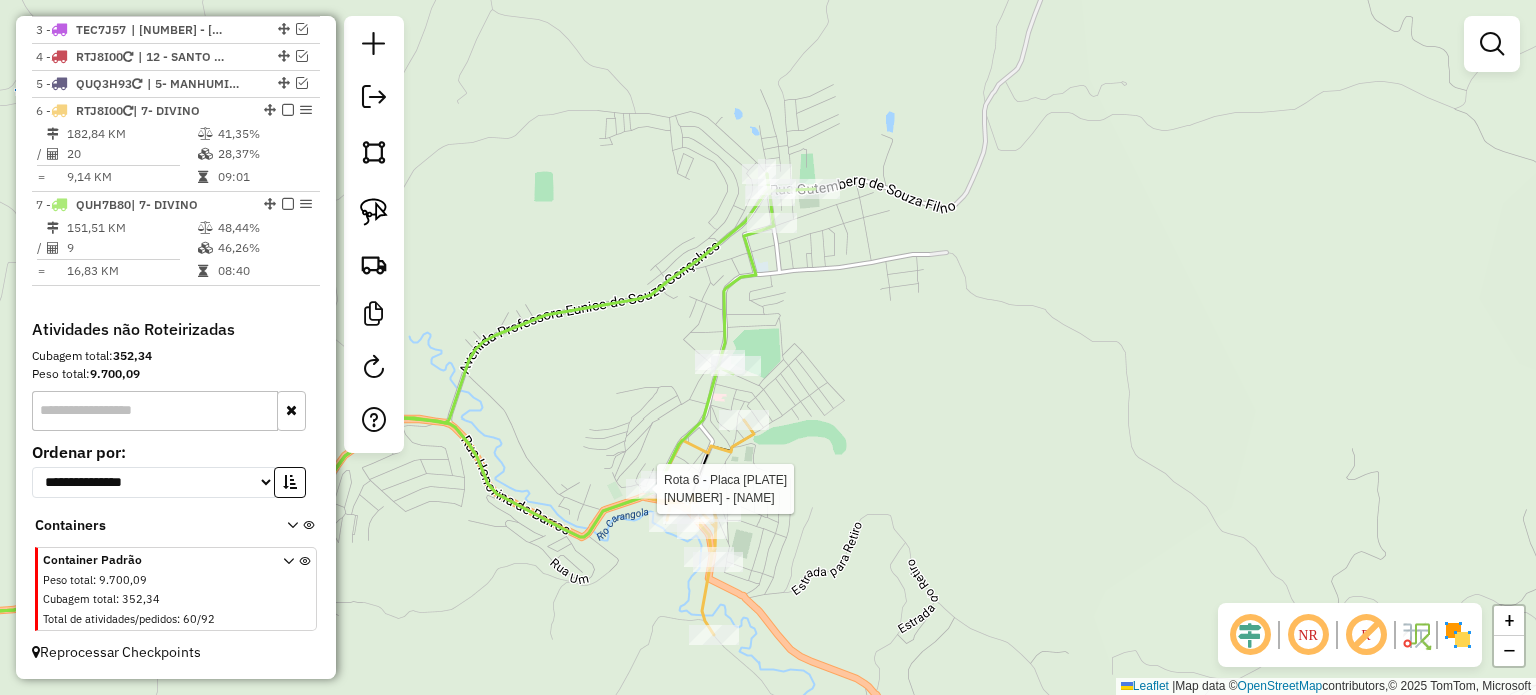 select on "*********" 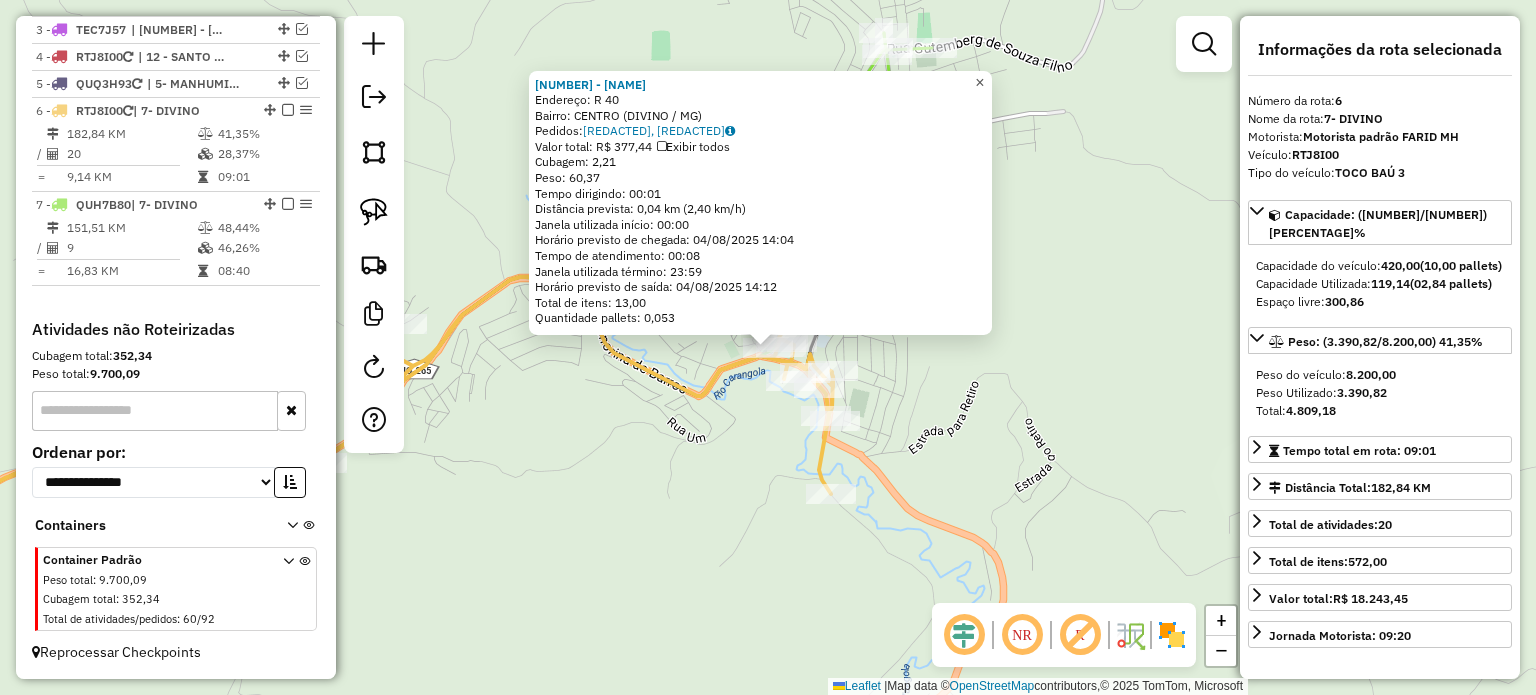 click on "×" 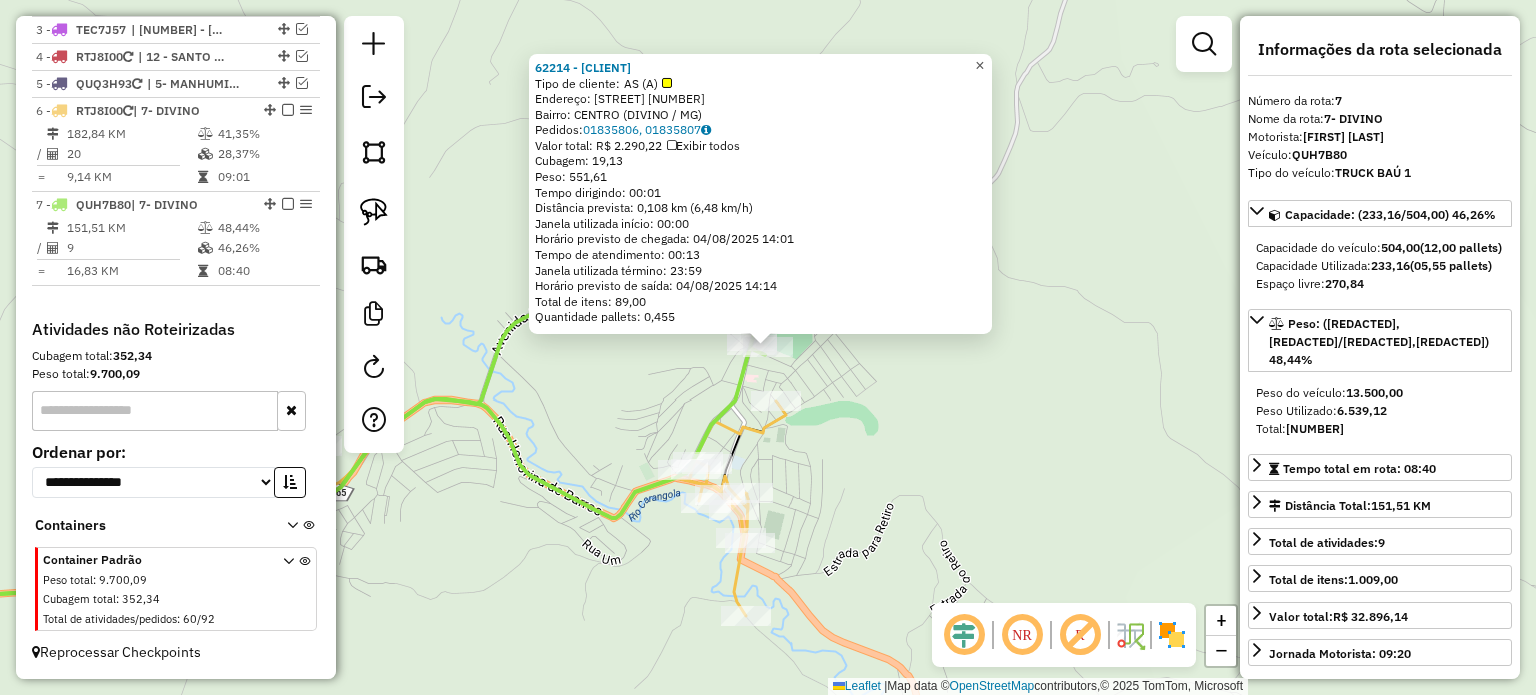 click on "×" 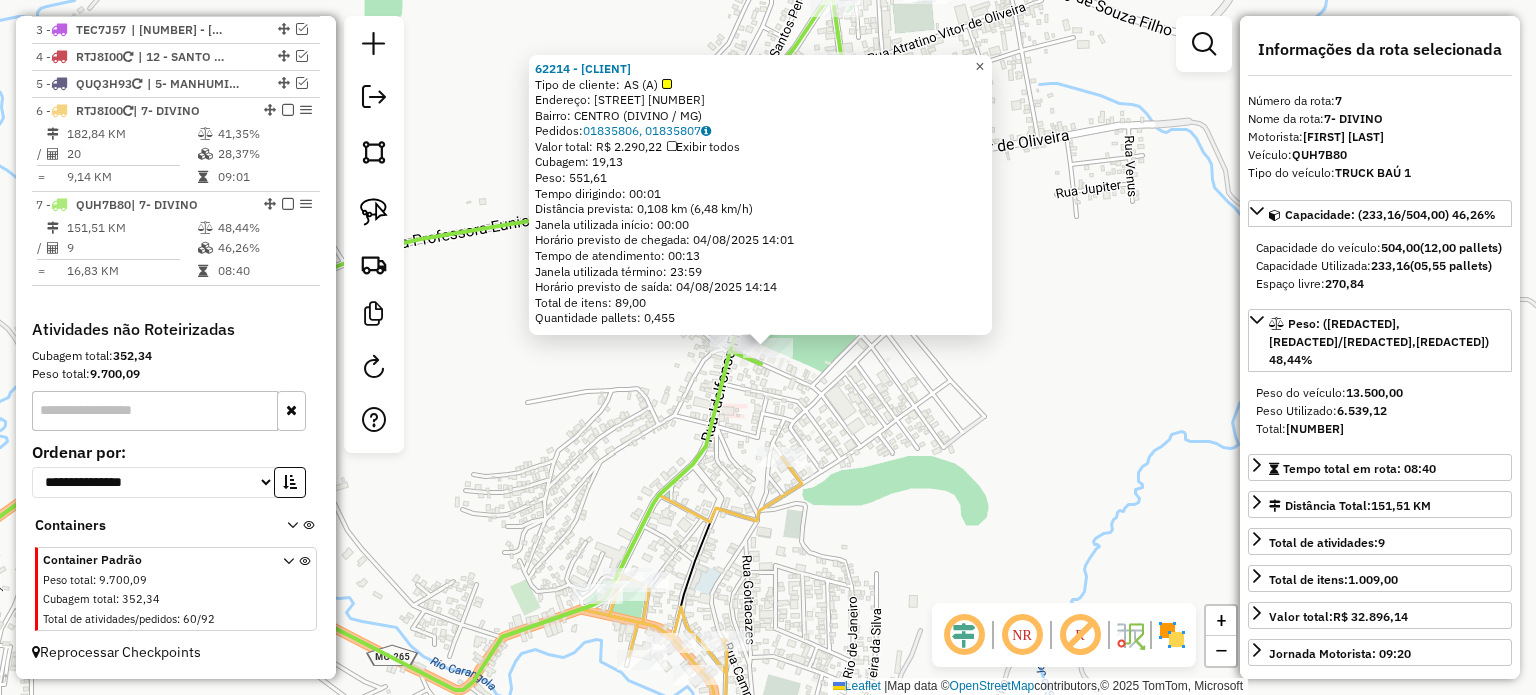 click on "×" 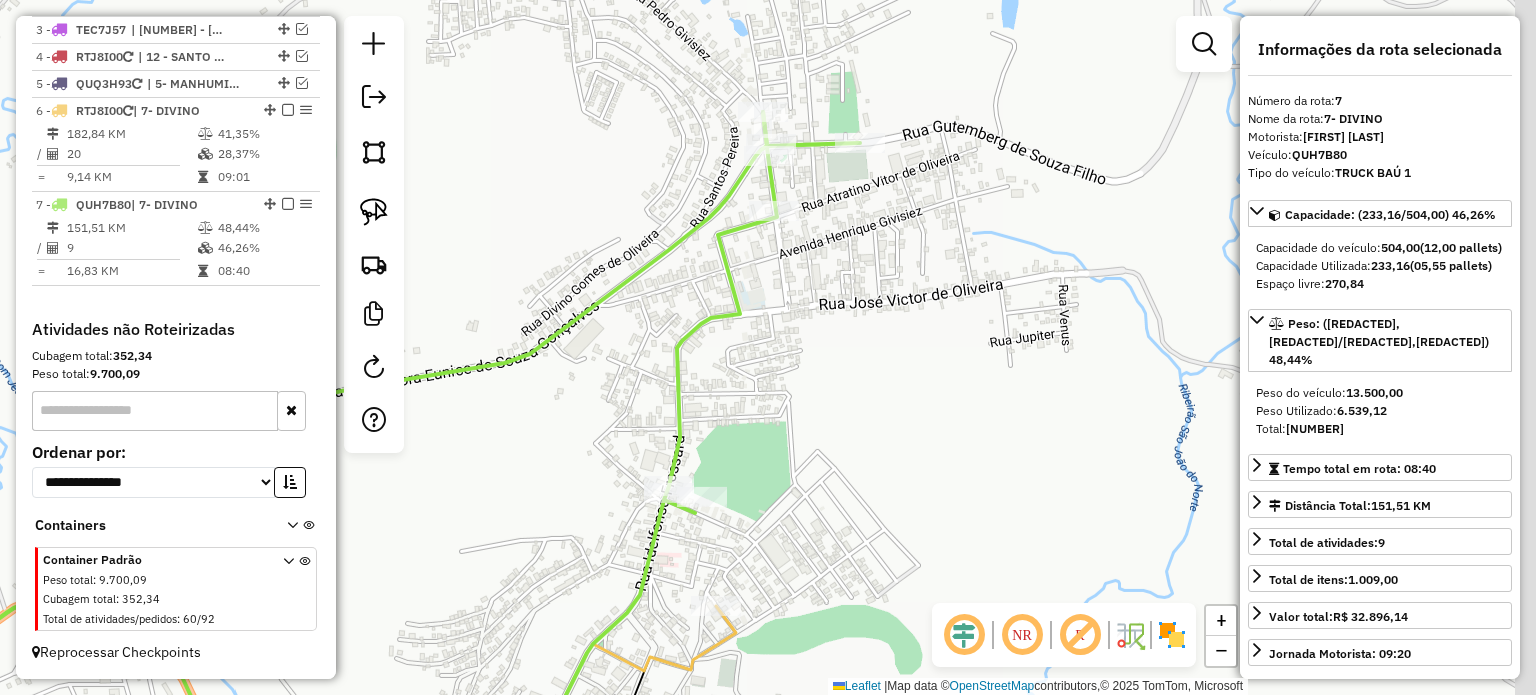 drag, startPoint x: 862, startPoint y: 35, endPoint x: 781, endPoint y: 186, distance: 171.35344 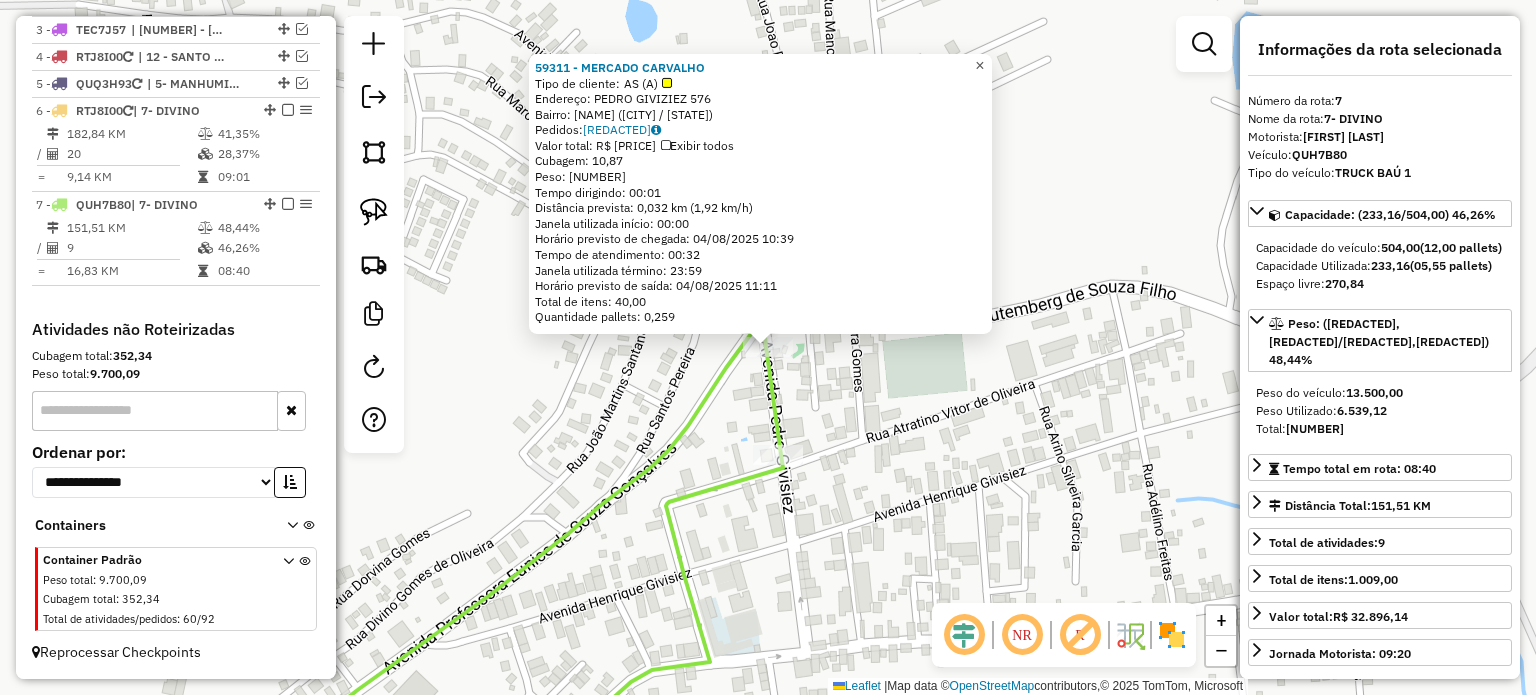 drag, startPoint x: 996, startPoint y: 58, endPoint x: 863, endPoint y: 112, distance: 143.54442 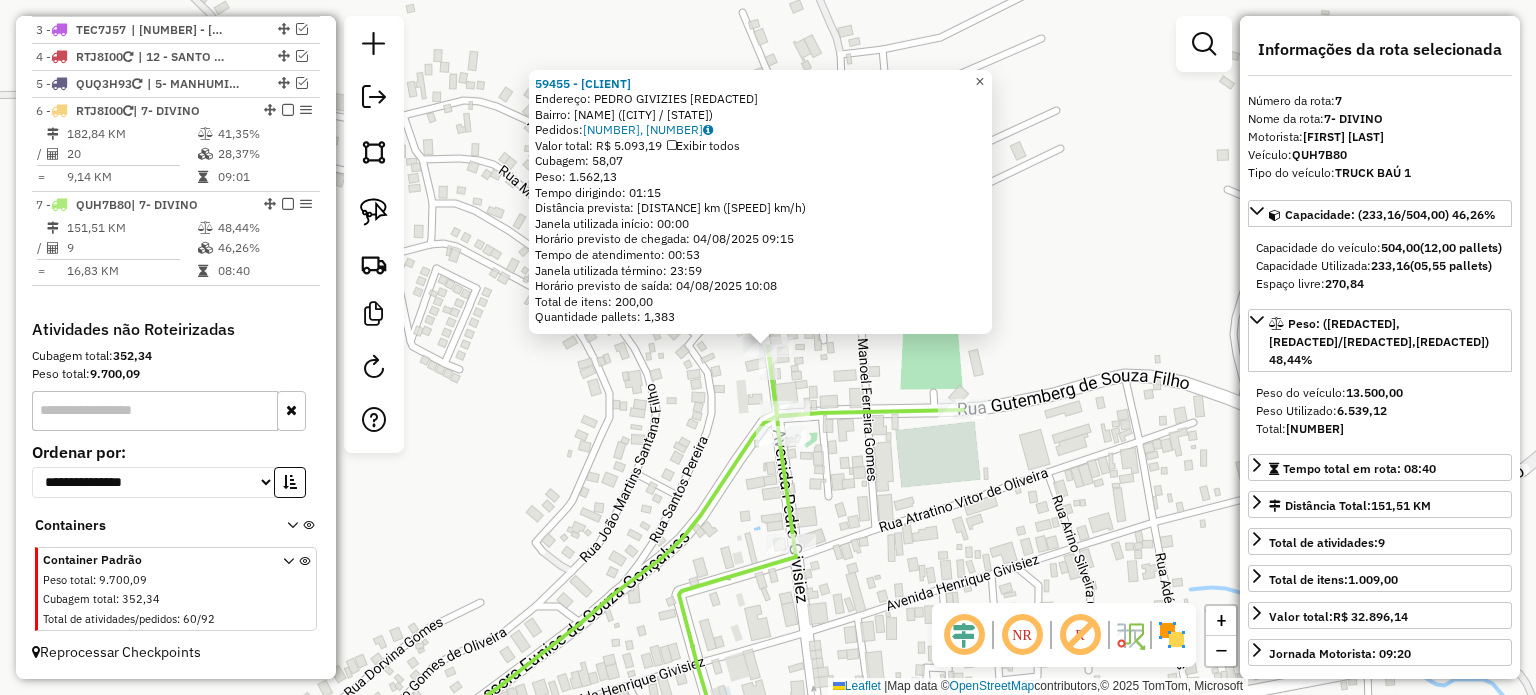 click on "×" 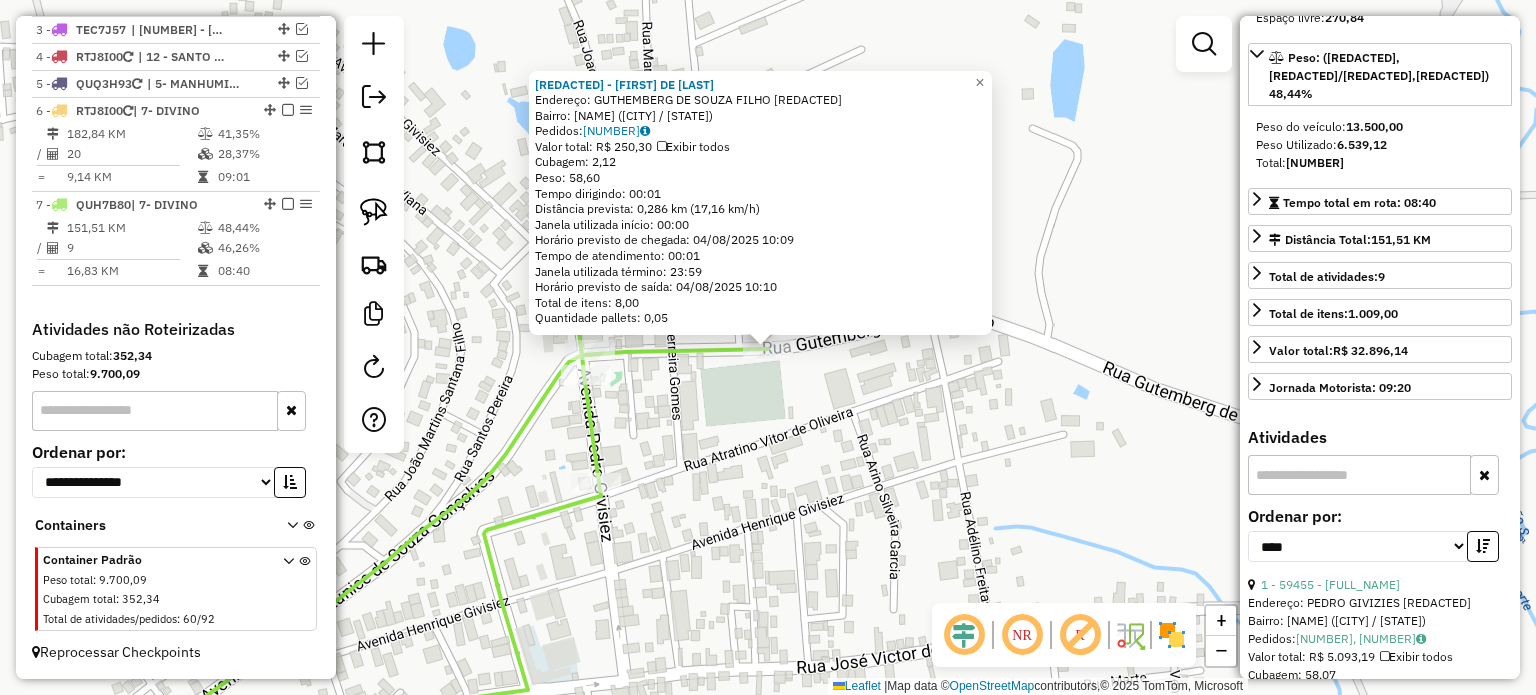 scroll, scrollTop: 300, scrollLeft: 0, axis: vertical 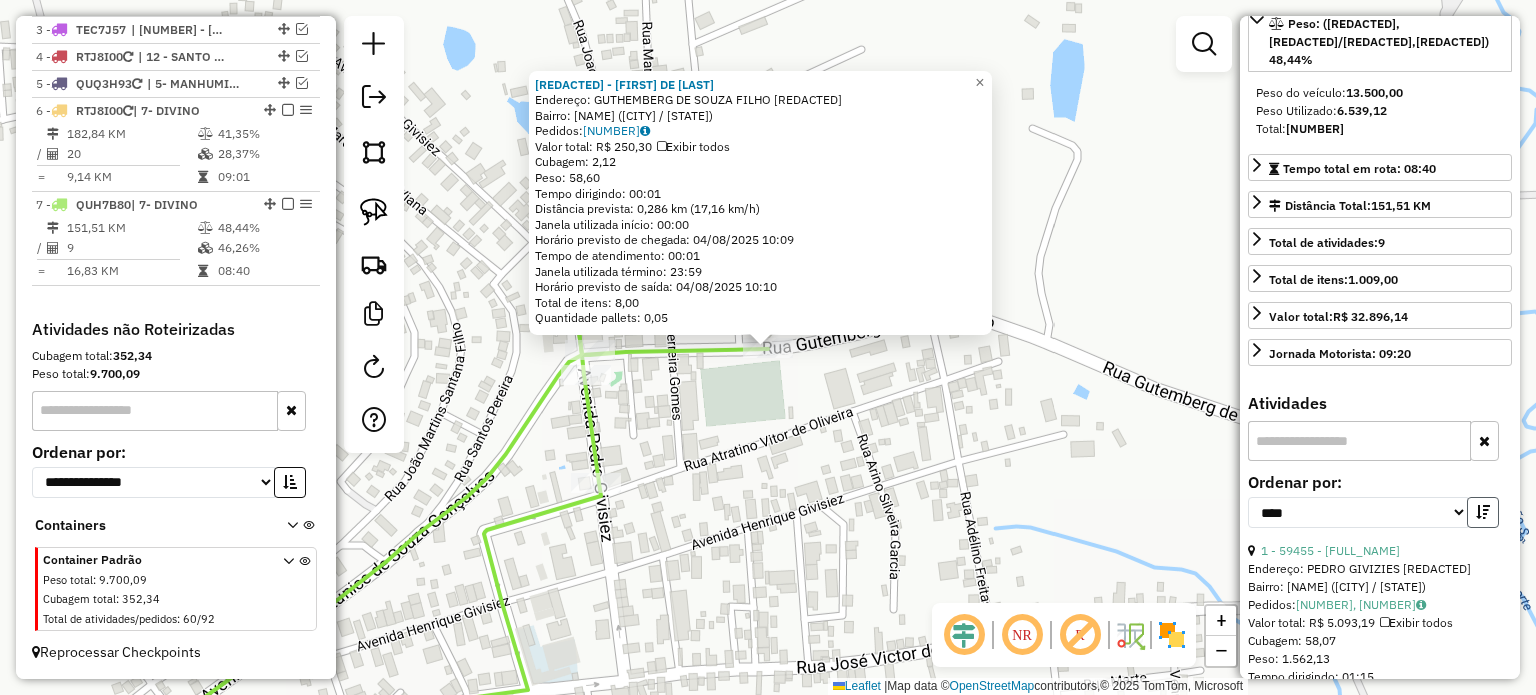 click at bounding box center (1483, 512) 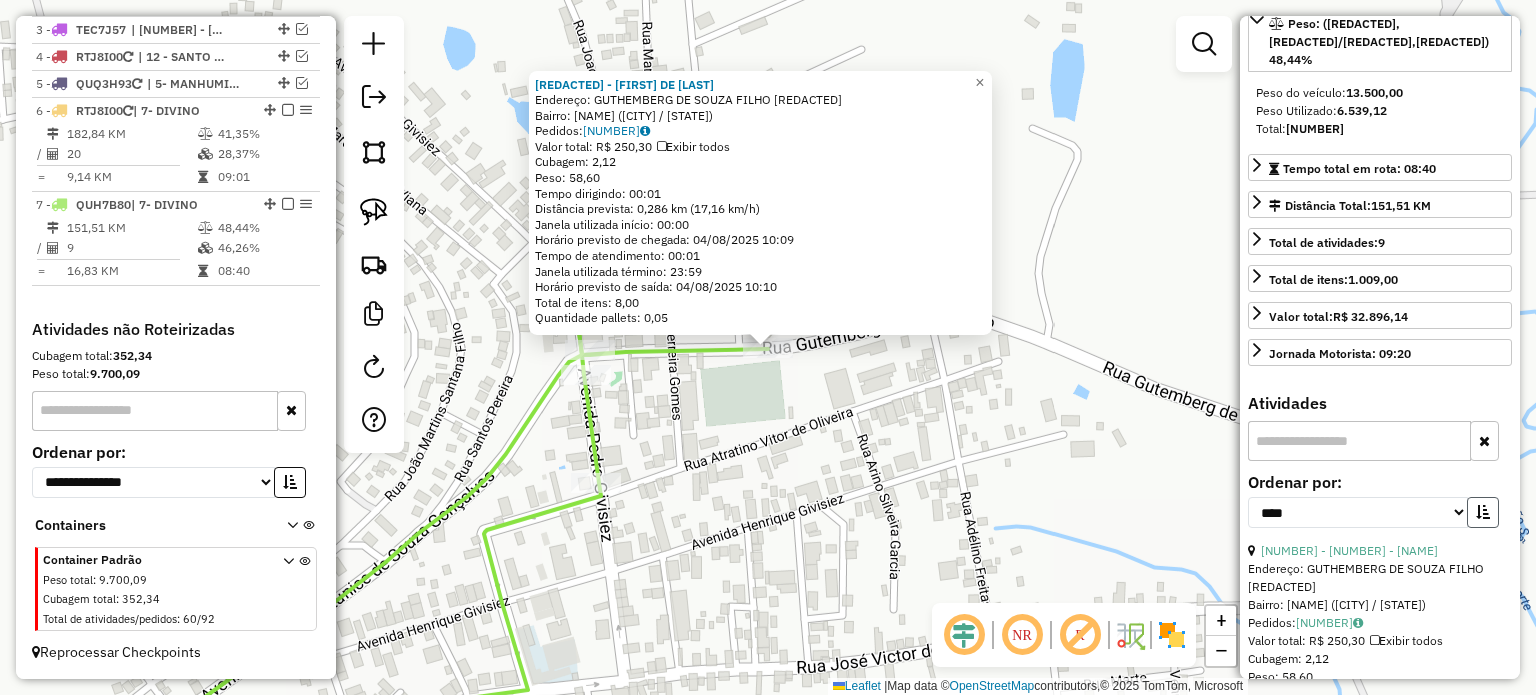 click at bounding box center (1483, 512) 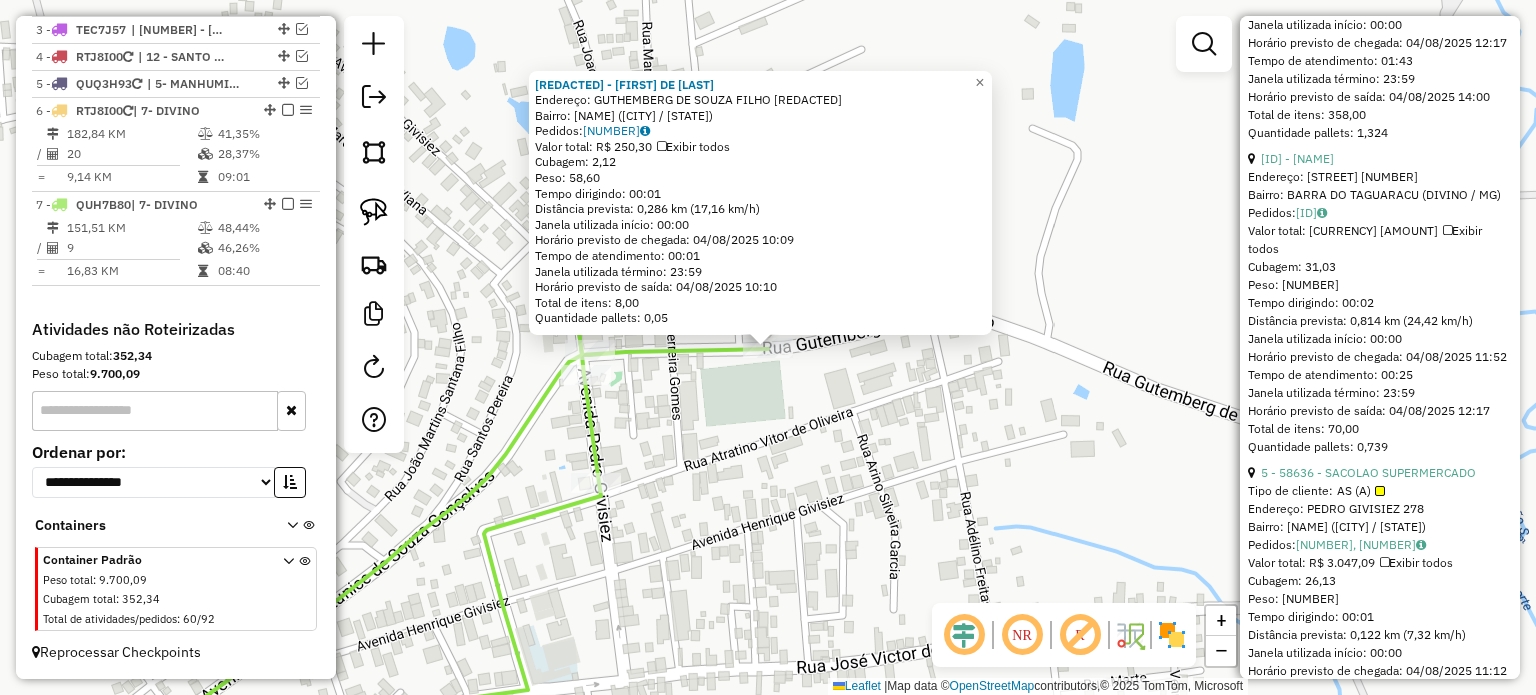 scroll, scrollTop: 1600, scrollLeft: 0, axis: vertical 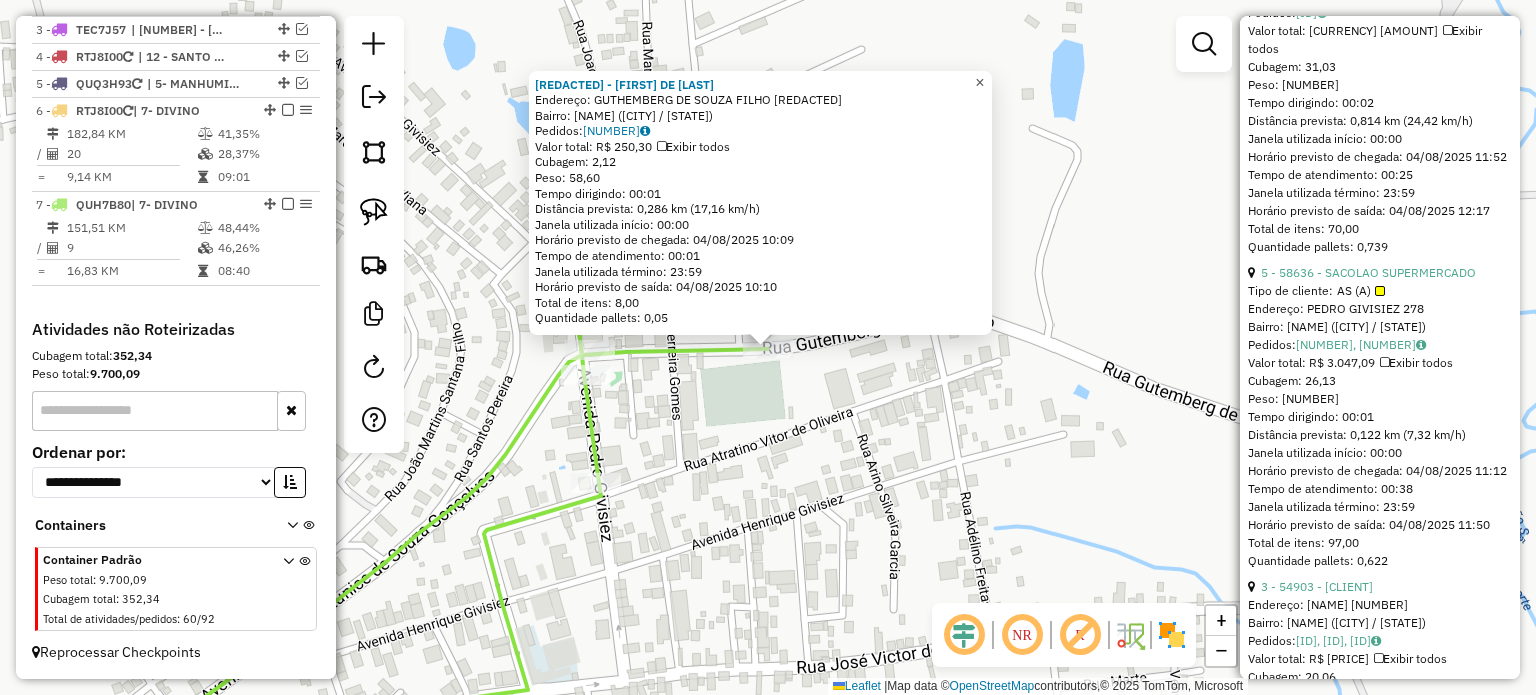 click on "×" 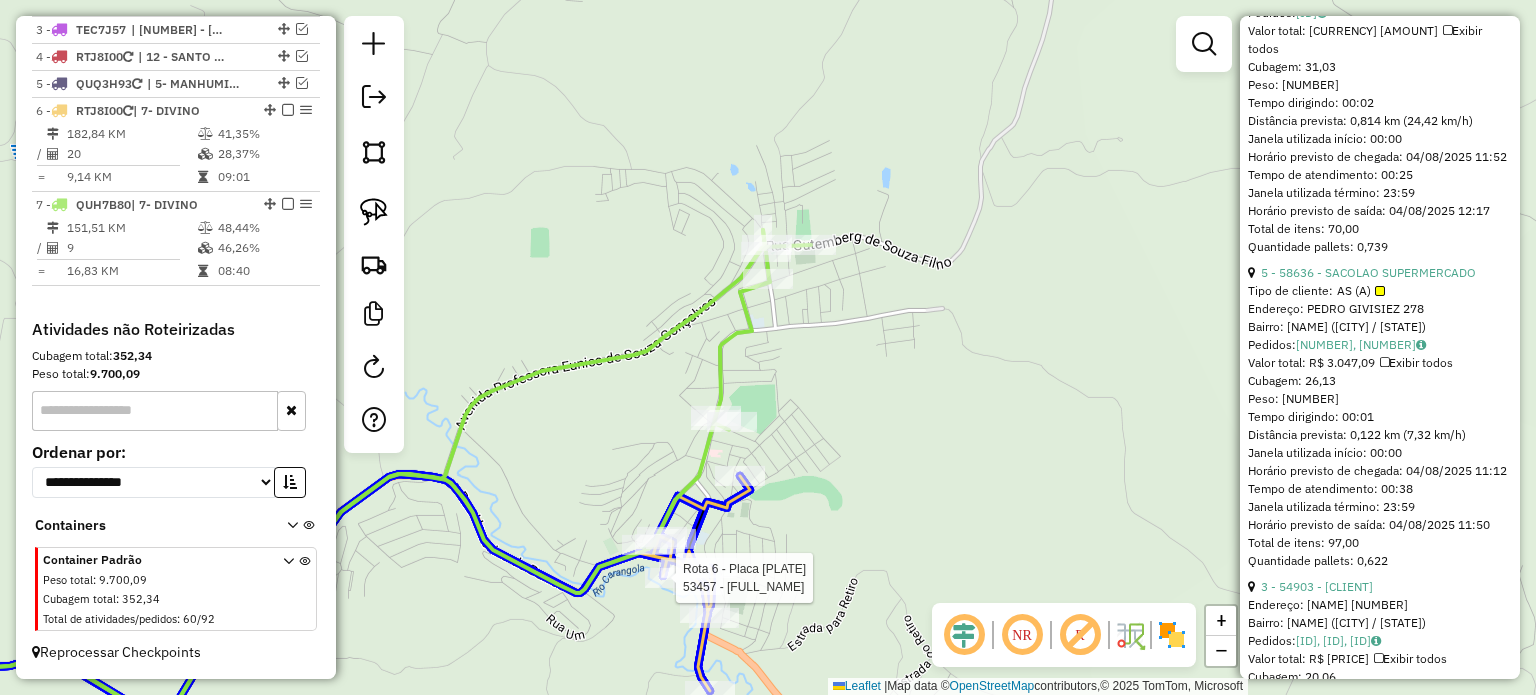 click 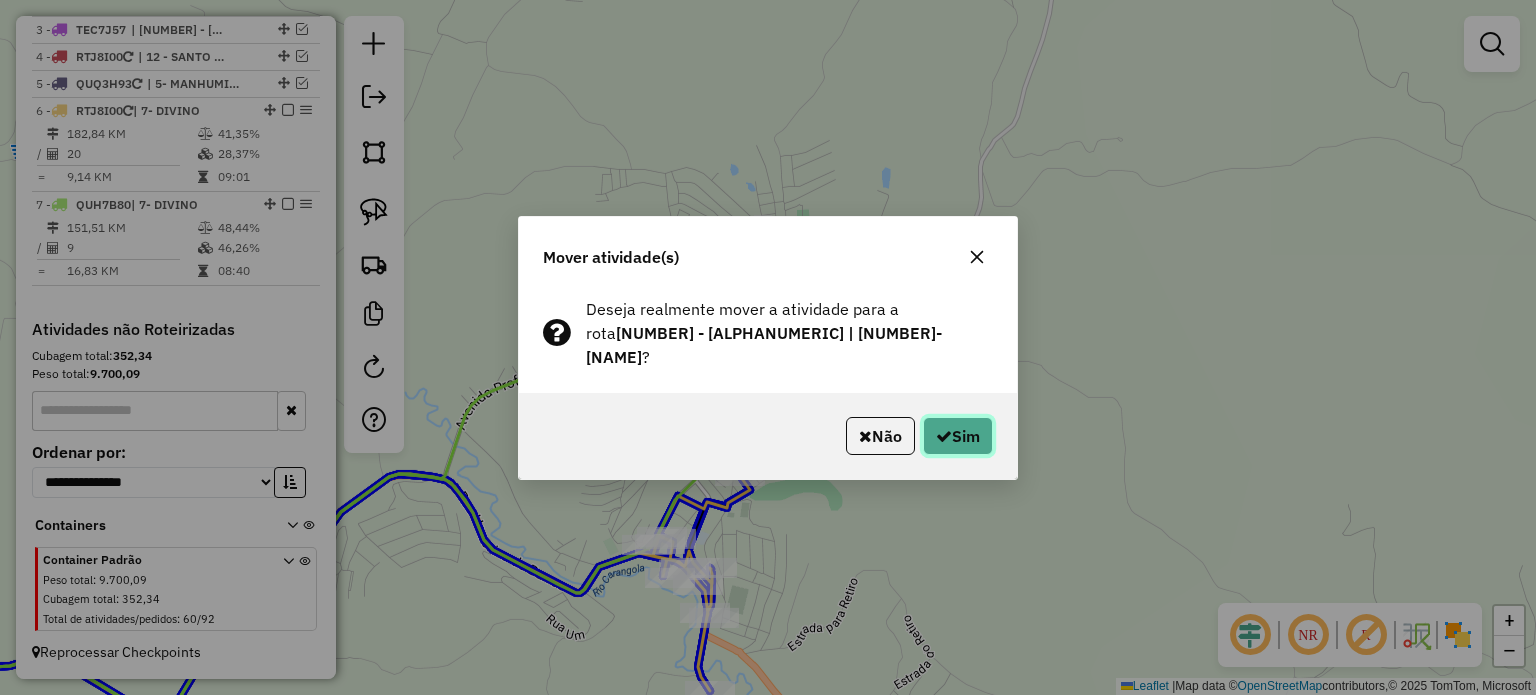 click on "Sim" 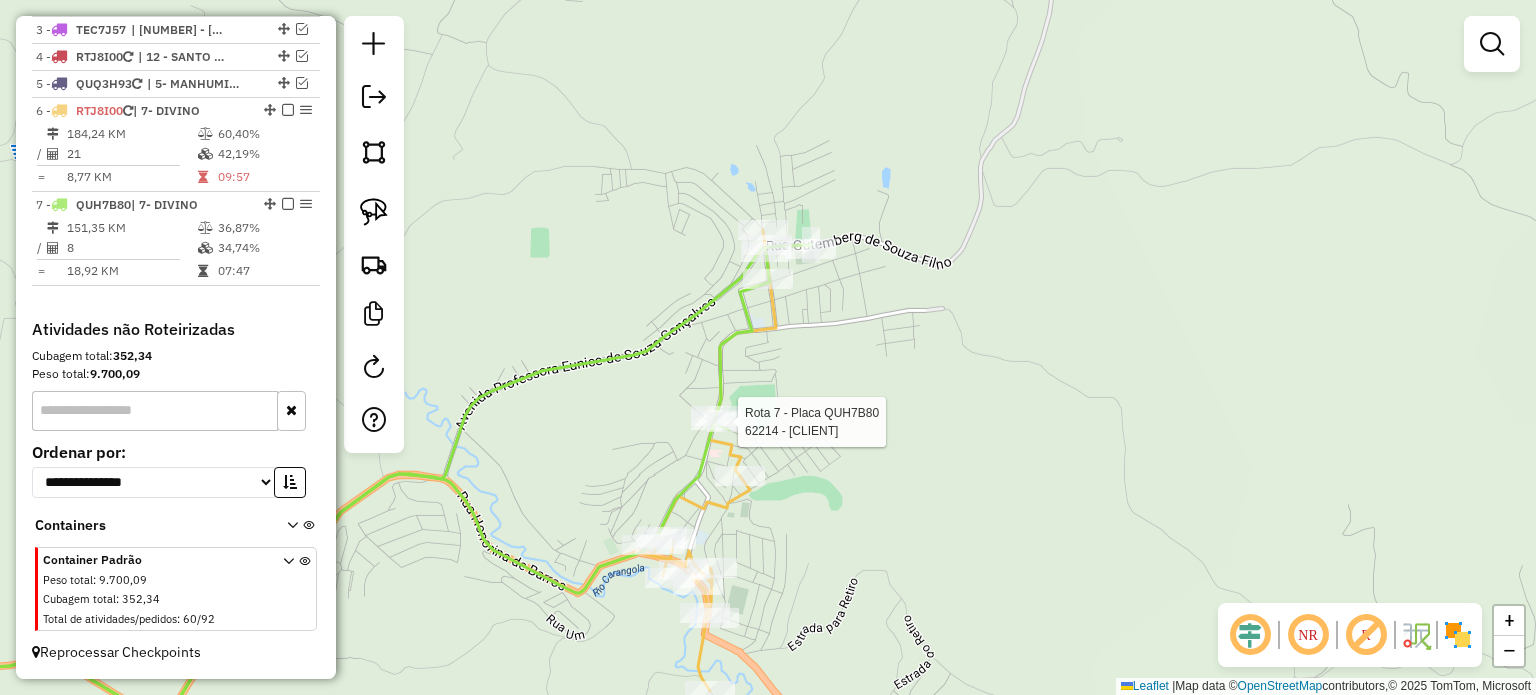 select on "*********" 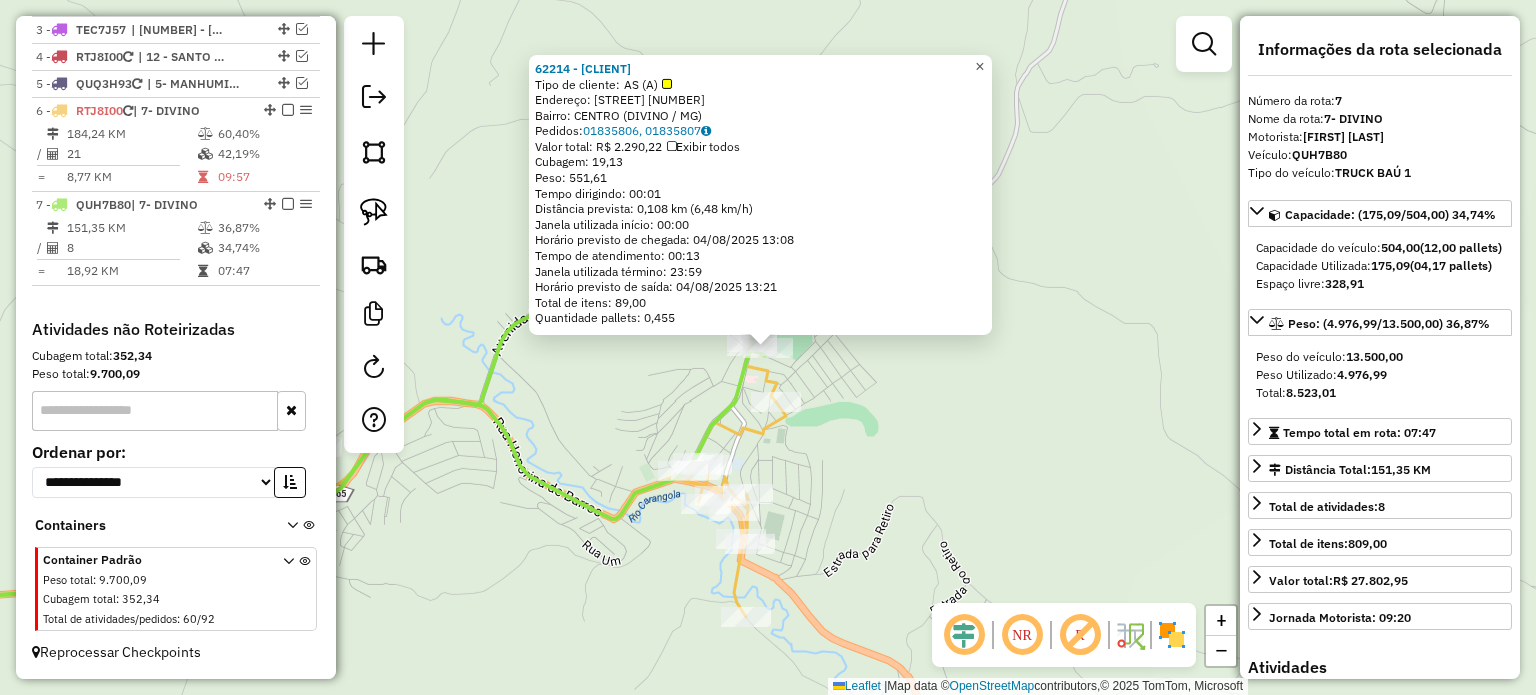 drag, startPoint x: 992, startPoint y: 56, endPoint x: 993, endPoint y: 80, distance: 24.020824 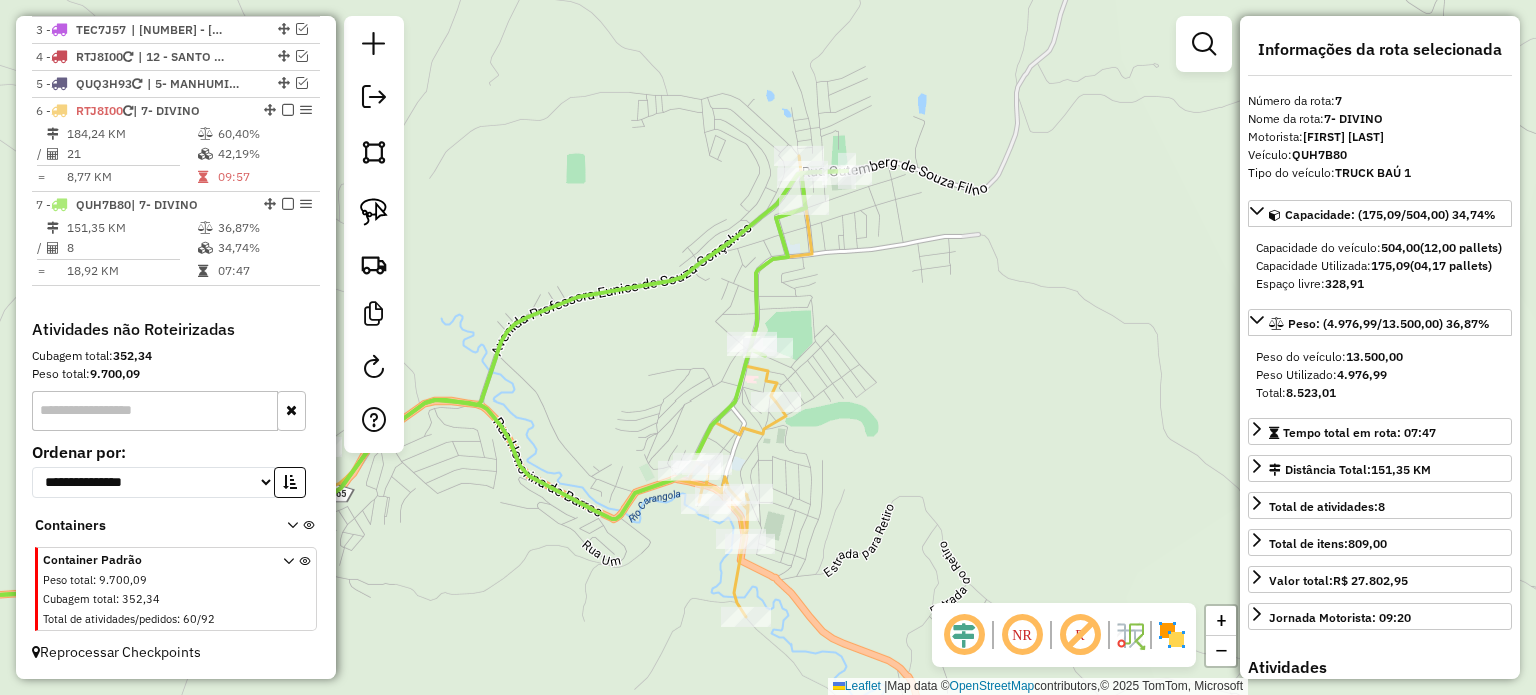 drag, startPoint x: 838, startPoint y: 399, endPoint x: 858, endPoint y: 343, distance: 59.464275 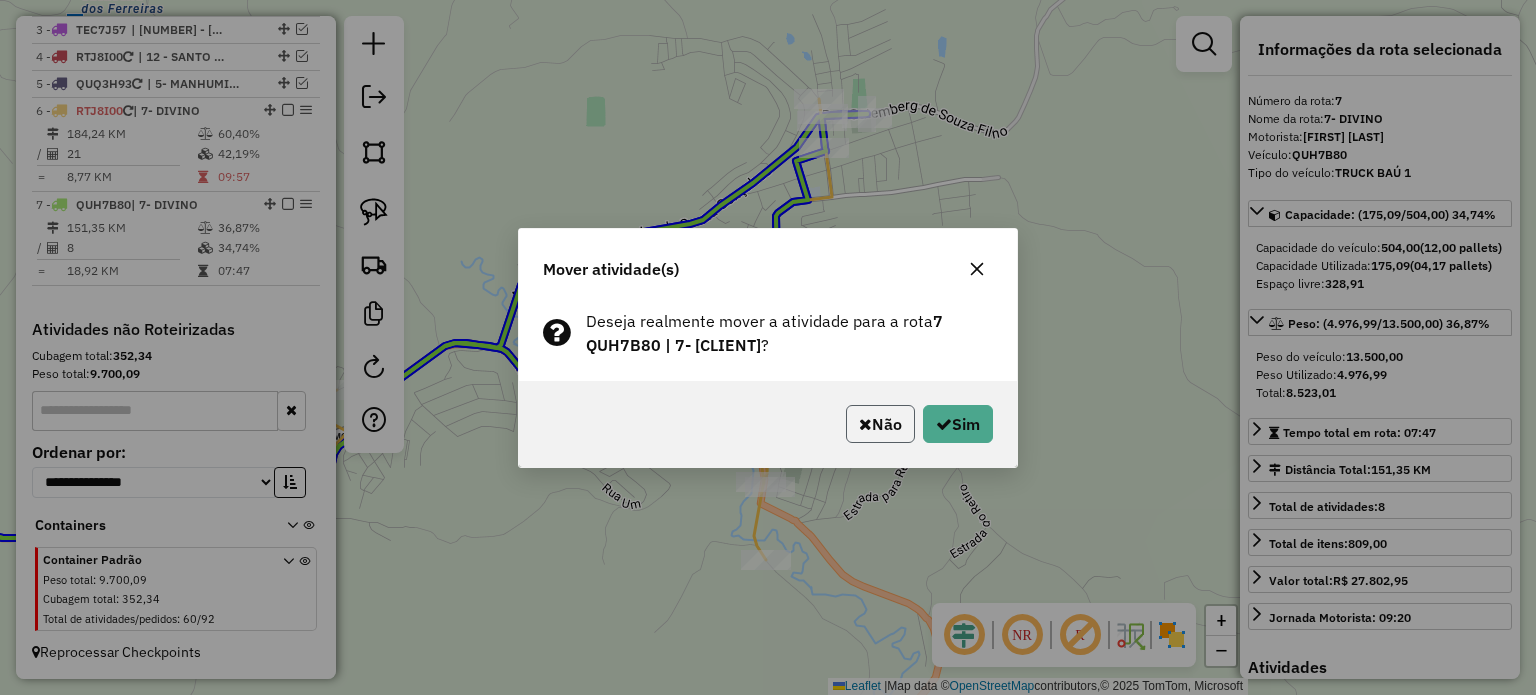 click on "Não" 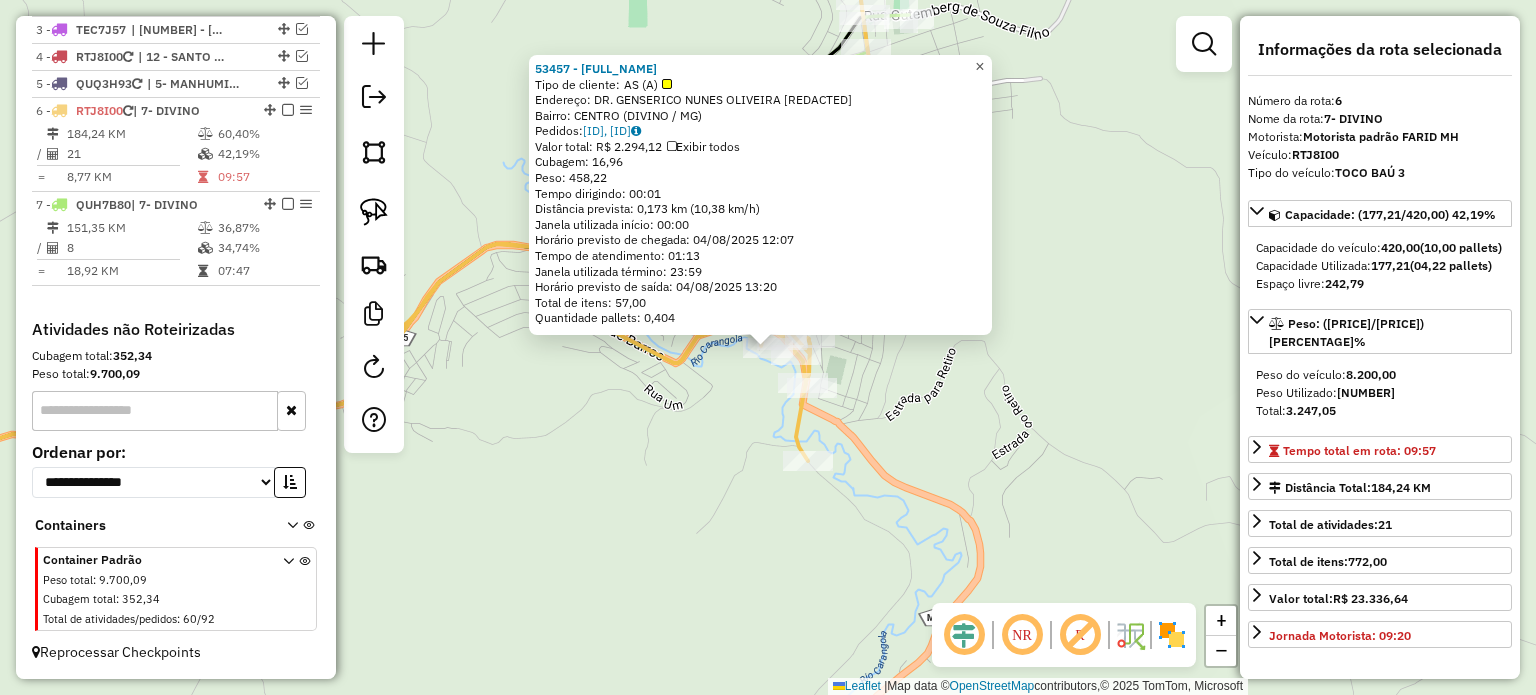 click on "×" 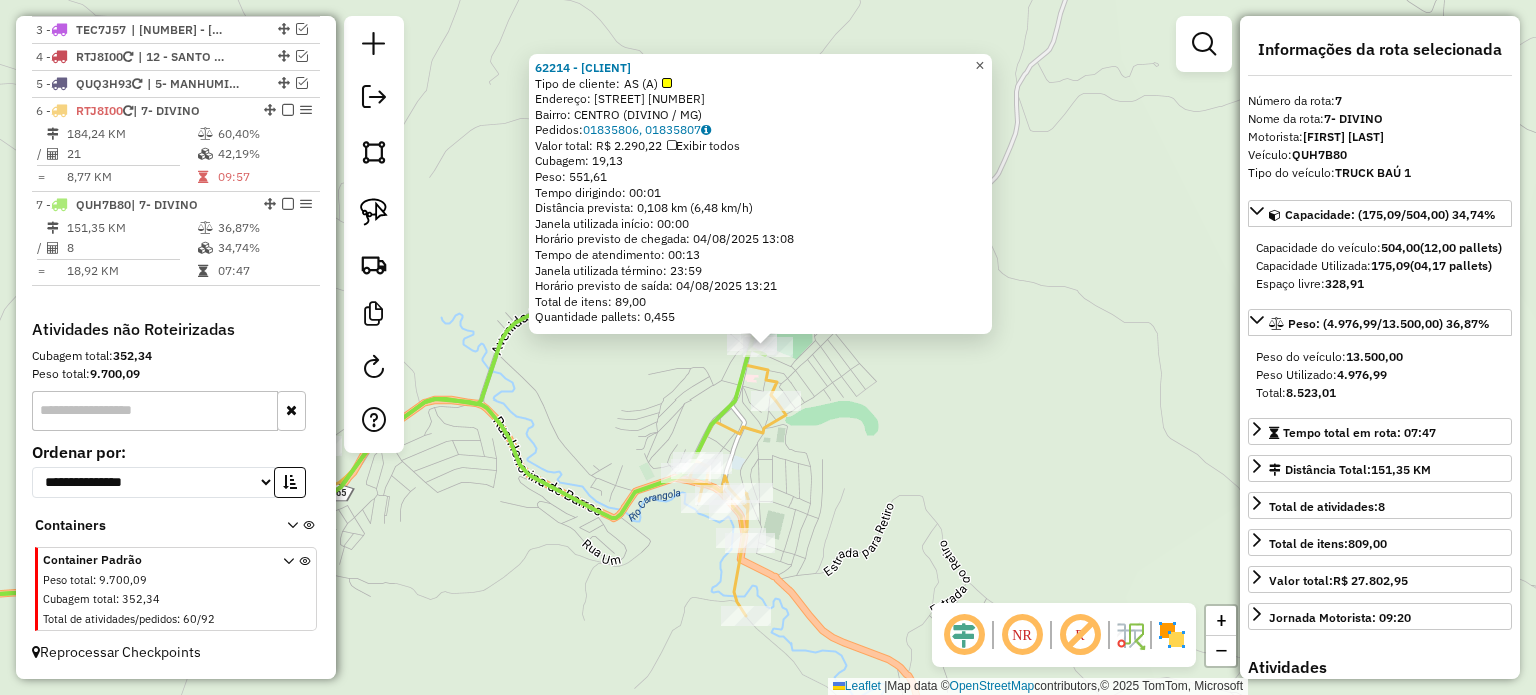 click on "×" 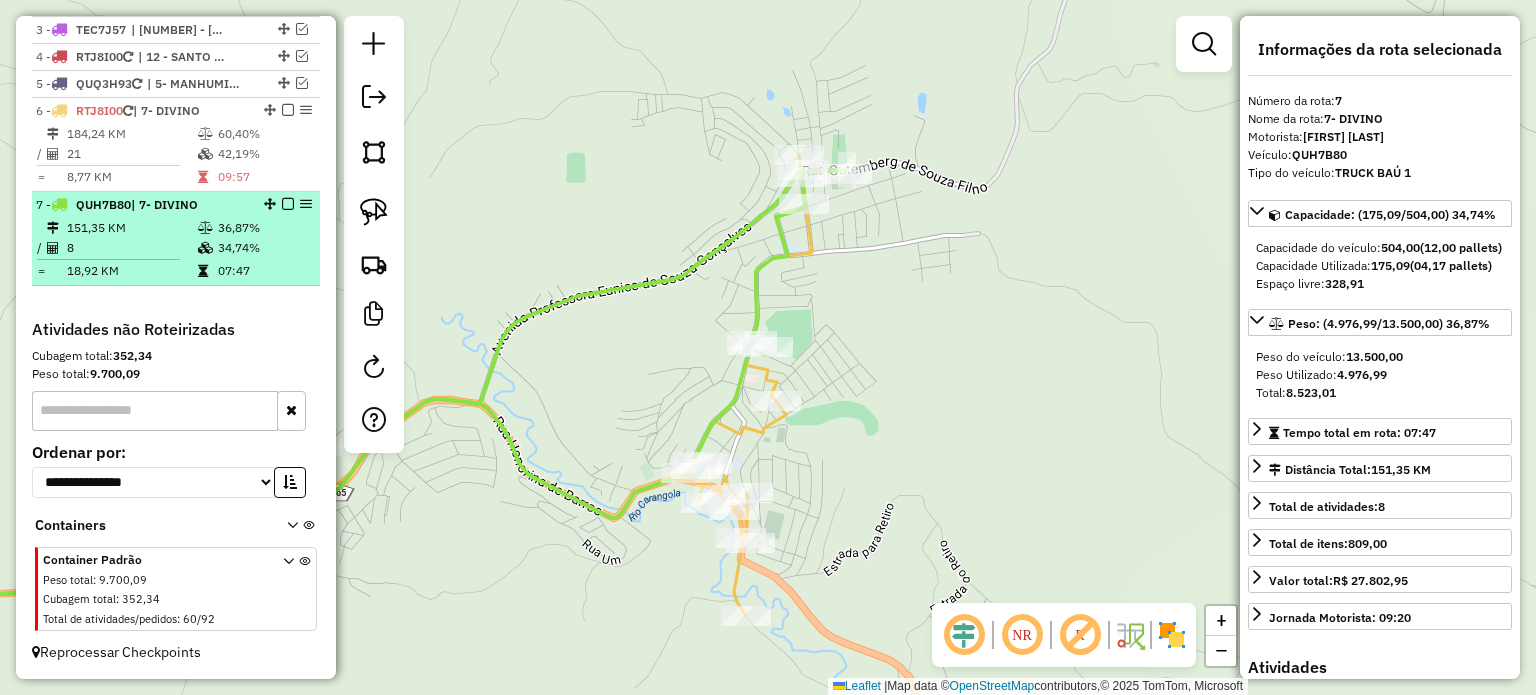 click at bounding box center (288, 204) 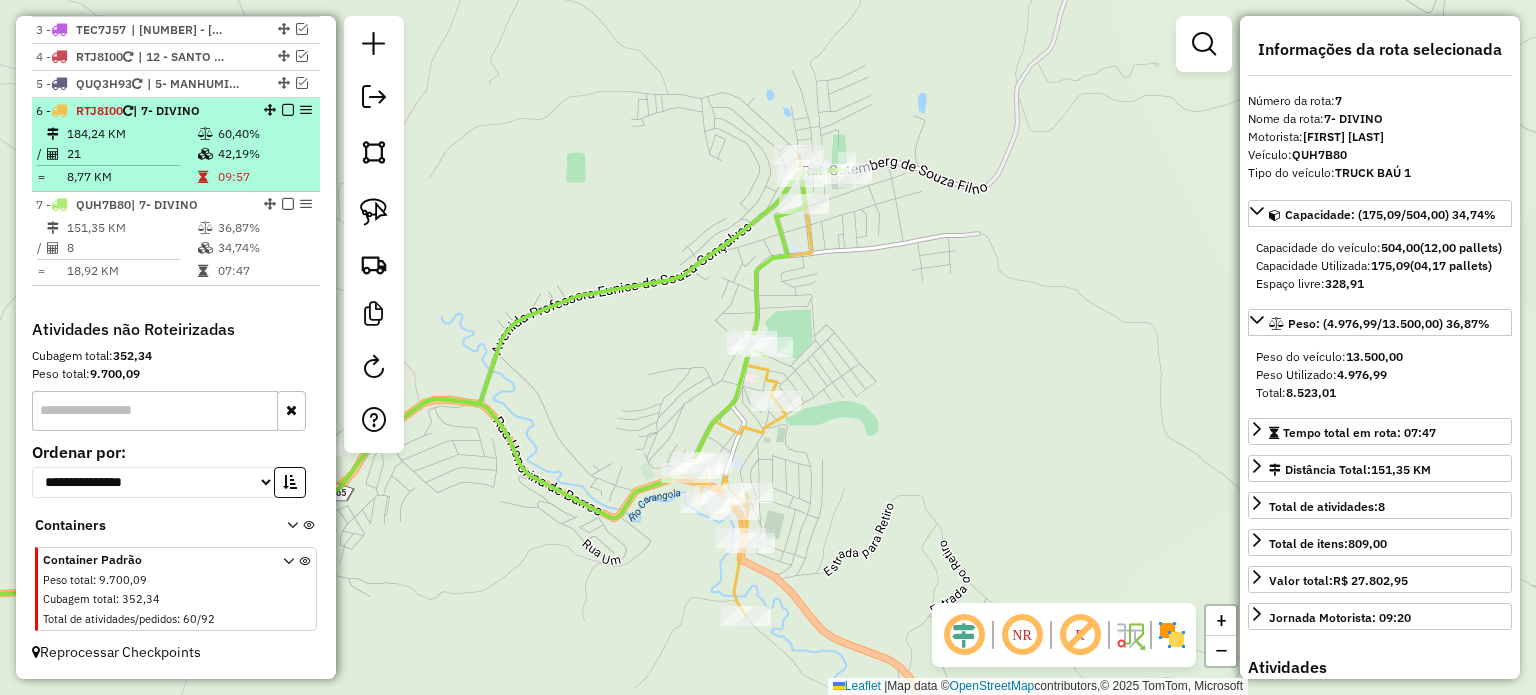 scroll, scrollTop: 800, scrollLeft: 0, axis: vertical 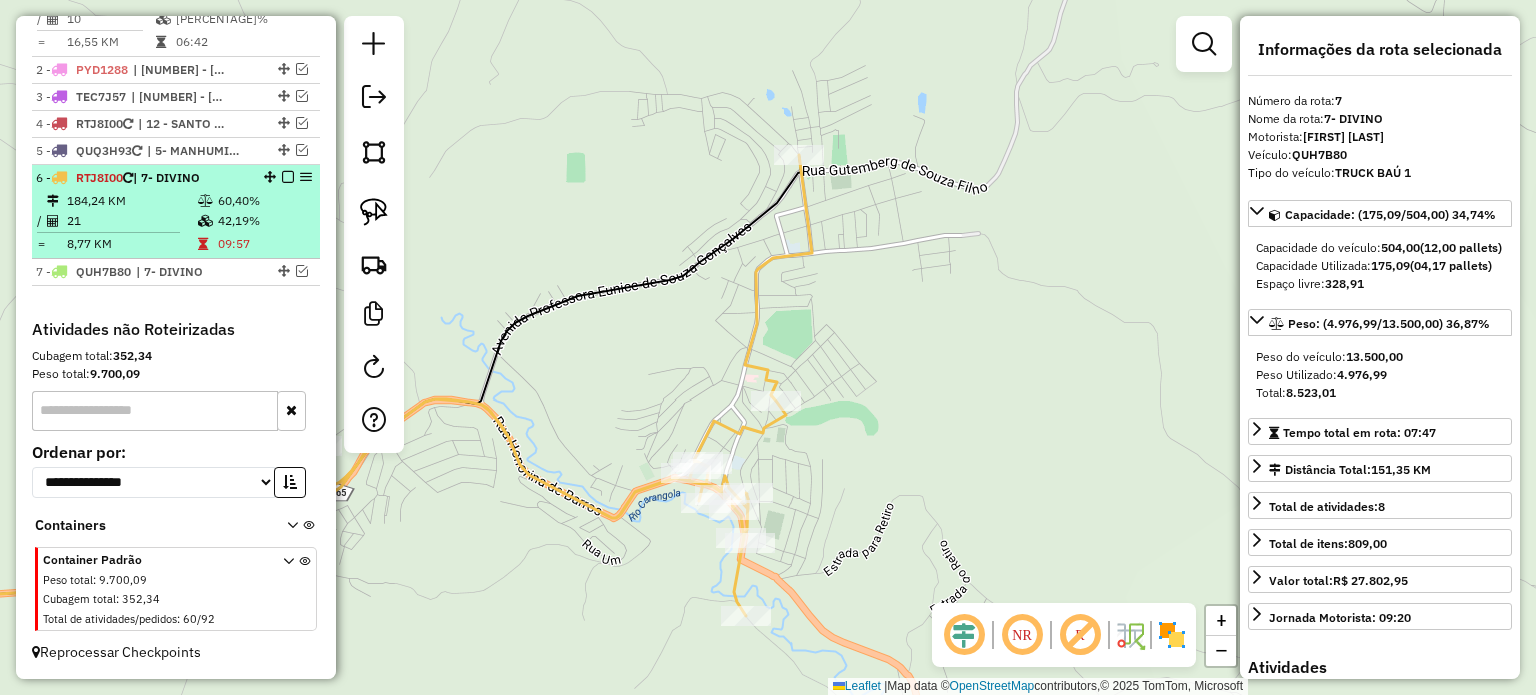 click at bounding box center (288, 177) 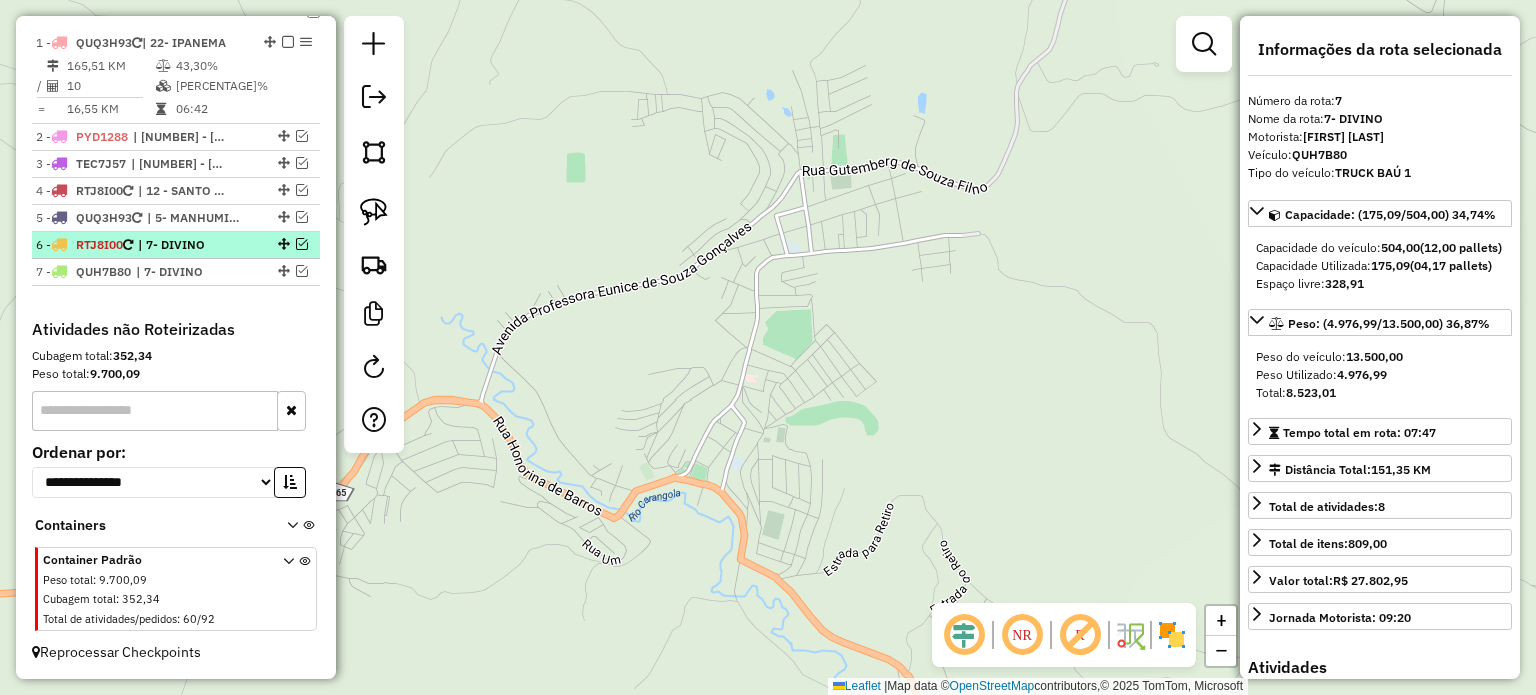 scroll, scrollTop: 733, scrollLeft: 0, axis: vertical 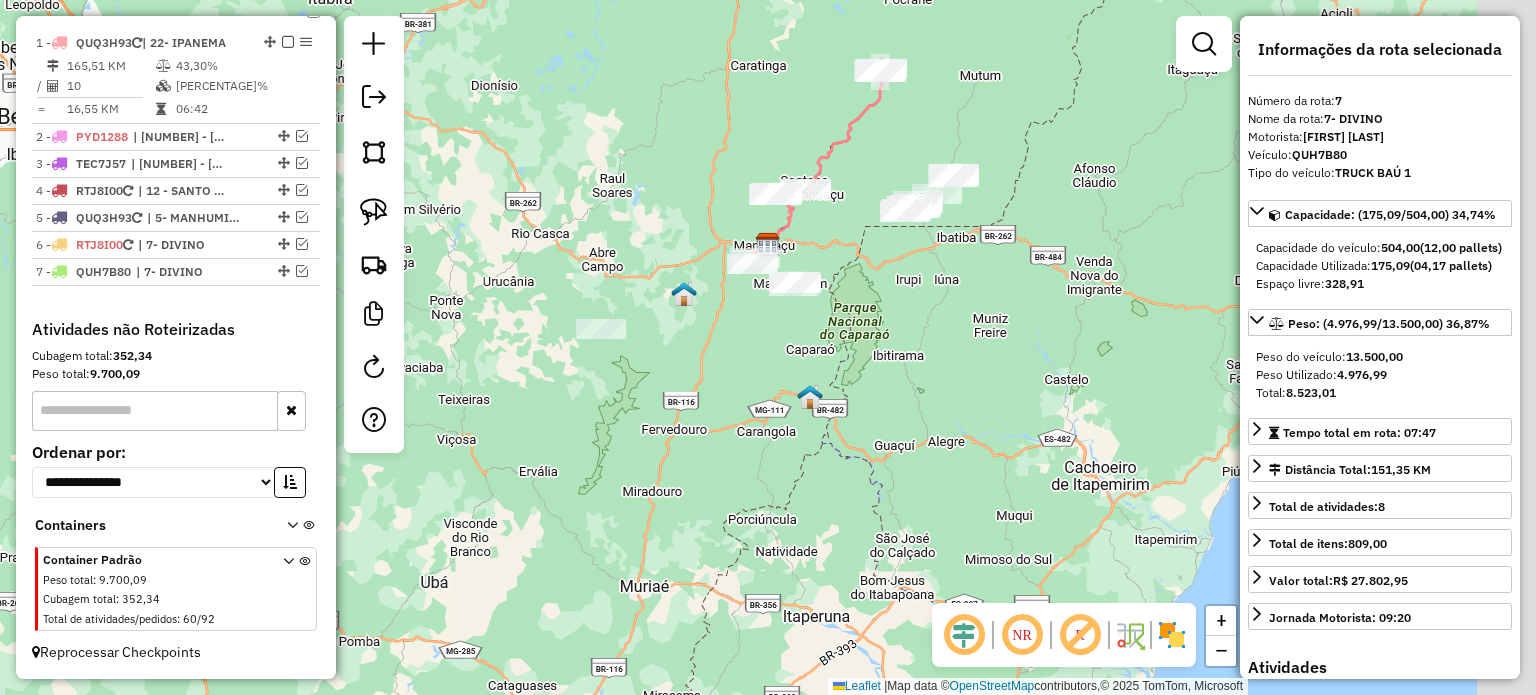 drag, startPoint x: 988, startPoint y: 159, endPoint x: 863, endPoint y: 283, distance: 176.07101 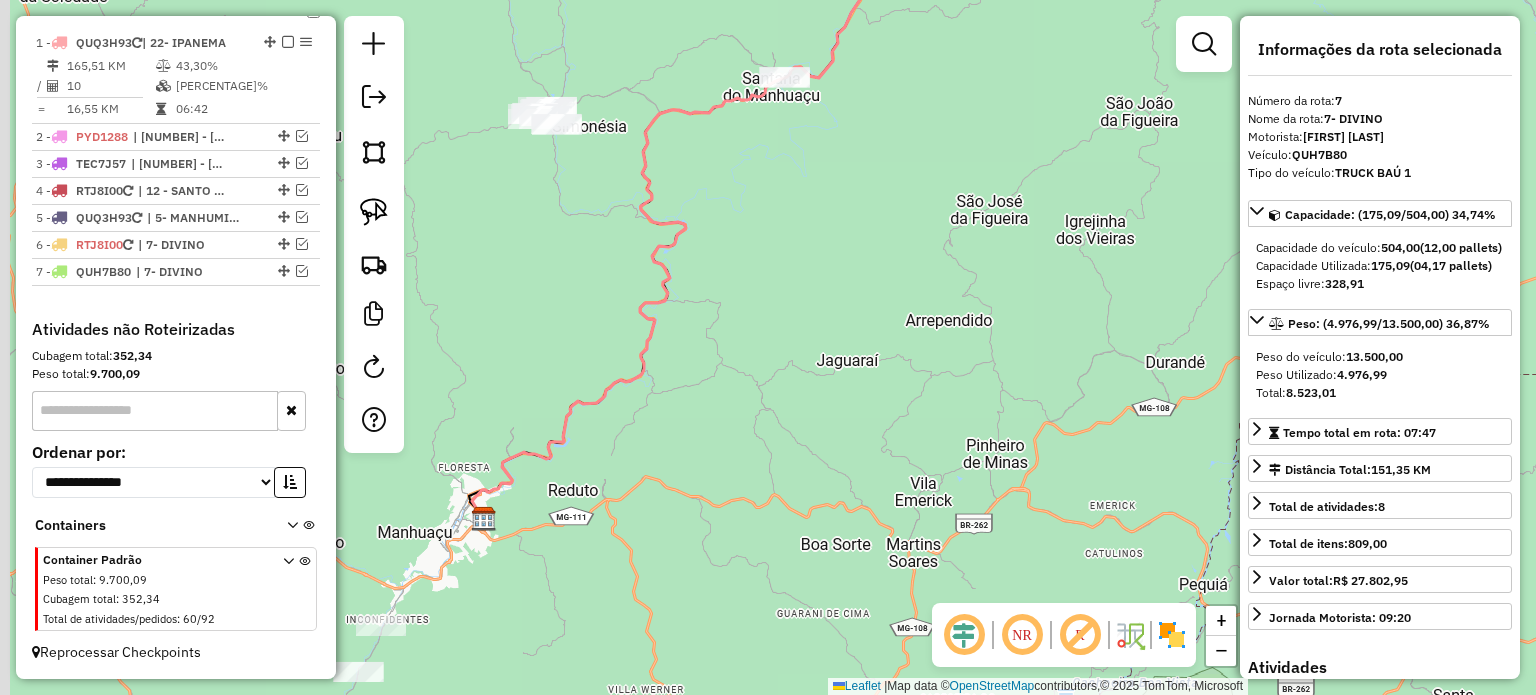drag, startPoint x: 778, startPoint y: 270, endPoint x: 878, endPoint y: 285, distance: 101.118744 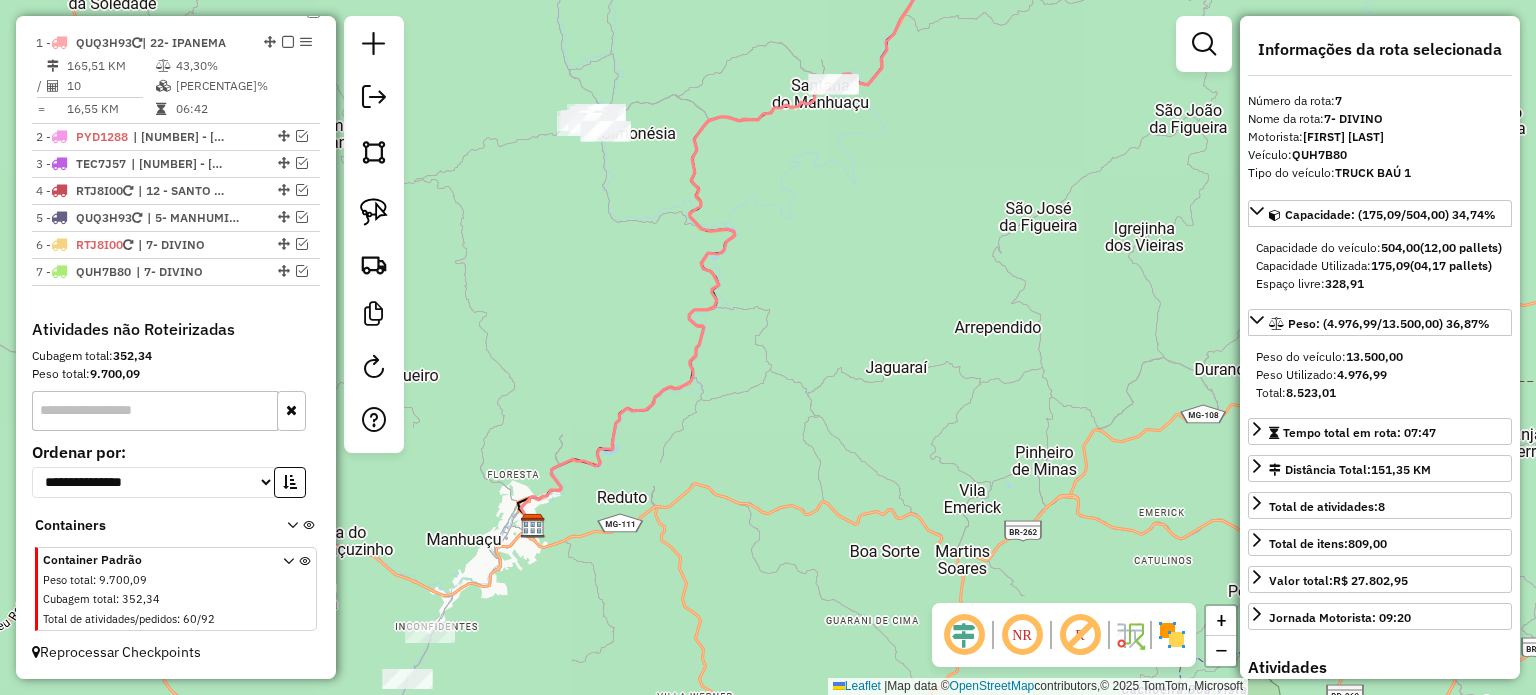 drag, startPoint x: 632, startPoint y: 205, endPoint x: 686, endPoint y: 218, distance: 55.542778 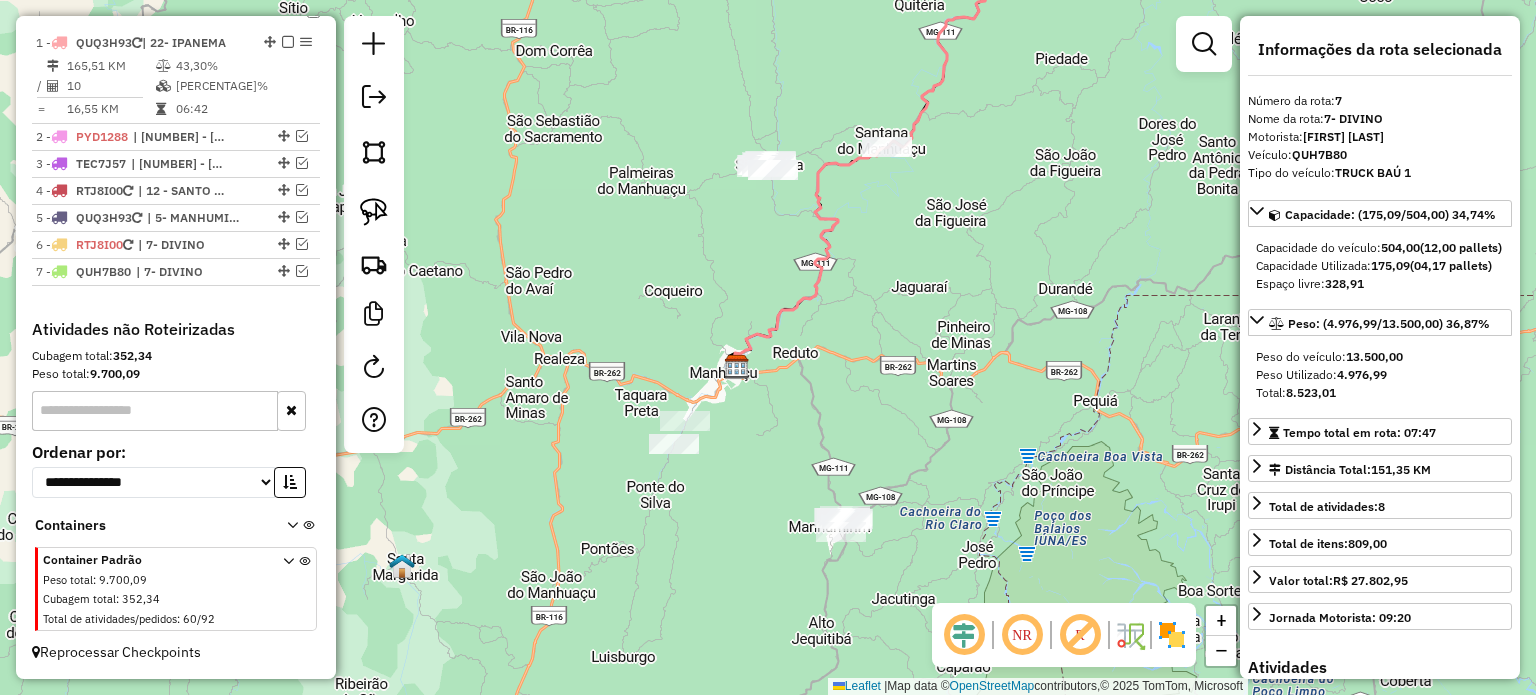 click on "Janela de atendimento Grade de atendimento Capacidade Transportadoras Veículos Cliente Pedidos  Rotas Selecione os dias de semana para filtrar as janelas de atendimento  Seg   Ter   Qua   Qui   Sex   Sáb   Dom  Informe o período da janela de atendimento: De: Até:  Filtrar exatamente a janela do cliente  Considerar janela de atendimento padrão  Selecione os dias de semana para filtrar as grades de atendimento  Seg   Ter   Qua   Qui   Sex   Sáb   Dom   Considerar clientes sem dia de atendimento cadastrado  Clientes fora do dia de atendimento selecionado Filtrar as atividades entre os valores definidos abaixo:  Peso mínimo:   Peso máximo:   Cubagem mínima:   Cubagem máxima:   De:   Até:  Filtrar as atividades entre o tempo de atendimento definido abaixo:  De:   Até:   Considerar capacidade total dos clientes não roteirizados Transportadora: Selecione um ou mais itens Tipo de veículo: Selecione um ou mais itens Veículo: Selecione um ou mais itens Motorista: Selecione um ou mais itens Nome: Rótulo:" 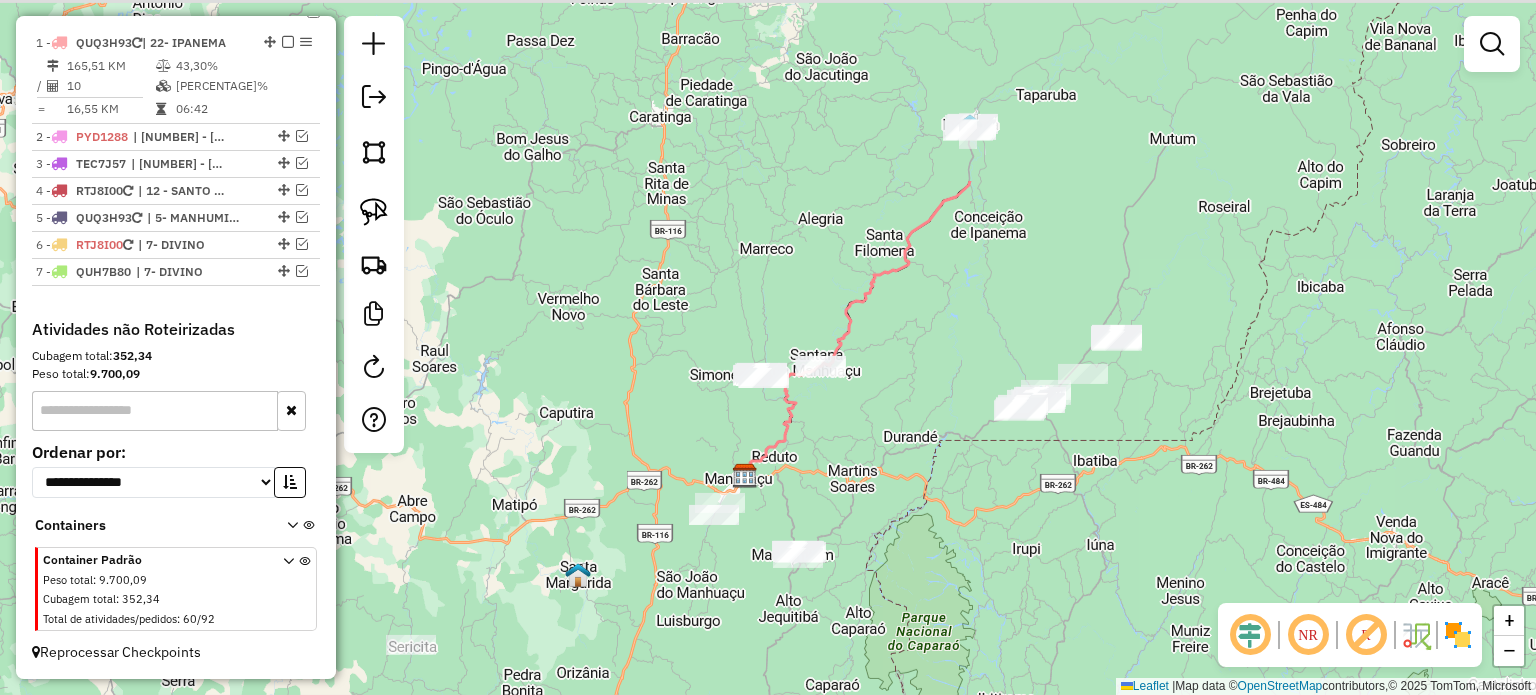 drag, startPoint x: 1018, startPoint y: 56, endPoint x: 876, endPoint y: 320, distance: 299.76657 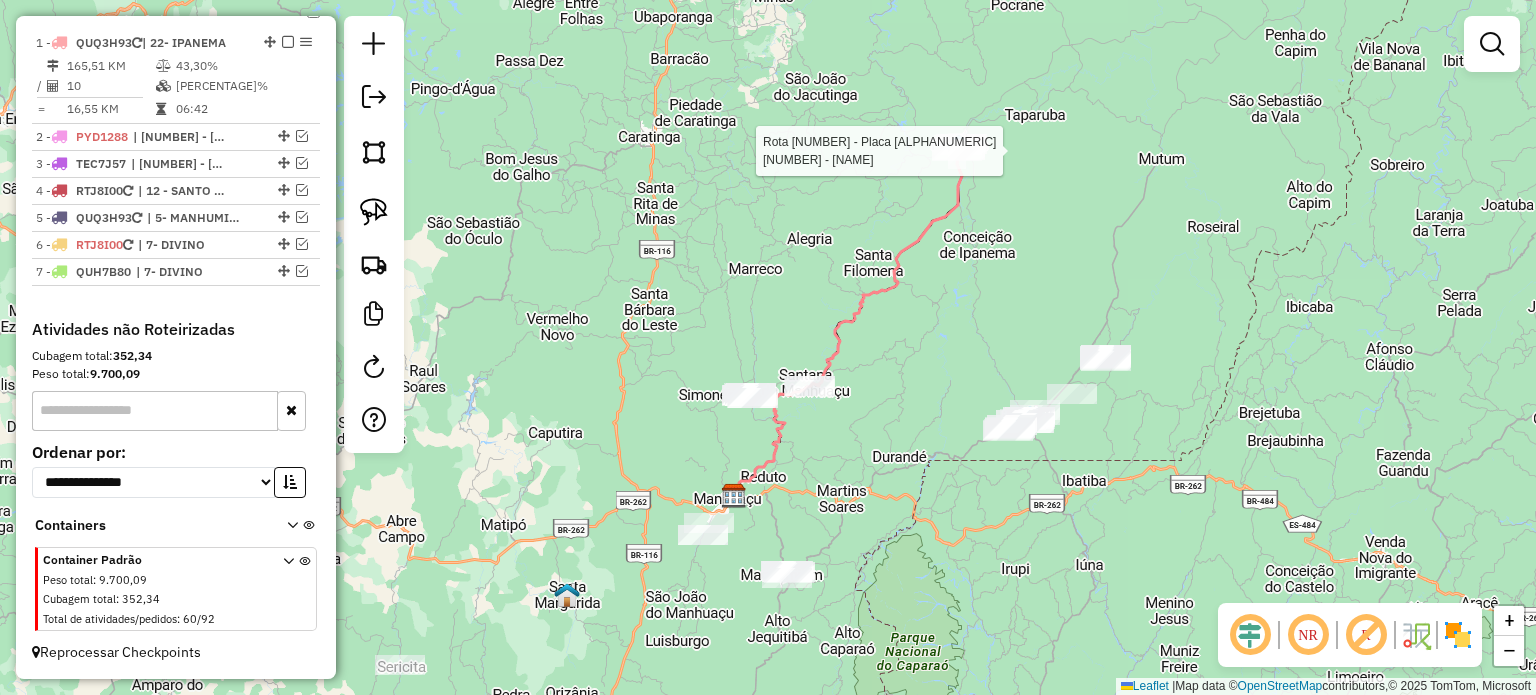 select on "*********" 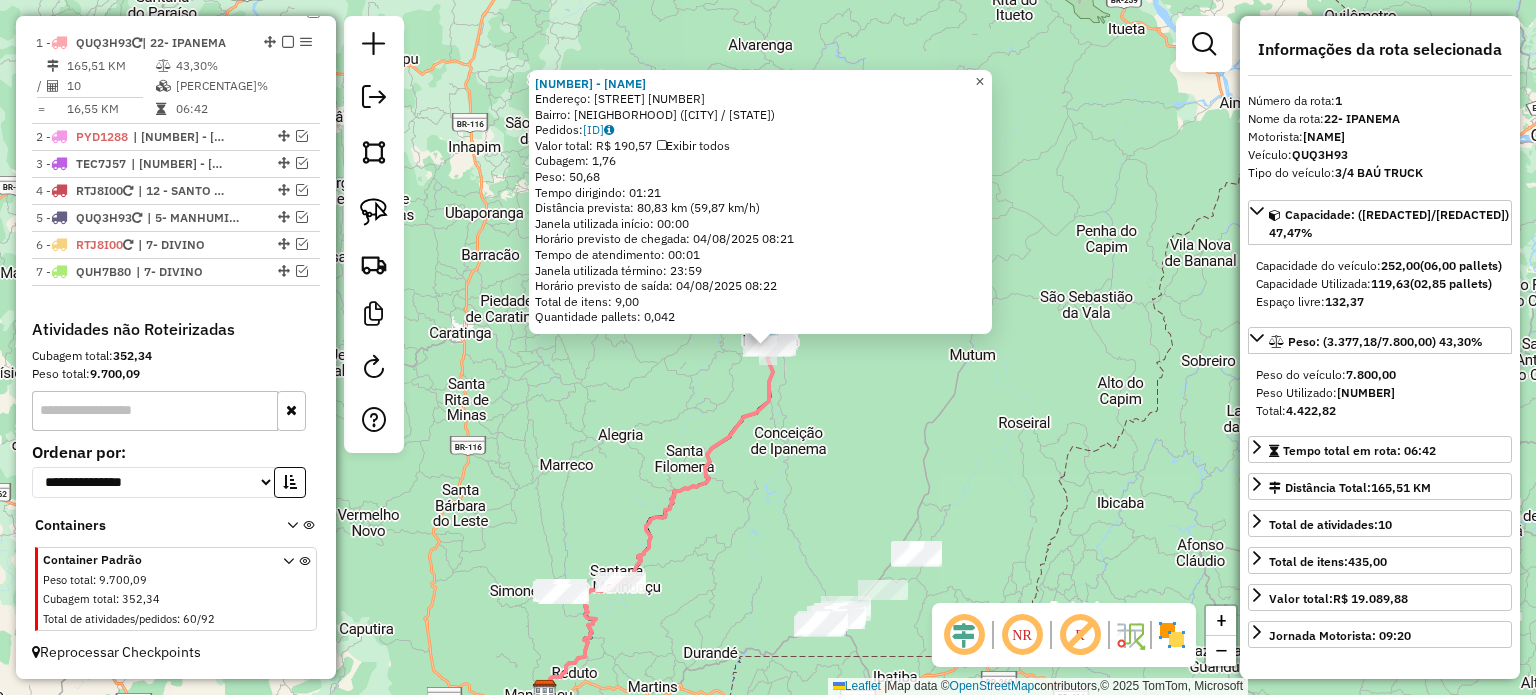 click on "×" 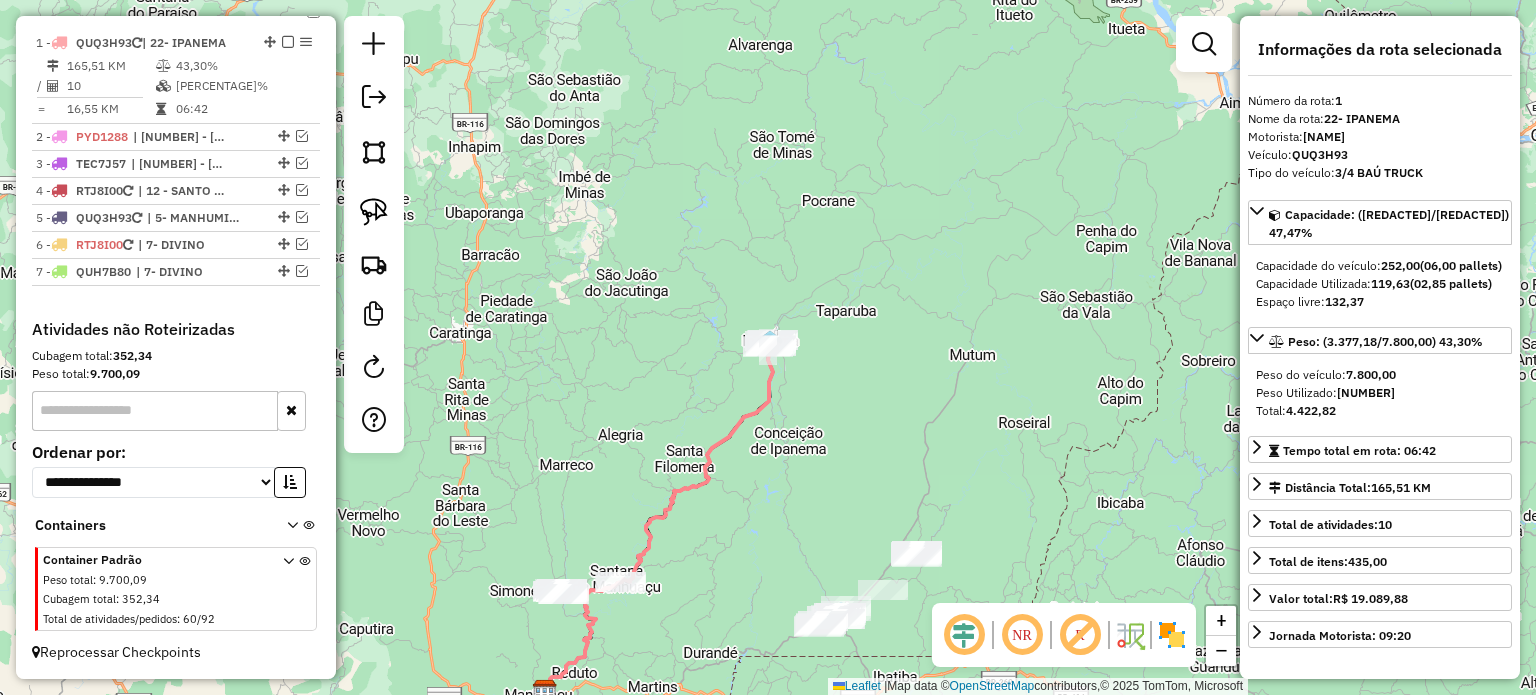 drag, startPoint x: 882, startPoint y: 419, endPoint x: 999, endPoint y: 279, distance: 182.45273 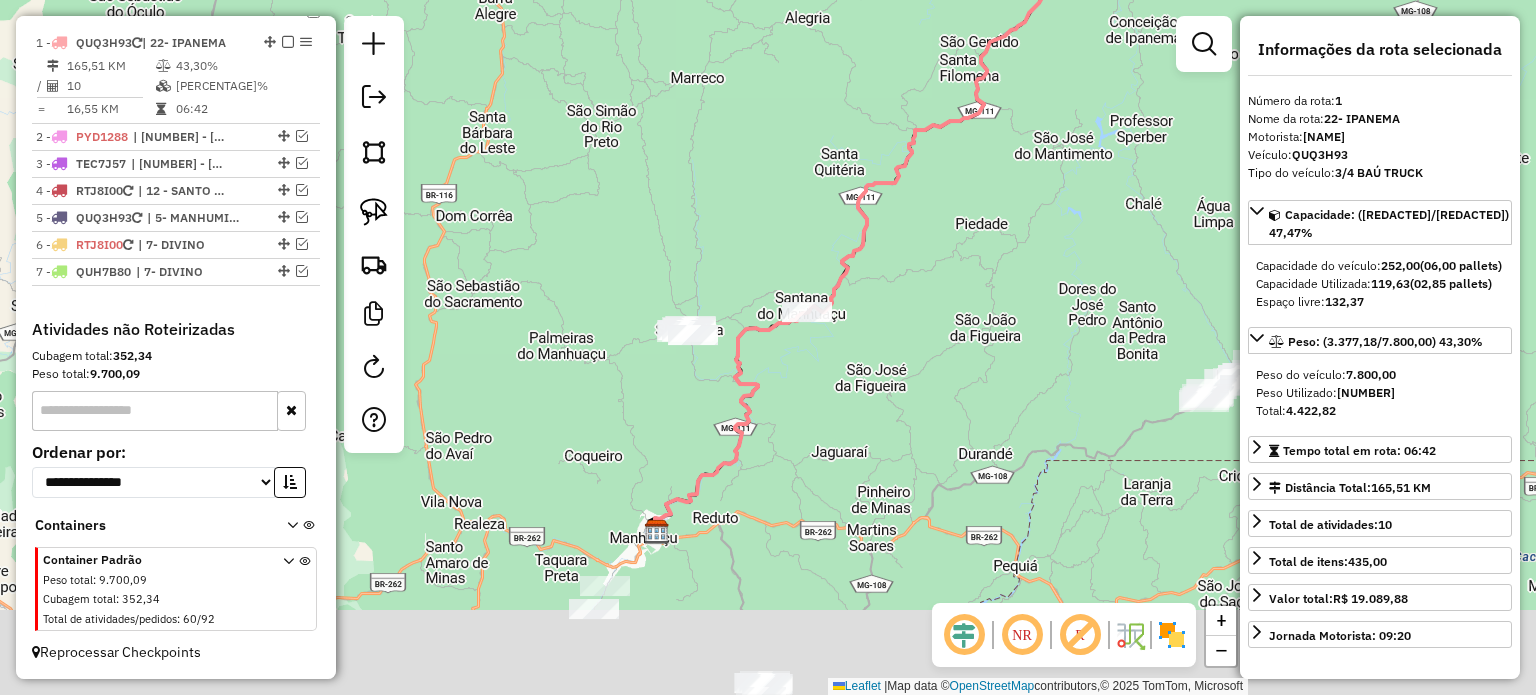drag, startPoint x: 766, startPoint y: 507, endPoint x: 843, endPoint y: 328, distance: 194.85892 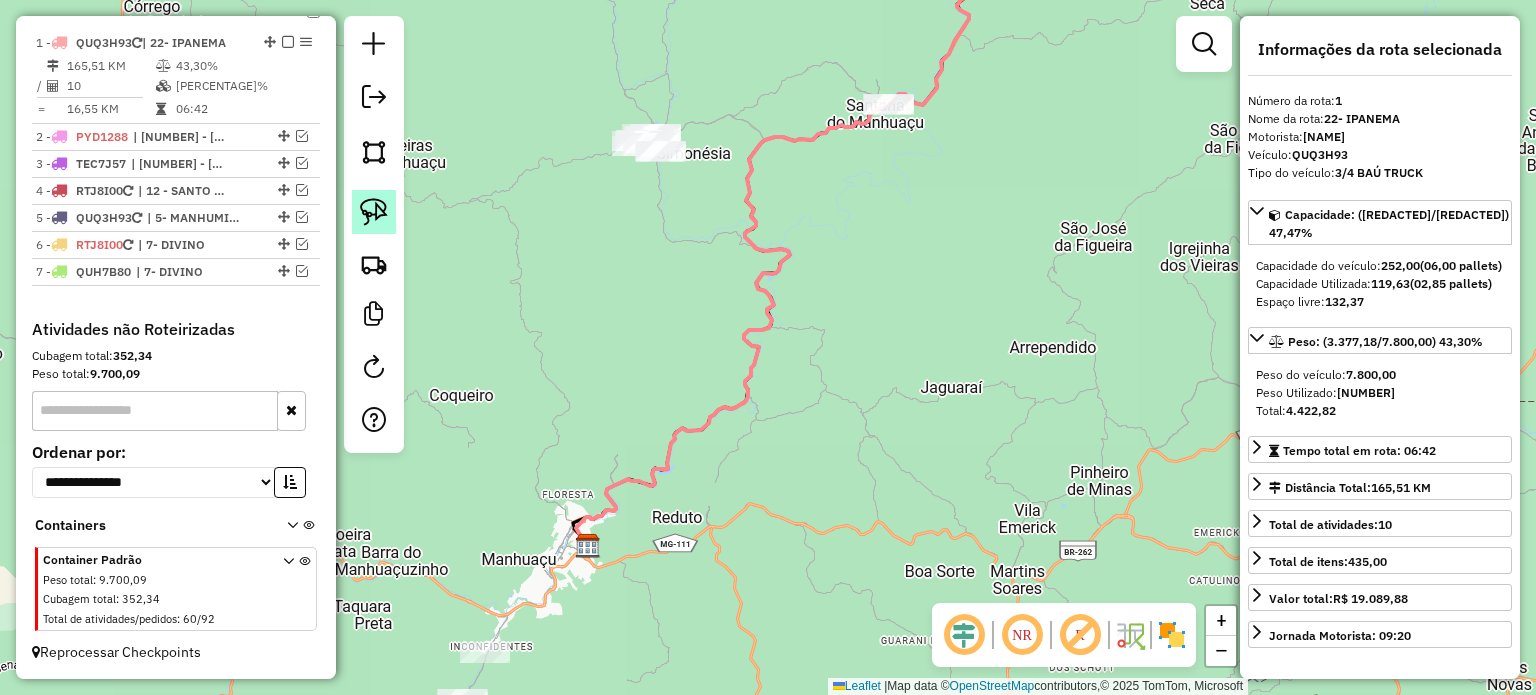 click 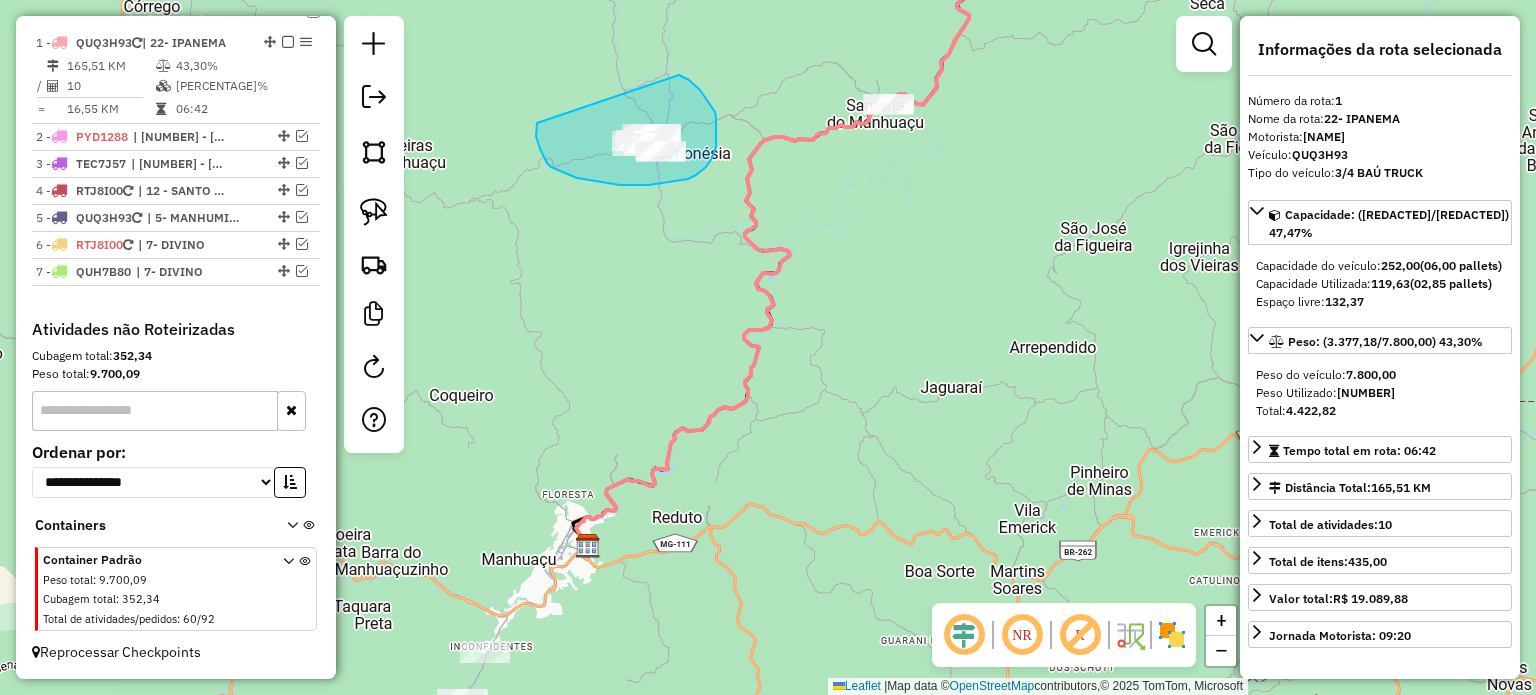 drag, startPoint x: 539, startPoint y: 145, endPoint x: 659, endPoint y: 75, distance: 138.92444 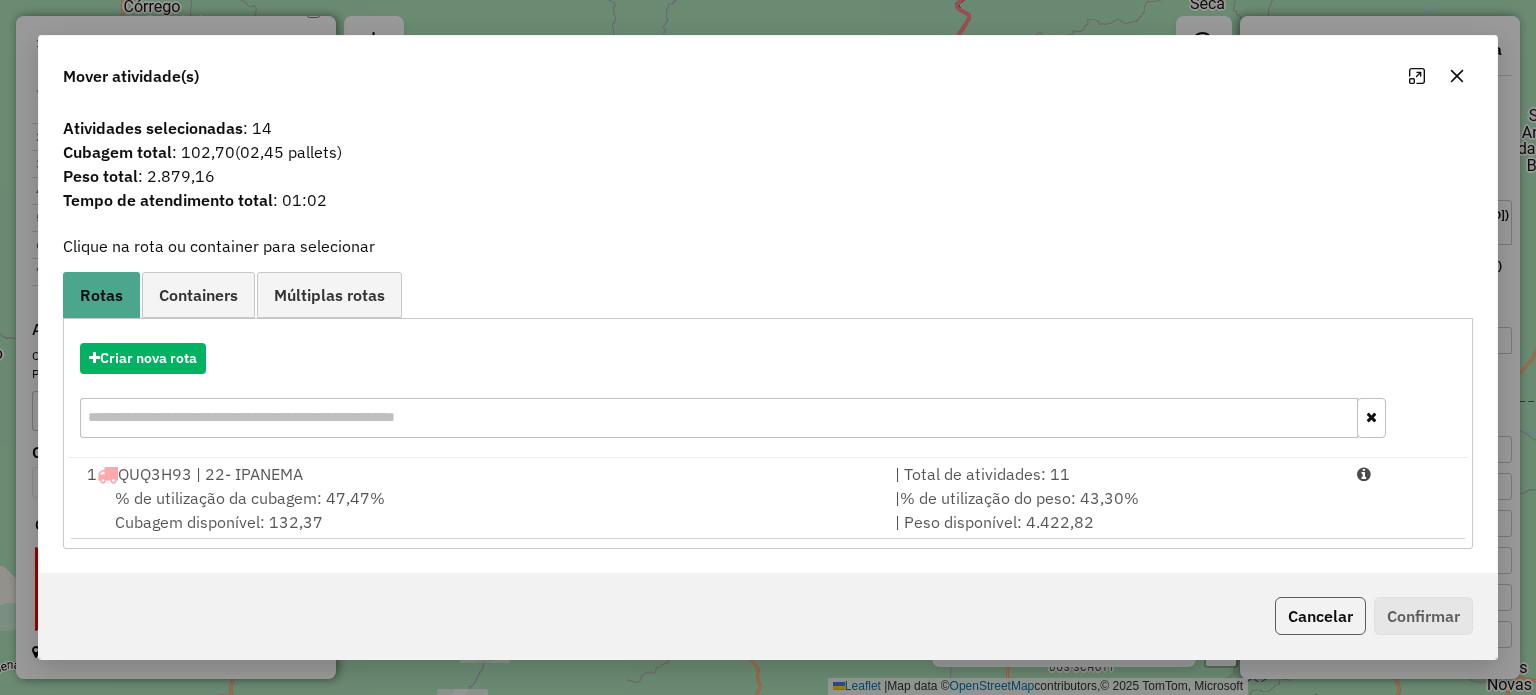 click on "Cancelar" 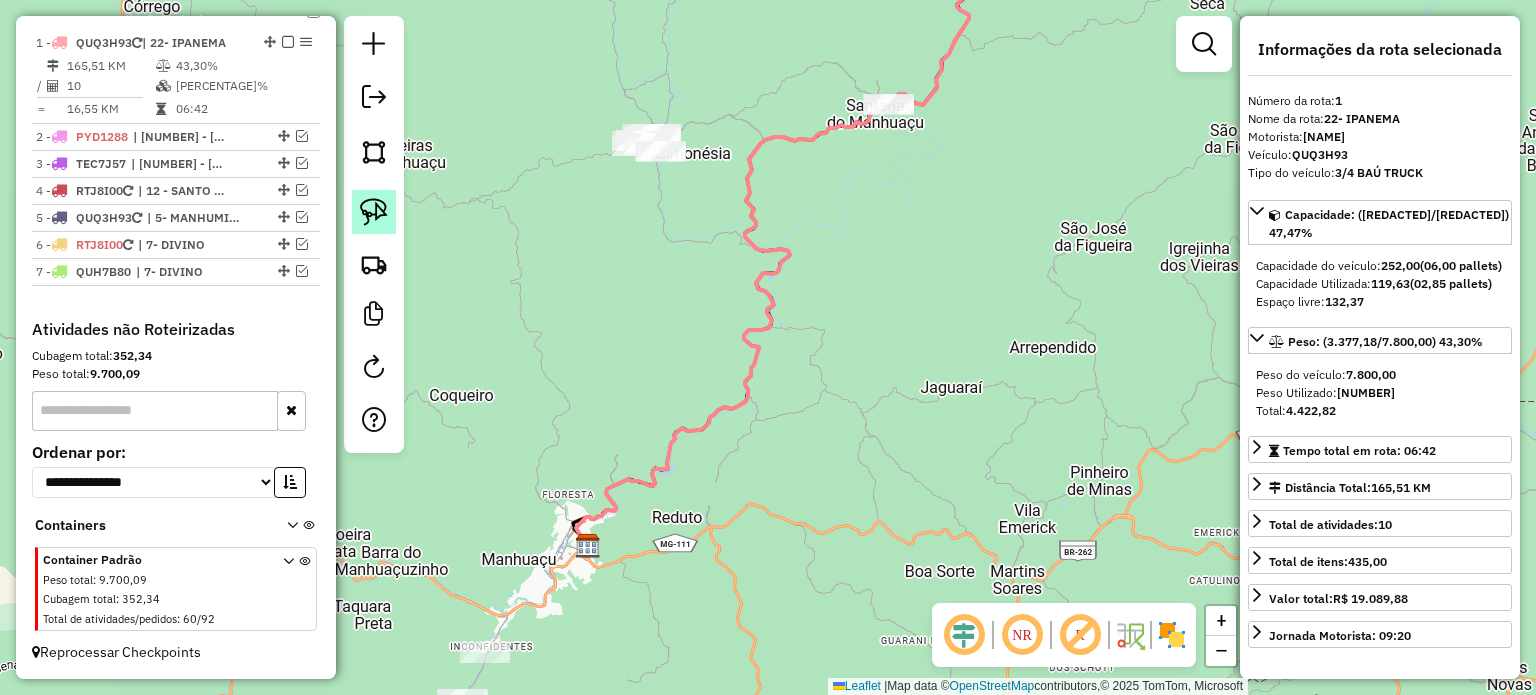click 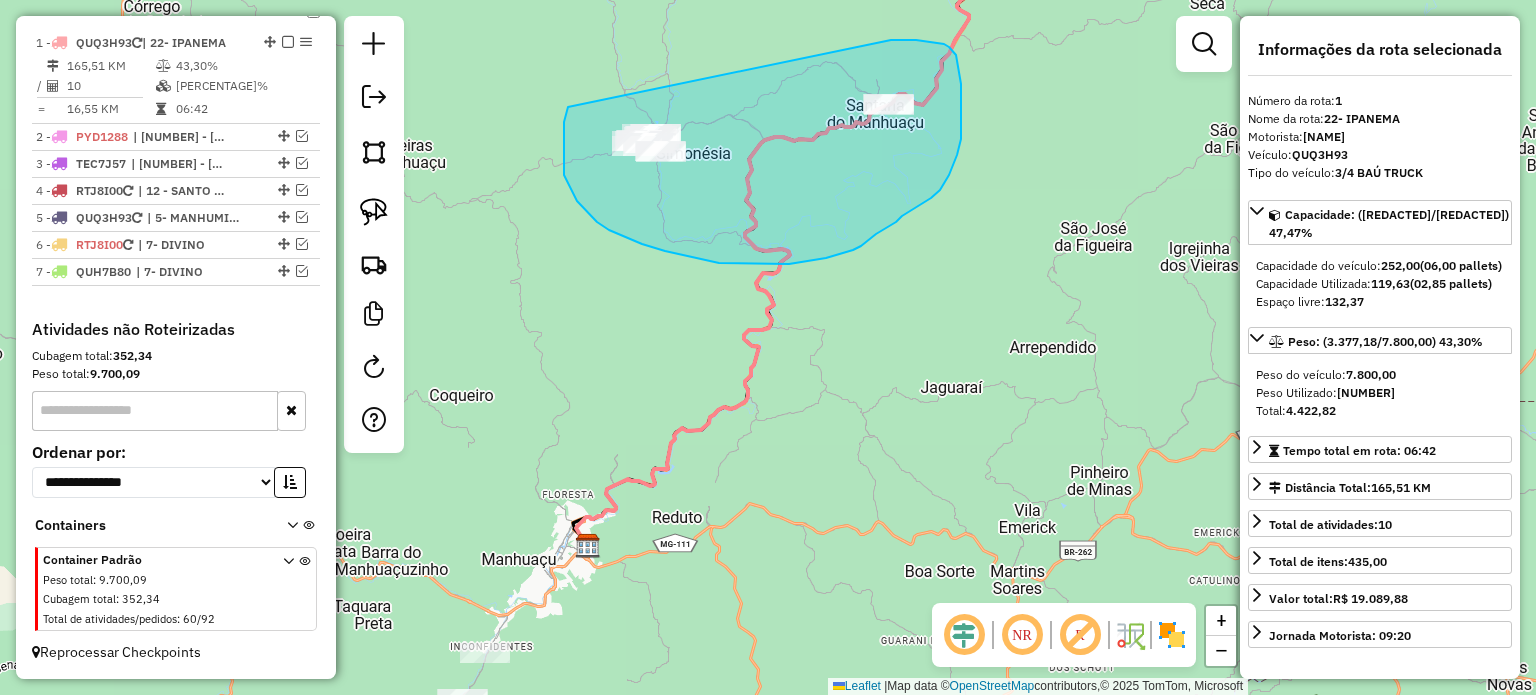drag, startPoint x: 568, startPoint y: 107, endPoint x: 881, endPoint y: 43, distance: 319.47614 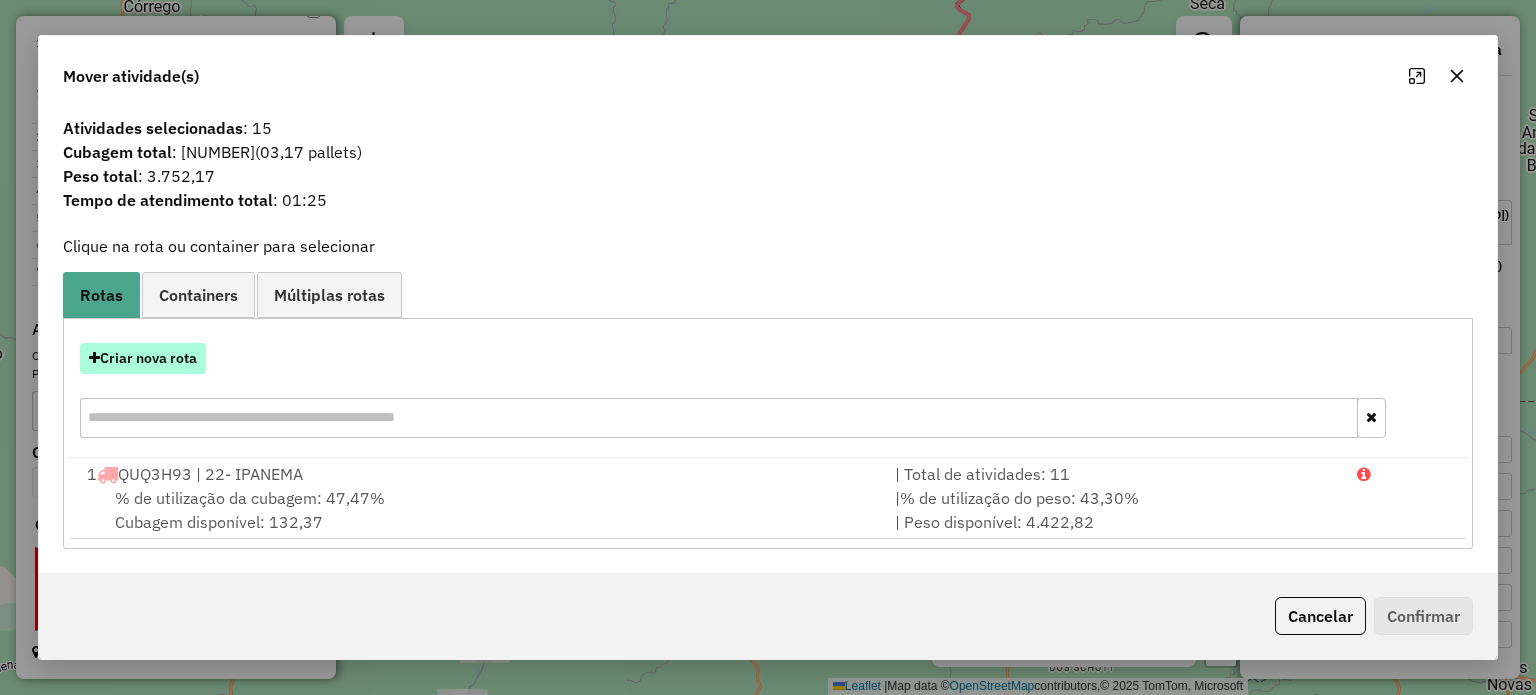 click on "Criar nova rota" at bounding box center (143, 358) 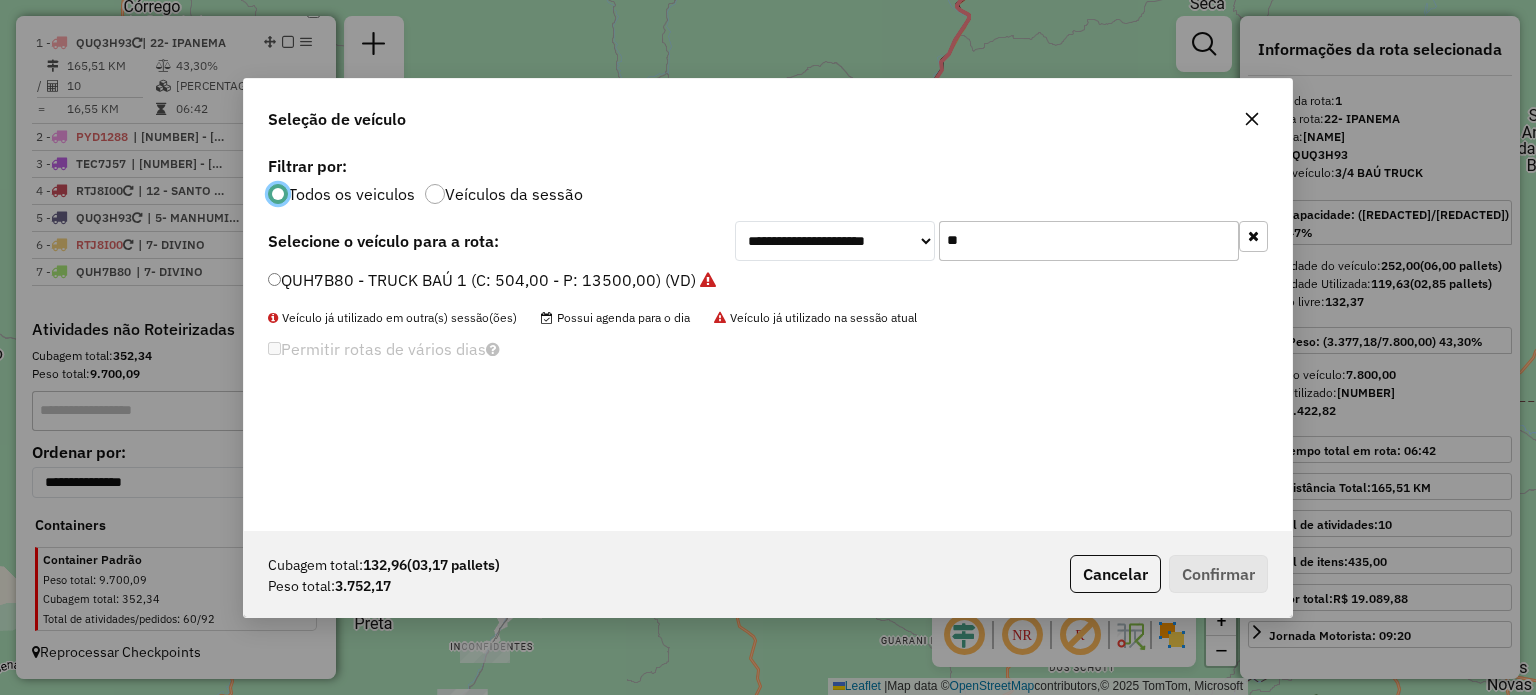 scroll, scrollTop: 10, scrollLeft: 6, axis: both 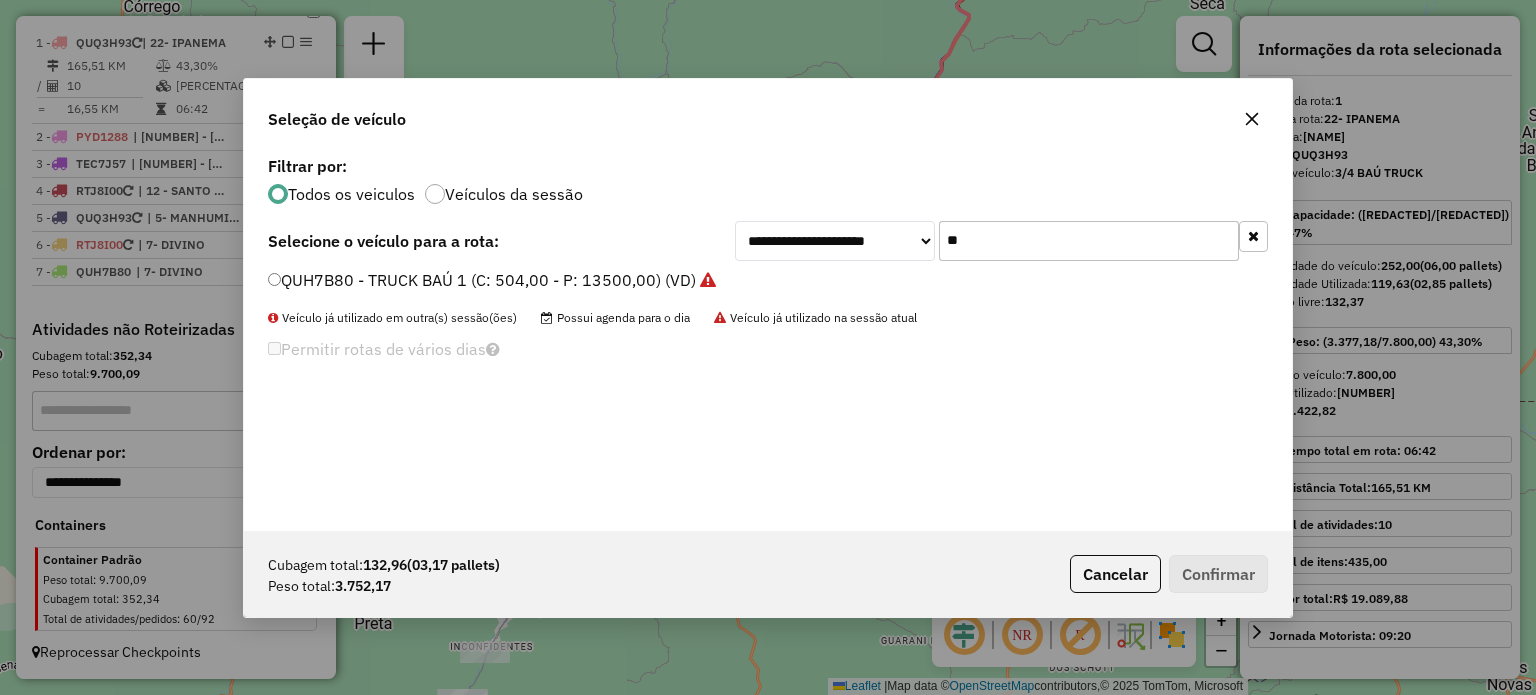 drag, startPoint x: 968, startPoint y: 240, endPoint x: 886, endPoint y: 237, distance: 82.05486 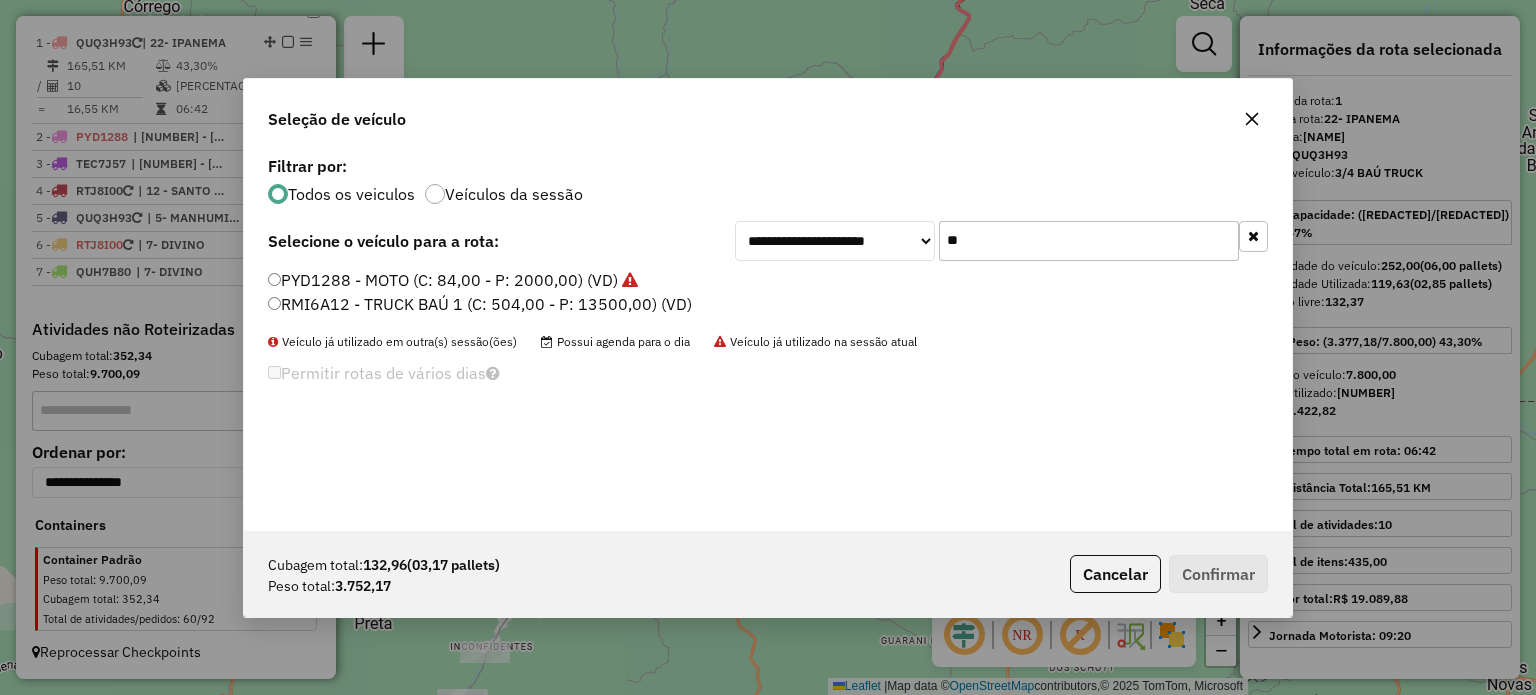 type on "**" 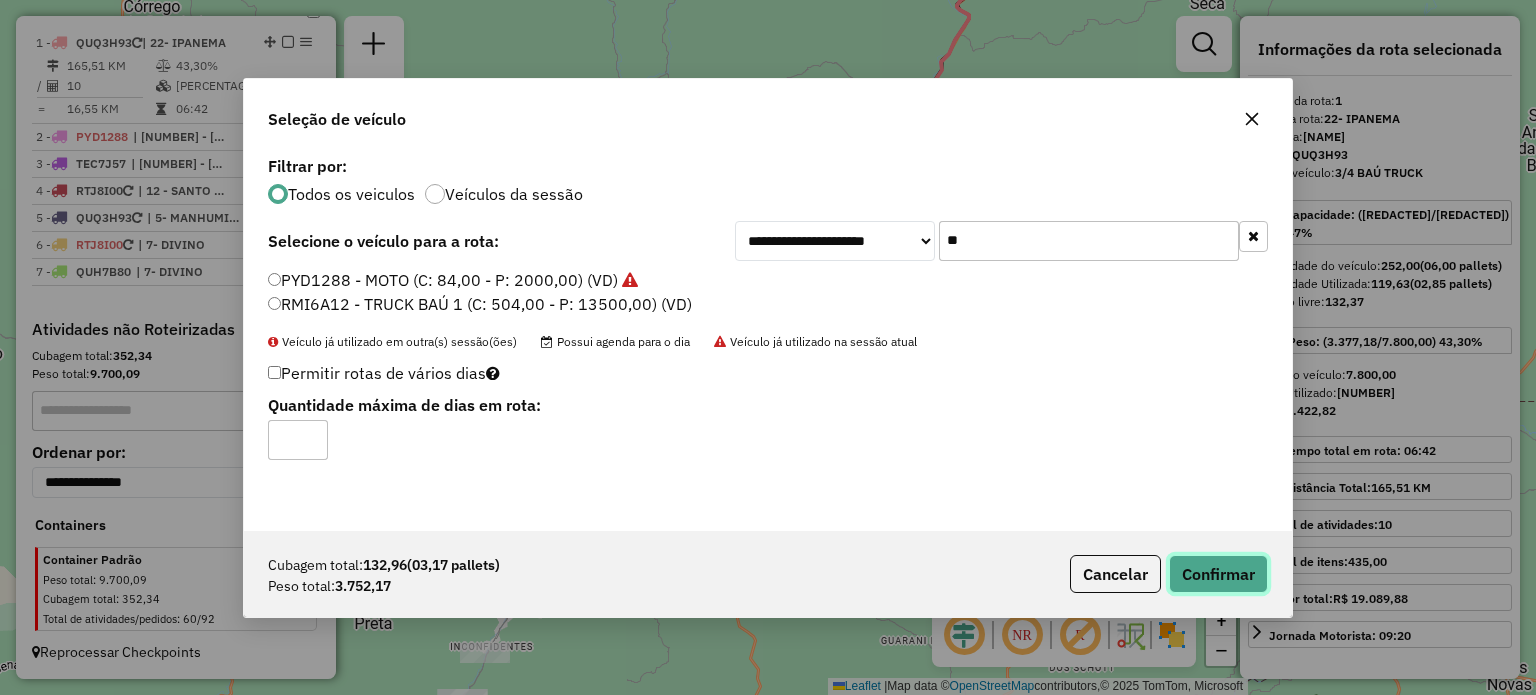 click on "Confirmar" 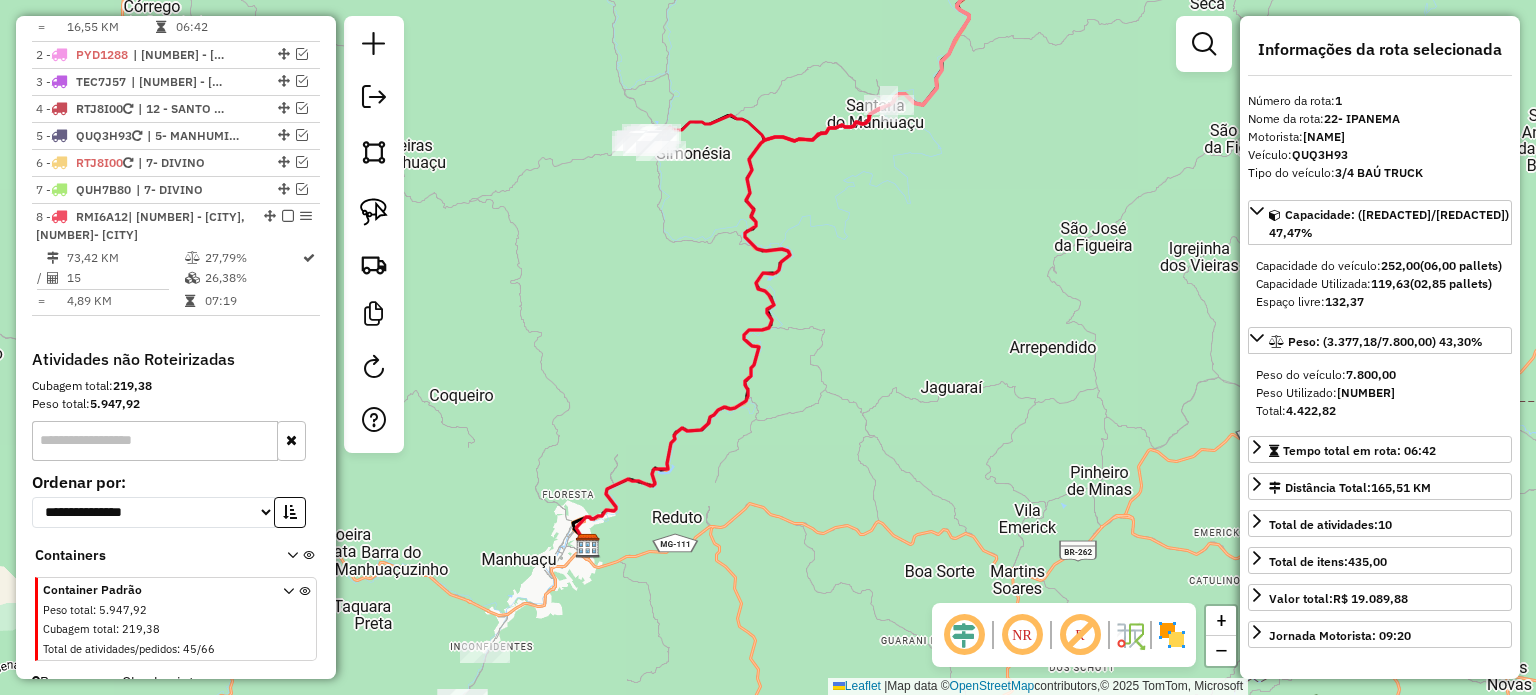 scroll, scrollTop: 748, scrollLeft: 0, axis: vertical 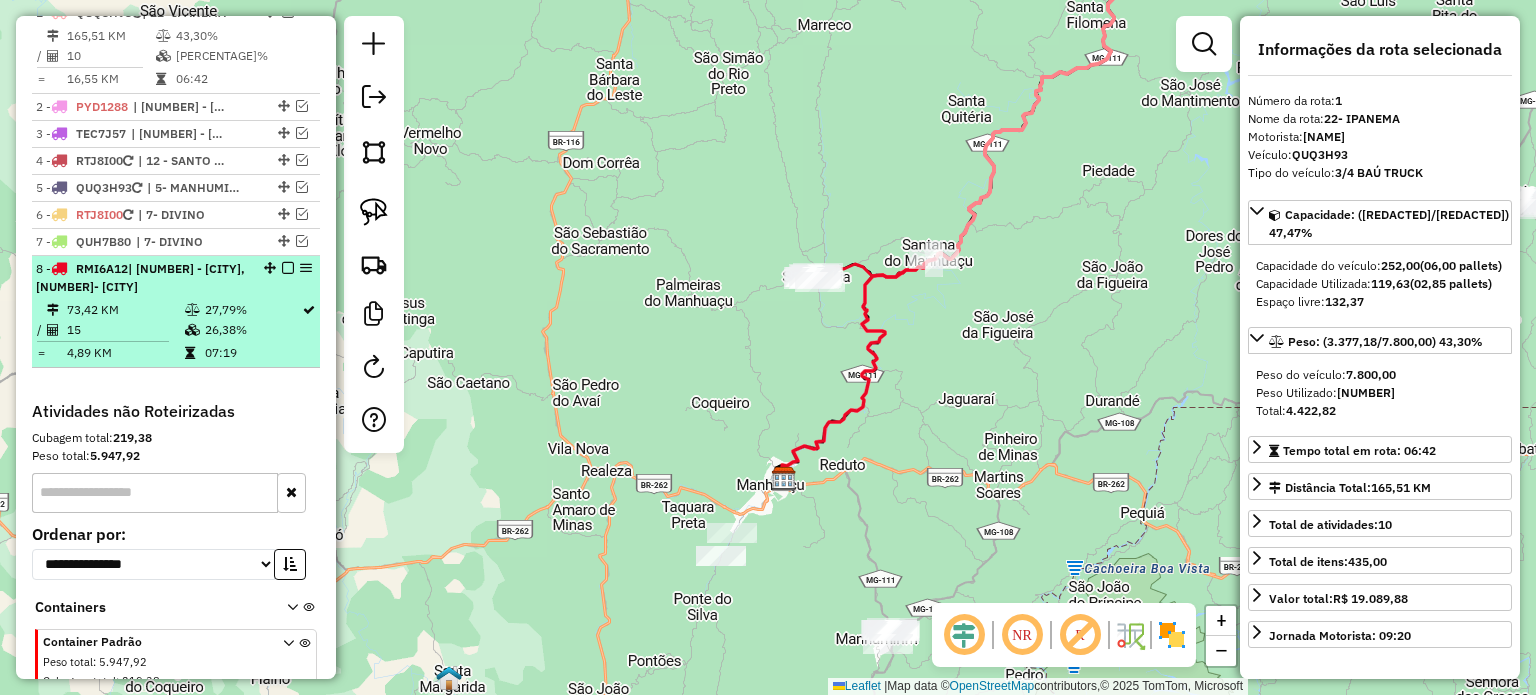 click at bounding box center [282, 268] 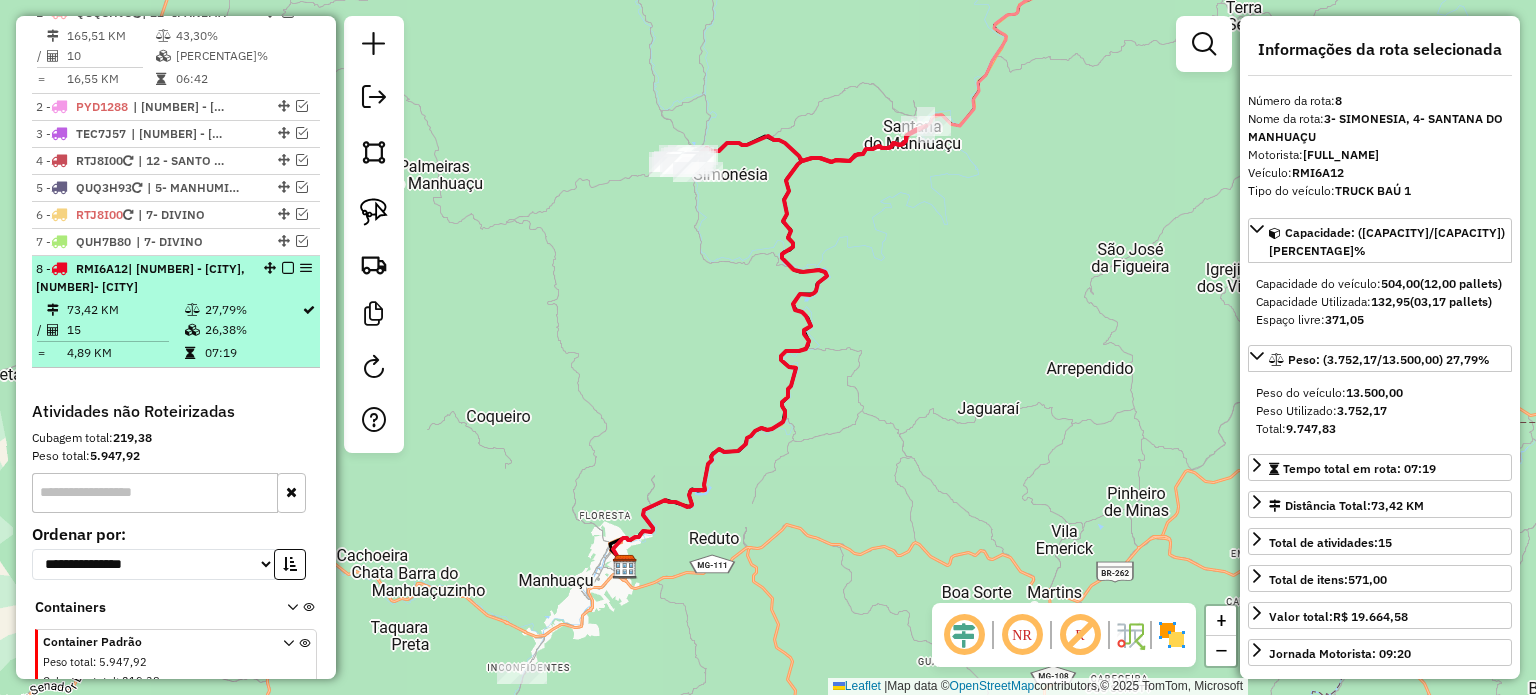 click at bounding box center (288, 268) 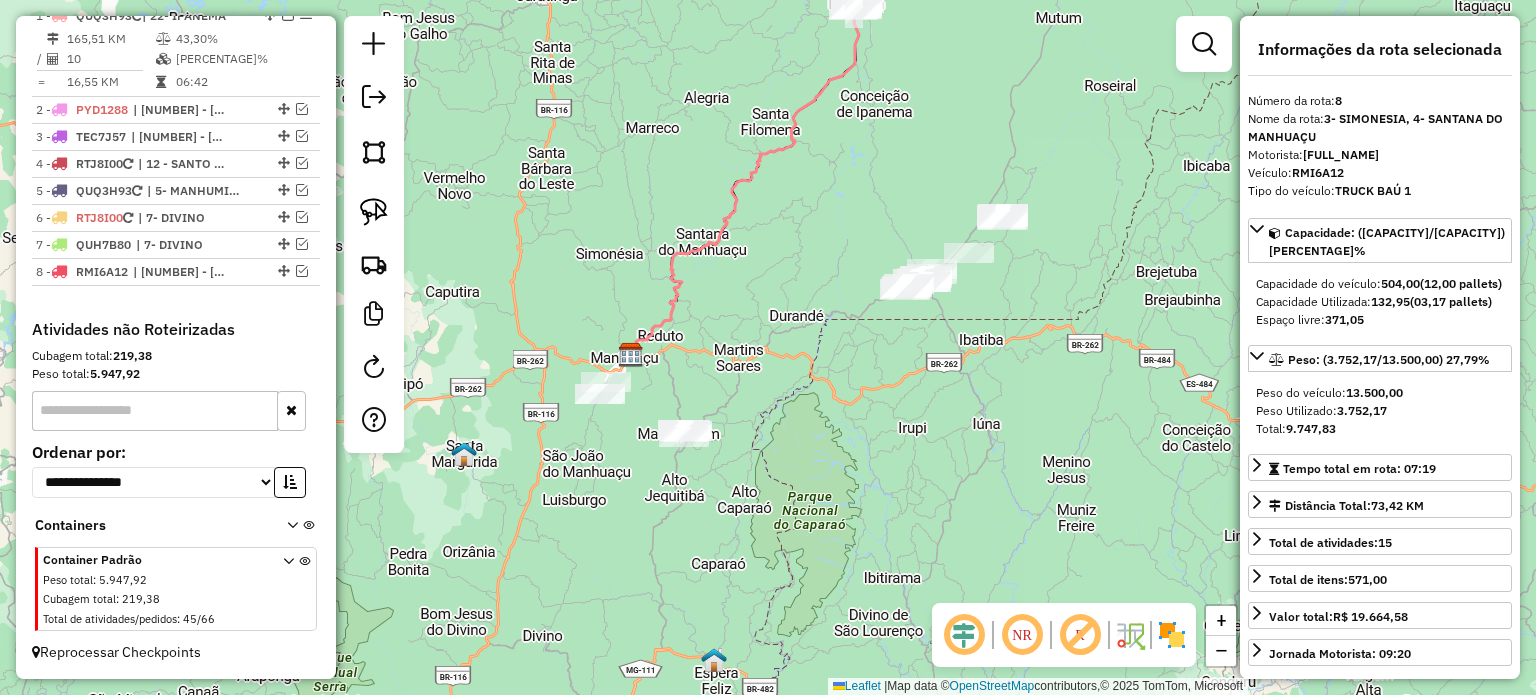 drag, startPoint x: 1052, startPoint y: 307, endPoint x: 940, endPoint y: 396, distance: 143.05594 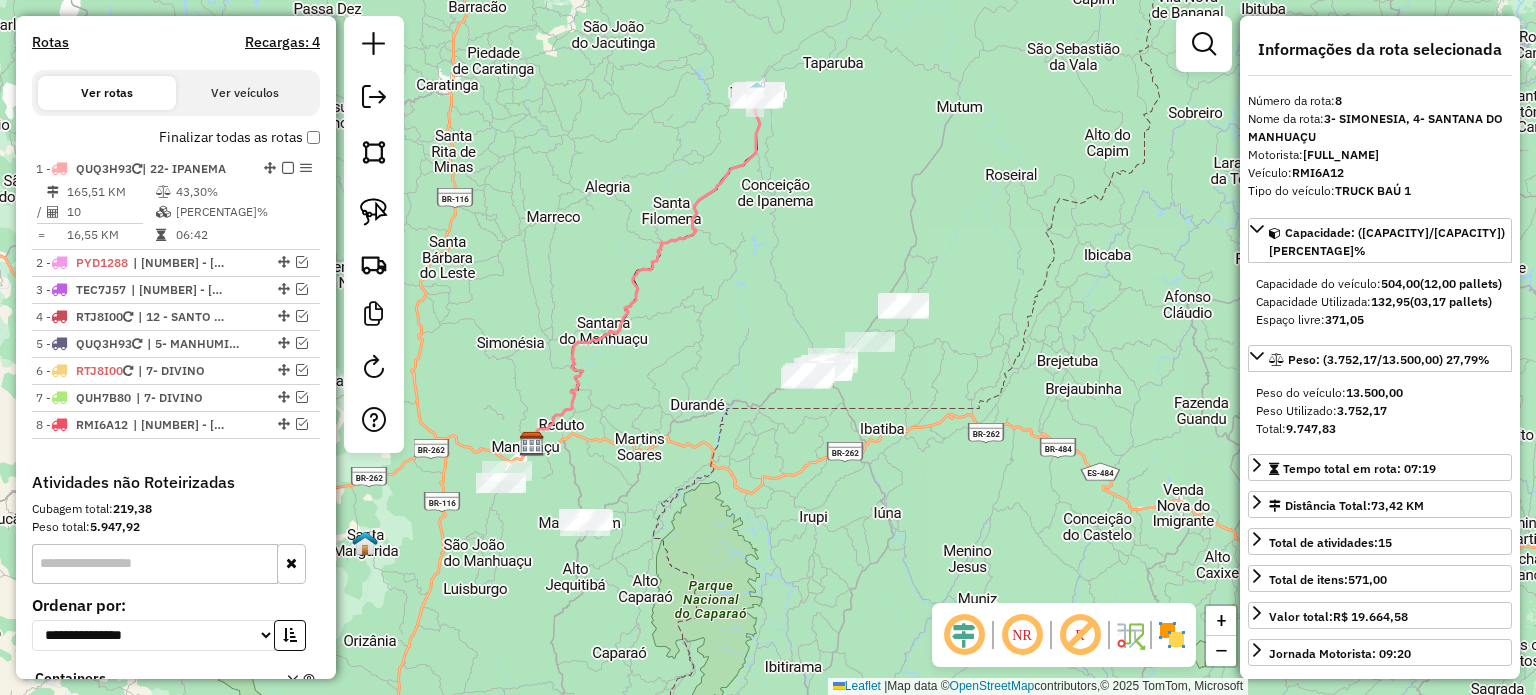 scroll, scrollTop: 548, scrollLeft: 0, axis: vertical 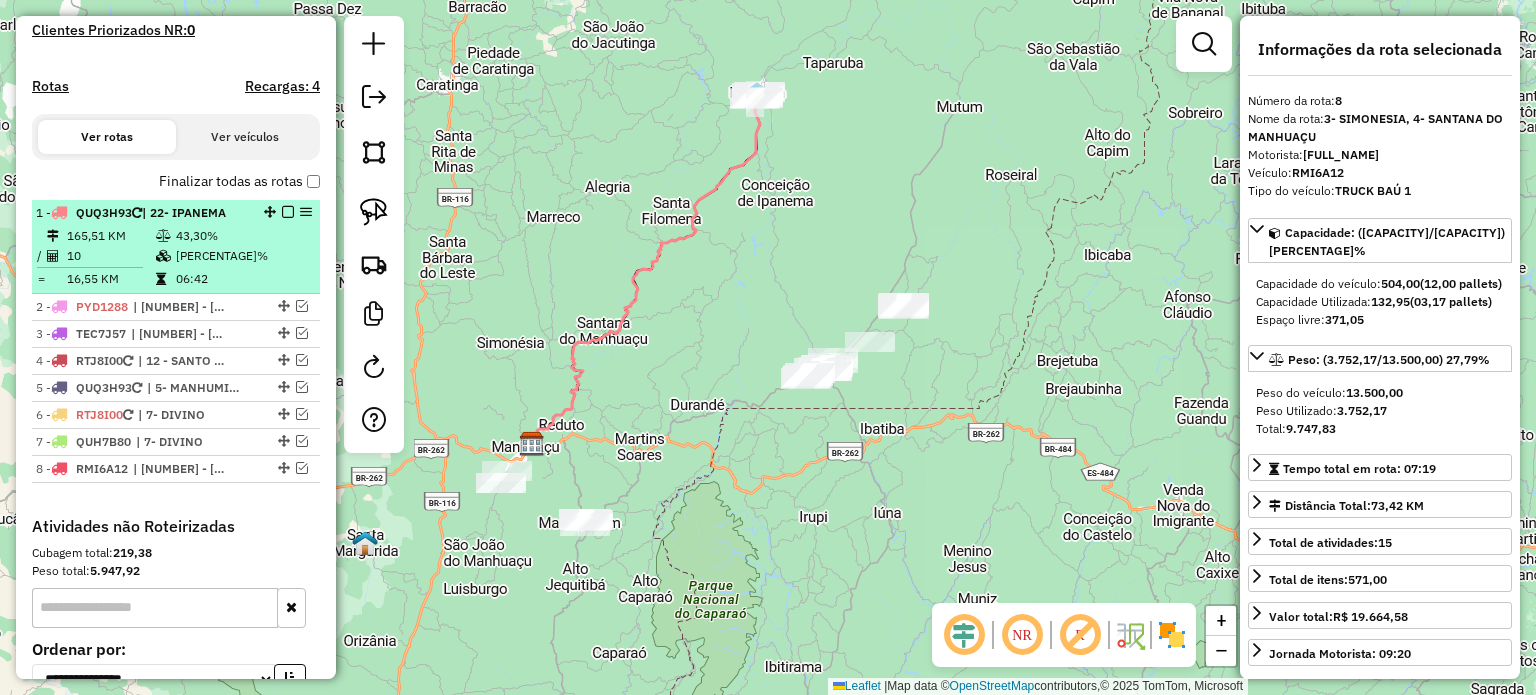 click at bounding box center [288, 212] 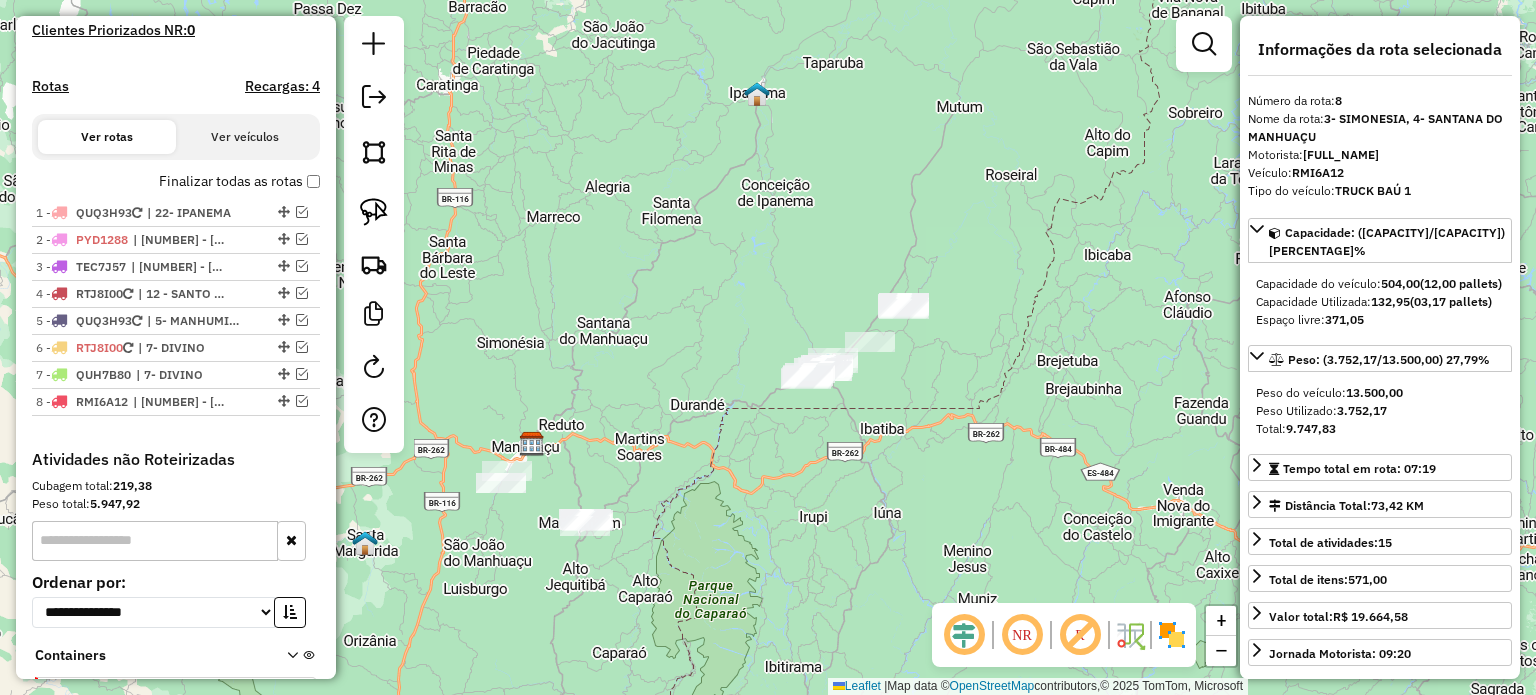 drag, startPoint x: 370, startPoint y: 208, endPoint x: 412, endPoint y: 214, distance: 42.426407 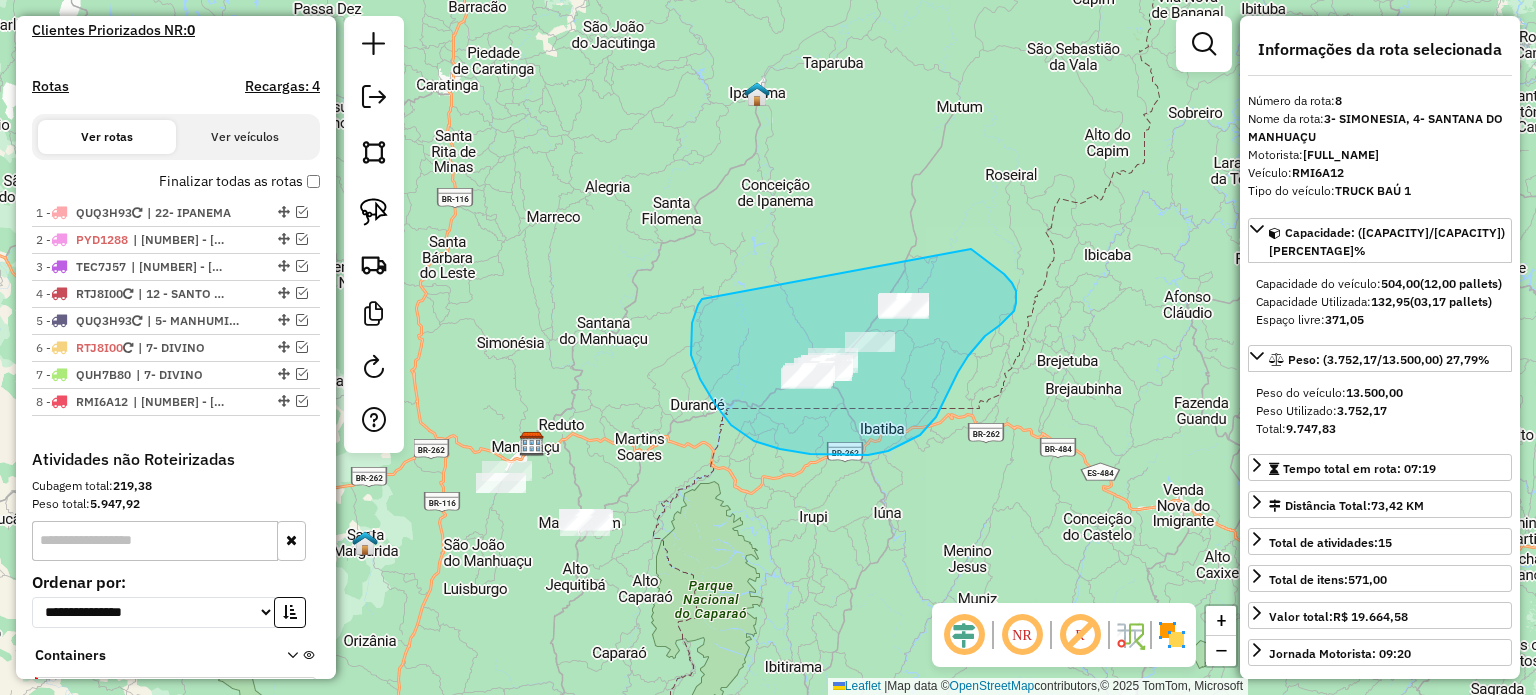 drag, startPoint x: 698, startPoint y: 305, endPoint x: 900, endPoint y: 206, distance: 224.95555 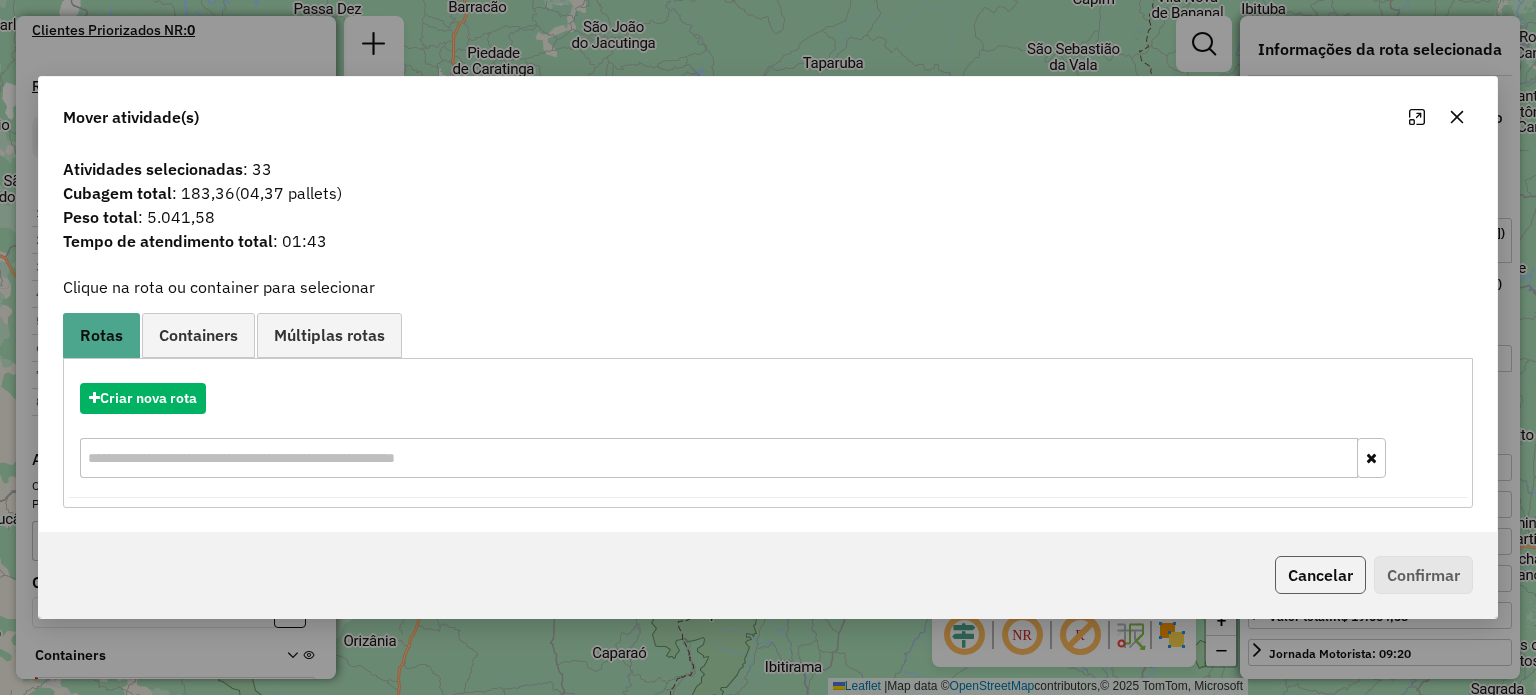 click on "Cancelar" 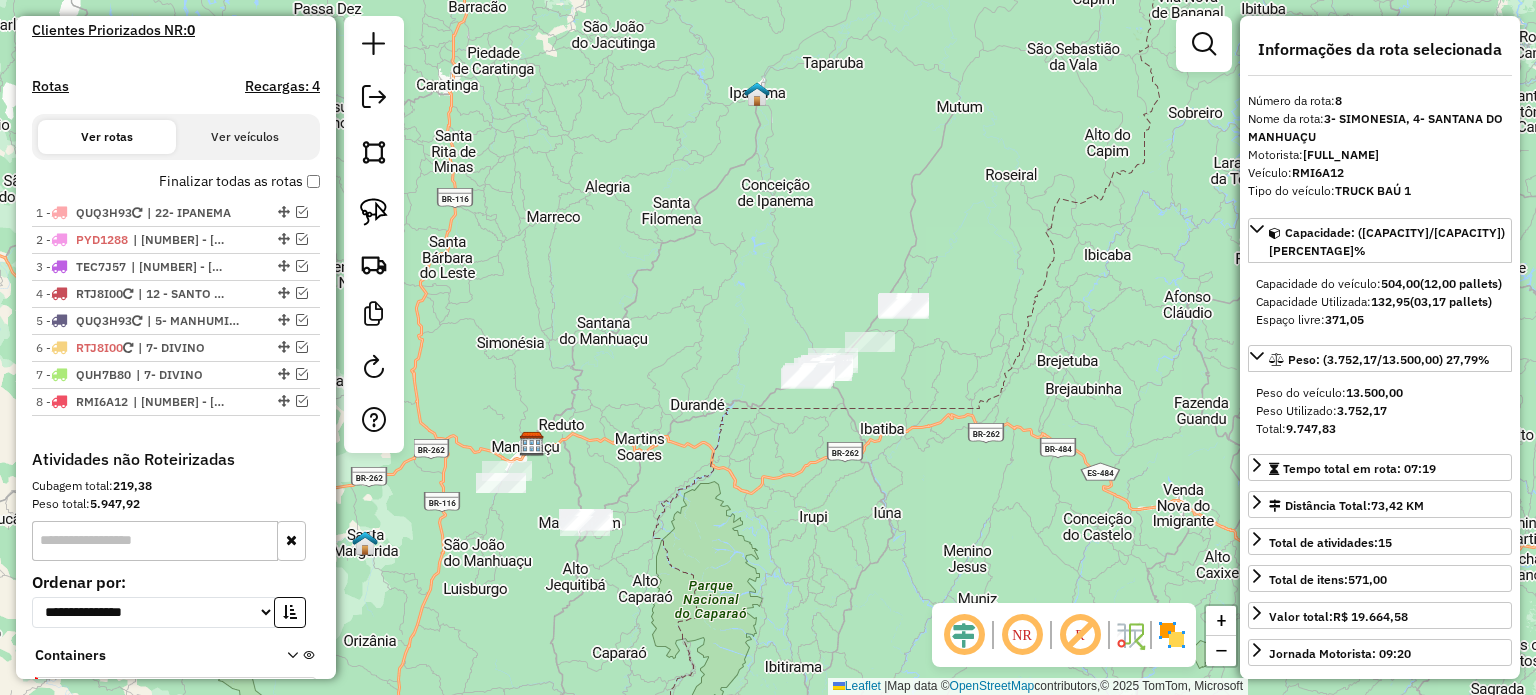 drag, startPoint x: 852, startPoint y: 418, endPoint x: 864, endPoint y: 401, distance: 20.808653 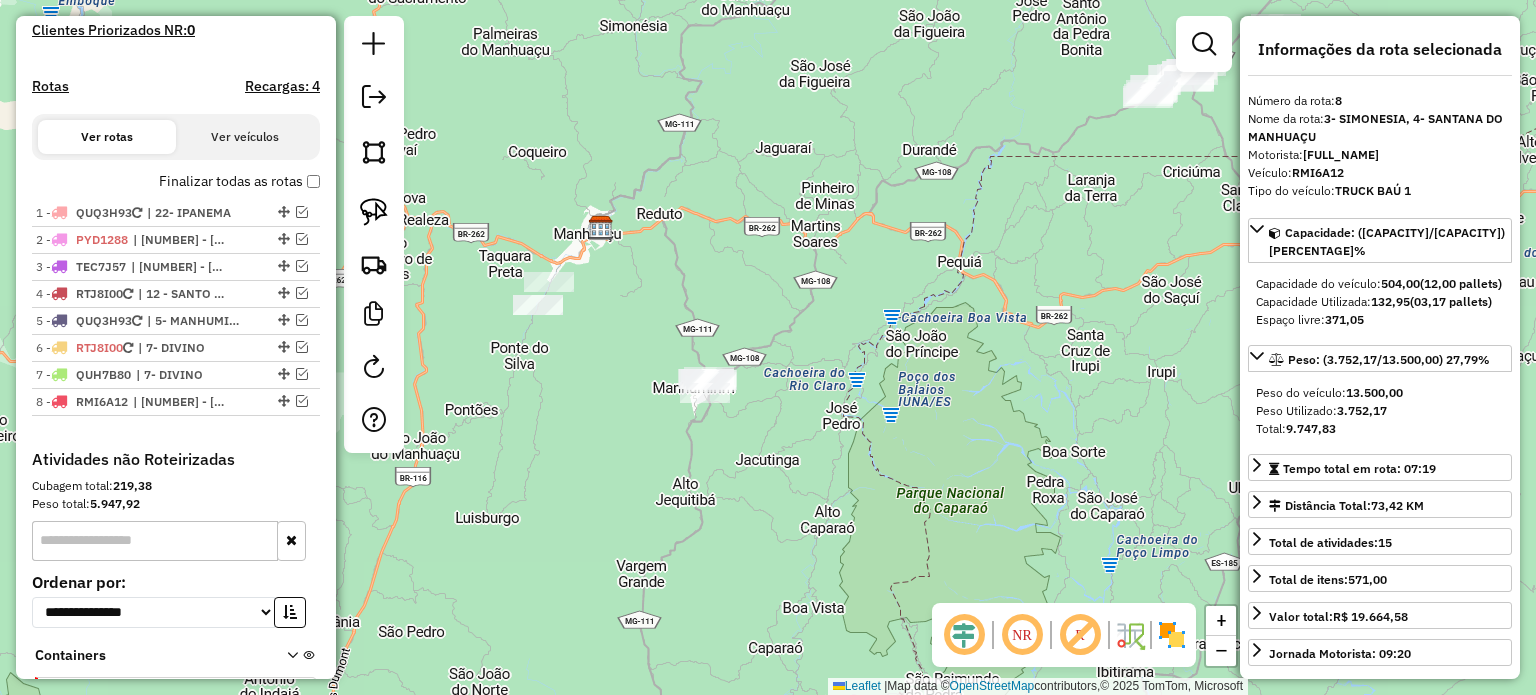 drag, startPoint x: 371, startPoint y: 214, endPoint x: 404, endPoint y: 220, distance: 33.54102 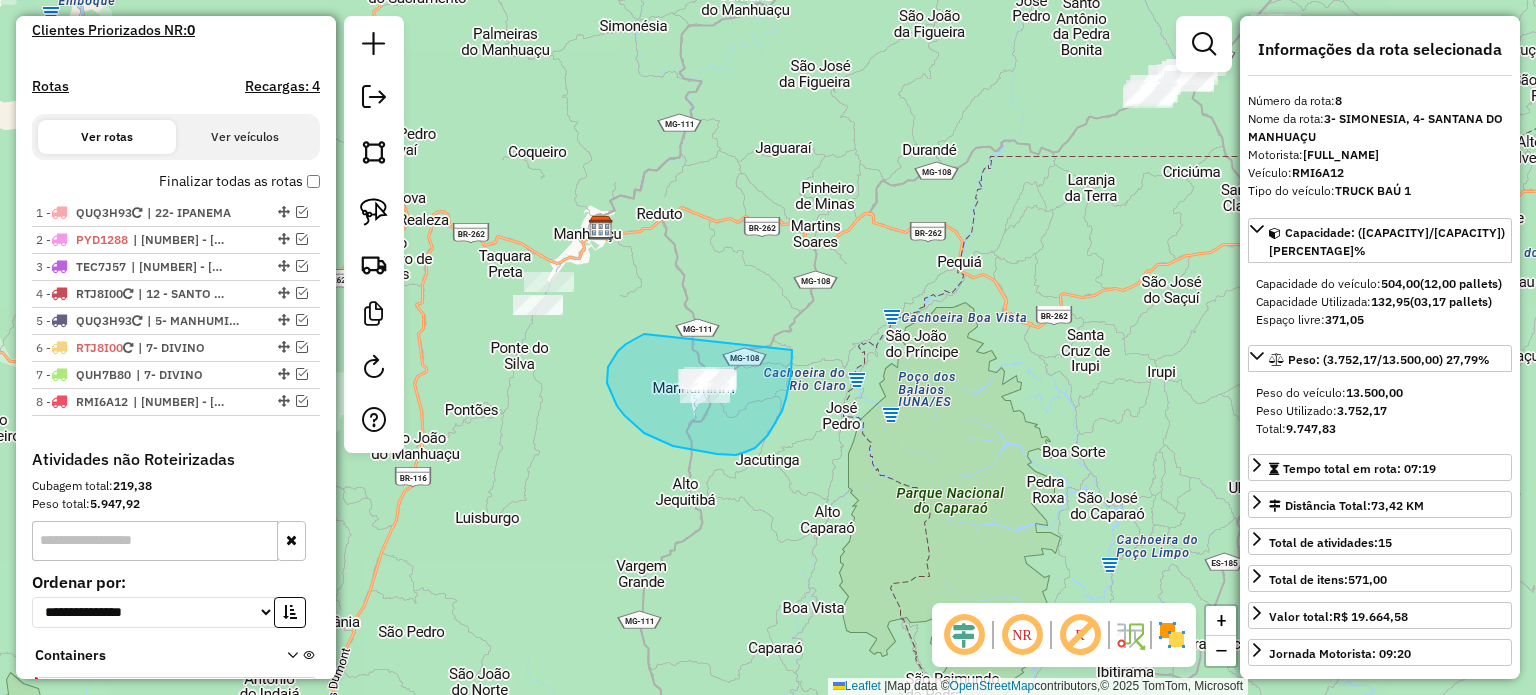 drag, startPoint x: 636, startPoint y: 339, endPoint x: 780, endPoint y: 324, distance: 144.77914 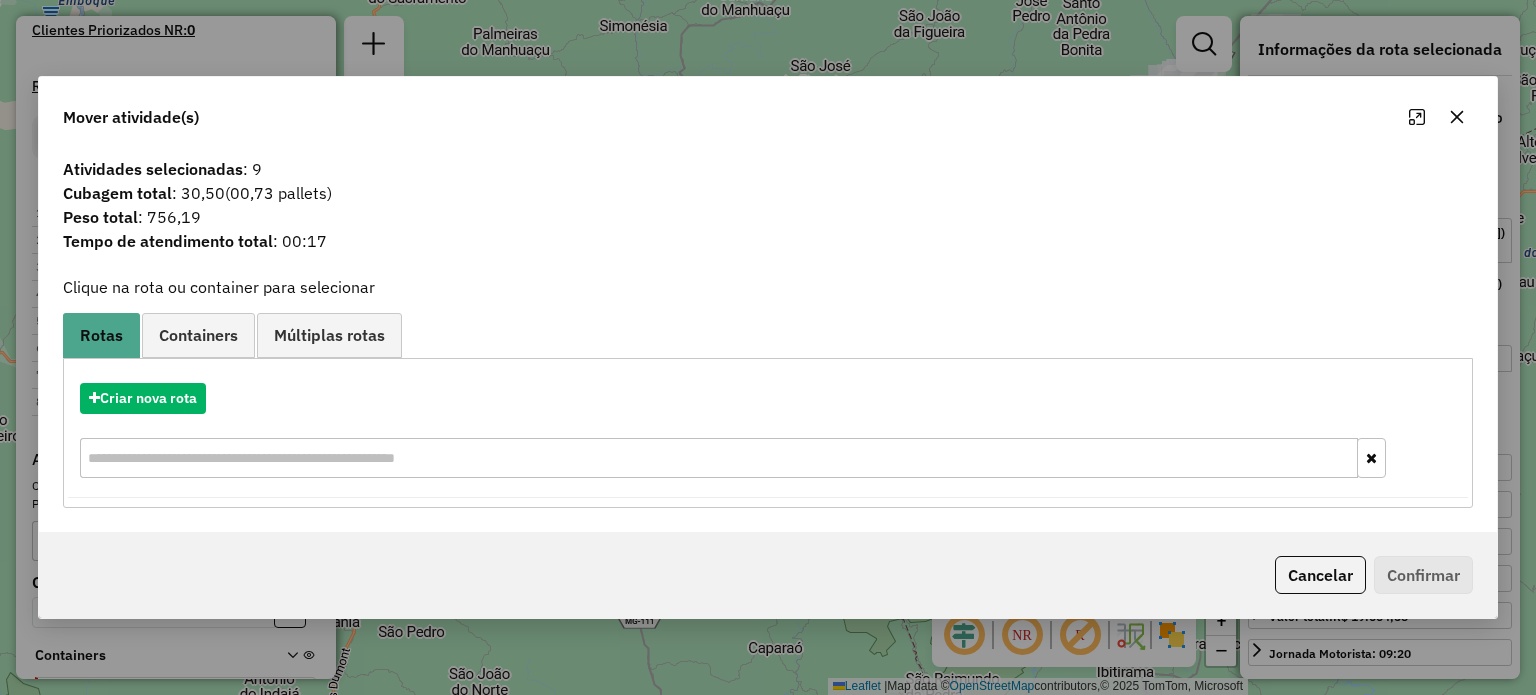 click on "Cancelar" 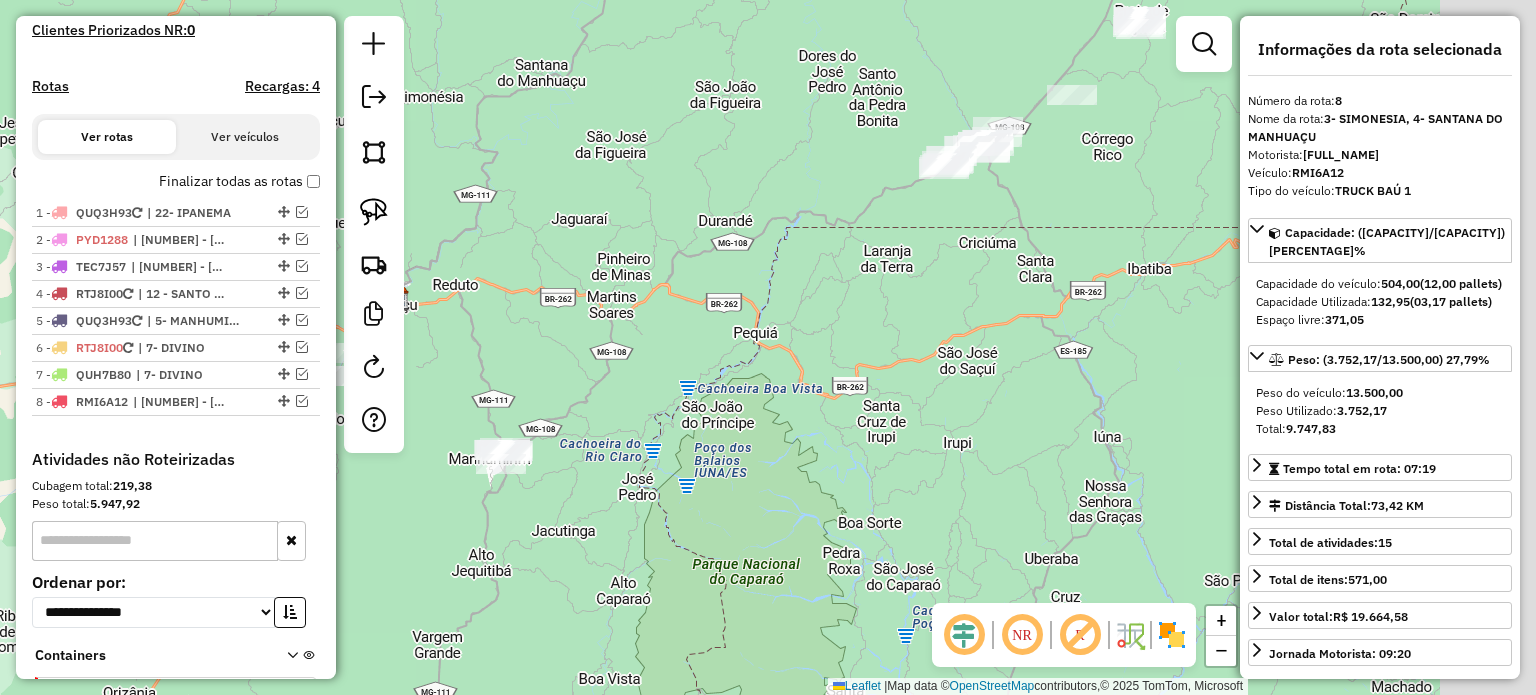 drag, startPoint x: 1108, startPoint y: 291, endPoint x: 782, endPoint y: 399, distance: 343.42395 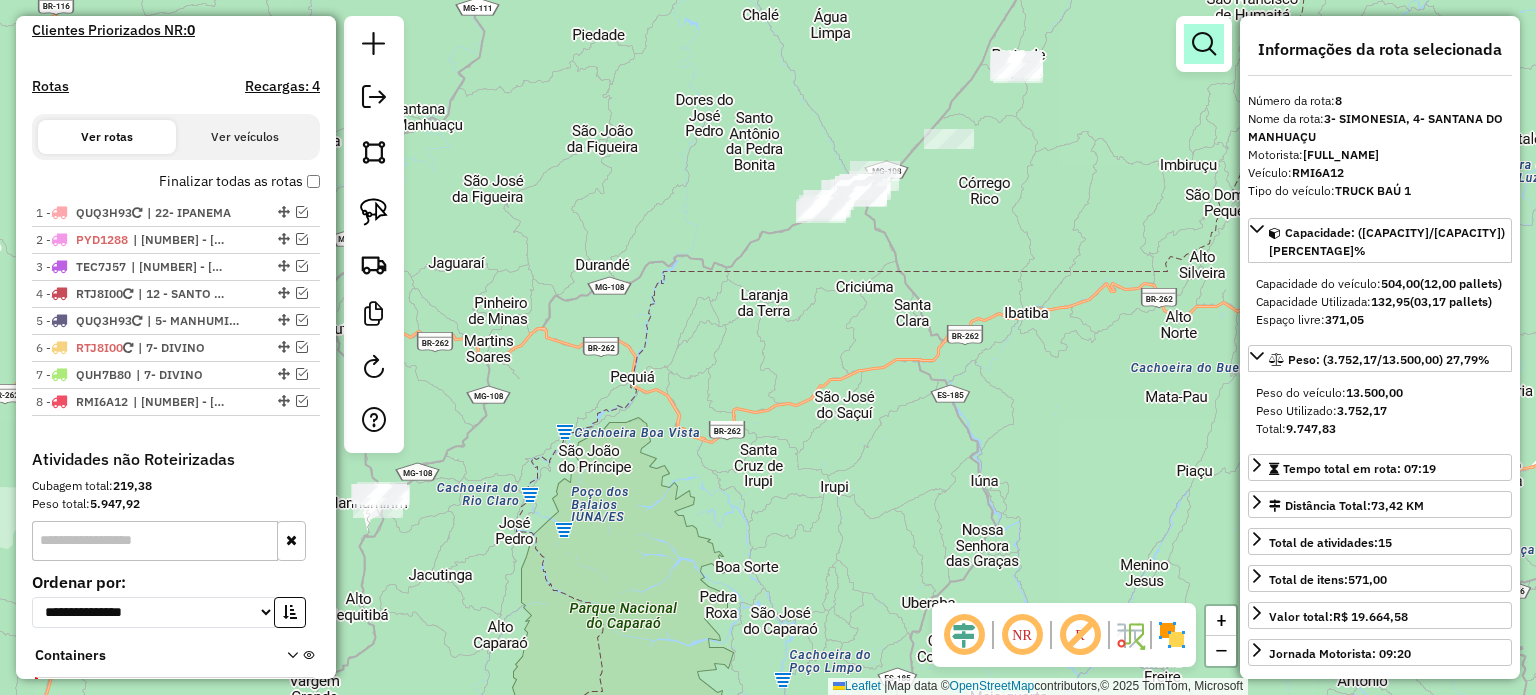 click at bounding box center (1204, 44) 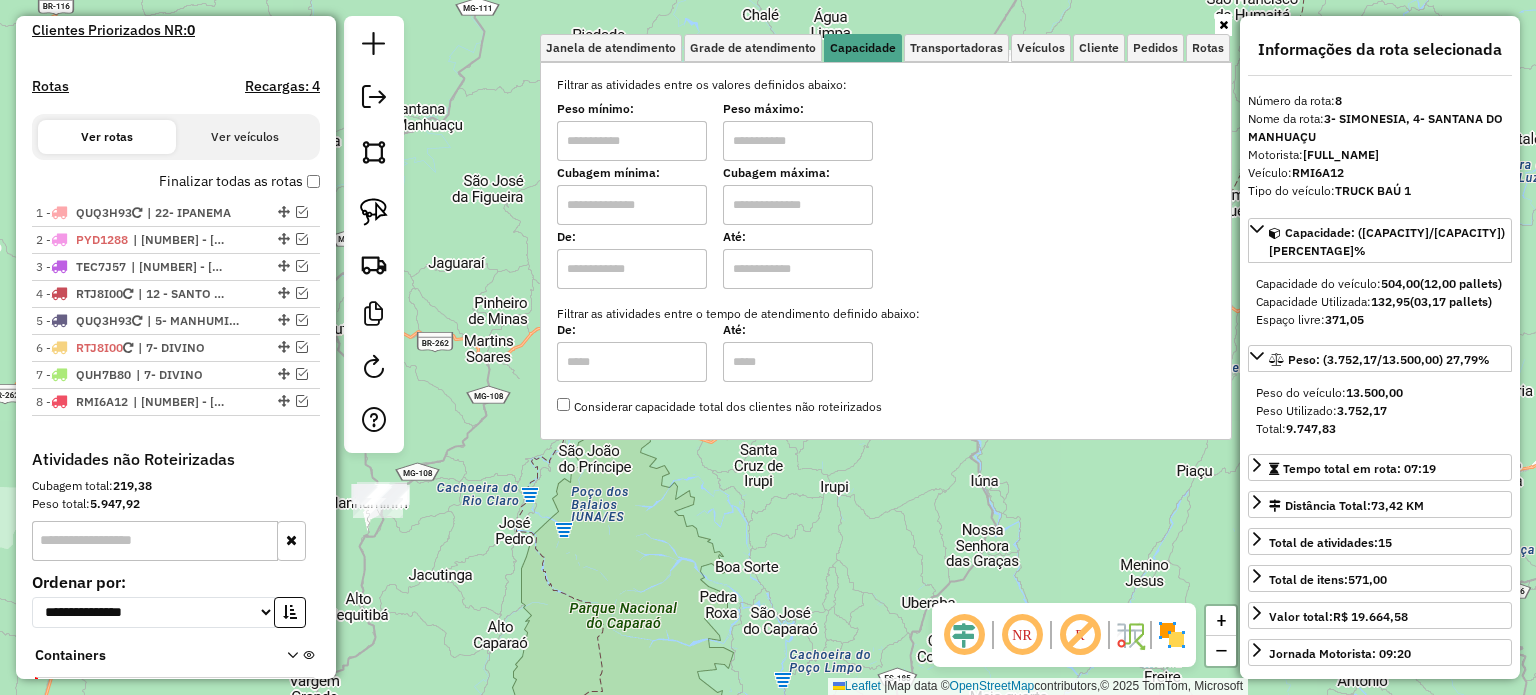 click at bounding box center (632, 141) 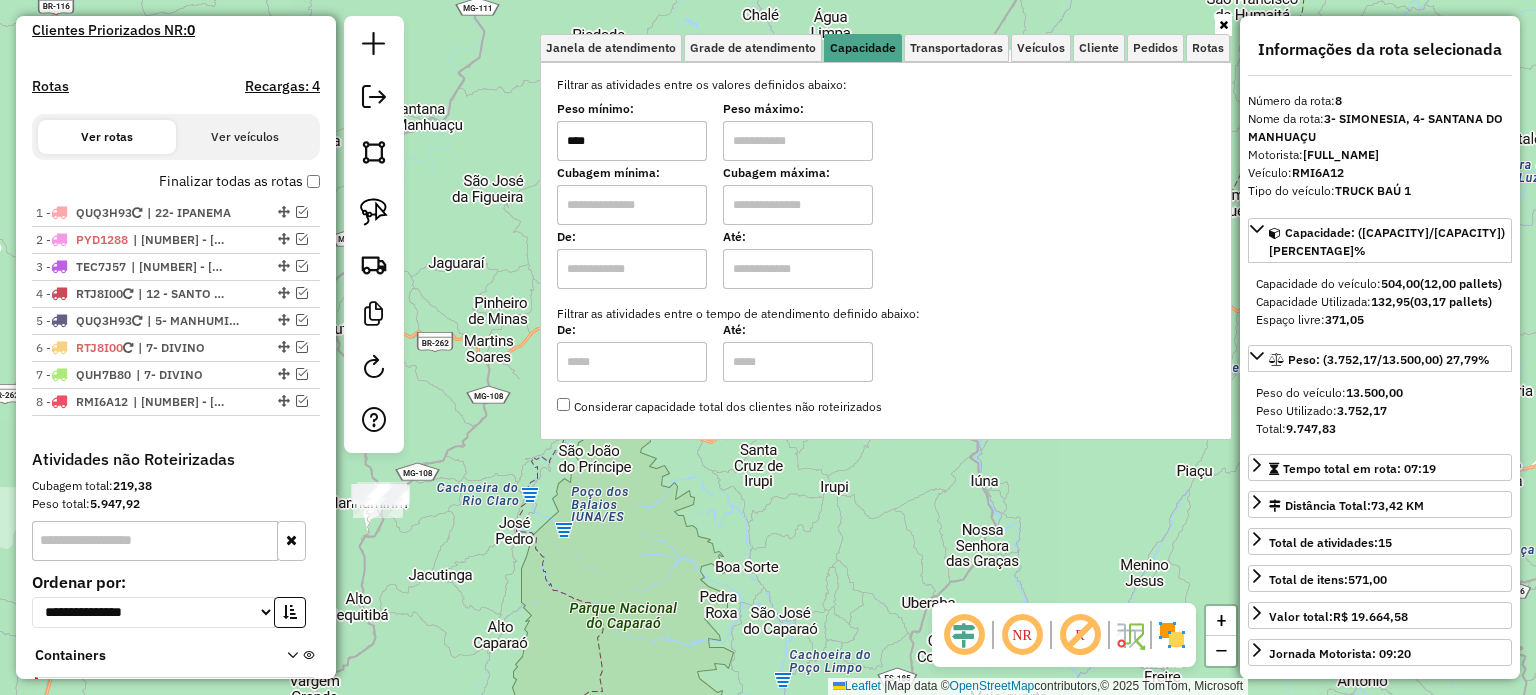 type on "****" 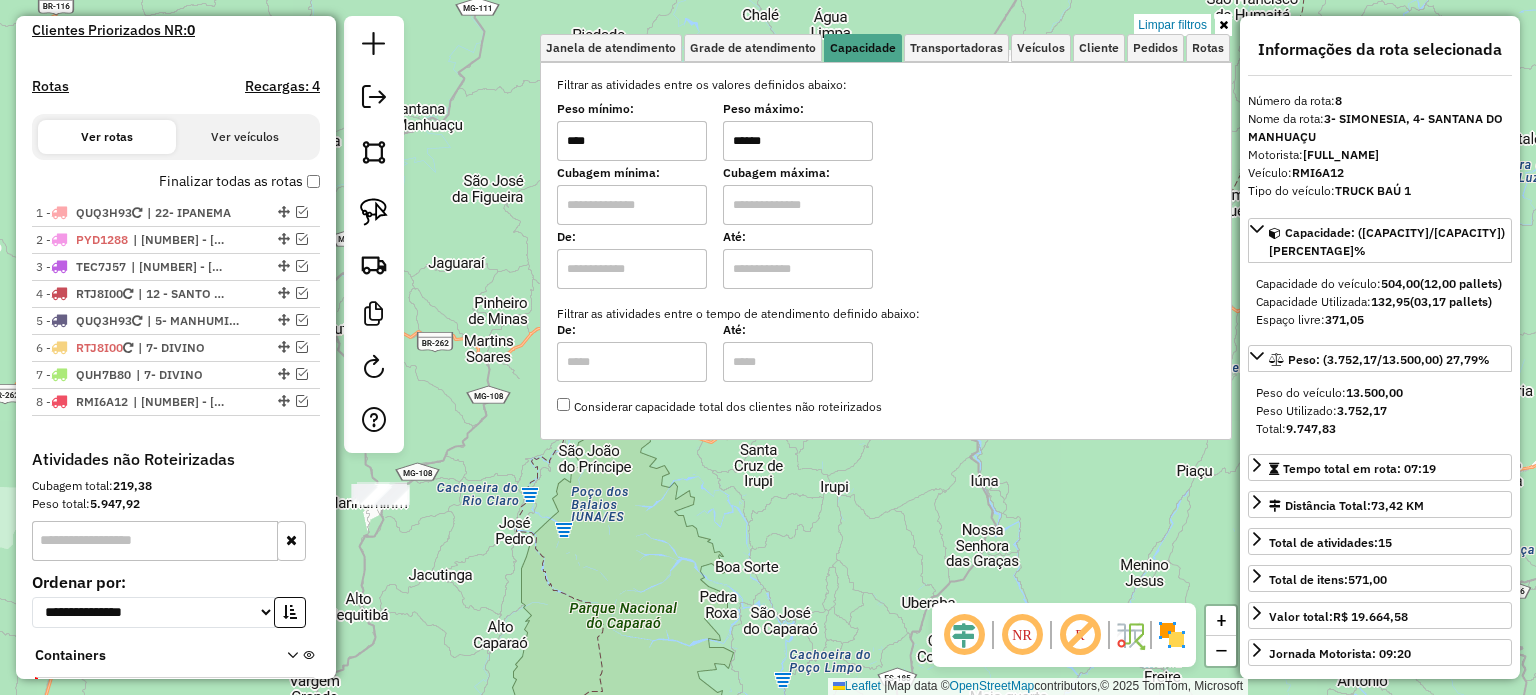 type on "******" 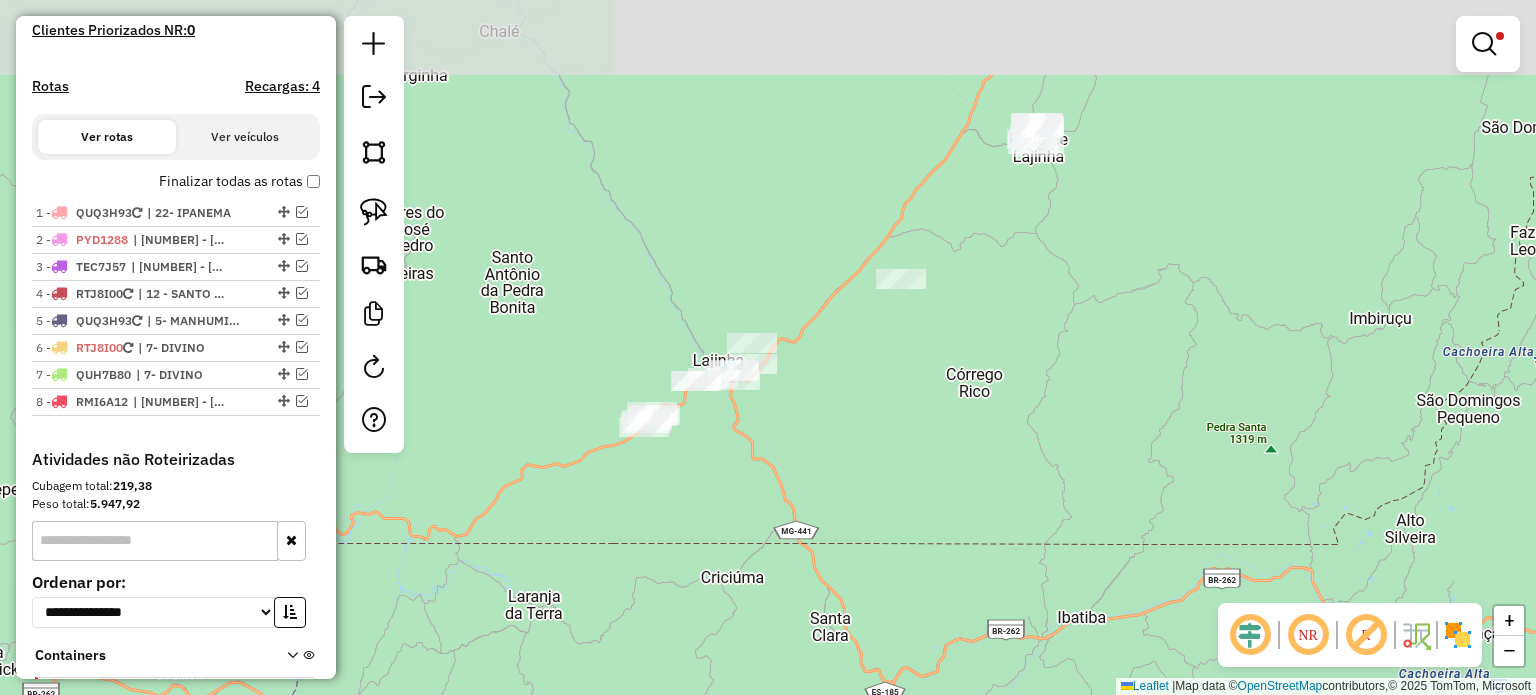 drag, startPoint x: 947, startPoint y: 191, endPoint x: 924, endPoint y: 358, distance: 168.57639 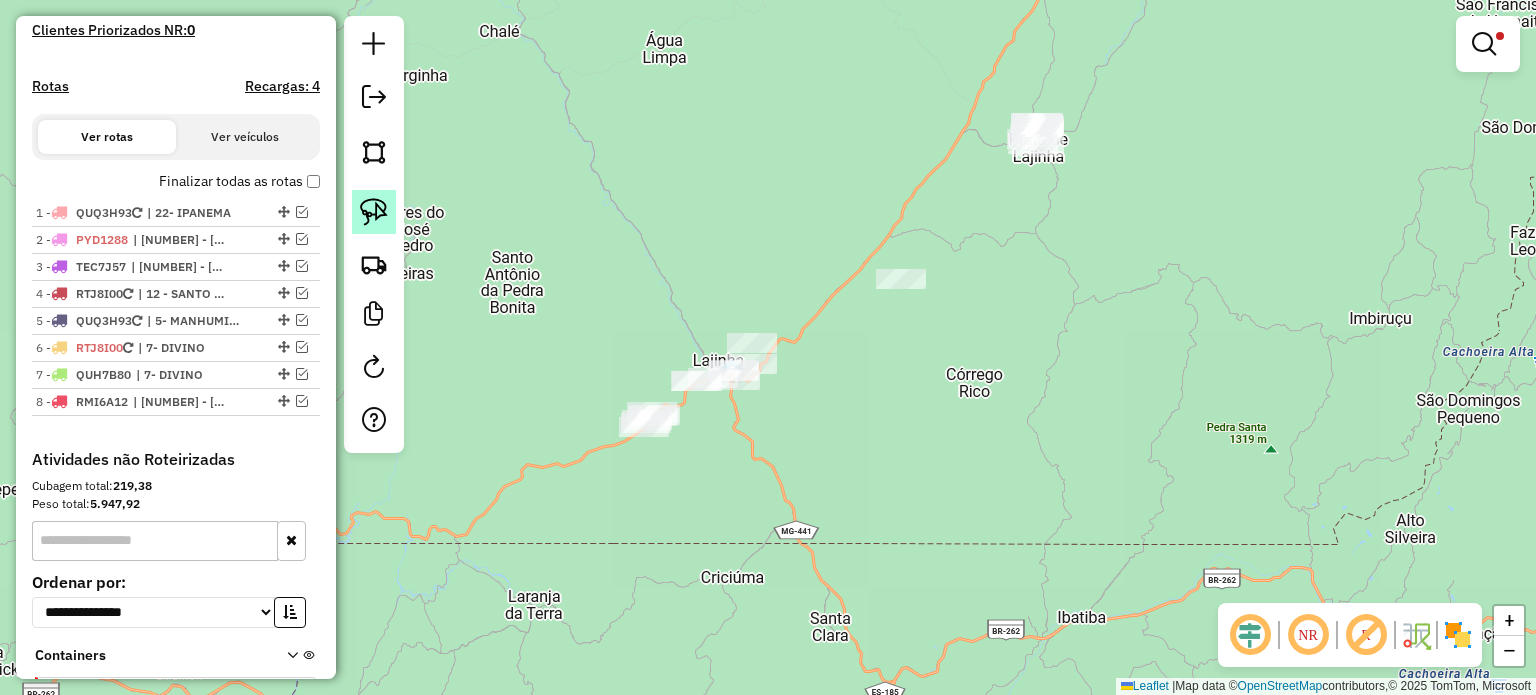 click 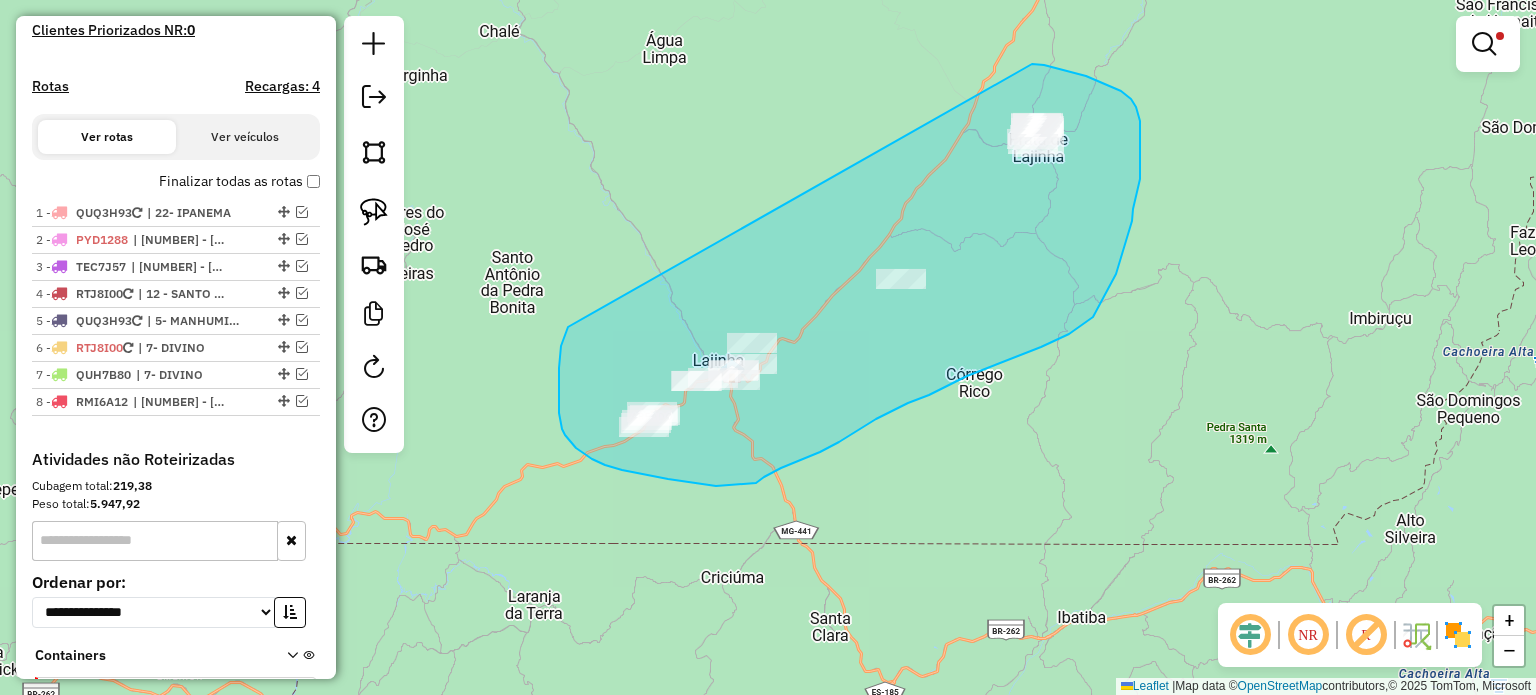 drag, startPoint x: 559, startPoint y: 368, endPoint x: 1032, endPoint y: 64, distance: 562.2677 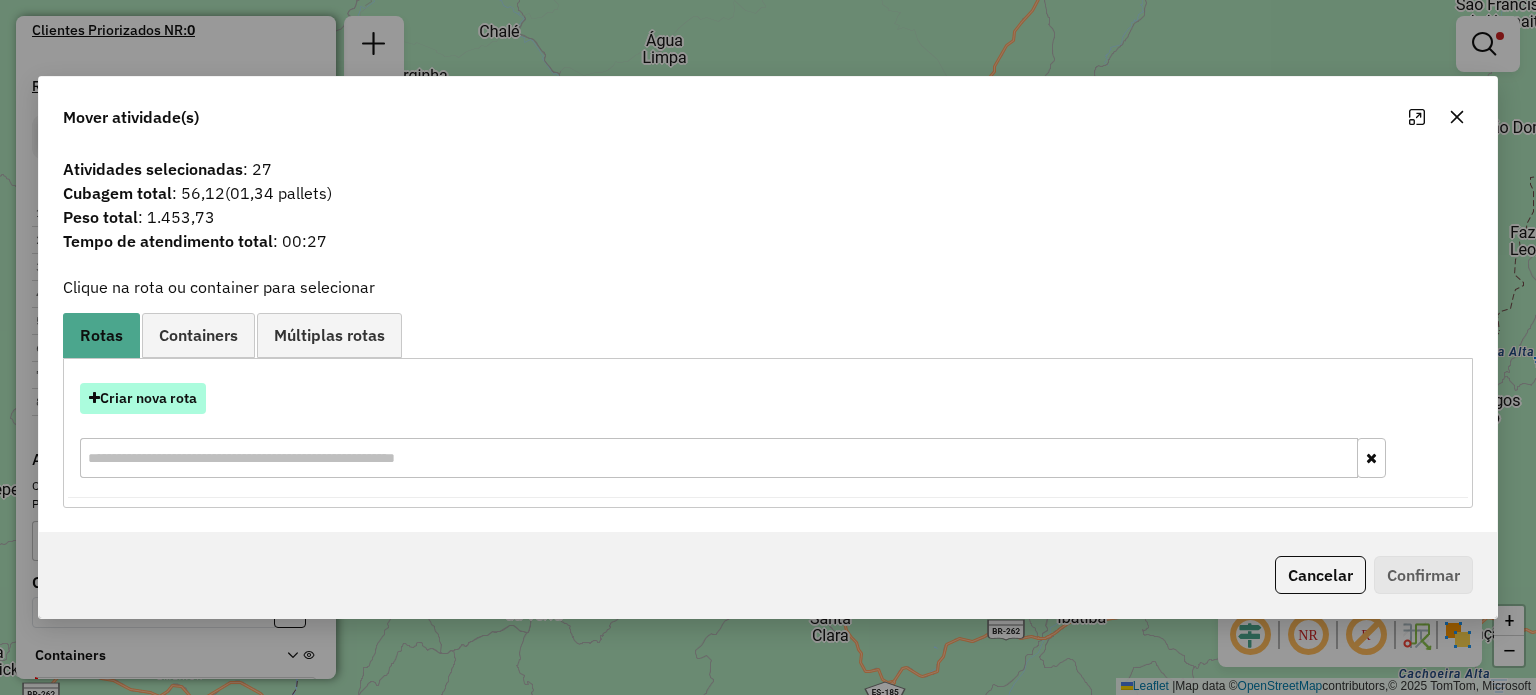 click on "Criar nova rota" at bounding box center [143, 398] 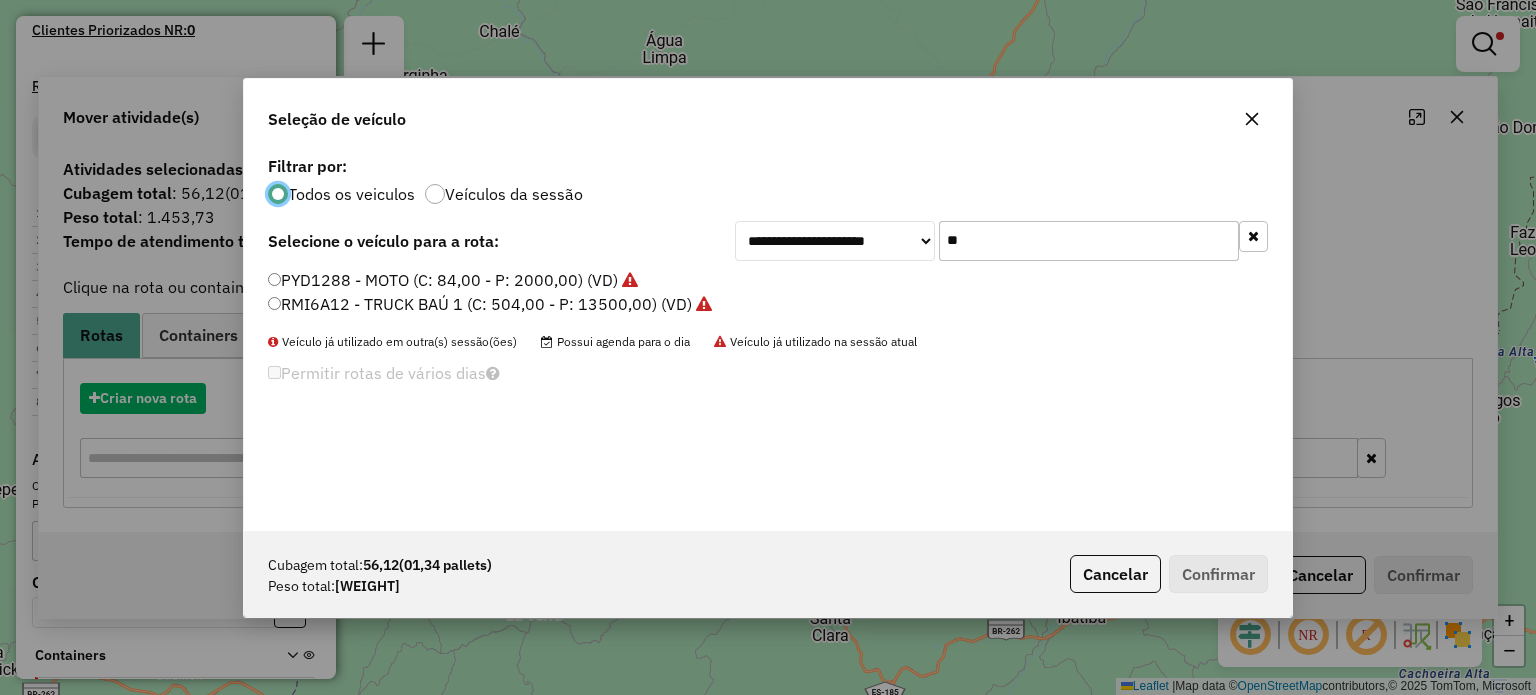 scroll, scrollTop: 10, scrollLeft: 6, axis: both 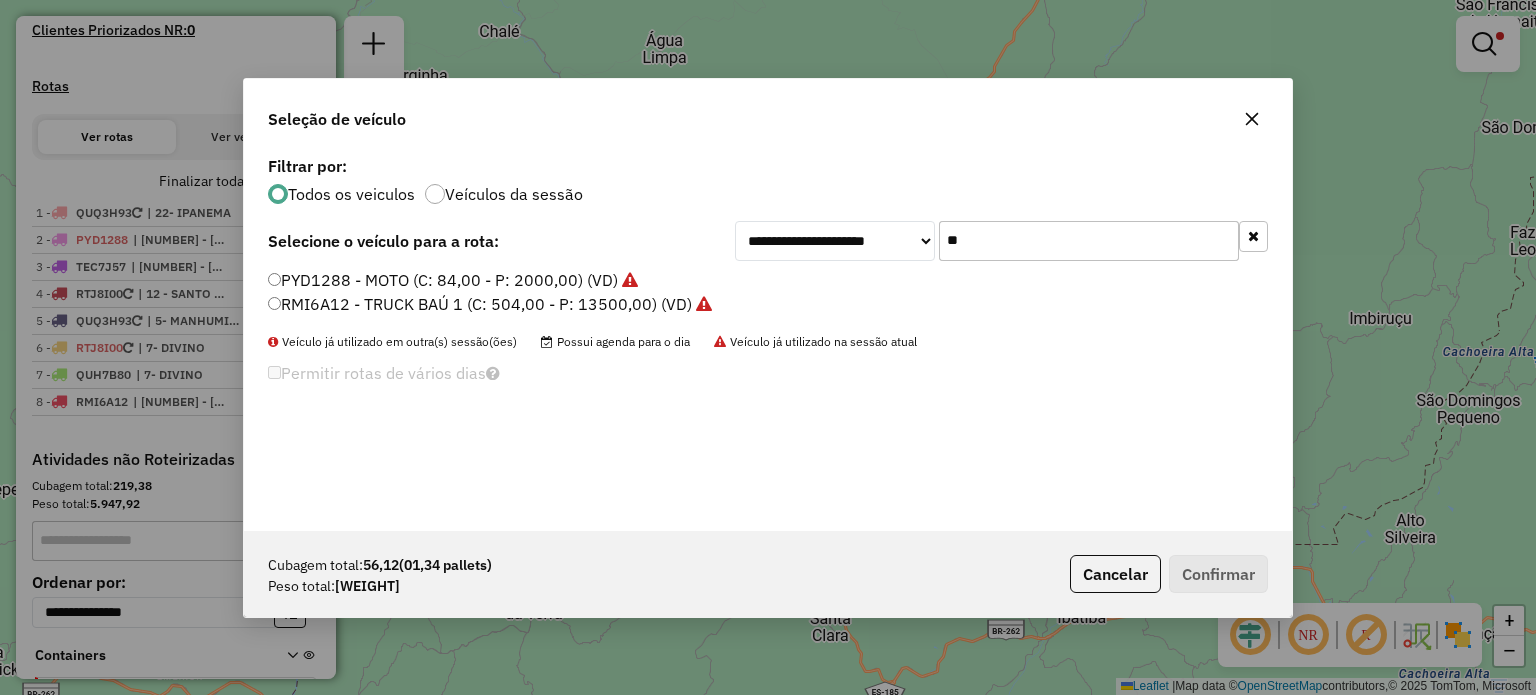 drag, startPoint x: 968, startPoint y: 235, endPoint x: 915, endPoint y: 242, distance: 53.460266 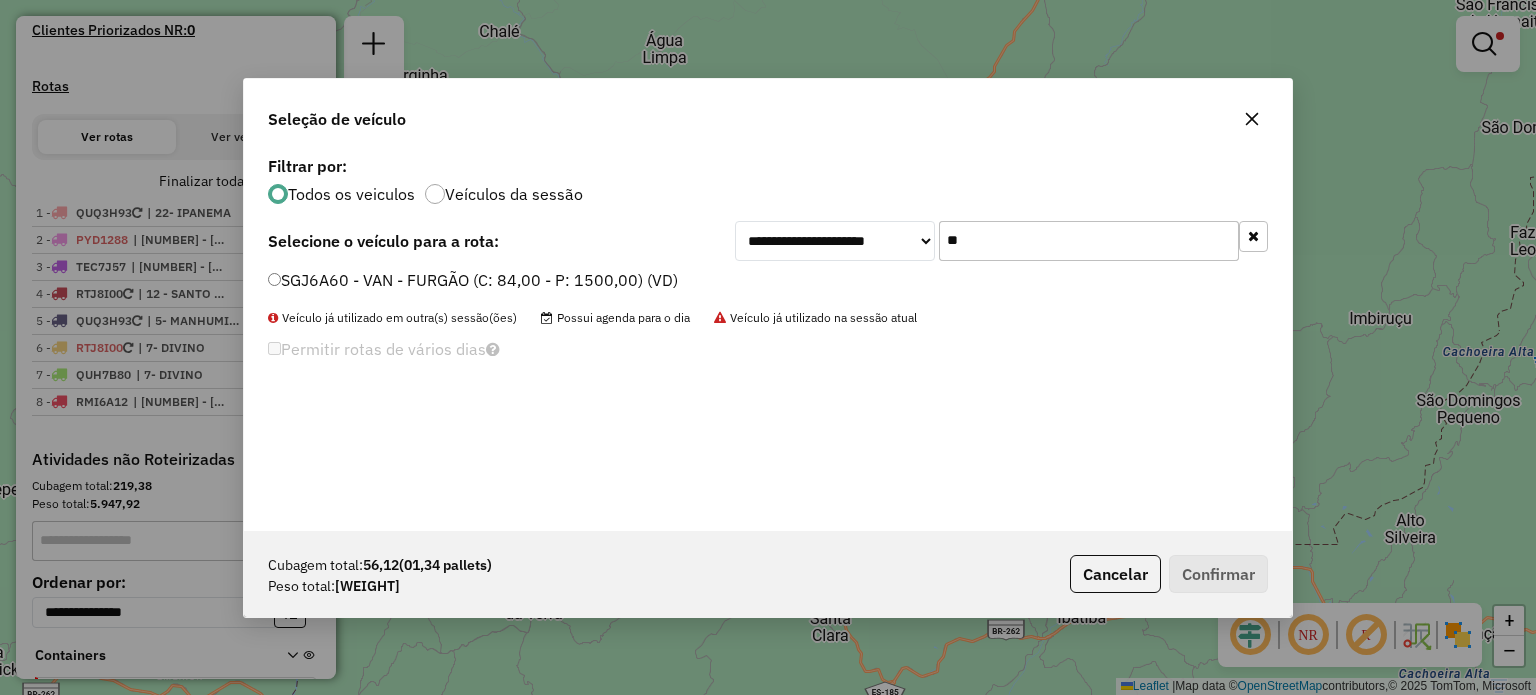 type on "**" 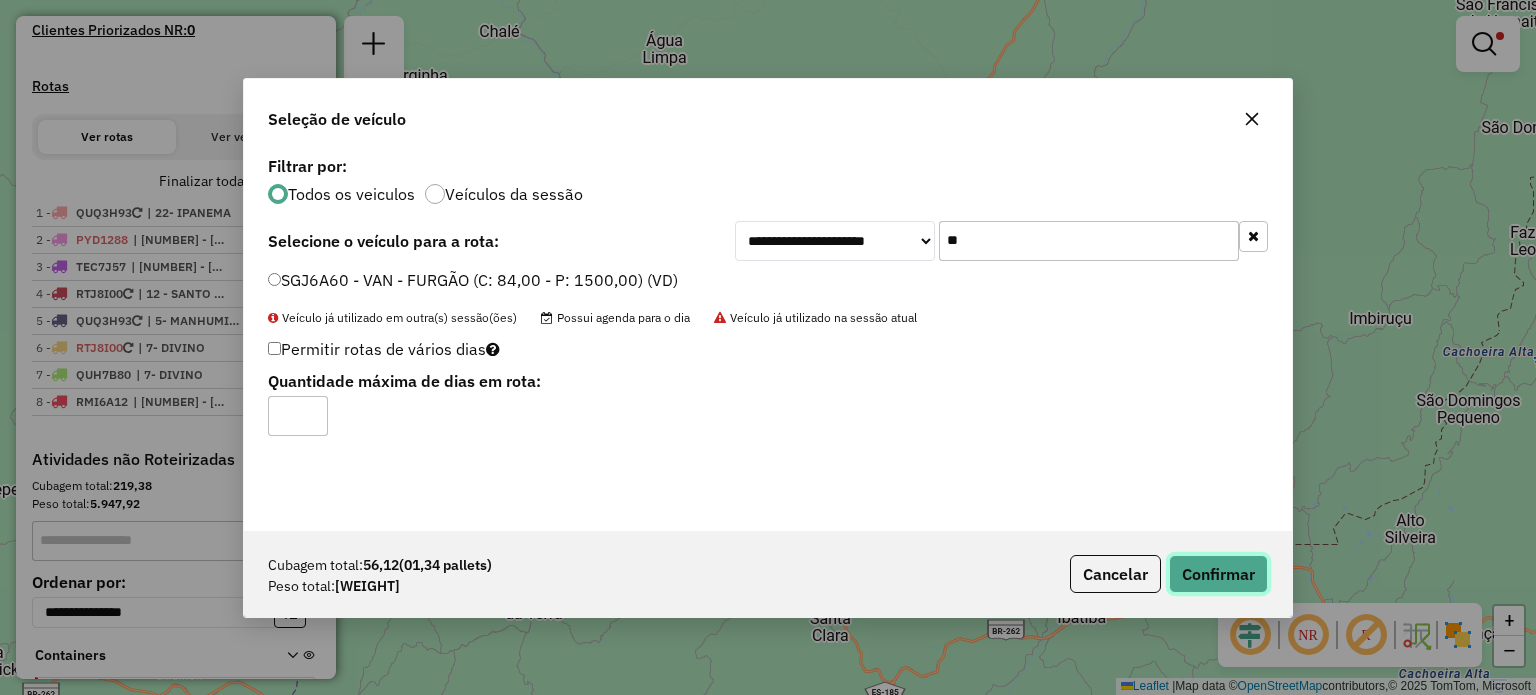 click on "Confirmar" 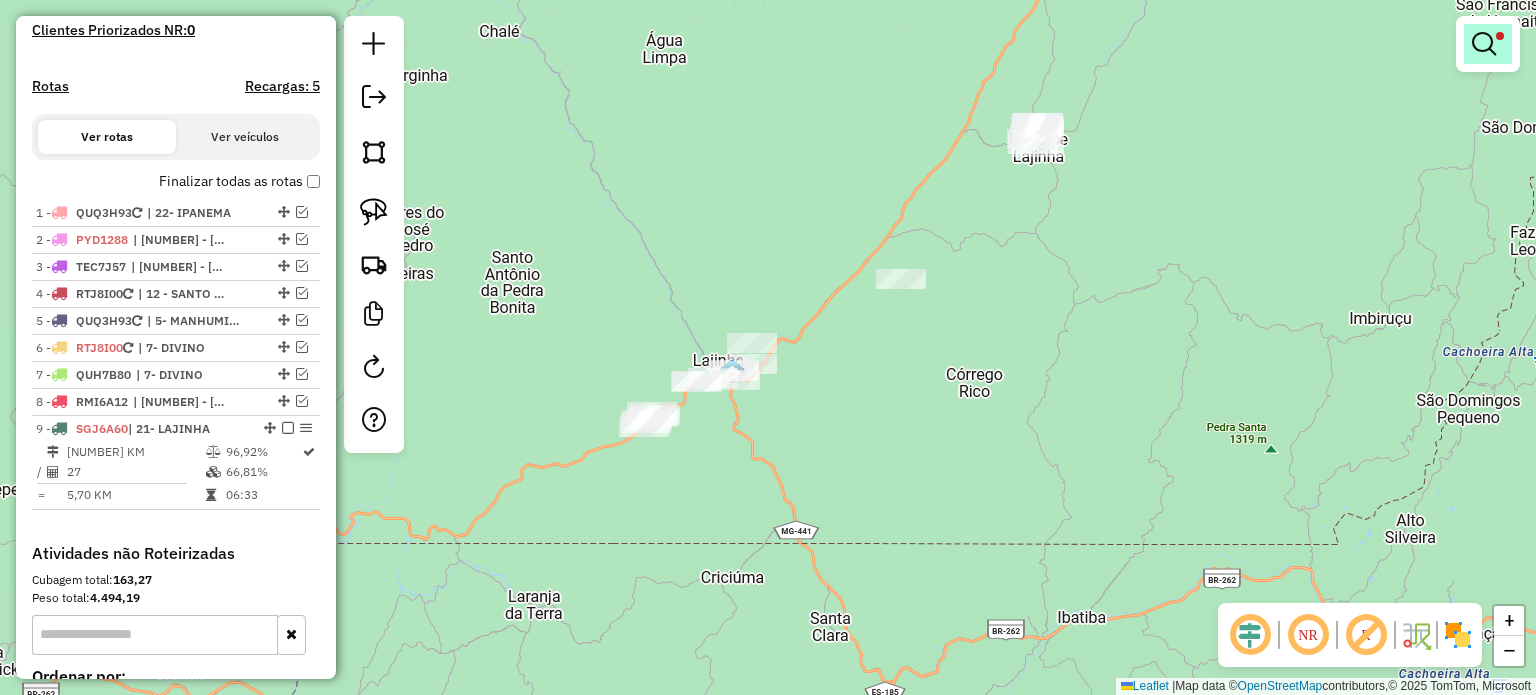 click at bounding box center (1484, 44) 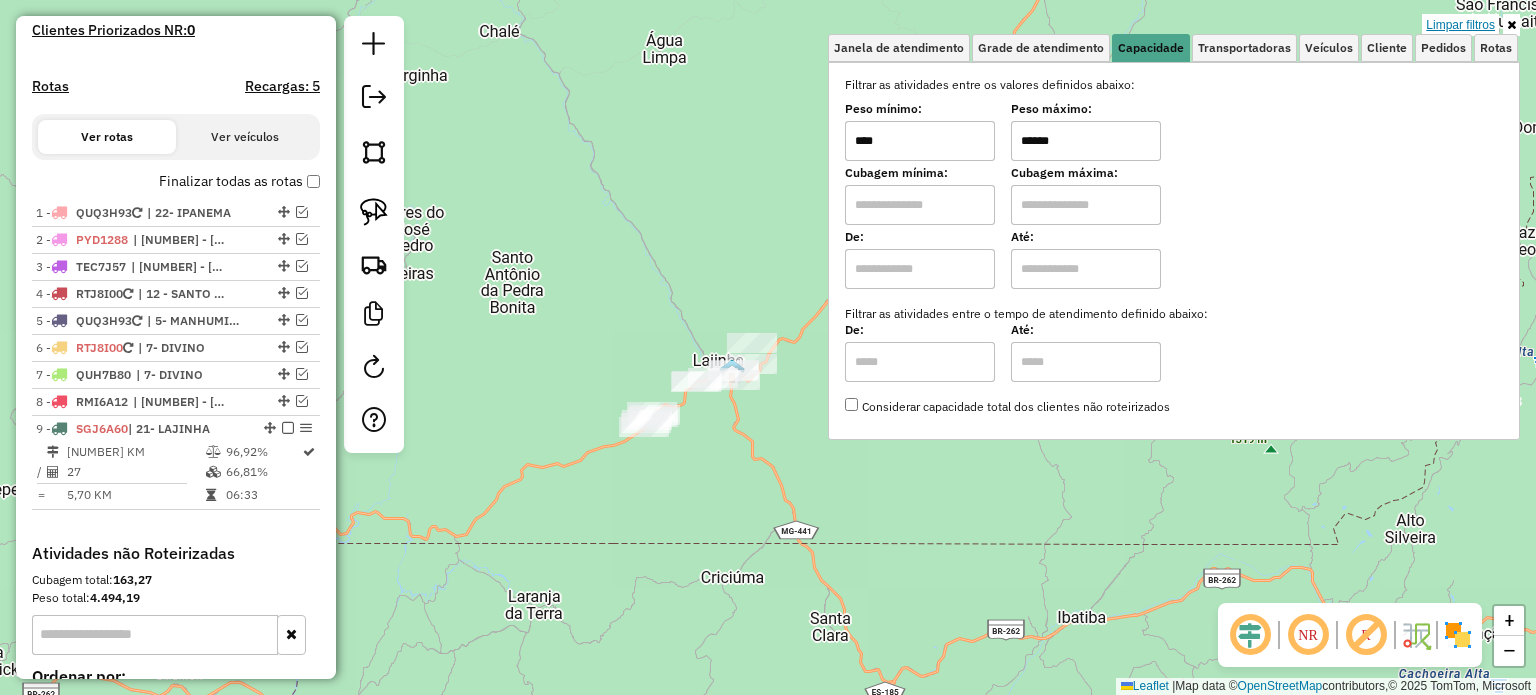 click on "Limpar filtros" at bounding box center (1460, 25) 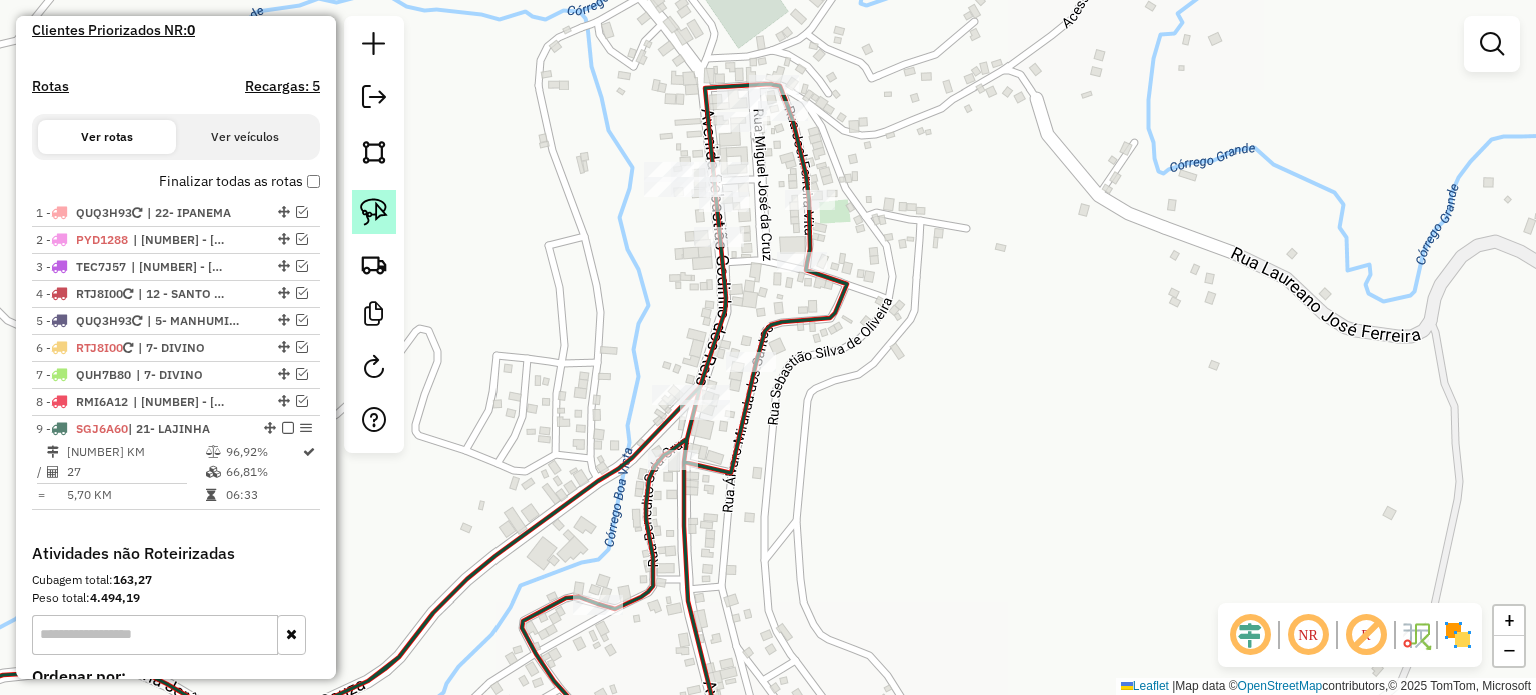 drag, startPoint x: 371, startPoint y: 214, endPoint x: 580, endPoint y: 168, distance: 214.00233 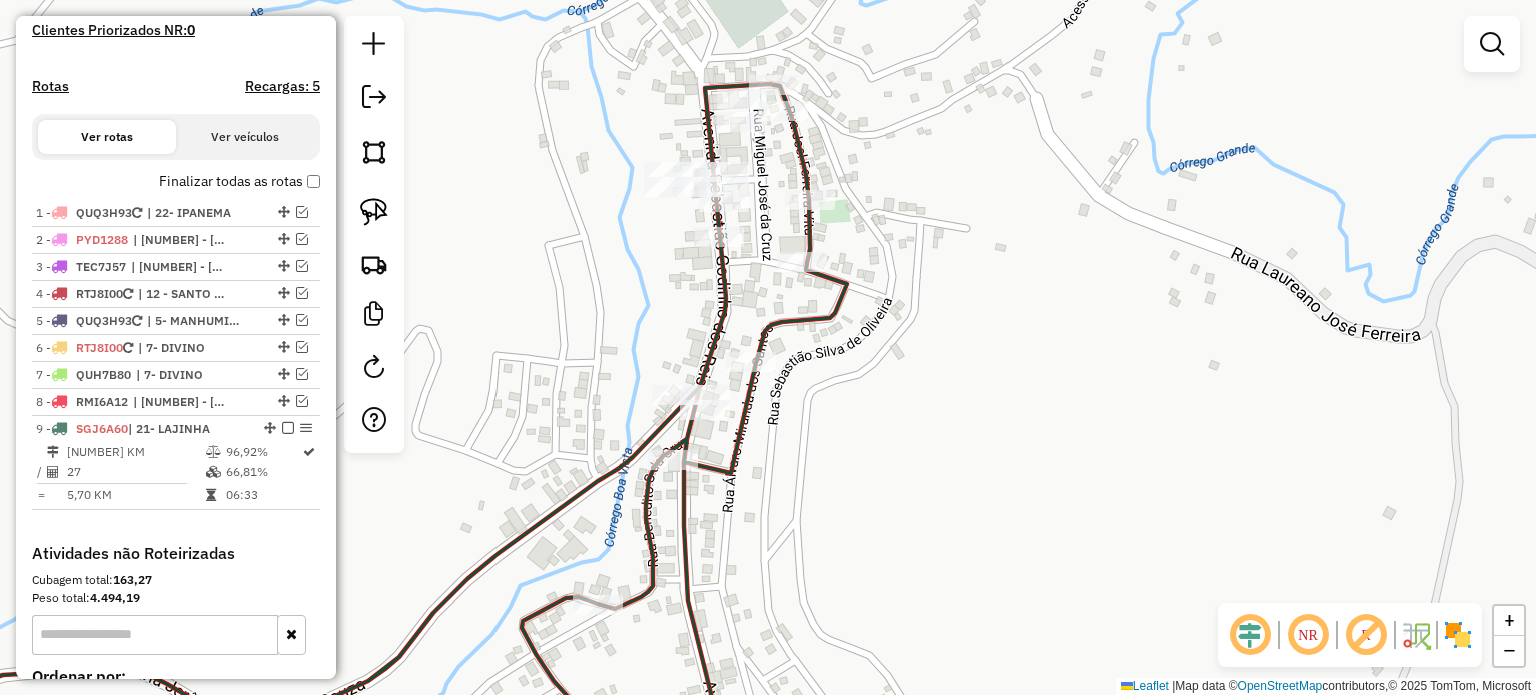 click 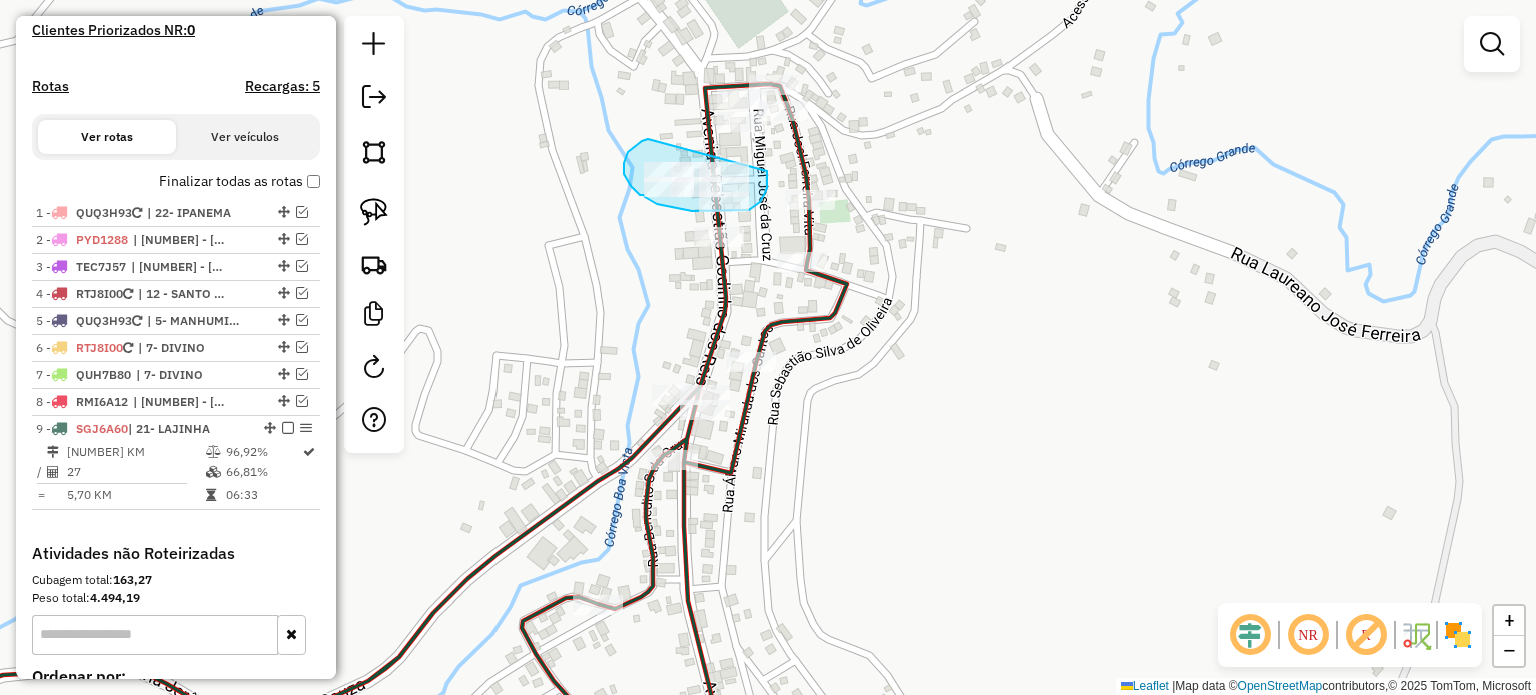 drag, startPoint x: 646, startPoint y: 140, endPoint x: 765, endPoint y: 167, distance: 122.02459 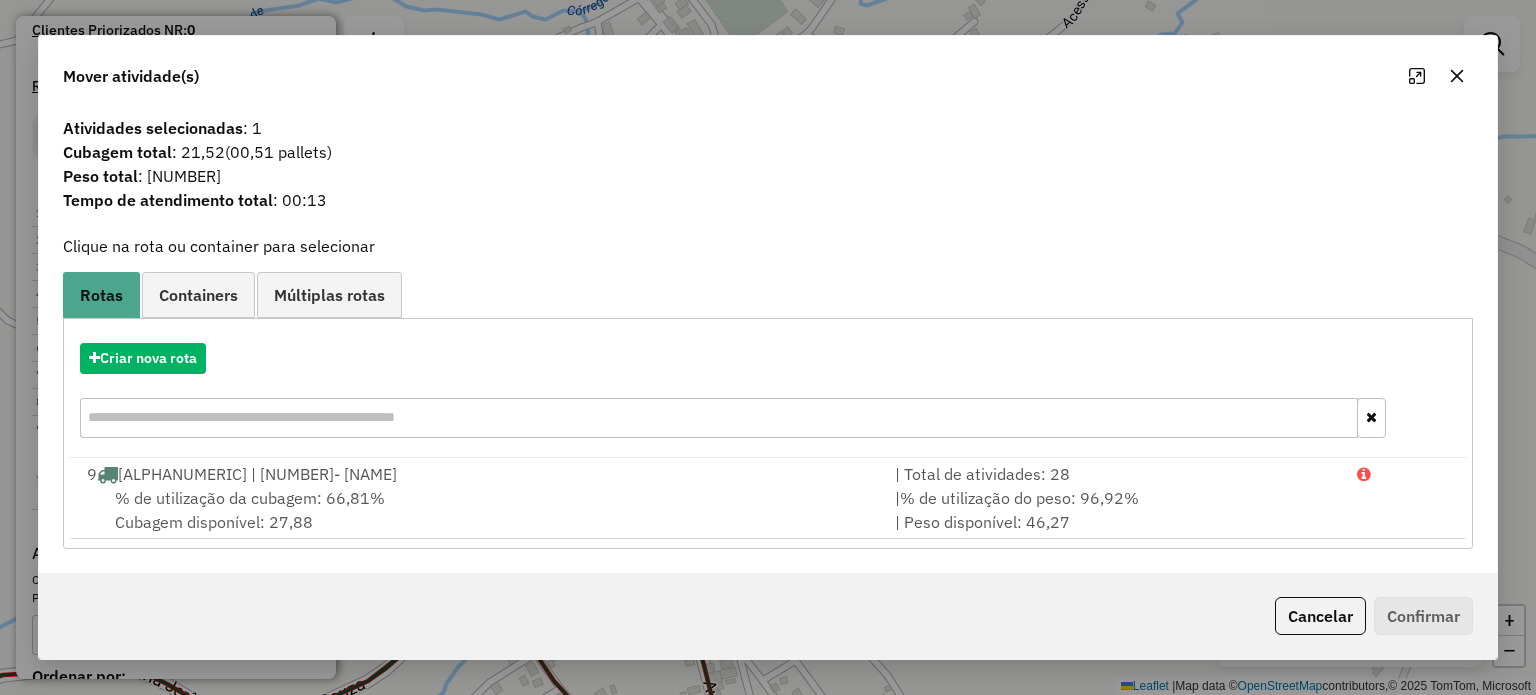 drag, startPoint x: 1314, startPoint y: 610, endPoint x: 1096, endPoint y: 546, distance: 227.20035 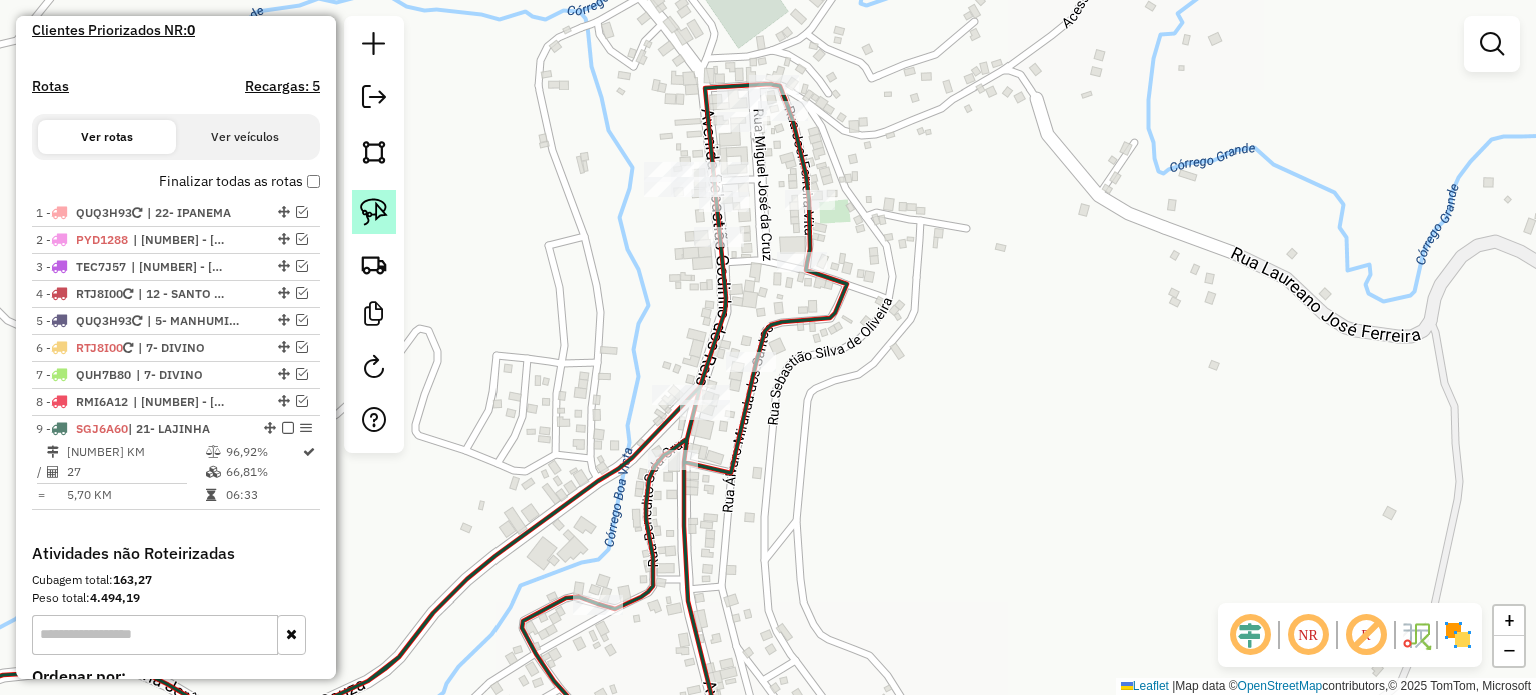 drag, startPoint x: 371, startPoint y: 207, endPoint x: 389, endPoint y: 215, distance: 19.697716 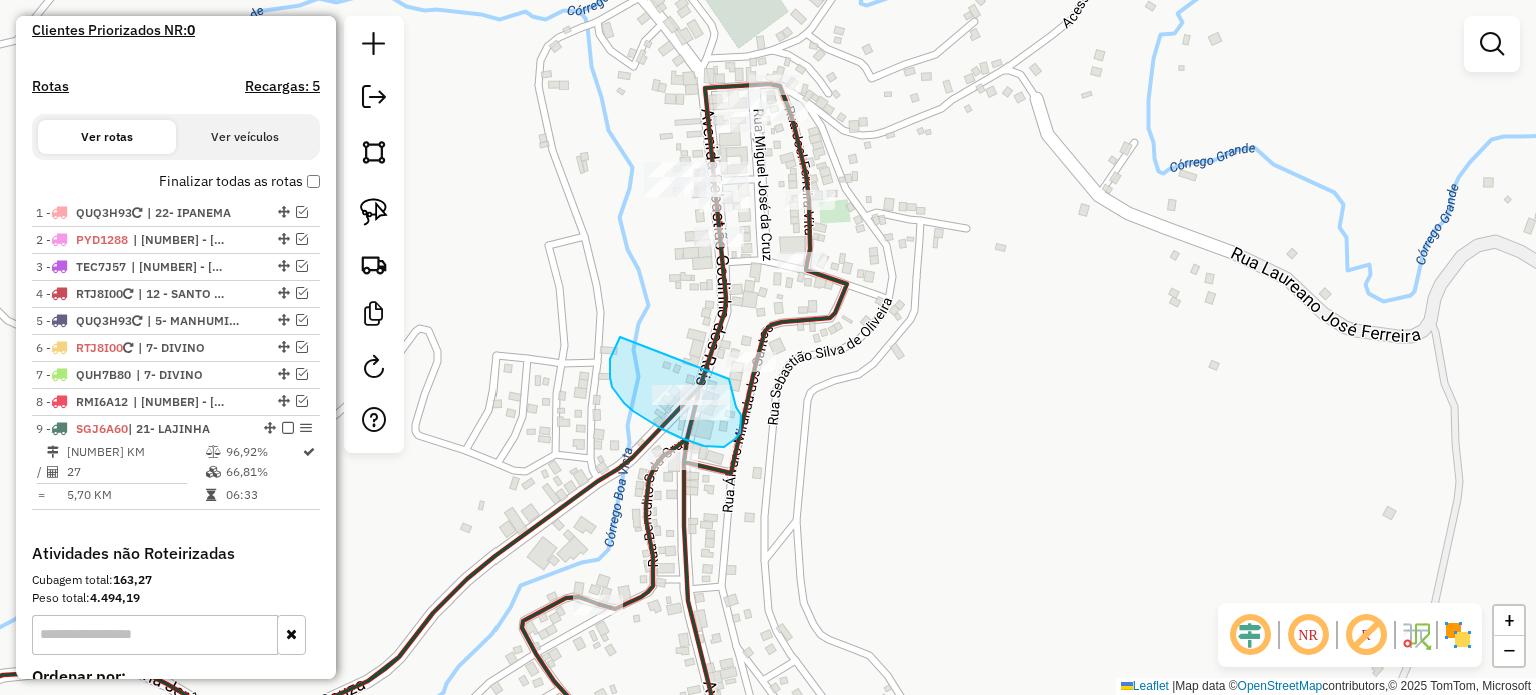 drag, startPoint x: 610, startPoint y: 359, endPoint x: 724, endPoint y: 377, distance: 115.41231 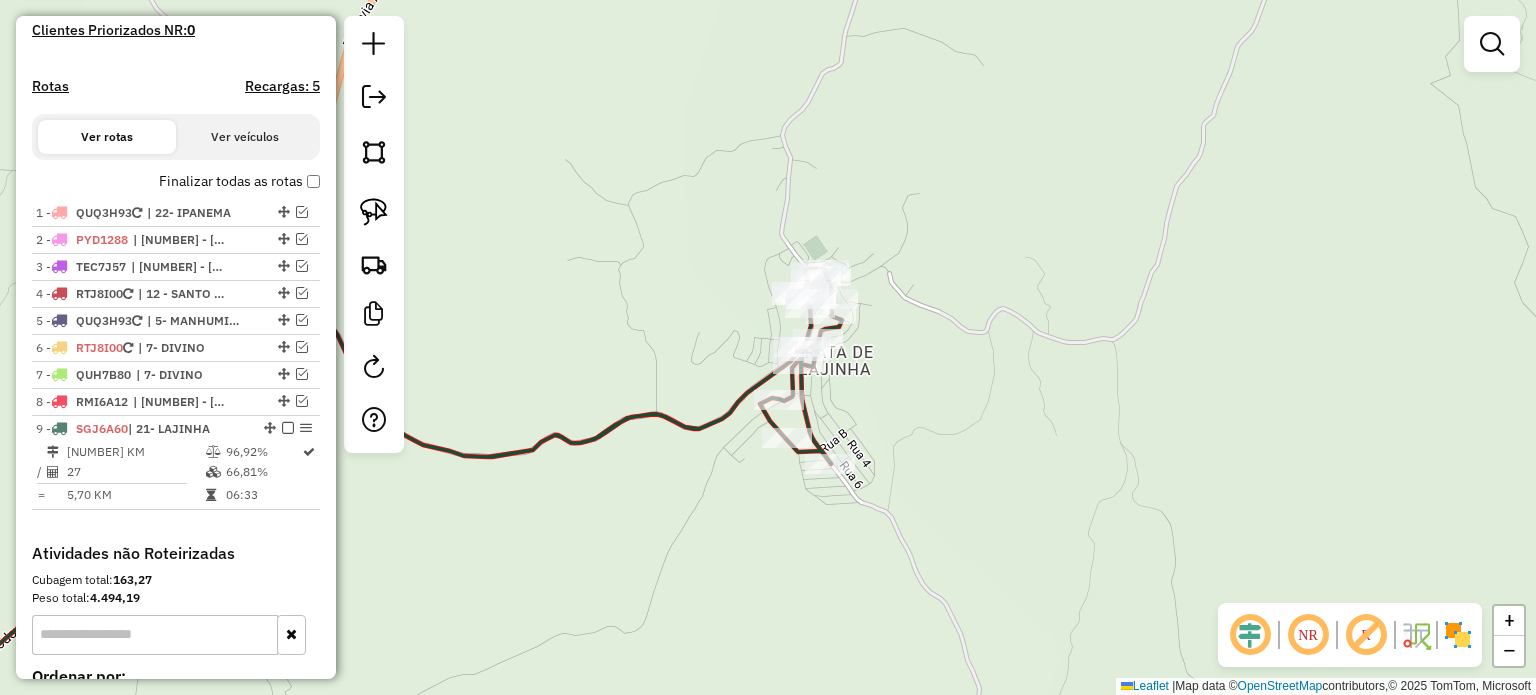 drag, startPoint x: 952, startPoint y: 436, endPoint x: 916, endPoint y: 327, distance: 114.791115 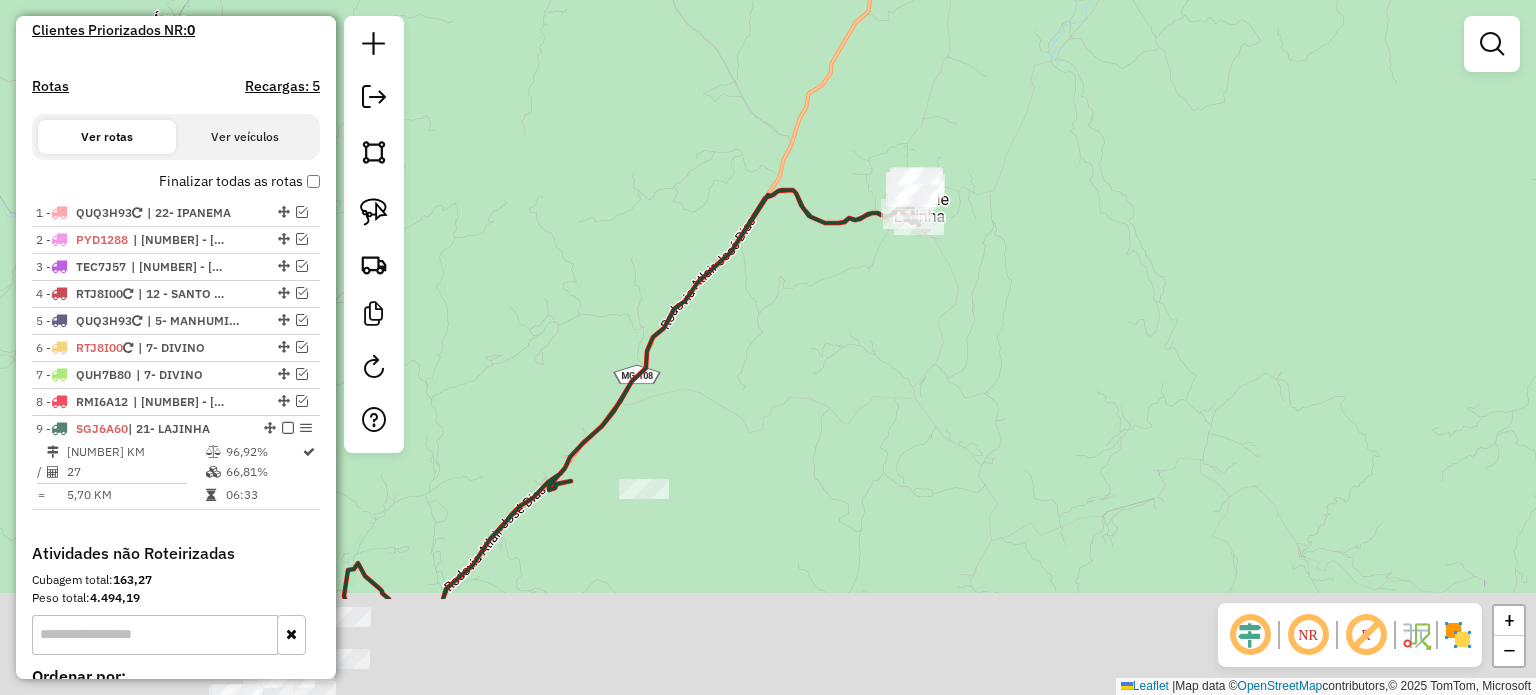 drag, startPoint x: 883, startPoint y: 488, endPoint x: 916, endPoint y: 316, distance: 175.13708 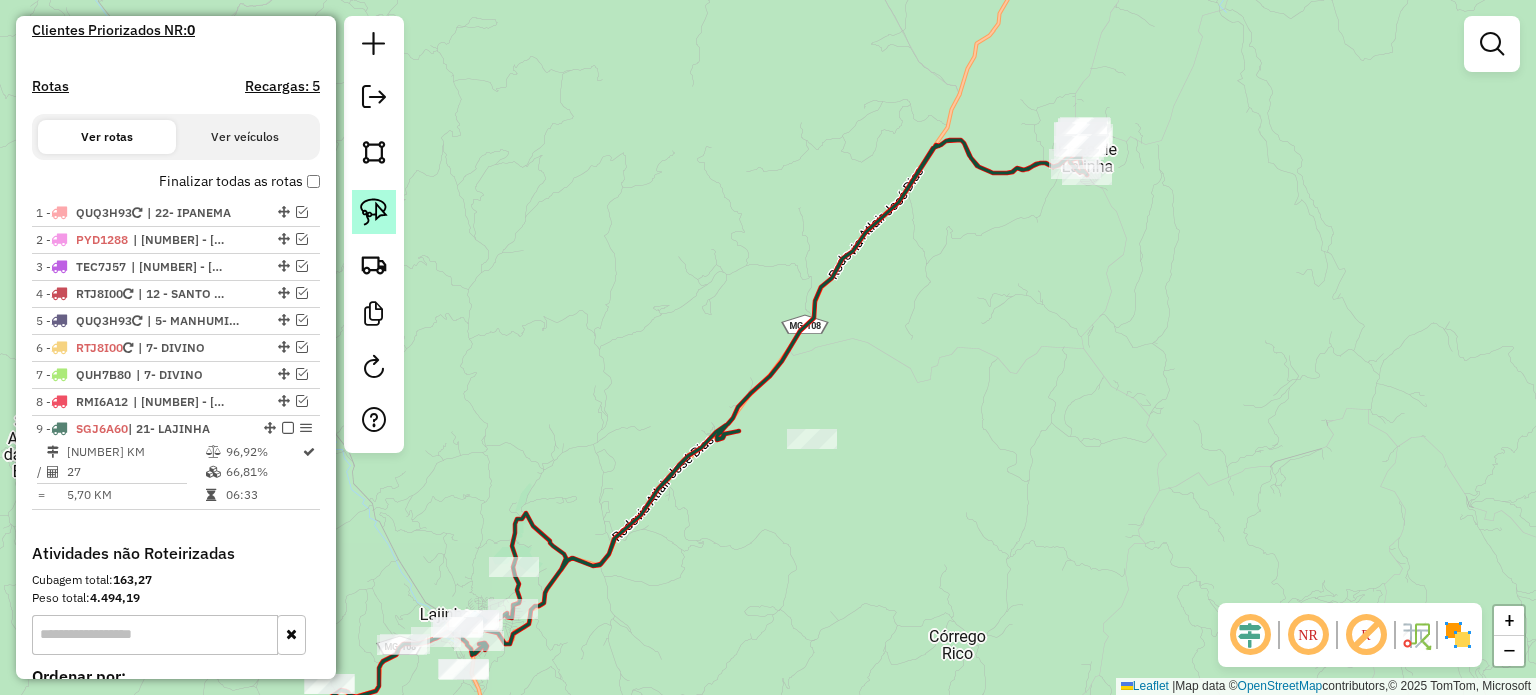 click 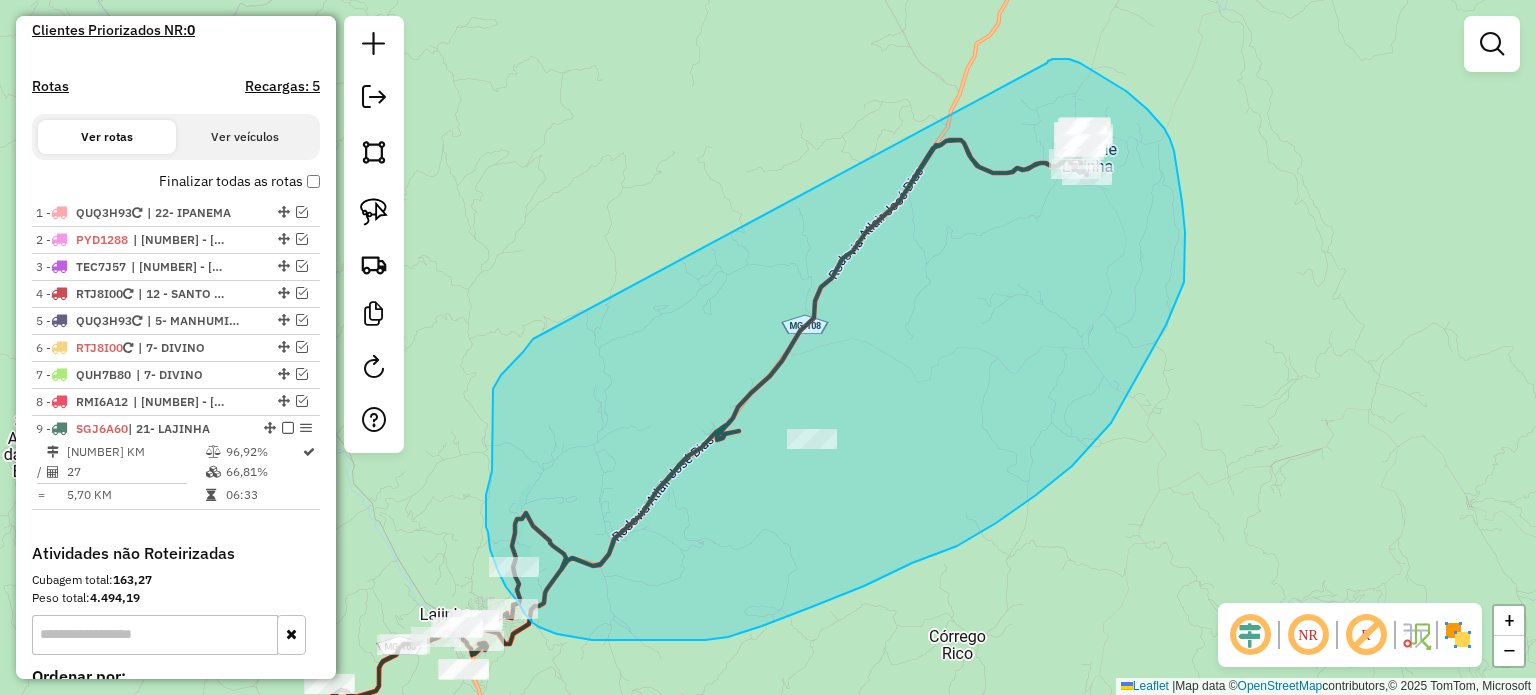 drag, startPoint x: 533, startPoint y: 339, endPoint x: 1046, endPoint y: 74, distance: 577.40283 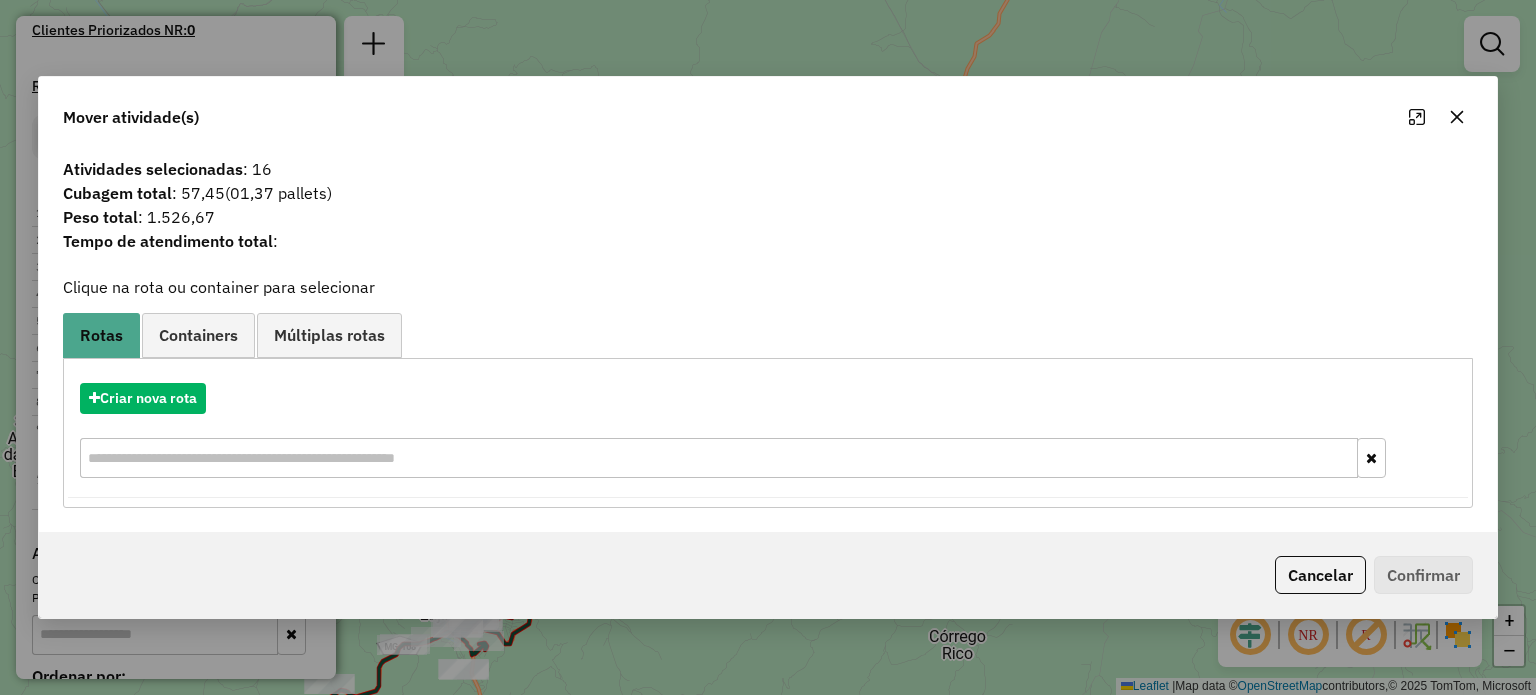 drag, startPoint x: 1335, startPoint y: 580, endPoint x: 1206, endPoint y: 533, distance: 137.2953 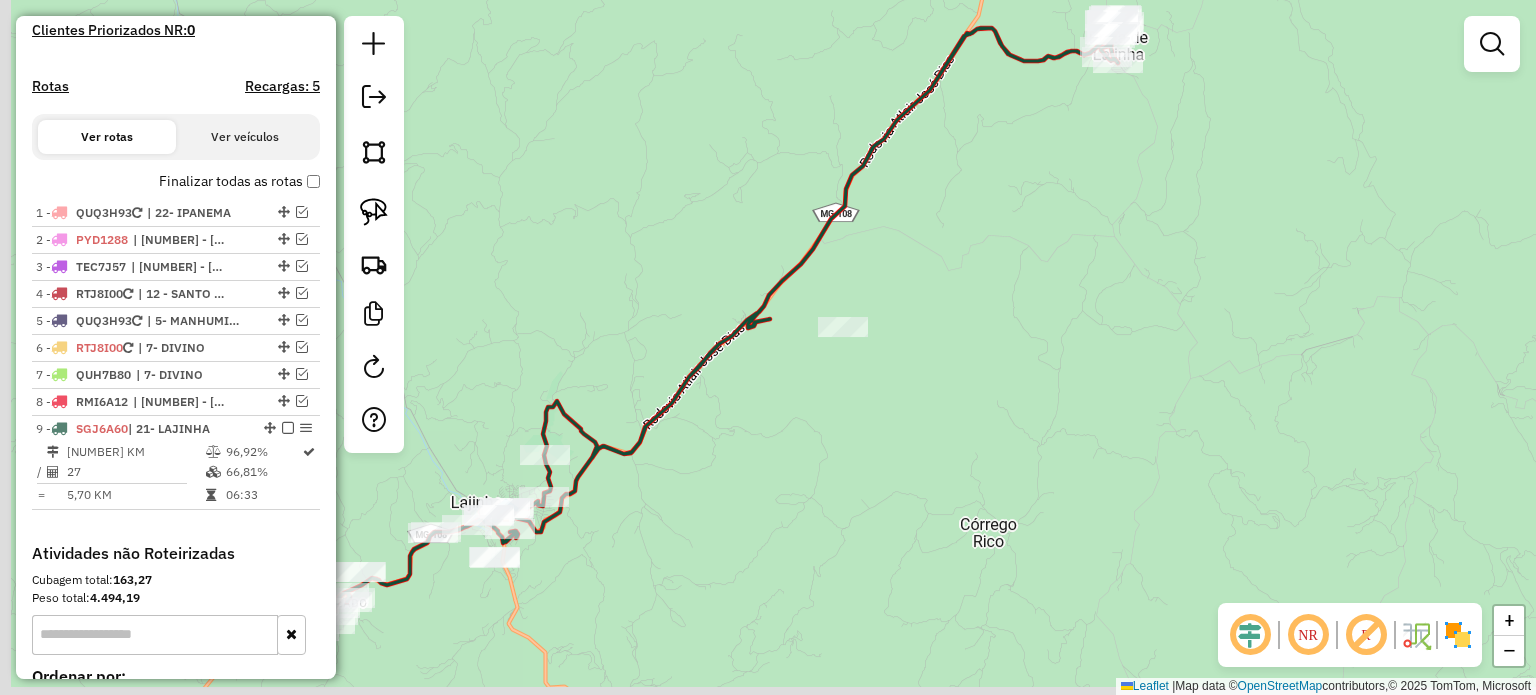 drag, startPoint x: 863, startPoint y: 531, endPoint x: 903, endPoint y: 335, distance: 200.04 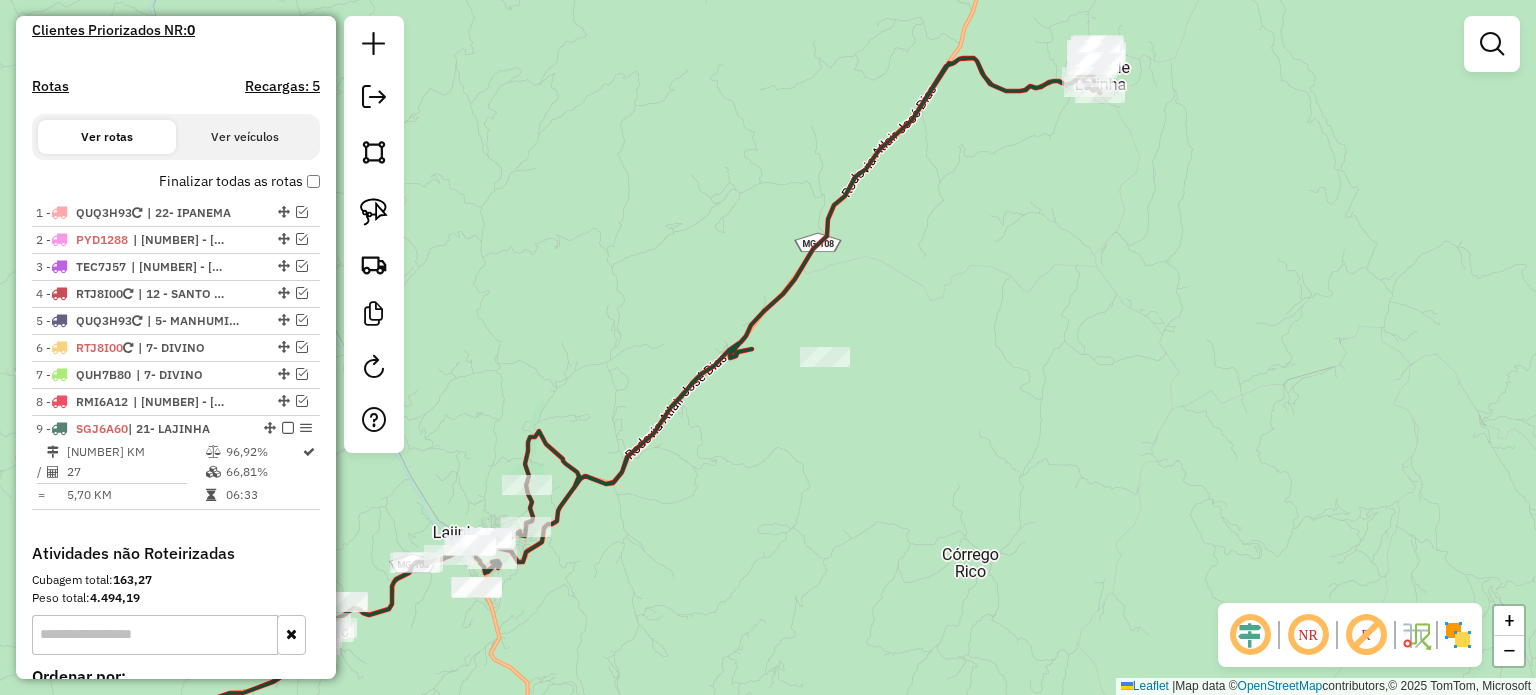 drag, startPoint x: 928, startPoint y: 339, endPoint x: 901, endPoint y: 453, distance: 117.15375 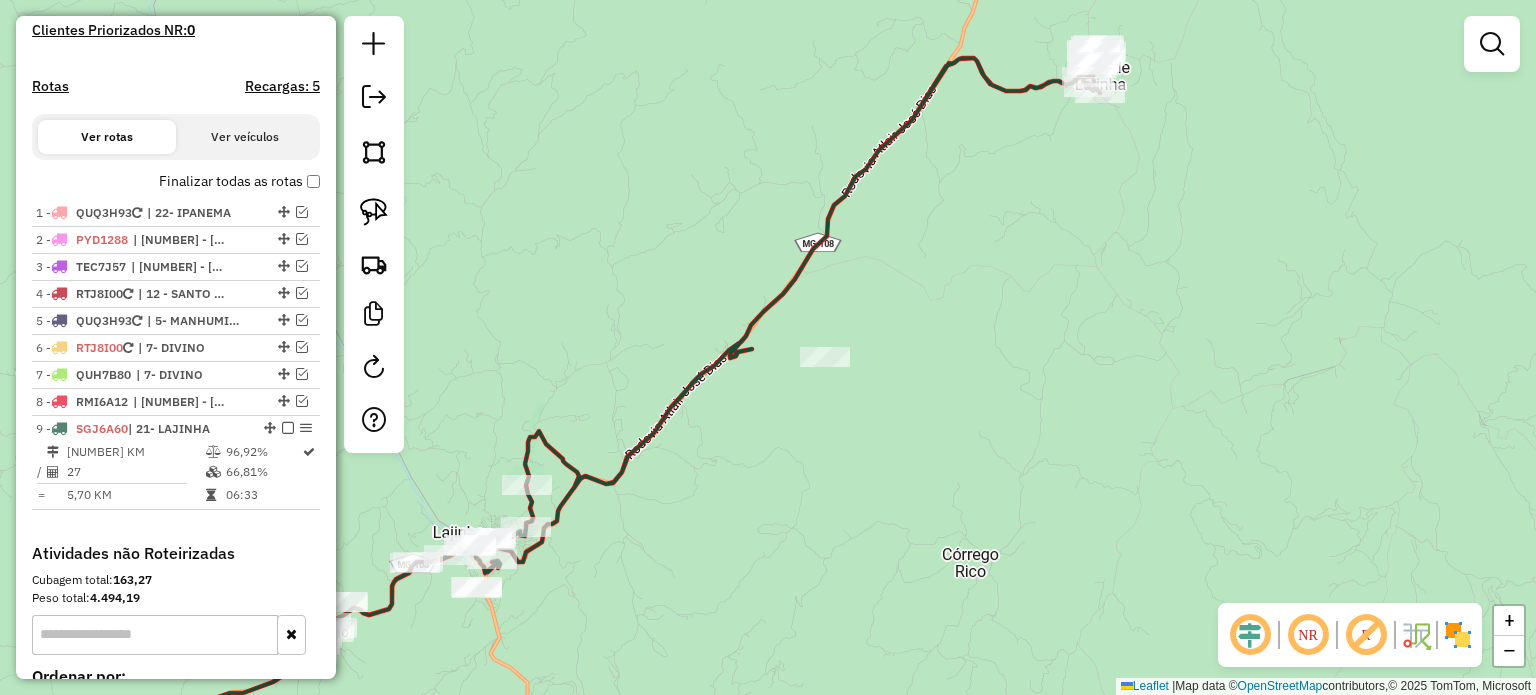 click on "Janela de atendimento Grade de atendimento Capacidade Transportadoras Veículos Cliente Pedidos  Rotas Selecione os dias de semana para filtrar as janelas de atendimento  Seg   Ter   Qua   Qui   Sex   Sáb   Dom  Informe o período da janela de atendimento: De: Até:  Filtrar exatamente a janela do cliente  Considerar janela de atendimento padrão  Selecione os dias de semana para filtrar as grades de atendimento  Seg   Ter   Qua   Qui   Sex   Sáb   Dom   Considerar clientes sem dia de atendimento cadastrado  Clientes fora do dia de atendimento selecionado Filtrar as atividades entre os valores definidos abaixo:  Peso mínimo:   Peso máximo:   Cubagem mínima:   Cubagem máxima:   De:   Até:  Filtrar as atividades entre o tempo de atendimento definido abaixo:  De:   Até:   Considerar capacidade total dos clientes não roteirizados Transportadora: Selecione um ou mais itens Tipo de veículo: Selecione um ou mais itens Veículo: Selecione um ou mais itens Motorista: Selecione um ou mais itens Nome: Rótulo:" 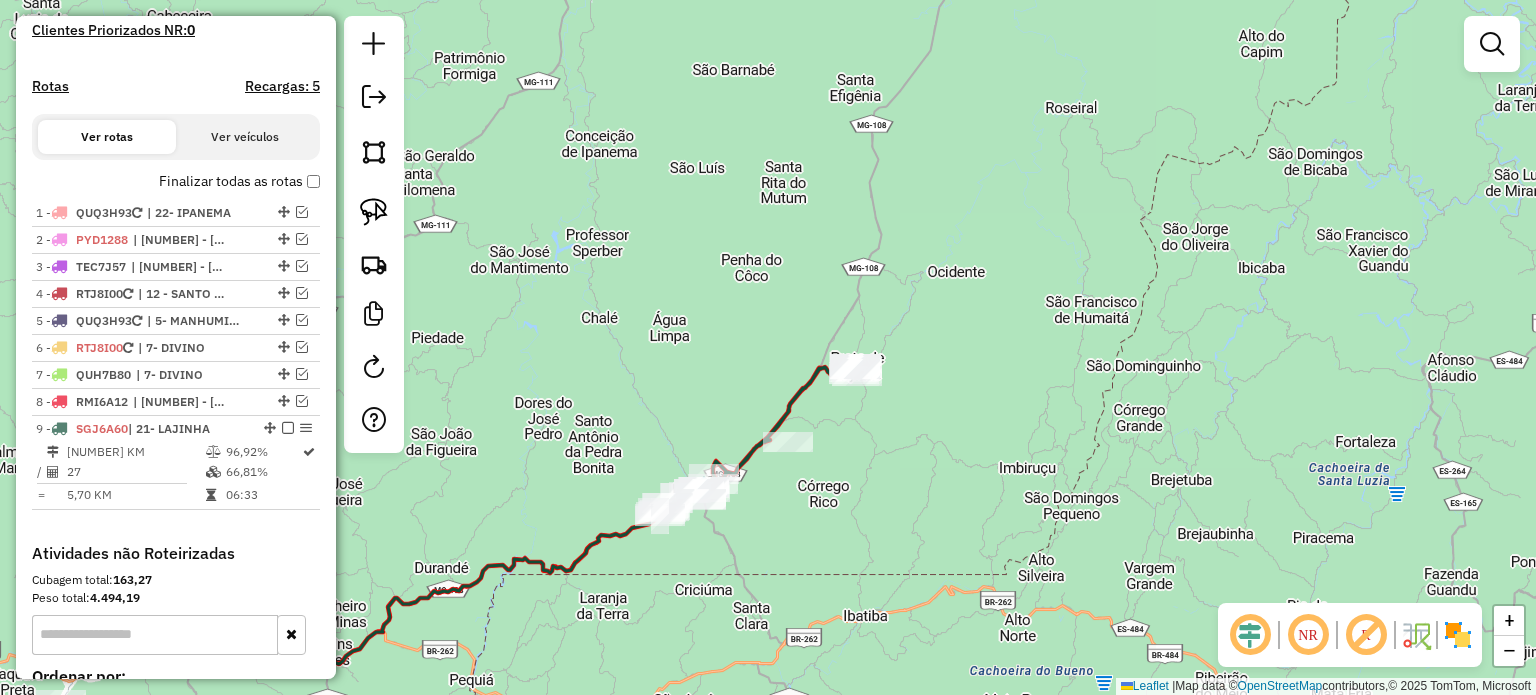 drag, startPoint x: 756, startPoint y: 561, endPoint x: 831, endPoint y: 507, distance: 92.417534 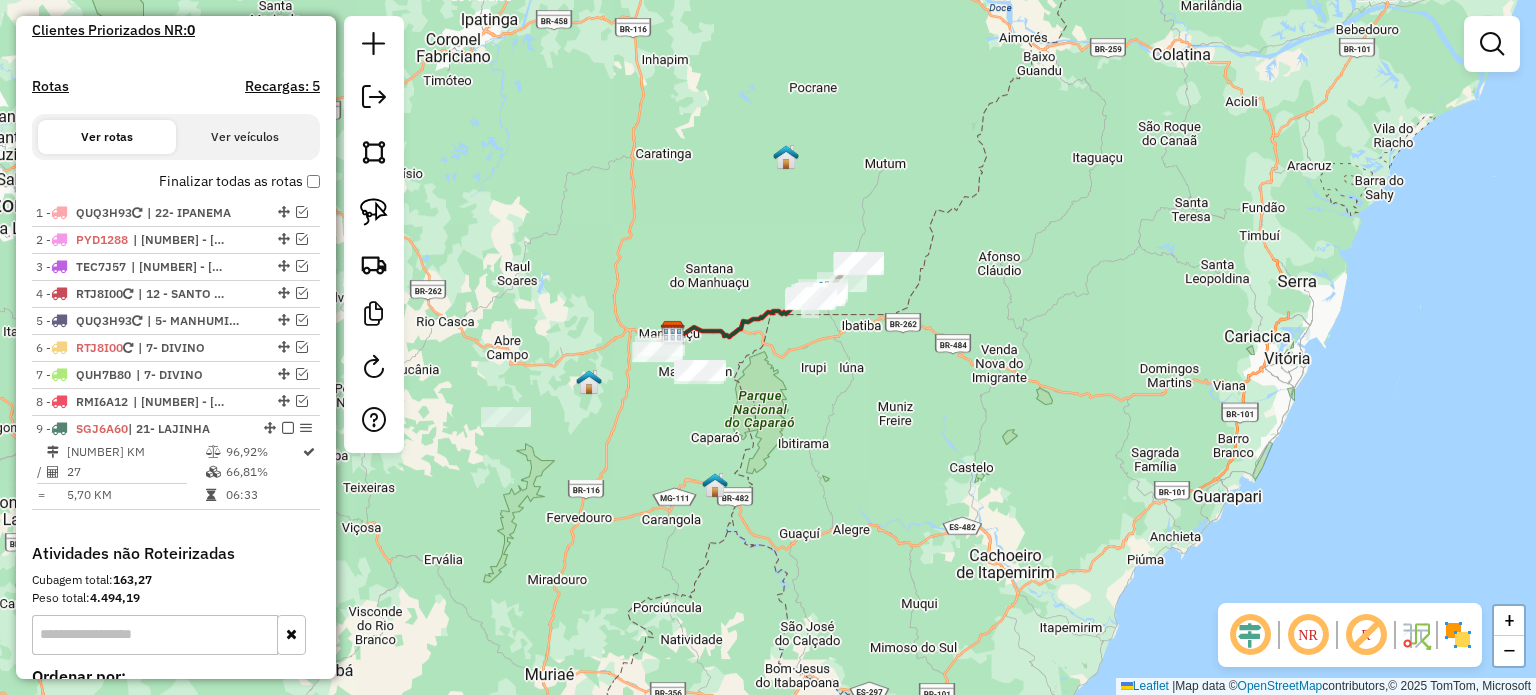 drag, startPoint x: 771, startPoint y: 579, endPoint x: 852, endPoint y: 319, distance: 272.32516 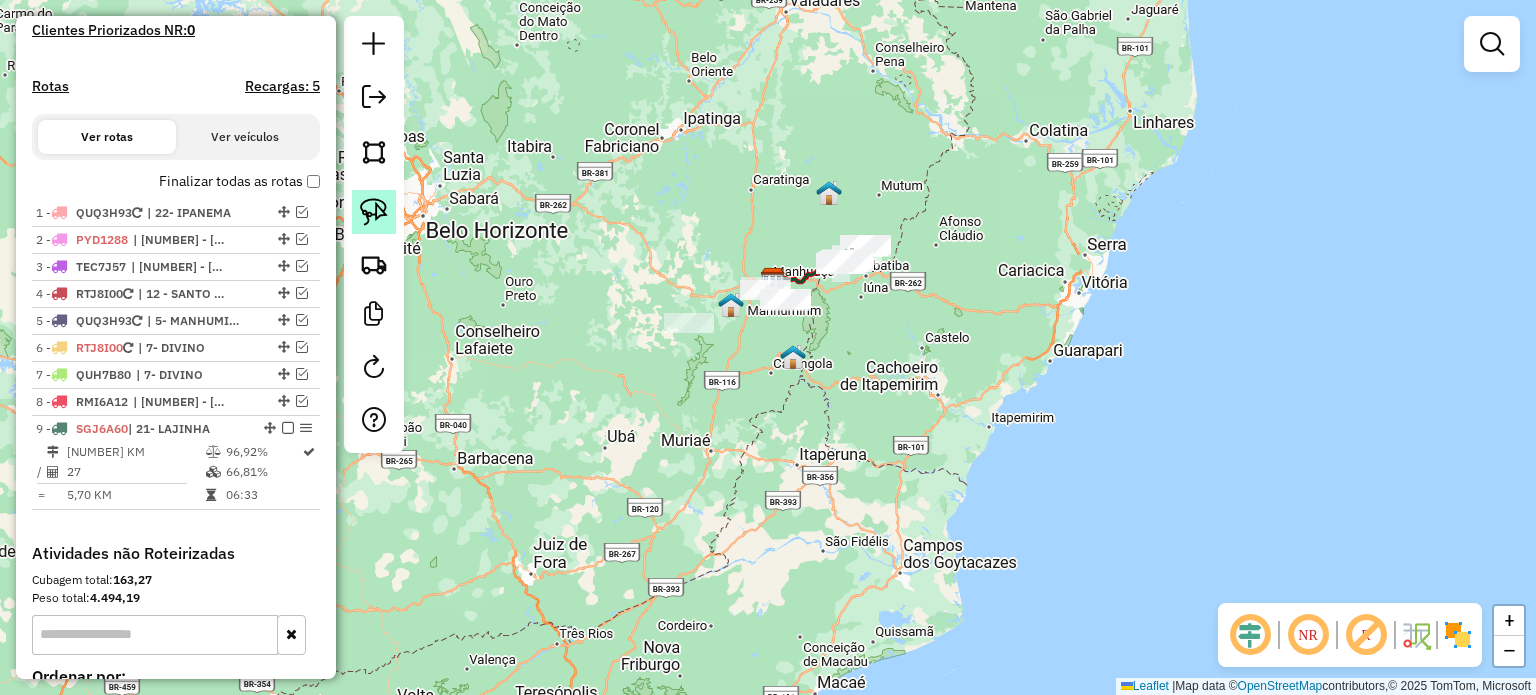 drag, startPoint x: 372, startPoint y: 216, endPoint x: 488, endPoint y: 237, distance: 117.88554 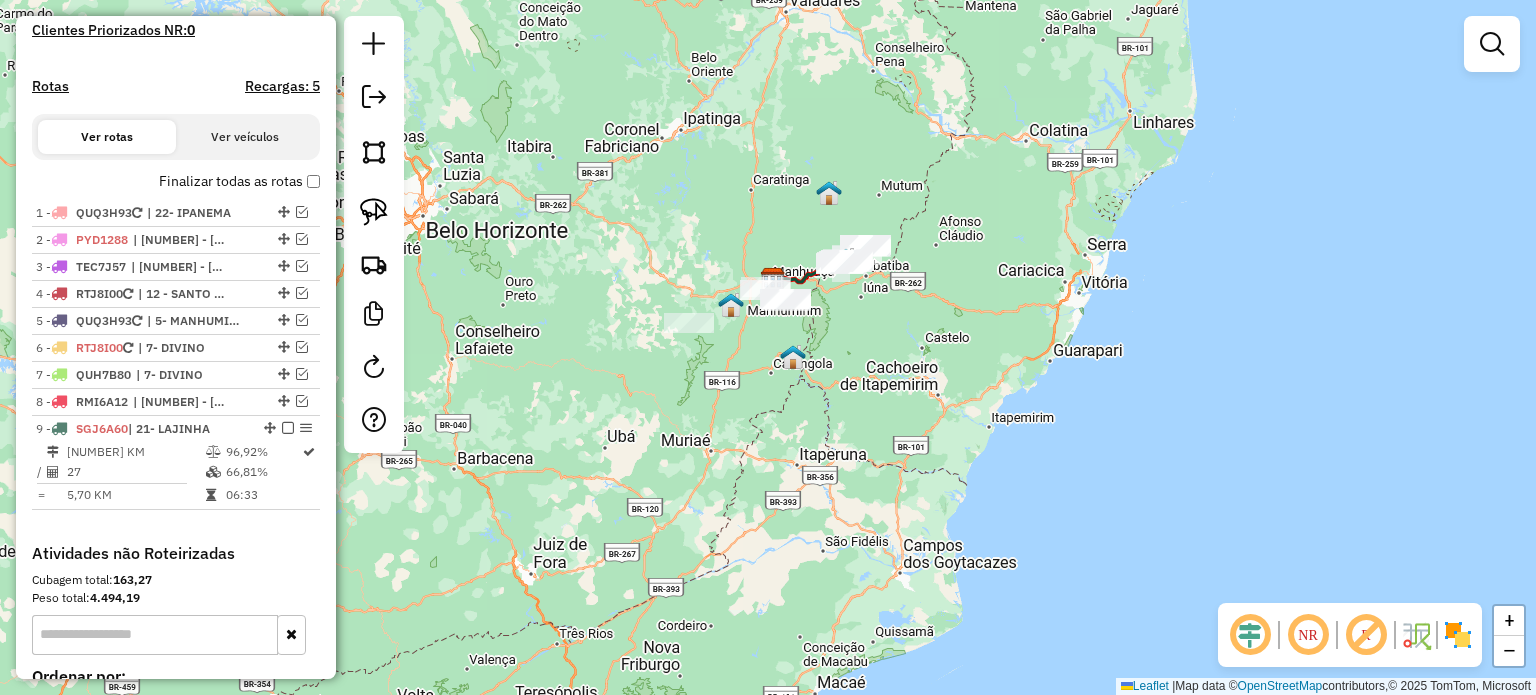 click 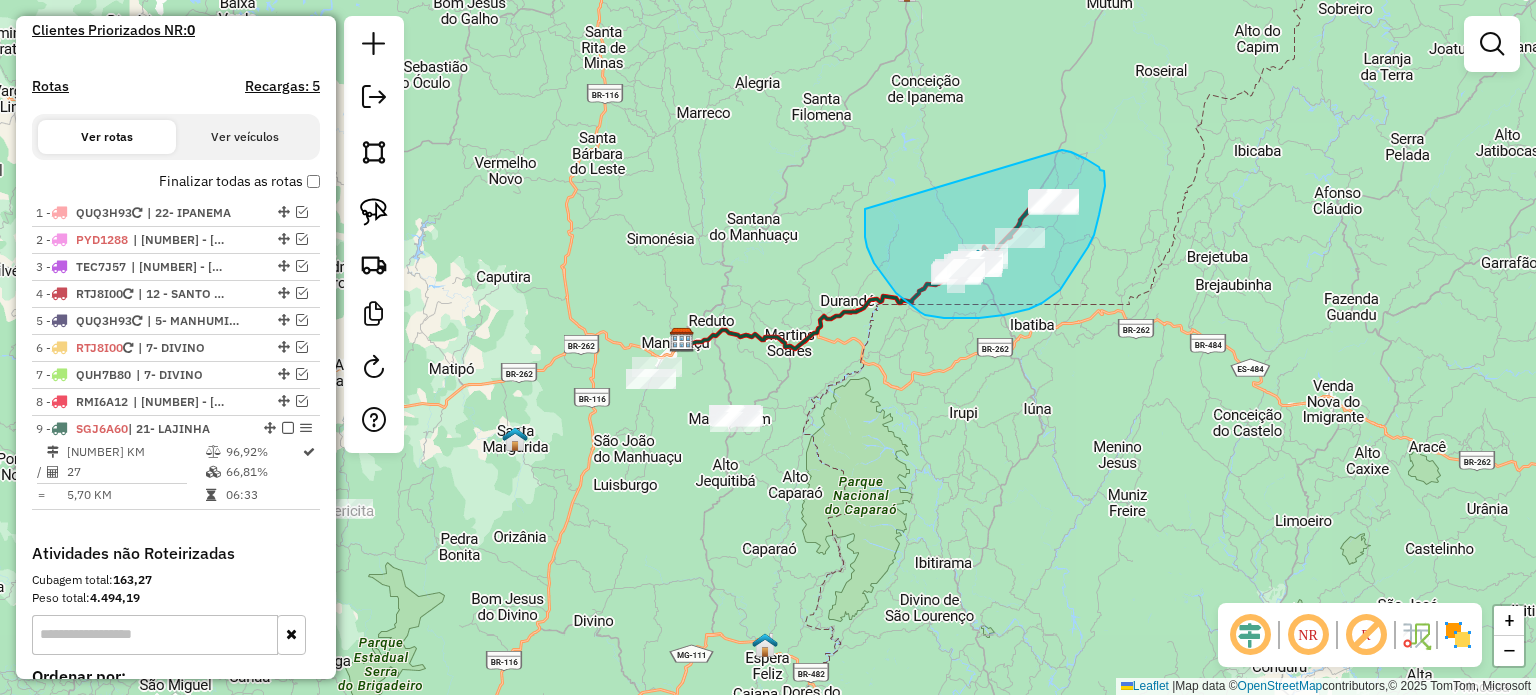 drag, startPoint x: 865, startPoint y: 222, endPoint x: 1045, endPoint y: 155, distance: 192.0651 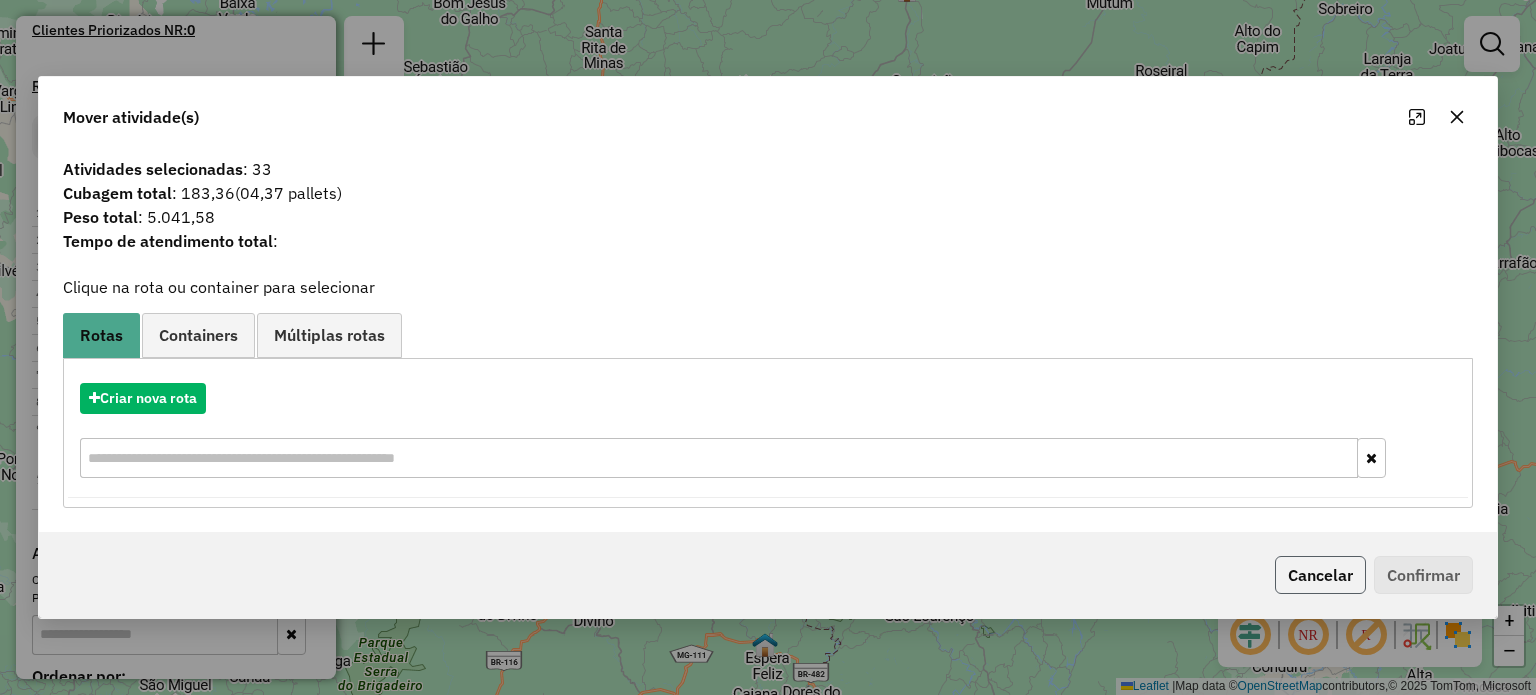 click on "Cancelar" 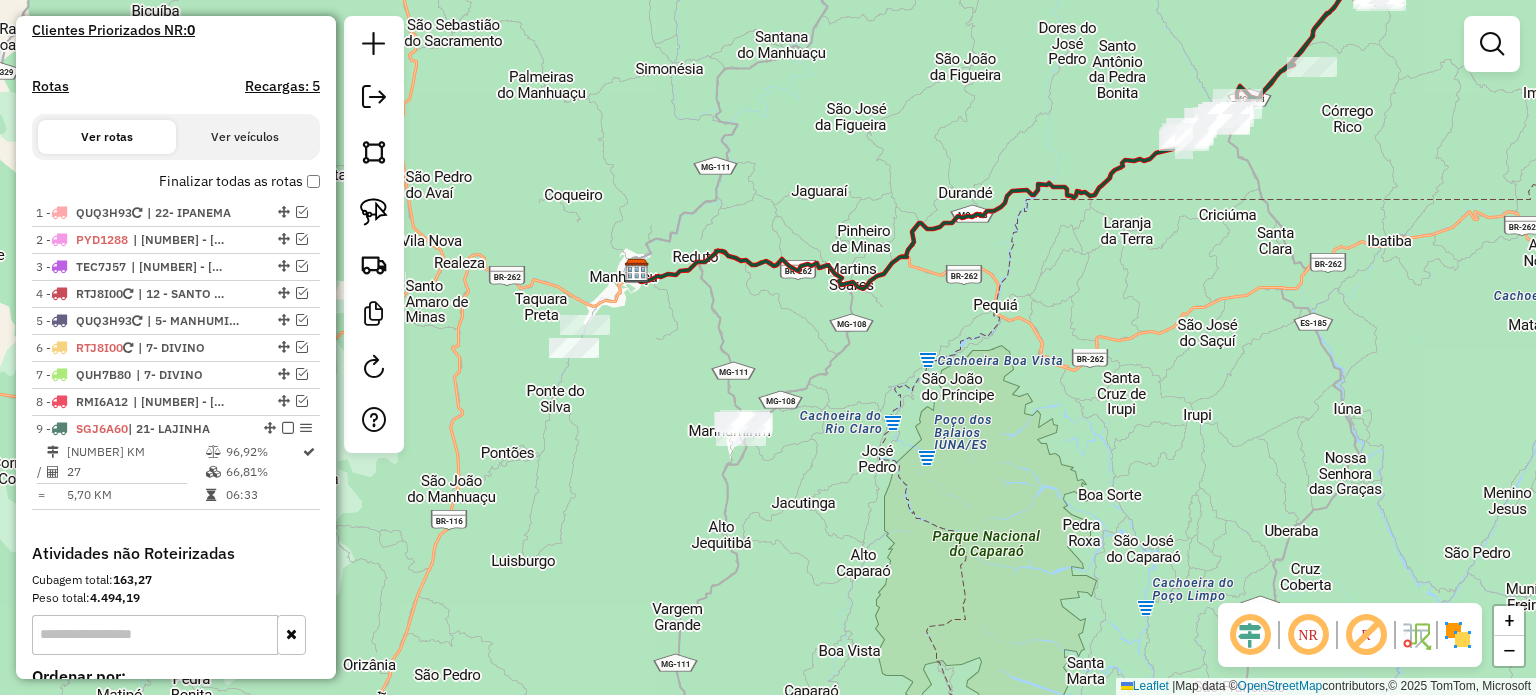 drag, startPoint x: 1210, startPoint y: 248, endPoint x: 968, endPoint y: 387, distance: 279.07883 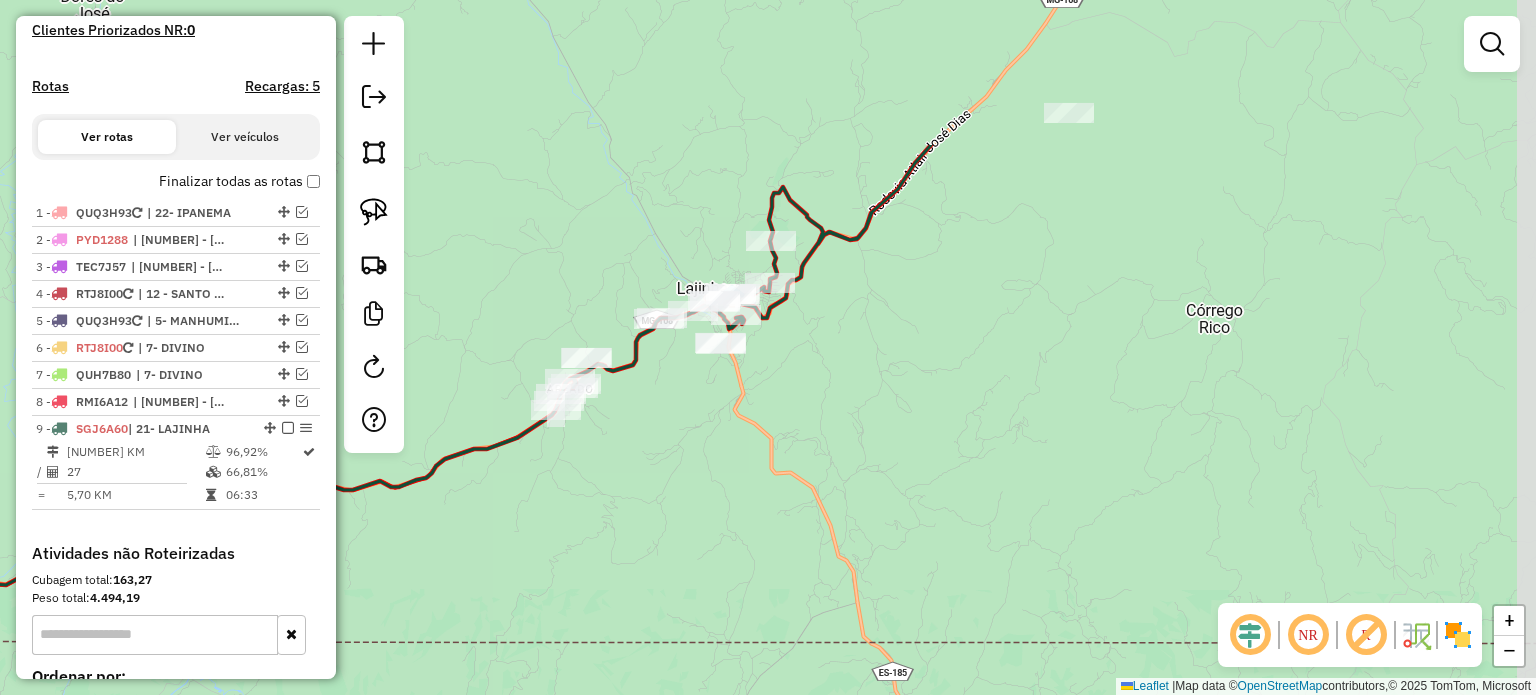 drag, startPoint x: 831, startPoint y: 257, endPoint x: 659, endPoint y: 465, distance: 269.9037 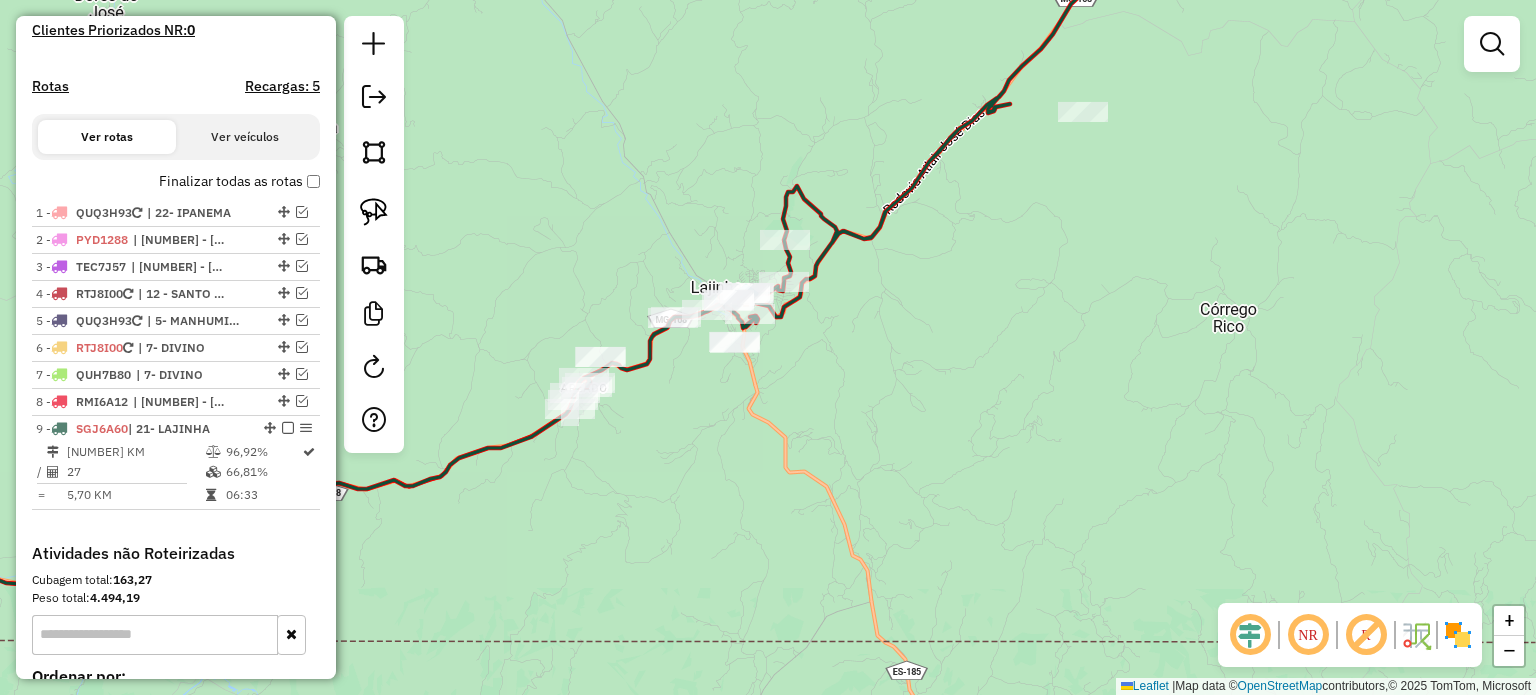 drag, startPoint x: 673, startPoint y: 483, endPoint x: 759, endPoint y: 470, distance: 86.977005 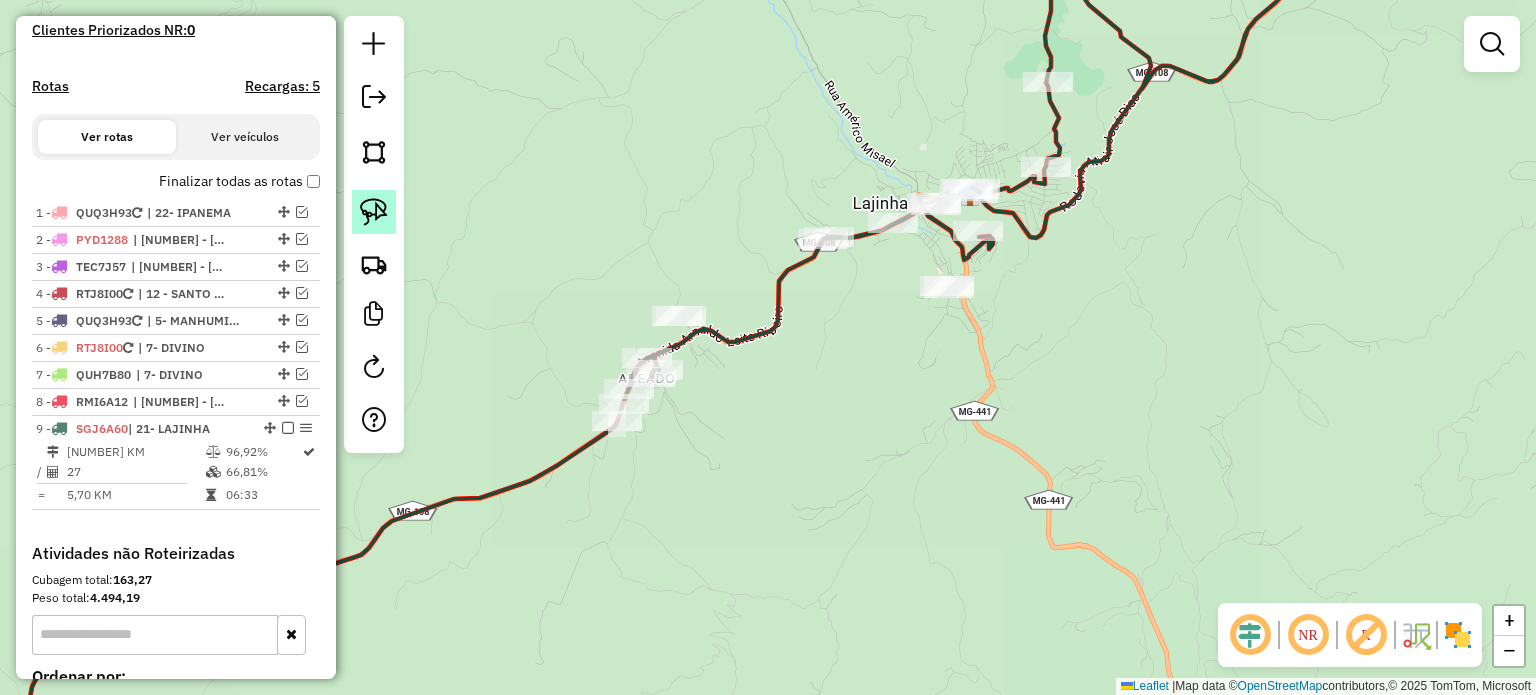 click 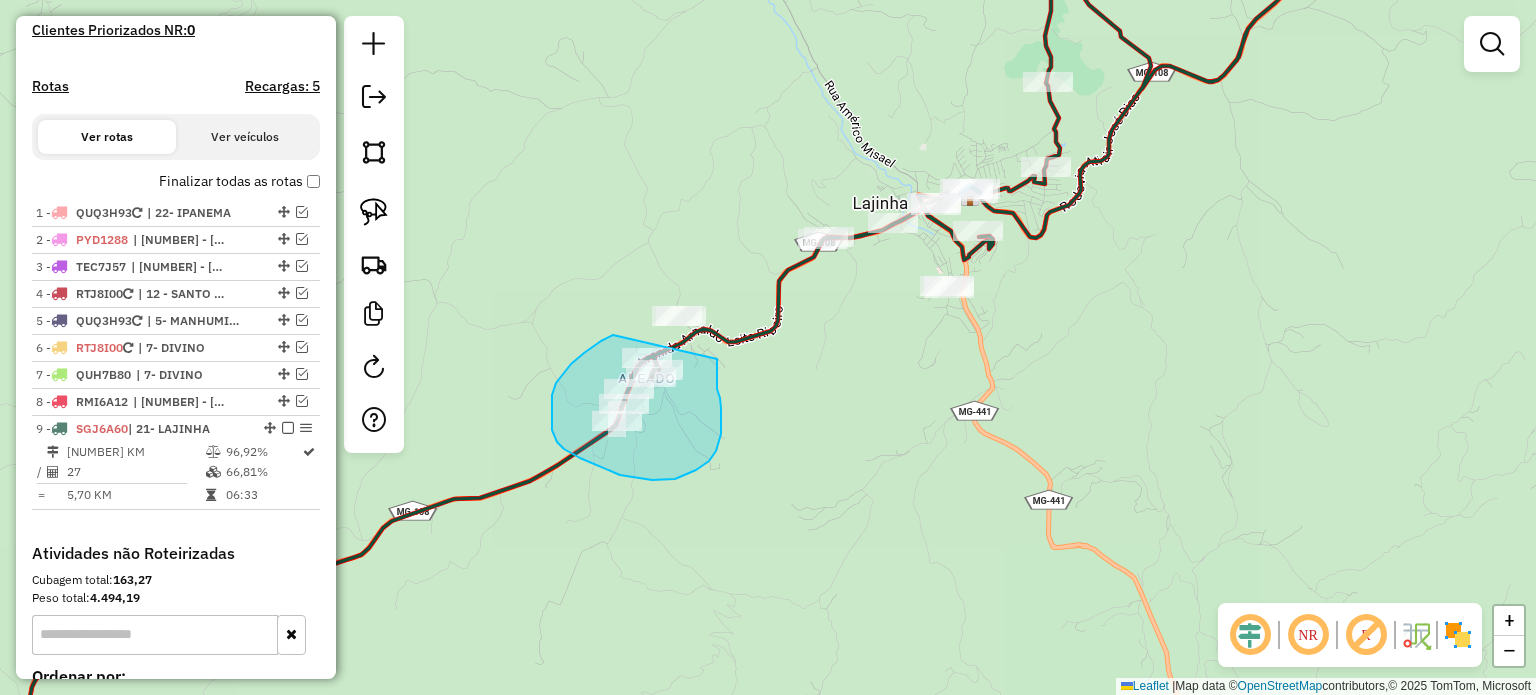 drag, startPoint x: 613, startPoint y: 335, endPoint x: 717, endPoint y: 359, distance: 106.733315 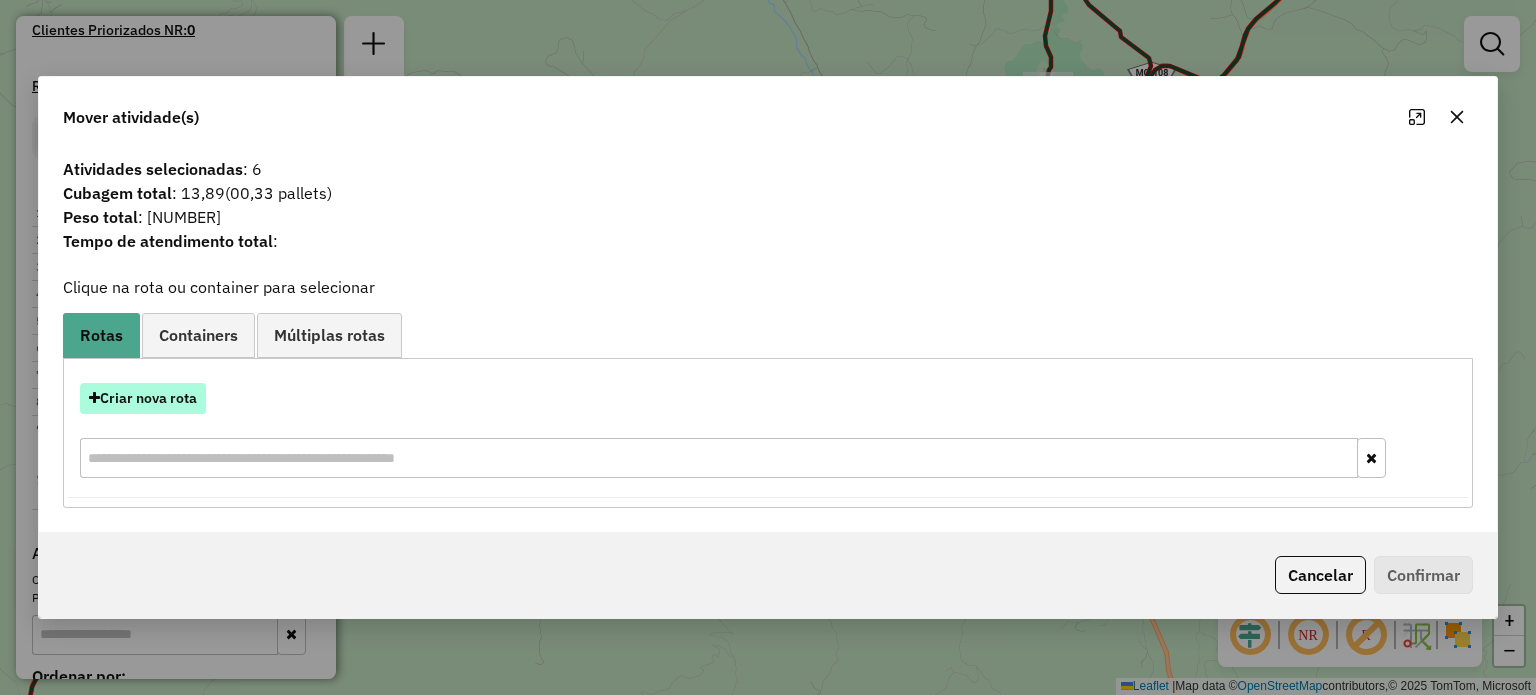 click on "Criar nova rota" at bounding box center (143, 398) 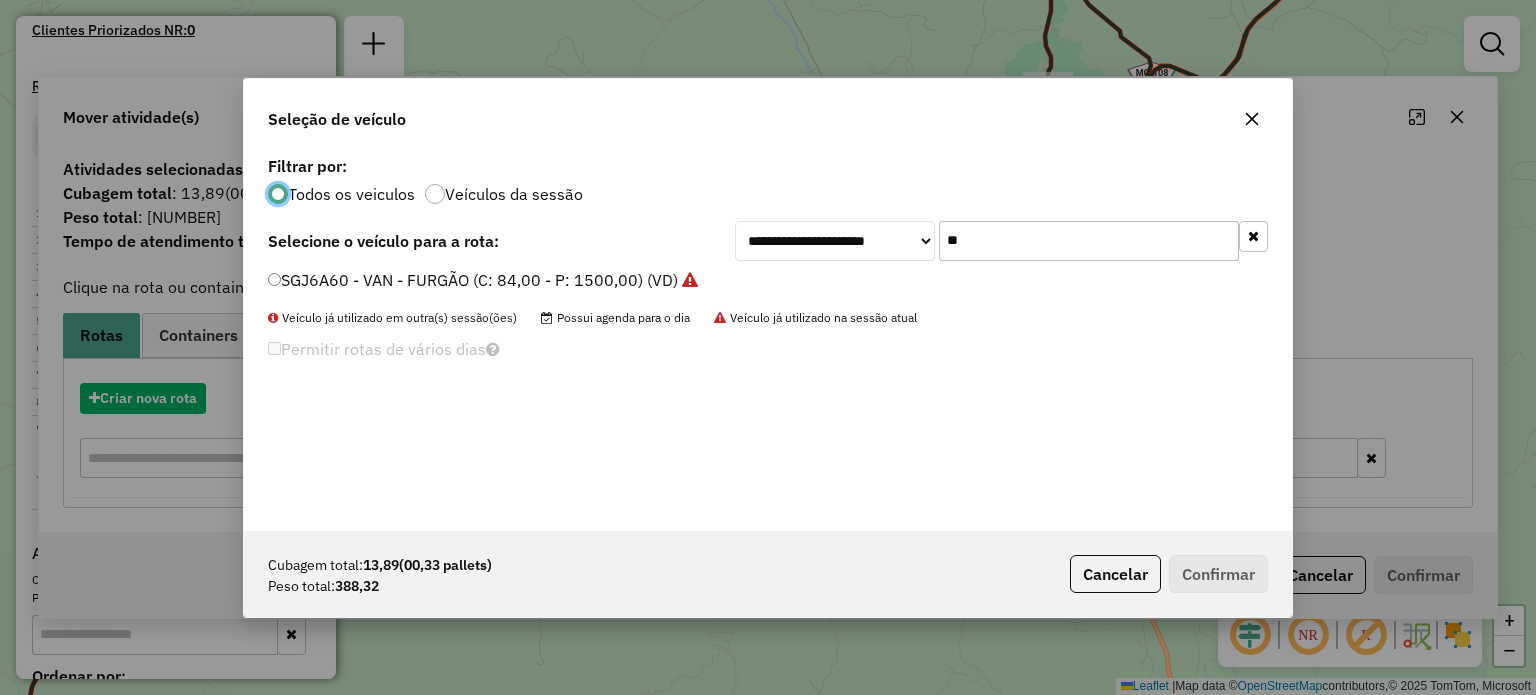 scroll, scrollTop: 10, scrollLeft: 6, axis: both 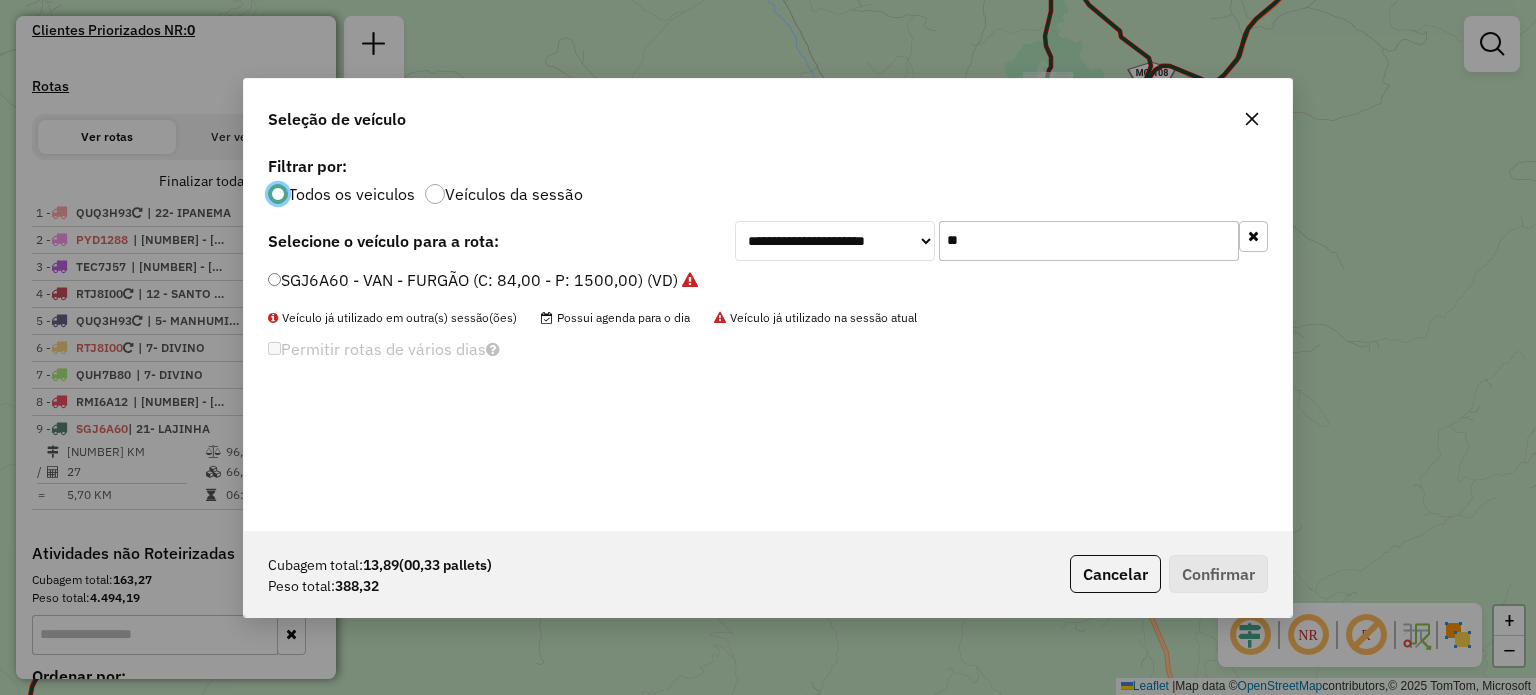 click on "**" 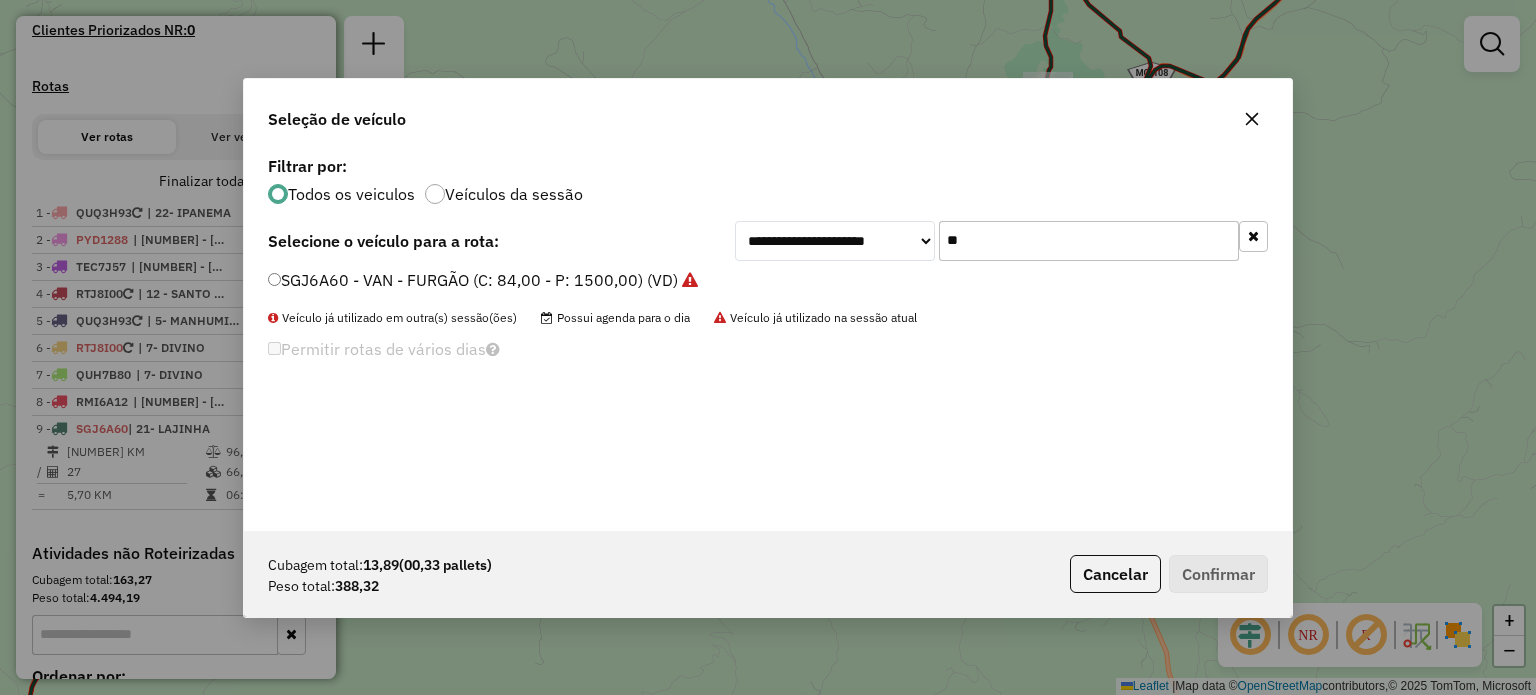 click on "SGJ6A60 - VAN - FURGÃO (C: 84,00 - P: 1500,00) (VD)" 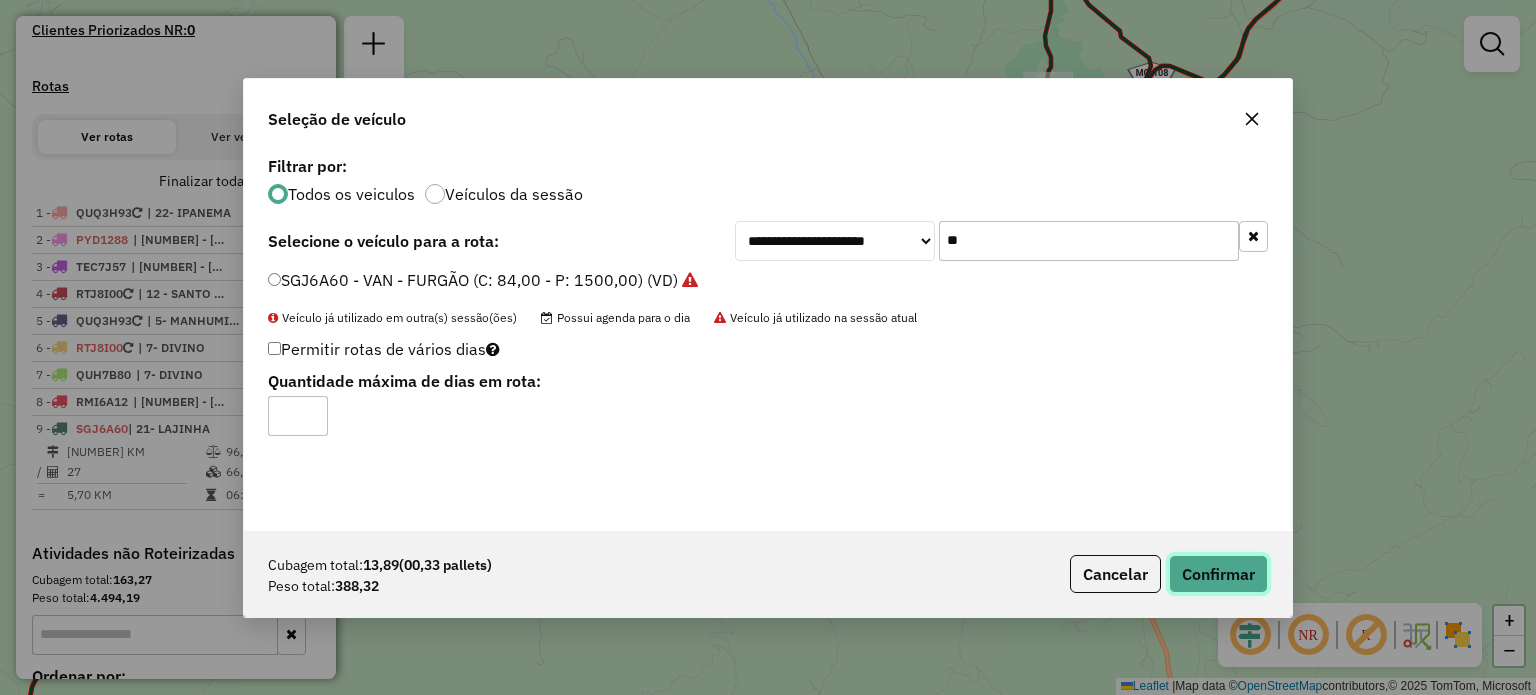 click on "Confirmar" 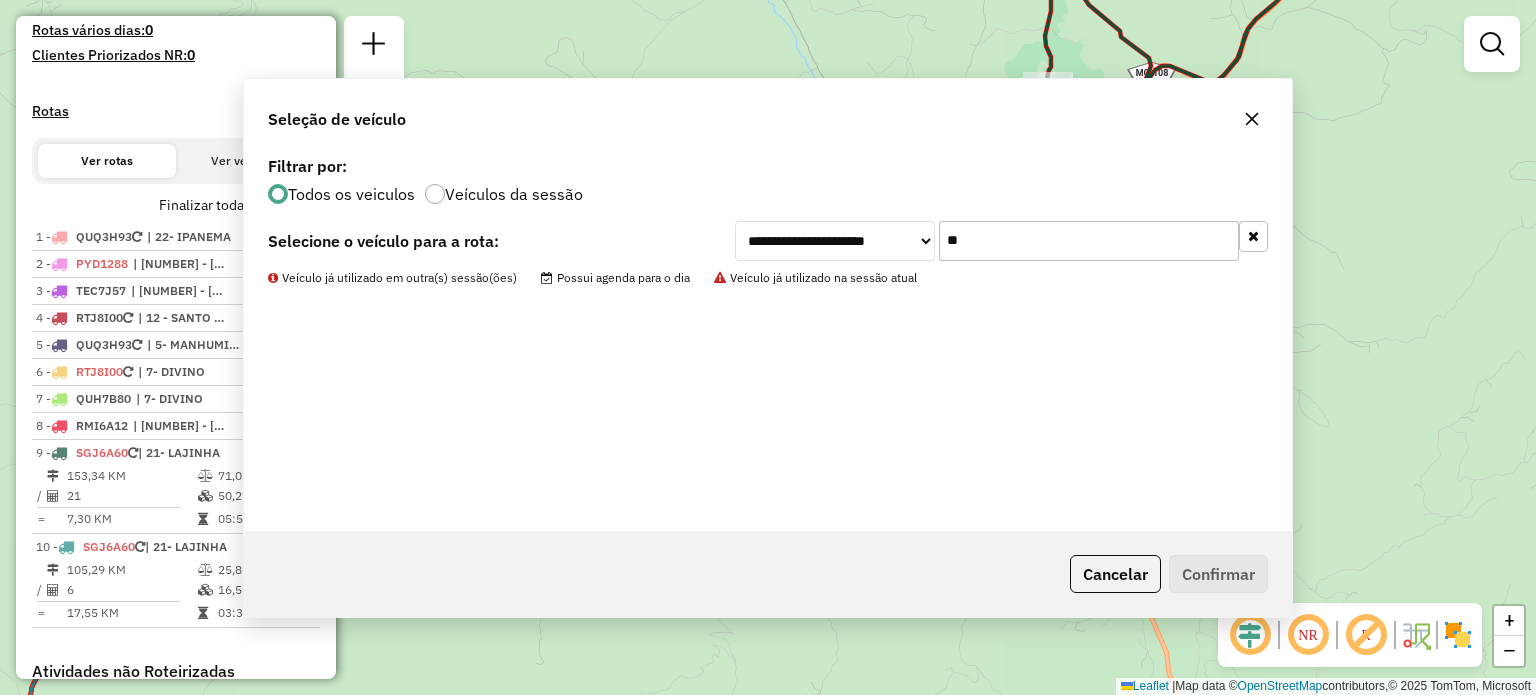 scroll, scrollTop: 573, scrollLeft: 0, axis: vertical 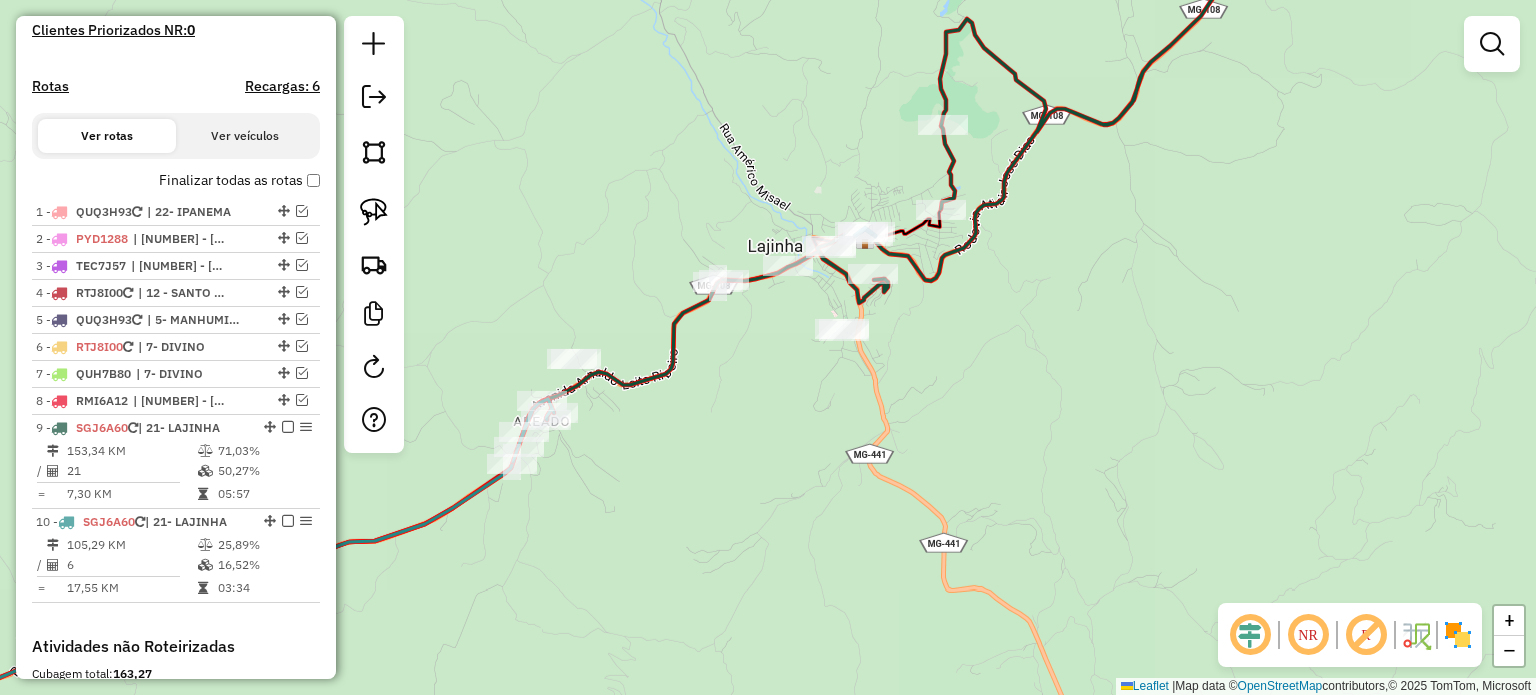 drag, startPoint x: 855, startPoint y: 281, endPoint x: 737, endPoint y: 327, distance: 126.649124 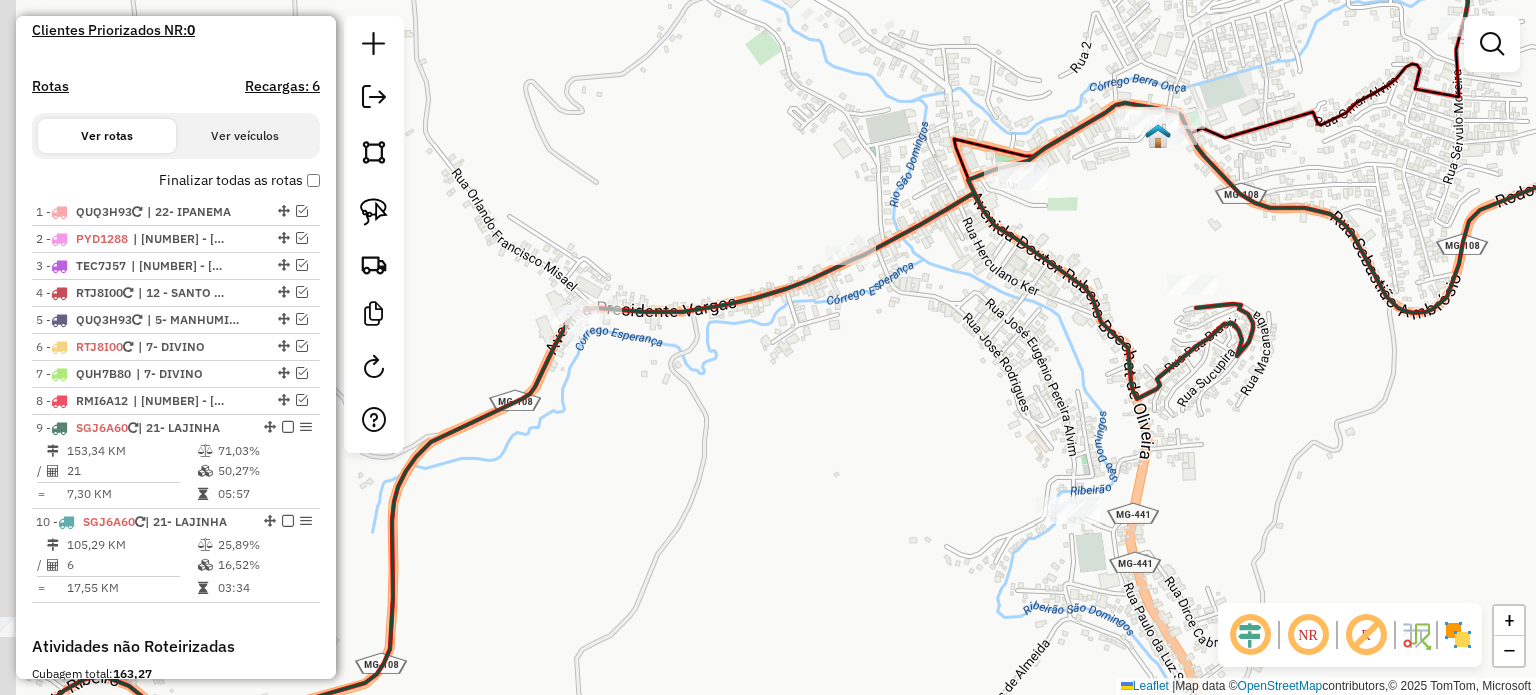 drag, startPoint x: 494, startPoint y: 257, endPoint x: 508, endPoint y: 247, distance: 17.20465 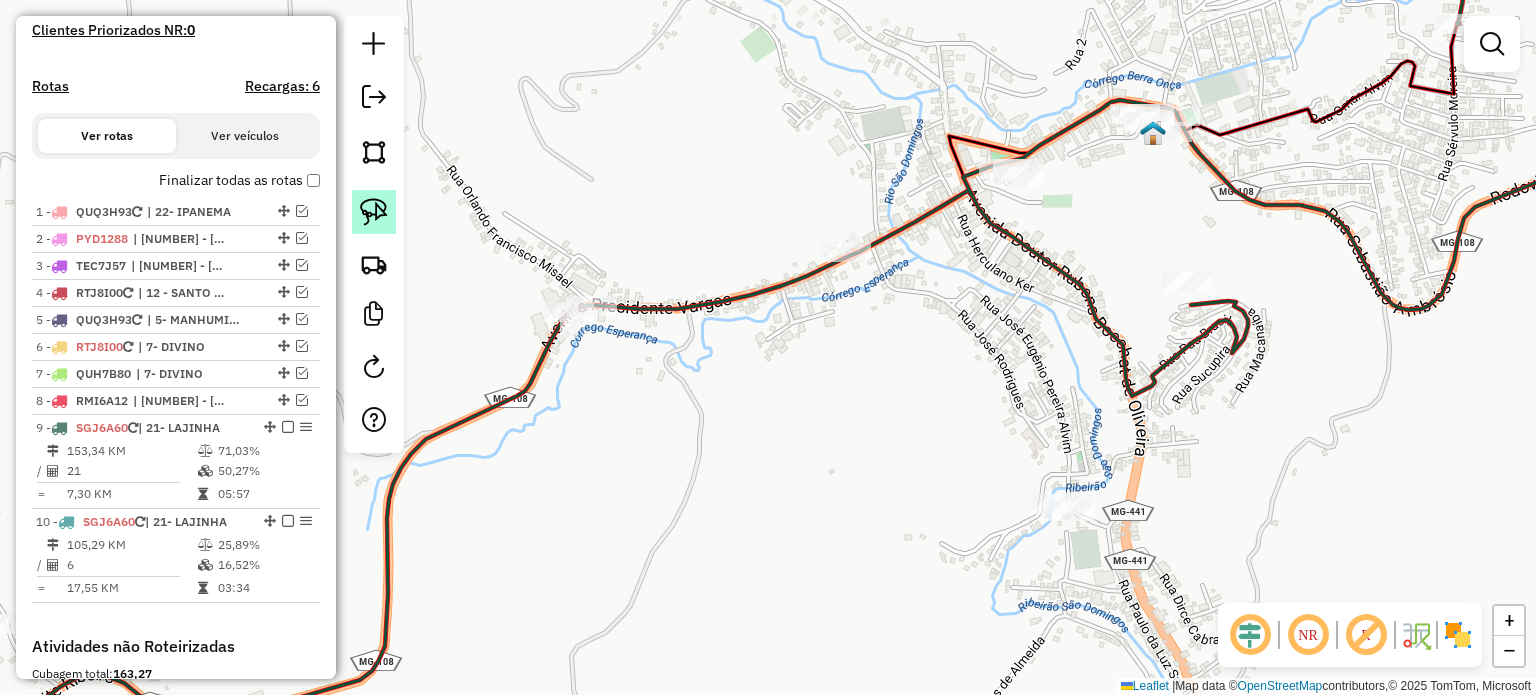 click 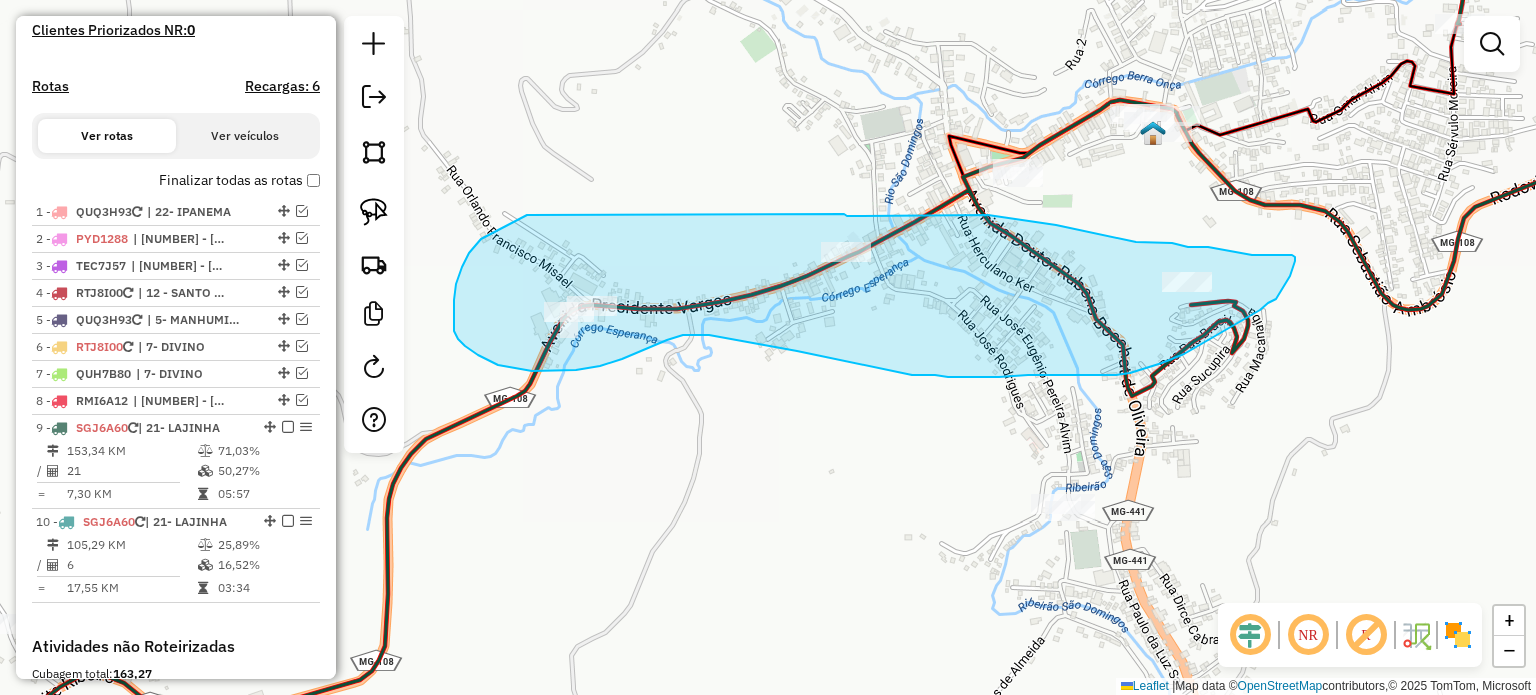 drag, startPoint x: 527, startPoint y: 215, endPoint x: 842, endPoint y: 213, distance: 315.00635 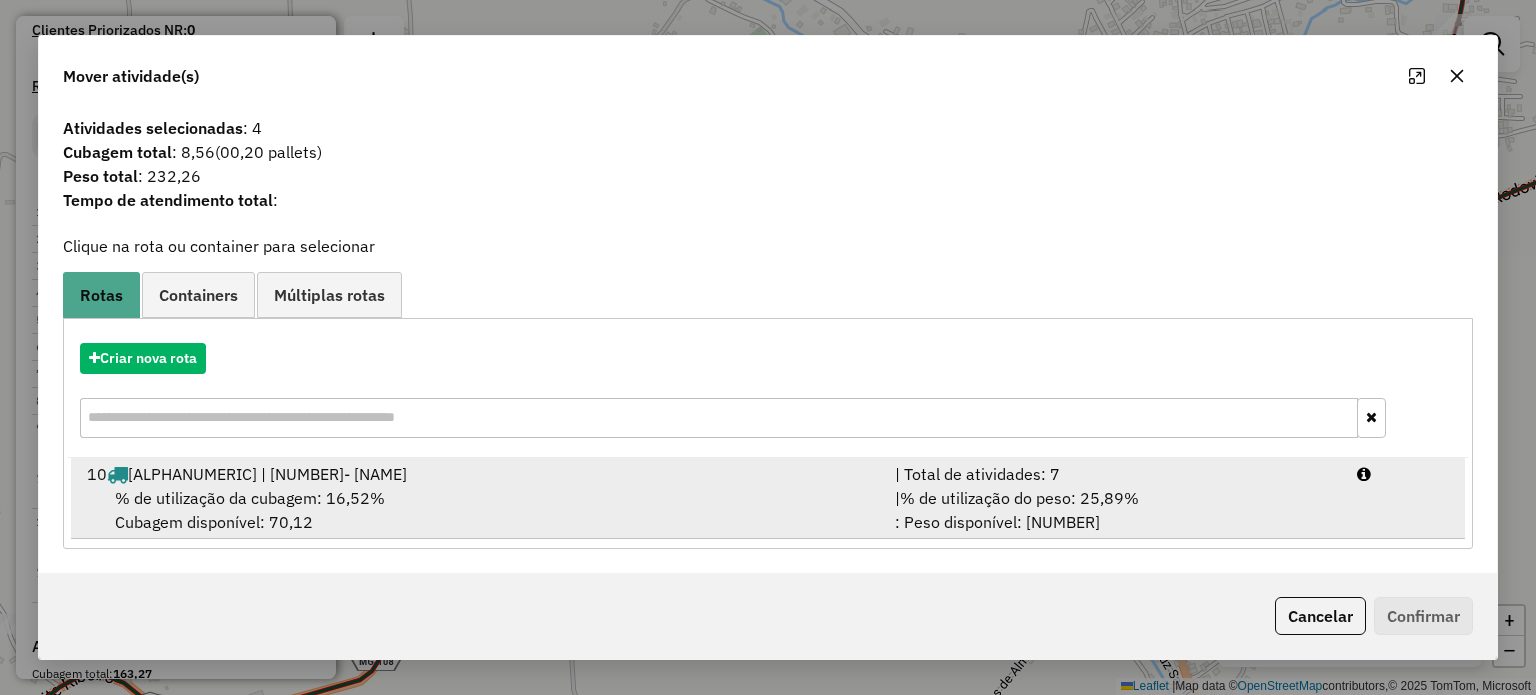 click on "10  SGJ6A60 | 21- LAJINHA" at bounding box center (479, 474) 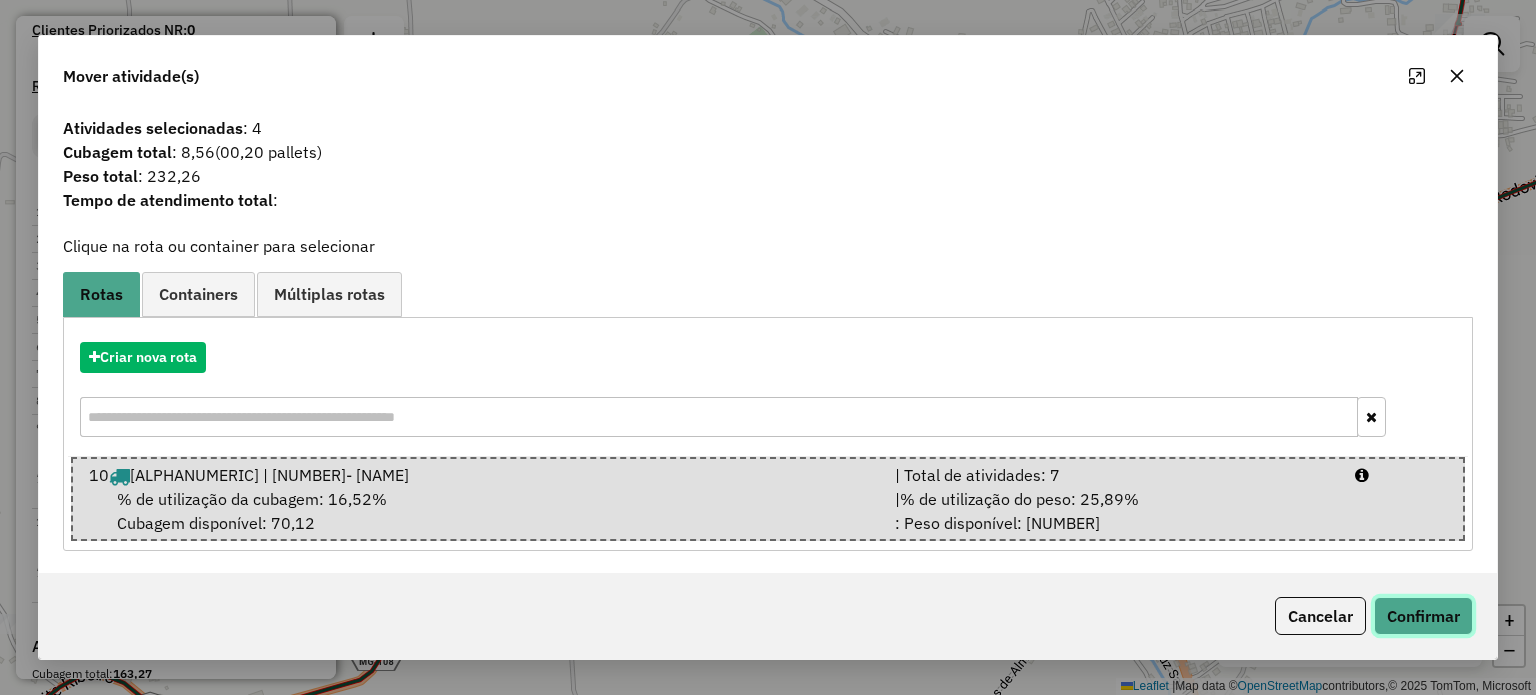 drag, startPoint x: 1412, startPoint y: 611, endPoint x: 1425, endPoint y: 612, distance: 13.038404 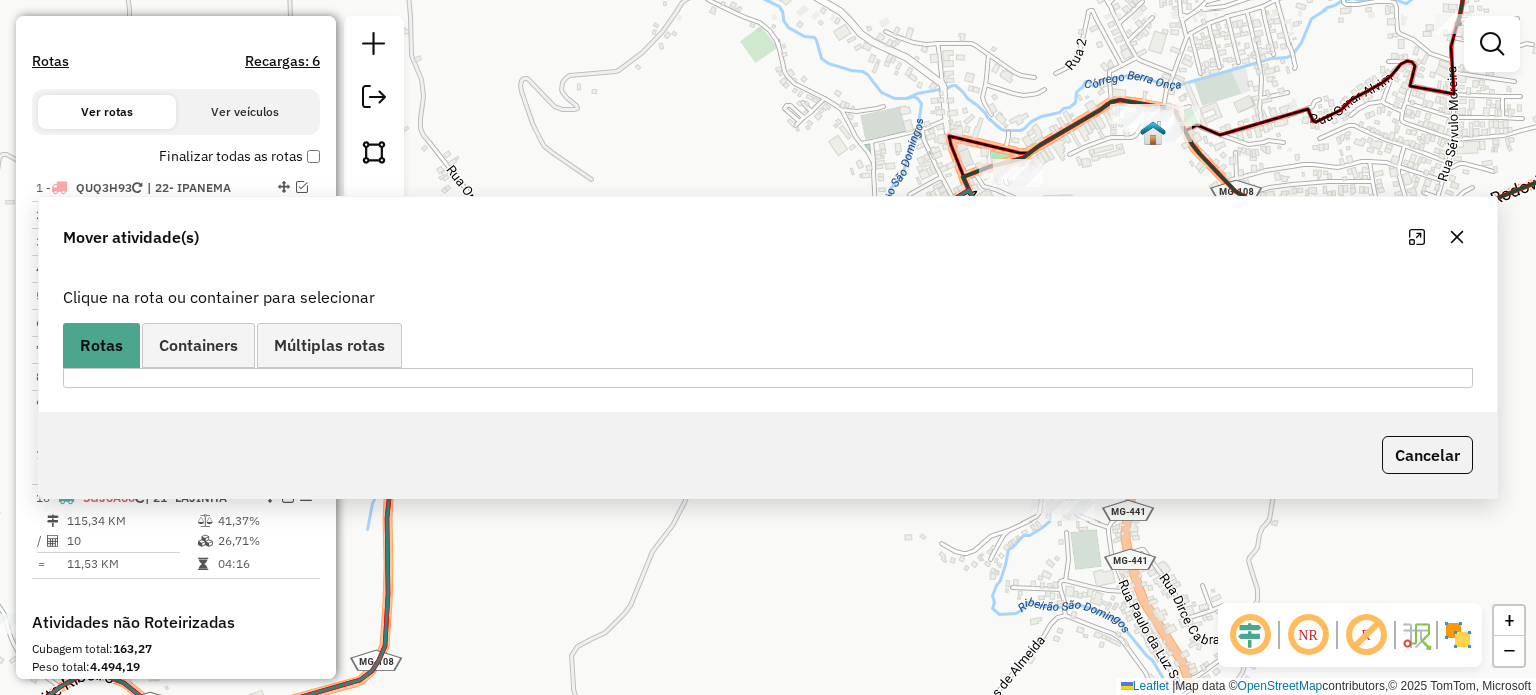 scroll, scrollTop: 548, scrollLeft: 0, axis: vertical 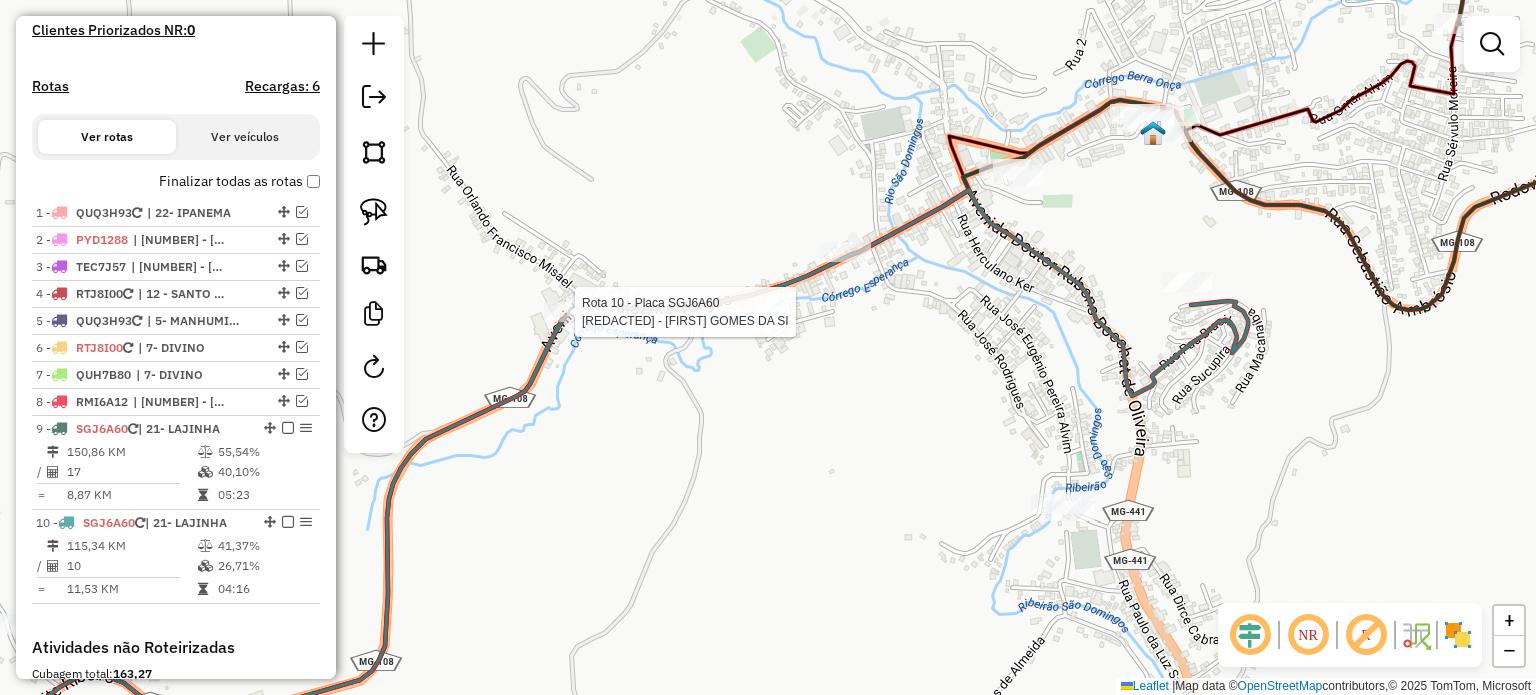 select on "*********" 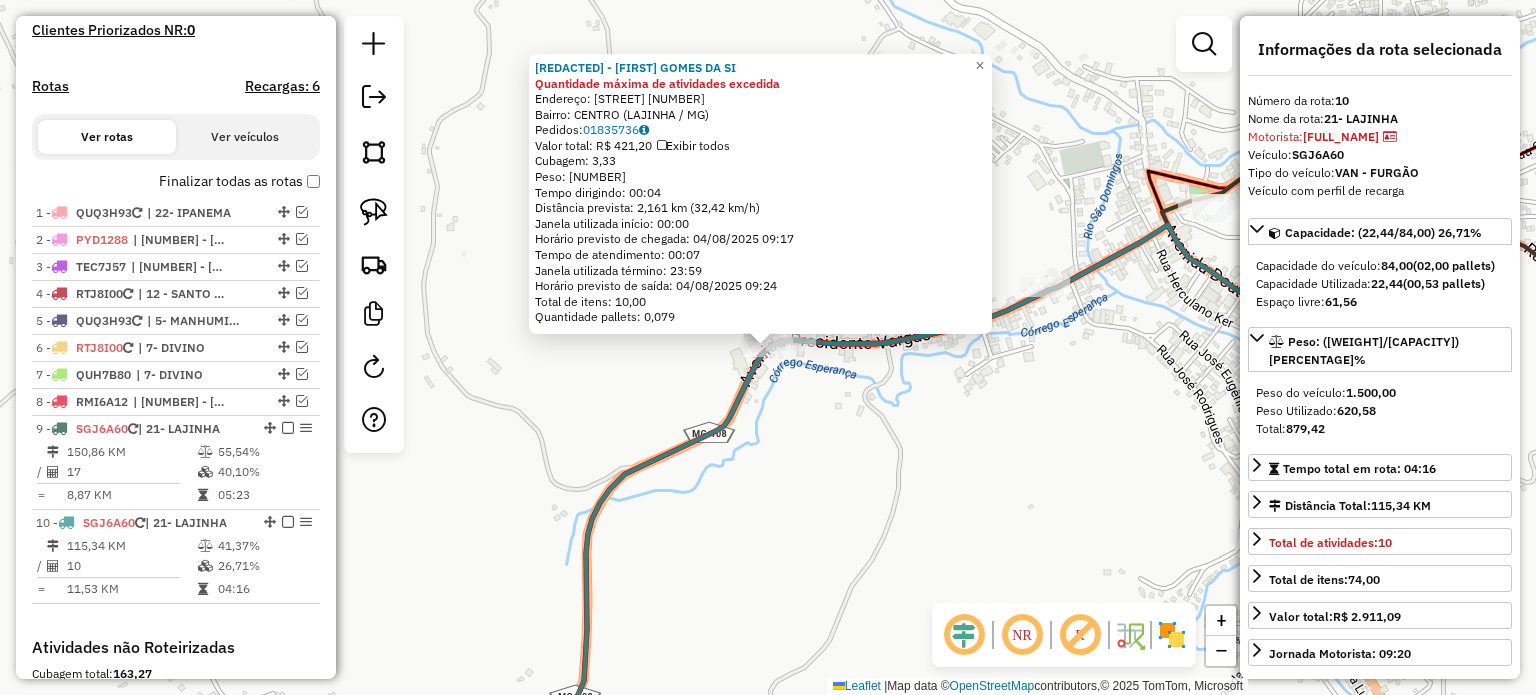 scroll, scrollTop: 880, scrollLeft: 0, axis: vertical 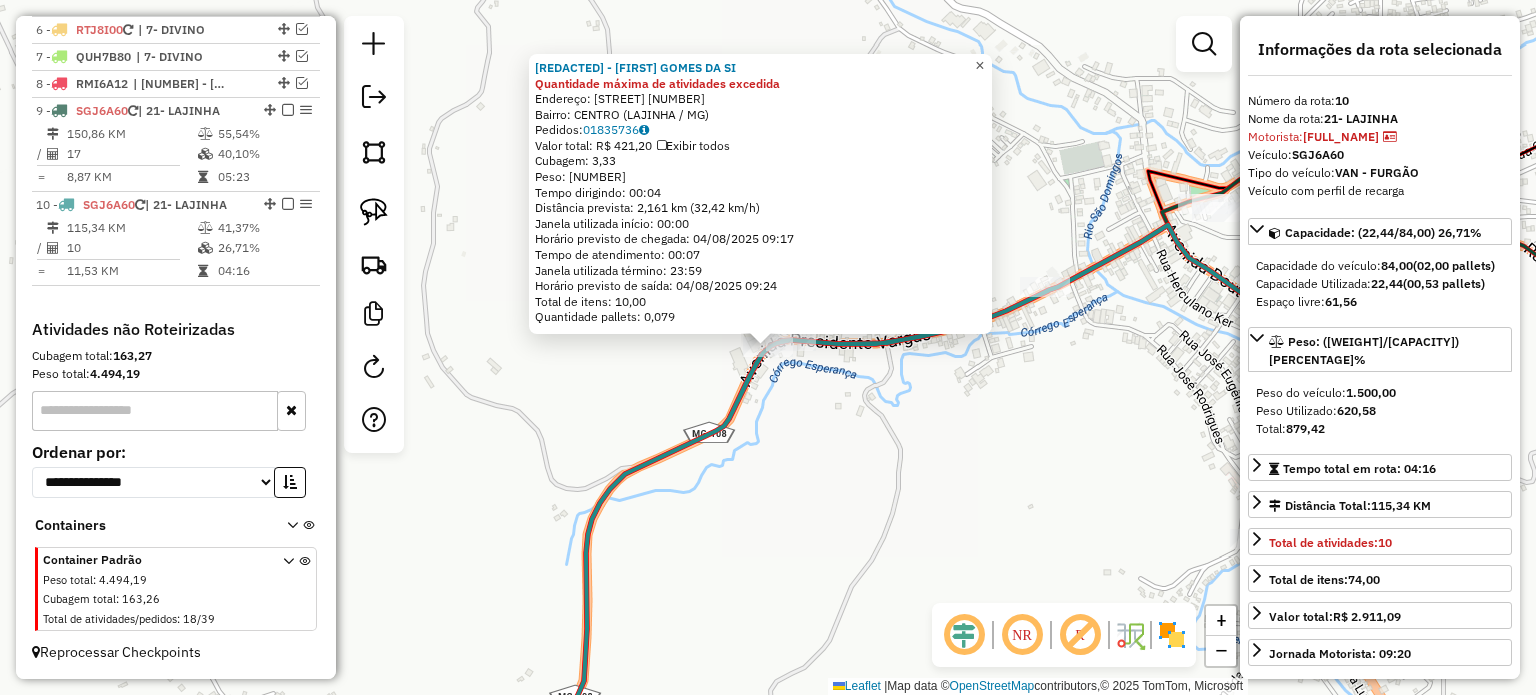 drag, startPoint x: 996, startPoint y: 59, endPoint x: 980, endPoint y: 118, distance: 61.13101 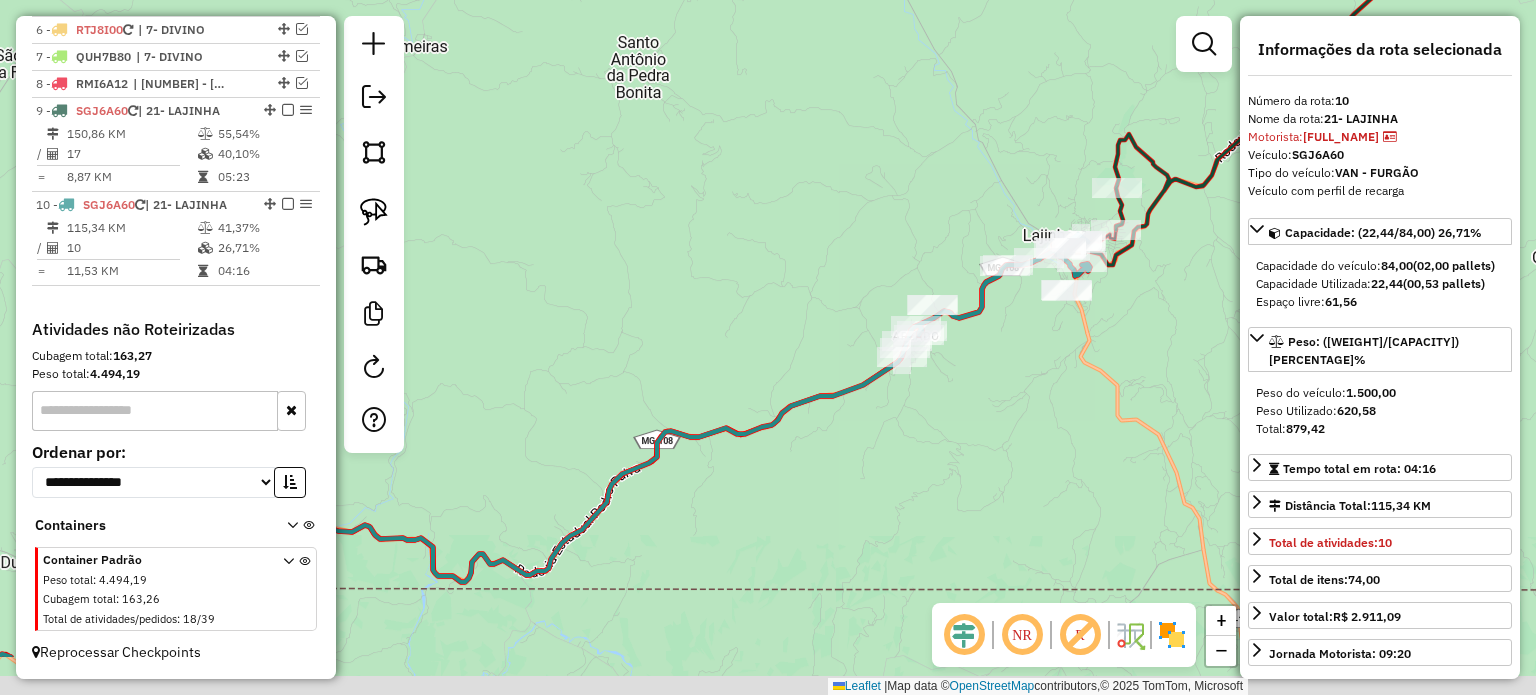 drag, startPoint x: 907, startPoint y: 539, endPoint x: 1046, endPoint y: 270, distance: 302.79034 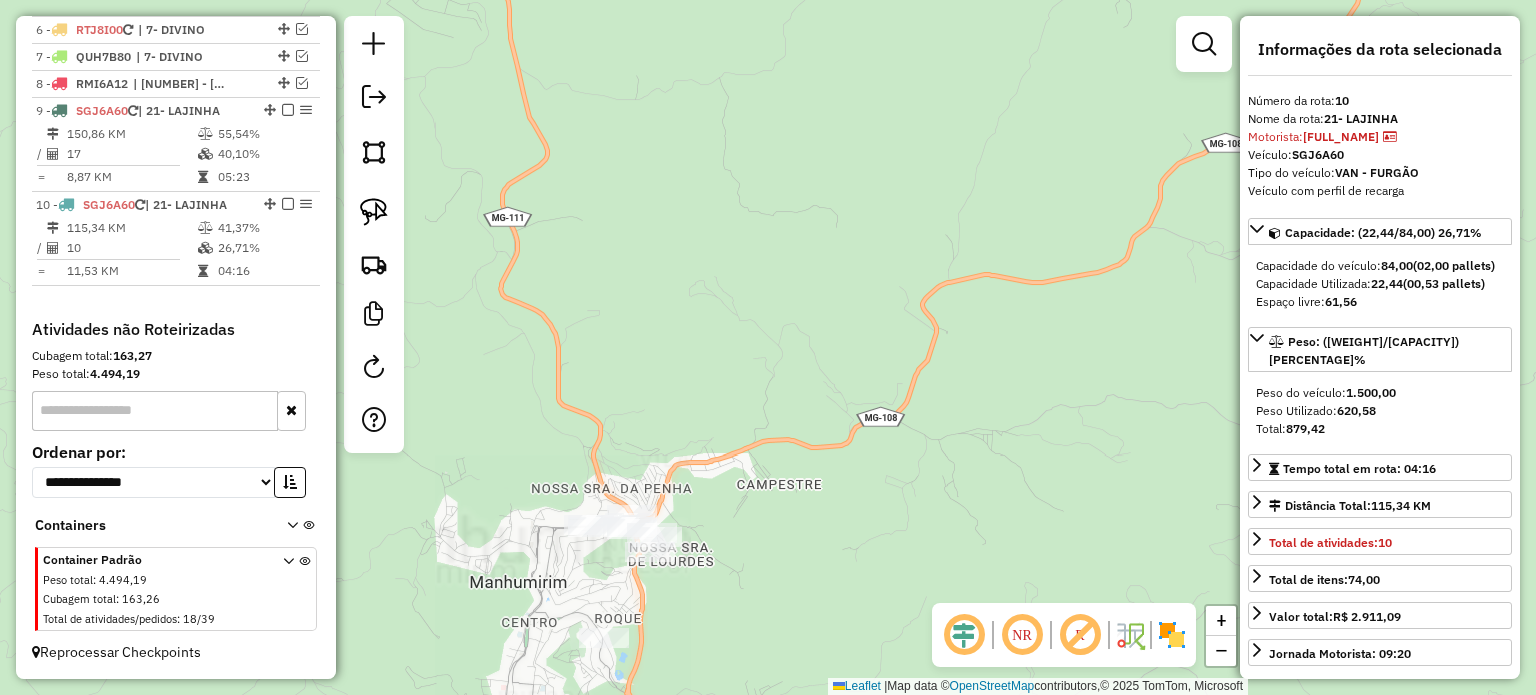 drag, startPoint x: 712, startPoint y: 337, endPoint x: 768, endPoint y: 182, distance: 164.80595 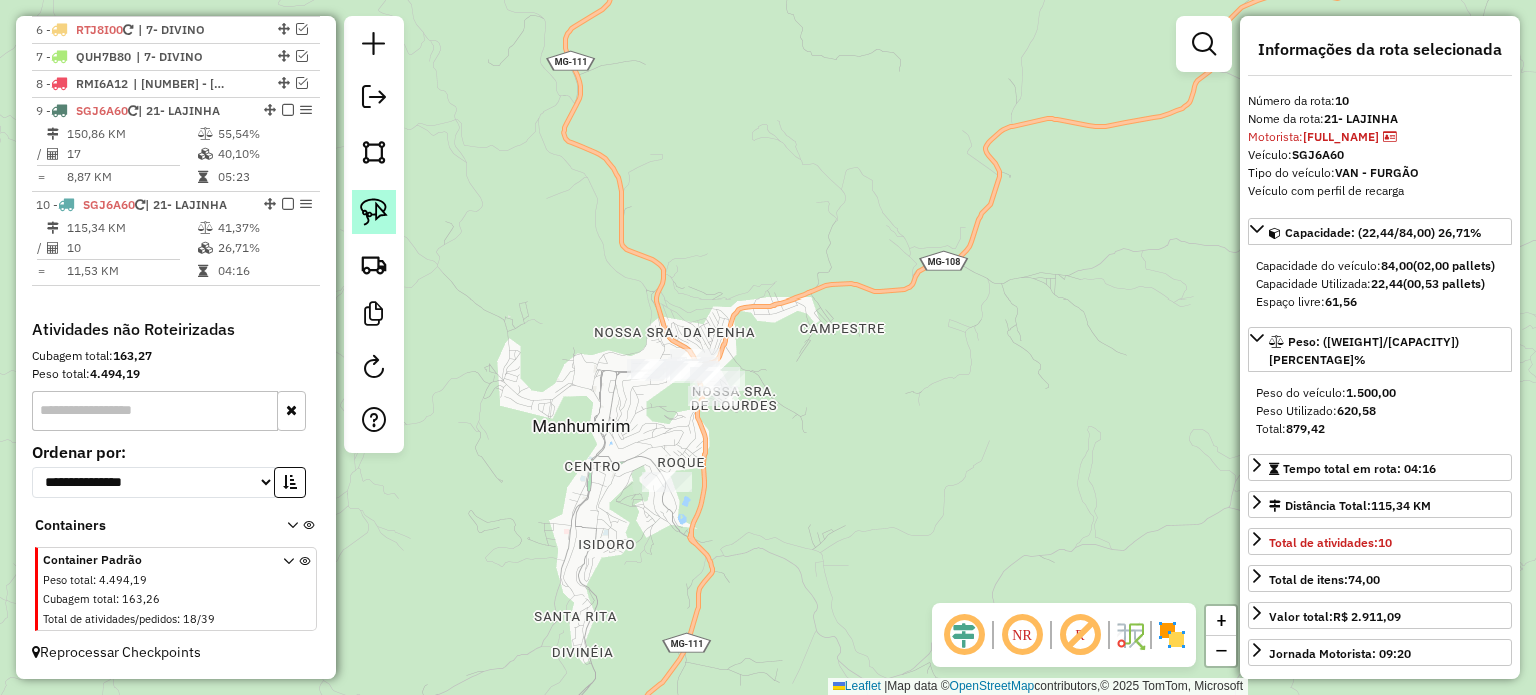 click 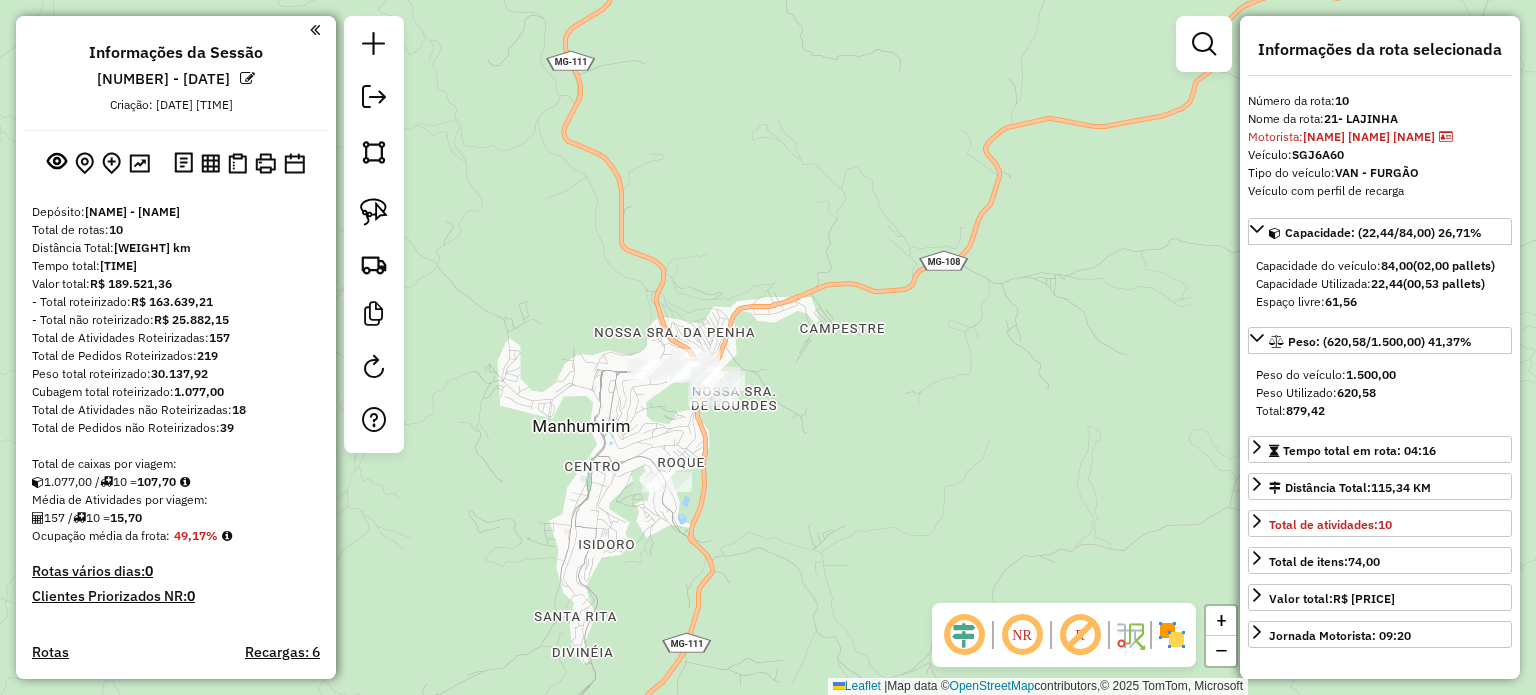 select on "*********" 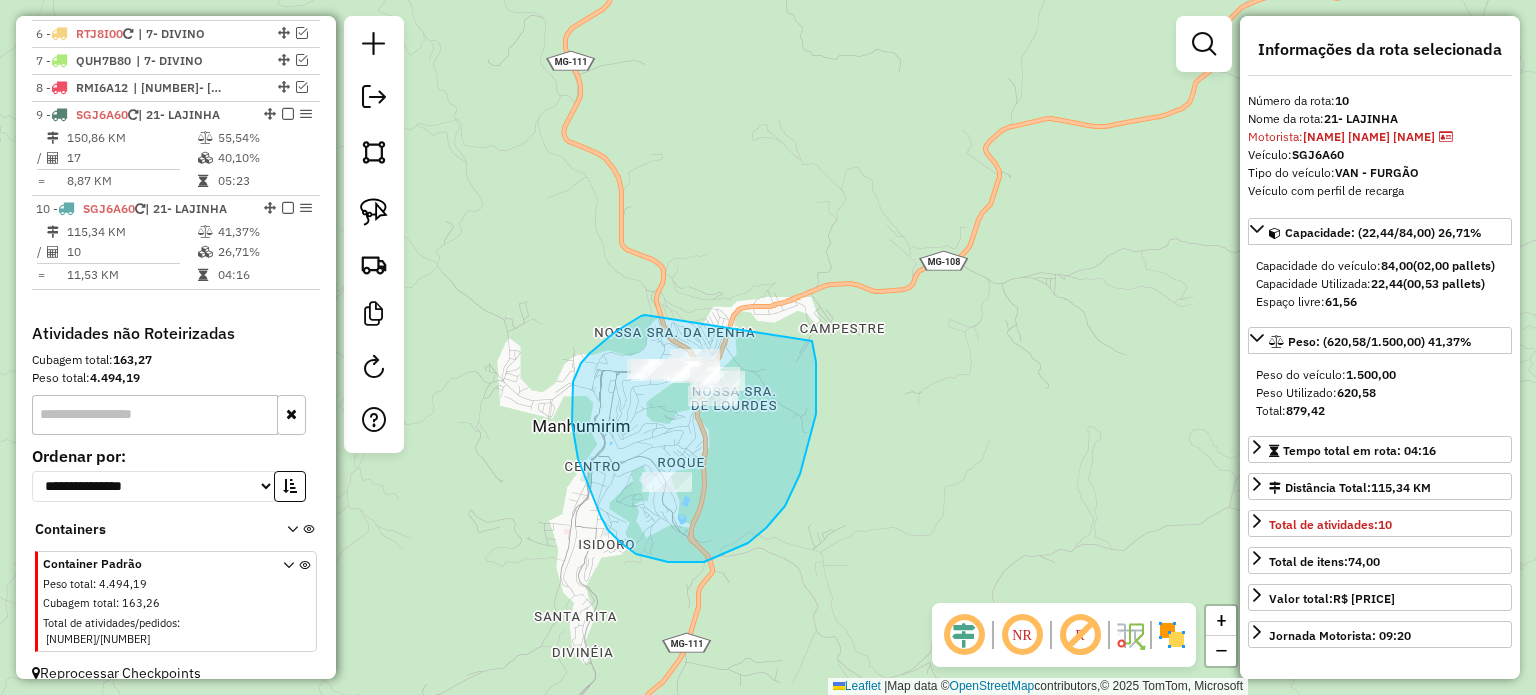 drag, startPoint x: 645, startPoint y: 315, endPoint x: 804, endPoint y: 325, distance: 159.31415 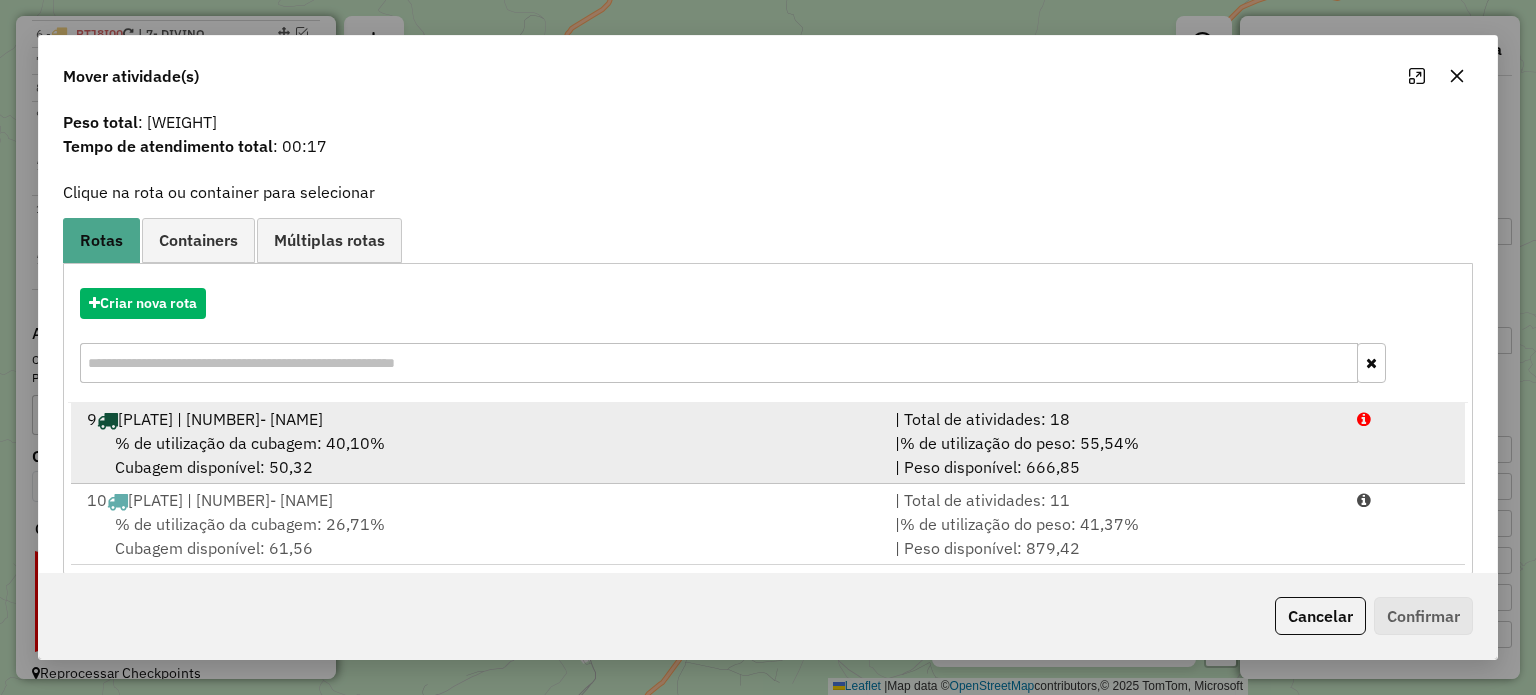 scroll, scrollTop: 79, scrollLeft: 0, axis: vertical 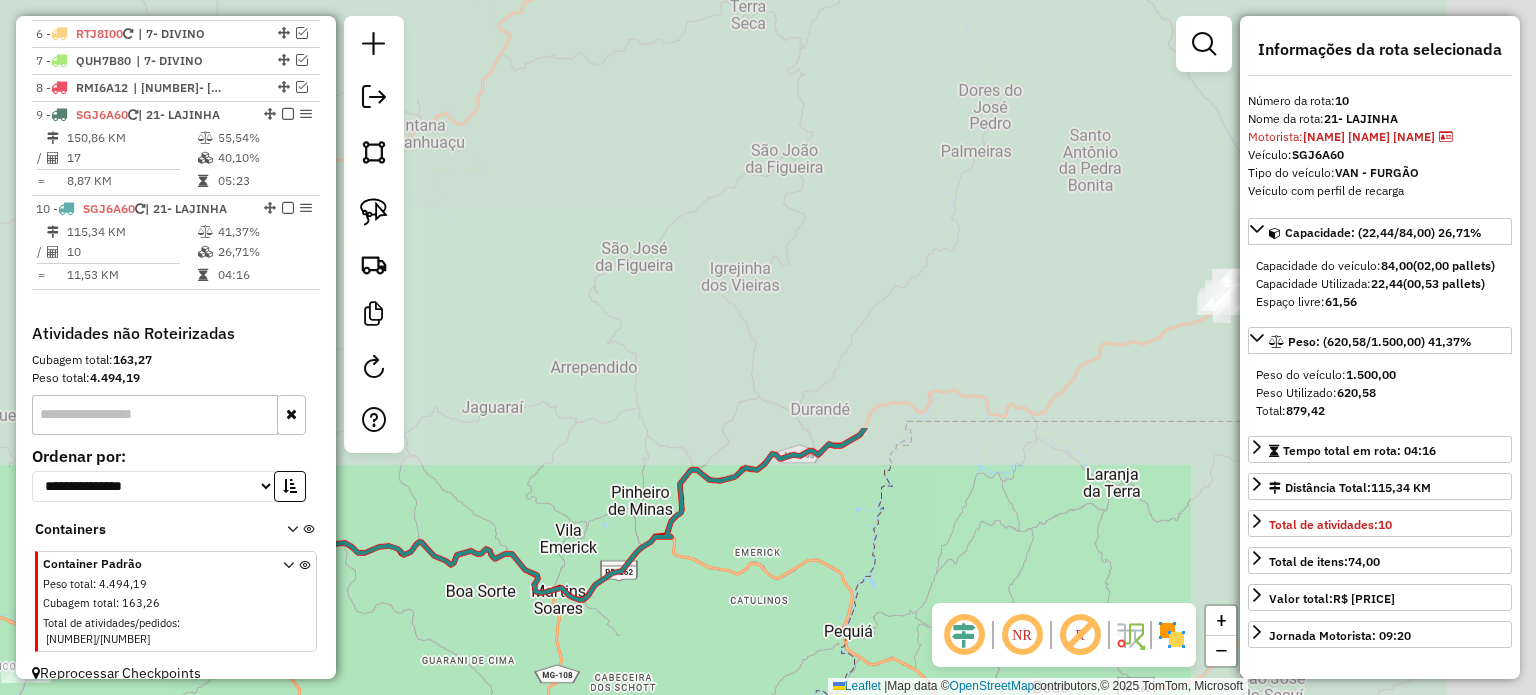 drag, startPoint x: 1057, startPoint y: 114, endPoint x: 663, endPoint y: 591, distance: 618.68005 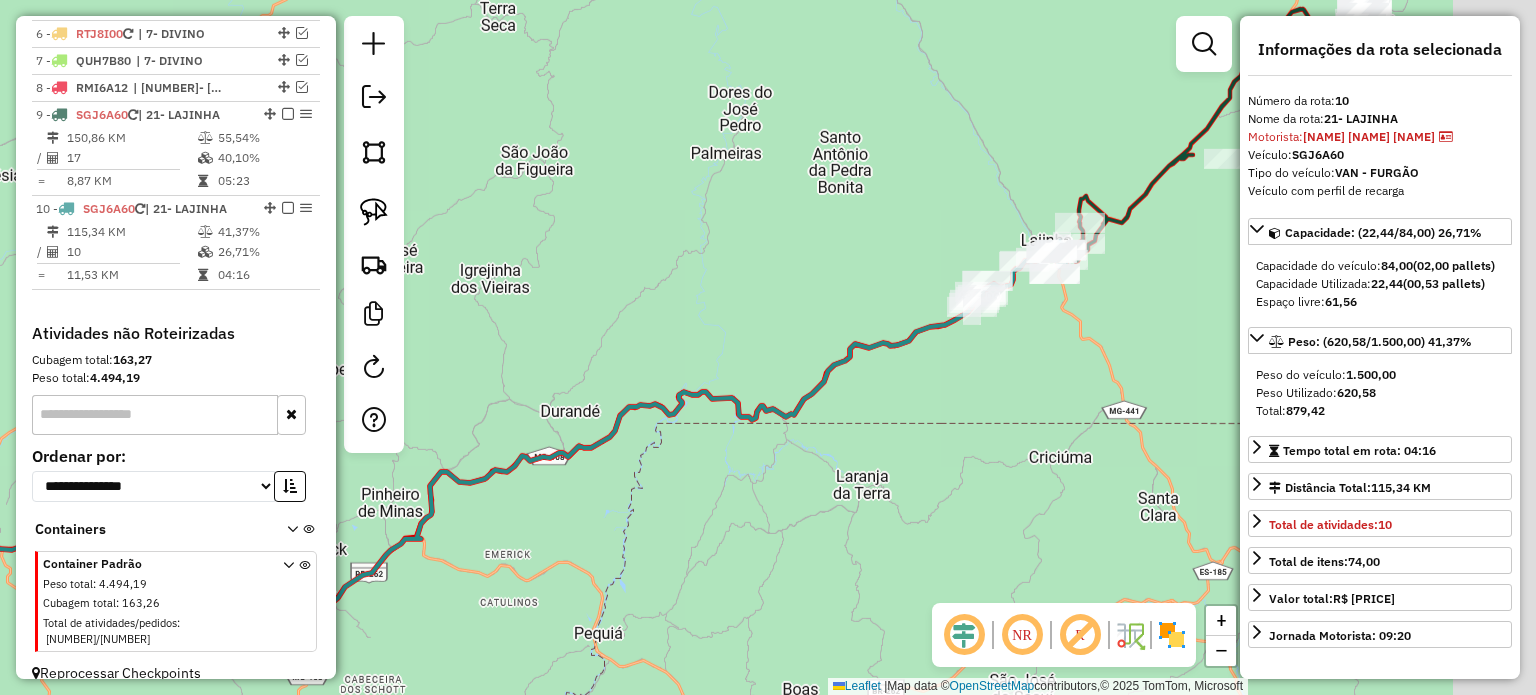 drag, startPoint x: 1196, startPoint y: 373, endPoint x: 901, endPoint y: 352, distance: 295.74652 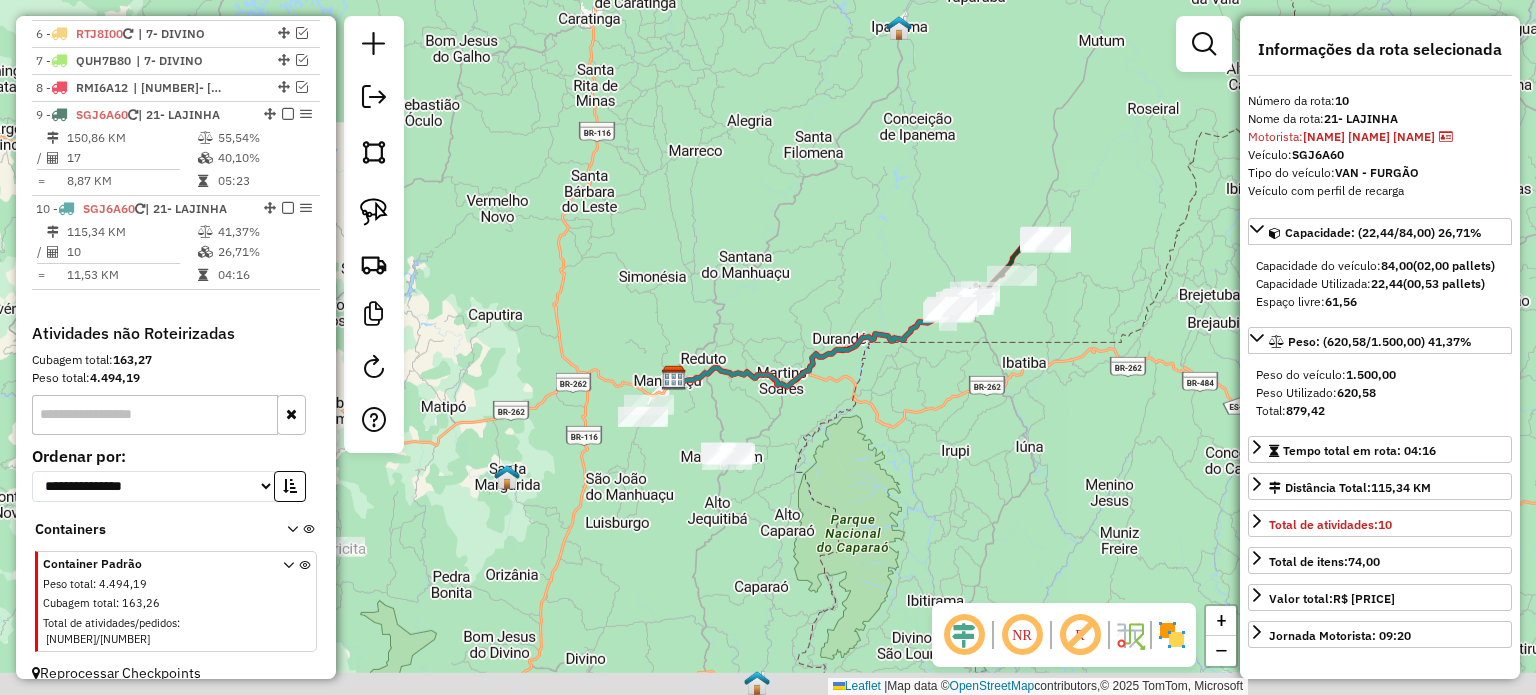drag, startPoint x: 773, startPoint y: 548, endPoint x: 840, endPoint y: 377, distance: 183.65729 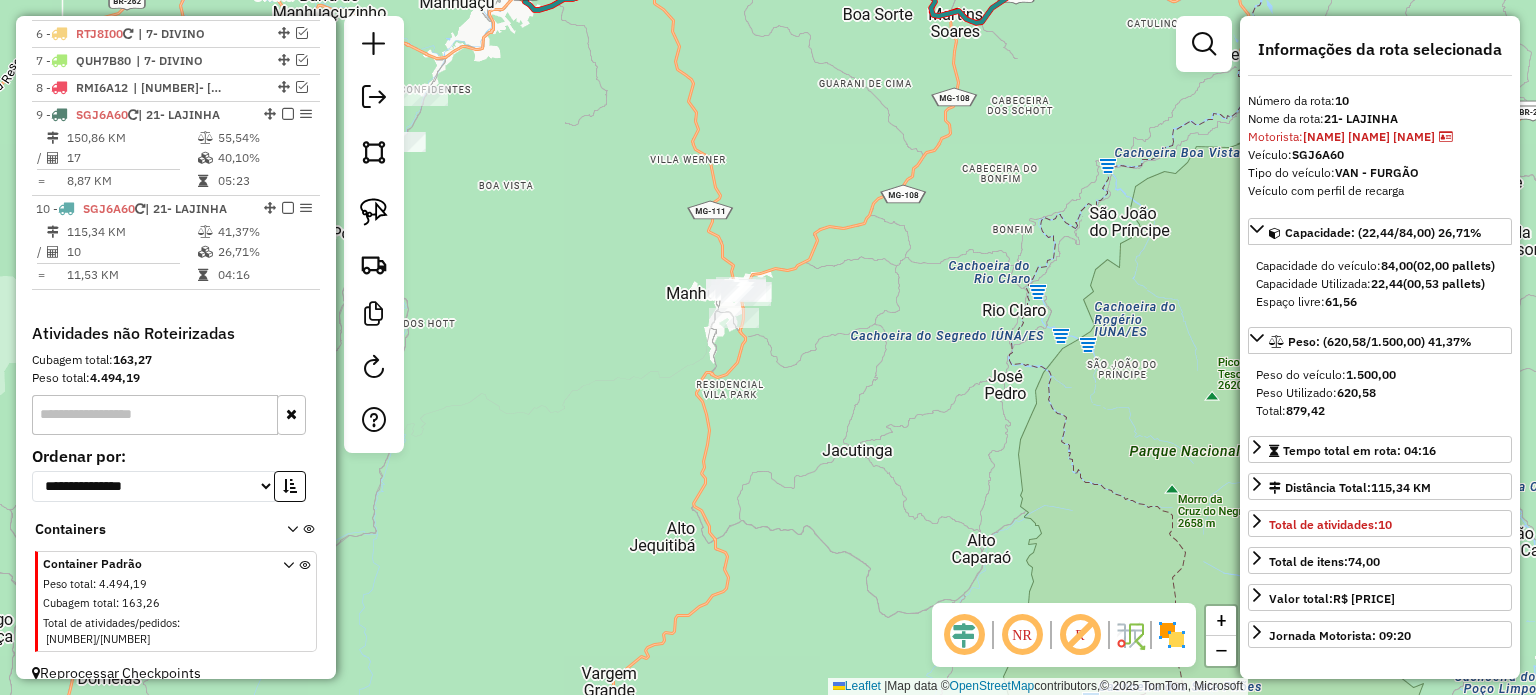 drag, startPoint x: 796, startPoint y: 339, endPoint x: 630, endPoint y: 354, distance: 166.67633 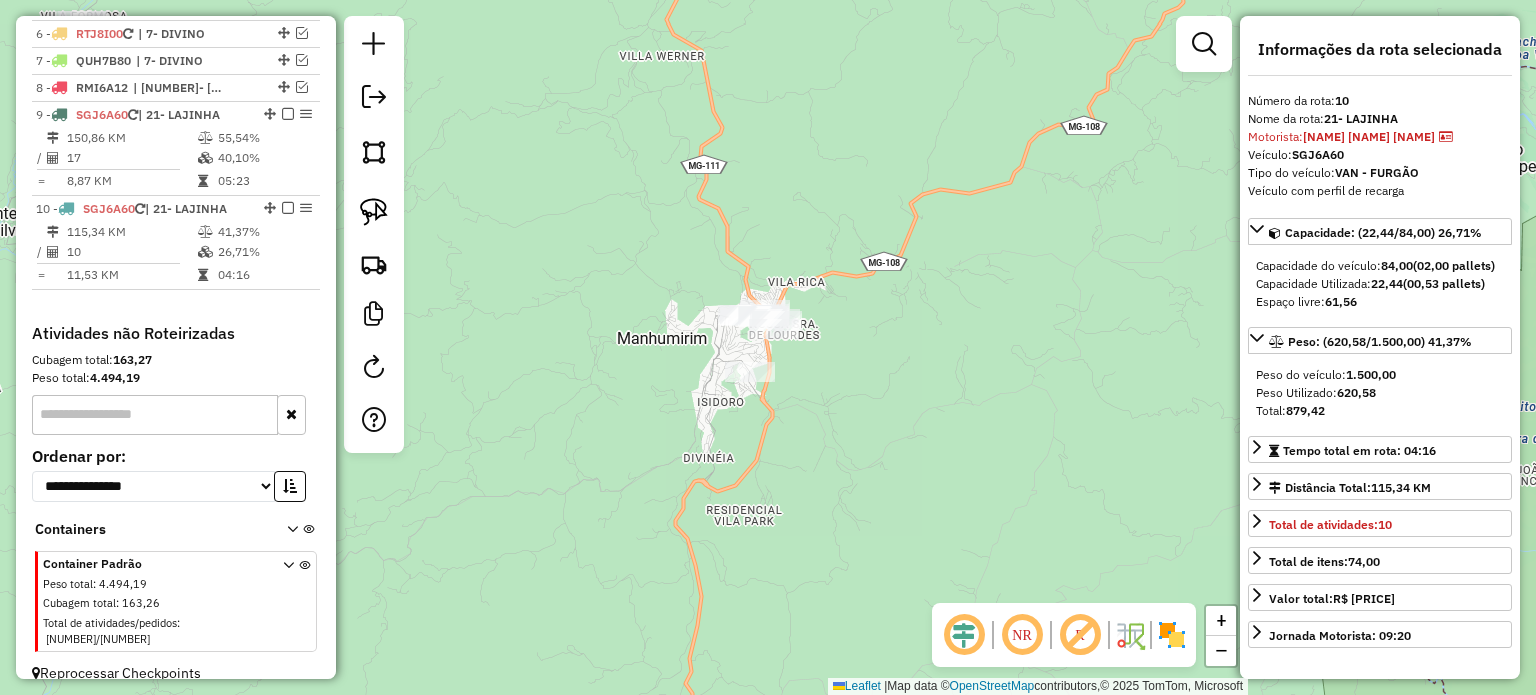 drag, startPoint x: 368, startPoint y: 219, endPoint x: 556, endPoint y: 250, distance: 190.53871 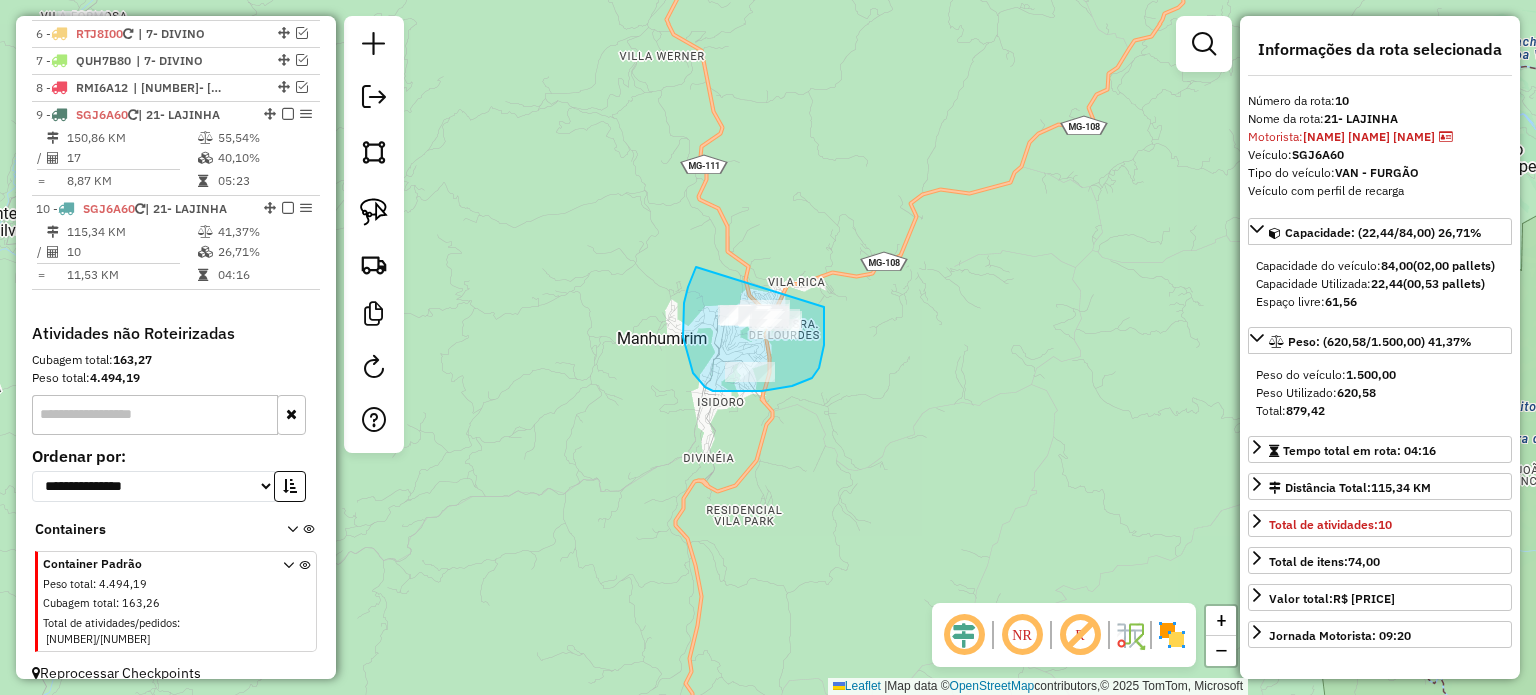drag, startPoint x: 696, startPoint y: 267, endPoint x: 812, endPoint y: 283, distance: 117.09825 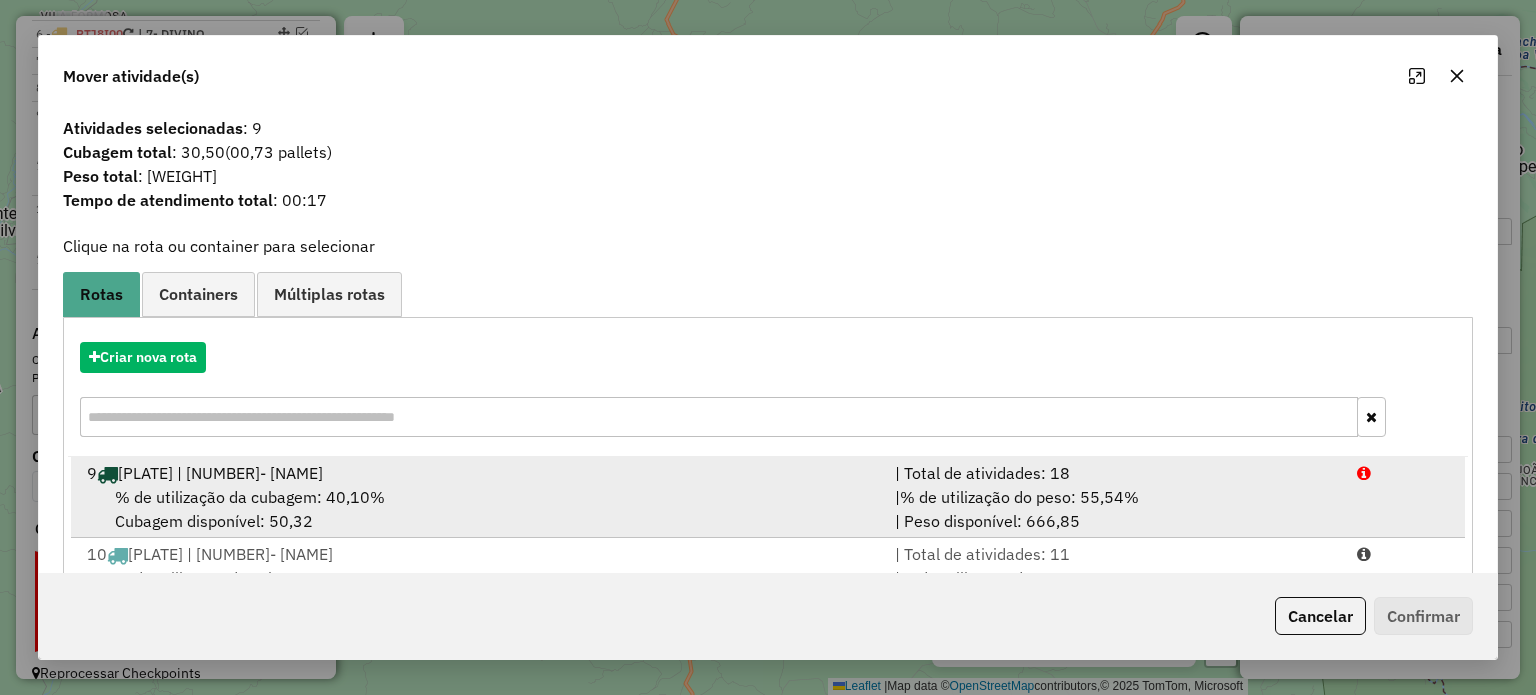scroll, scrollTop: 79, scrollLeft: 0, axis: vertical 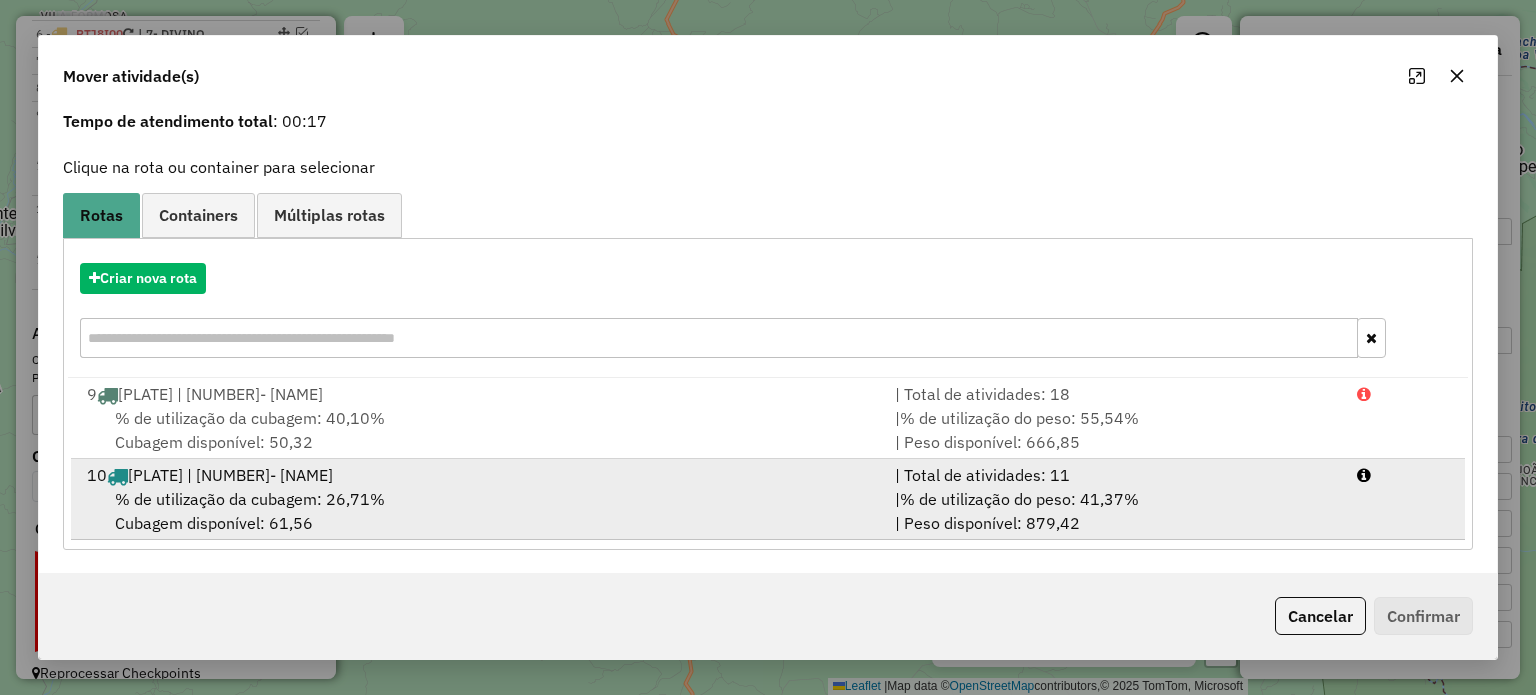 click on "% de utilização da cubagem: 26,71%  Cubagem disponível: 61,56" at bounding box center (479, 511) 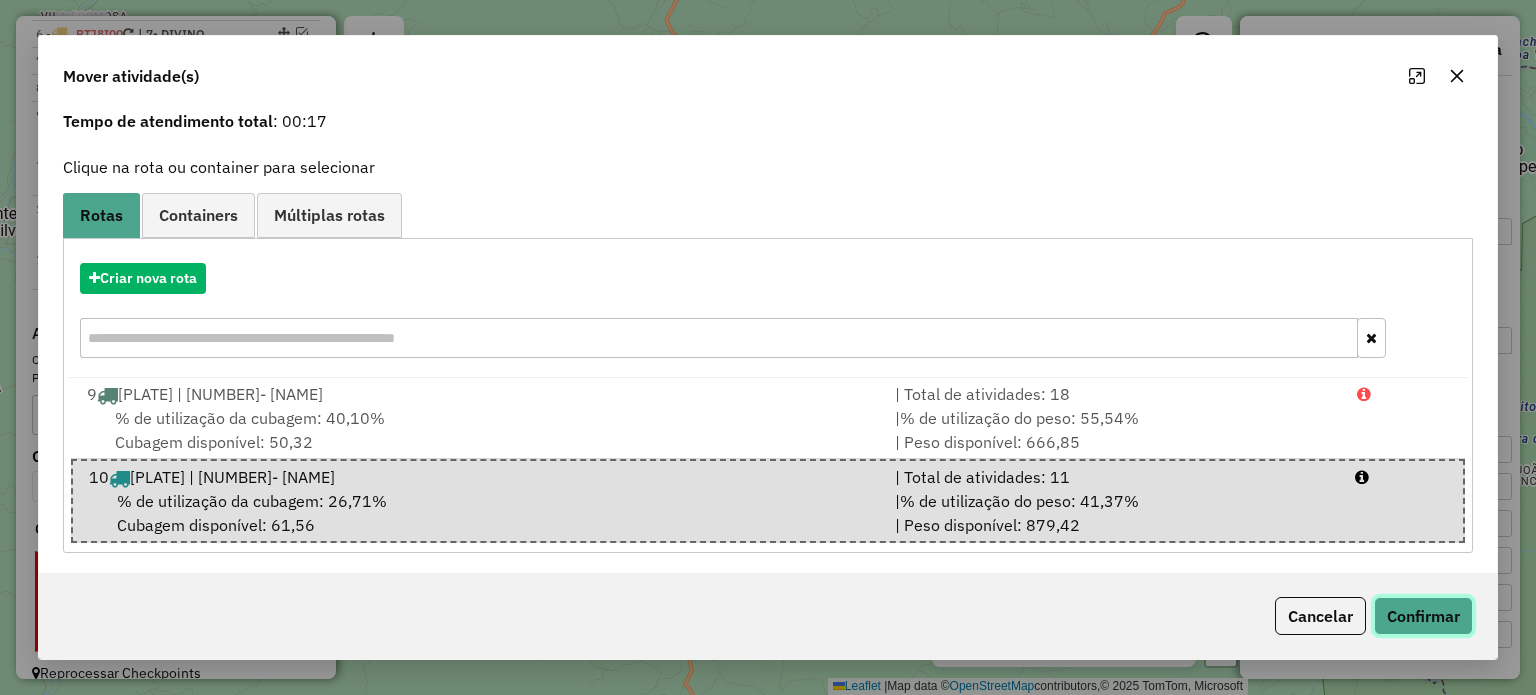 click on "Confirmar" 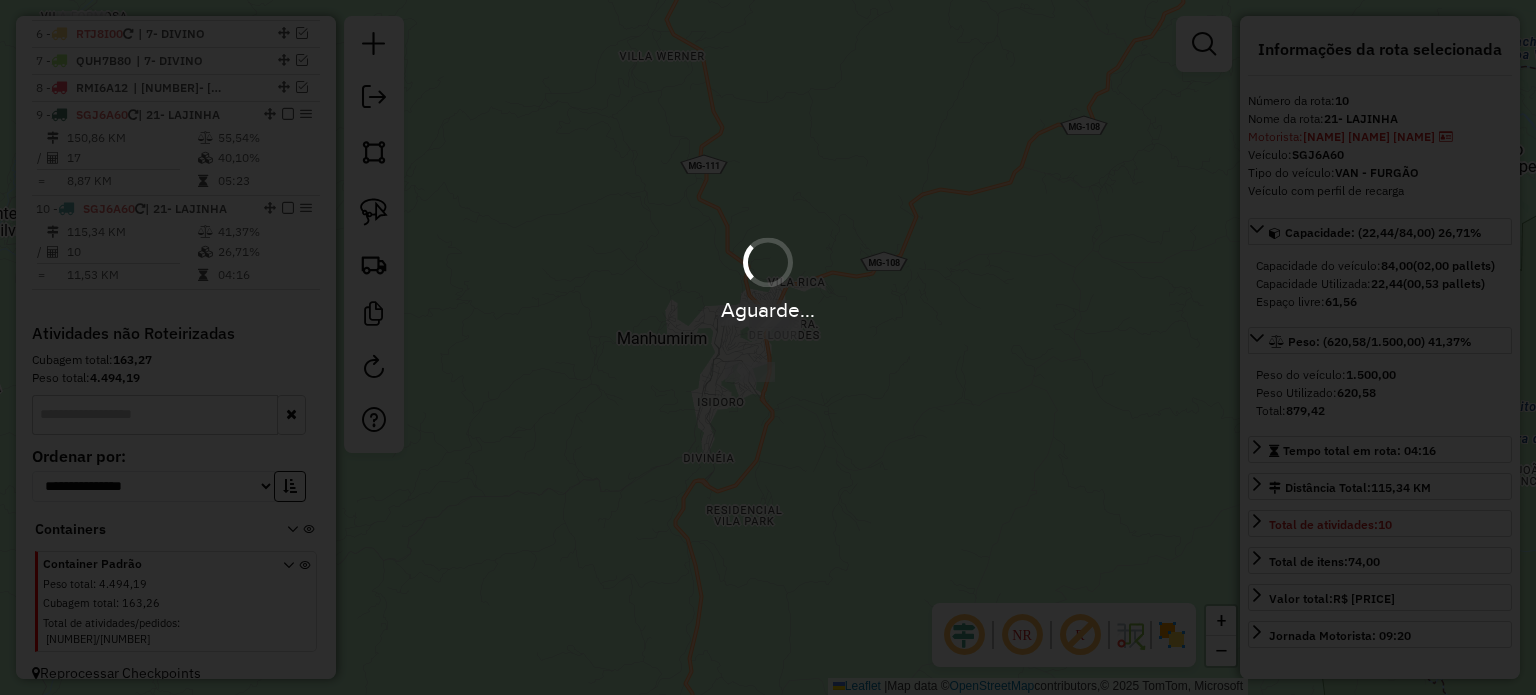 scroll, scrollTop: 0, scrollLeft: 0, axis: both 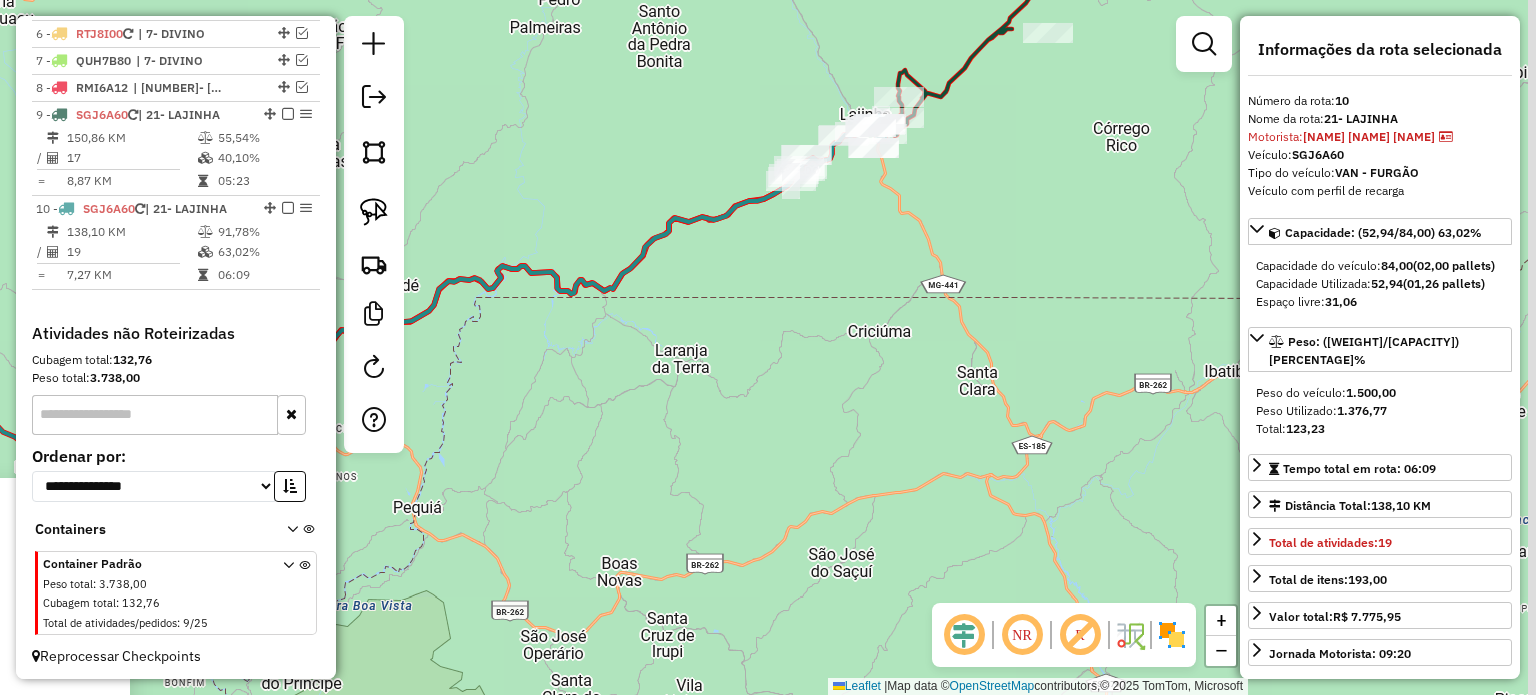 drag, startPoint x: 957, startPoint y: 204, endPoint x: 864, endPoint y: 354, distance: 176.4908 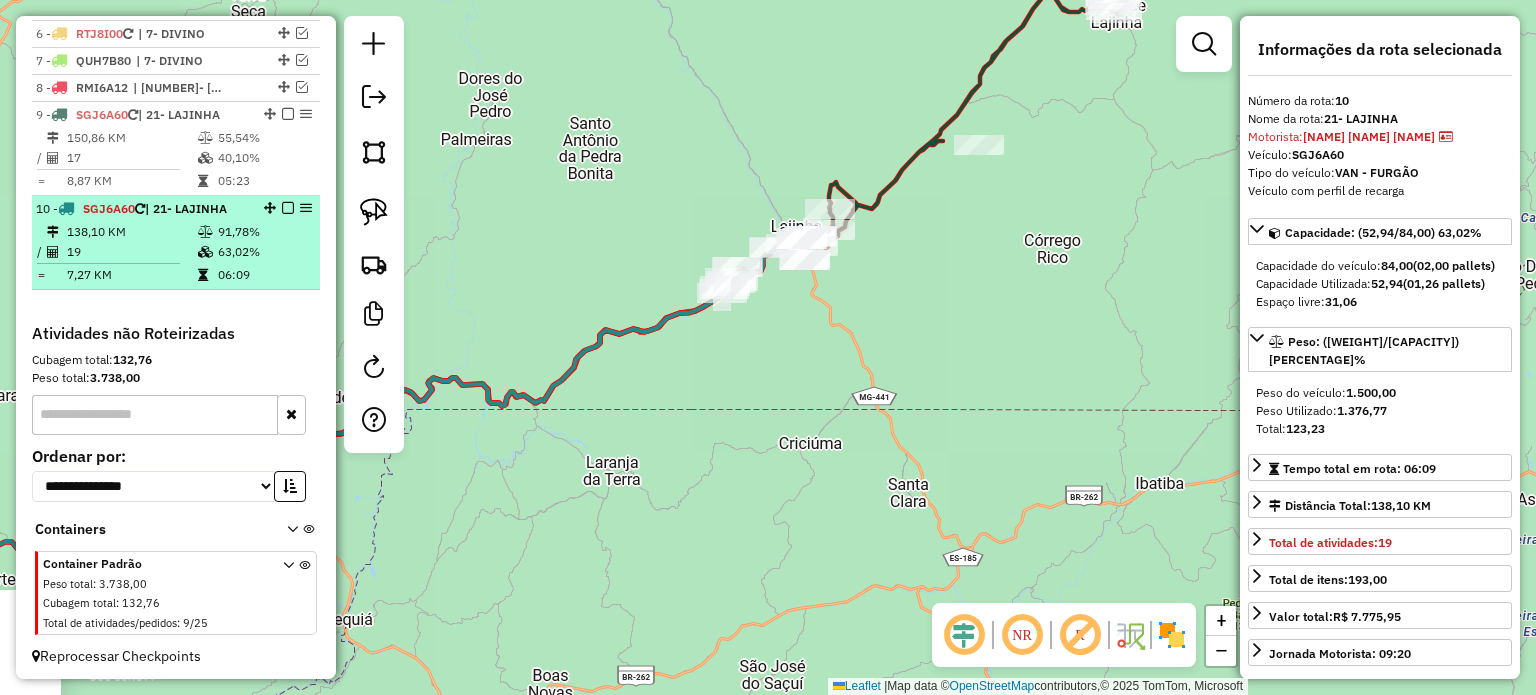 click at bounding box center [288, 208] 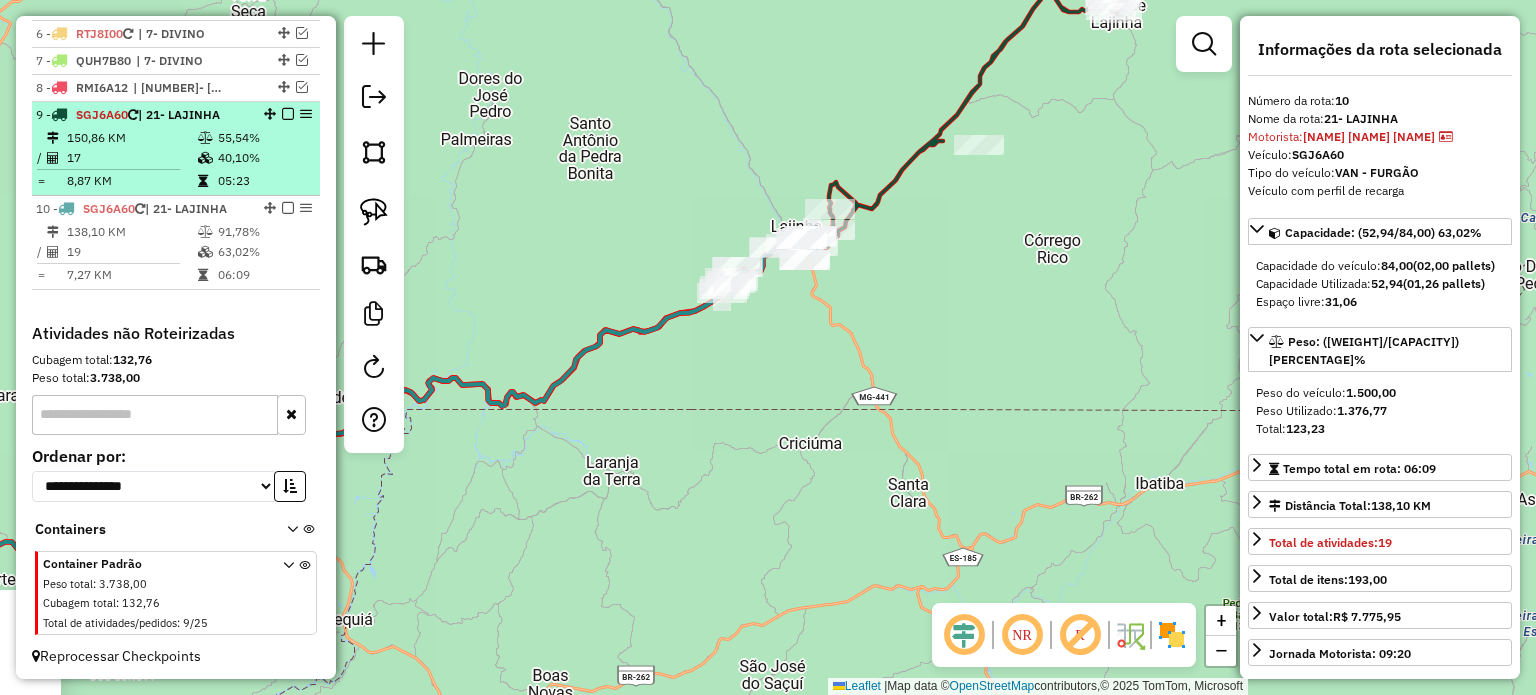 scroll, scrollTop: 813, scrollLeft: 0, axis: vertical 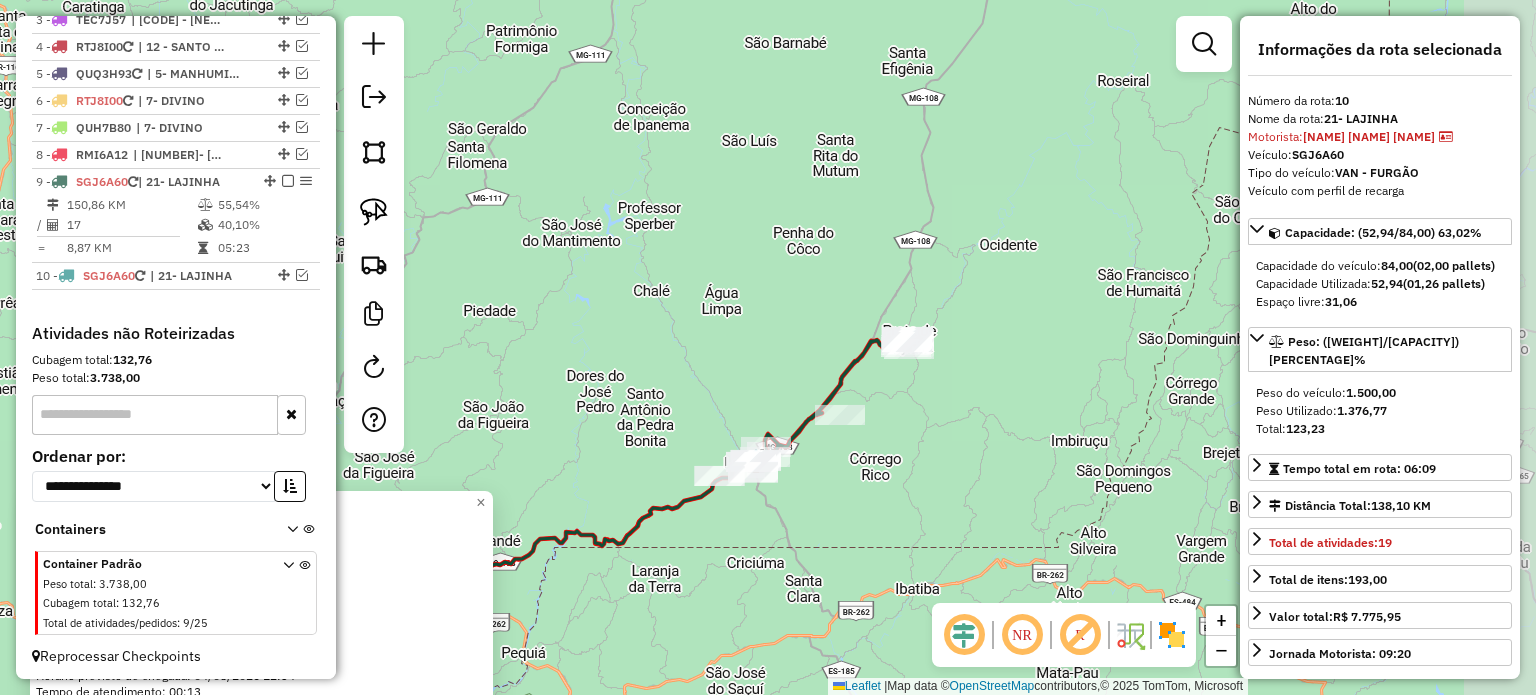 drag, startPoint x: 1145, startPoint y: 267, endPoint x: 1025, endPoint y: 442, distance: 212.19095 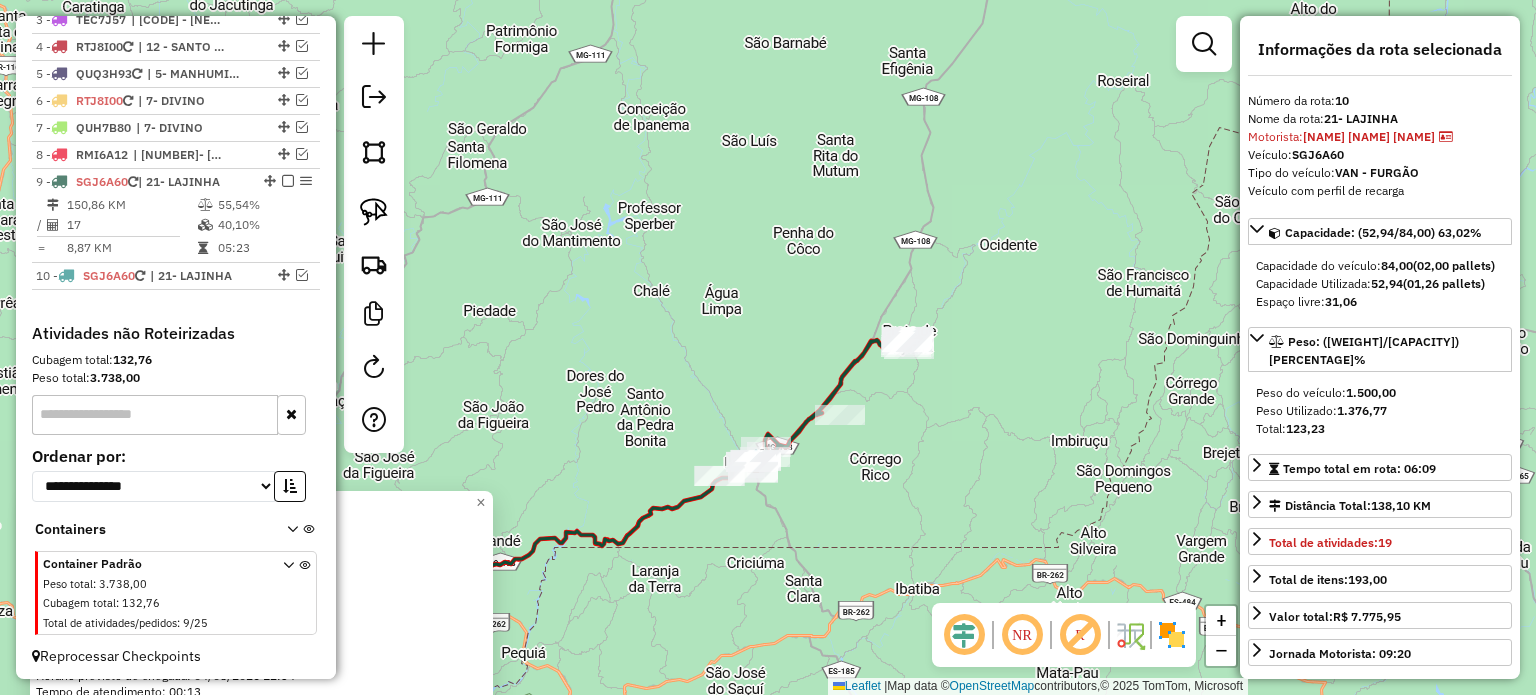 click on "[NUMBER] - [NAME] Quantidade máxima de atividades excedida  Endereço:  [STREET] [NUMBER]   Bairro: [NEIGHBORHOOD] ([CITY] / [STATE])   Pedidos:  [ORDER_ID]   Valor total: [CURRENCY] [PRICE]   Exibir todos   Cubagem: [CUBAGE]  Peso: [WEIGHT]  Tempo dirigindo: [TIME]   Distância prevista: [DISTANCE] km ([SPEED] km/h)   Janela utilizada início: [TIME]   Horário previsto de chegada: [DATE] [TIME]   Tempo de atendimento: [TIME]   Janela utilizada término: [TIME]   Horário previsto de saída: [DATE] [TIME]   Total de itens: [ITEMS]   Quantidade pallets: [PALLETS]  × Janela de atendimento Grade de atendimento Capacidade Transportadoras Veículos Cliente Pedidos  Rotas Selecione os dias de semana para filtrar as janelas de atendimento  Seg   Ter   Qua   Qui   Sex   Sáb   Dom  Informe o período da janela de atendimento: De: [TIME] Até: [TIME]  Filtrar exatamente a janela do cliente  Considerar janela de atendimento padrão  Selecione os dias de semana para filtrar as grades de atendimento  Seg   Ter   Qua   Qui   Sex   Sáb   Dom  De:" 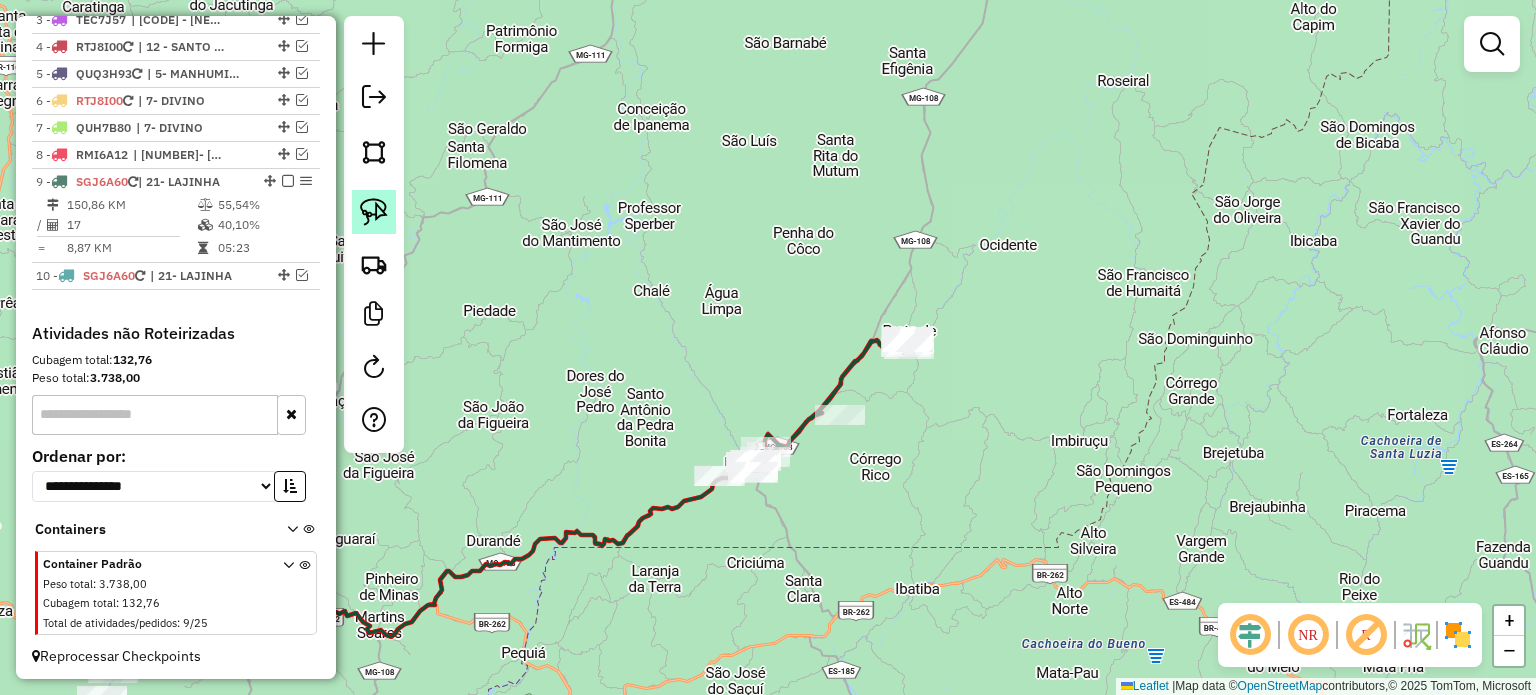 click 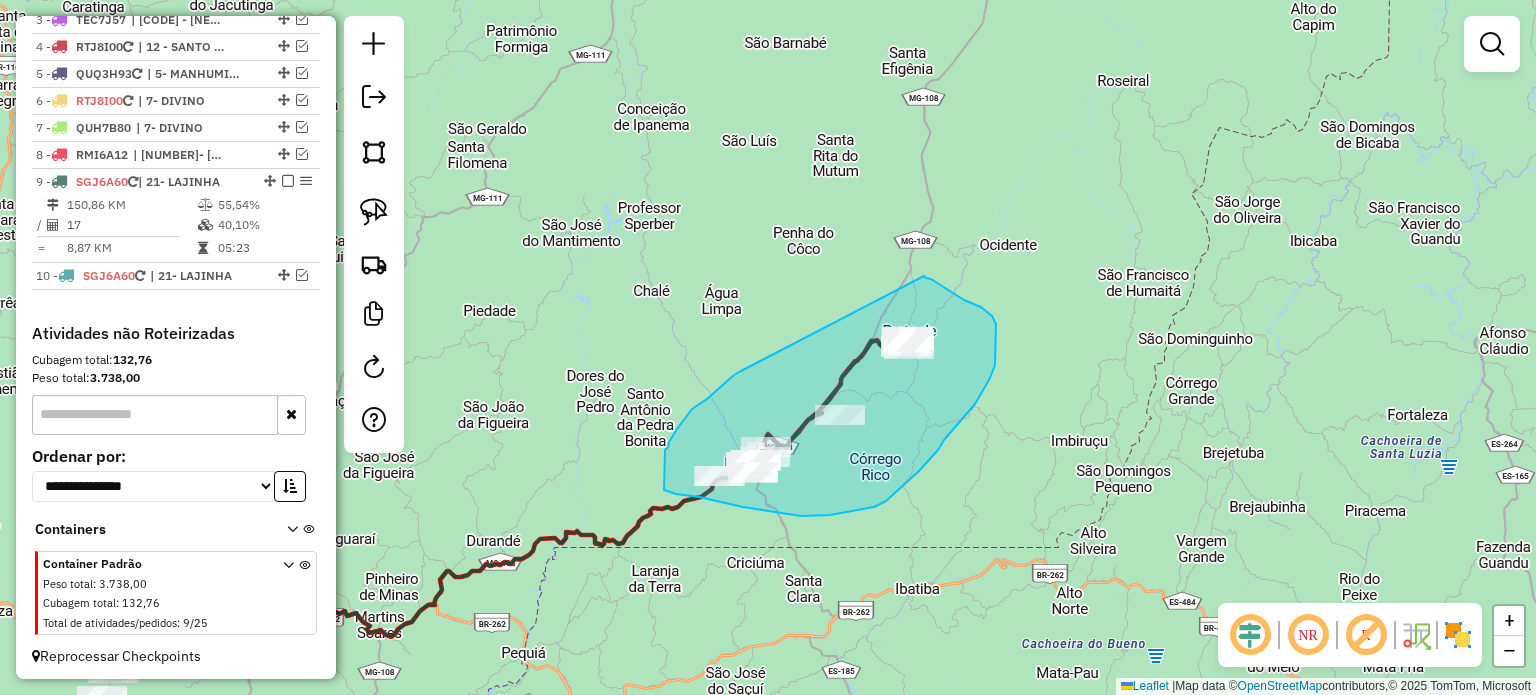 drag, startPoint x: 700, startPoint y: 404, endPoint x: 912, endPoint y: 274, distance: 248.68454 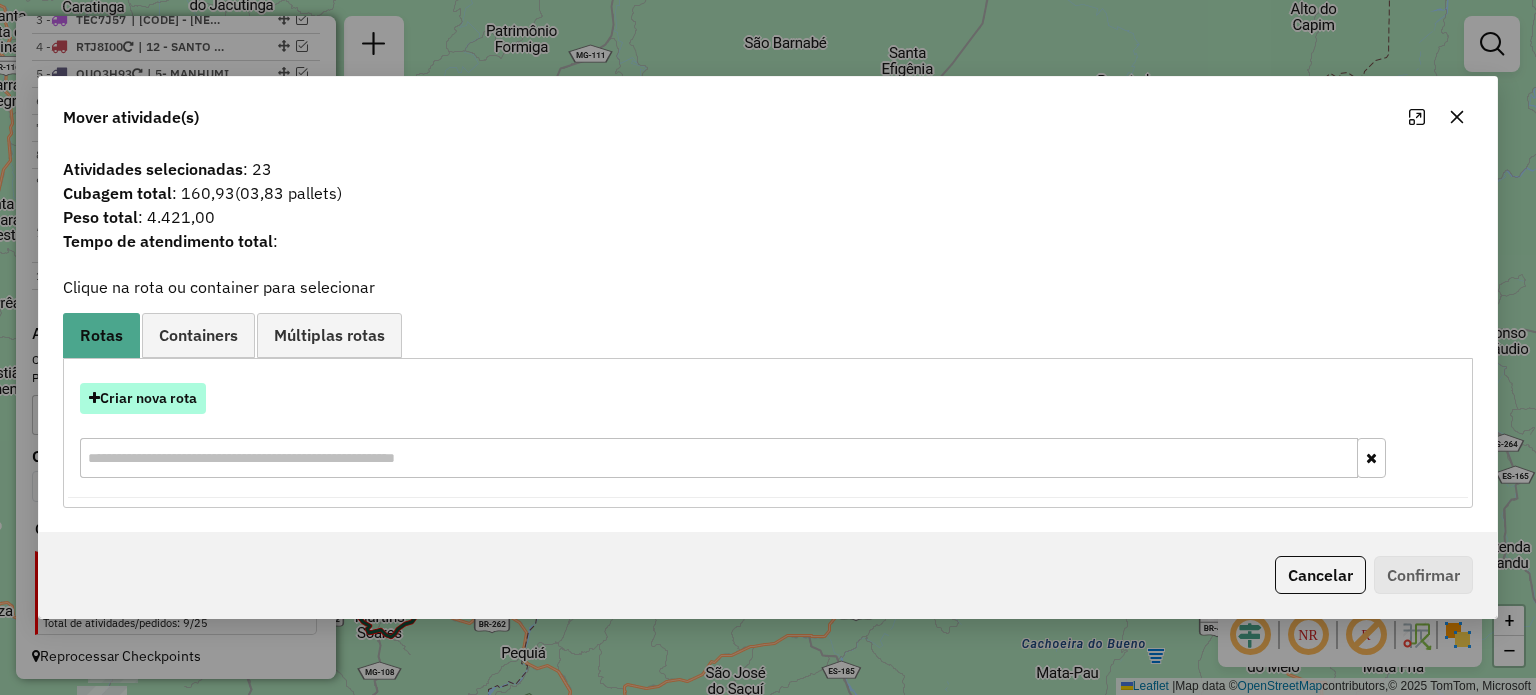 click on "Criar nova rota" at bounding box center (143, 398) 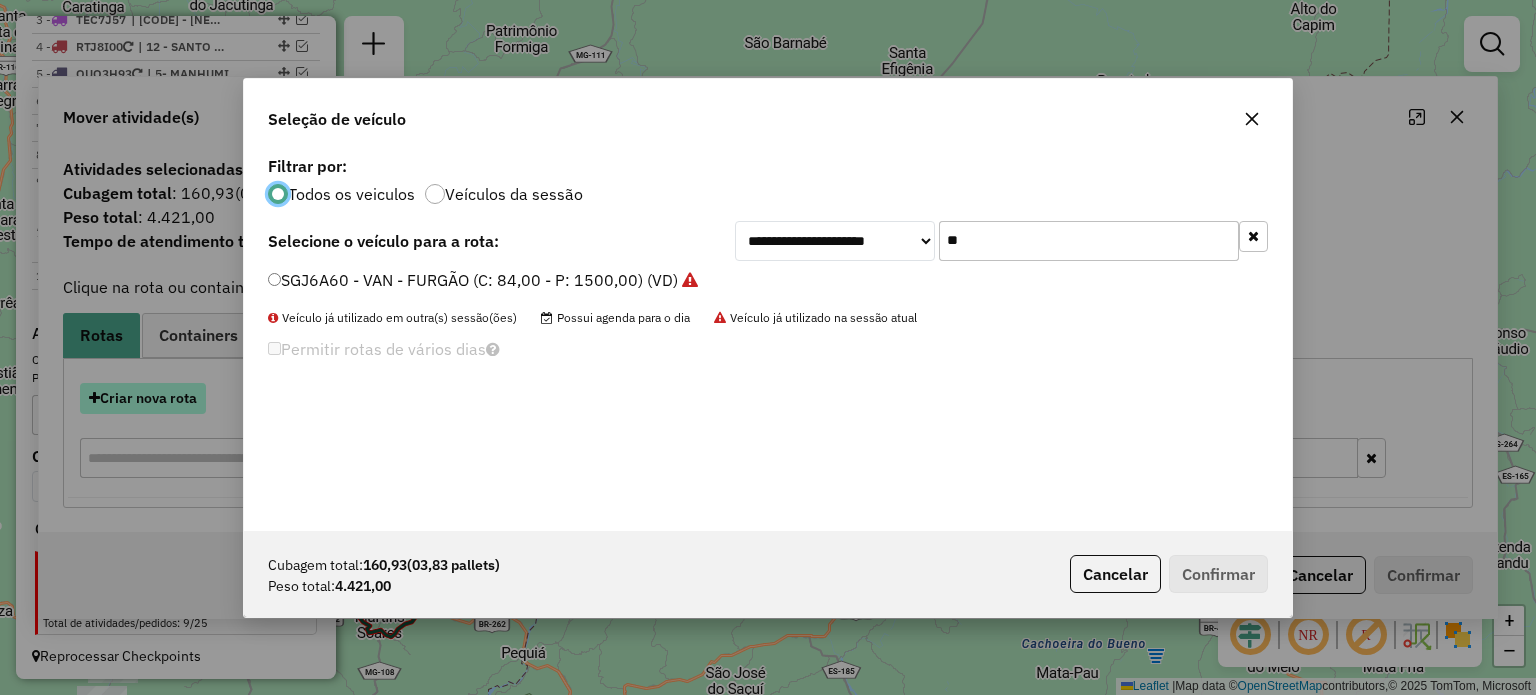scroll, scrollTop: 10, scrollLeft: 6, axis: both 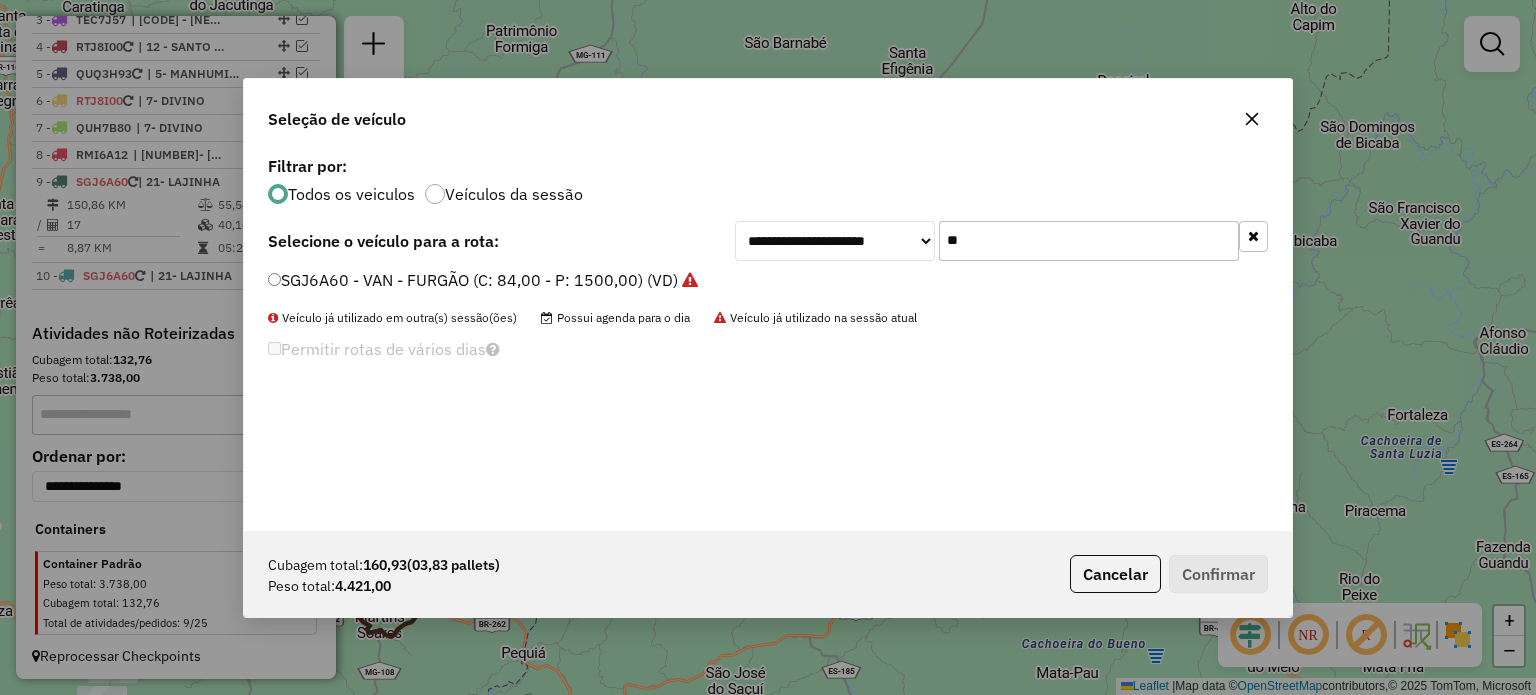 drag, startPoint x: 941, startPoint y: 245, endPoint x: 911, endPoint y: 245, distance: 30 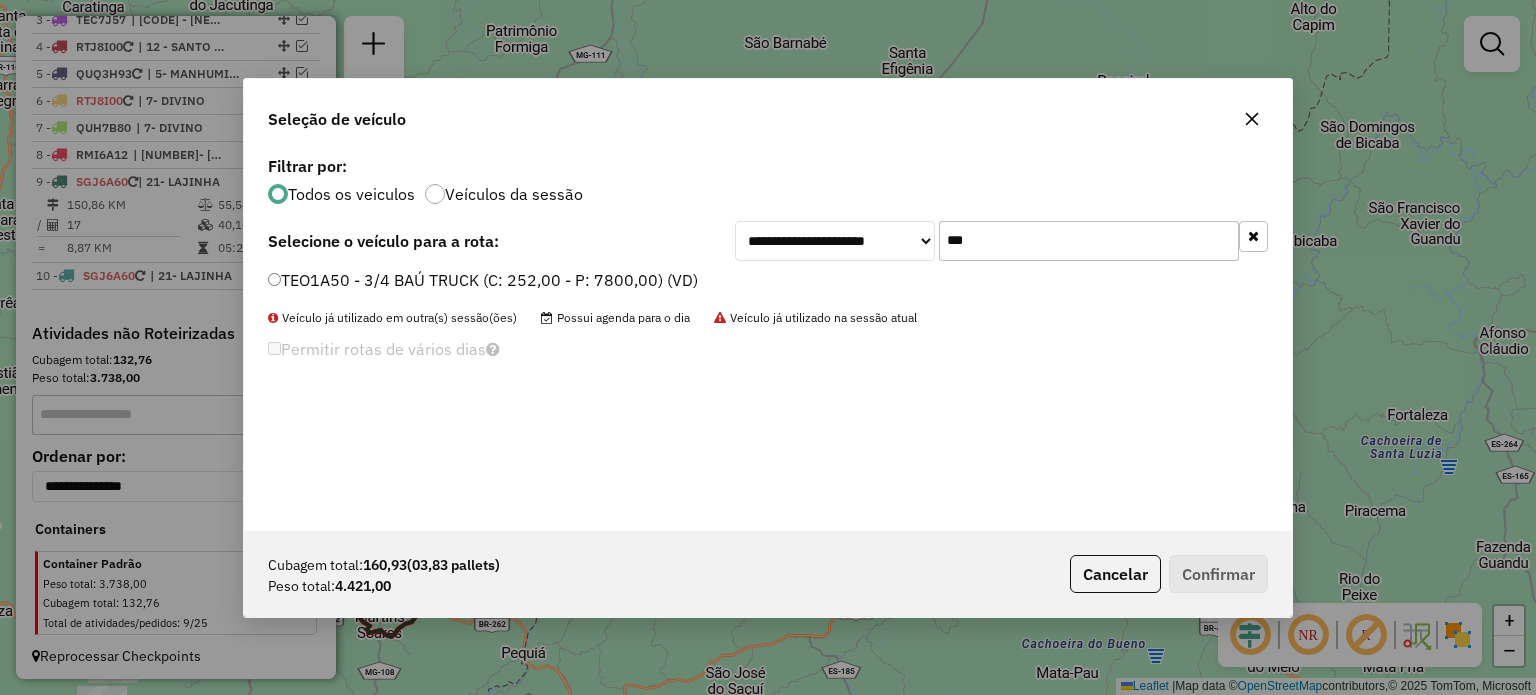 type on "***" 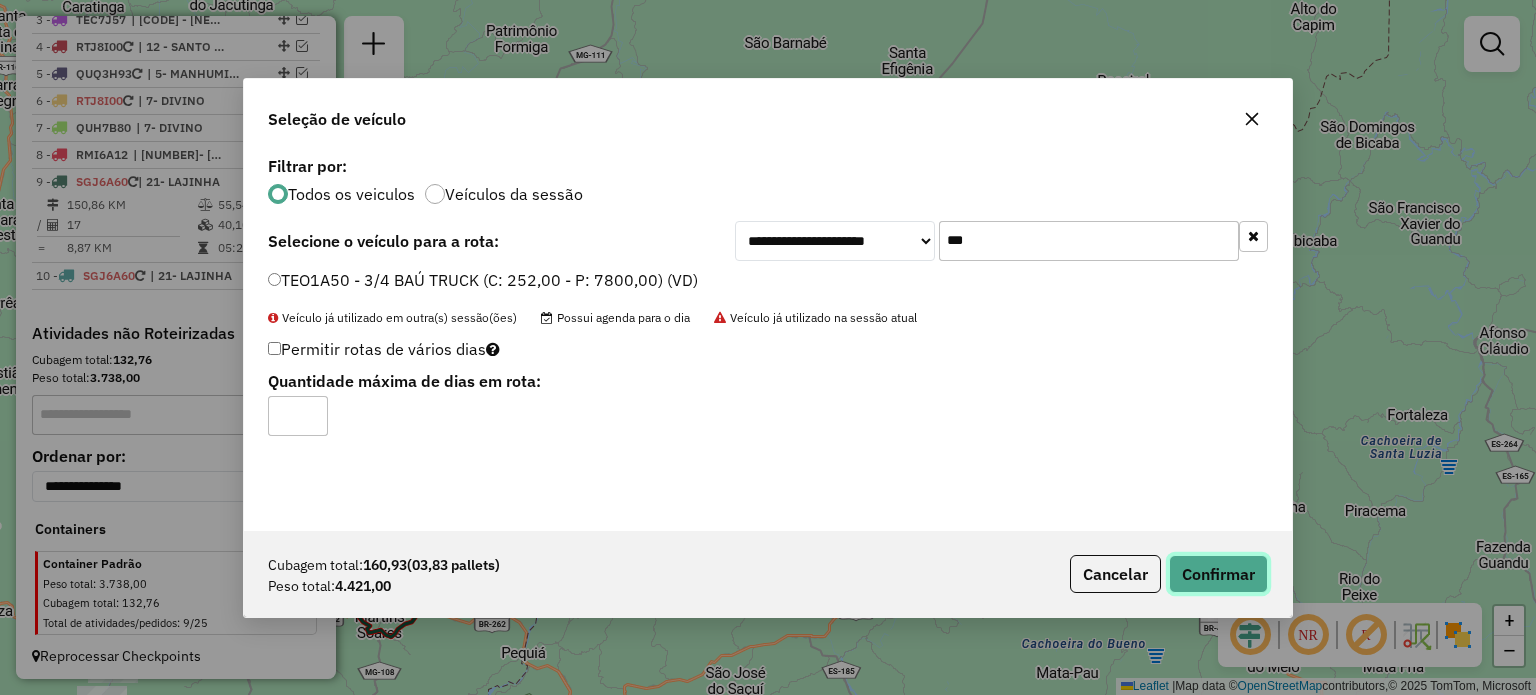 click on "Confirmar" 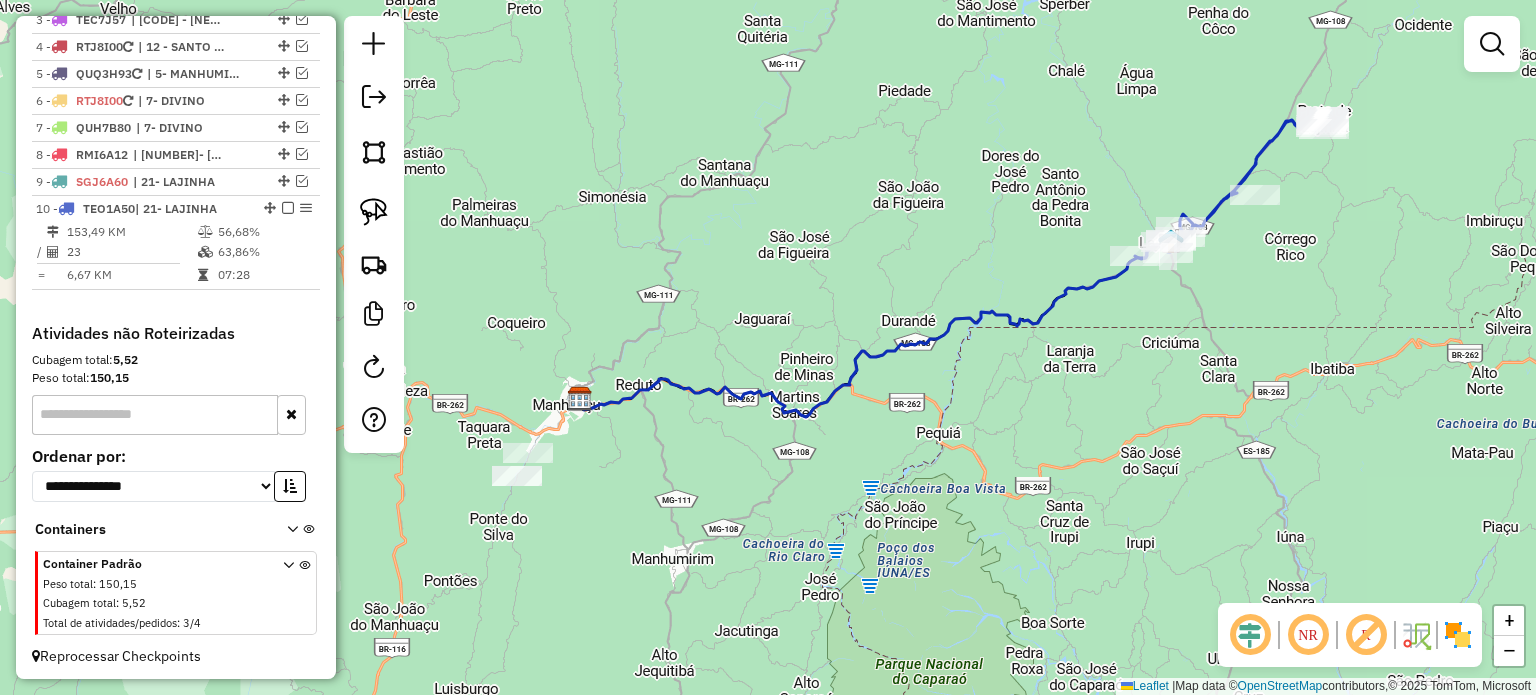 drag, startPoint x: 880, startPoint y: 531, endPoint x: 934, endPoint y: 443, distance: 103.24728 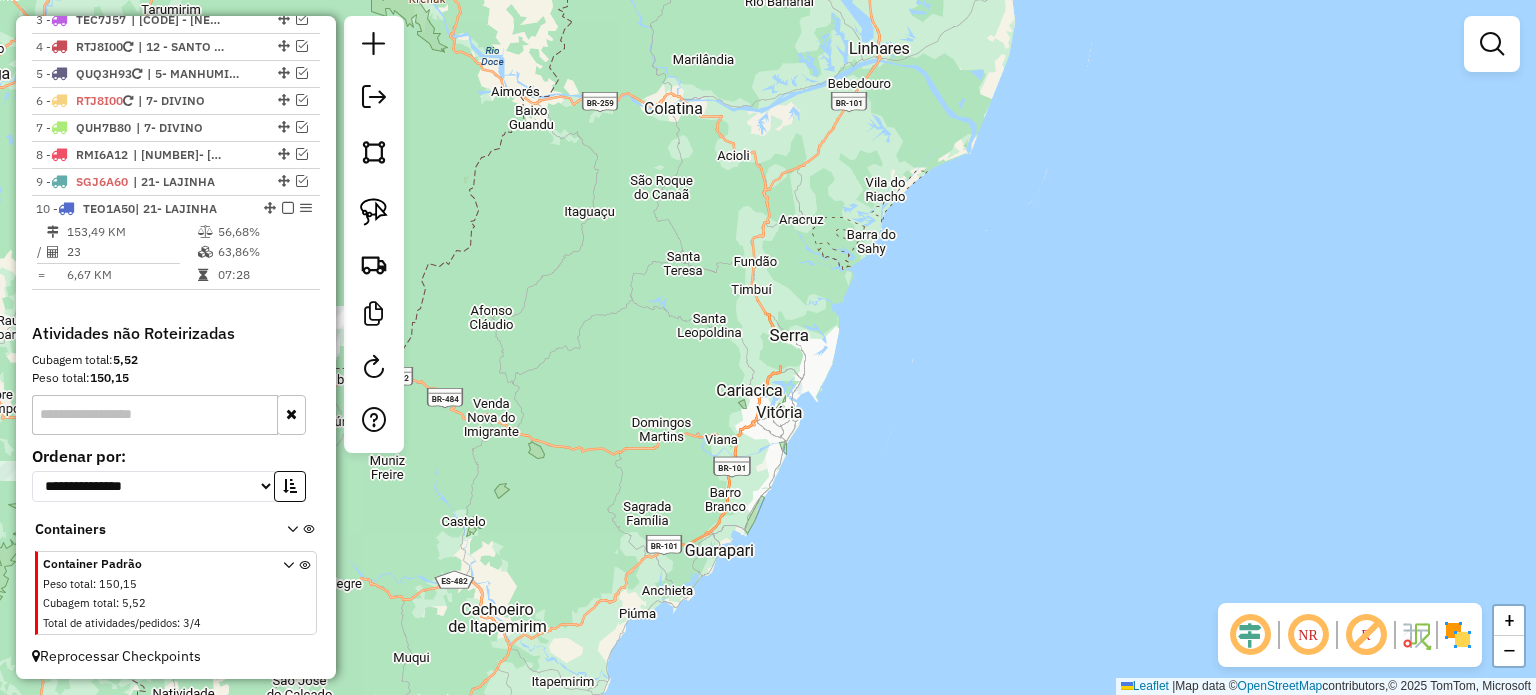 drag, startPoint x: 534, startPoint y: 350, endPoint x: 739, endPoint y: 317, distance: 207.63911 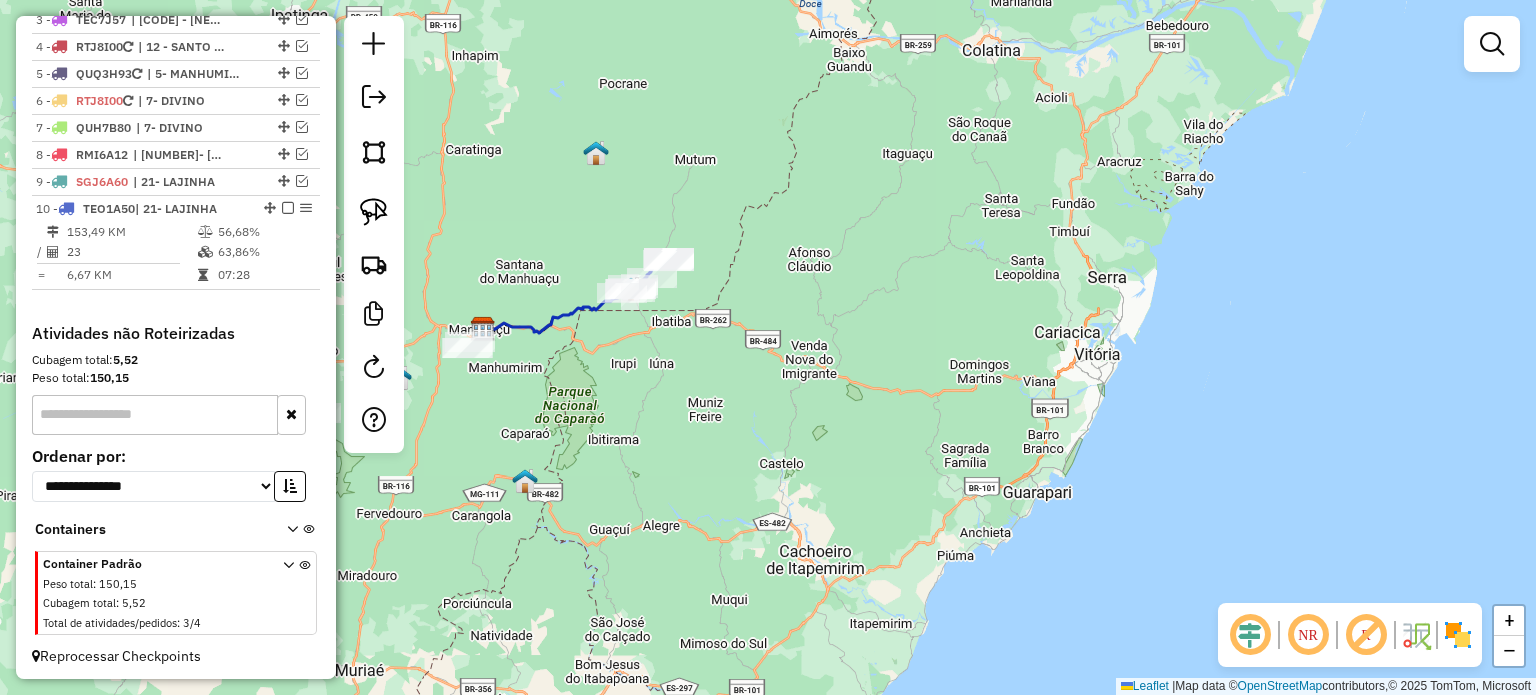 drag, startPoint x: 745, startPoint y: 321, endPoint x: 780, endPoint y: 315, distance: 35.510563 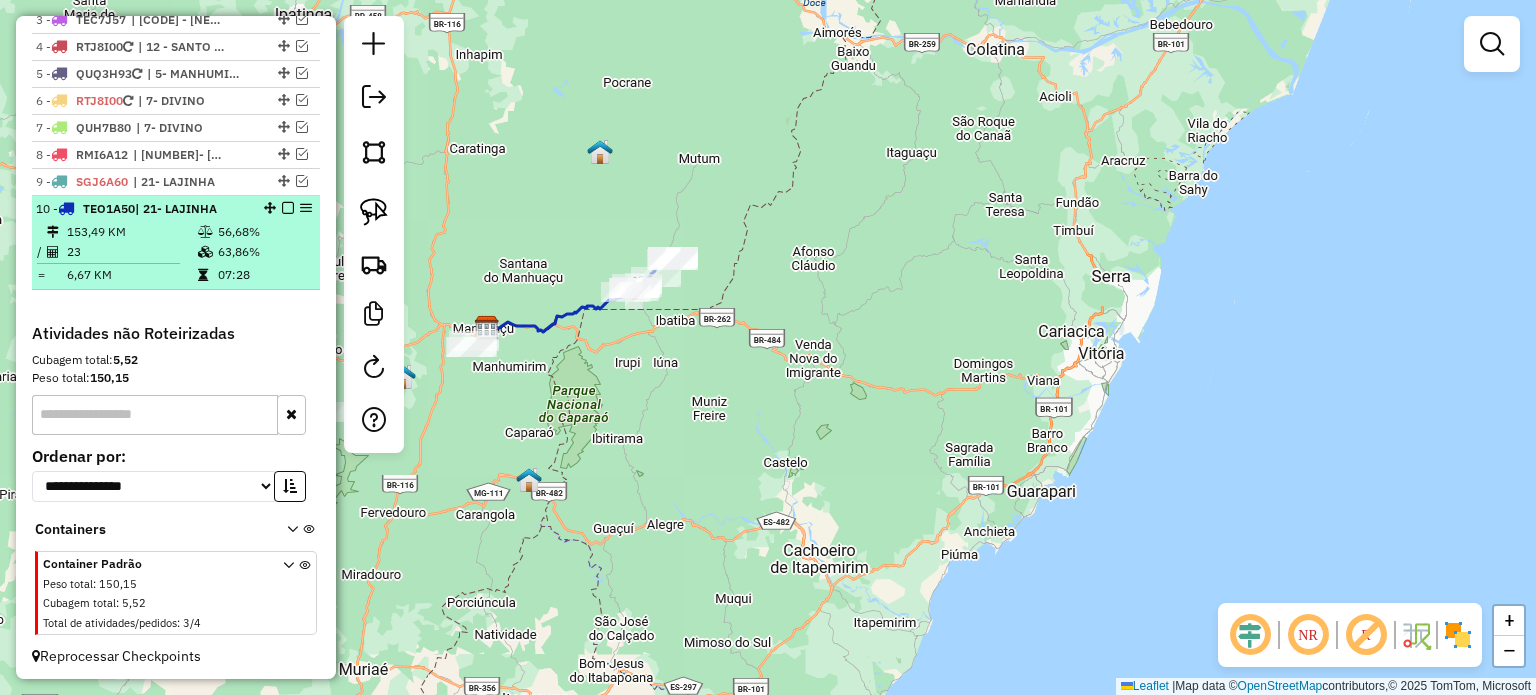 click at bounding box center (288, 208) 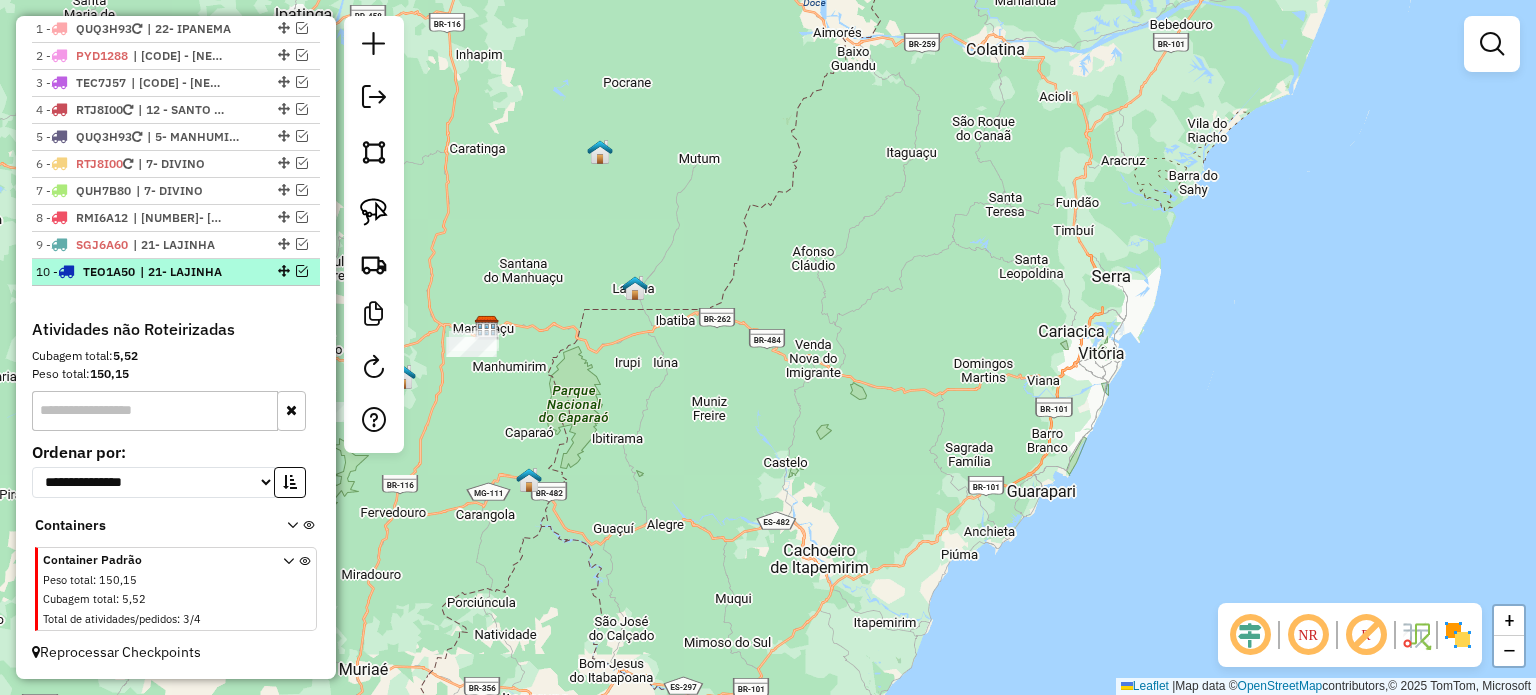 scroll, scrollTop: 747, scrollLeft: 0, axis: vertical 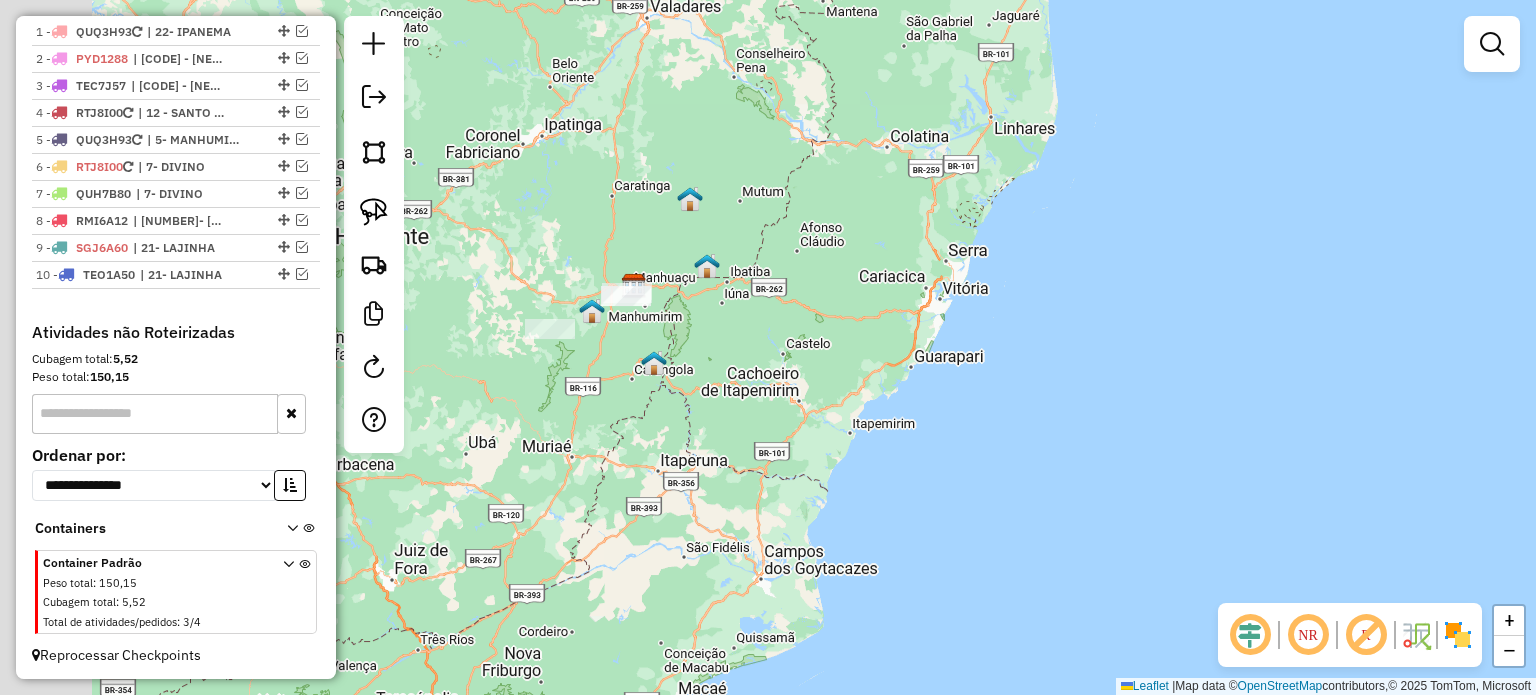 drag, startPoint x: 608, startPoint y: 348, endPoint x: 560, endPoint y: 342, distance: 48.373547 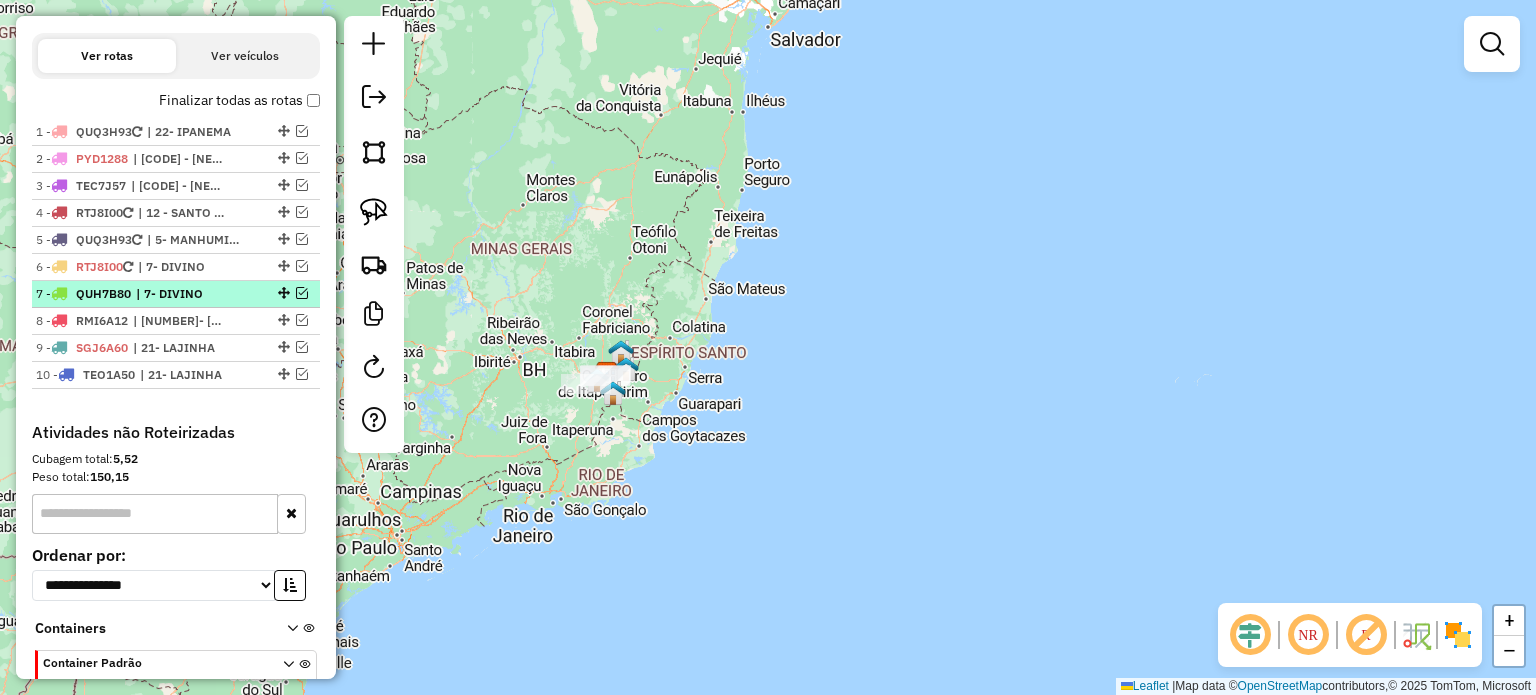 scroll, scrollTop: 547, scrollLeft: 0, axis: vertical 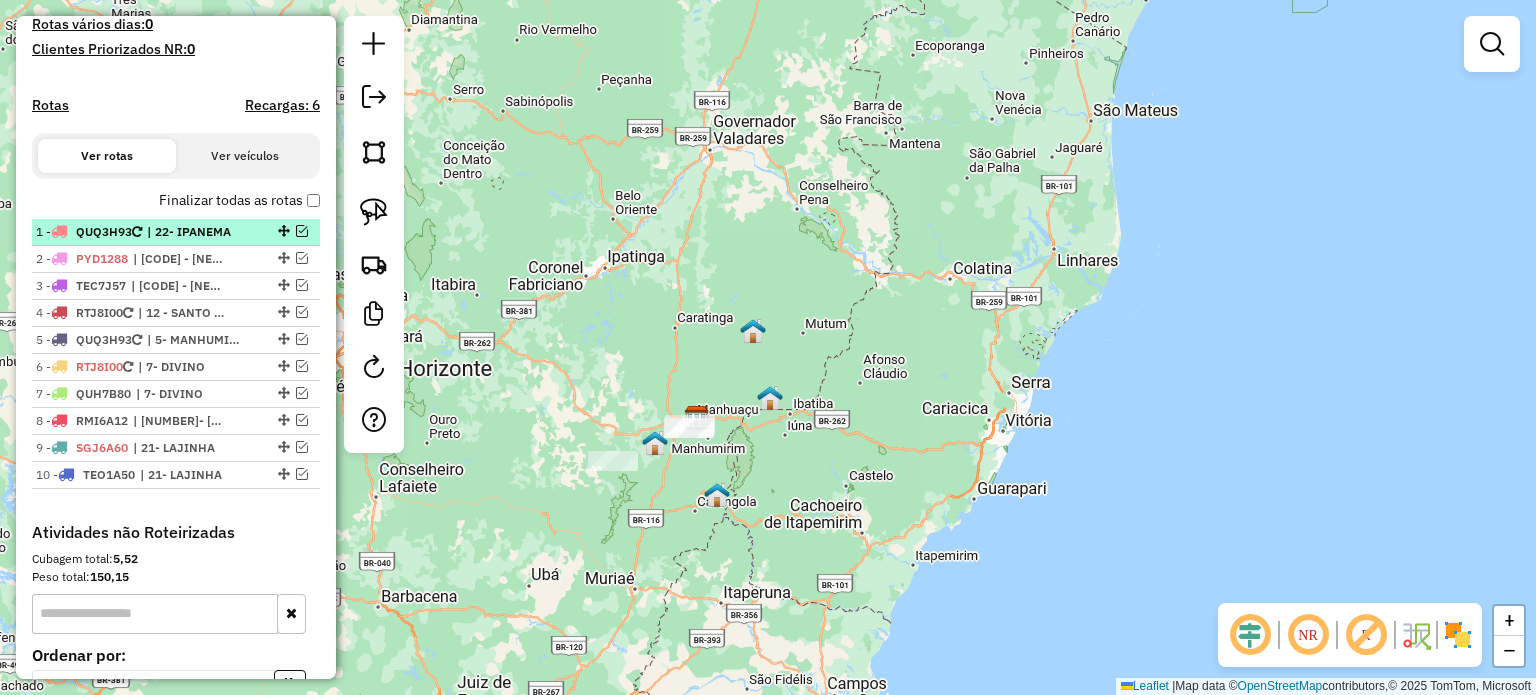 click on "| 22- IPANEMA" at bounding box center (193, 232) 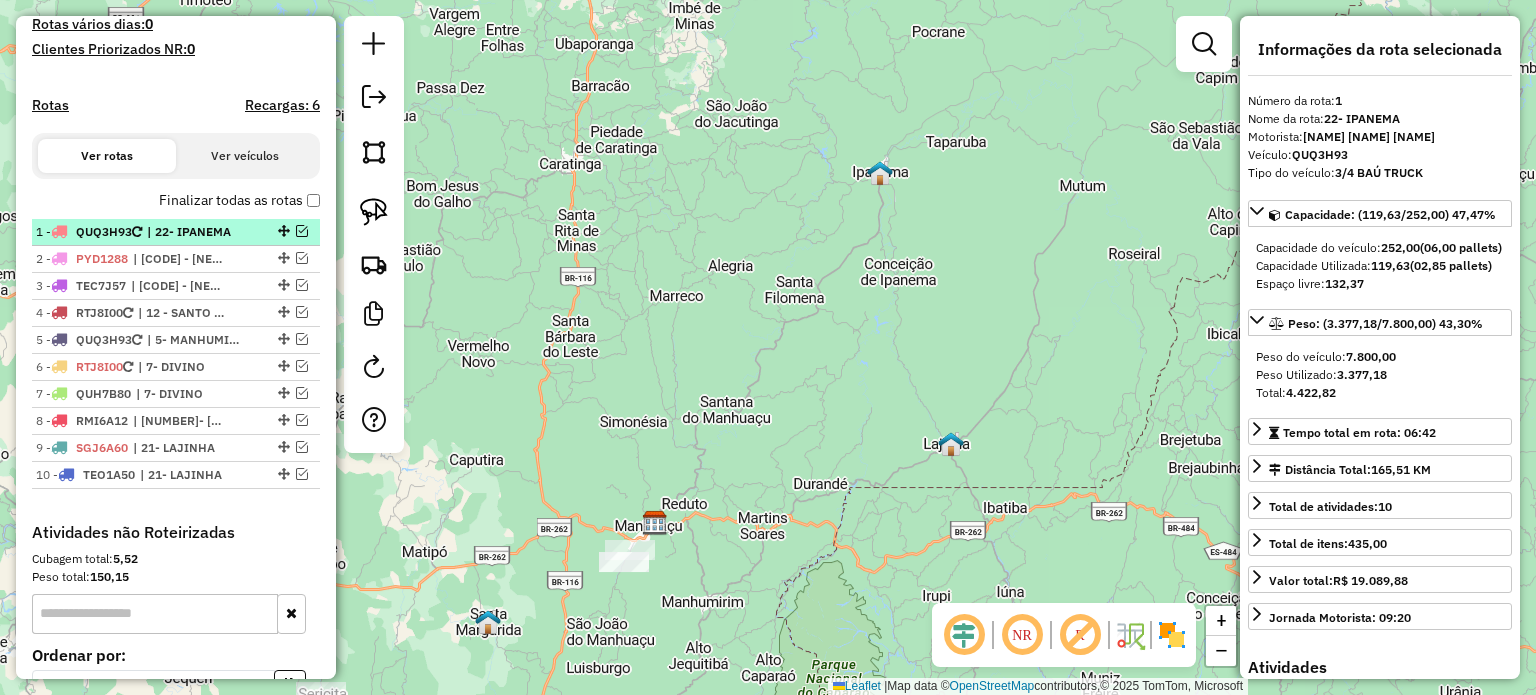 click on "| 22- IPANEMA" at bounding box center [193, 232] 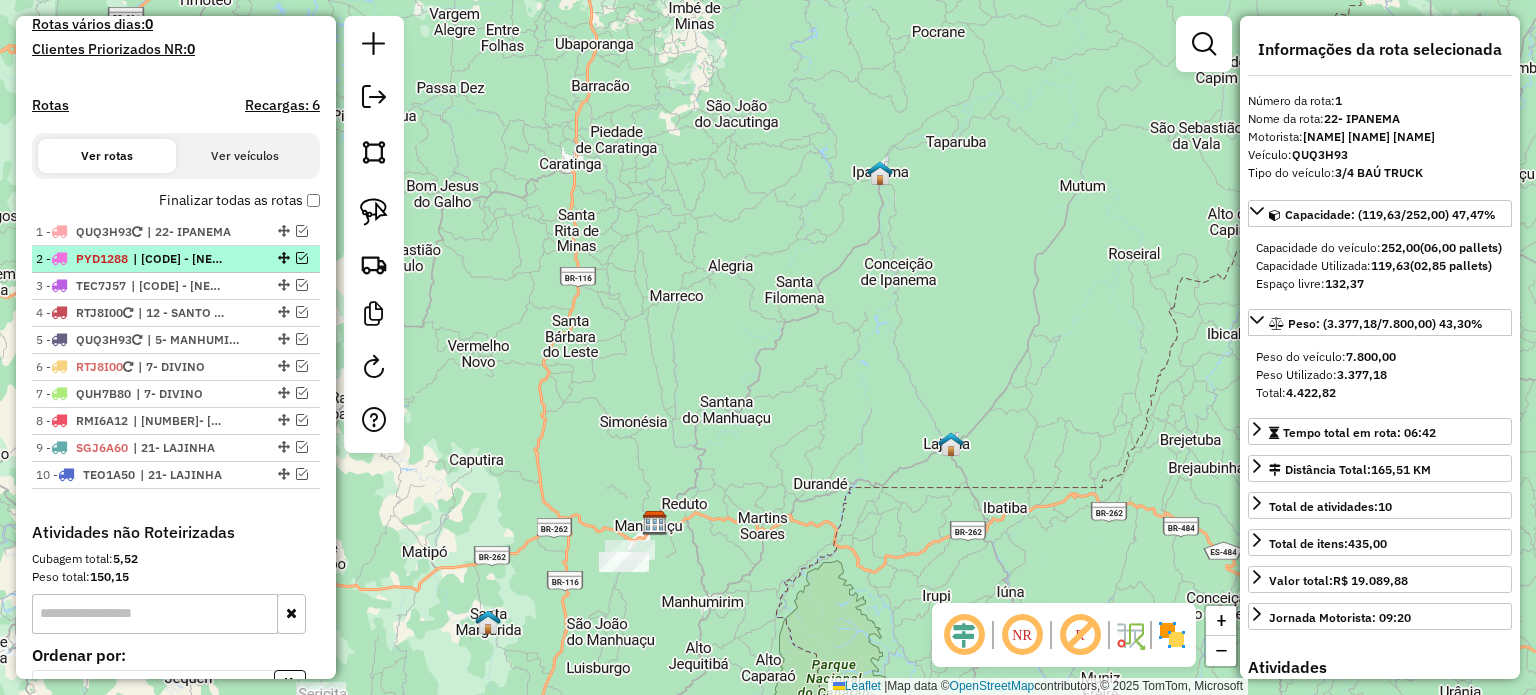 click on "| [CODE] - [NEIGHBORHOOD], [CODE] - [NEIGHBORHOOD]" at bounding box center (179, 259) 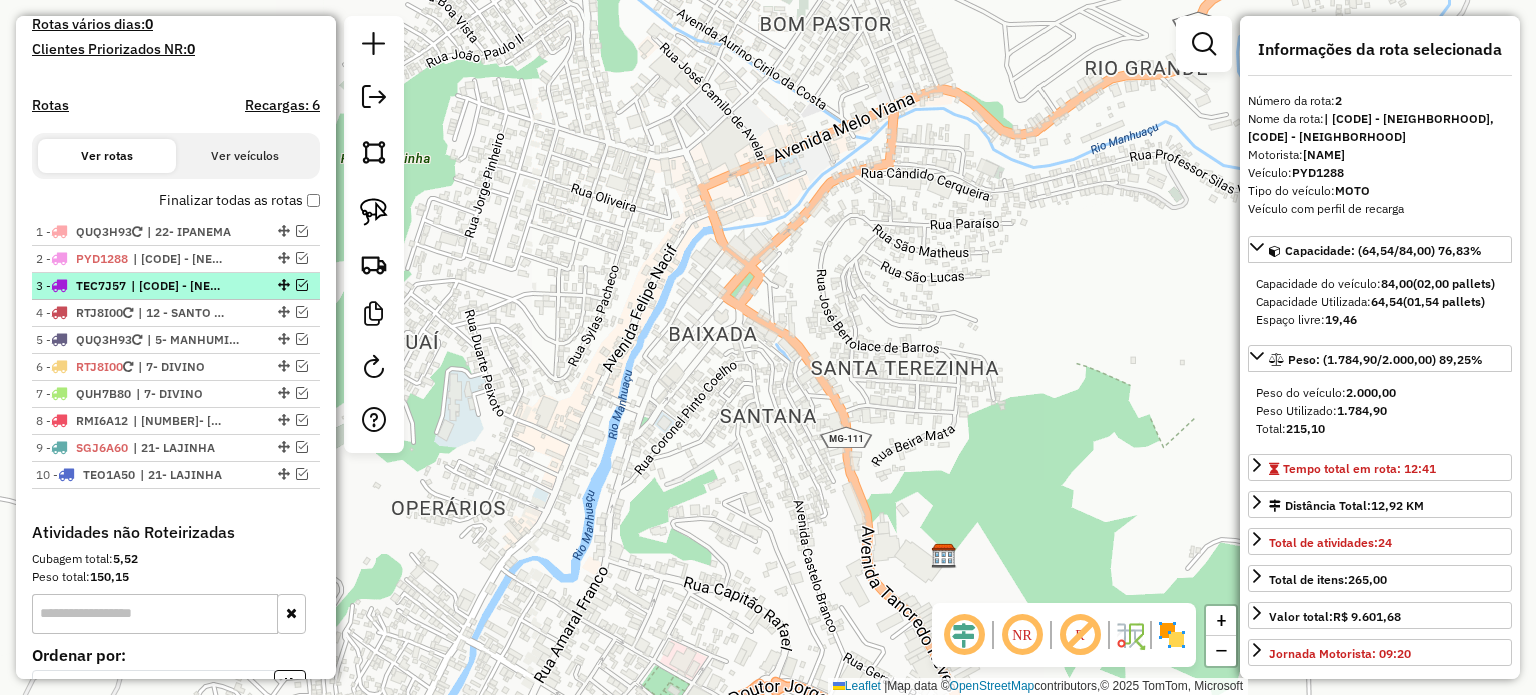 click on "| [CODE] - [NEIGHBORHOOD], [CODE] - [NEIGHBORHOOD]" at bounding box center (177, 286) 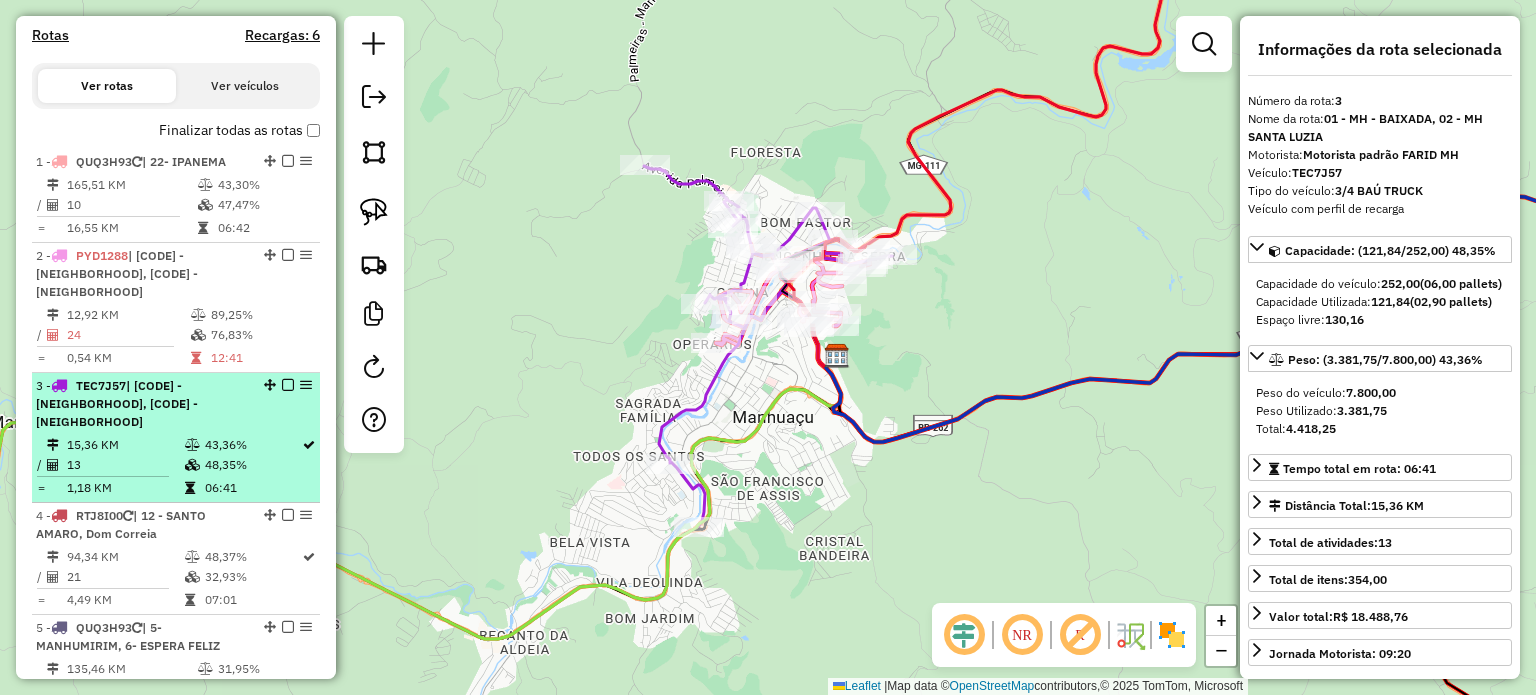 scroll, scrollTop: 647, scrollLeft: 0, axis: vertical 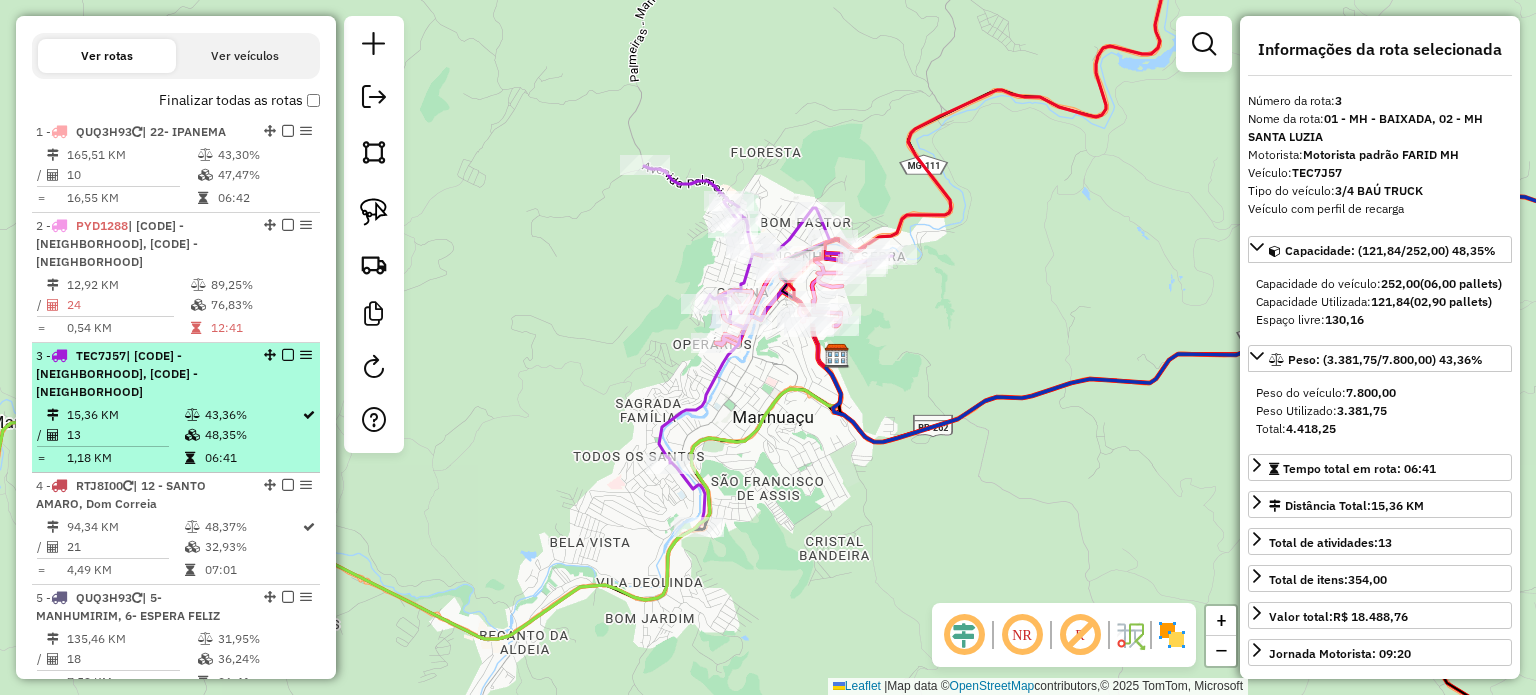 click on "| [CODE] - [NEIGHBORHOOD], [CODE] - [NEIGHBORHOOD]" at bounding box center (117, 373) 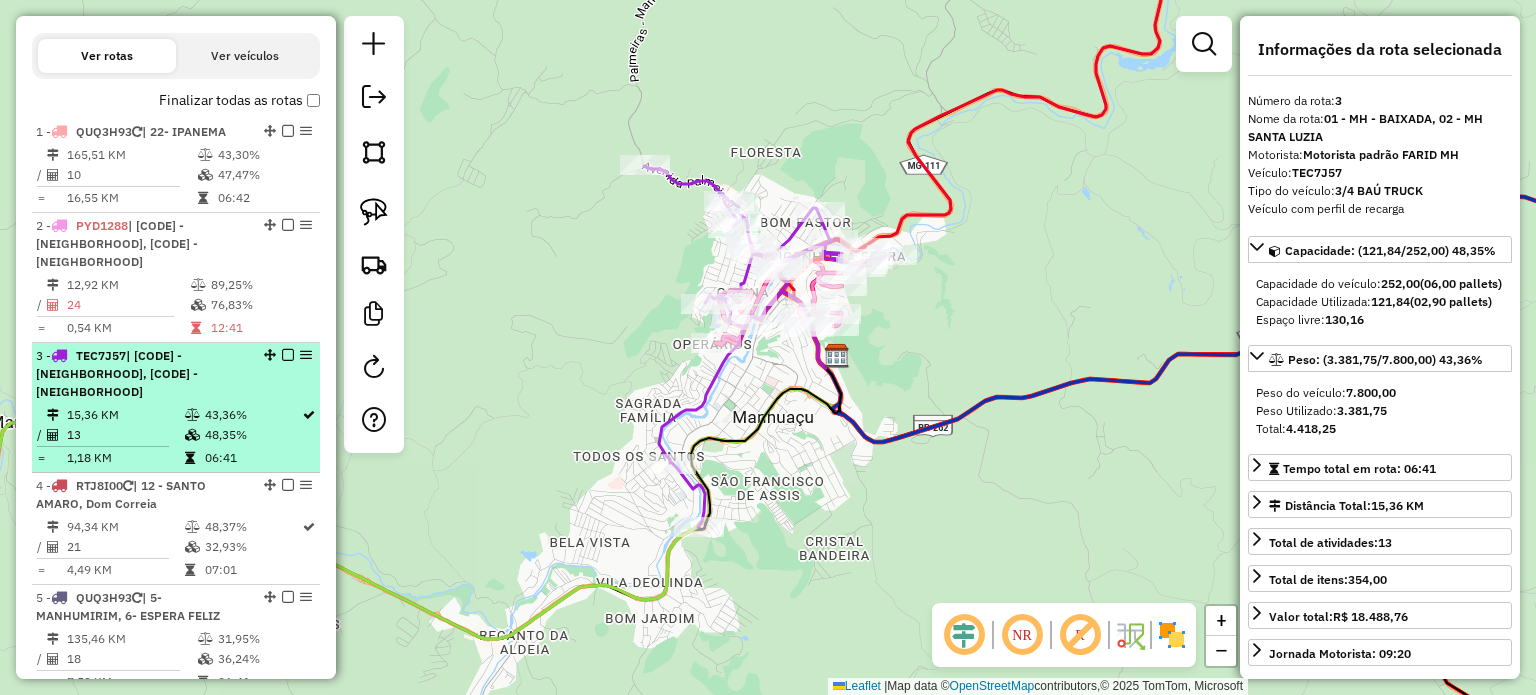 click on "| [CODE] - [NEIGHBORHOOD], [CODE] - [NEIGHBORHOOD]" at bounding box center [117, 373] 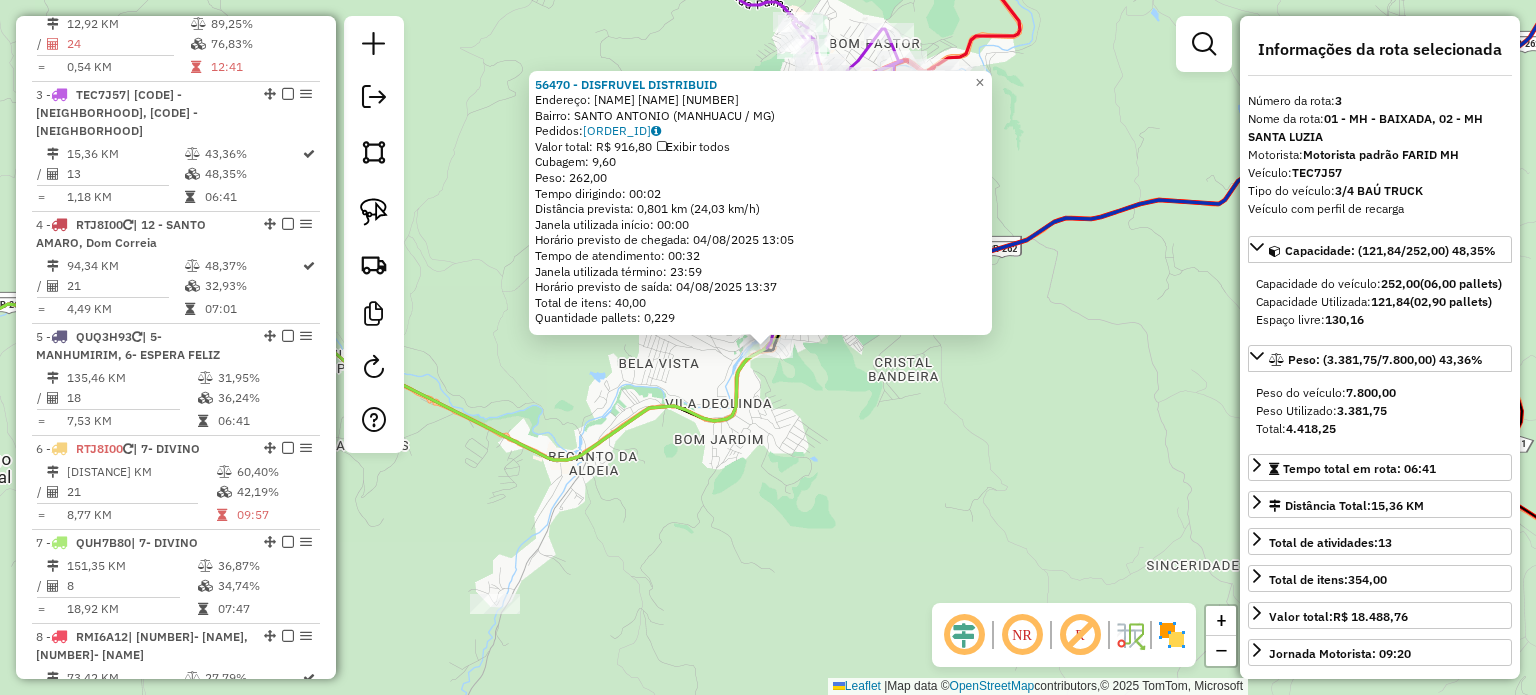 scroll, scrollTop: 955, scrollLeft: 0, axis: vertical 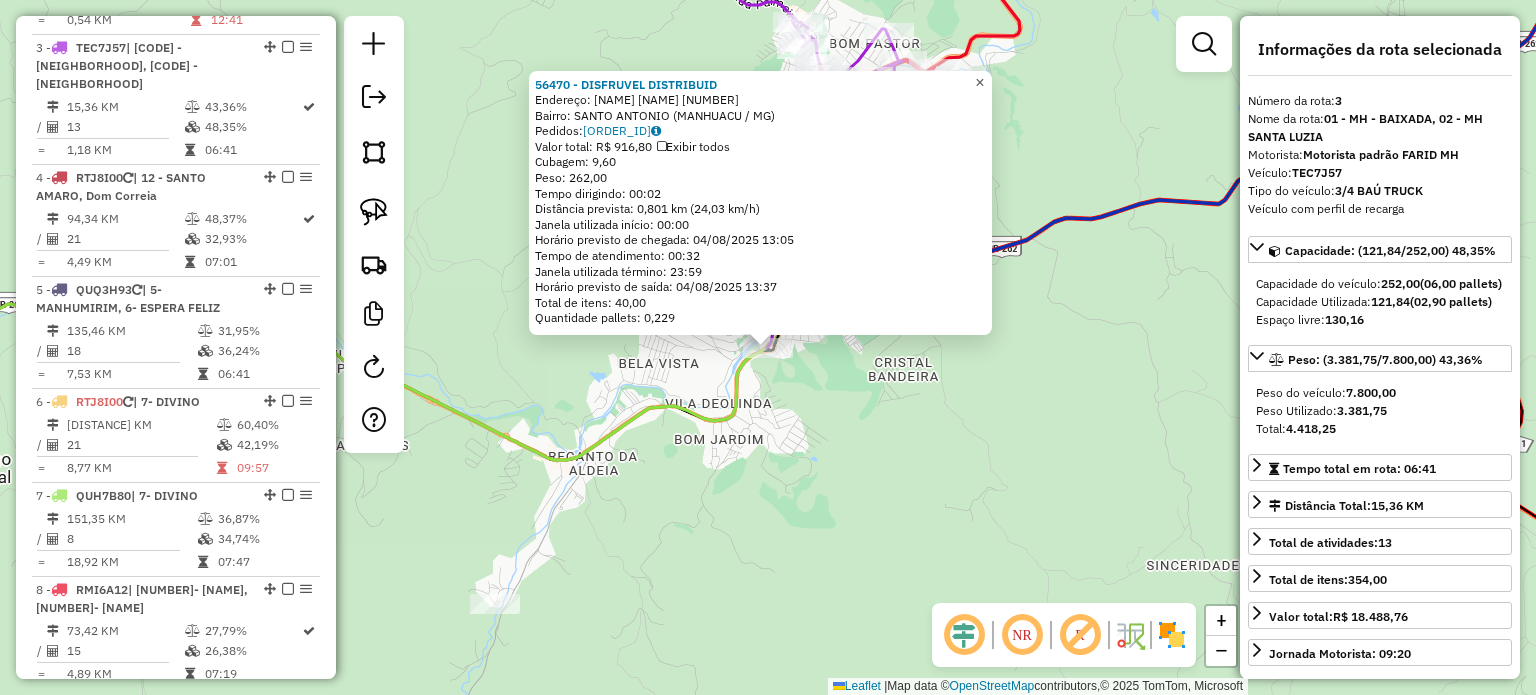 click on "×" 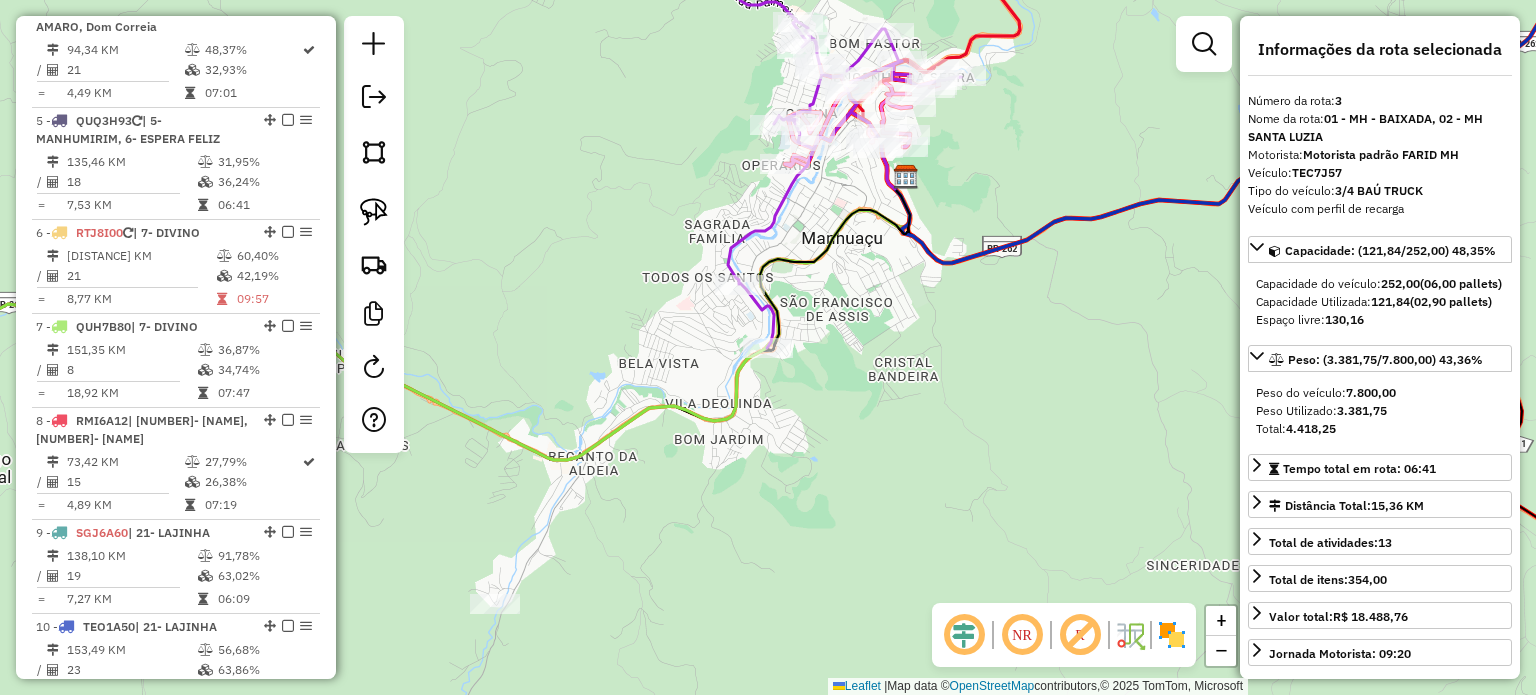 scroll, scrollTop: 1155, scrollLeft: 0, axis: vertical 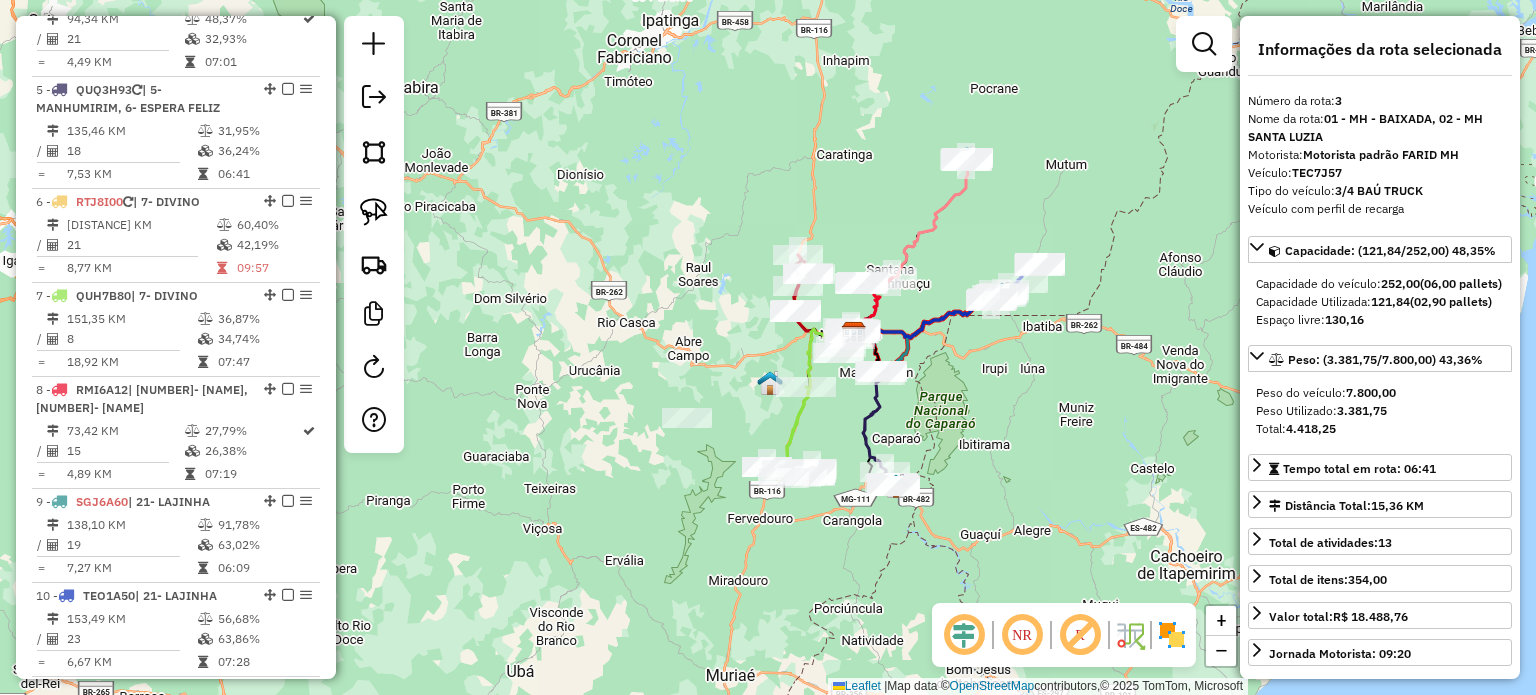 drag, startPoint x: 1024, startPoint y: 341, endPoint x: 916, endPoint y: 355, distance: 108.903625 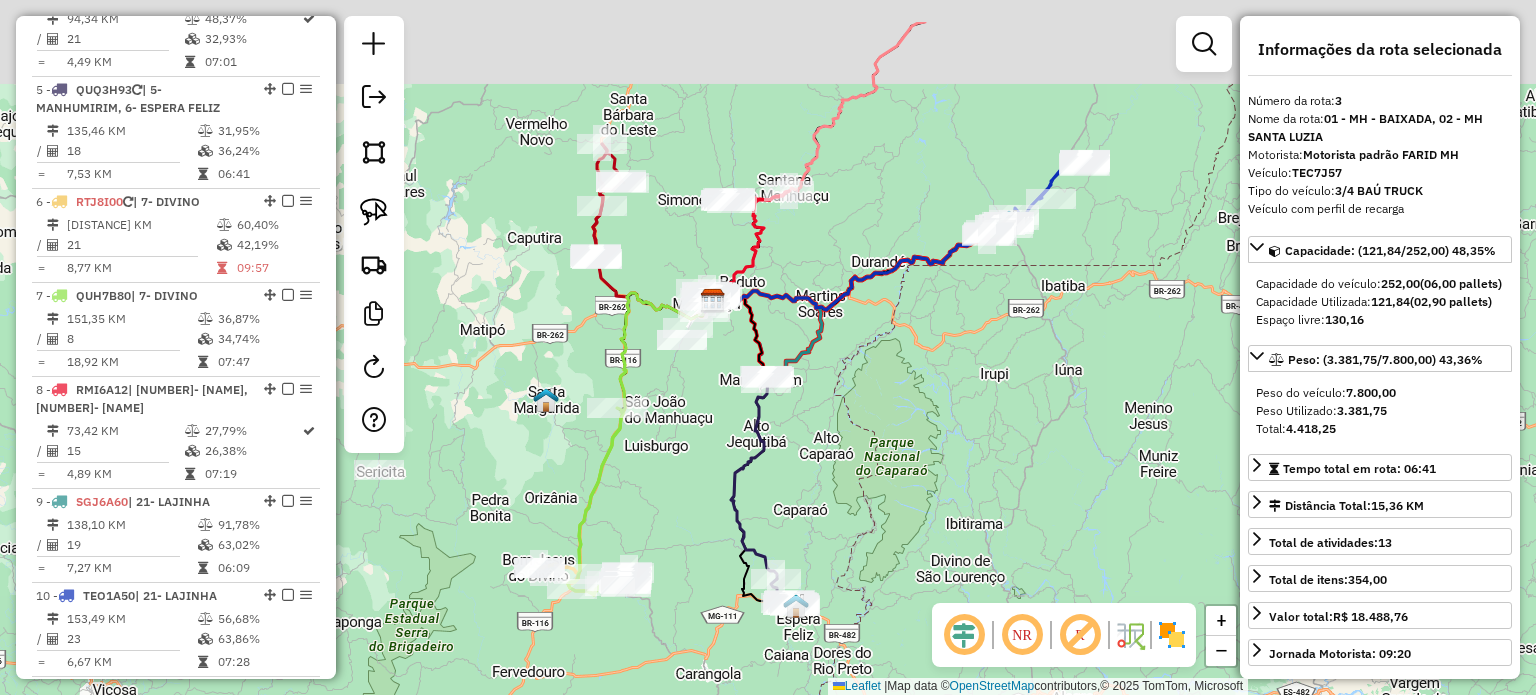 drag, startPoint x: 1003, startPoint y: 268, endPoint x: 959, endPoint y: 415, distance: 153.4438 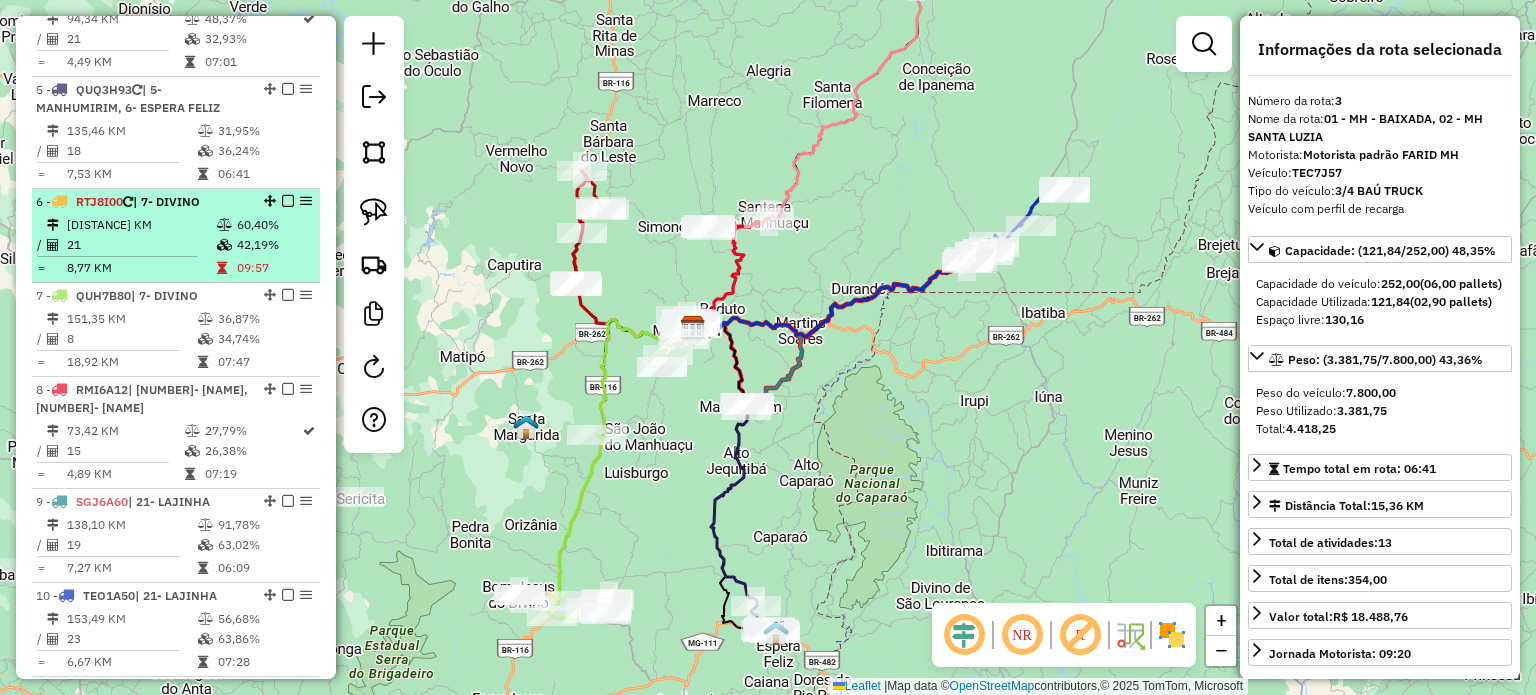 click on "[DISTANCE] KM" at bounding box center (141, 225) 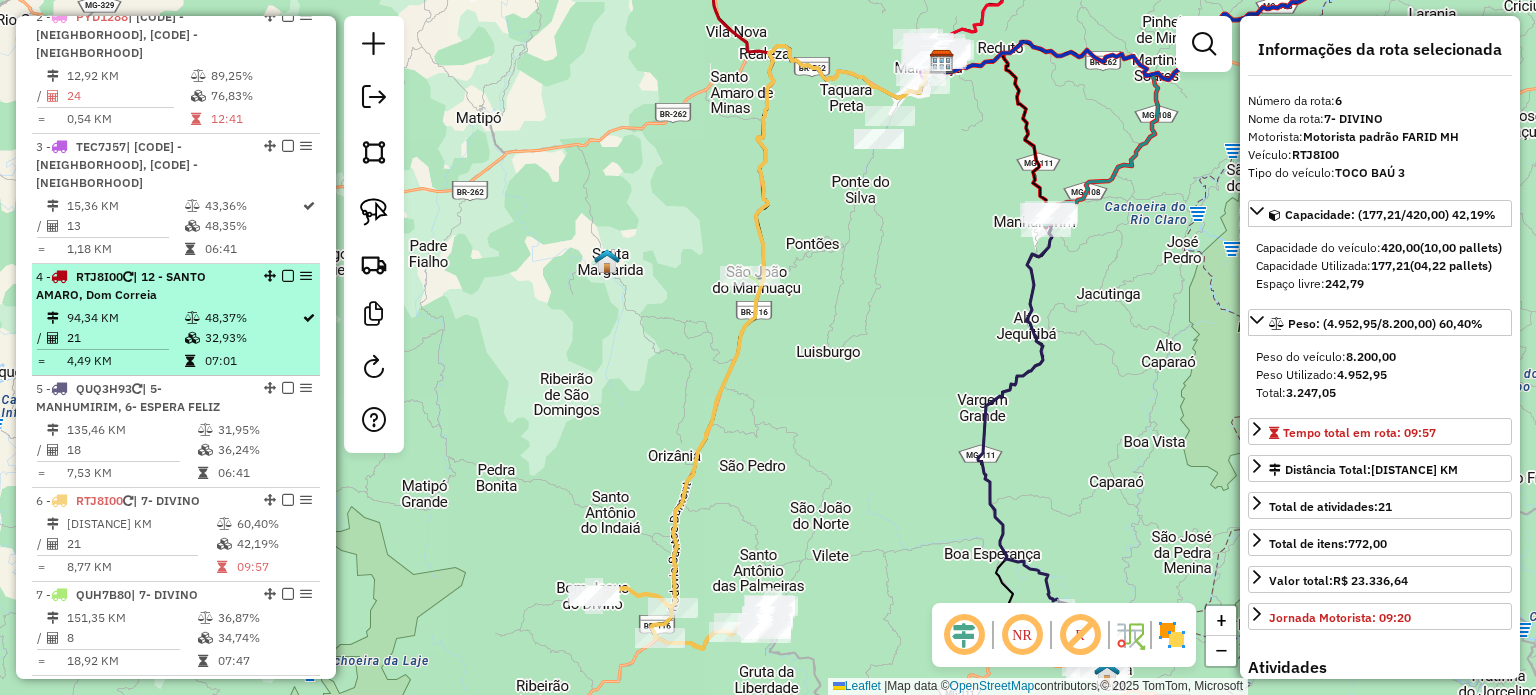 scroll, scrollTop: 855, scrollLeft: 0, axis: vertical 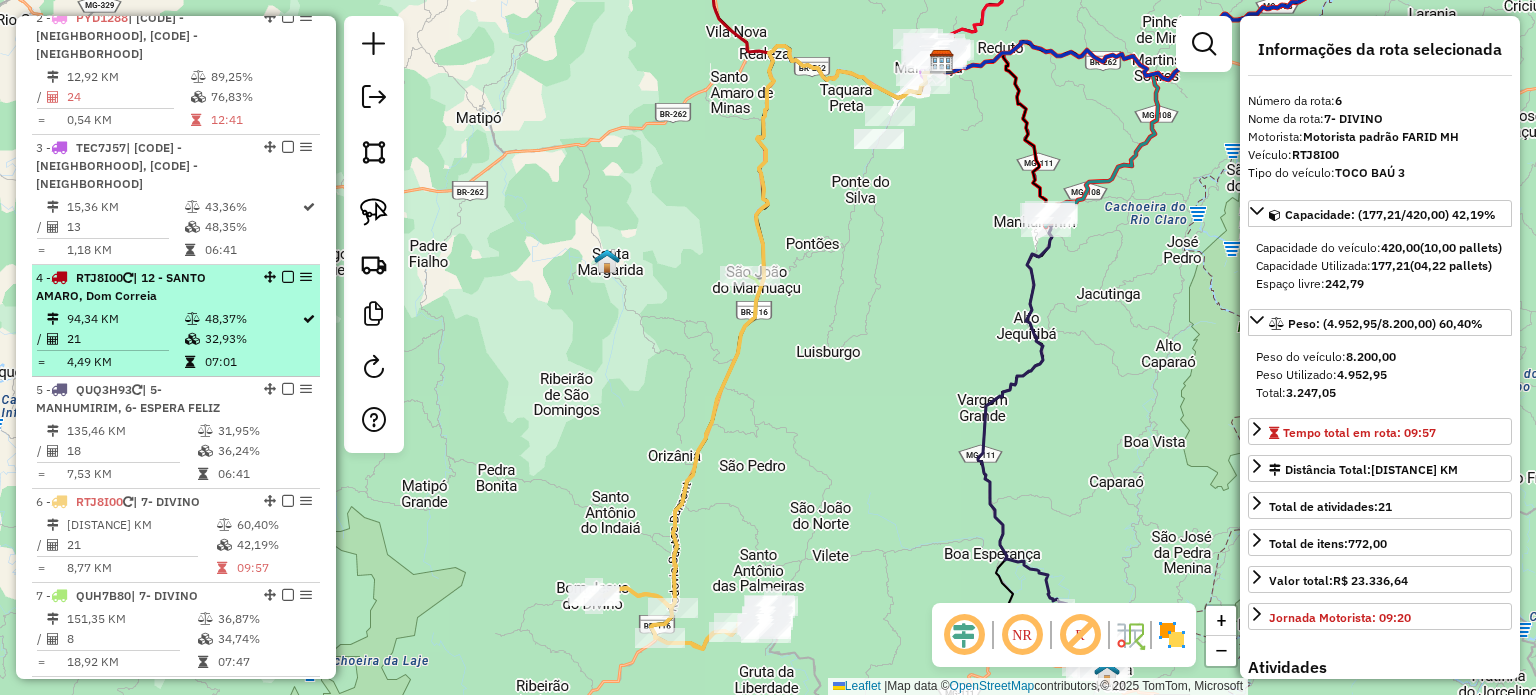 click on "48,37%" at bounding box center [252, 319] 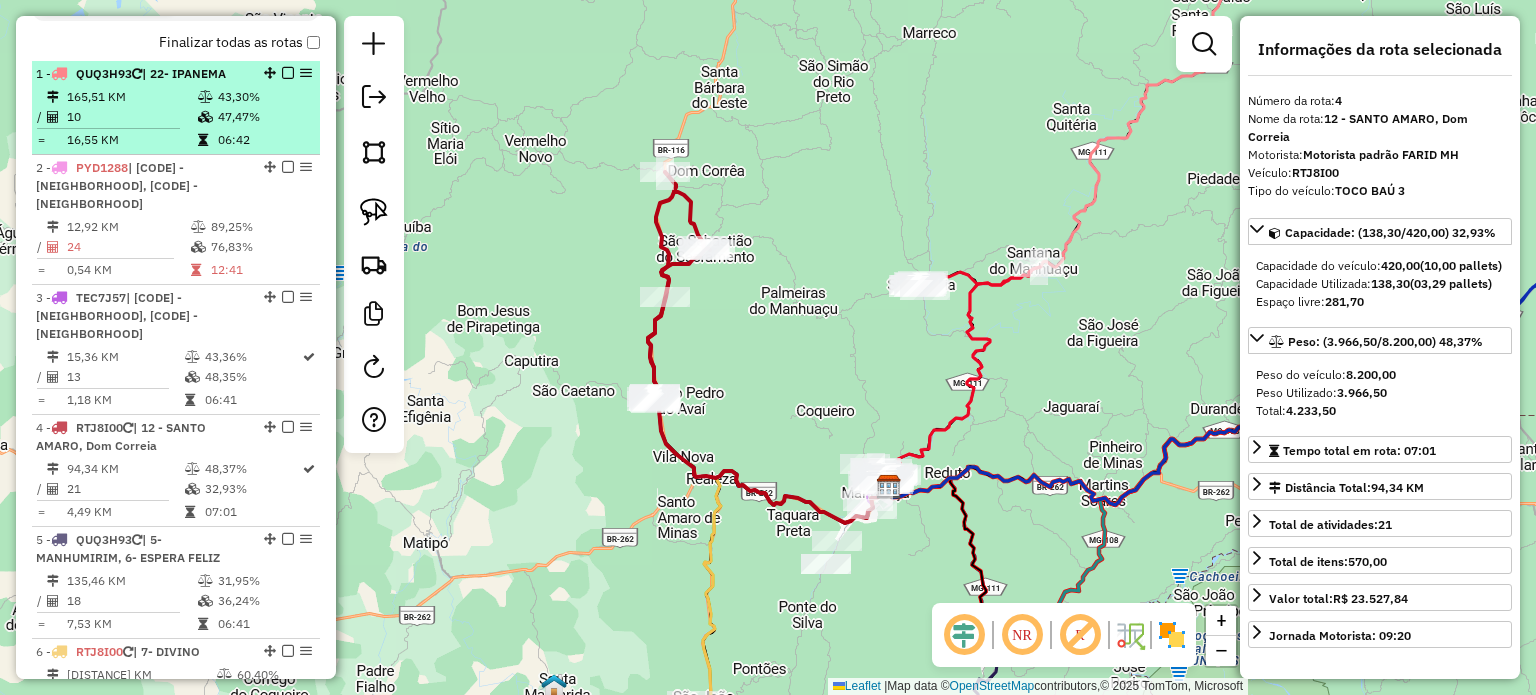 scroll, scrollTop: 755, scrollLeft: 0, axis: vertical 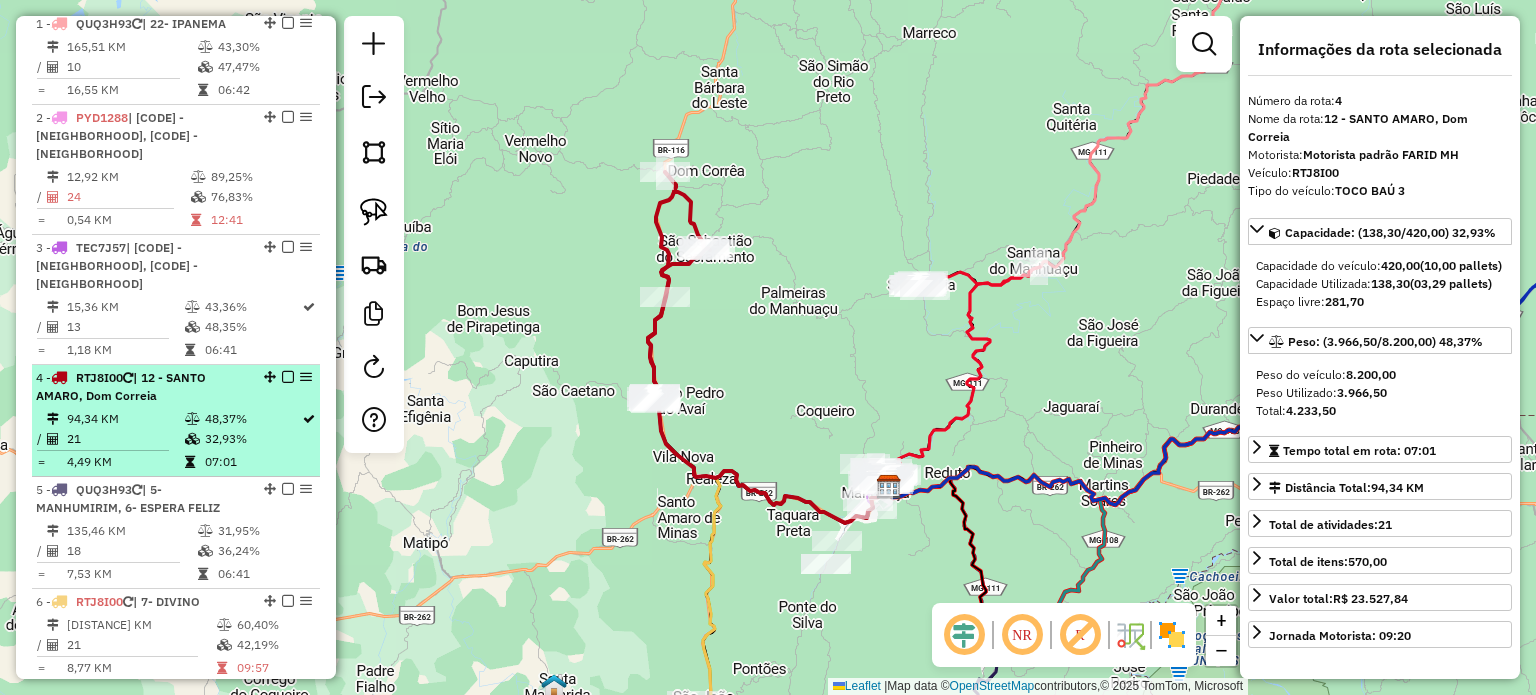 click on "| 12 - SANTO AMARO, Dom Correia" at bounding box center (121, 386) 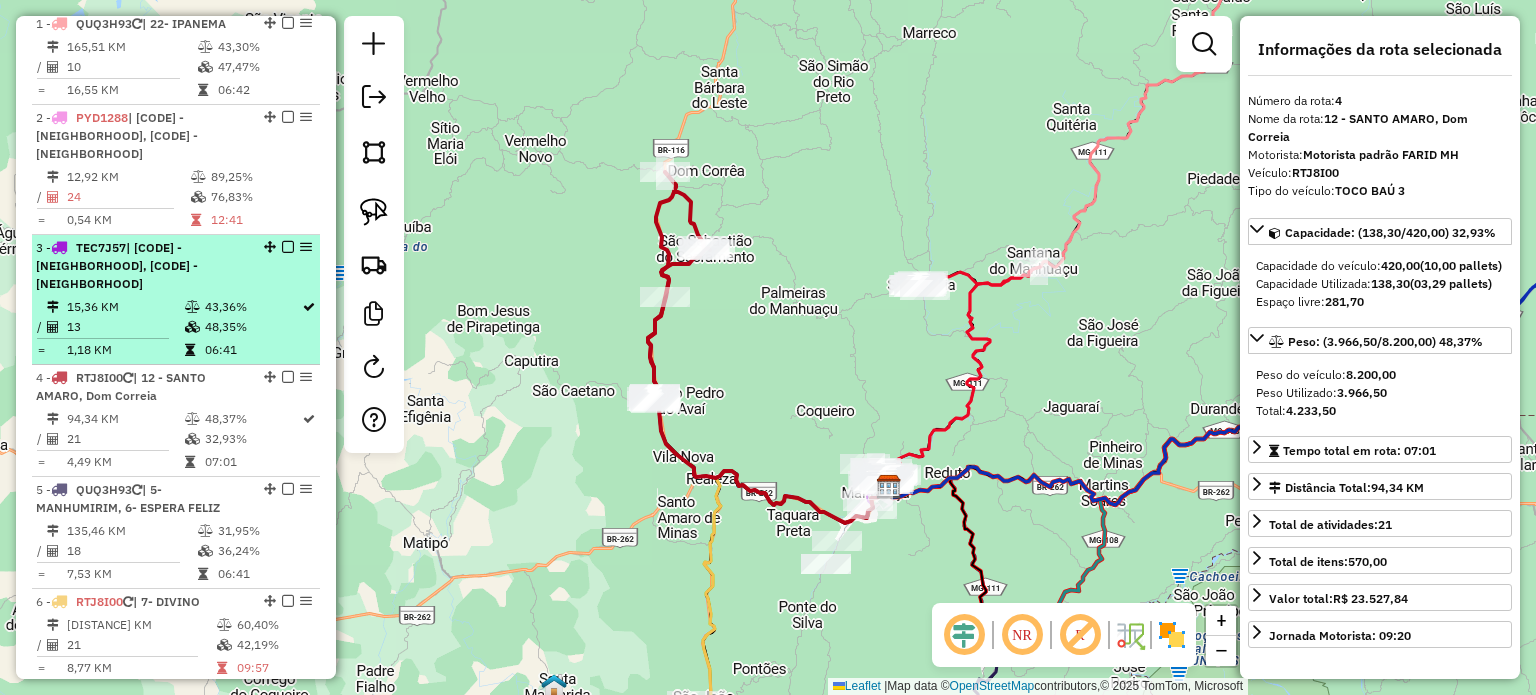 click on "[NUMBER] -  [CODE]   | [CODE] - [NEIGHBORHOOD], [CODE] - [NEIGHBORHOOD]  [DISTANCE] KM   [PERCENTAGE]%  /  [NUMBER]   [PERCENTAGE]%     =  [DISTANCE] KM   [TIME]" at bounding box center [176, 300] 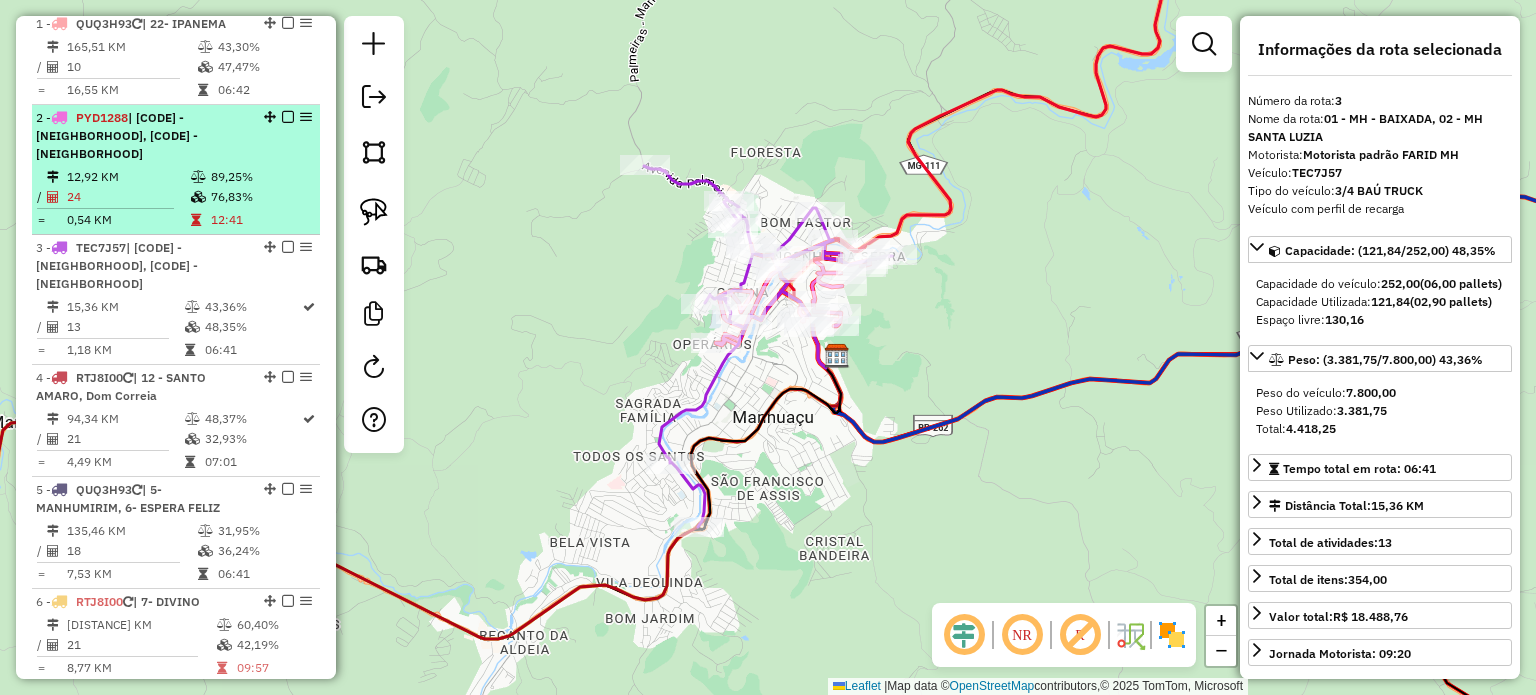 click on "| [CODE] - [NEIGHBORHOOD], [CODE] - [NEIGHBORHOOD]" at bounding box center [117, 135] 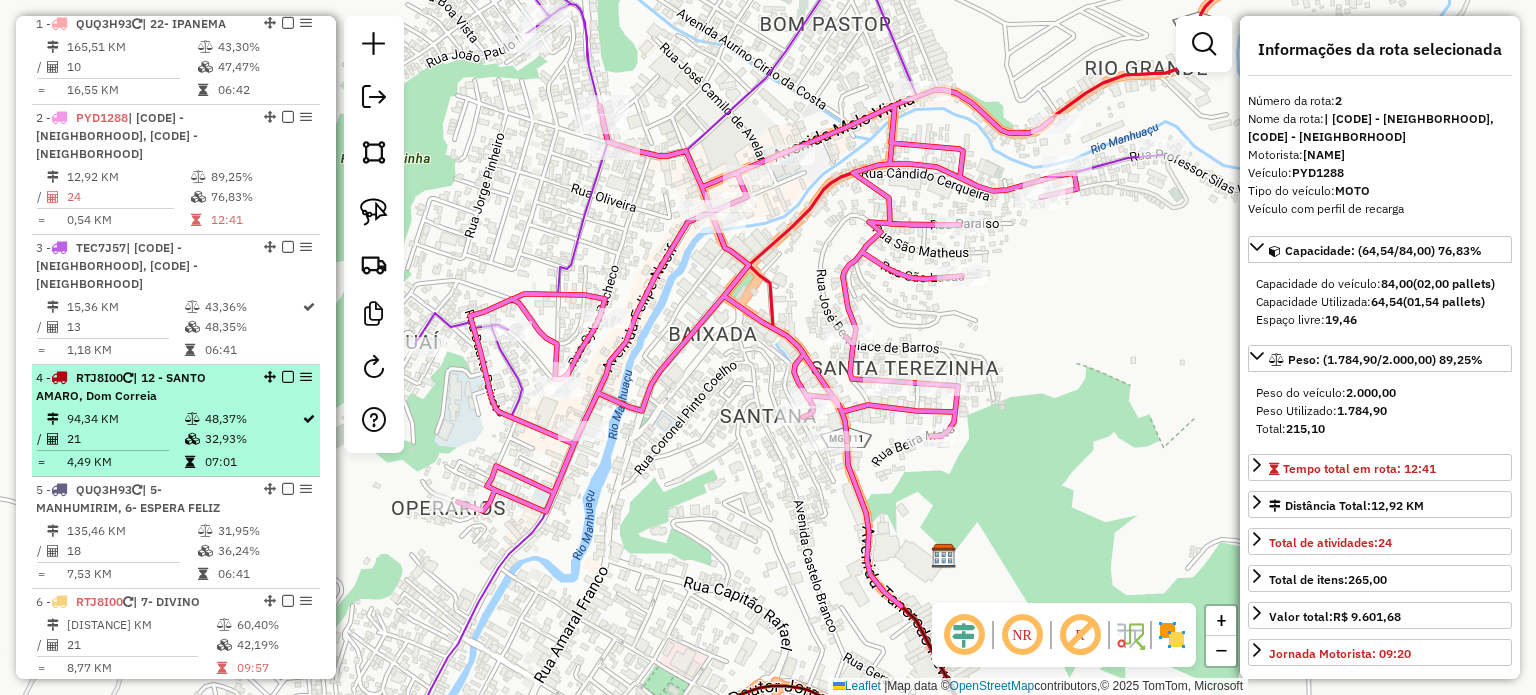 click on "| 12 - SANTO AMARO, Dom Correia" at bounding box center (121, 386) 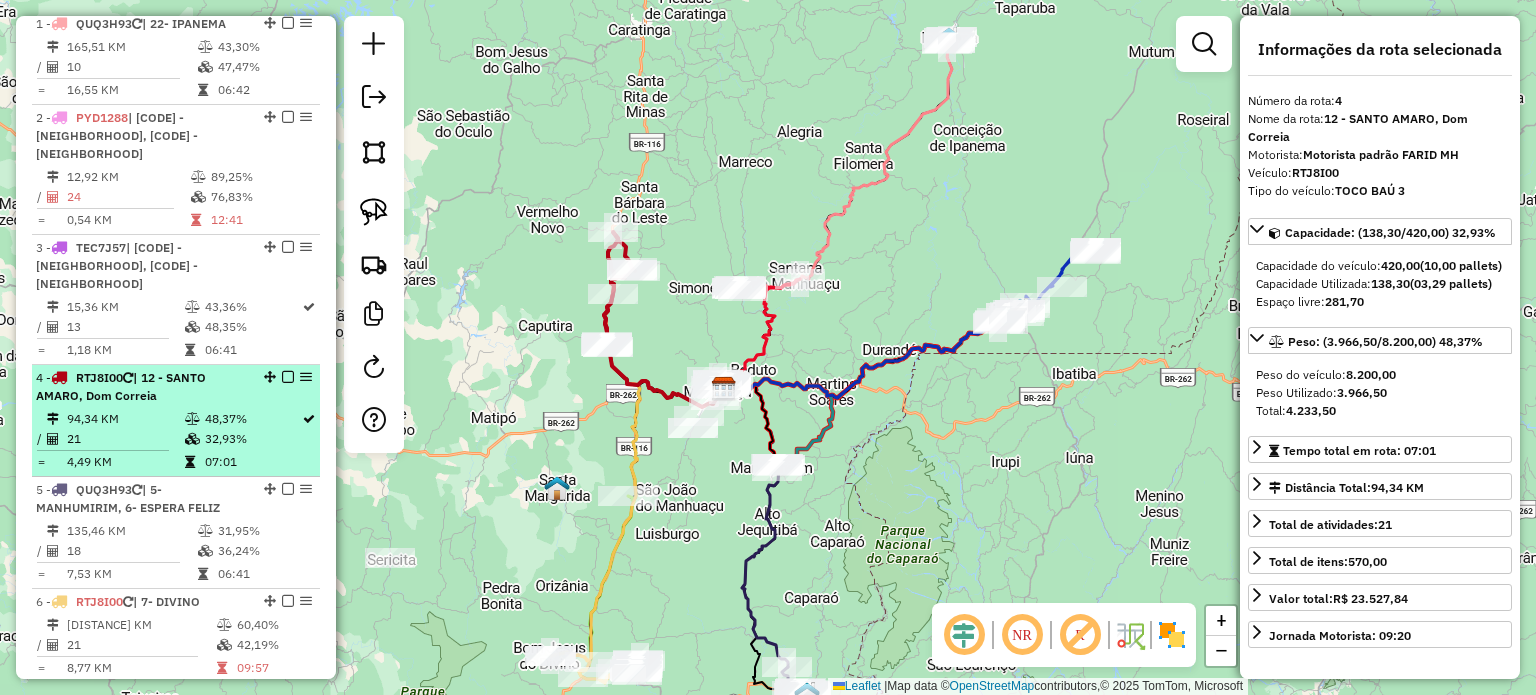 click on "21" at bounding box center [125, 439] 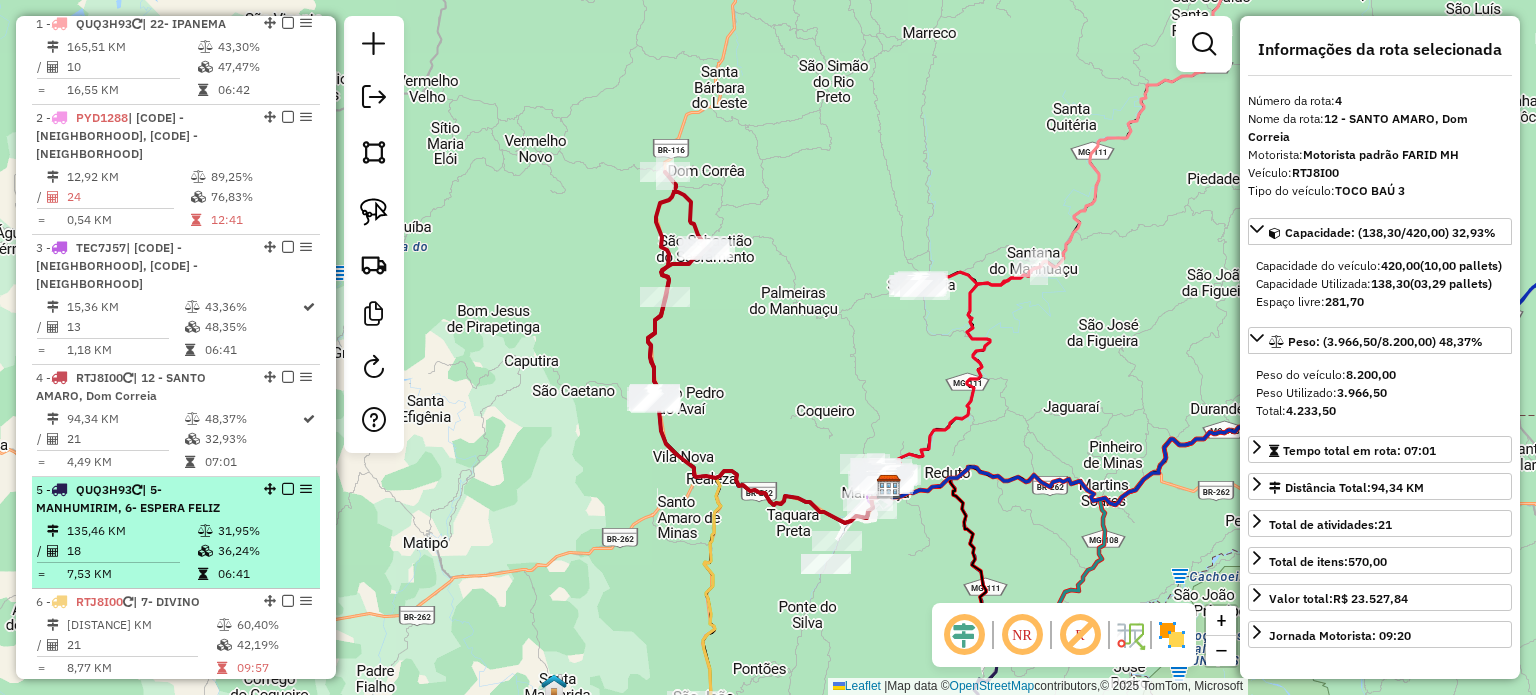 click on "| 5- MANHUMIRIM, 6- ESPERA FELIZ" at bounding box center (128, 498) 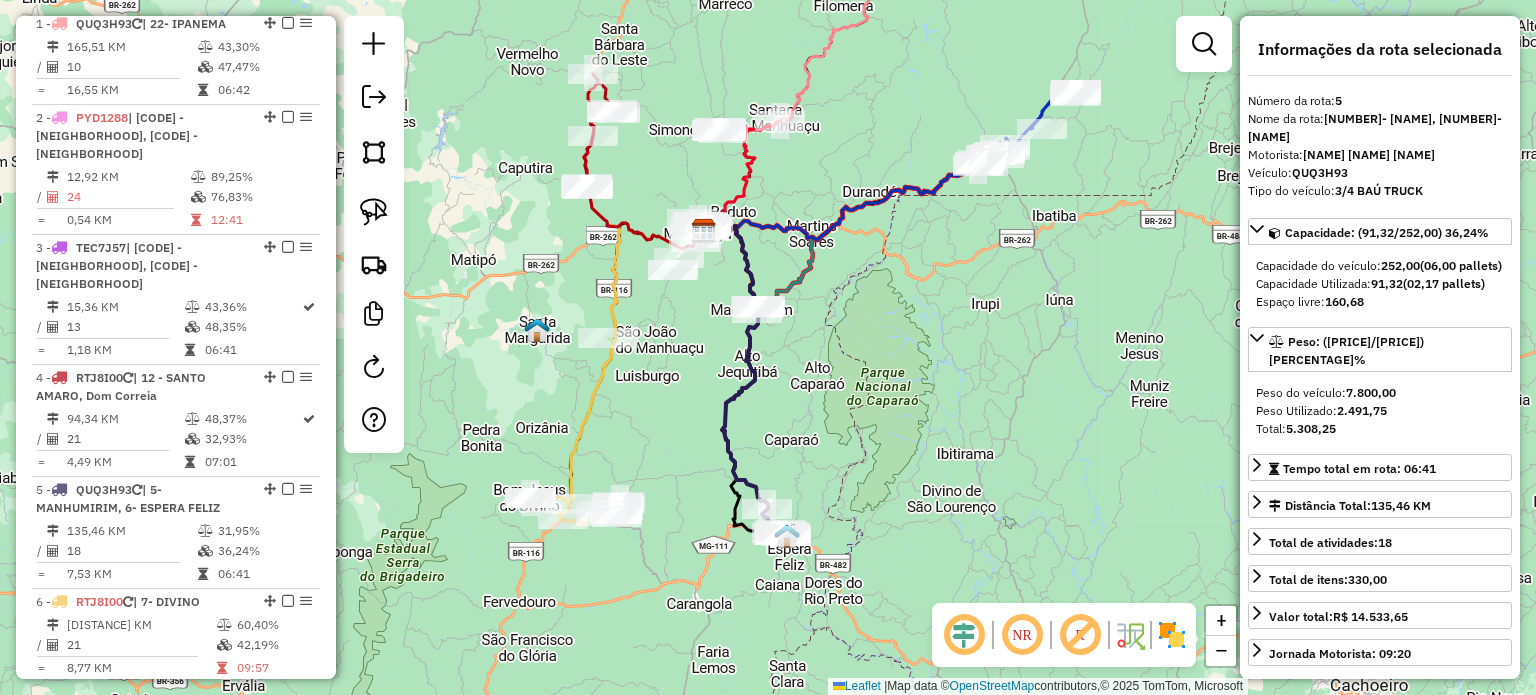 drag, startPoint x: 910, startPoint y: 392, endPoint x: 705, endPoint y: 354, distance: 208.4922 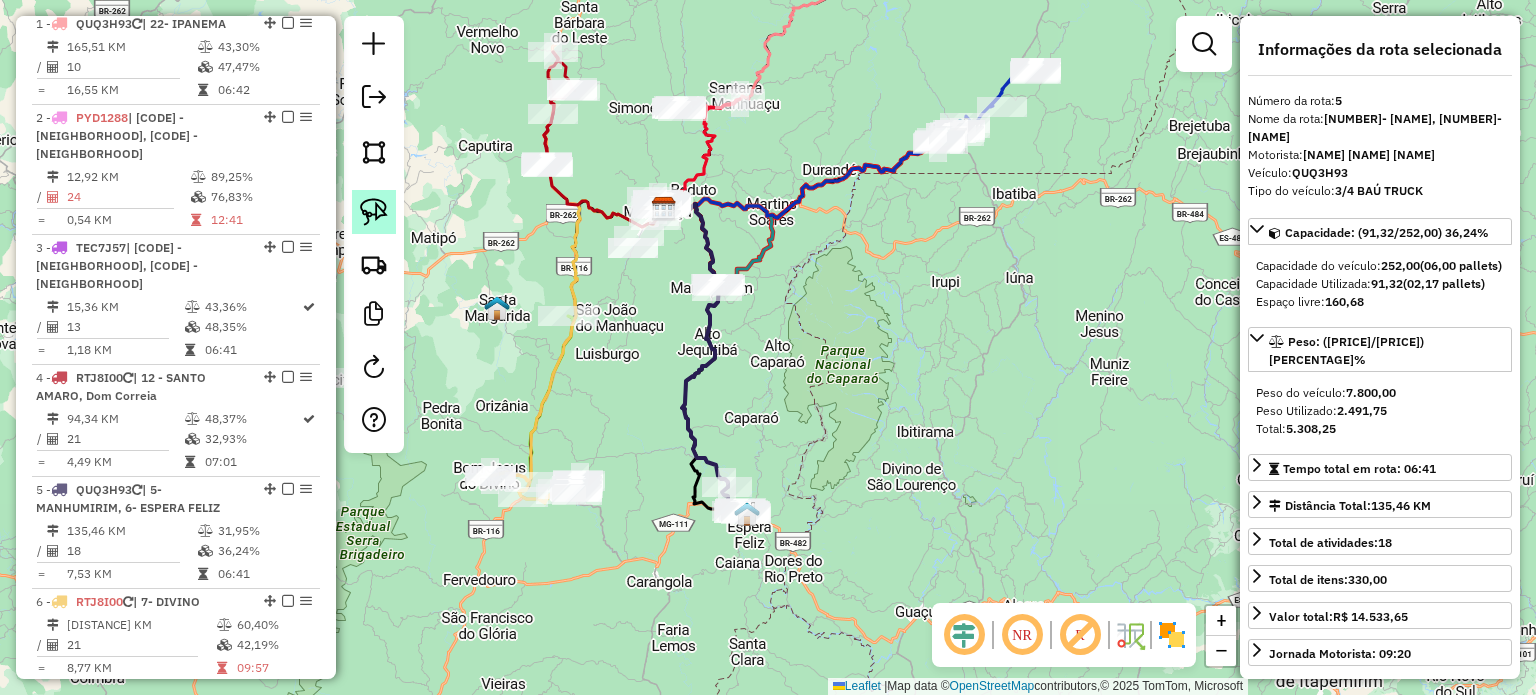 click 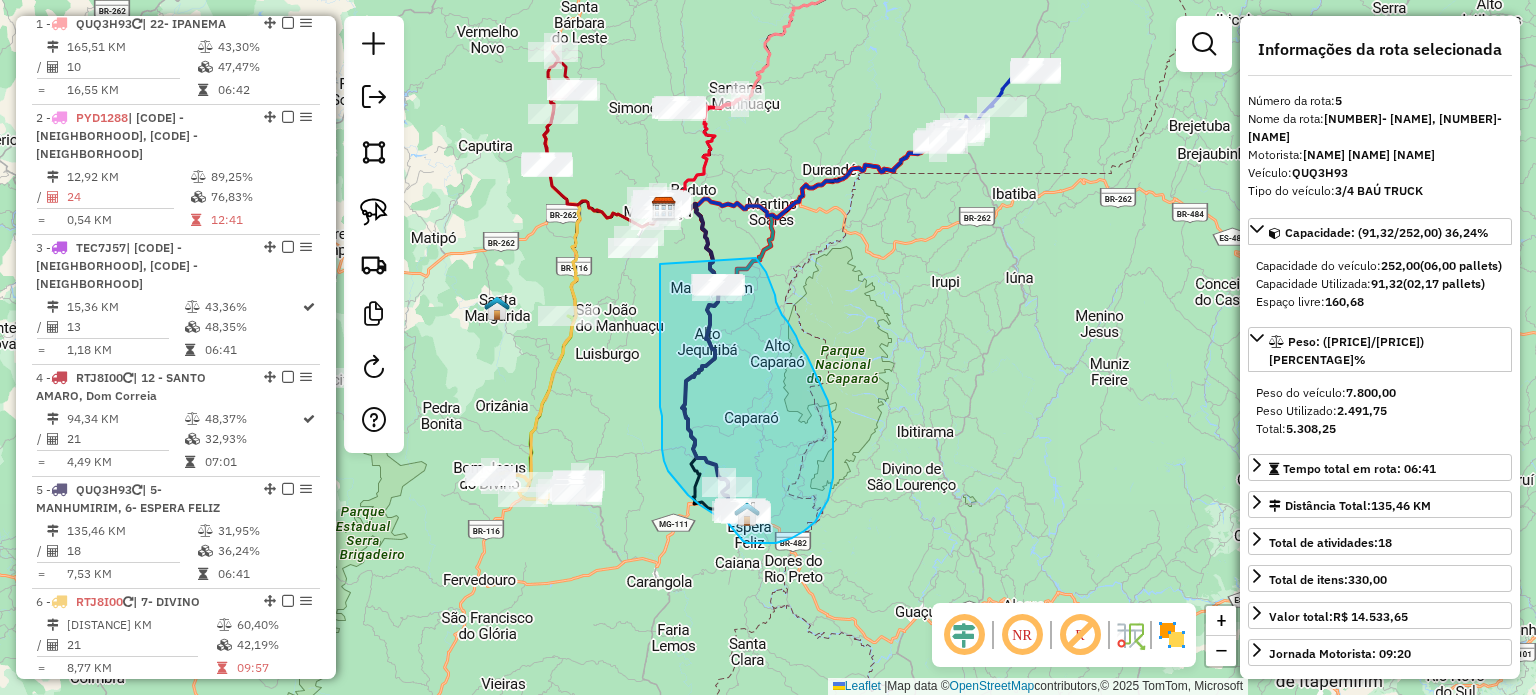 drag, startPoint x: 660, startPoint y: 264, endPoint x: 754, endPoint y: 258, distance: 94.19129 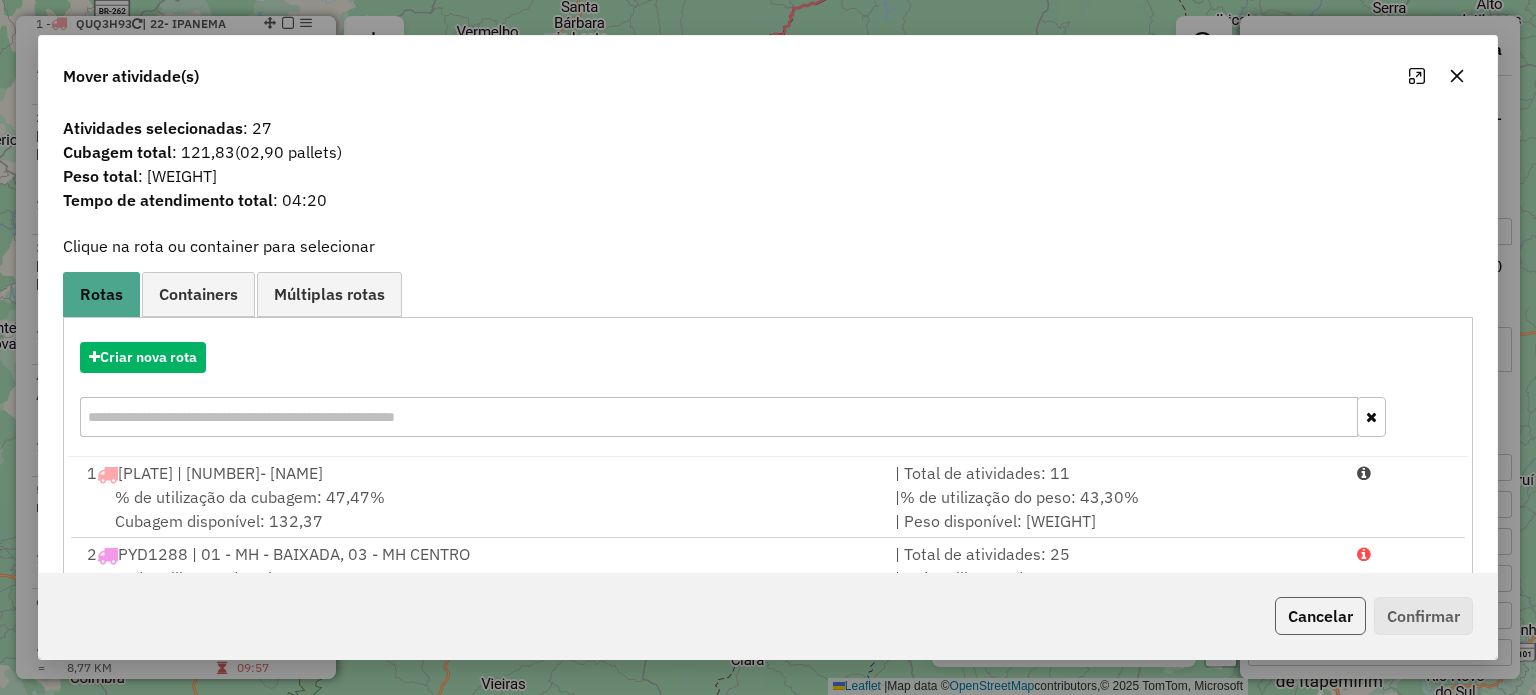 click on "Cancelar" 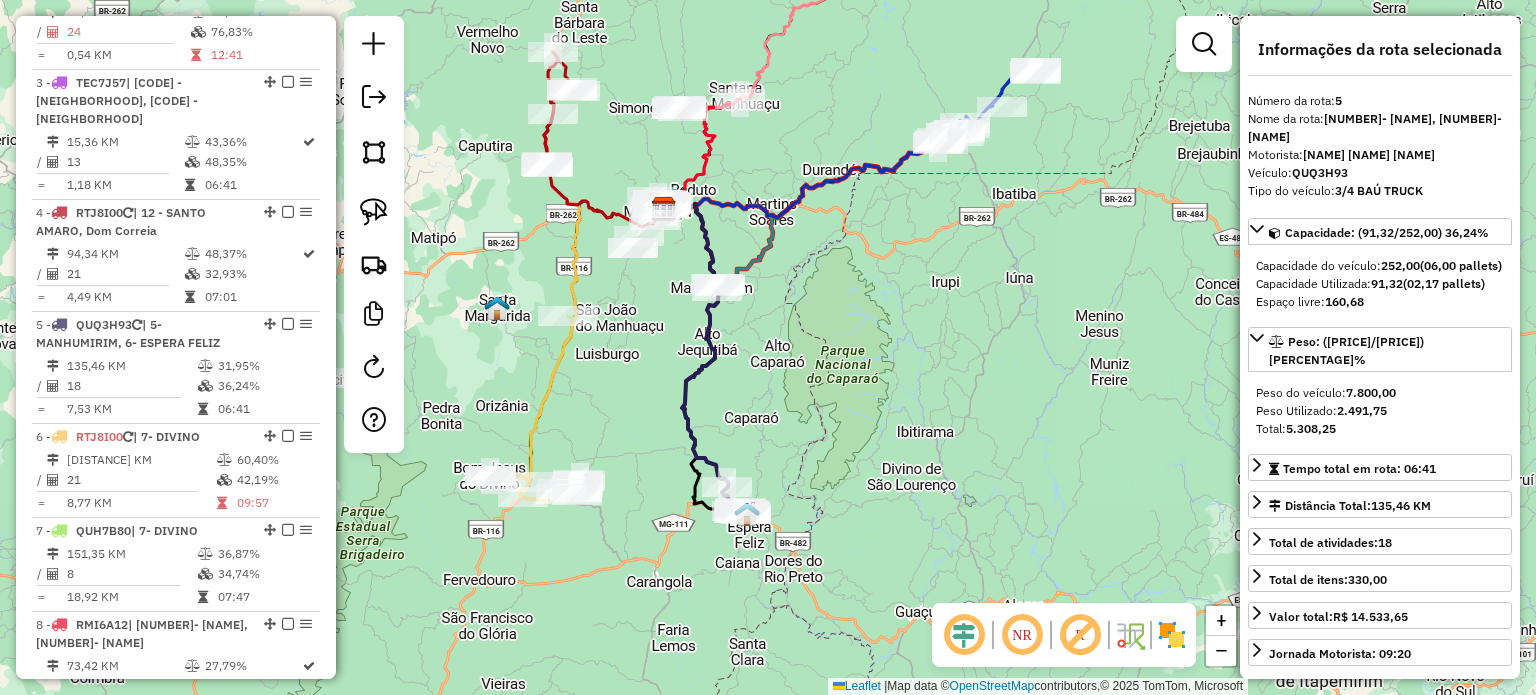 scroll, scrollTop: 955, scrollLeft: 0, axis: vertical 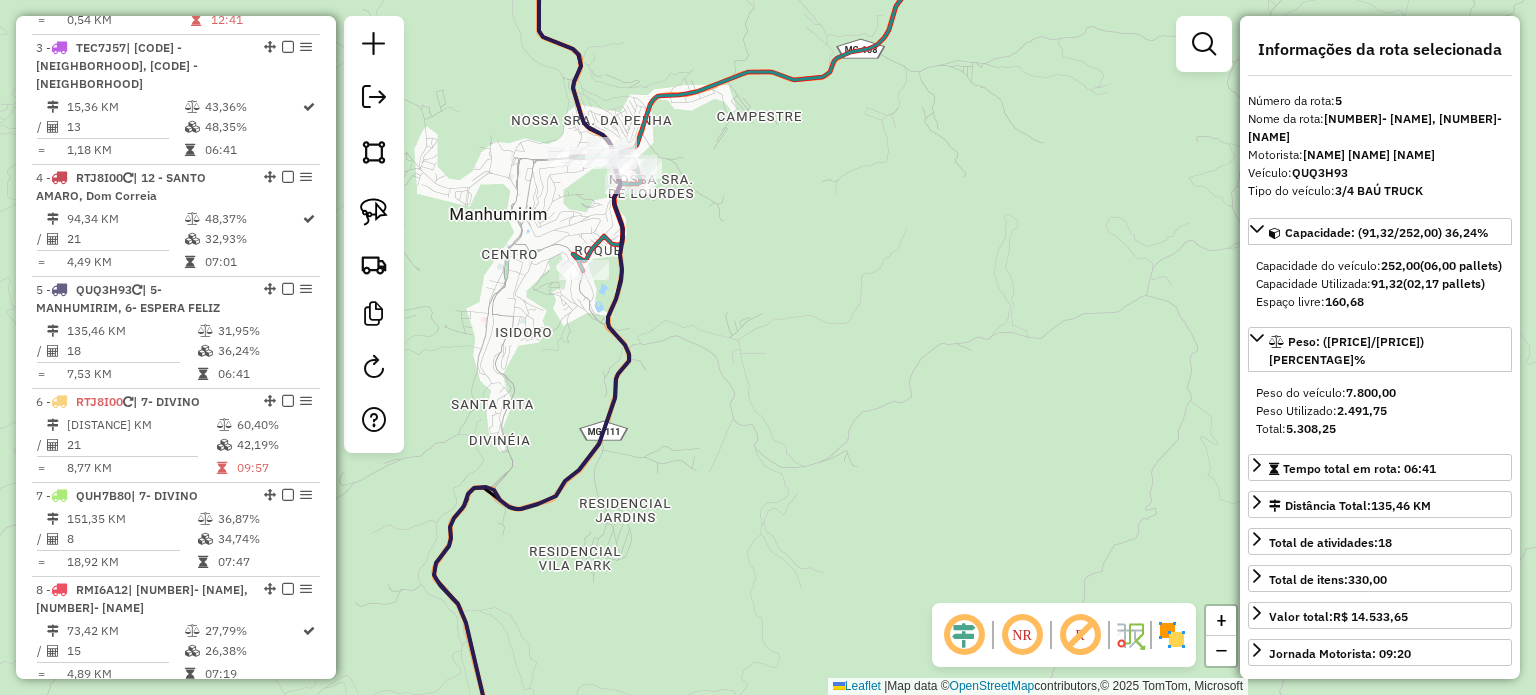 drag, startPoint x: 672, startPoint y: 271, endPoint x: 781, endPoint y: 275, distance: 109.07337 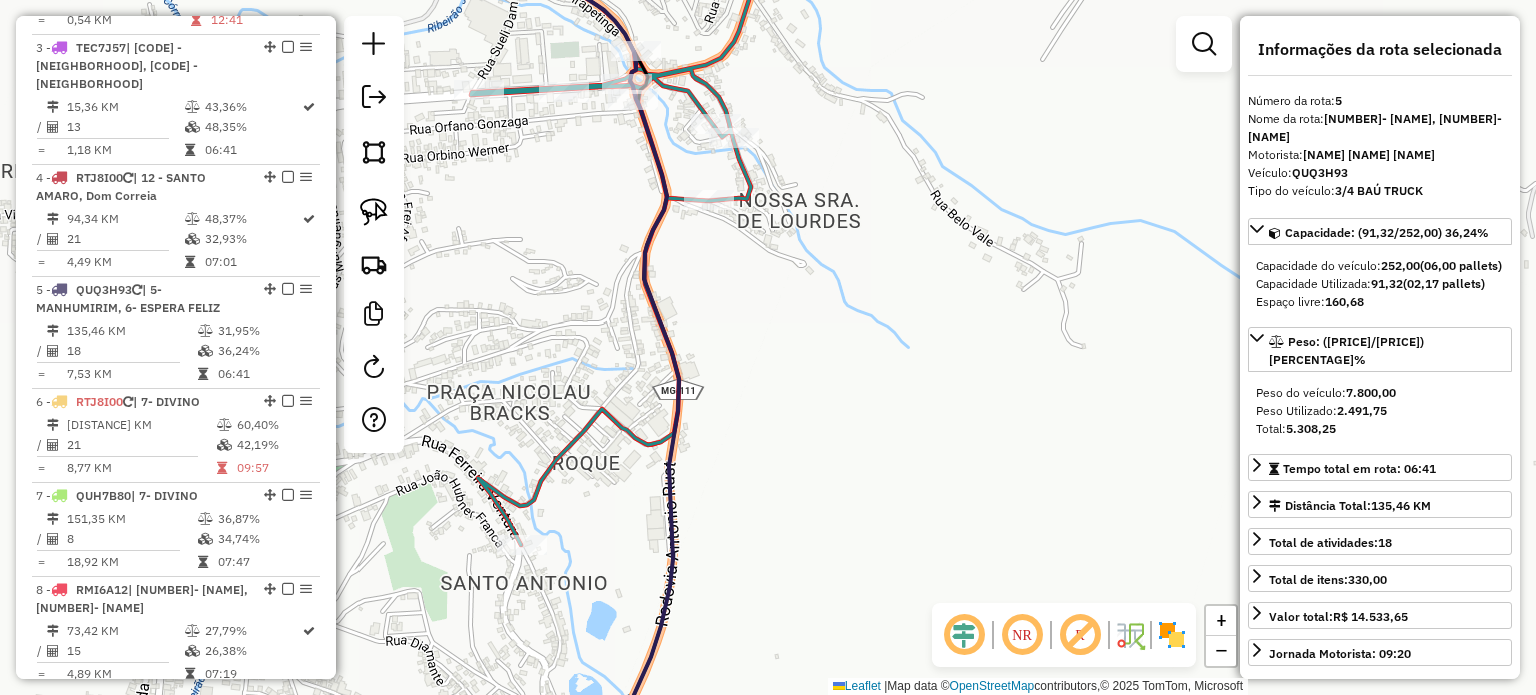 drag, startPoint x: 715, startPoint y: 322, endPoint x: 617, endPoint y: 491, distance: 195.35864 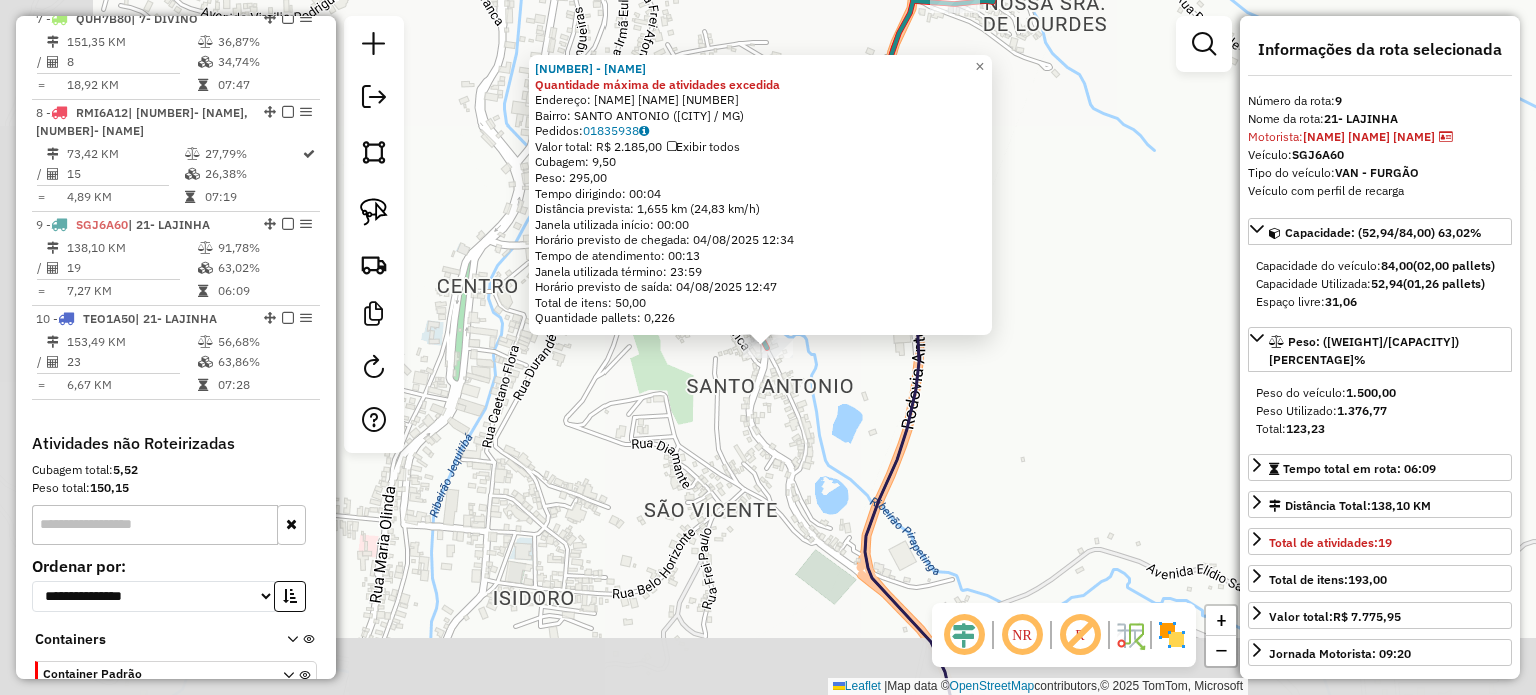 scroll, scrollTop: 1507, scrollLeft: 0, axis: vertical 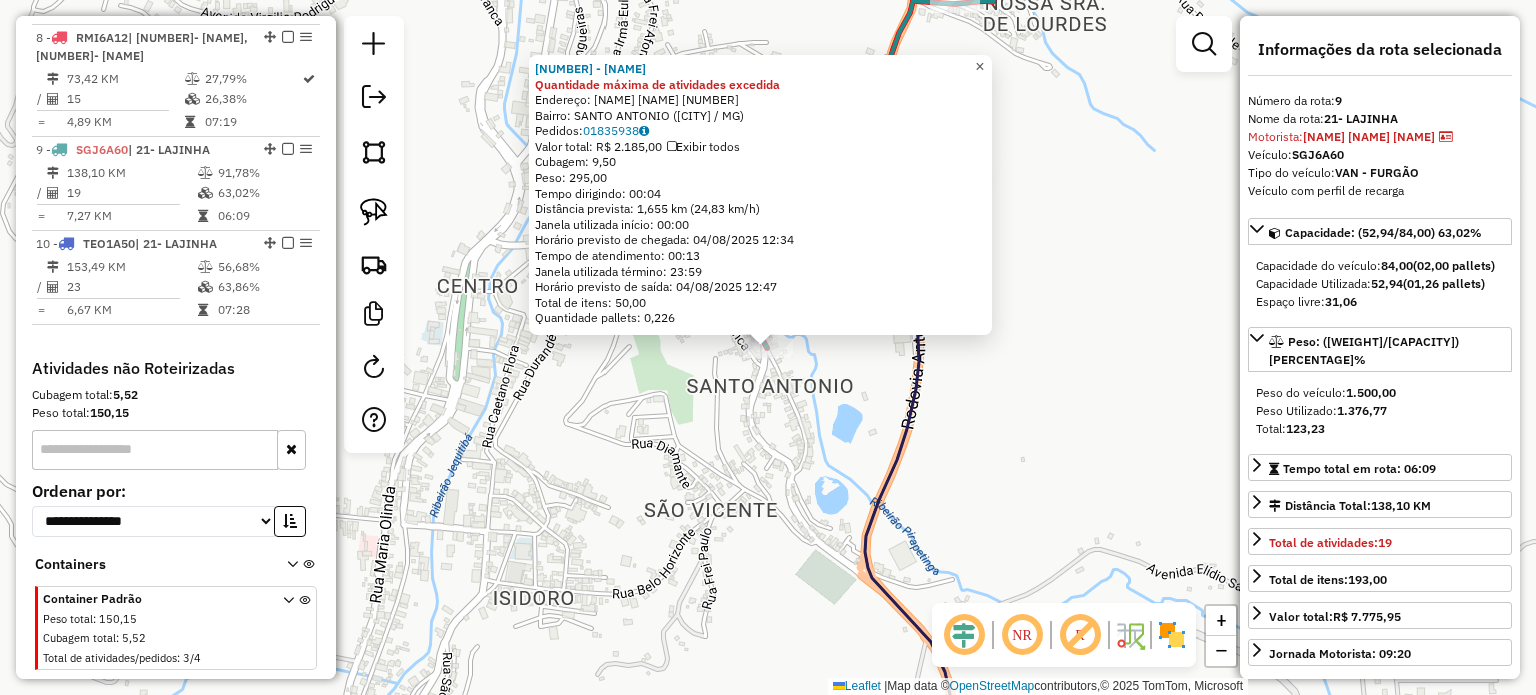 click on "×" 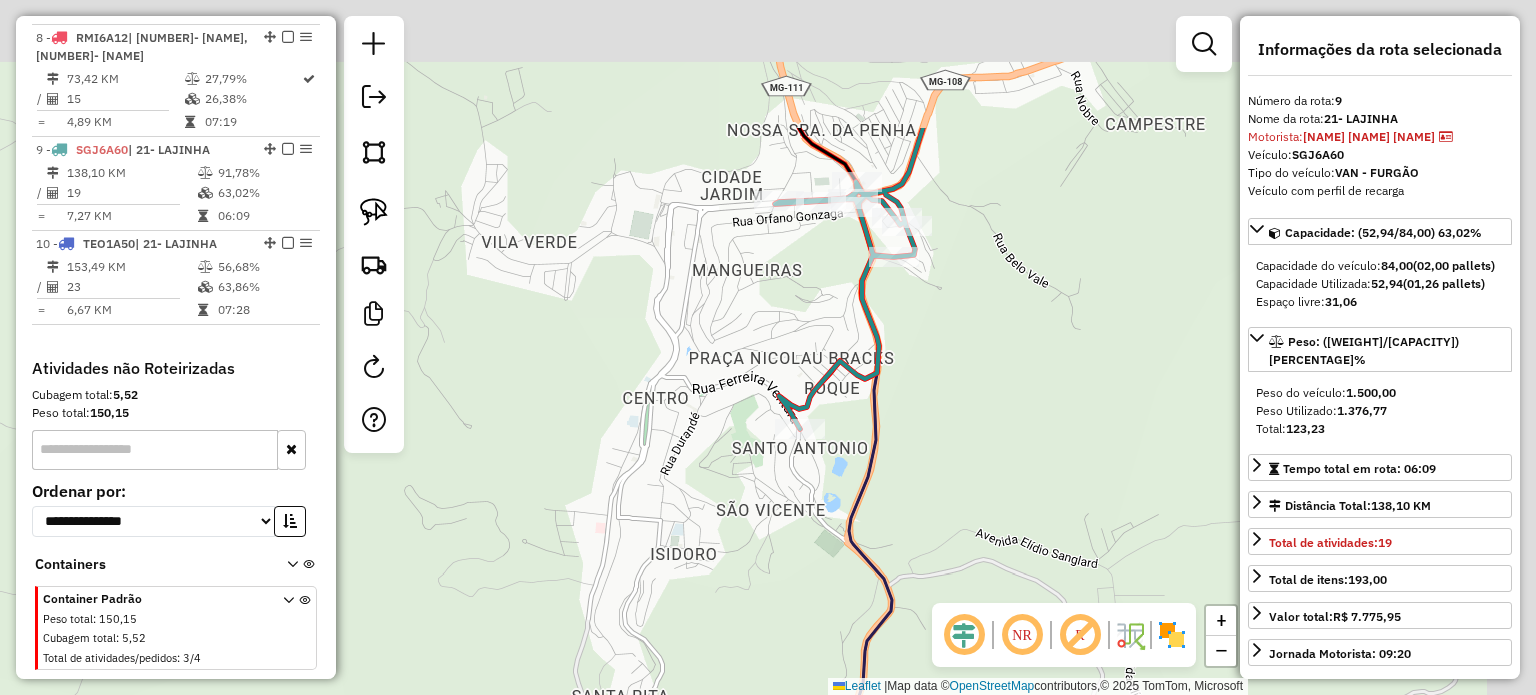 drag, startPoint x: 1026, startPoint y: 134, endPoint x: 906, endPoint y: 347, distance: 244.47699 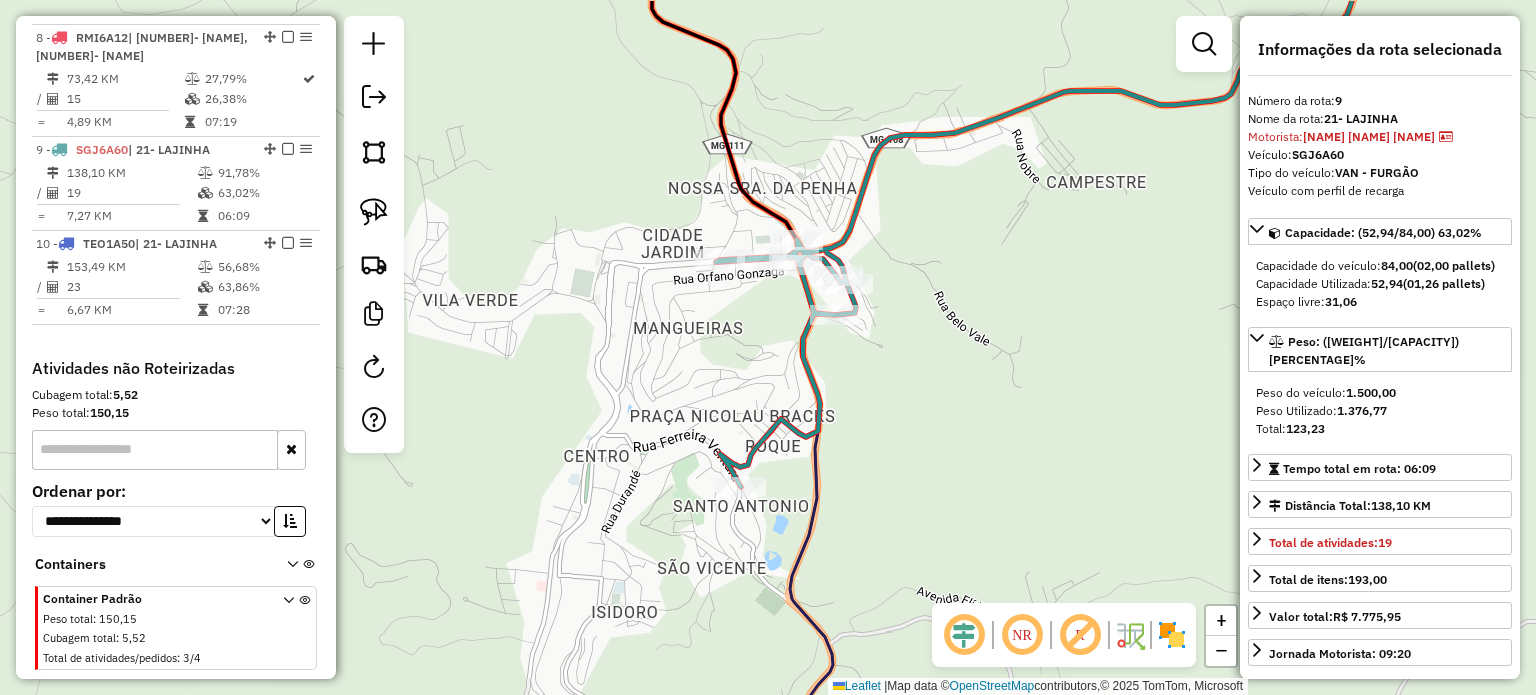 drag, startPoint x: 1052, startPoint y: 170, endPoint x: 868, endPoint y: 291, distance: 220.22034 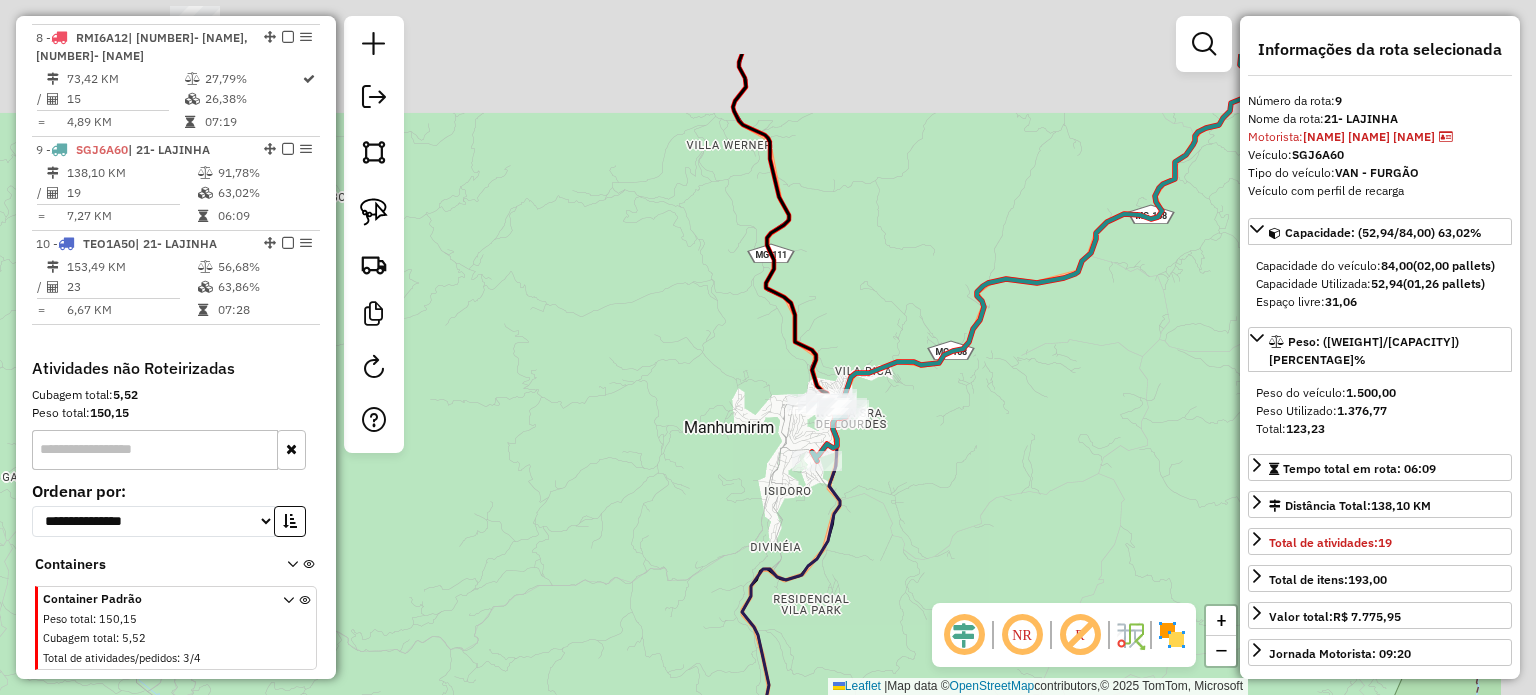 drag, startPoint x: 930, startPoint y: 303, endPoint x: 912, endPoint y: 310, distance: 19.313208 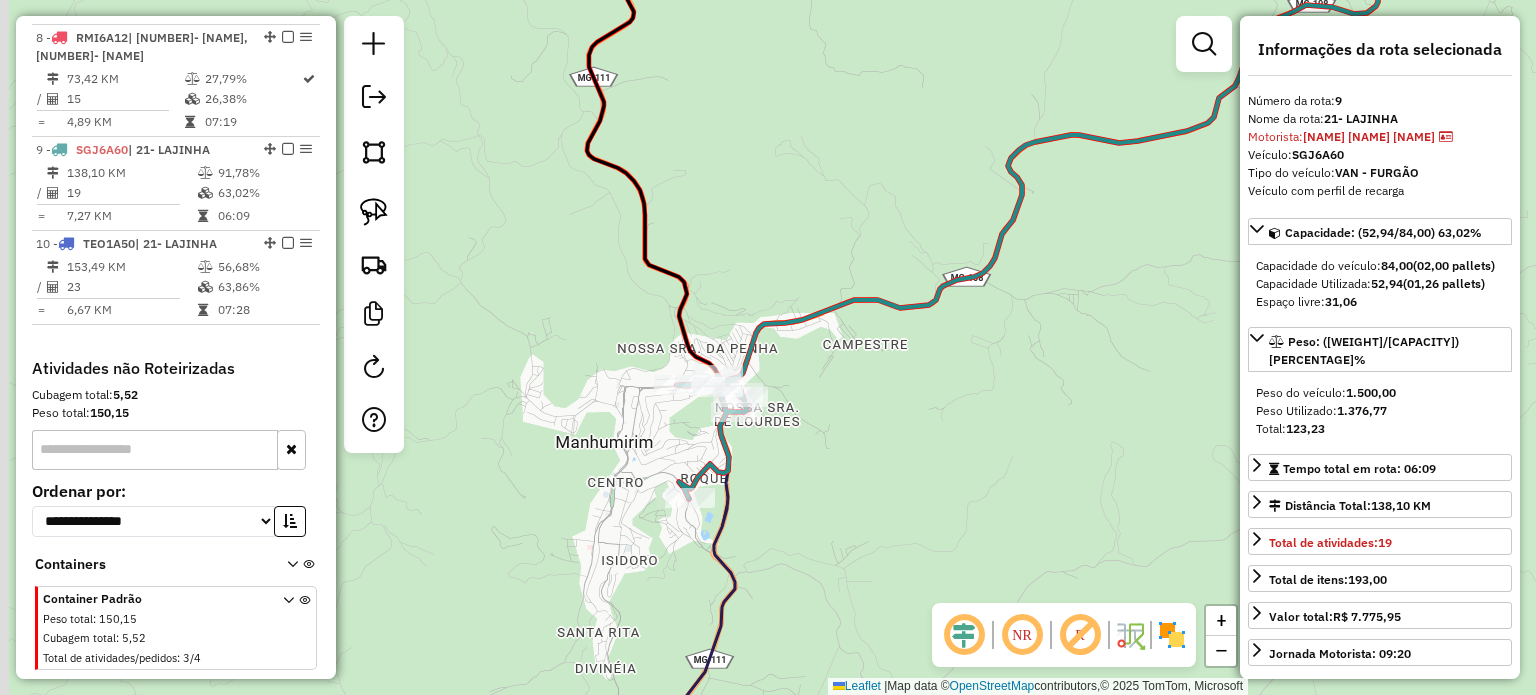 drag, startPoint x: 940, startPoint y: 435, endPoint x: 1067, endPoint y: 368, distance: 143.58969 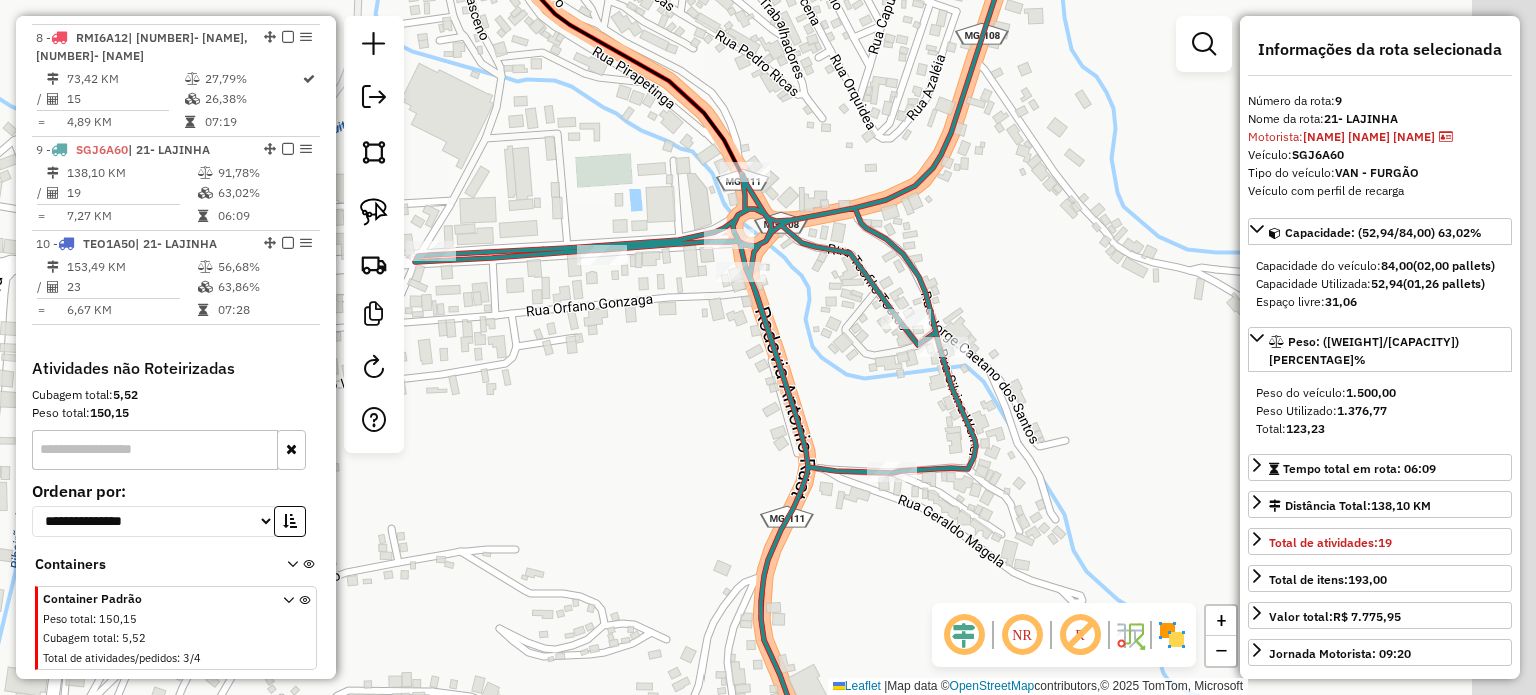 drag, startPoint x: 817, startPoint y: 312, endPoint x: 643, endPoint y: 327, distance: 174.64536 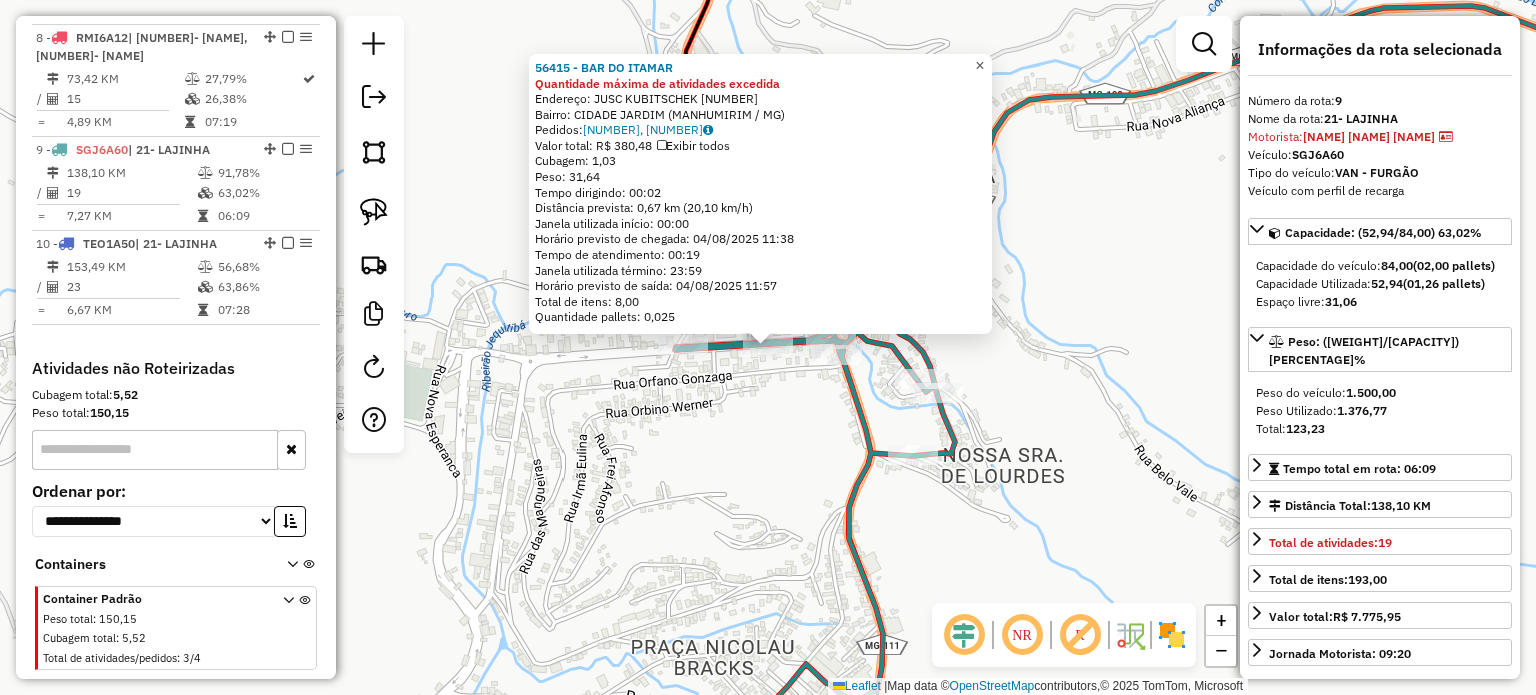 click on "×" 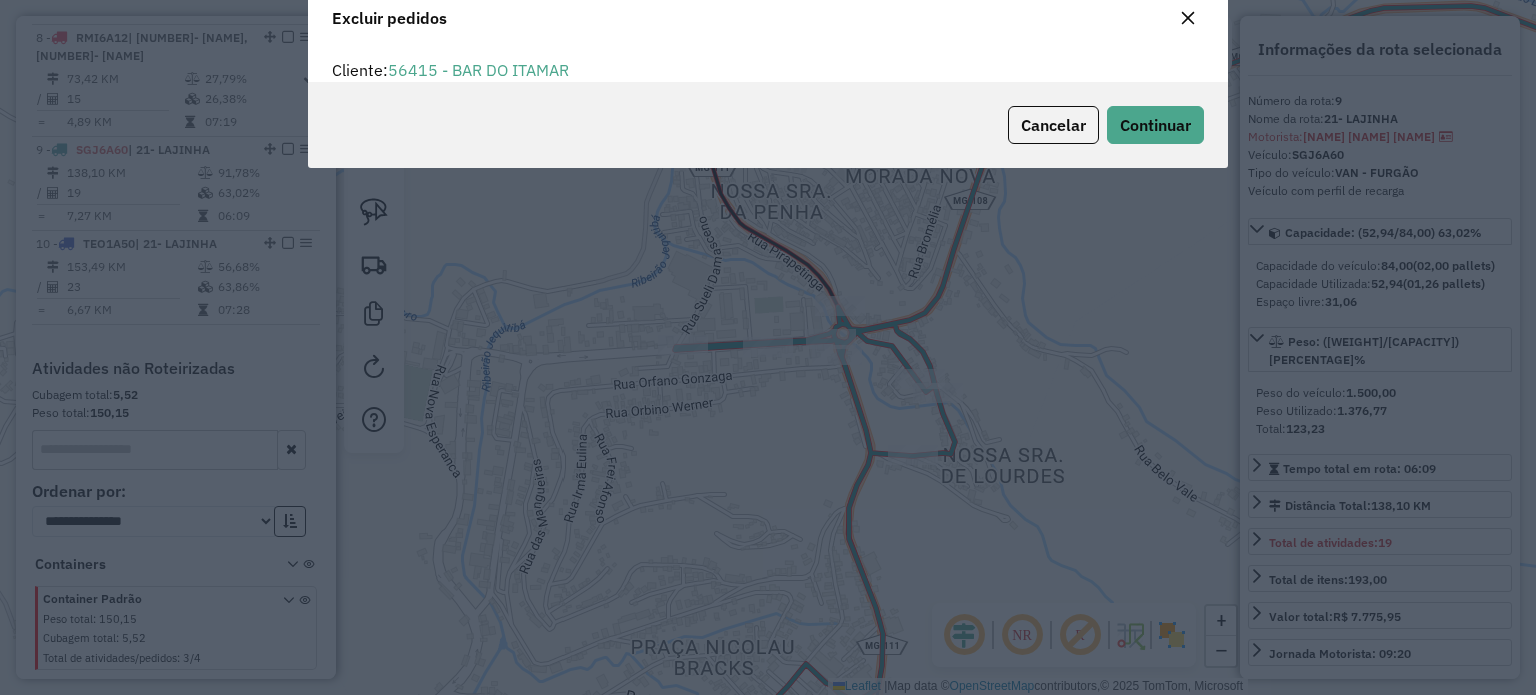 scroll, scrollTop: 10, scrollLeft: 6, axis: both 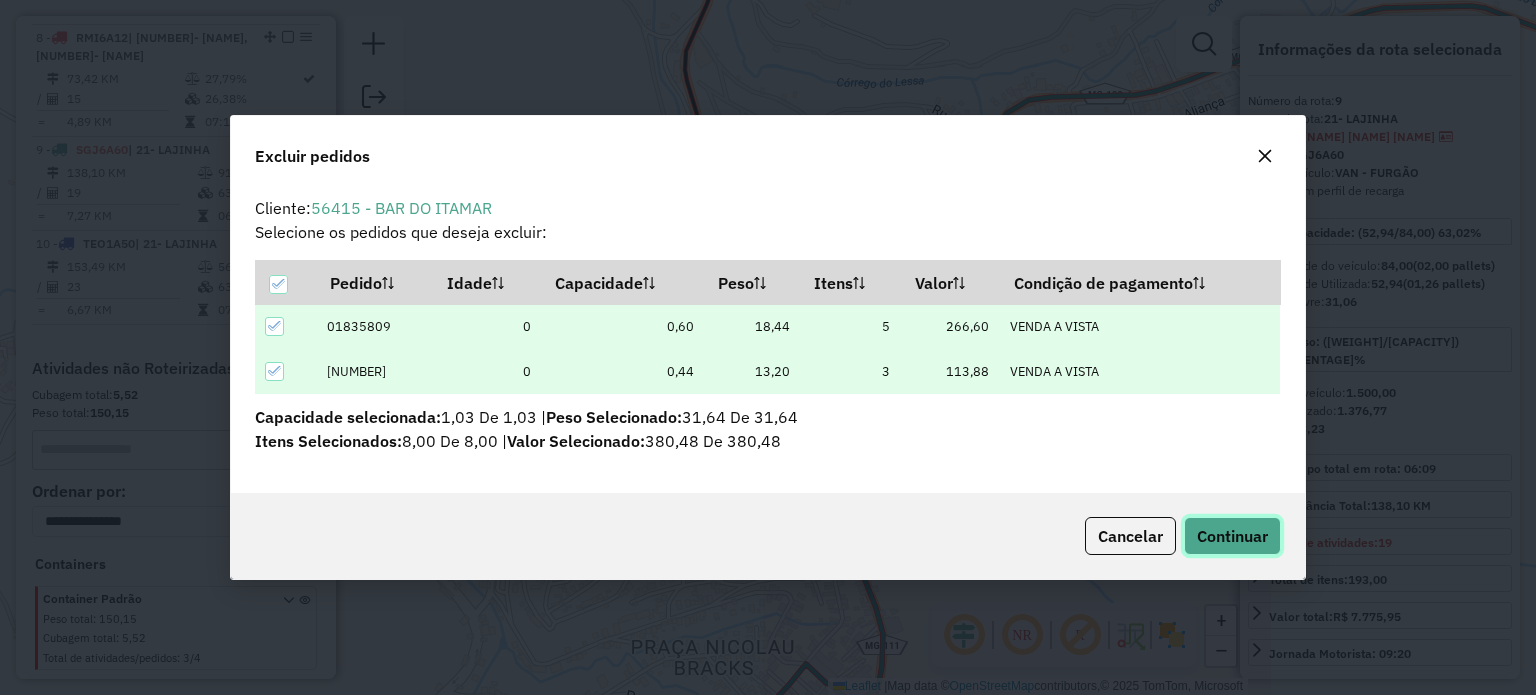 click on "Continuar" 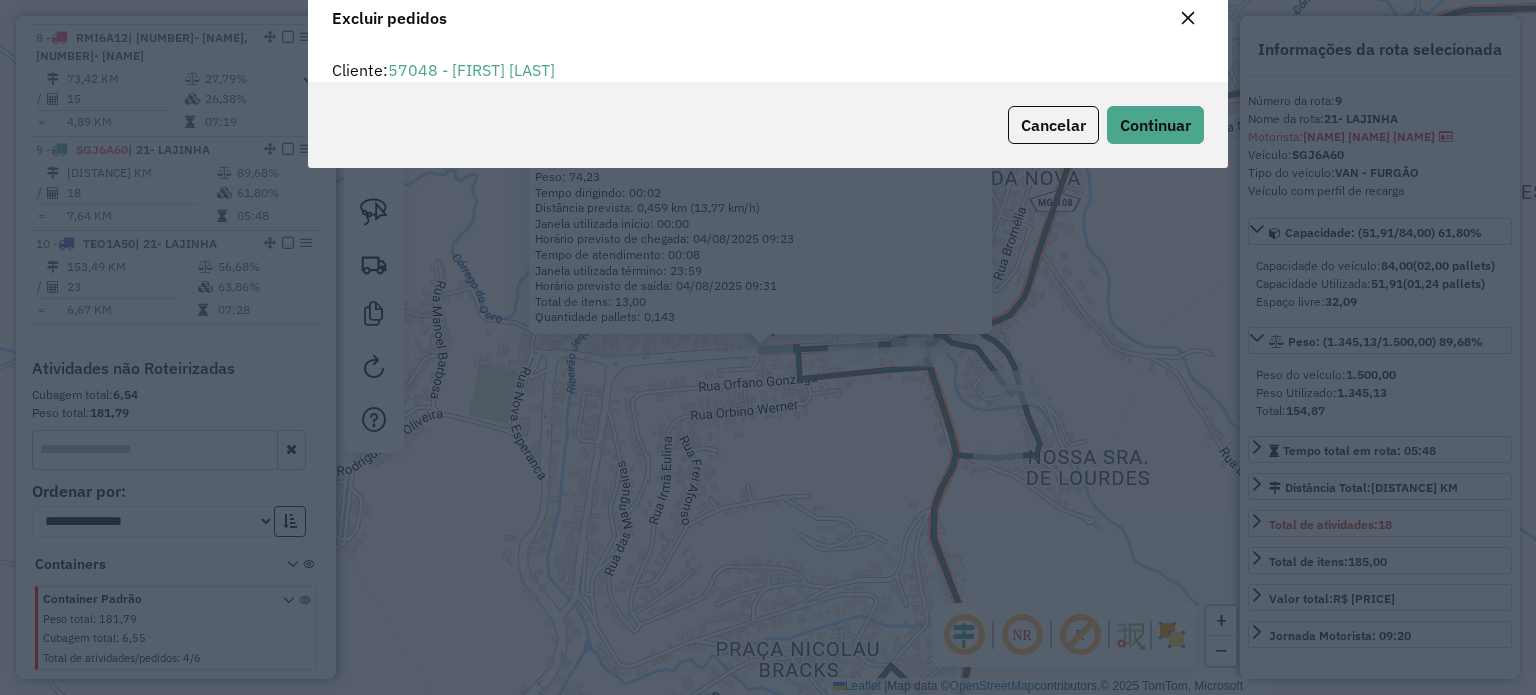 scroll, scrollTop: 69, scrollLeft: 0, axis: vertical 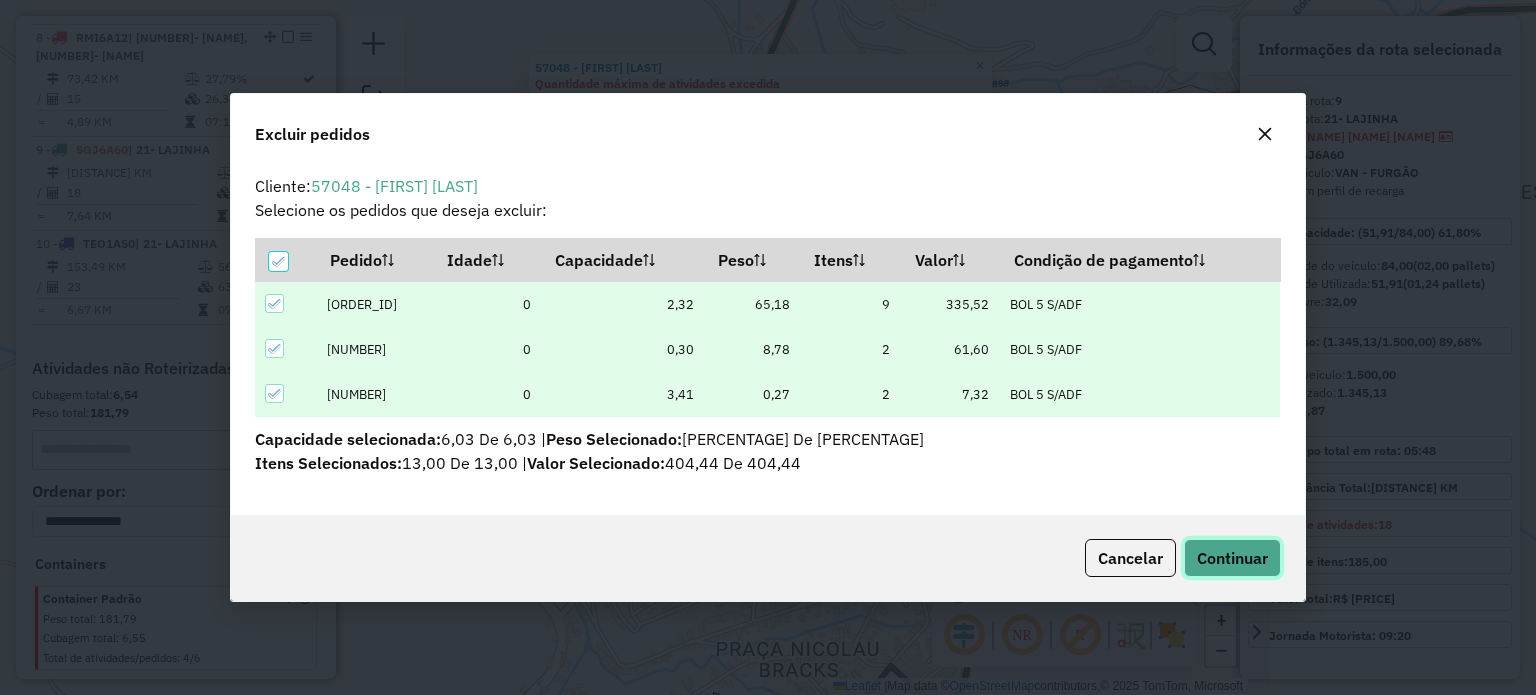 click on "Continuar" 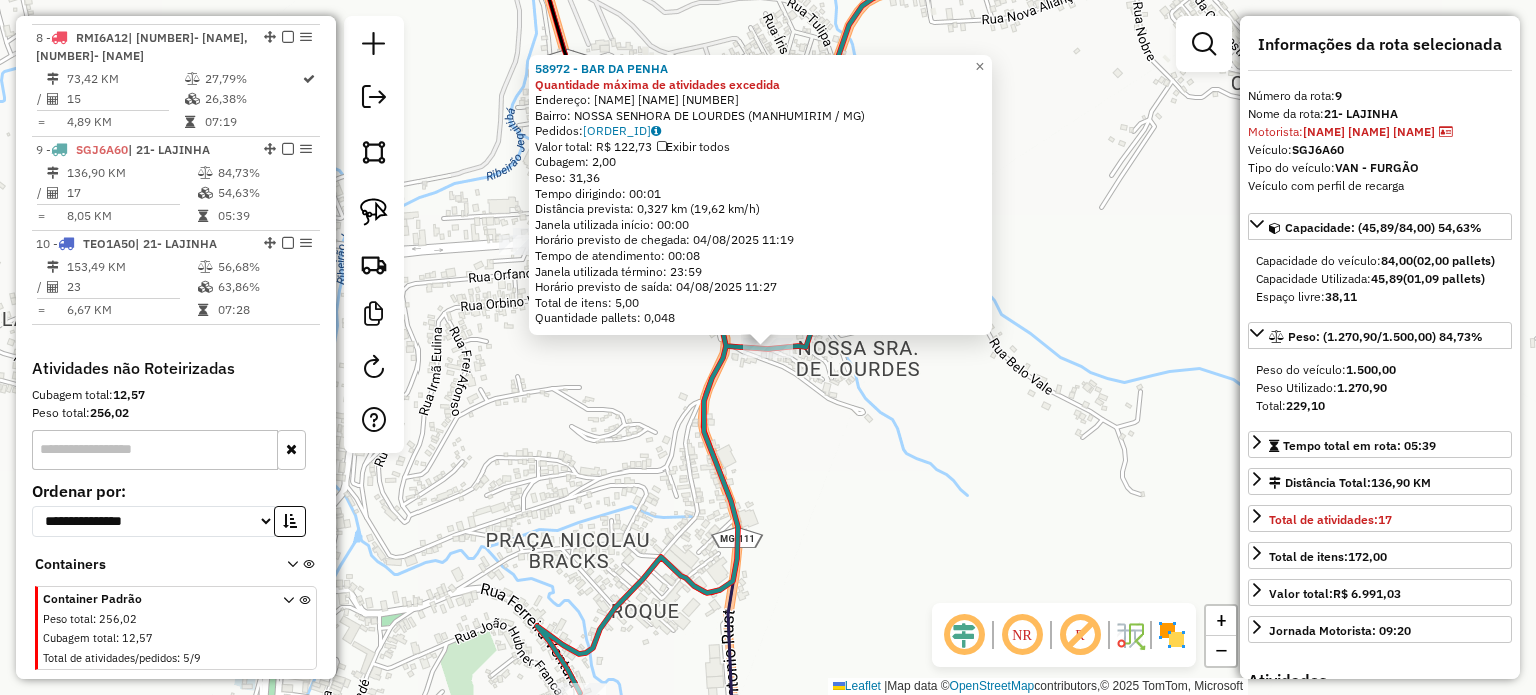 scroll, scrollTop: 0, scrollLeft: 0, axis: both 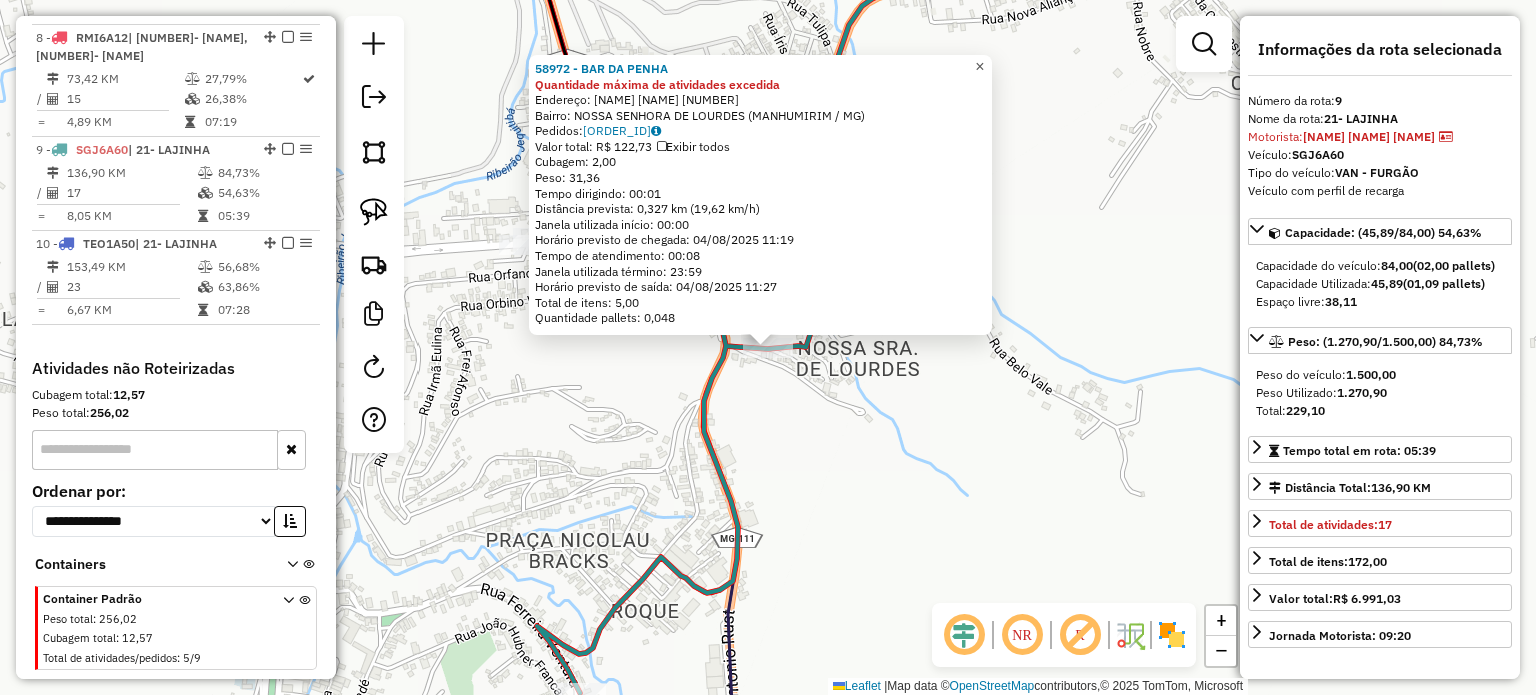 drag, startPoint x: 994, startPoint y: 56, endPoint x: 880, endPoint y: 161, distance: 154.98709 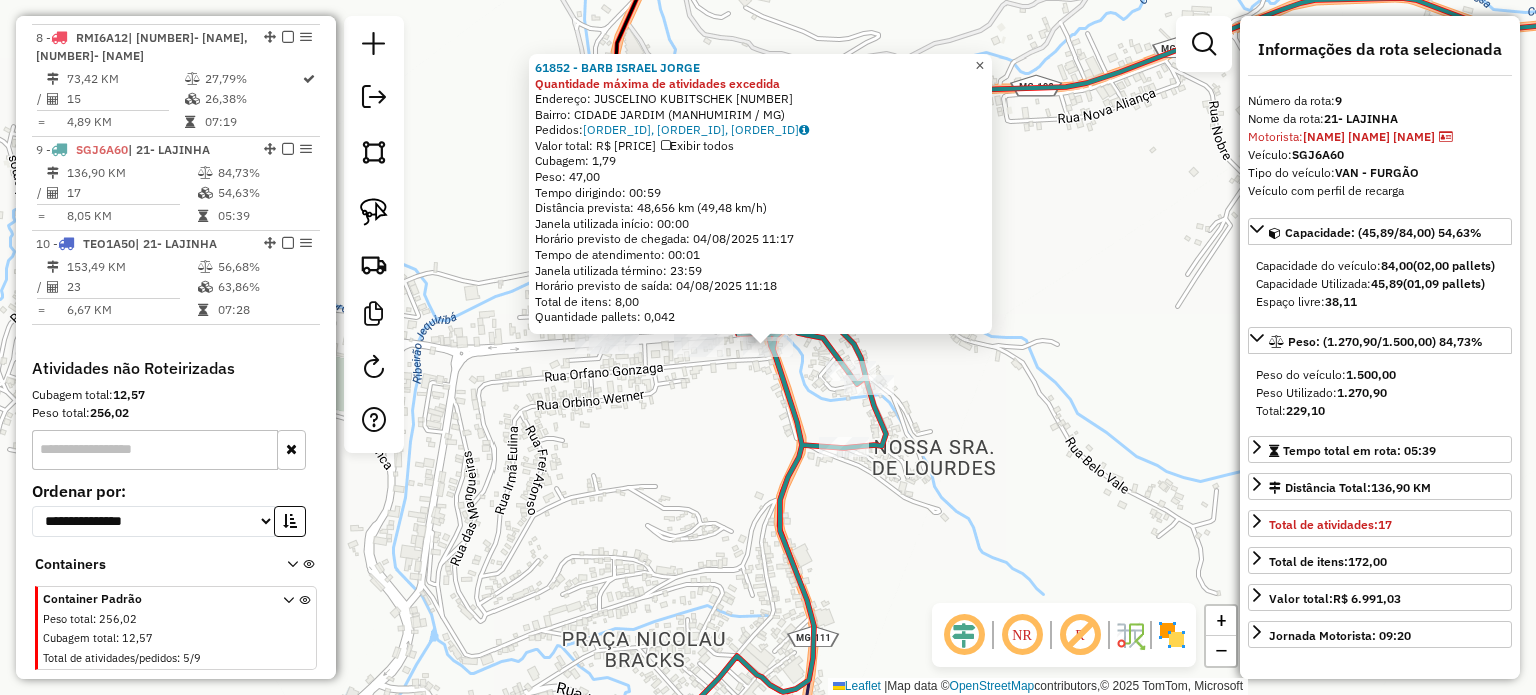 click on "×" 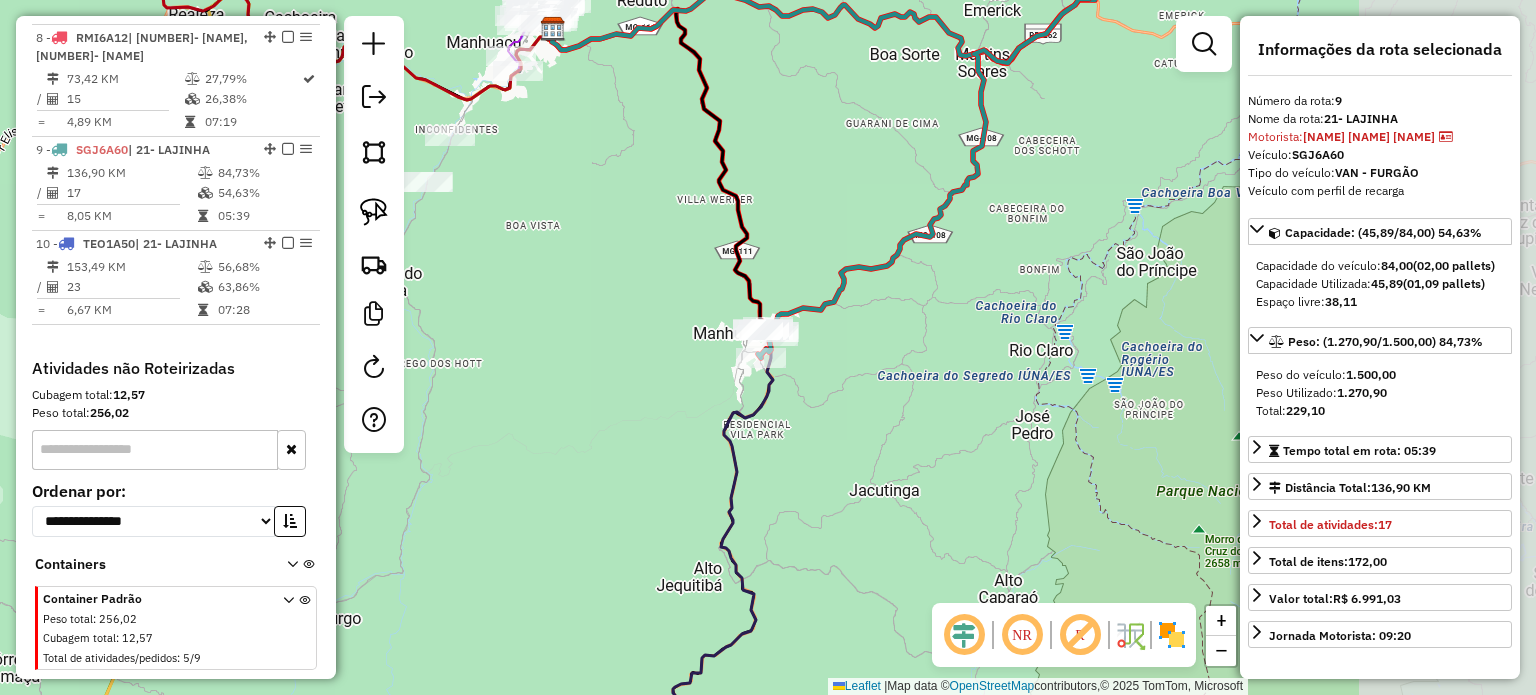 drag, startPoint x: 1096, startPoint y: 410, endPoint x: 872, endPoint y: 424, distance: 224.43707 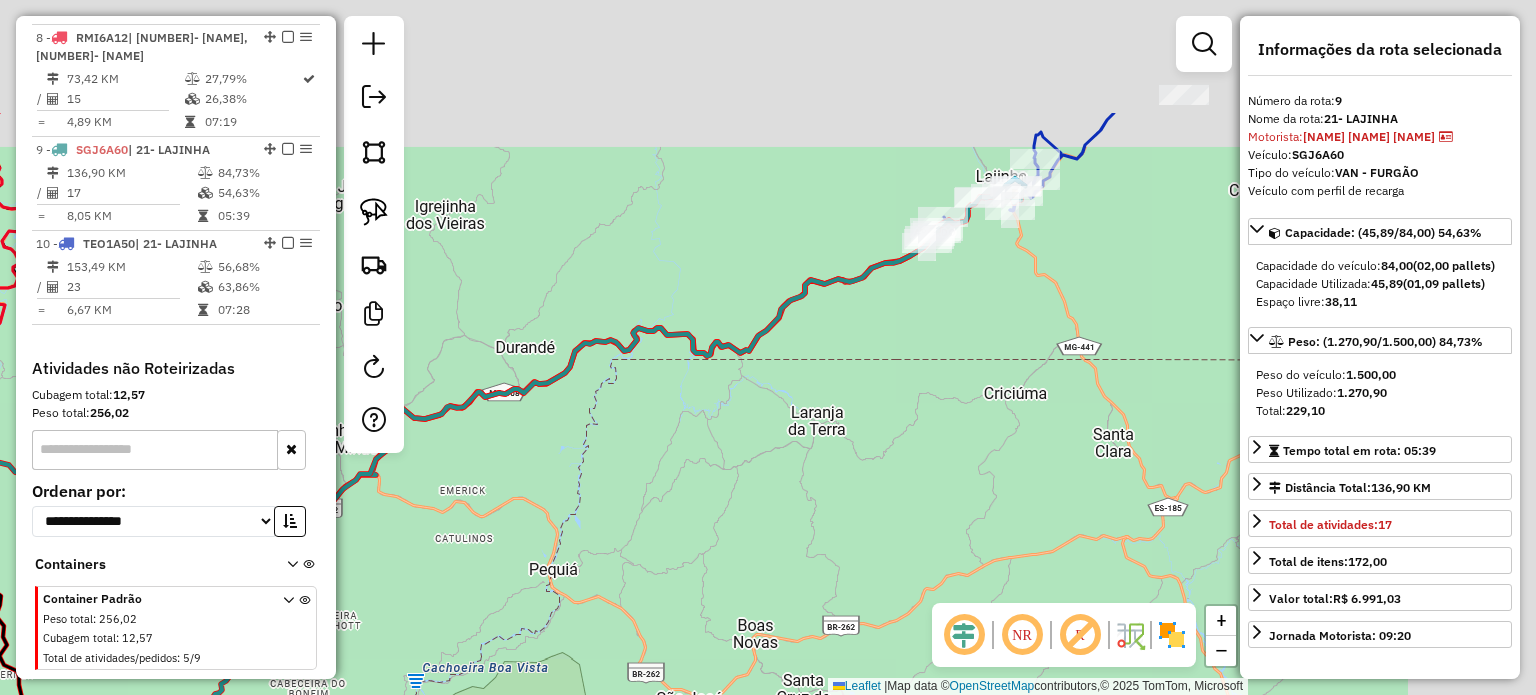 drag, startPoint x: 1164, startPoint y: 183, endPoint x: 808, endPoint y: 411, distance: 422.75287 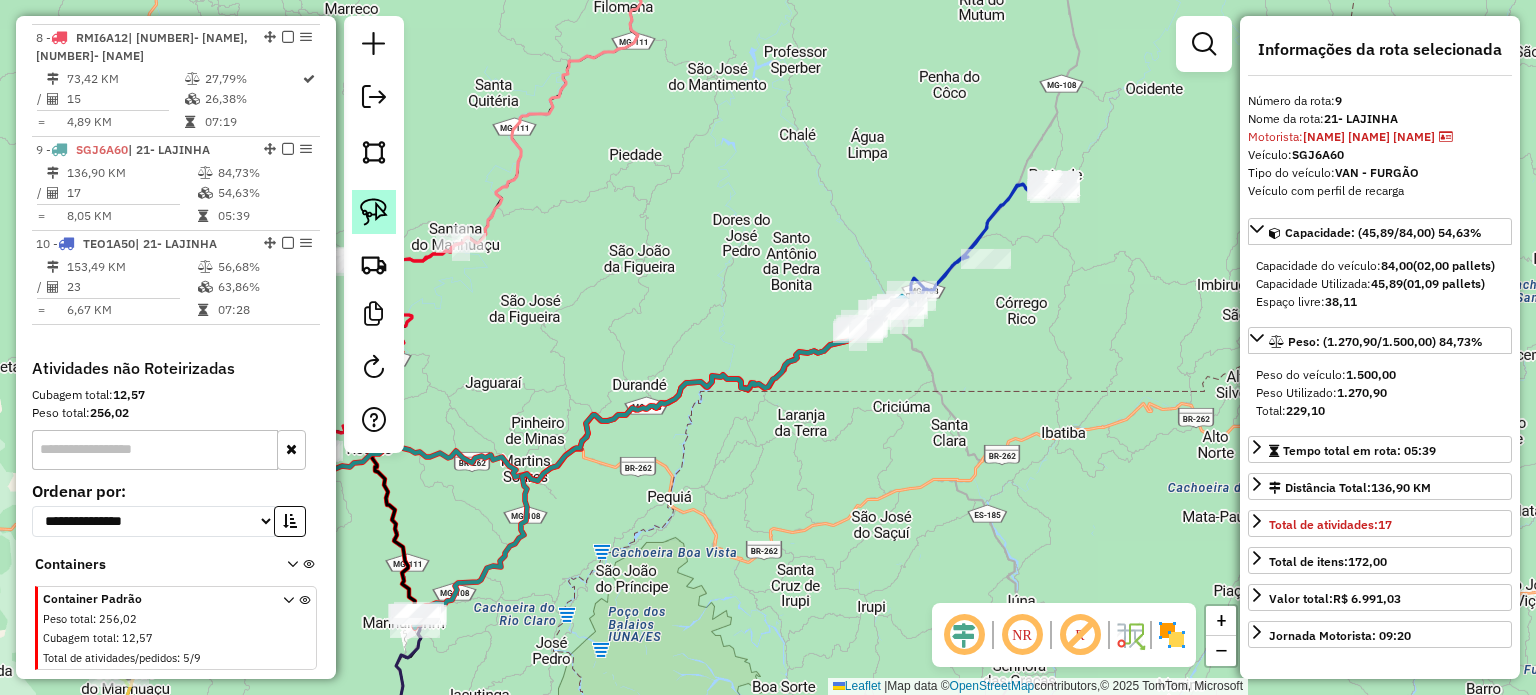 click 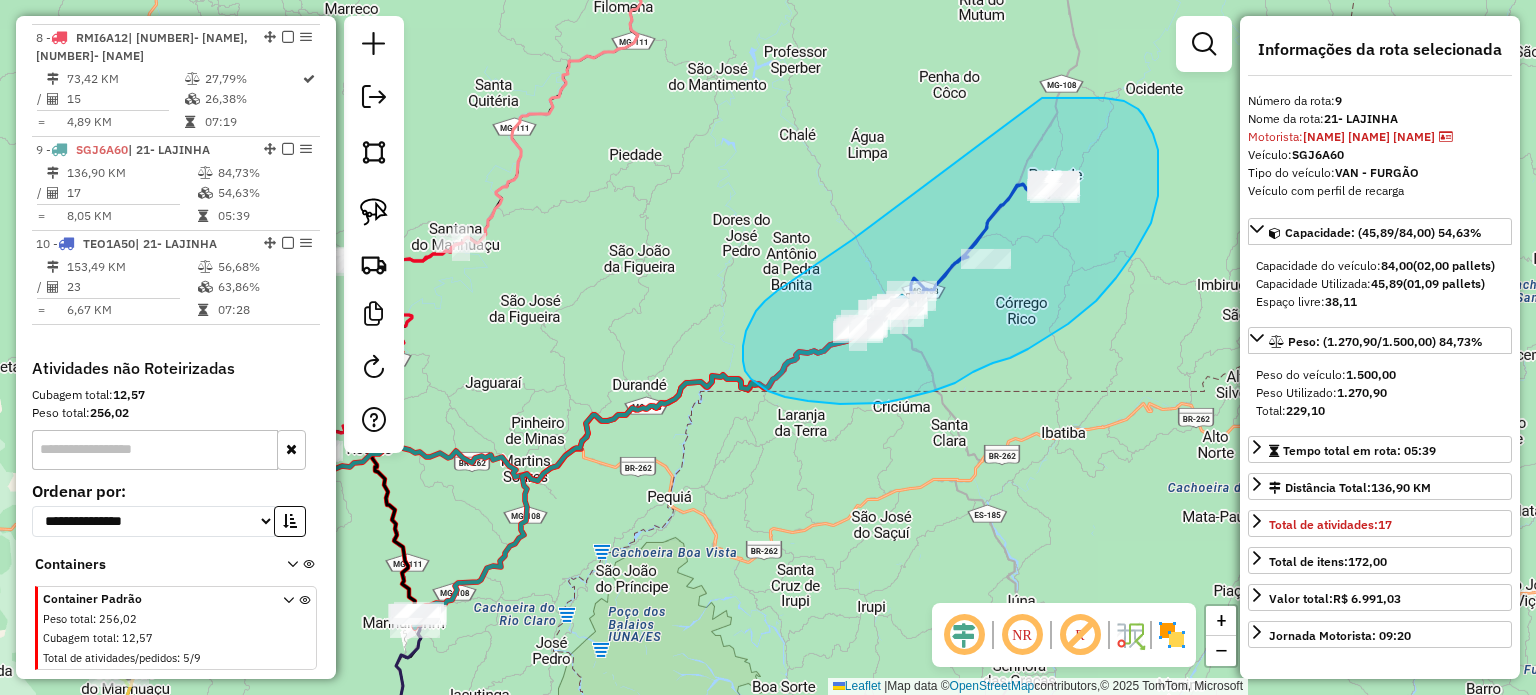 drag, startPoint x: 852, startPoint y: 240, endPoint x: 1027, endPoint y: 103, distance: 222.2476 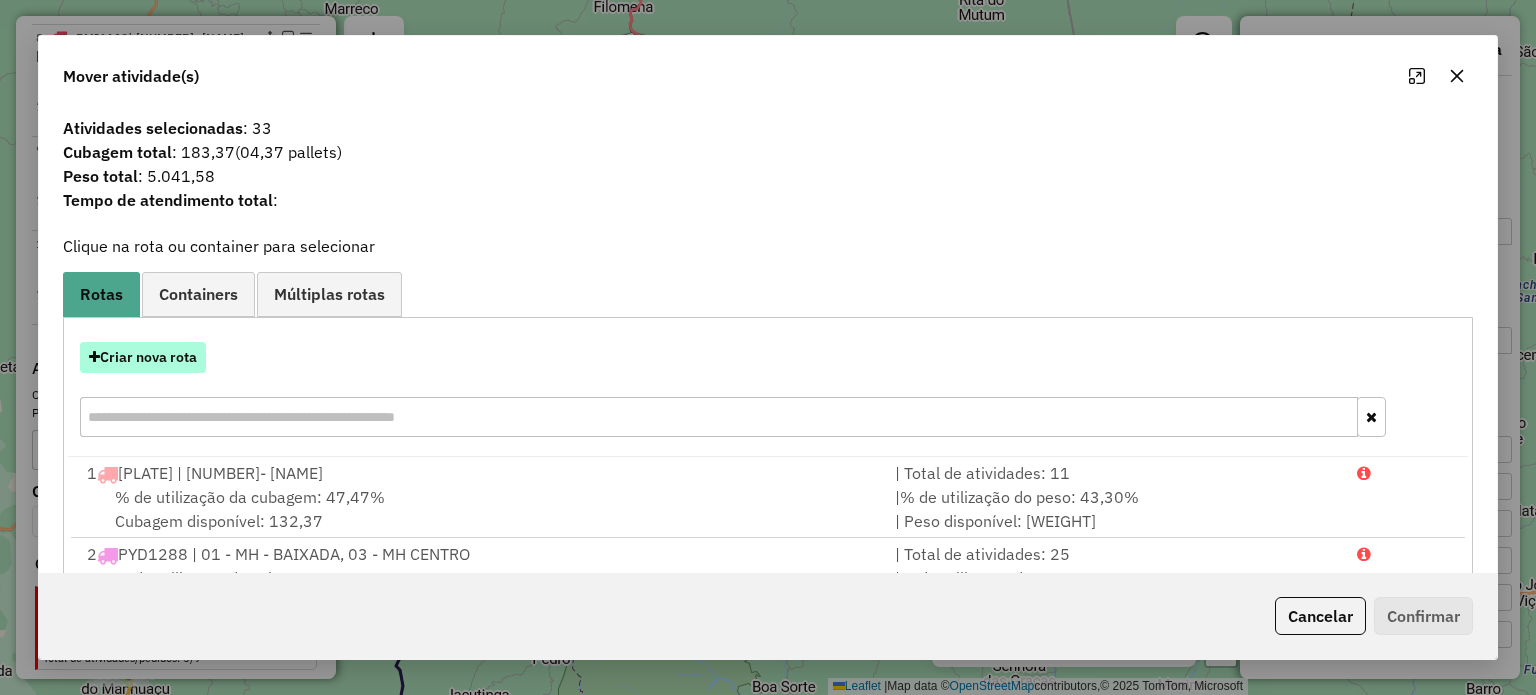 click on "Criar nova rota" at bounding box center [143, 357] 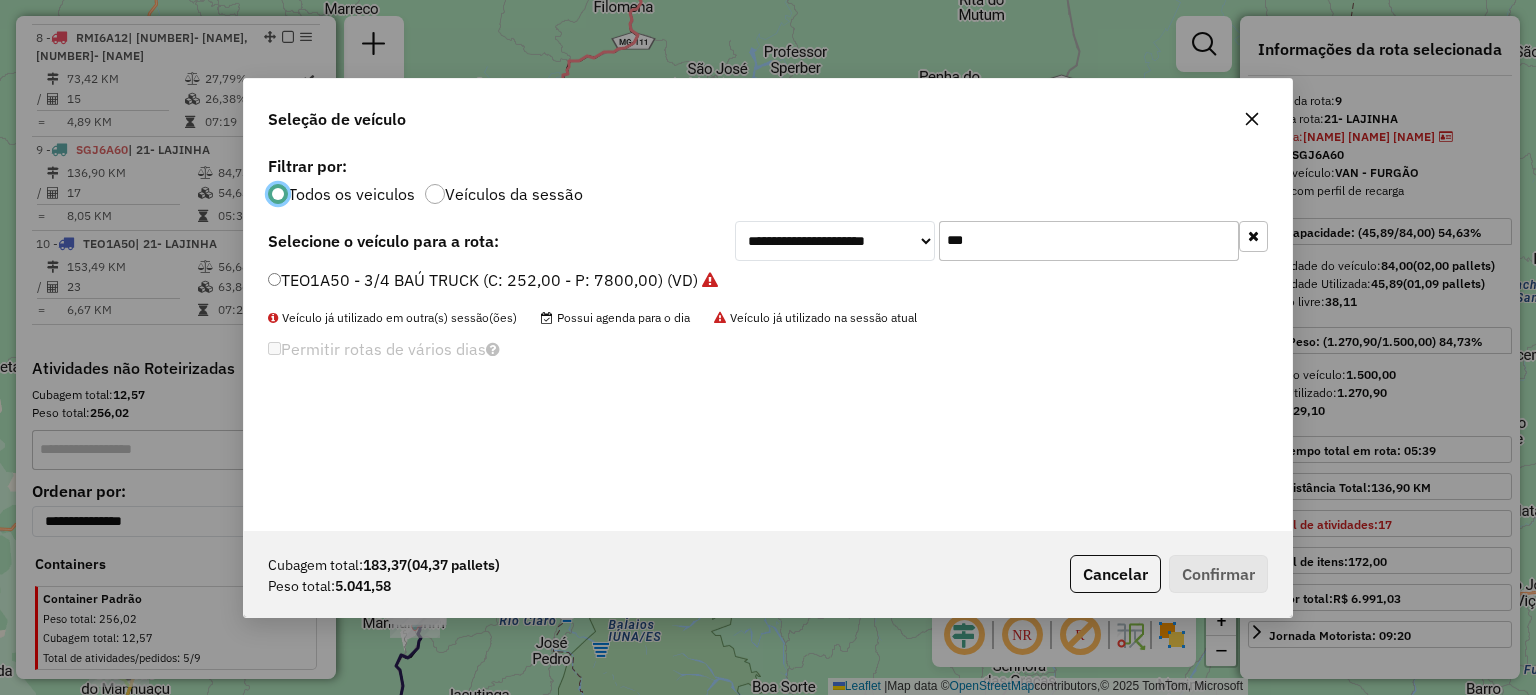 scroll, scrollTop: 10, scrollLeft: 6, axis: both 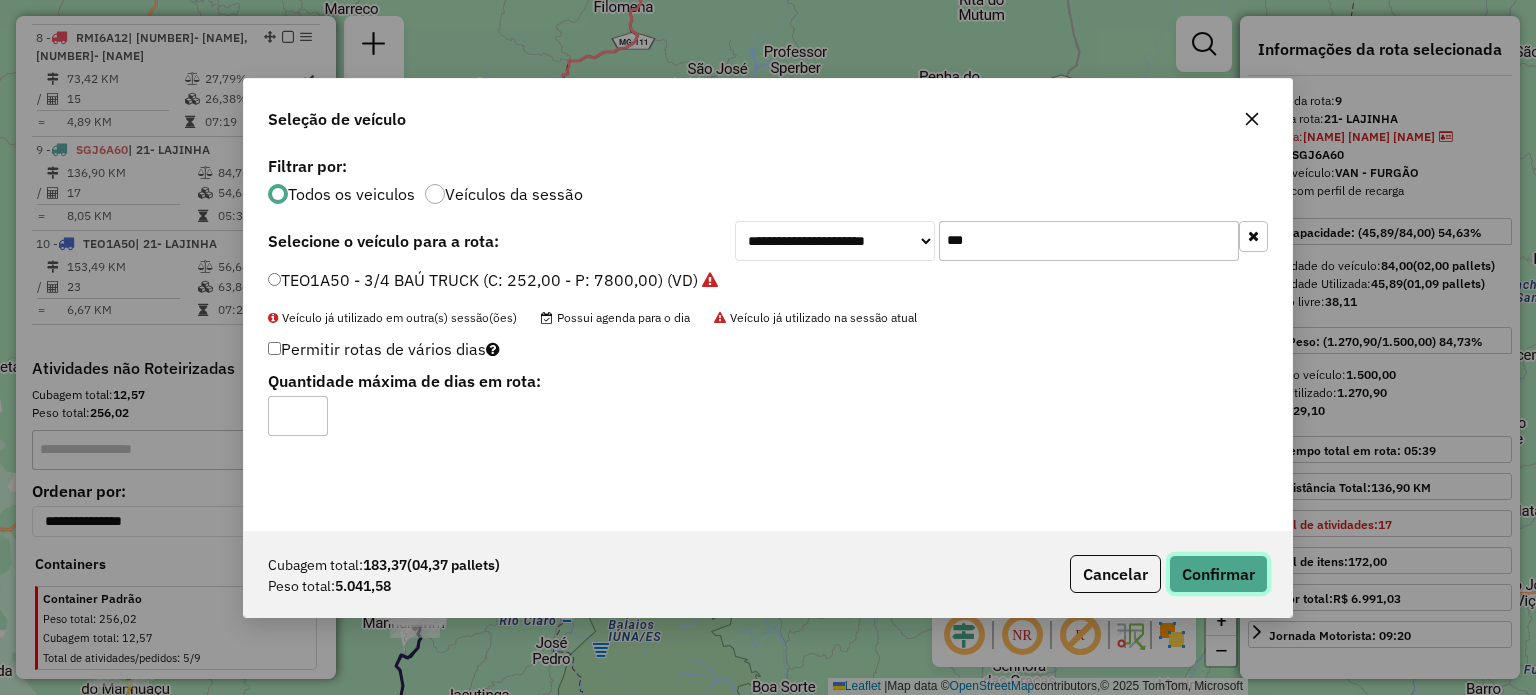 click on "Confirmar" 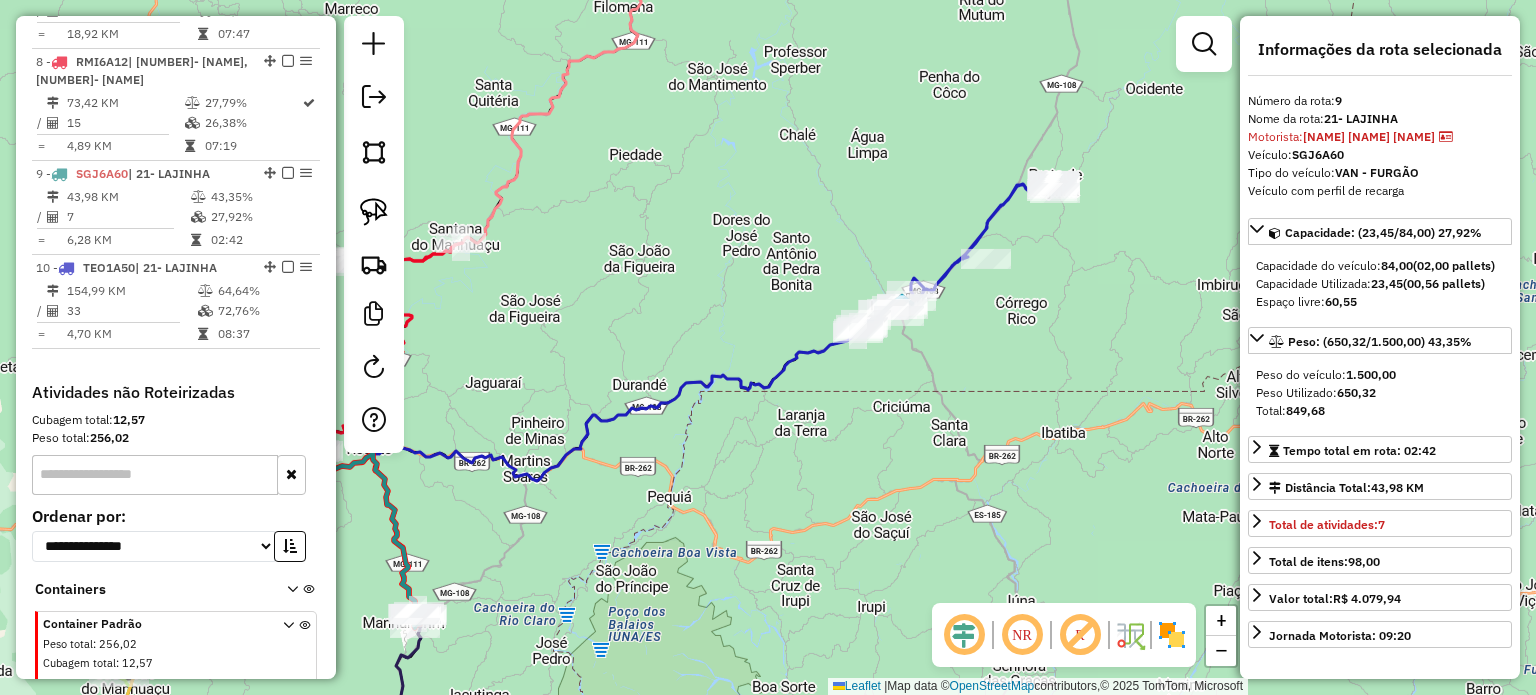 scroll, scrollTop: 1532, scrollLeft: 0, axis: vertical 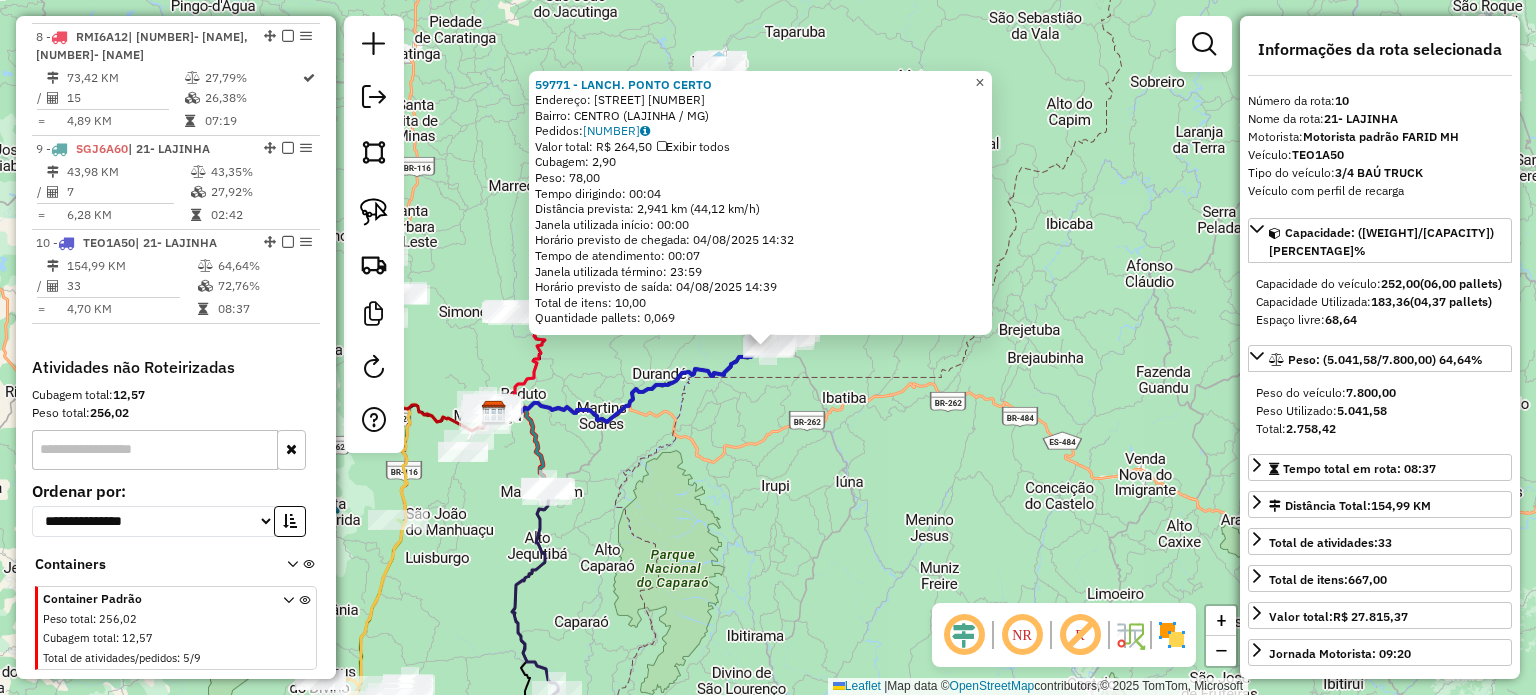 click on "×" 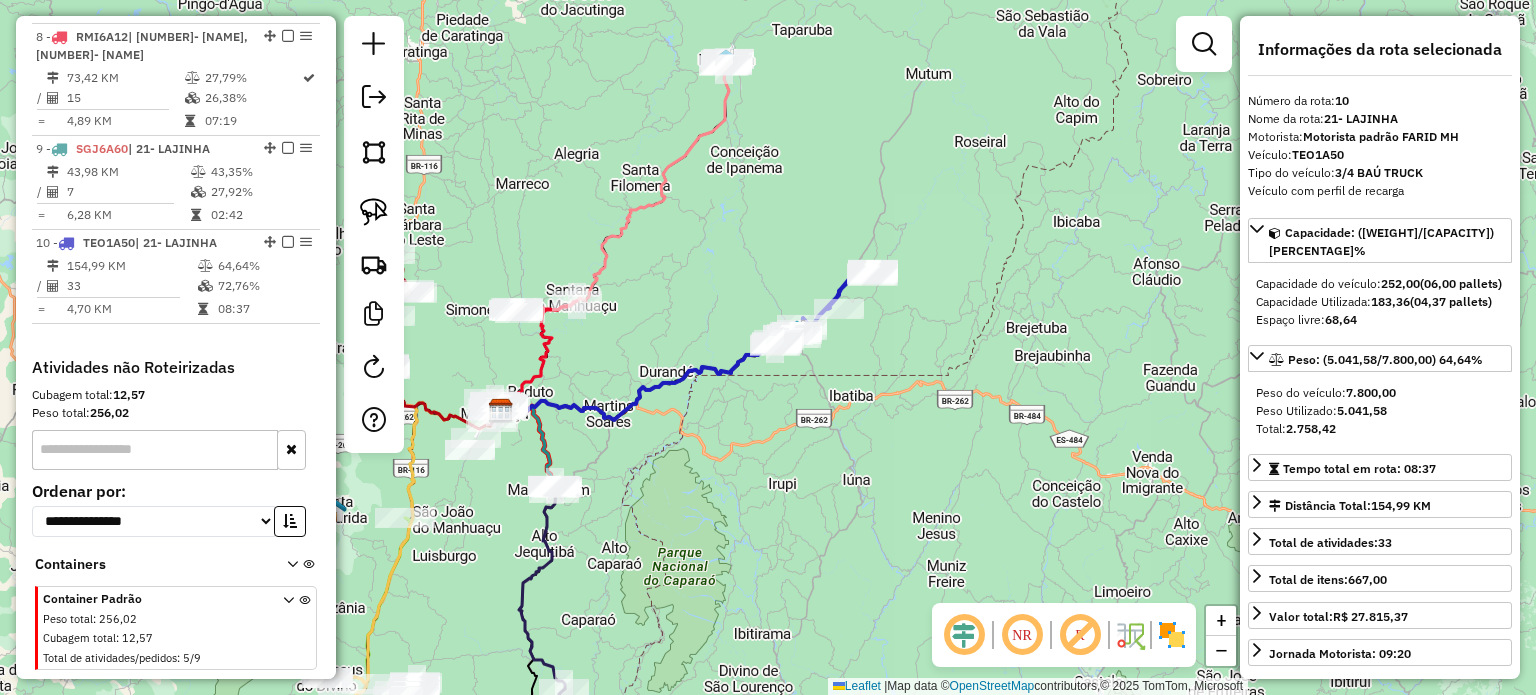 drag, startPoint x: 643, startPoint y: 482, endPoint x: 777, endPoint y: 419, distance: 148.07092 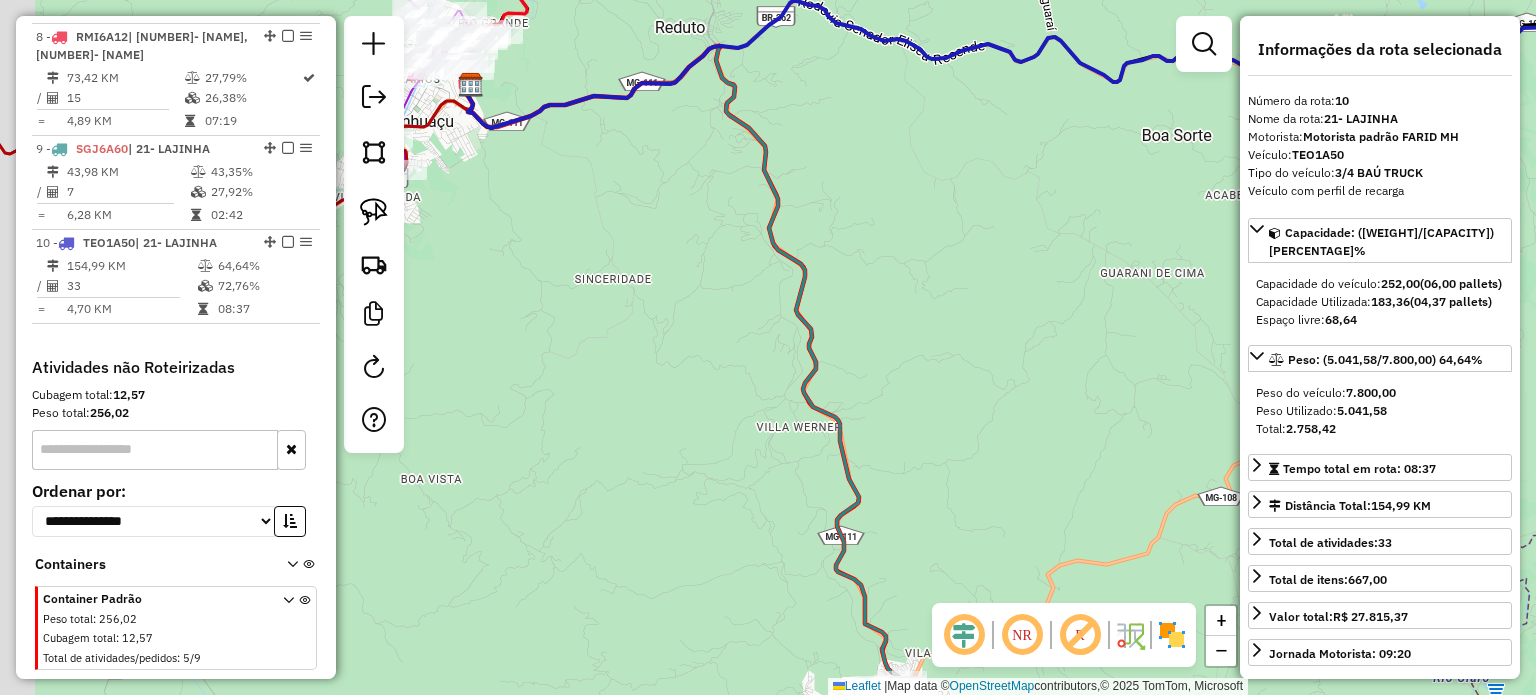 drag, startPoint x: 633, startPoint y: 360, endPoint x: 734, endPoint y: 360, distance: 101 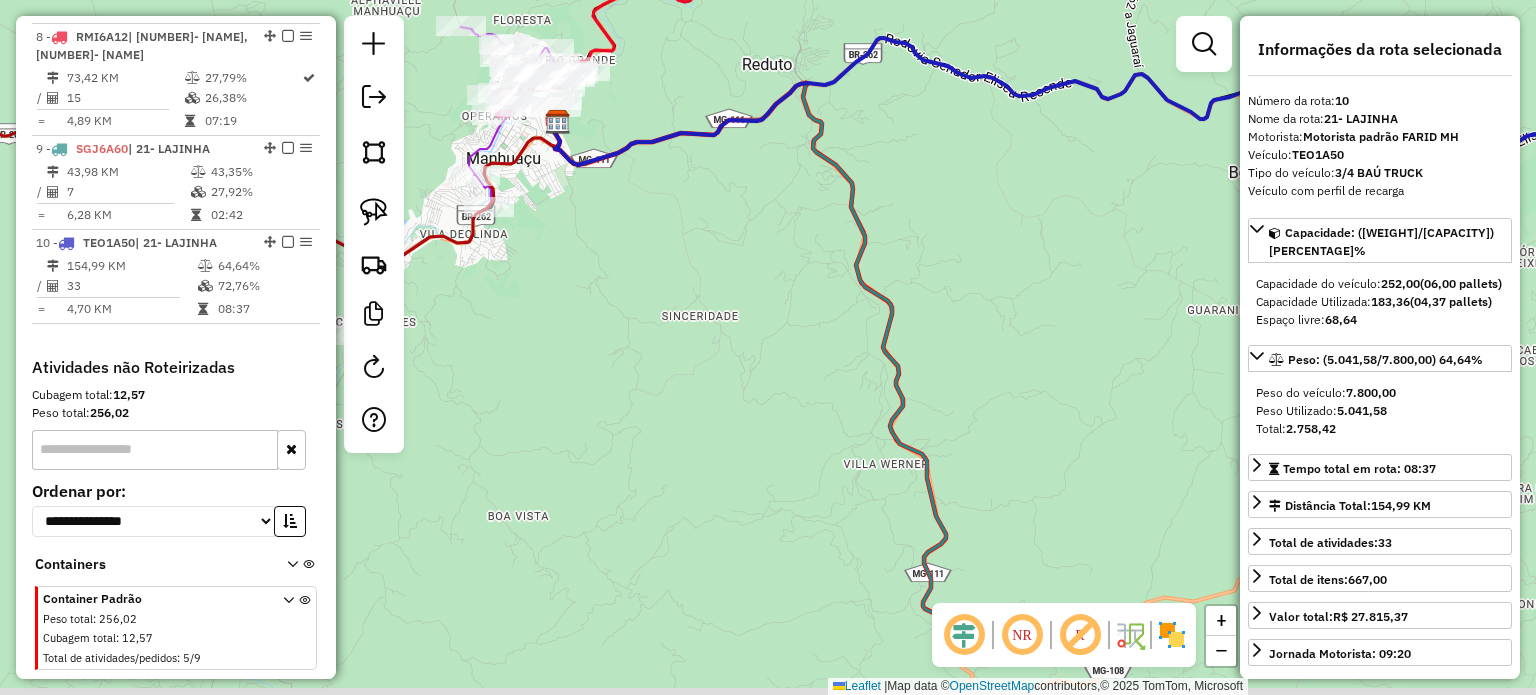 drag, startPoint x: 758, startPoint y: 407, endPoint x: 646, endPoint y: 220, distance: 217.97476 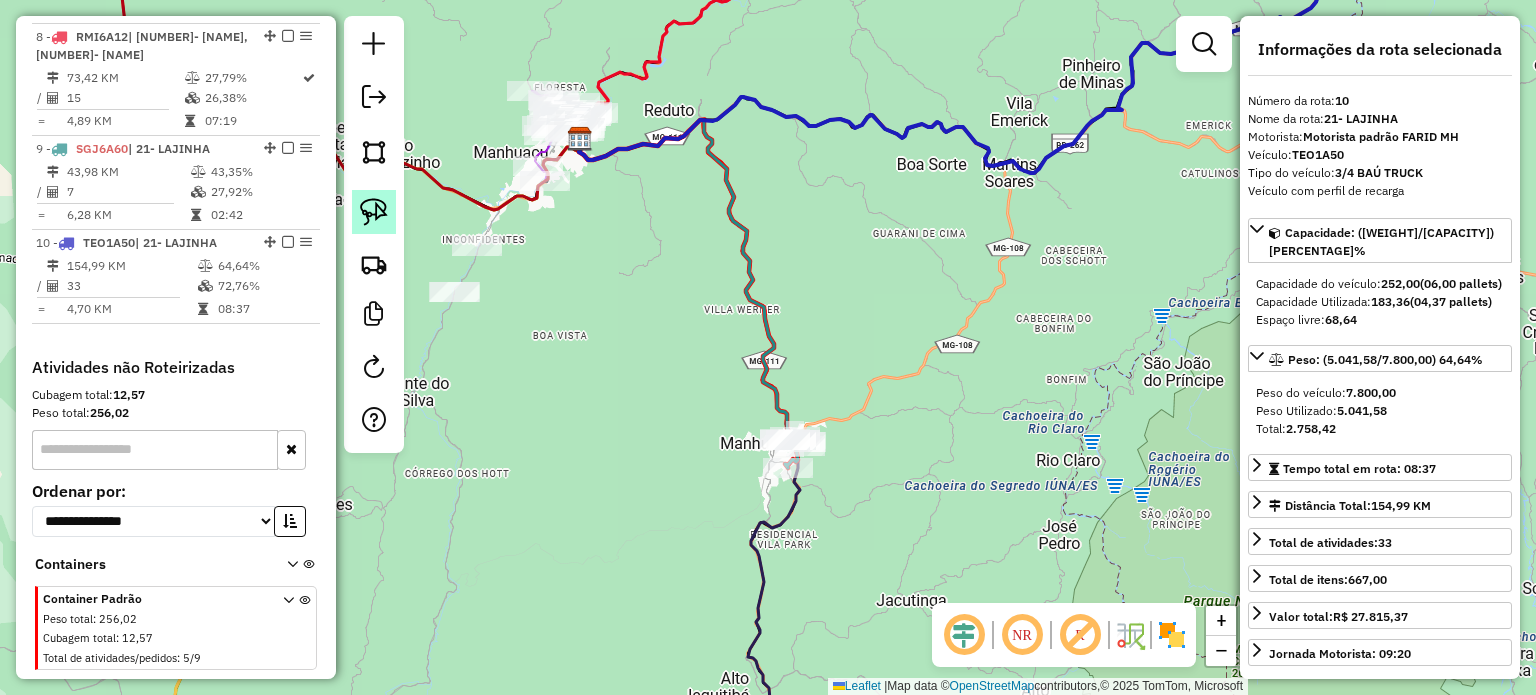 click 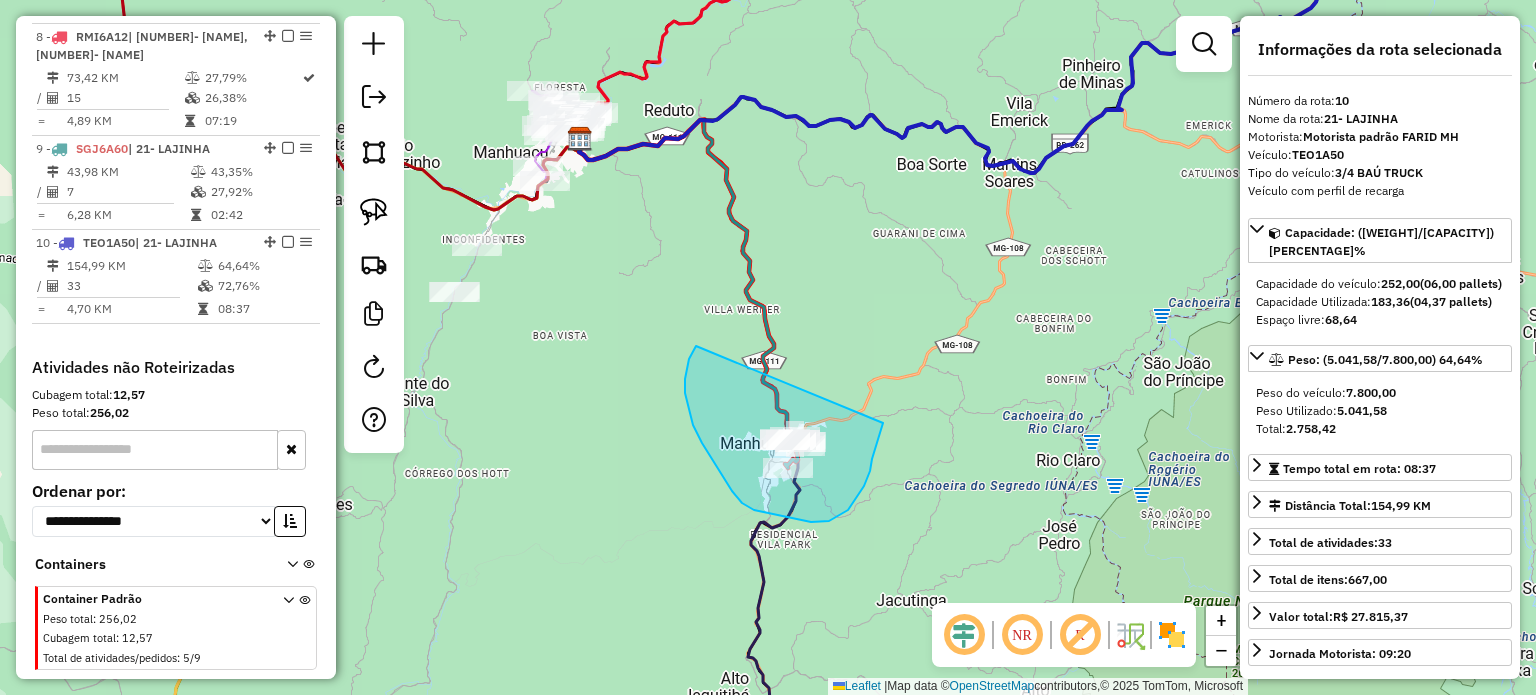drag, startPoint x: 689, startPoint y: 359, endPoint x: 868, endPoint y: 359, distance: 179 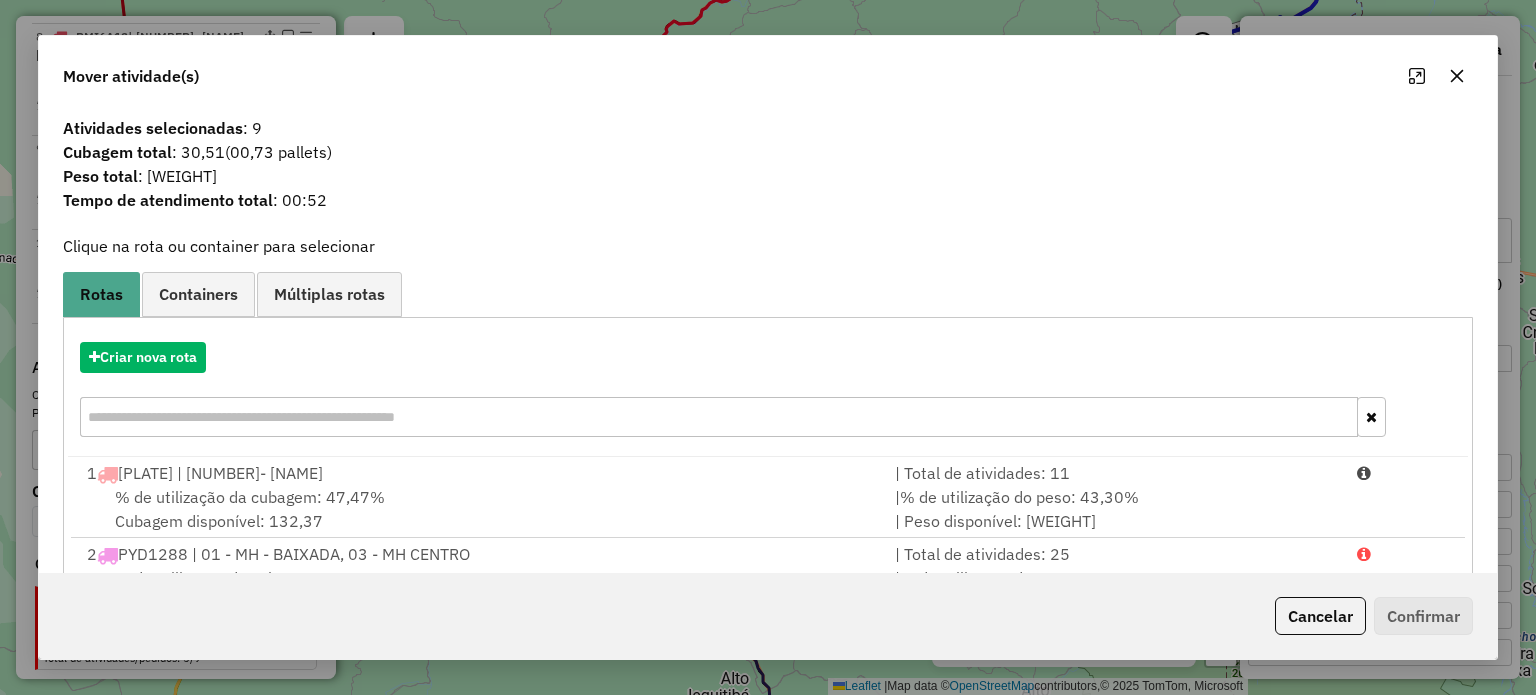 click at bounding box center (718, 417) 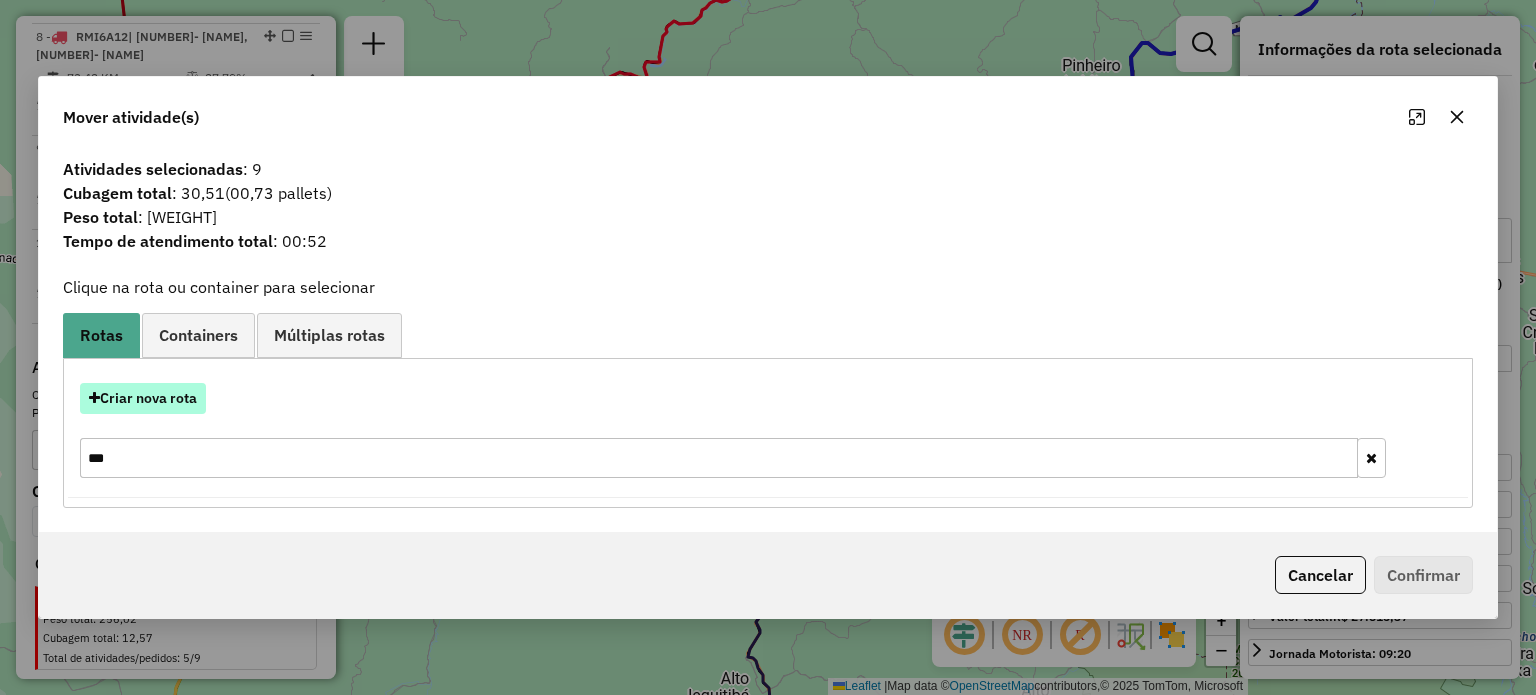 type on "***" 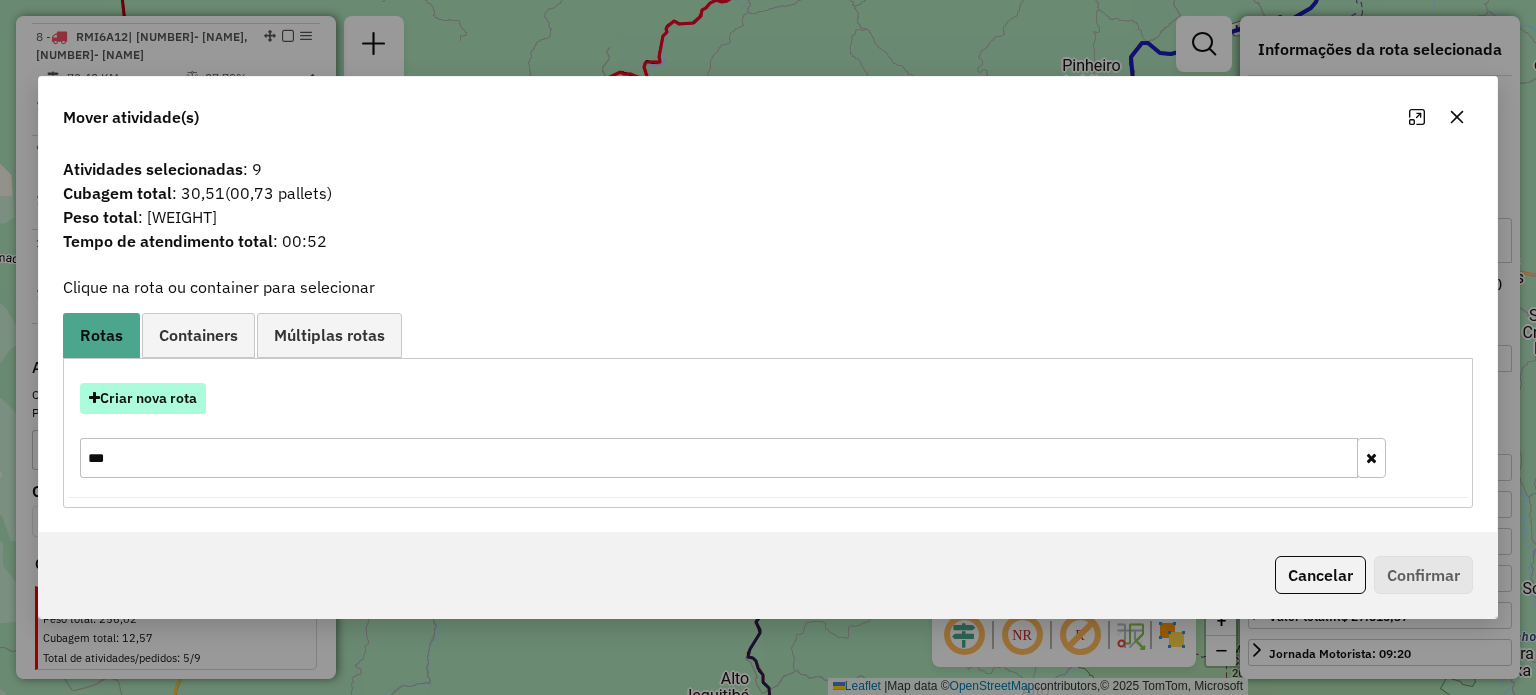 click on "Criar nova rota" at bounding box center (143, 398) 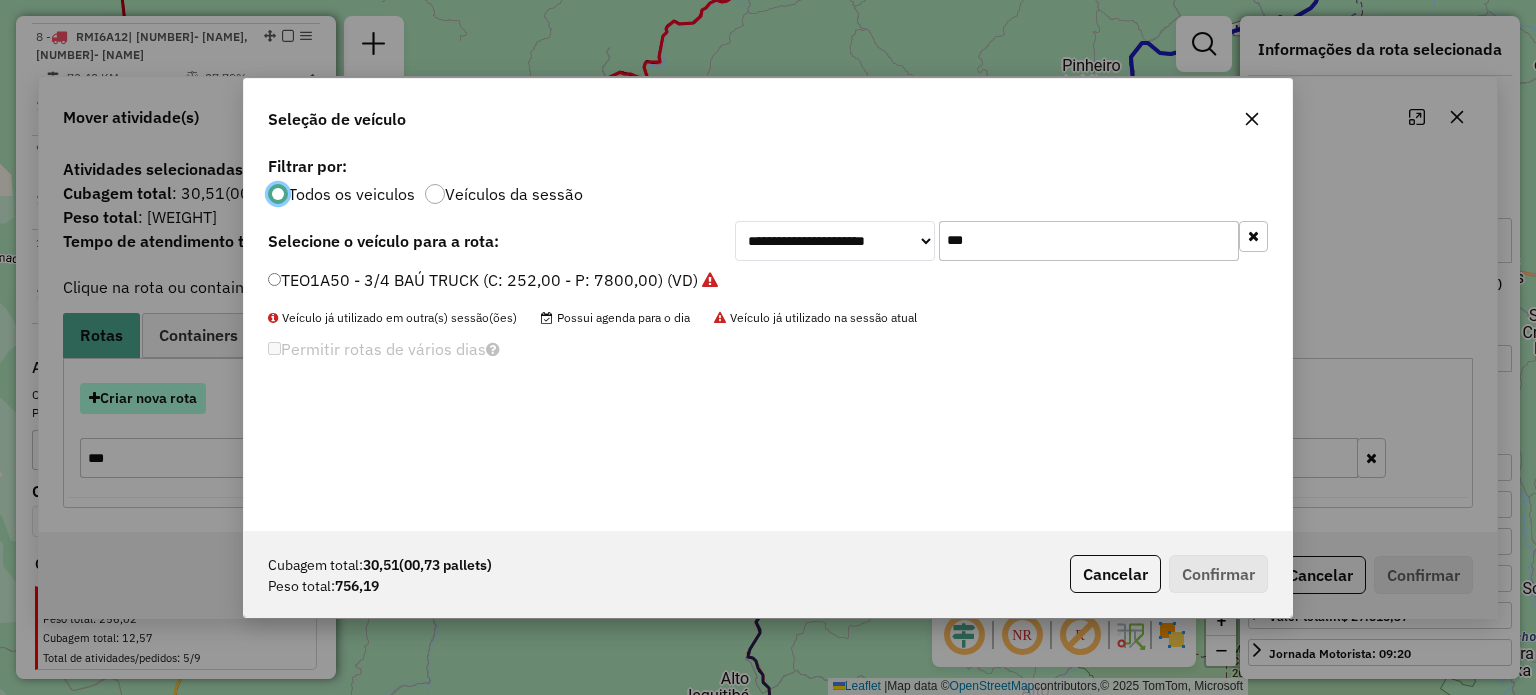 scroll, scrollTop: 10, scrollLeft: 6, axis: both 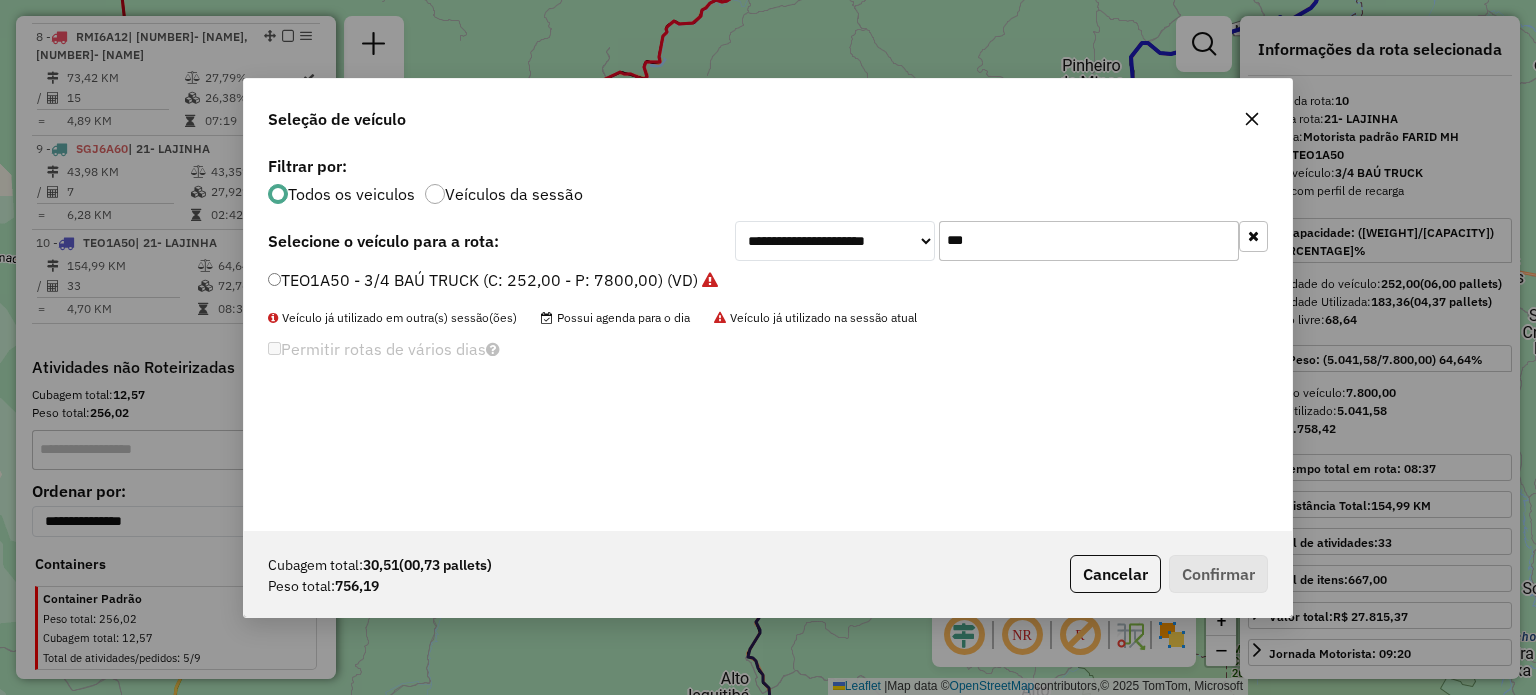 drag, startPoint x: 983, startPoint y: 239, endPoint x: 872, endPoint y: 243, distance: 111.07205 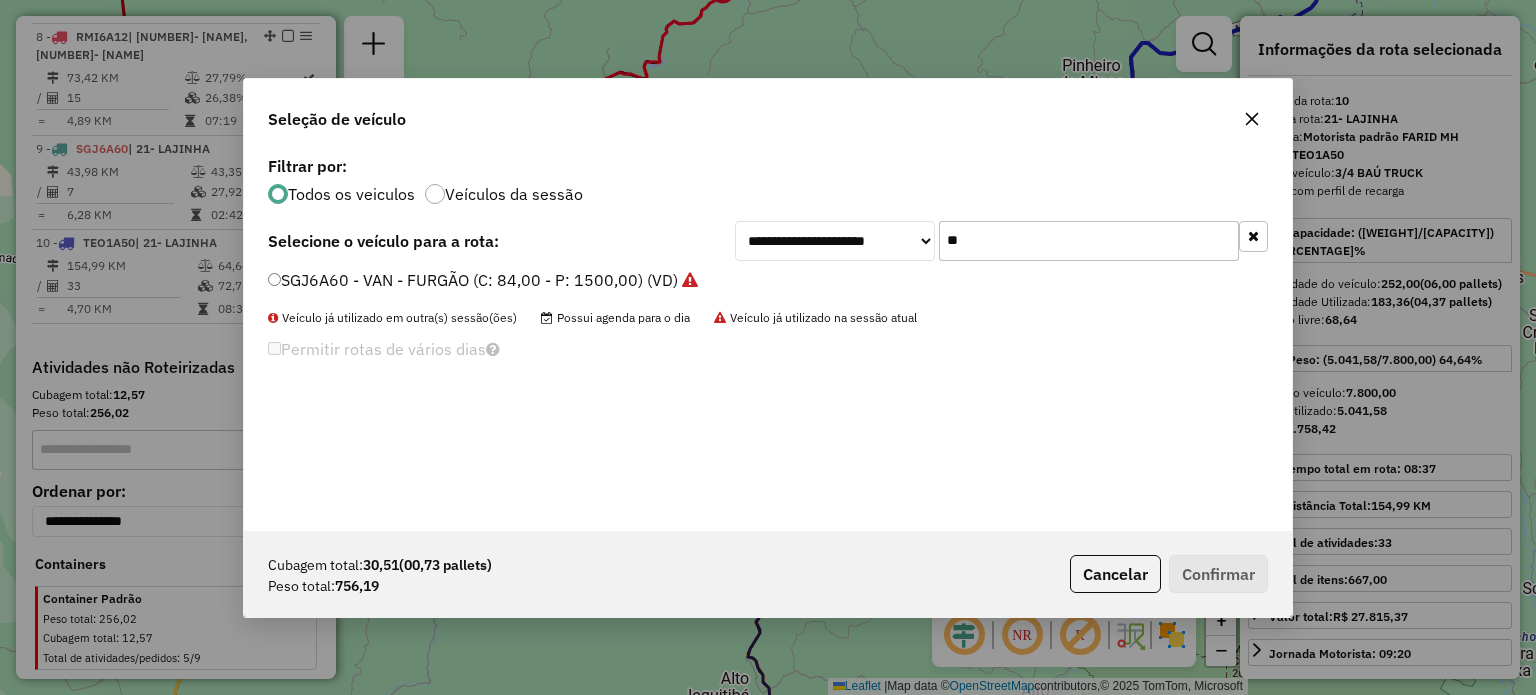 type on "**" 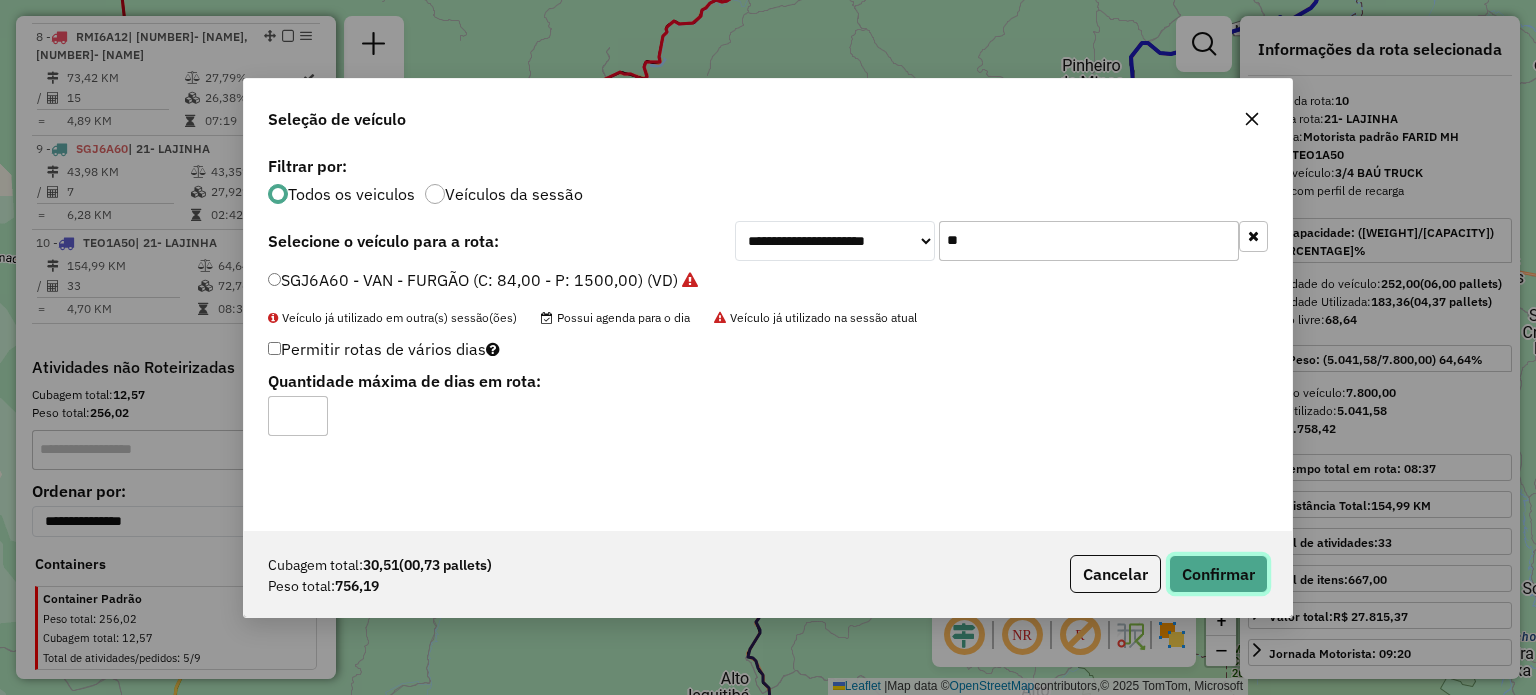 click on "Confirmar" 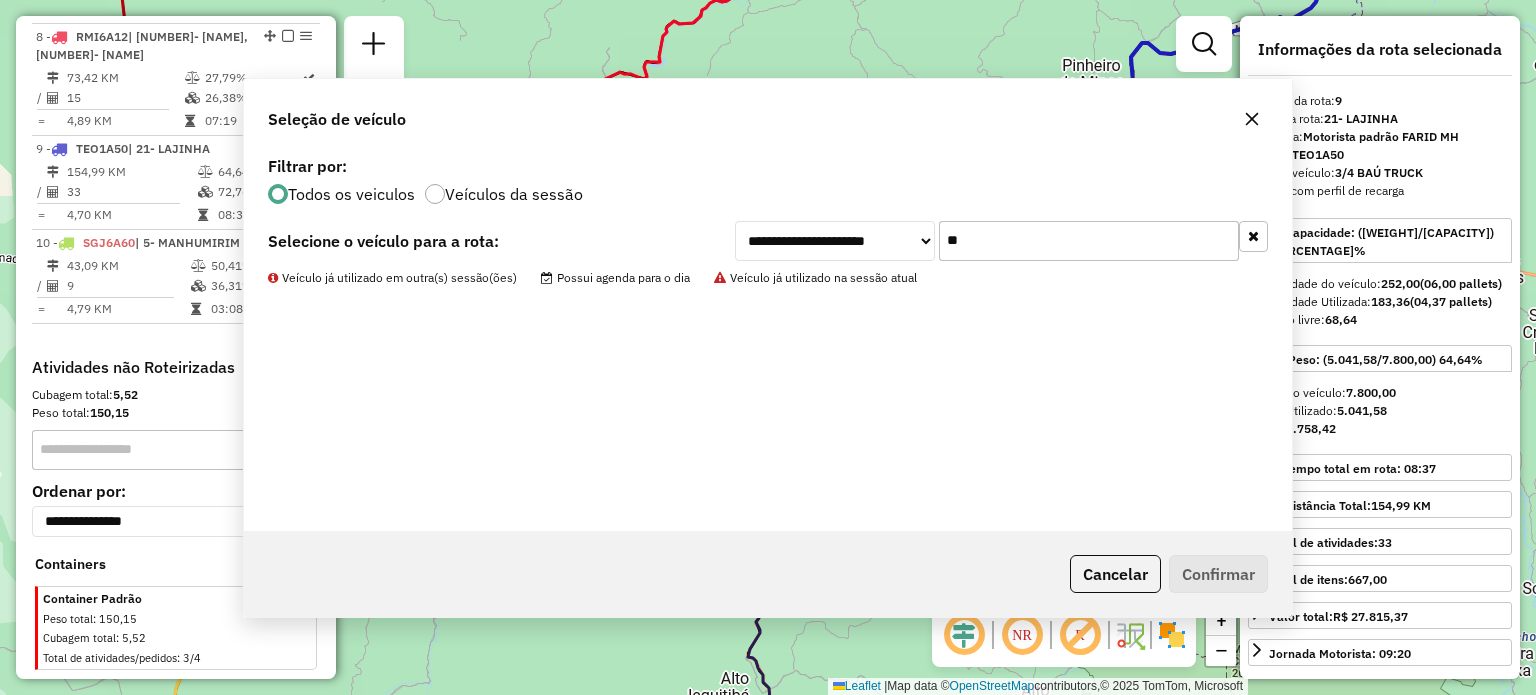 scroll, scrollTop: 1549, scrollLeft: 0, axis: vertical 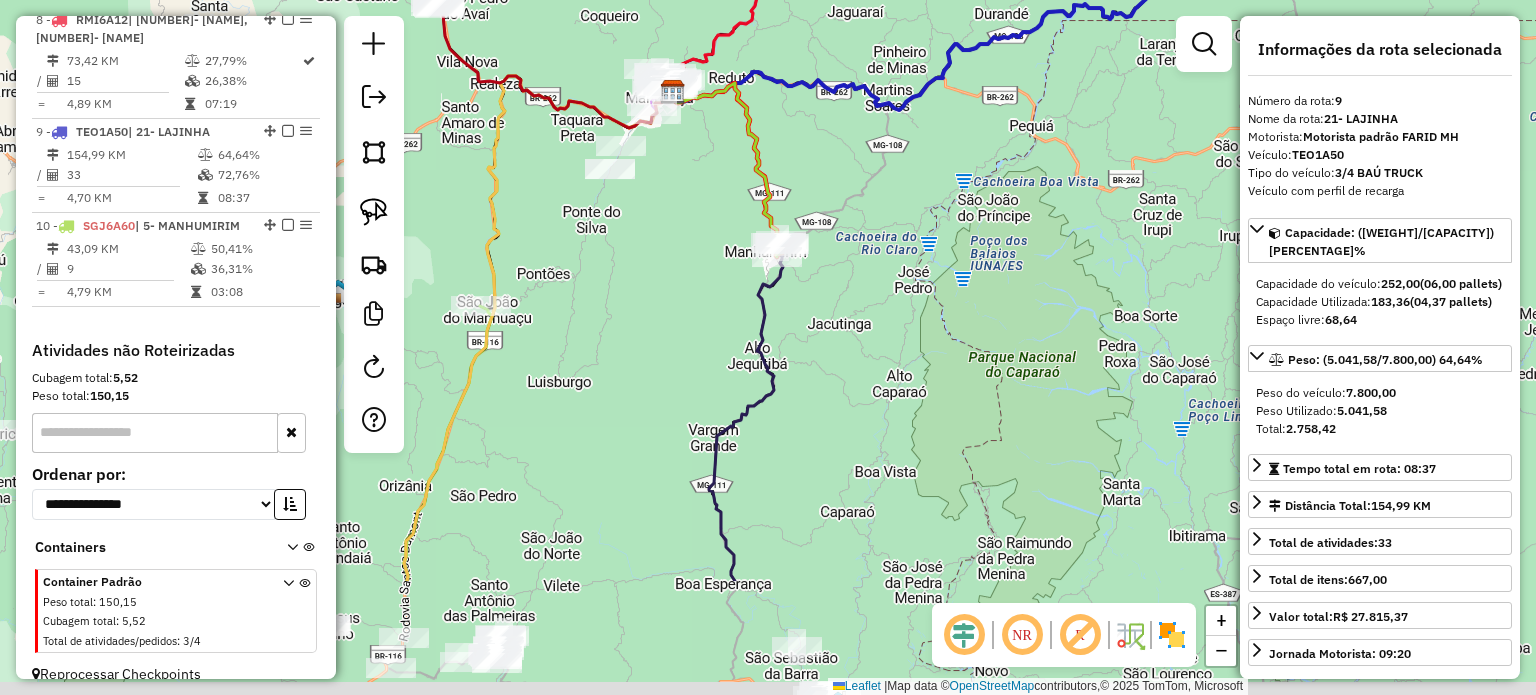 drag, startPoint x: 816, startPoint y: 467, endPoint x: 813, endPoint y: 265, distance: 202.02228 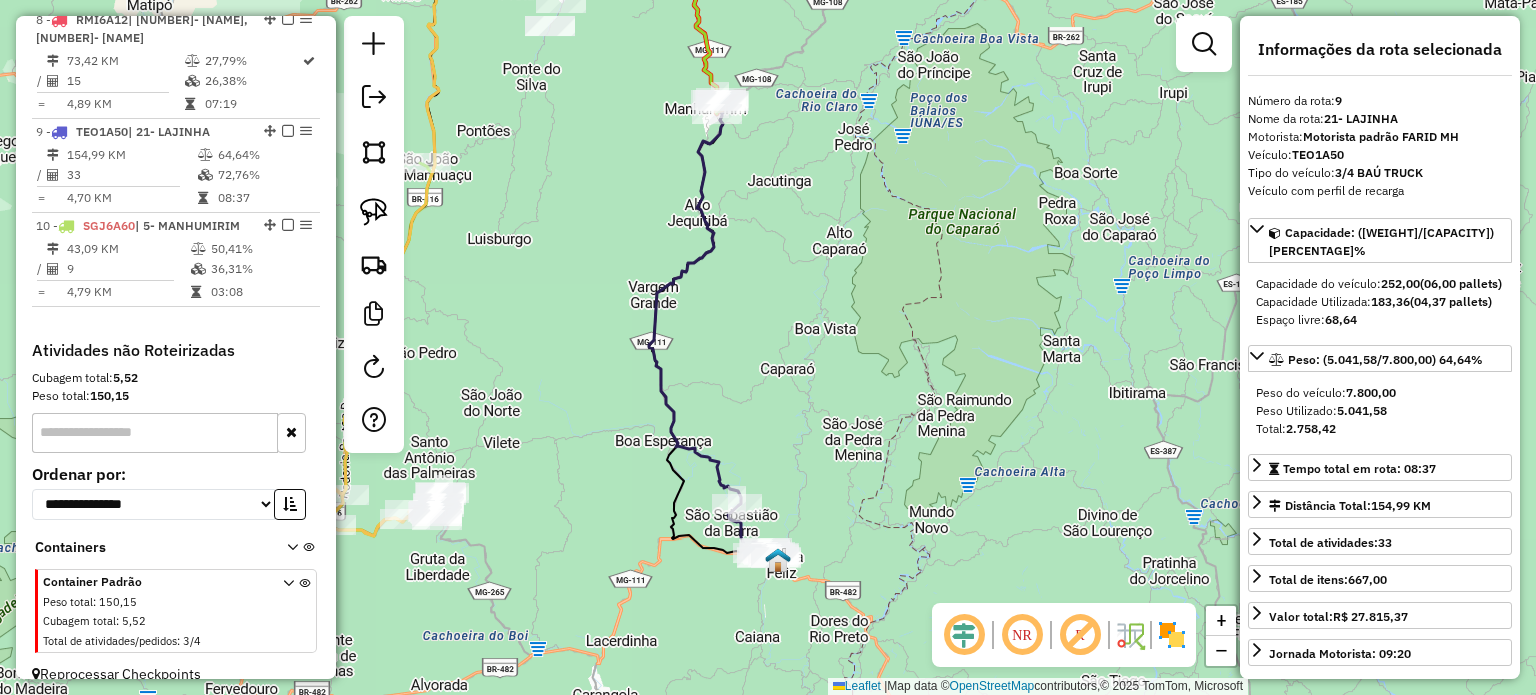 drag, startPoint x: 771, startPoint y: 427, endPoint x: 771, endPoint y: 460, distance: 33 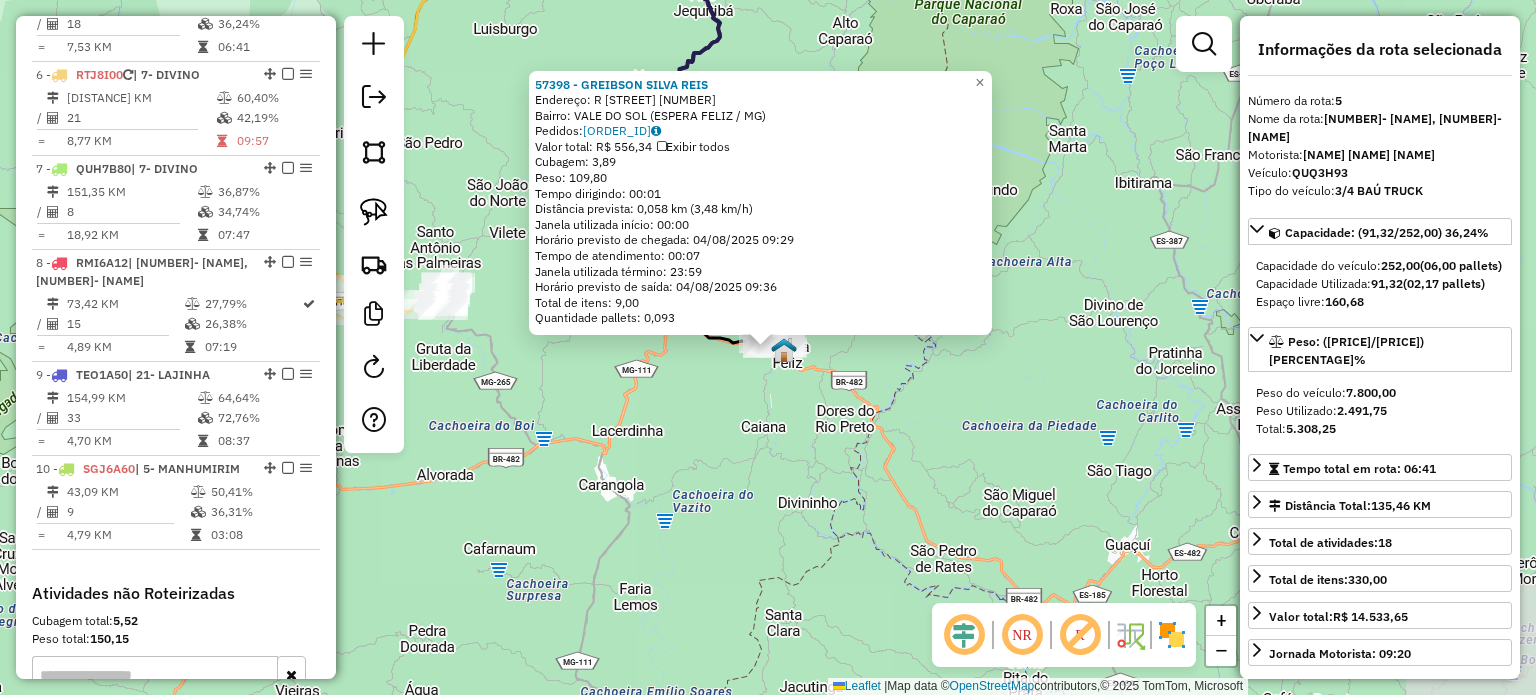 scroll, scrollTop: 1203, scrollLeft: 0, axis: vertical 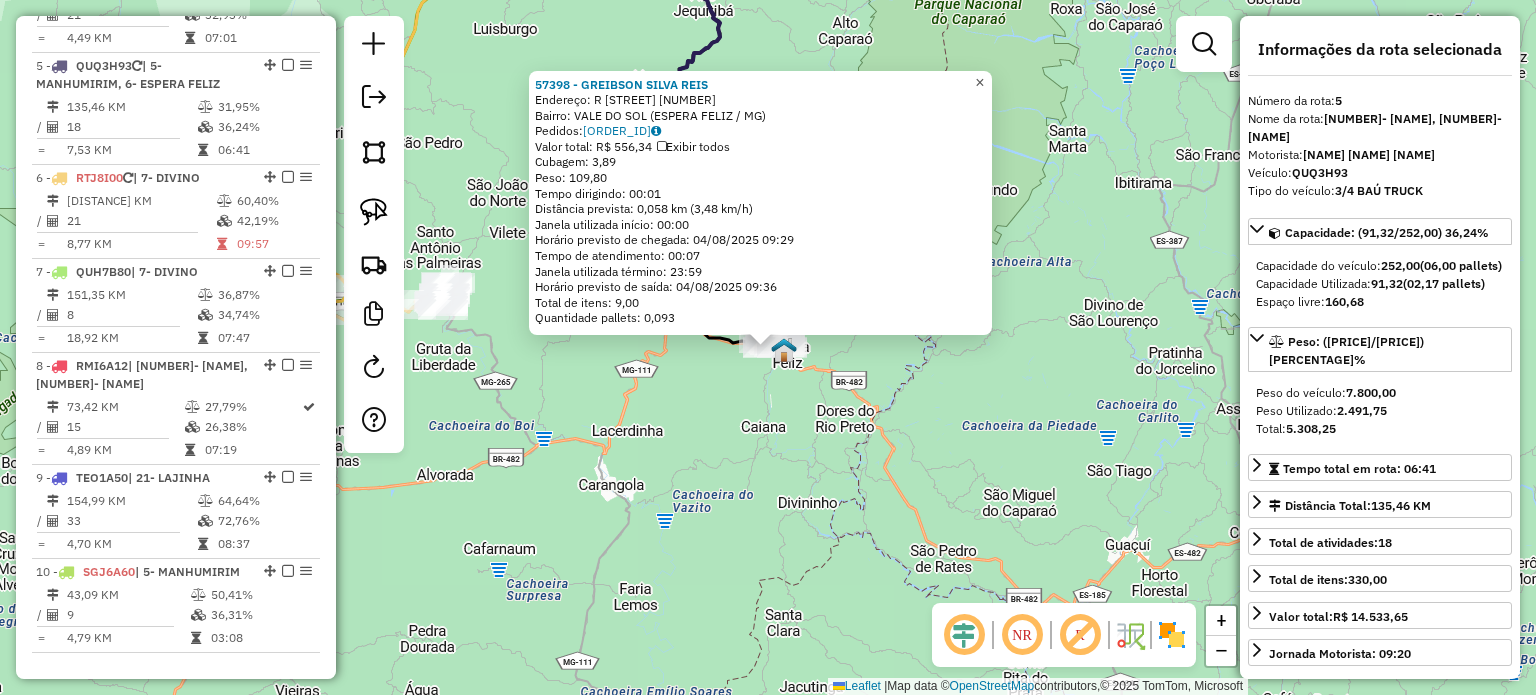 click on "×" 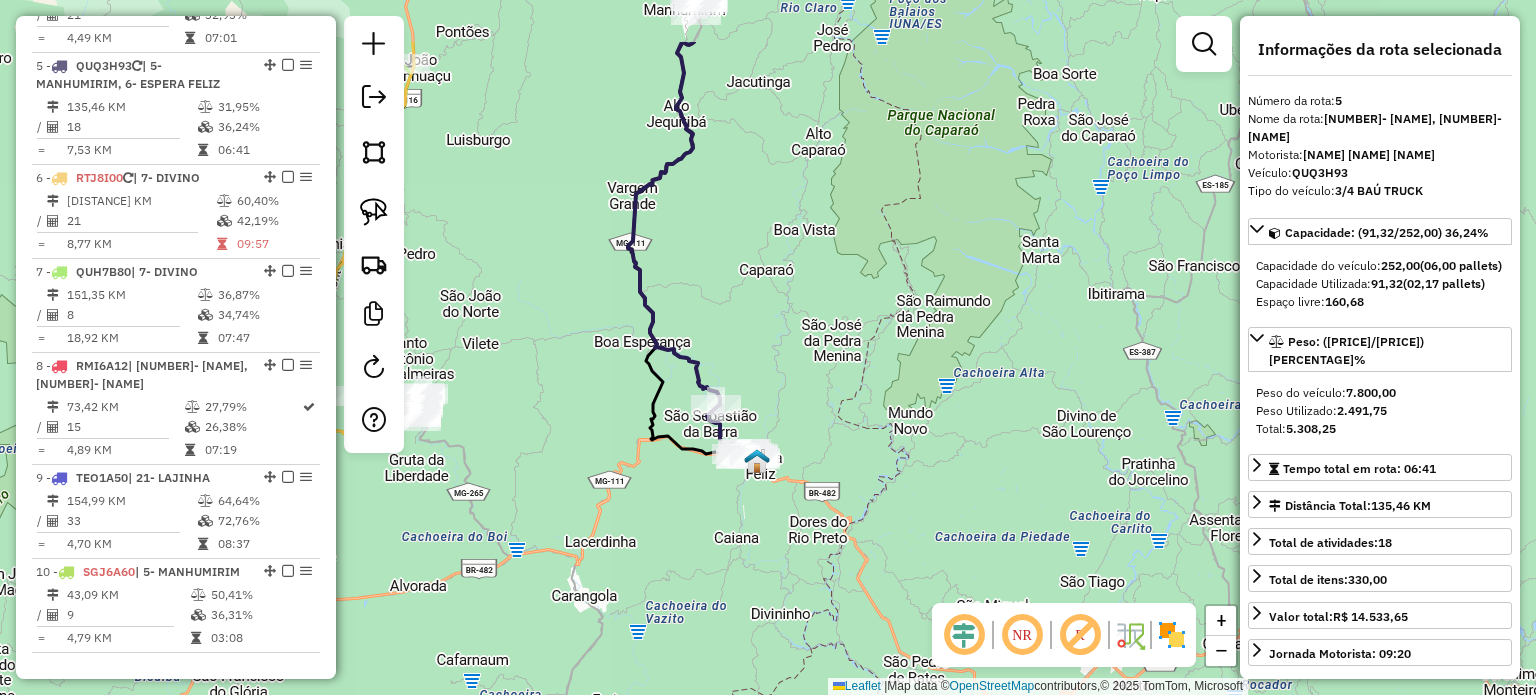 drag, startPoint x: 901, startPoint y: 151, endPoint x: 882, endPoint y: 245, distance: 95.90099 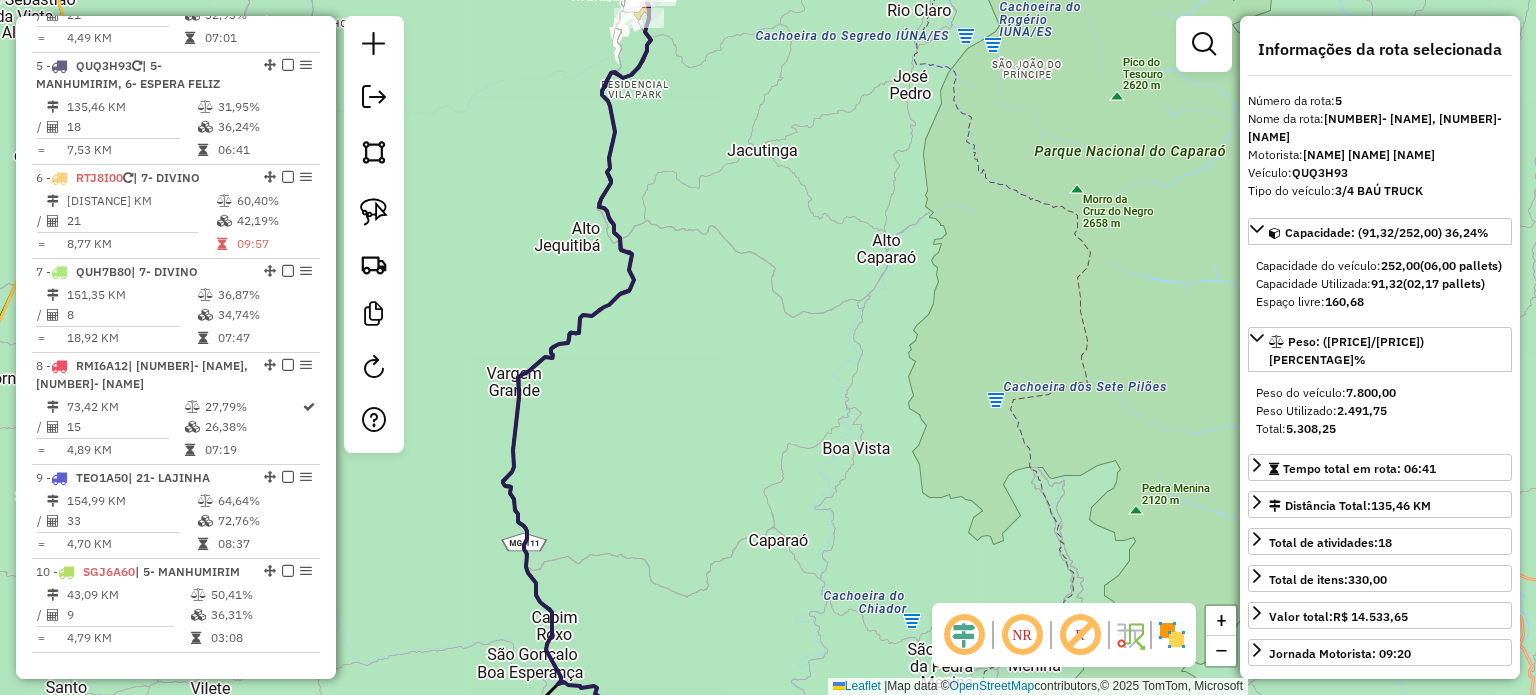 drag, startPoint x: 728, startPoint y: 91, endPoint x: 745, endPoint y: 348, distance: 257.56165 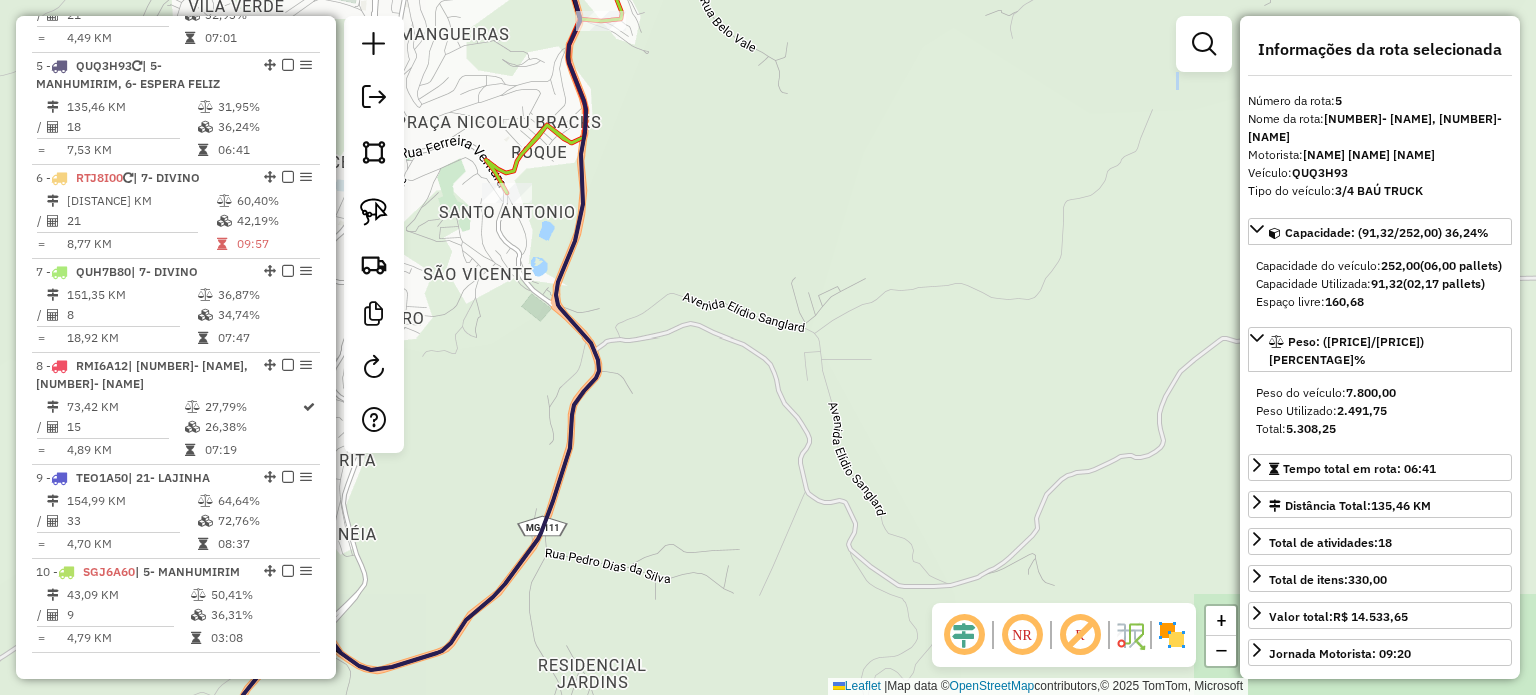 drag, startPoint x: 662, startPoint y: 295, endPoint x: 787, endPoint y: 340, distance: 132.8533 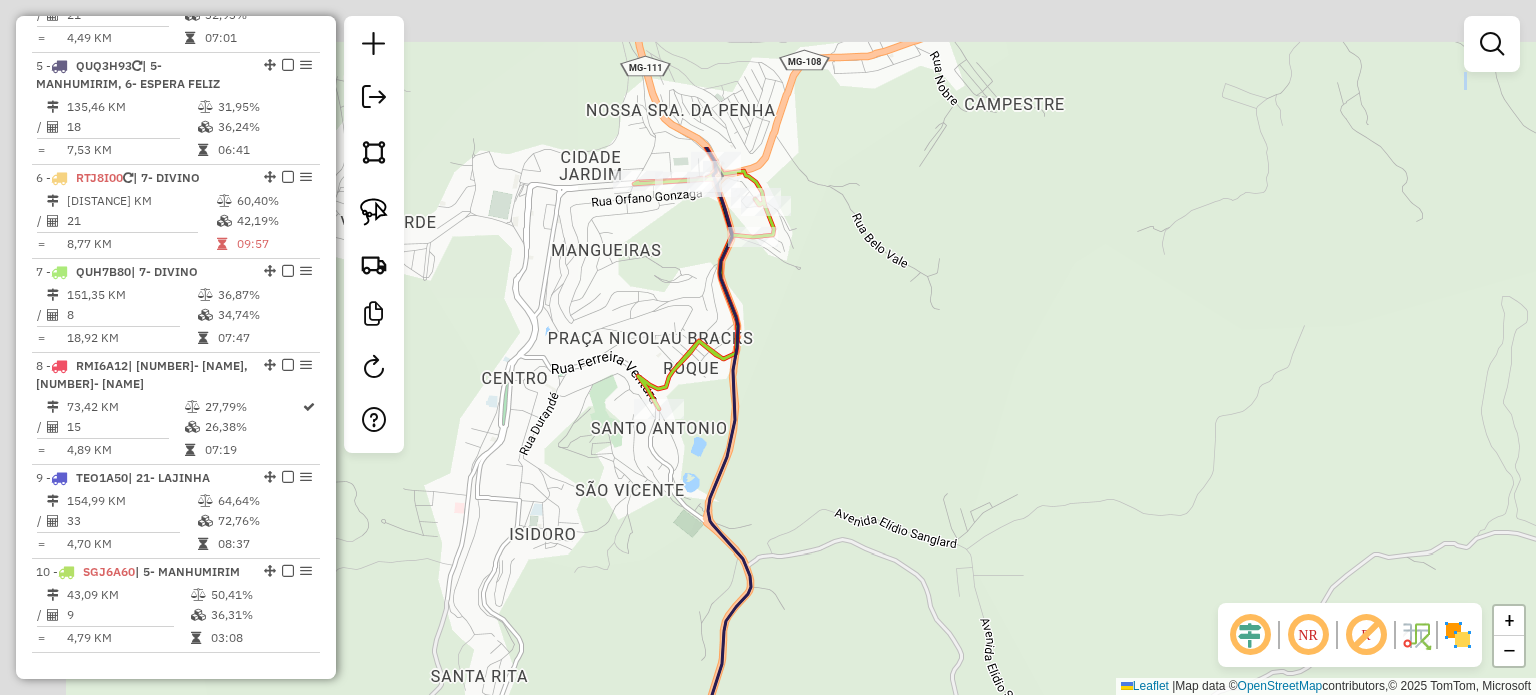 drag, startPoint x: 706, startPoint y: 191, endPoint x: 845, endPoint y: 411, distance: 260.23257 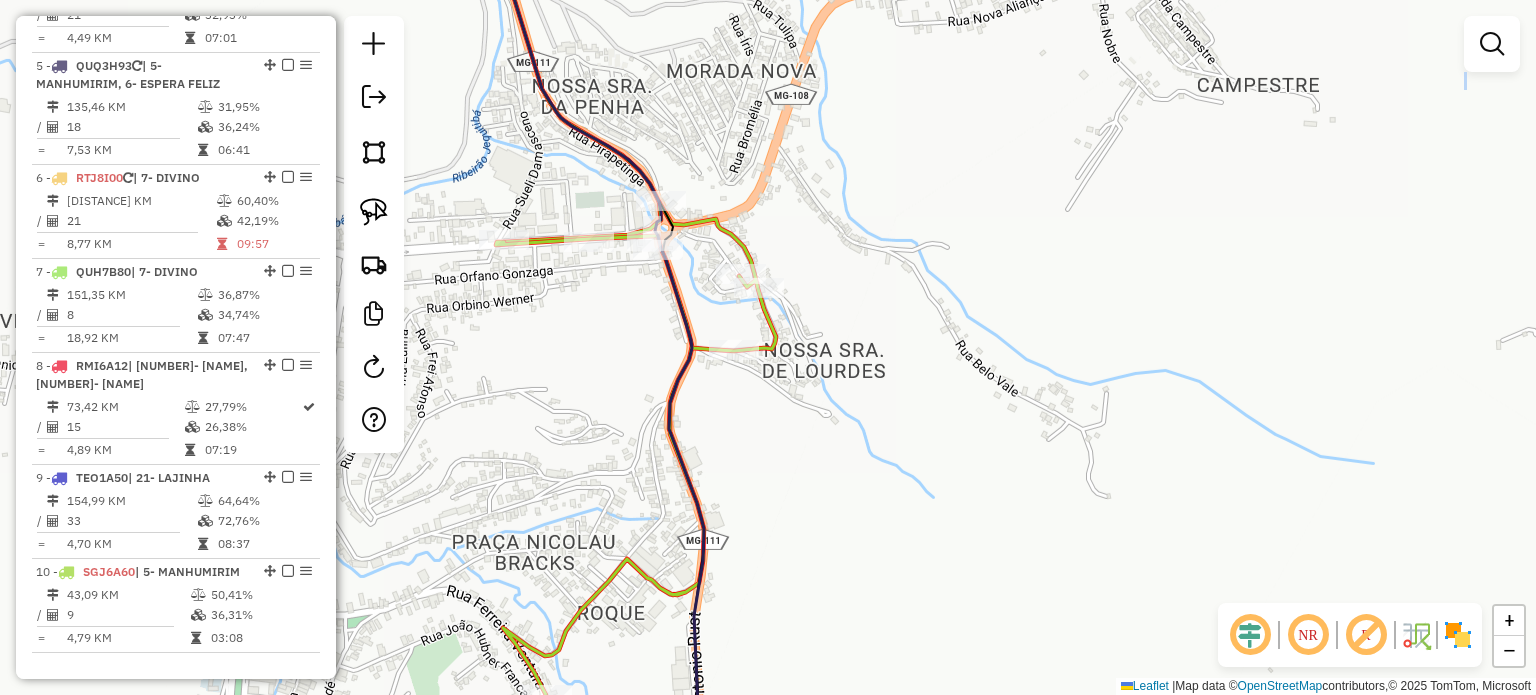 drag, startPoint x: 896, startPoint y: 203, endPoint x: 835, endPoint y: 268, distance: 89.140335 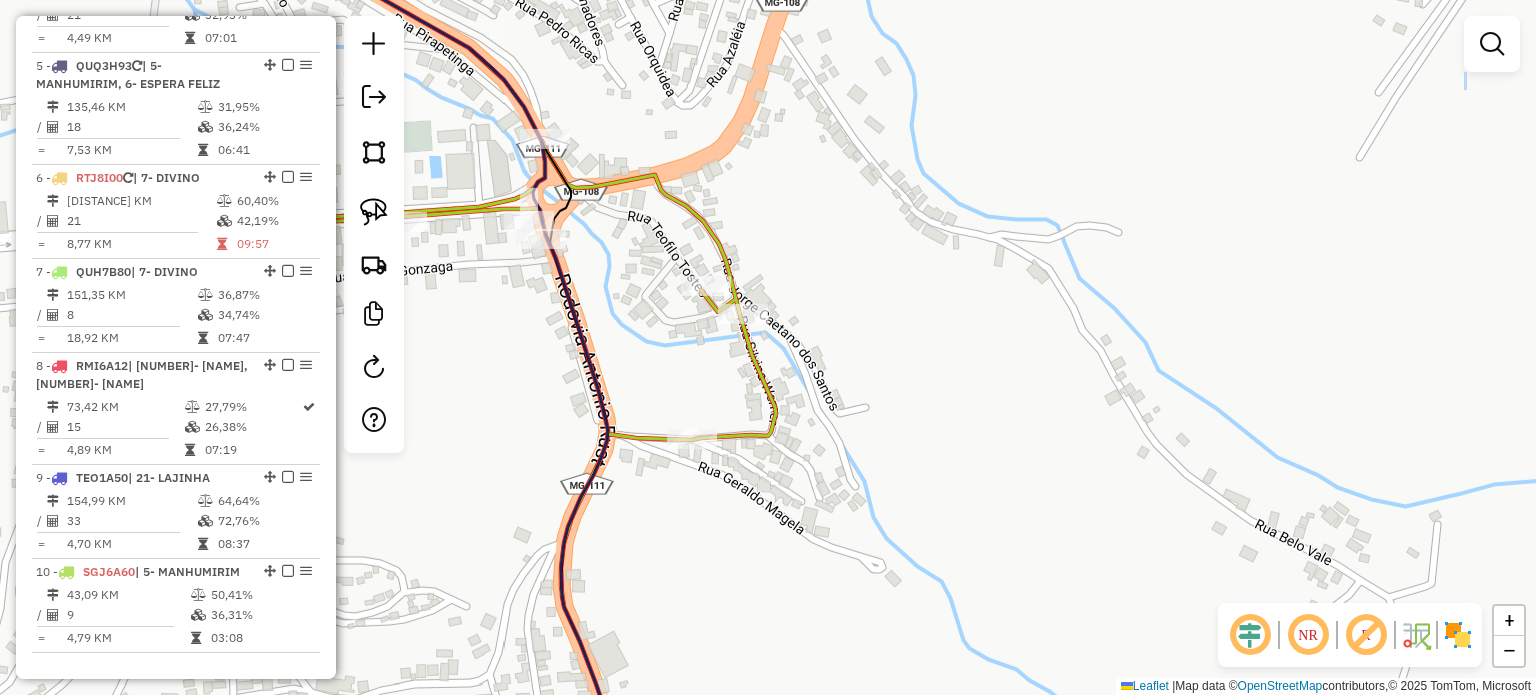 drag, startPoint x: 776, startPoint y: 264, endPoint x: 864, endPoint y: 283, distance: 90.02777 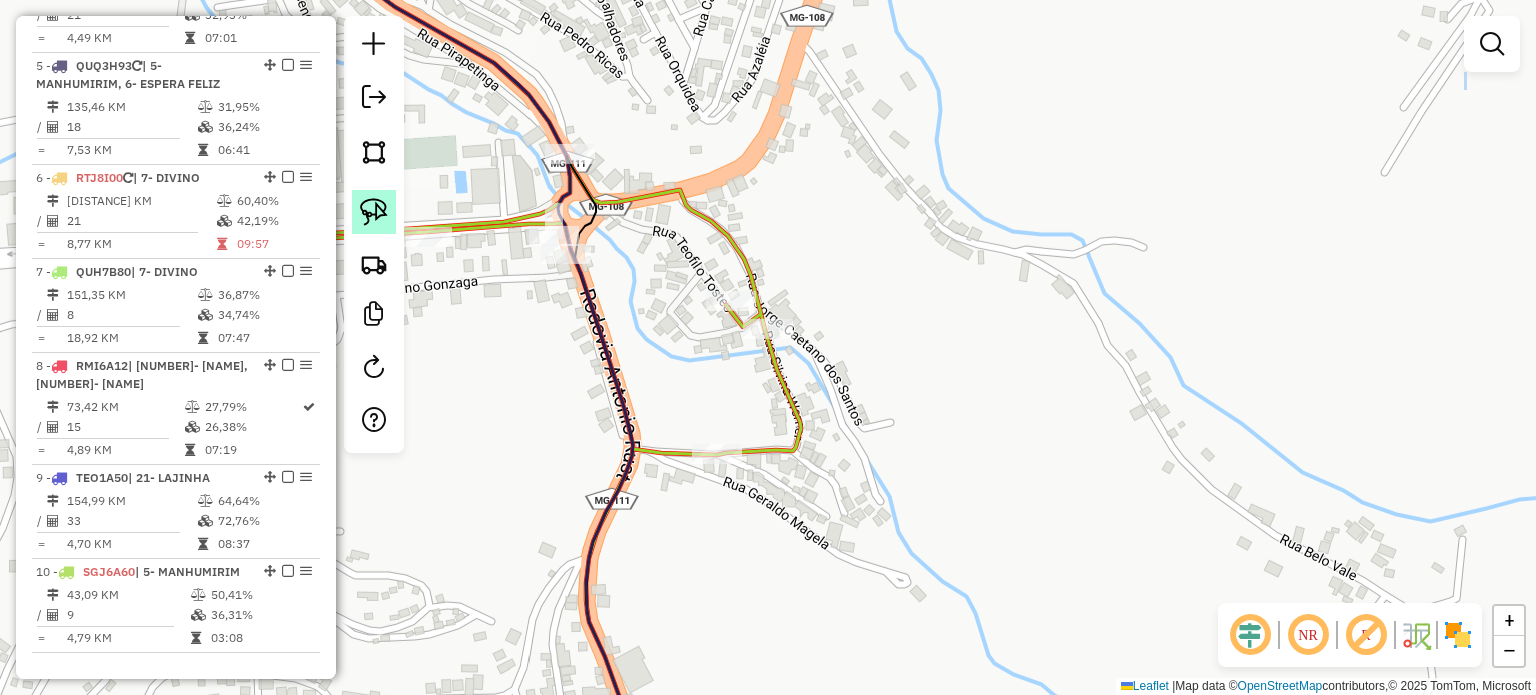 click 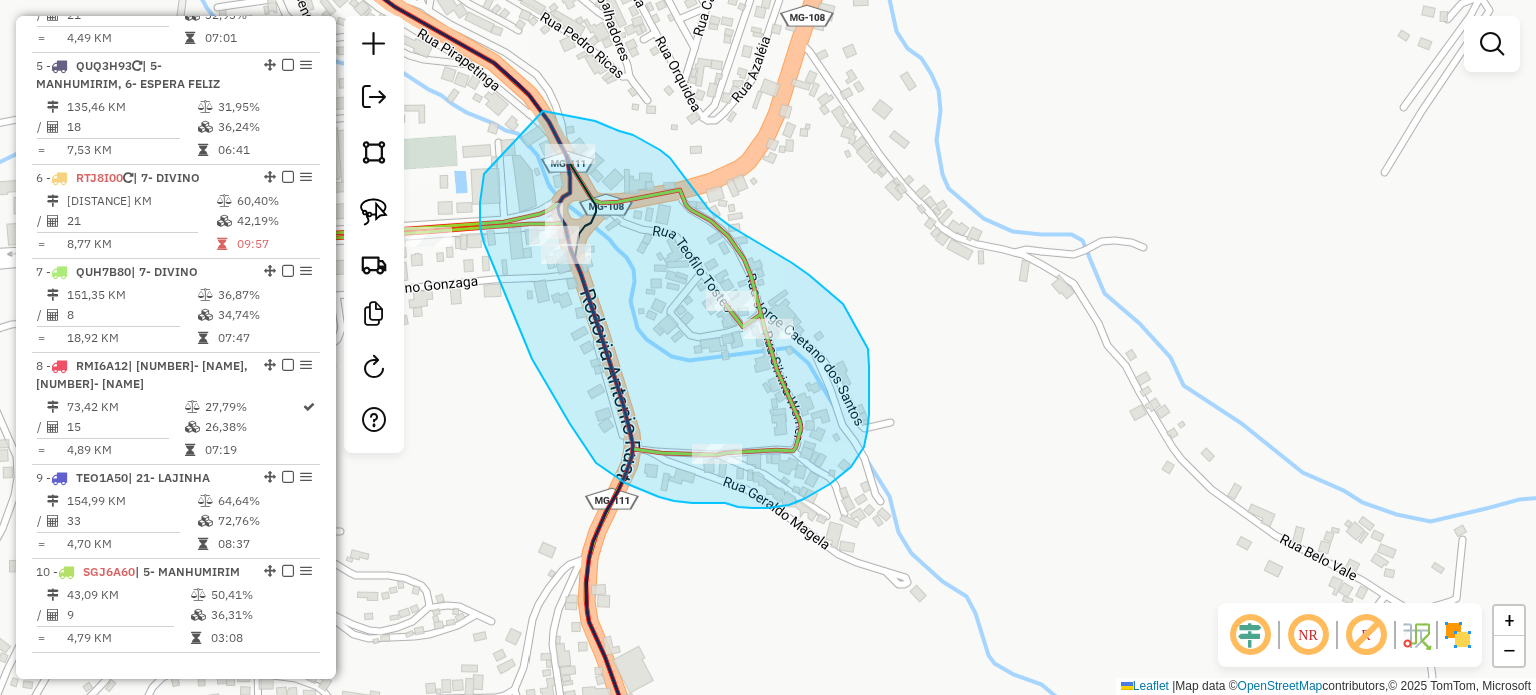 drag, startPoint x: 484, startPoint y: 243, endPoint x: 542, endPoint y: 116, distance: 139.61734 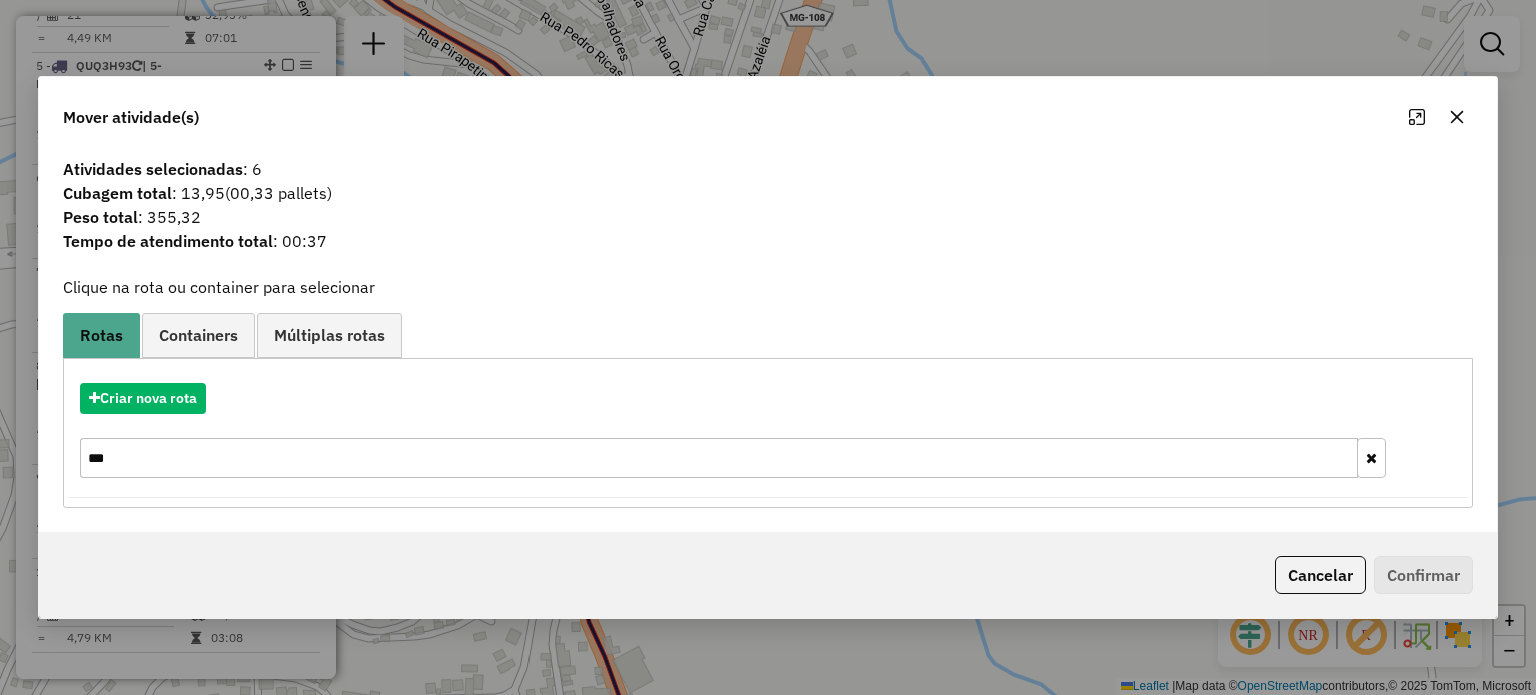 click at bounding box center [1371, 458] 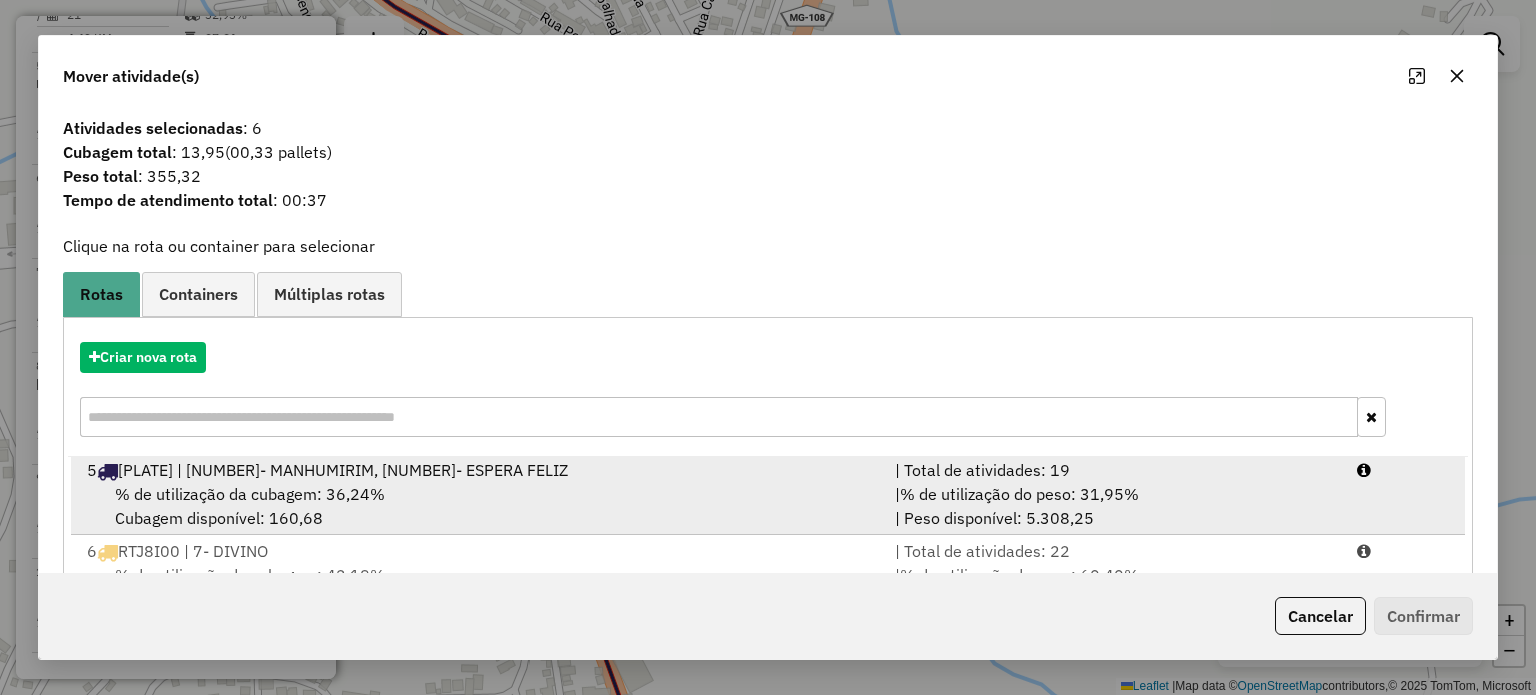 click on "% de utilização da cubagem: 36,24% Cubagem disponível: 160,68" at bounding box center (479, 506) 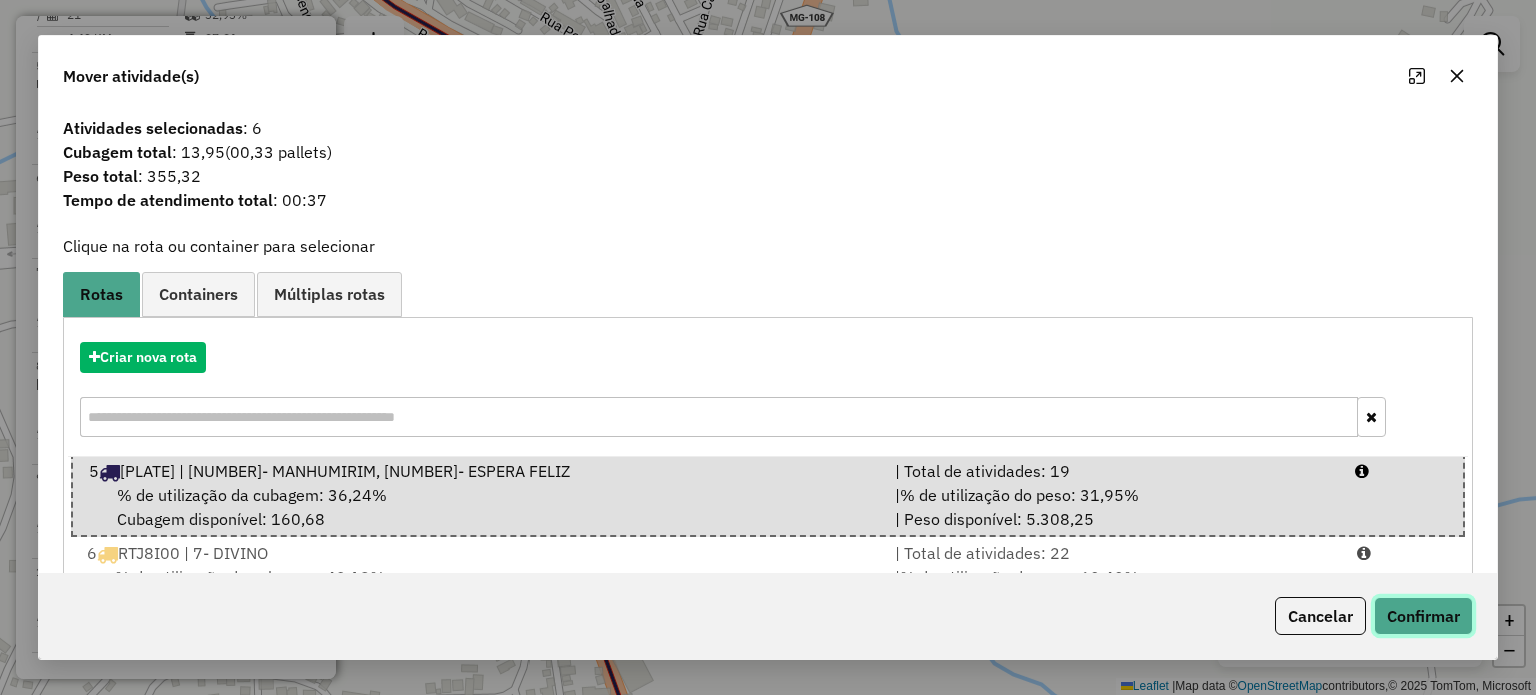 click on "Confirmar" 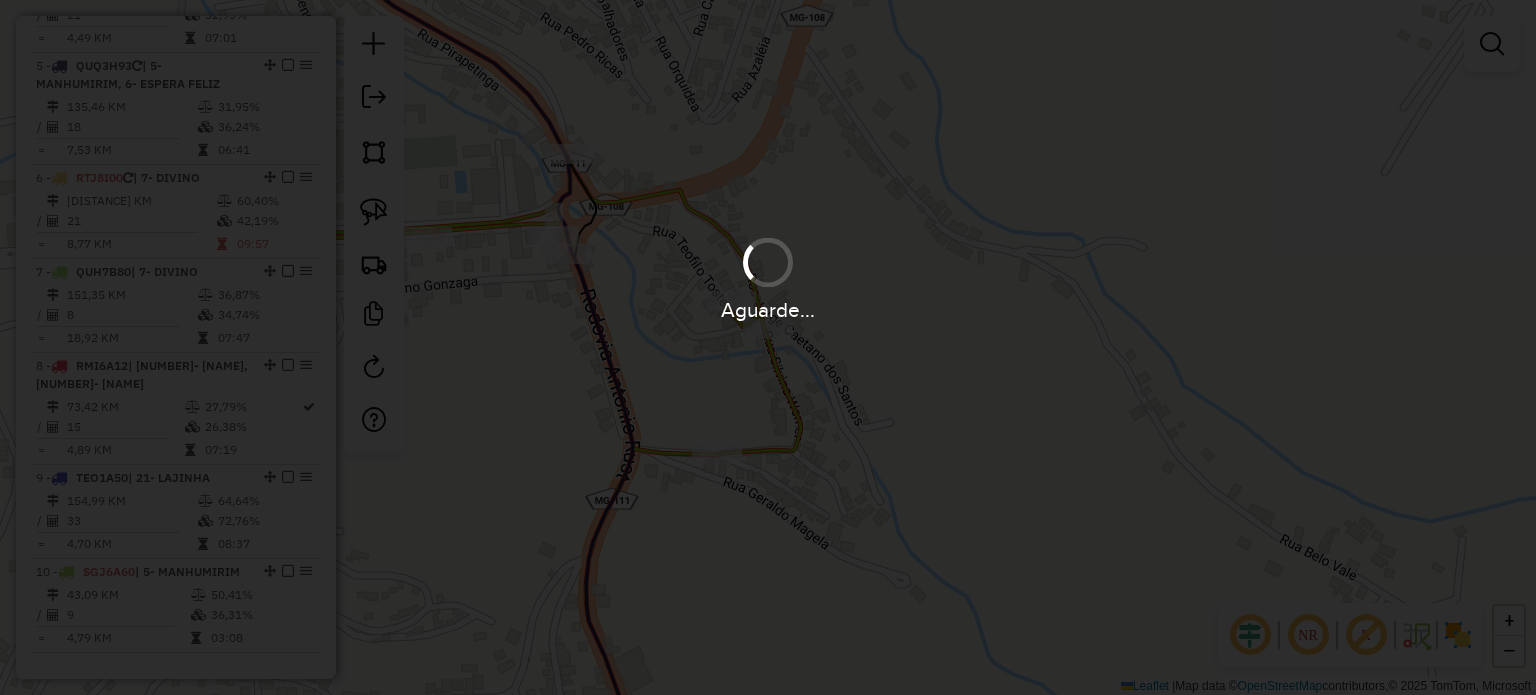 scroll, scrollTop: 1091, scrollLeft: 0, axis: vertical 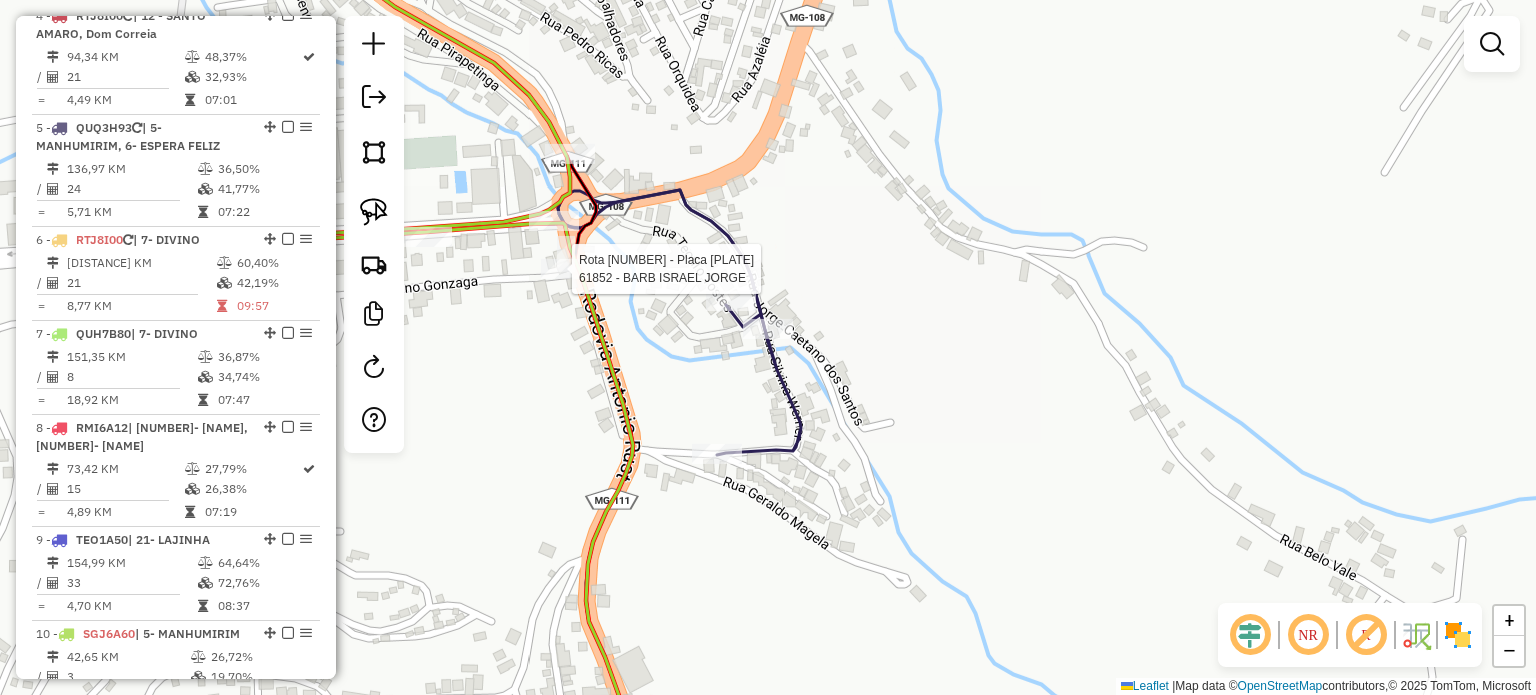 select on "*********" 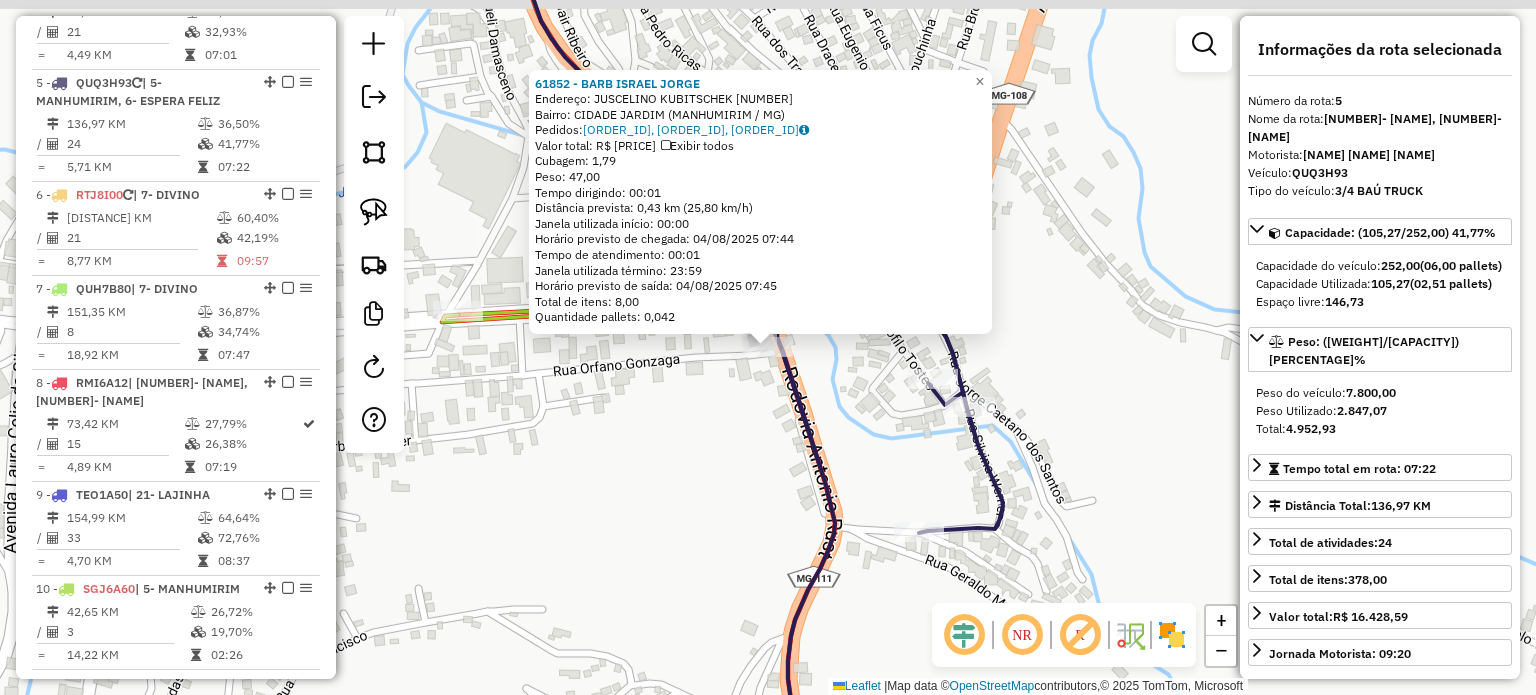 scroll, scrollTop: 1203, scrollLeft: 0, axis: vertical 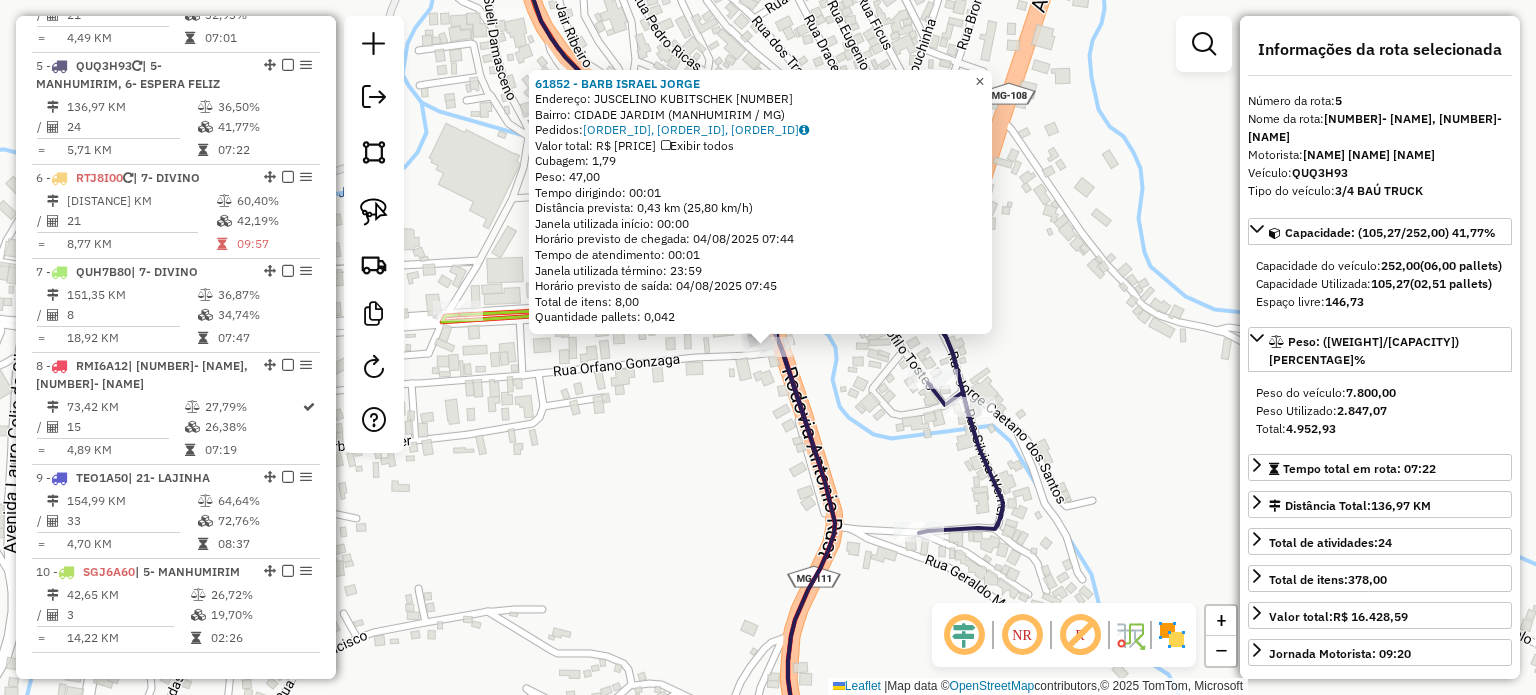 drag, startPoint x: 994, startPoint y: 71, endPoint x: 978, endPoint y: 84, distance: 20.615528 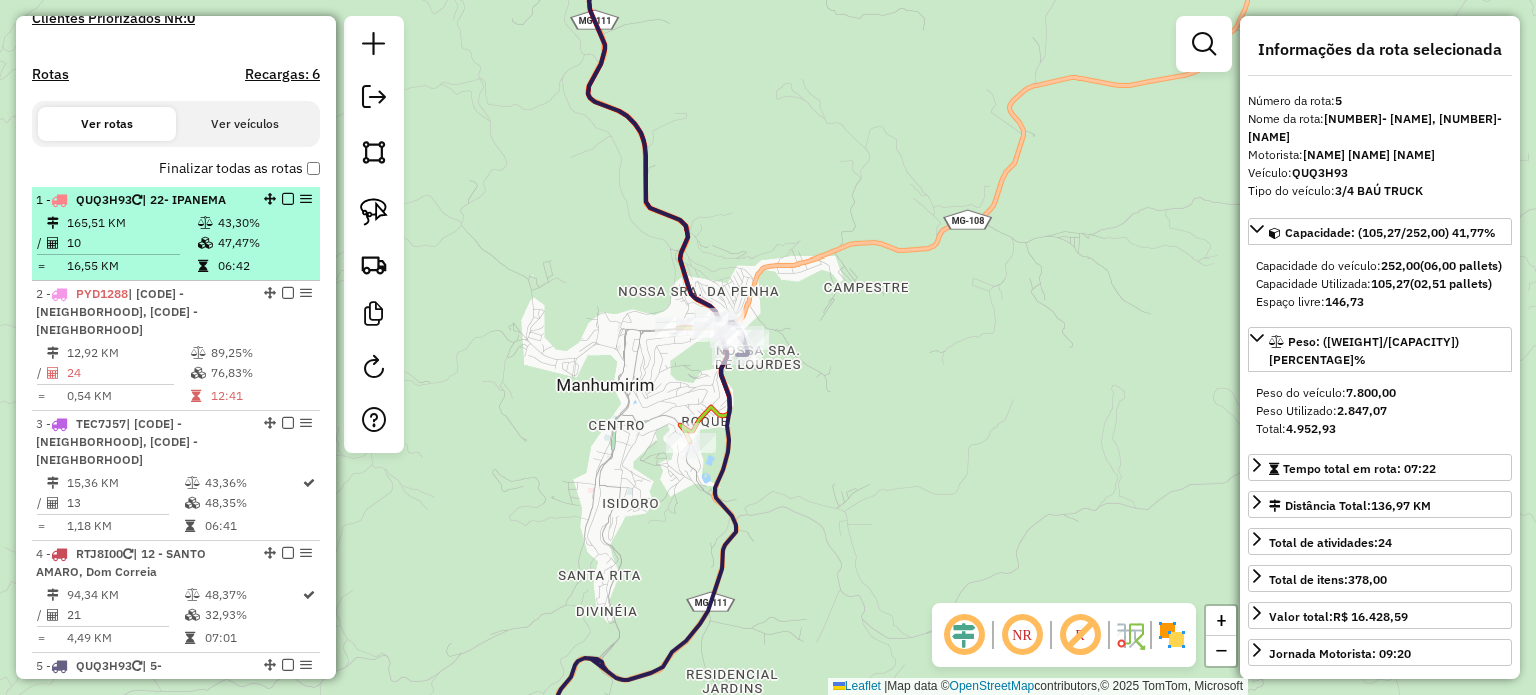 scroll, scrollTop: 503, scrollLeft: 0, axis: vertical 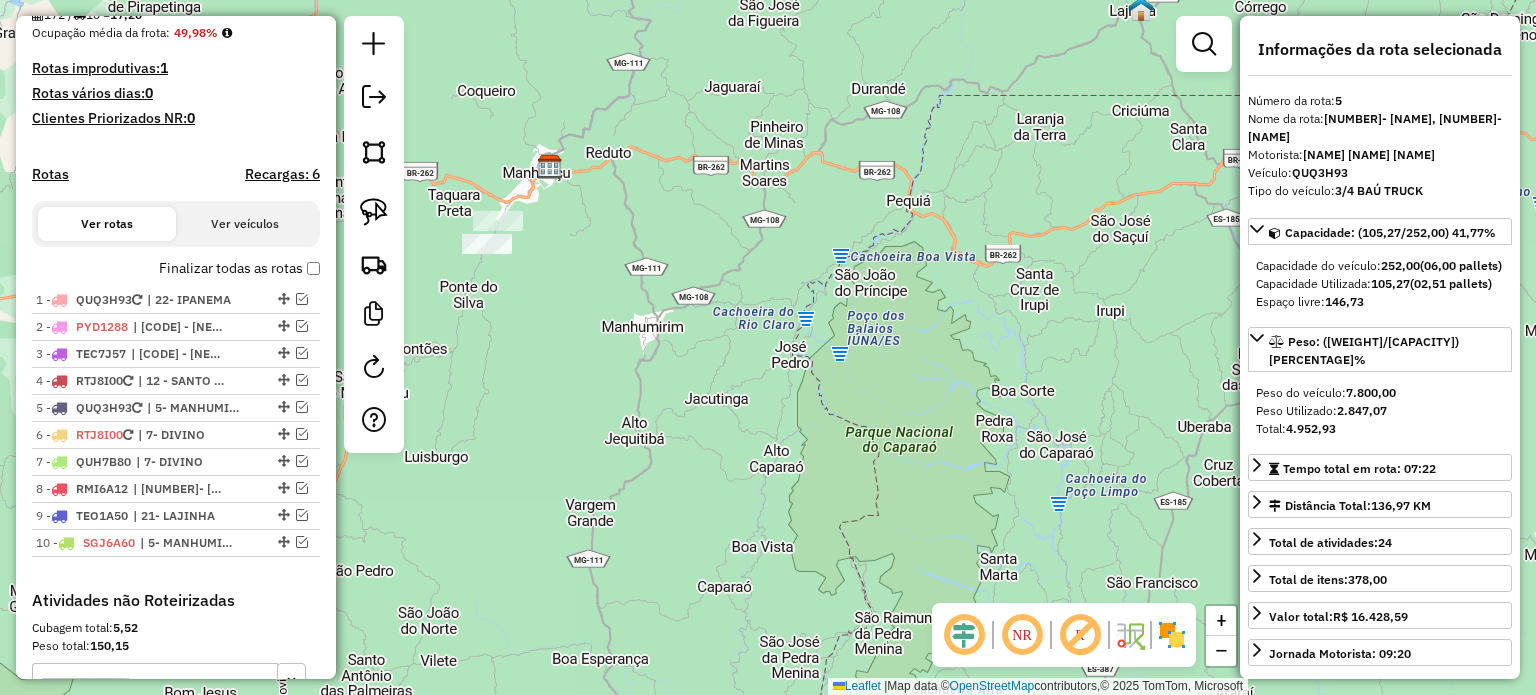 drag, startPoint x: 688, startPoint y: 340, endPoint x: 806, endPoint y: 366, distance: 120.83046 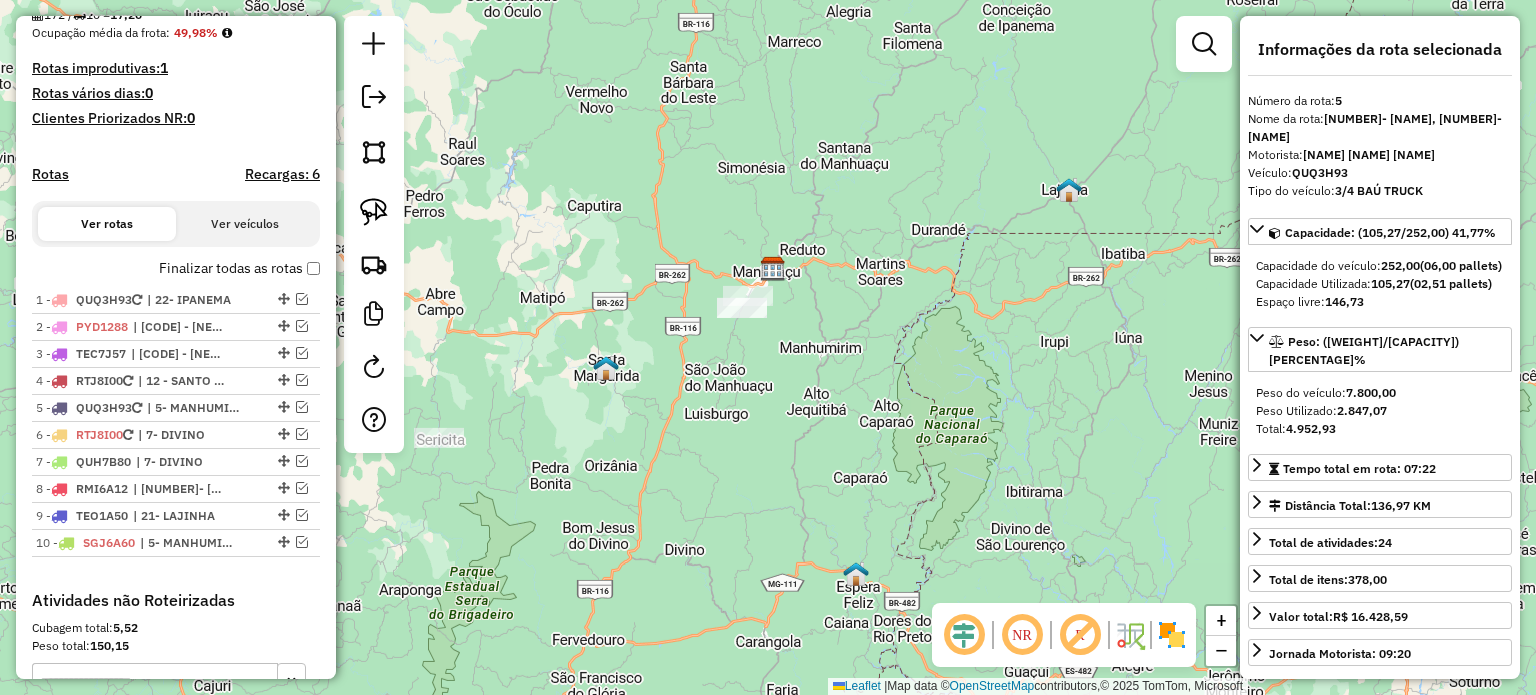 drag, startPoint x: 631, startPoint y: 383, endPoint x: 752, endPoint y: 353, distance: 124.66354 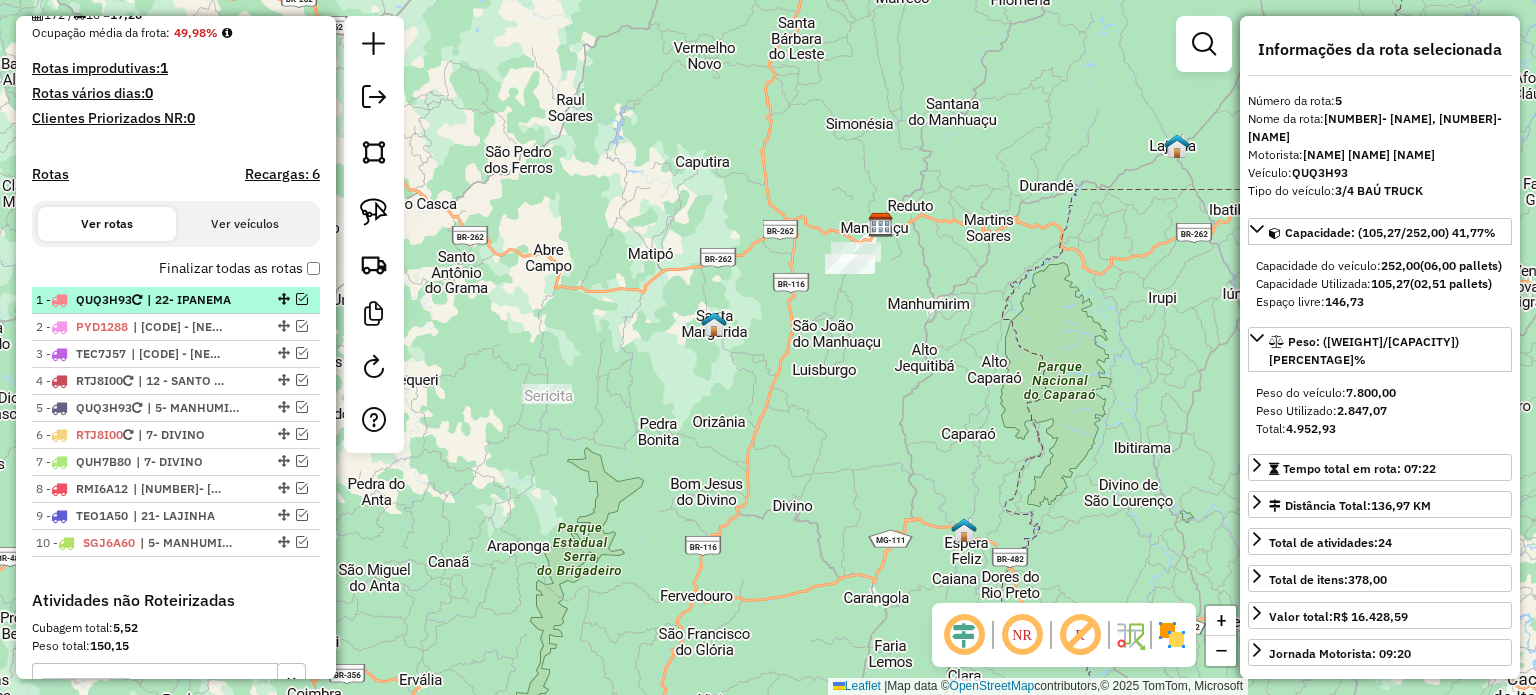 click on "| 22- IPANEMA" at bounding box center [193, 300] 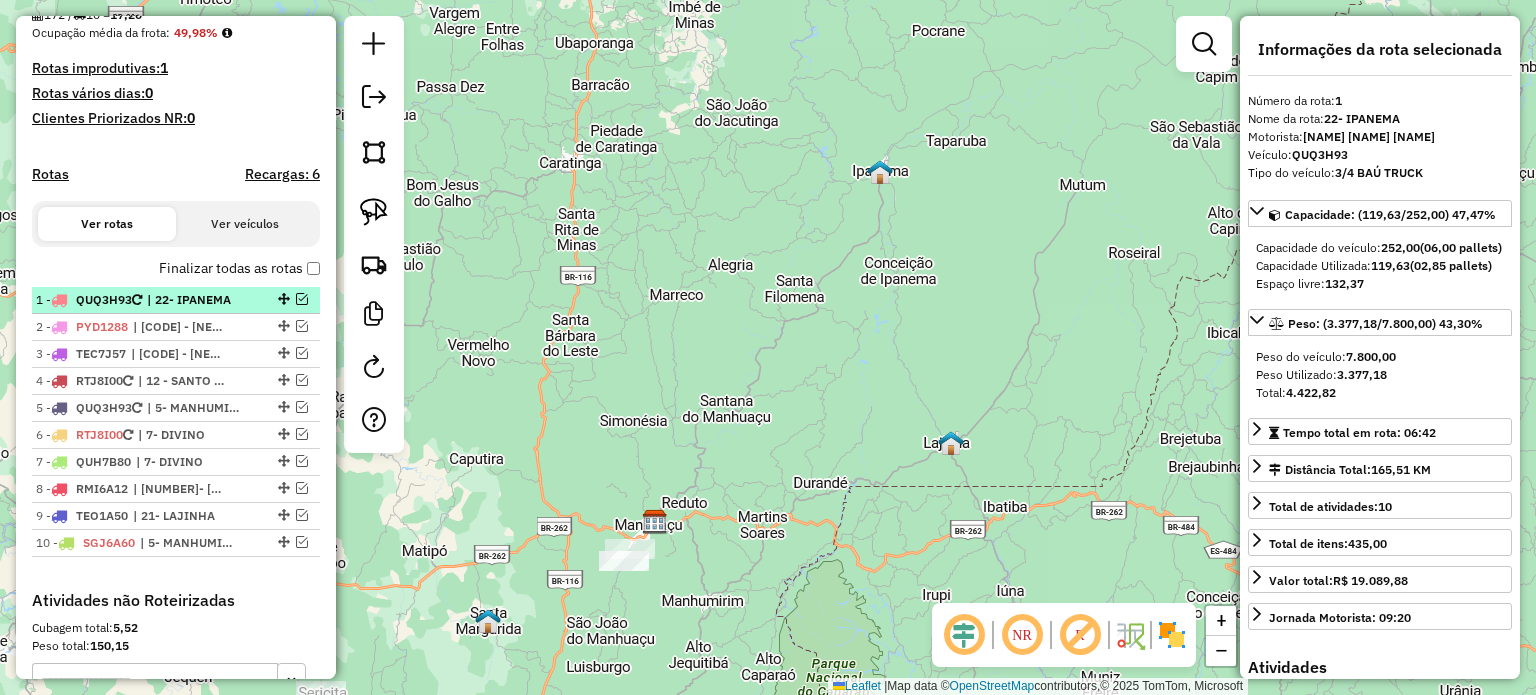 click at bounding box center [302, 299] 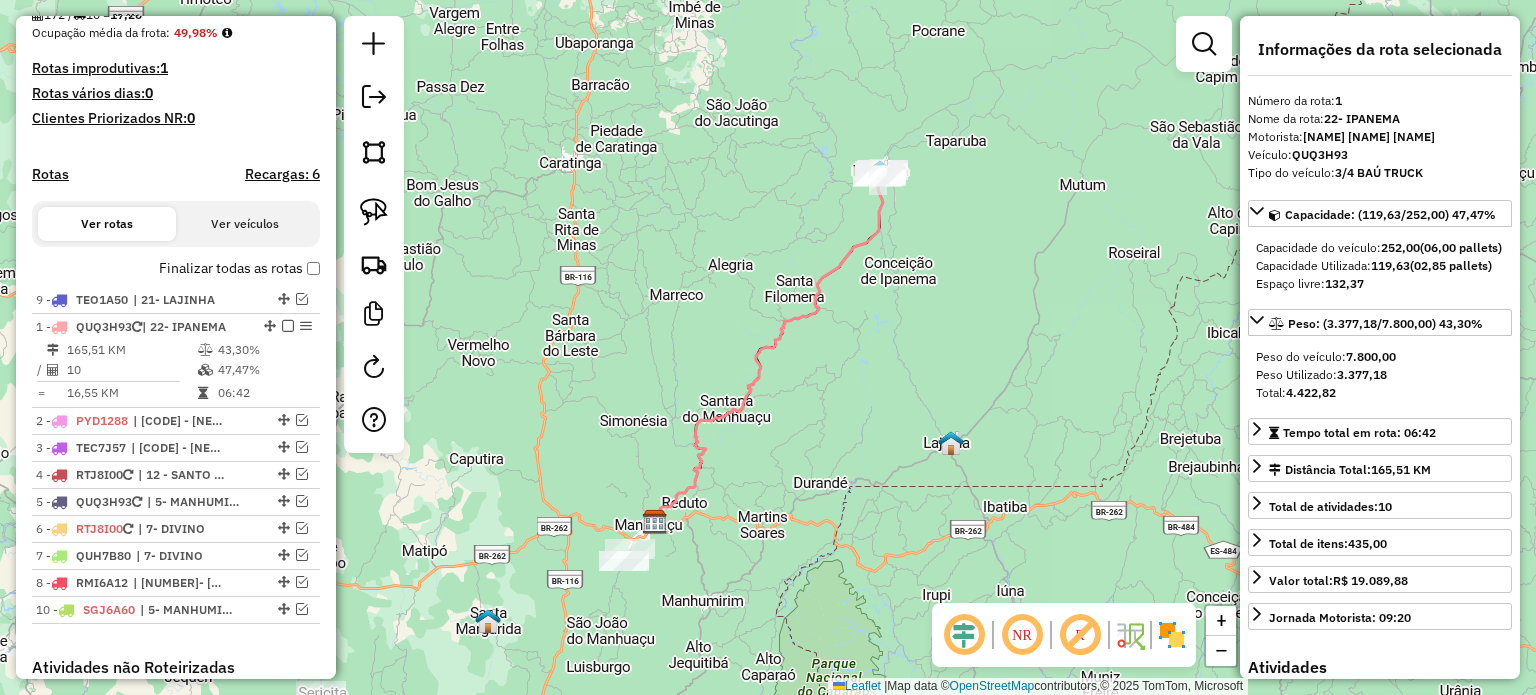 drag, startPoint x: 279, startPoint y: 580, endPoint x: 233, endPoint y: 282, distance: 301.52945 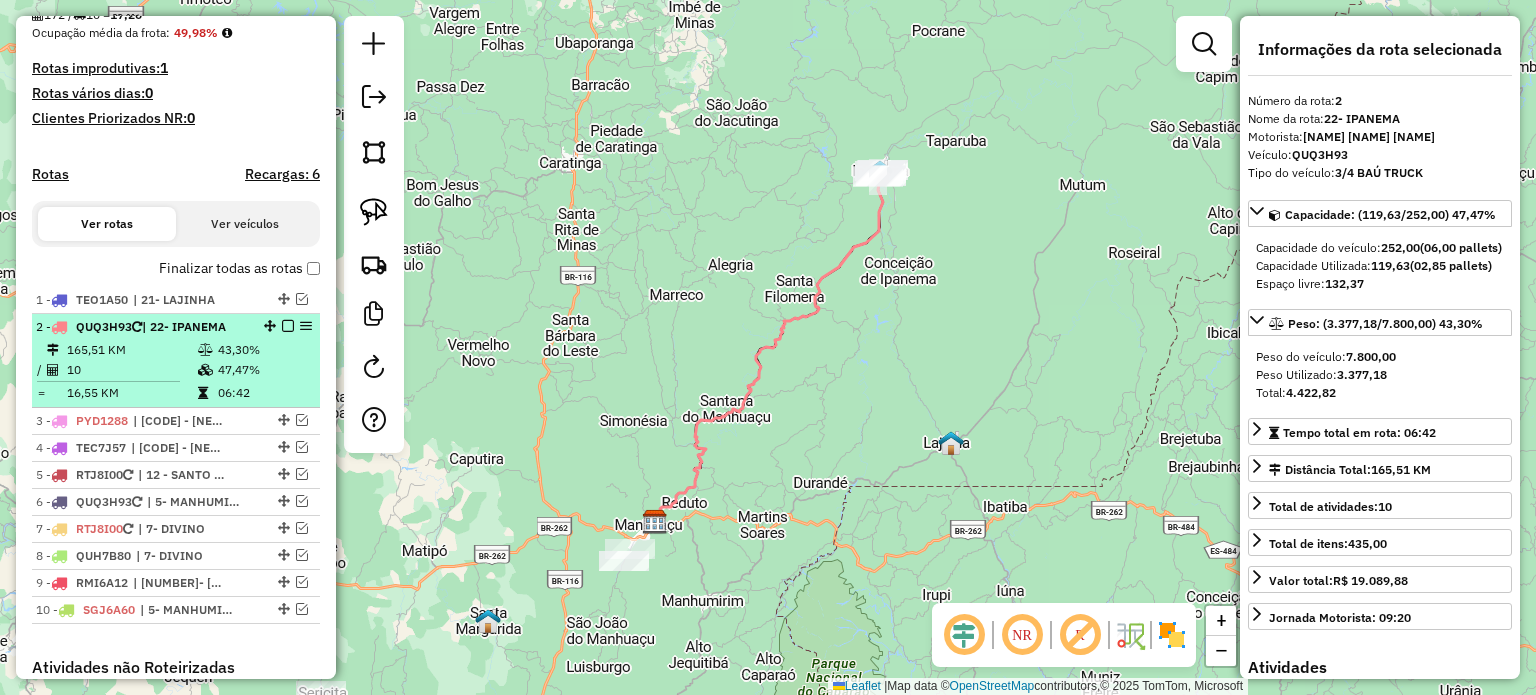 click on "2   [PLATE] | 22- [CIDADE] [DISTANCE] KM   [PERCENTAGE]%  /  10   [PERCENTAGE]%     =  [DISTANCE] KM   [TIME]" at bounding box center (176, 361) 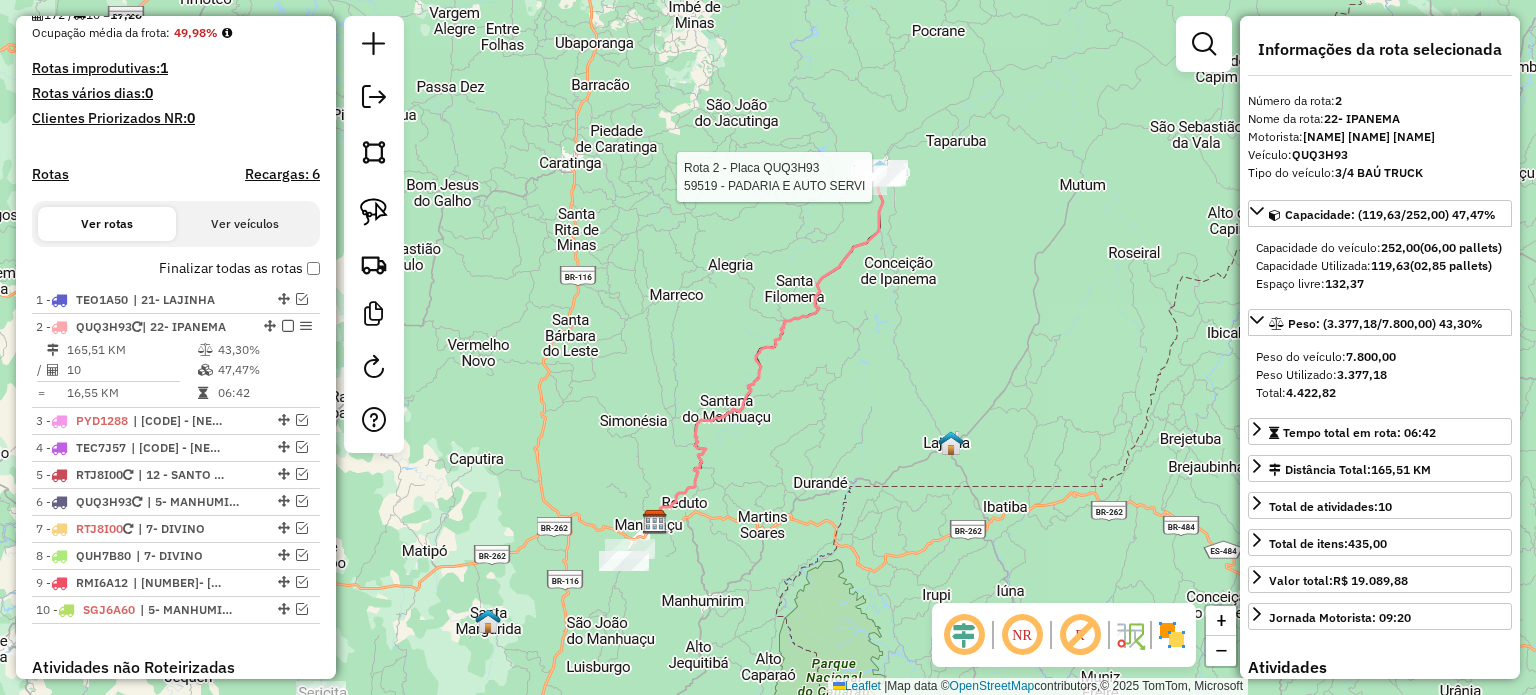 scroll, scrollTop: 800, scrollLeft: 0, axis: vertical 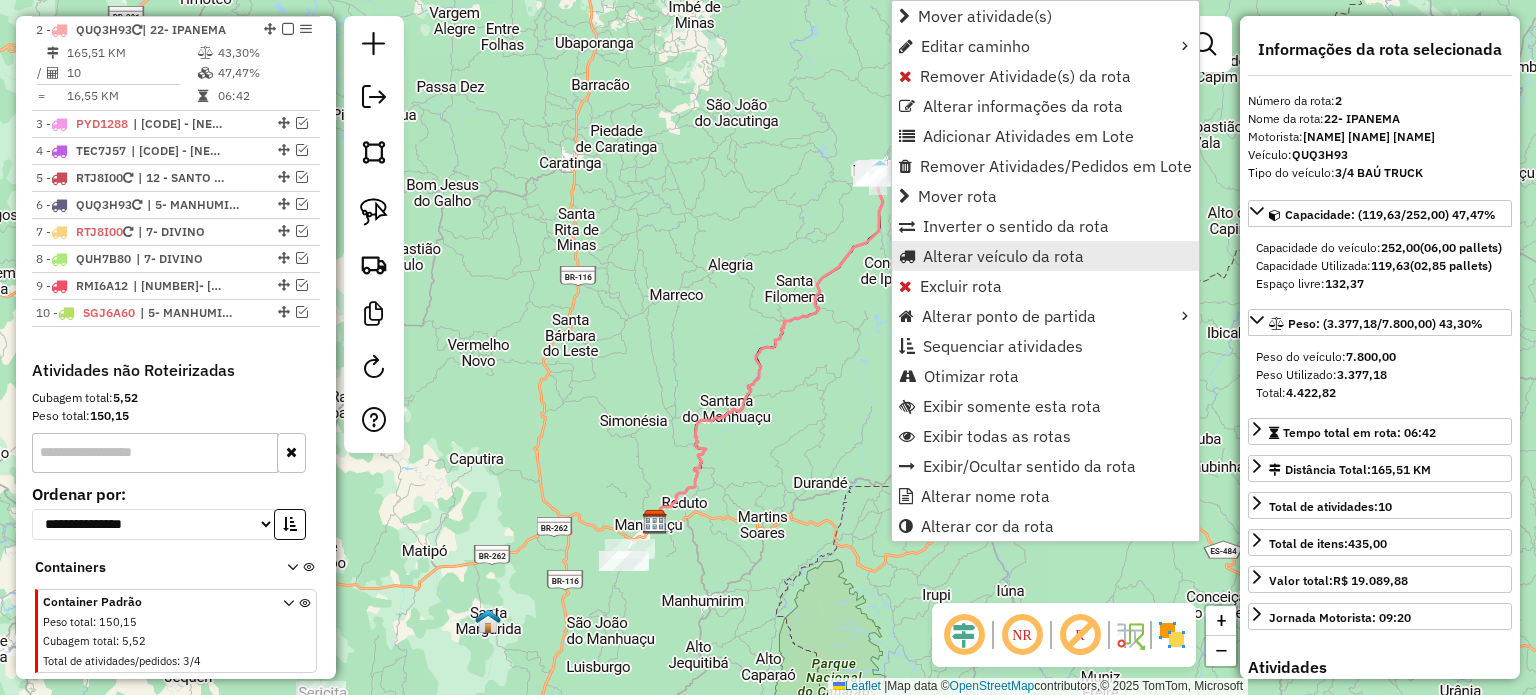 click on "Alterar veículo da rota" at bounding box center [1003, 256] 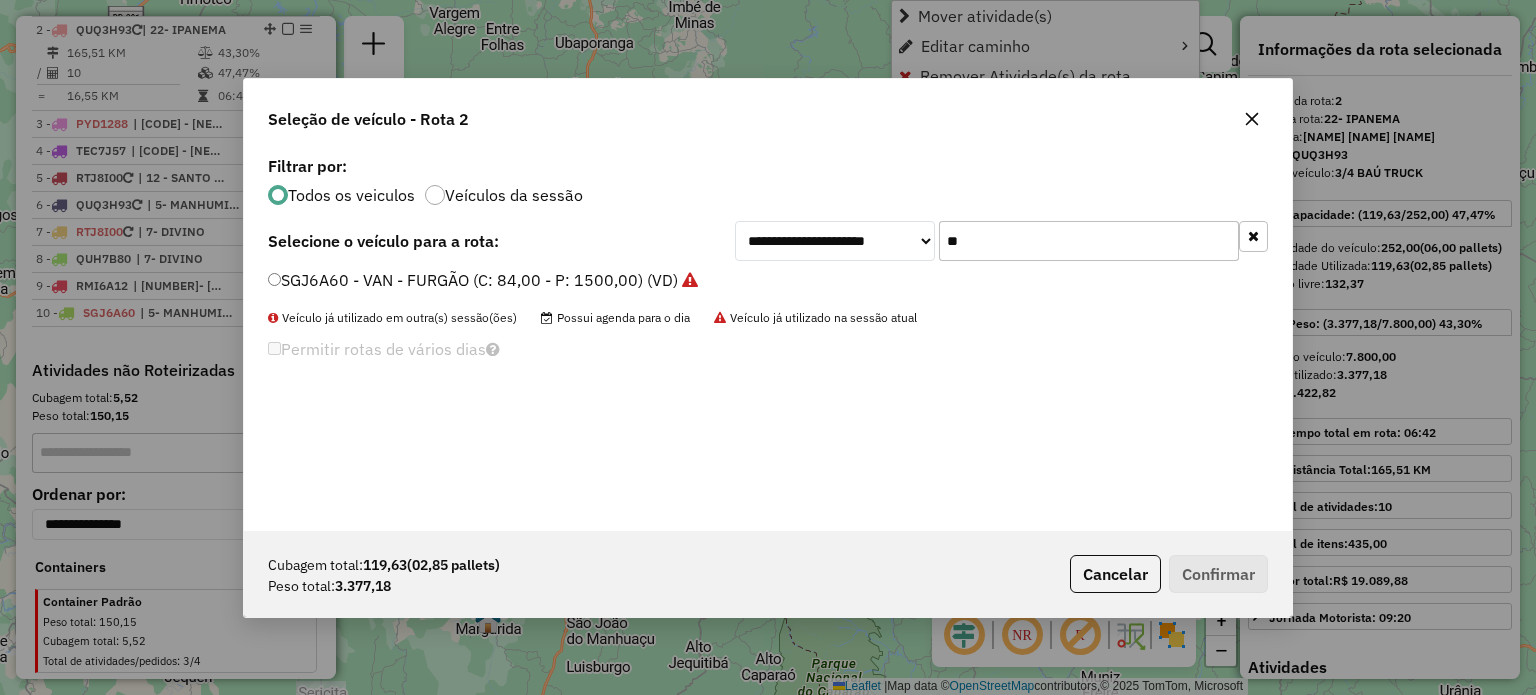 scroll, scrollTop: 10, scrollLeft: 6, axis: both 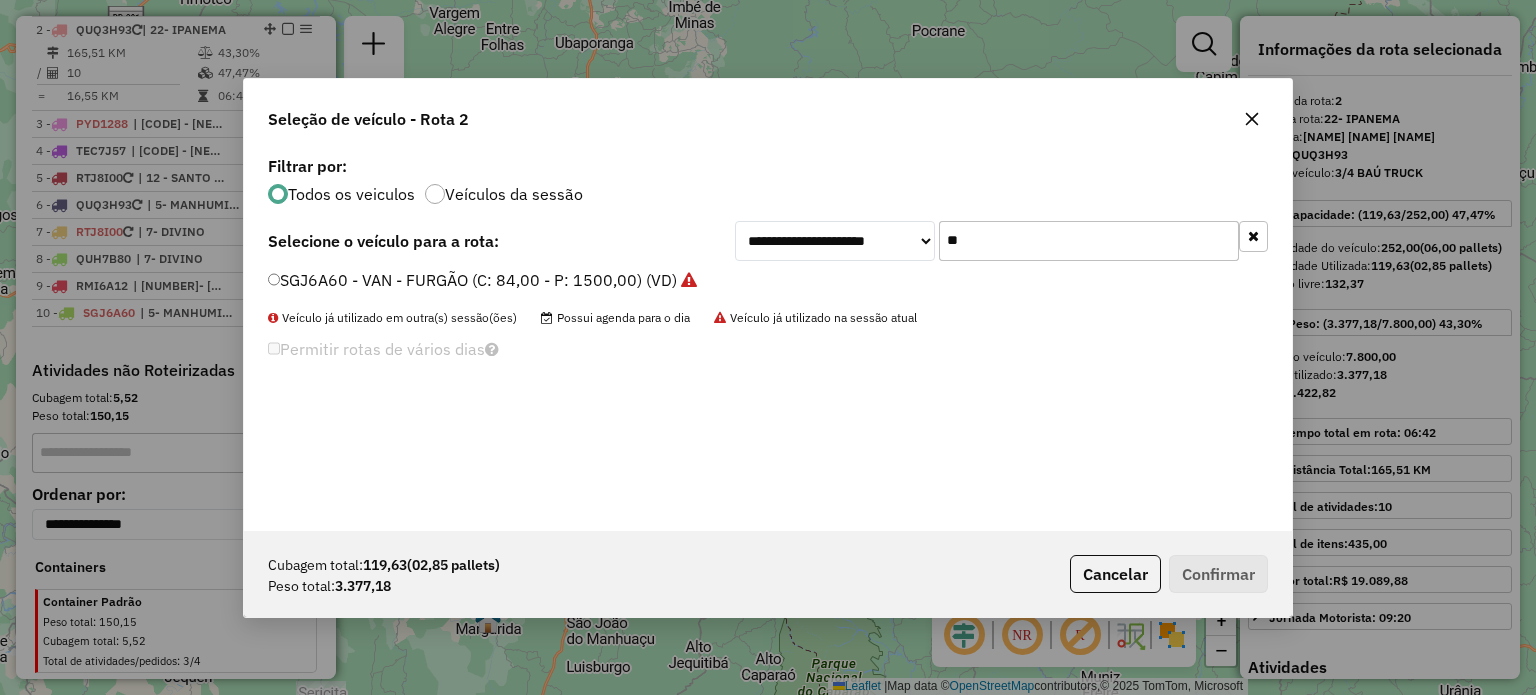 click on "**********" 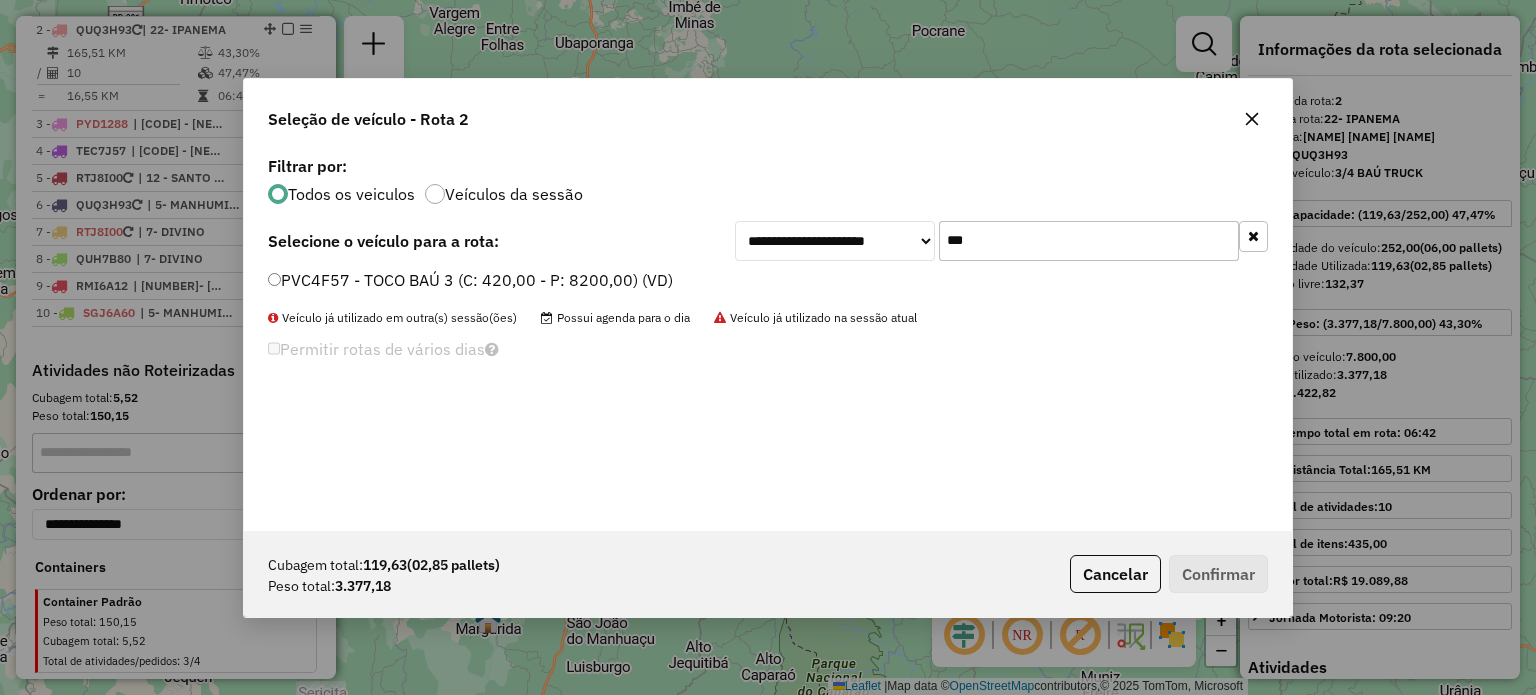 type on "***" 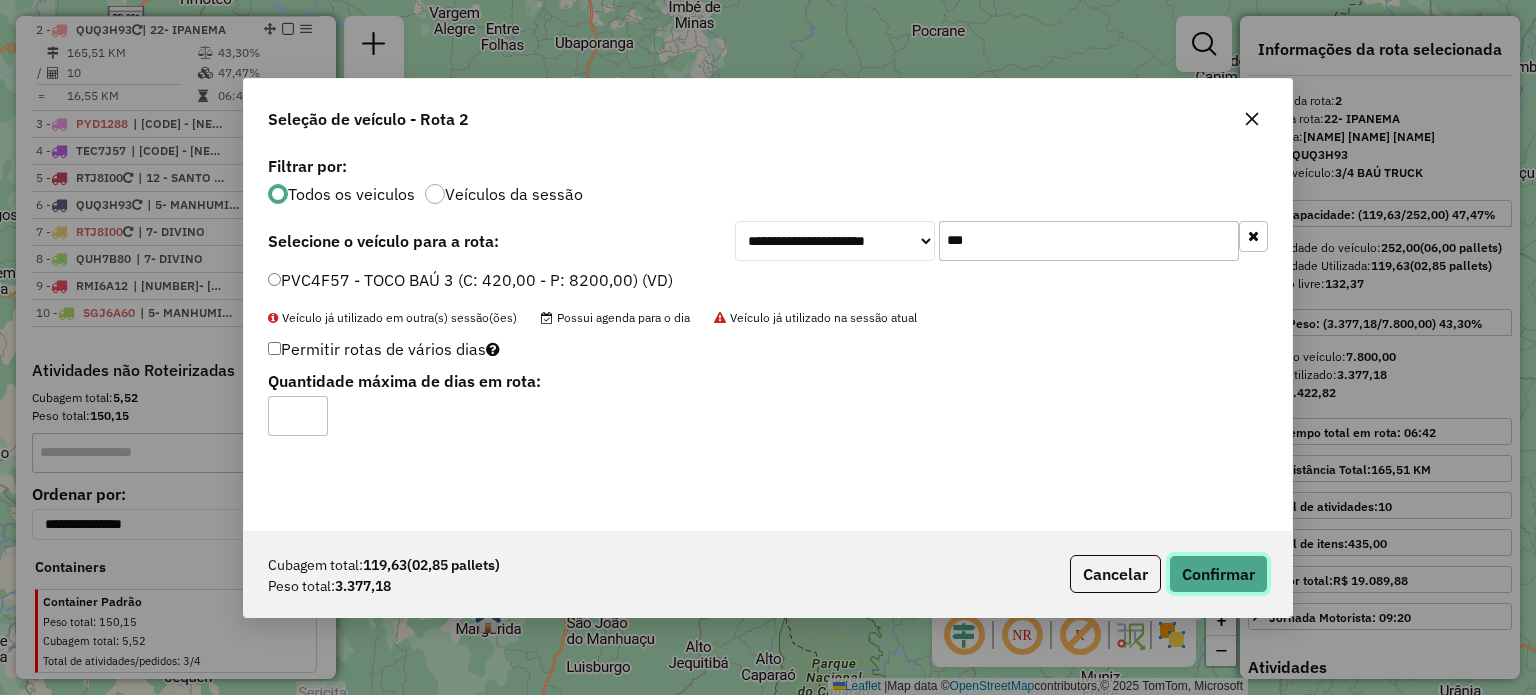 click on "Confirmar" 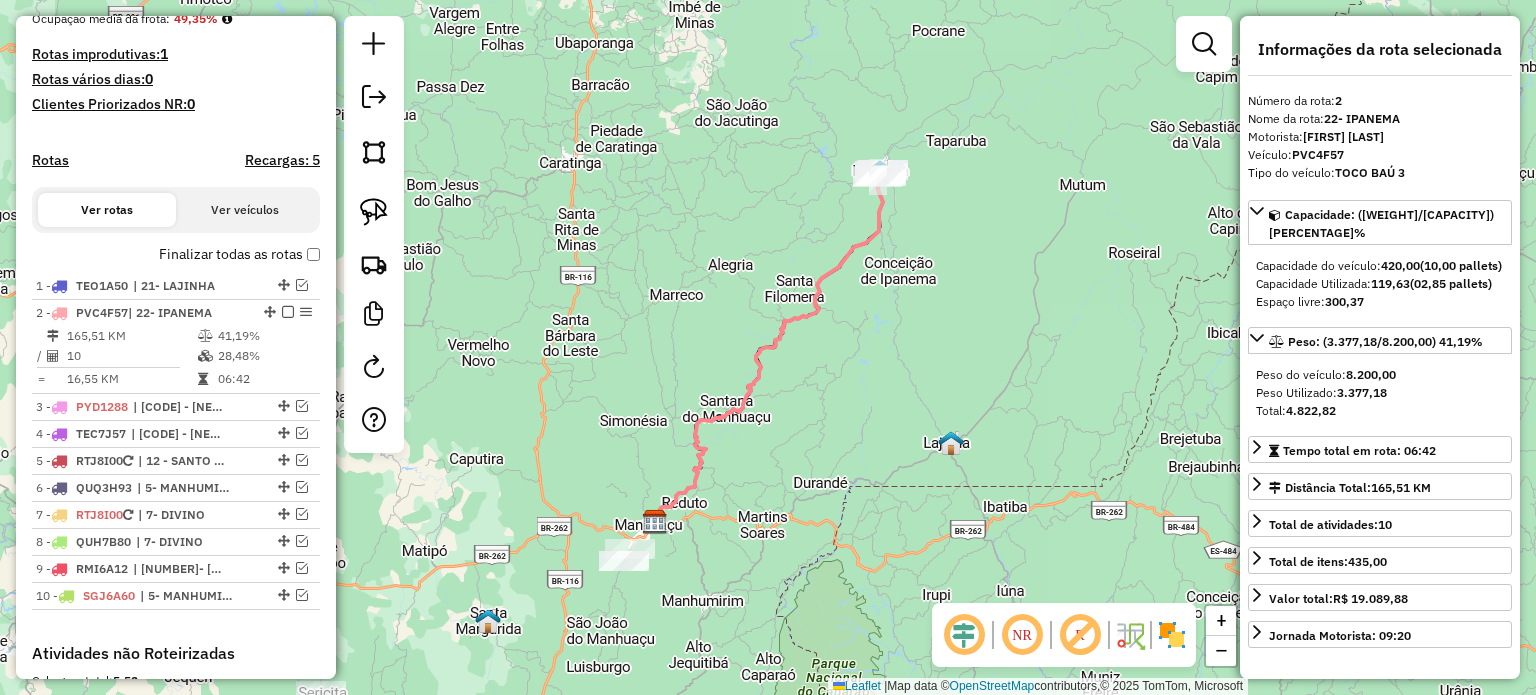scroll, scrollTop: 500, scrollLeft: 0, axis: vertical 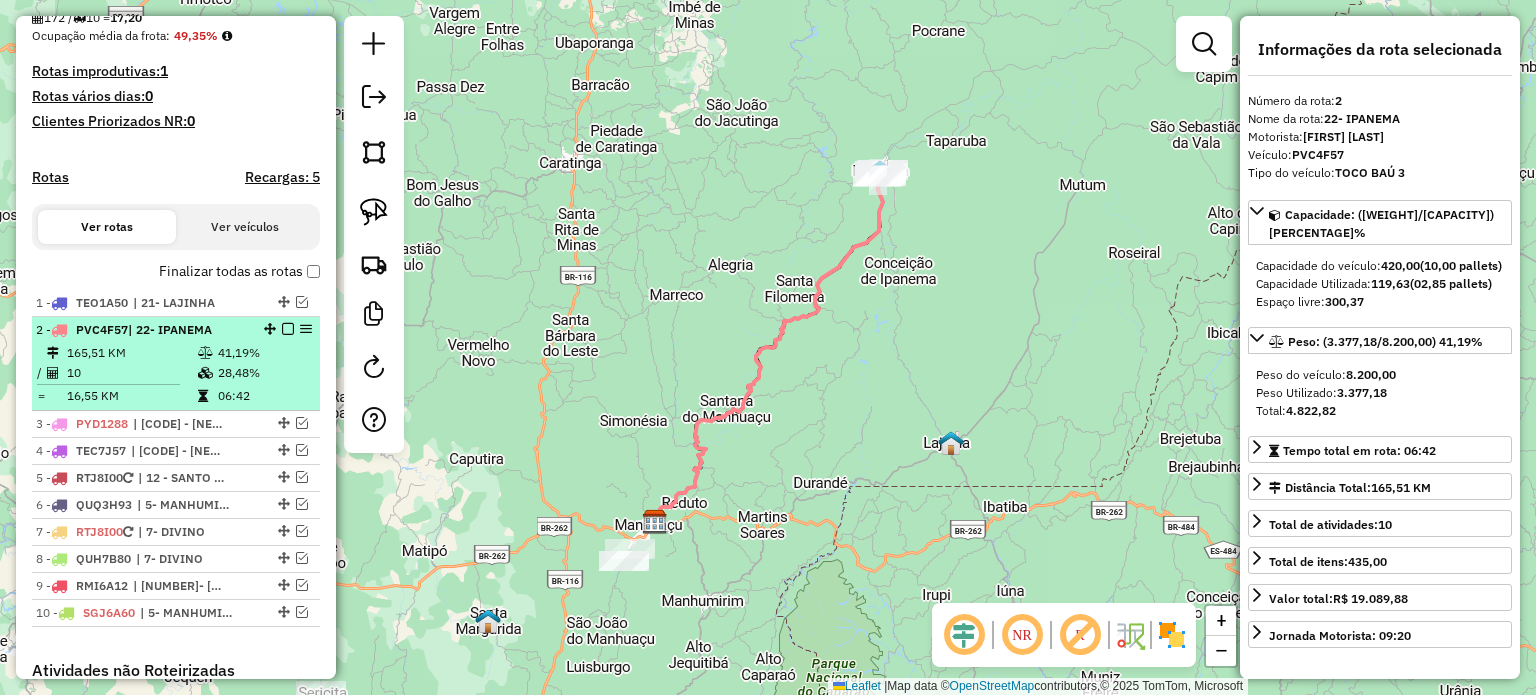 click at bounding box center (288, 329) 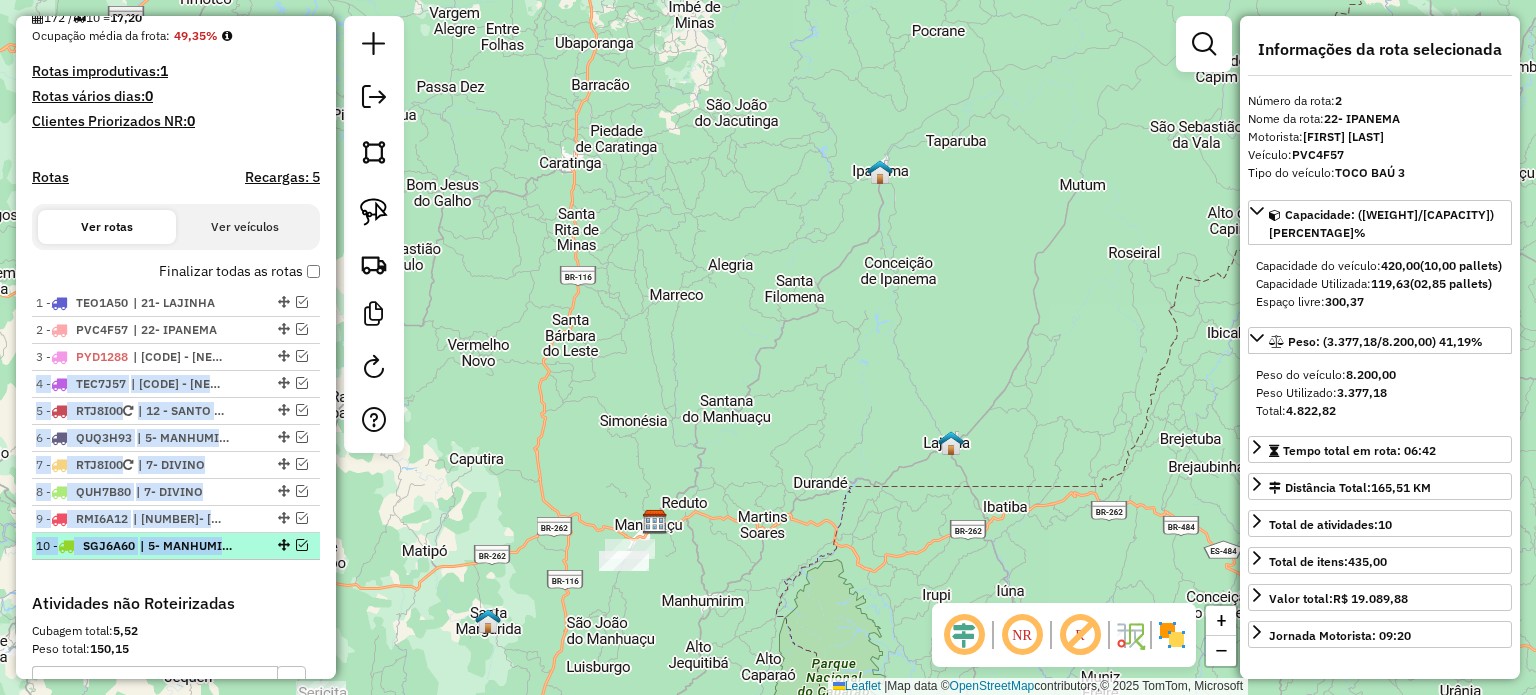 drag, startPoint x: 285, startPoint y: 353, endPoint x: 253, endPoint y: 547, distance: 196.62146 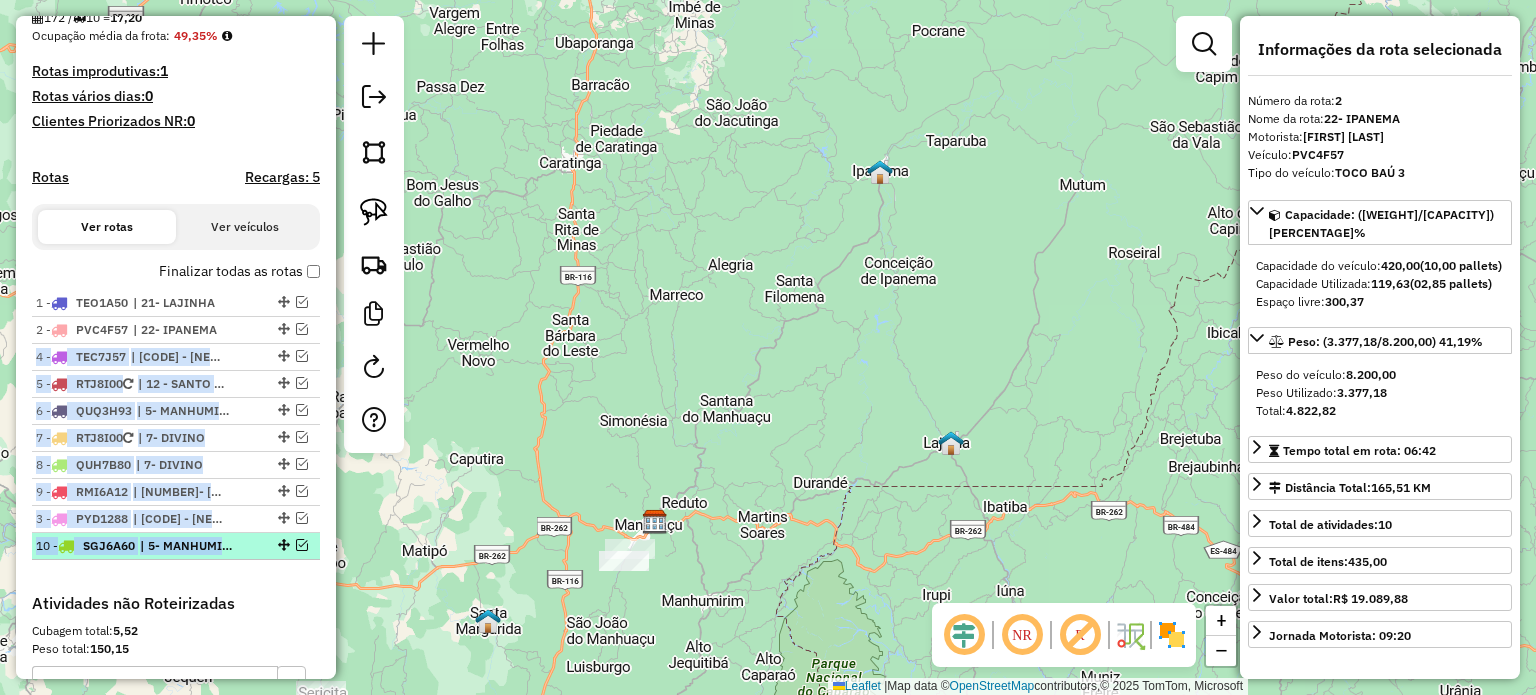 drag, startPoint x: 275, startPoint y: 355, endPoint x: 242, endPoint y: 542, distance: 189.88943 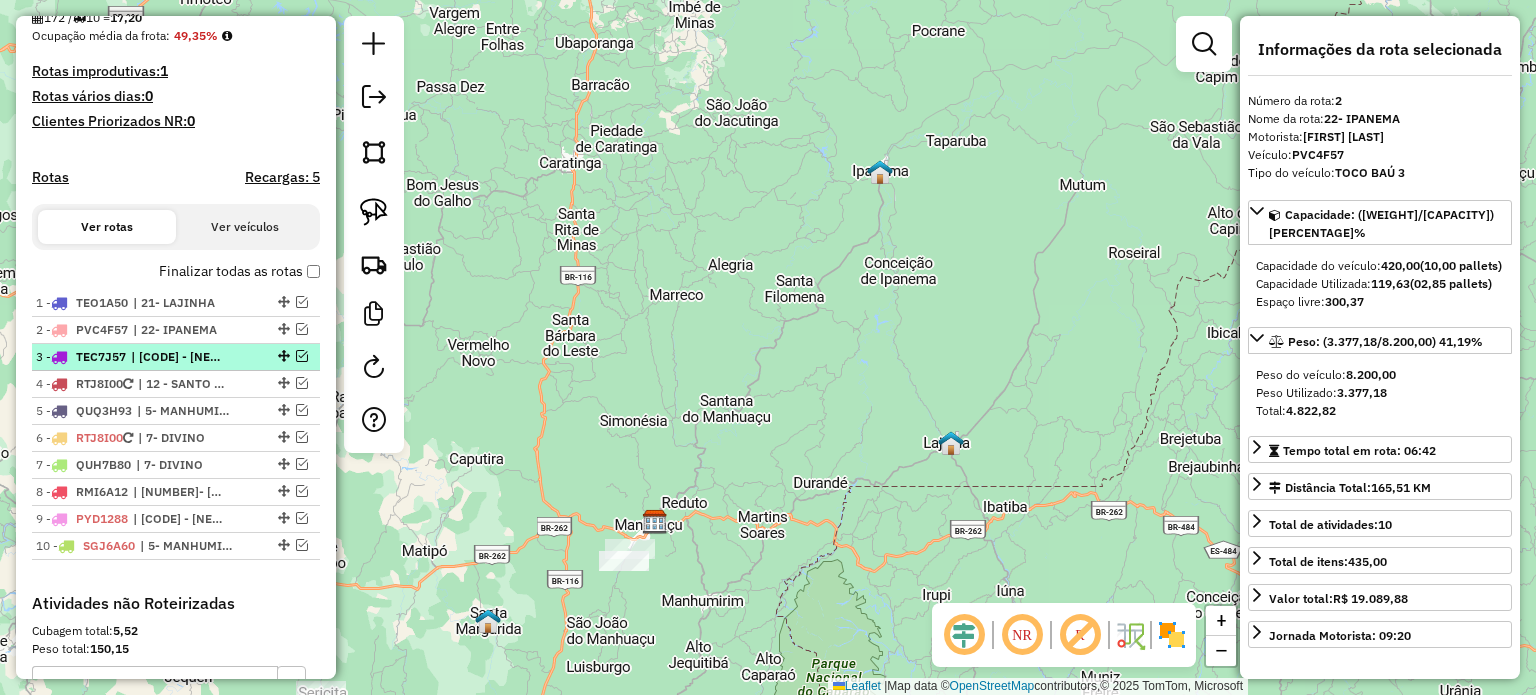click on "3 - TEC7J57 | 01 - MH - BAIXADA, 02 - MH SANTA LUZIA" at bounding box center (176, 357) 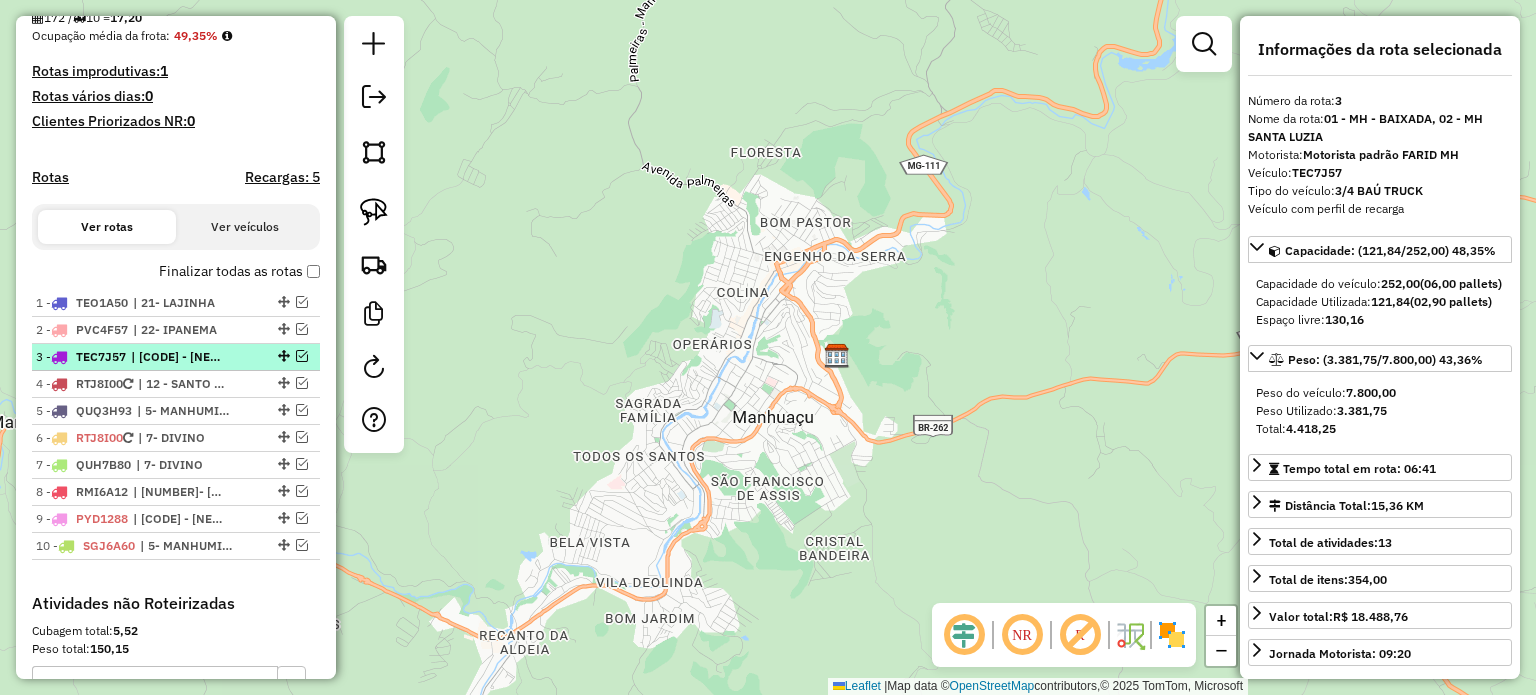 click at bounding box center (302, 356) 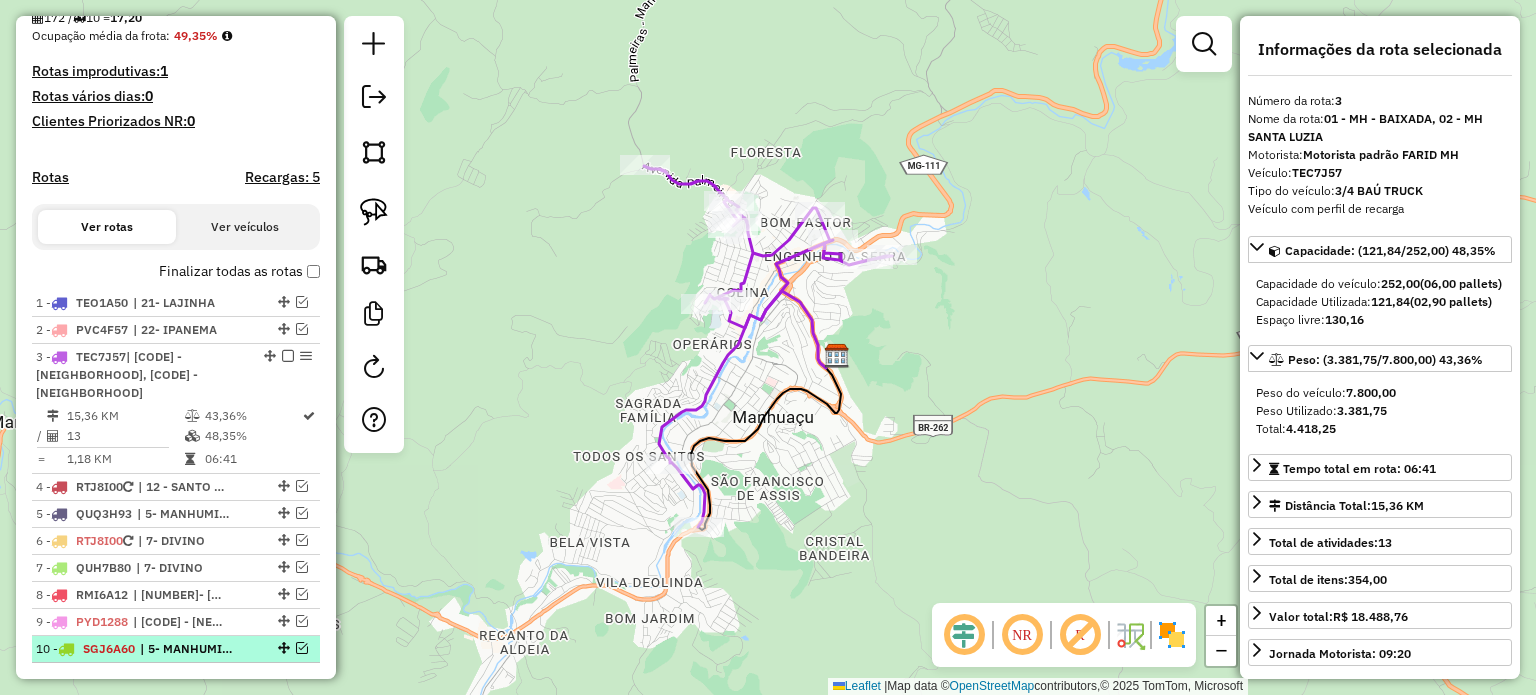 click at bounding box center (302, 648) 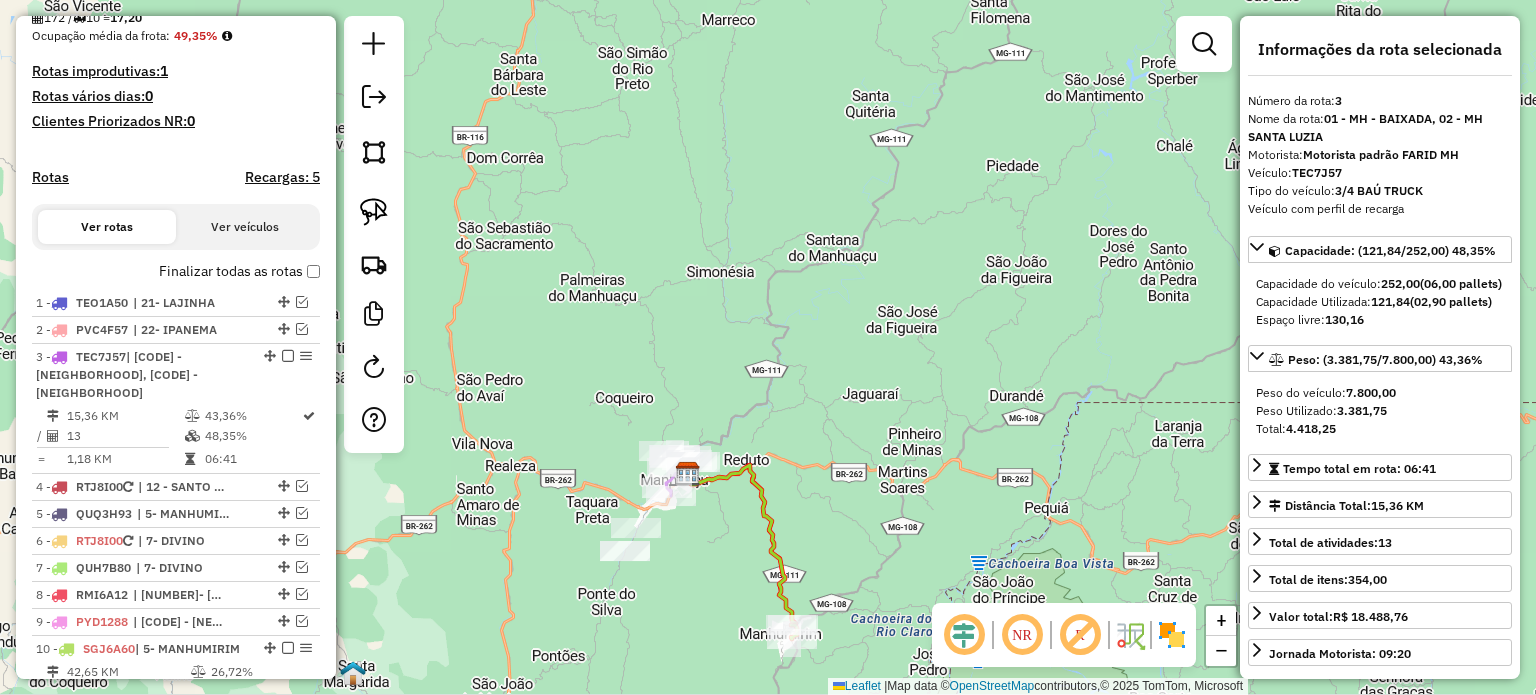 drag, startPoint x: 807, startPoint y: 554, endPoint x: 756, endPoint y: 308, distance: 251.23097 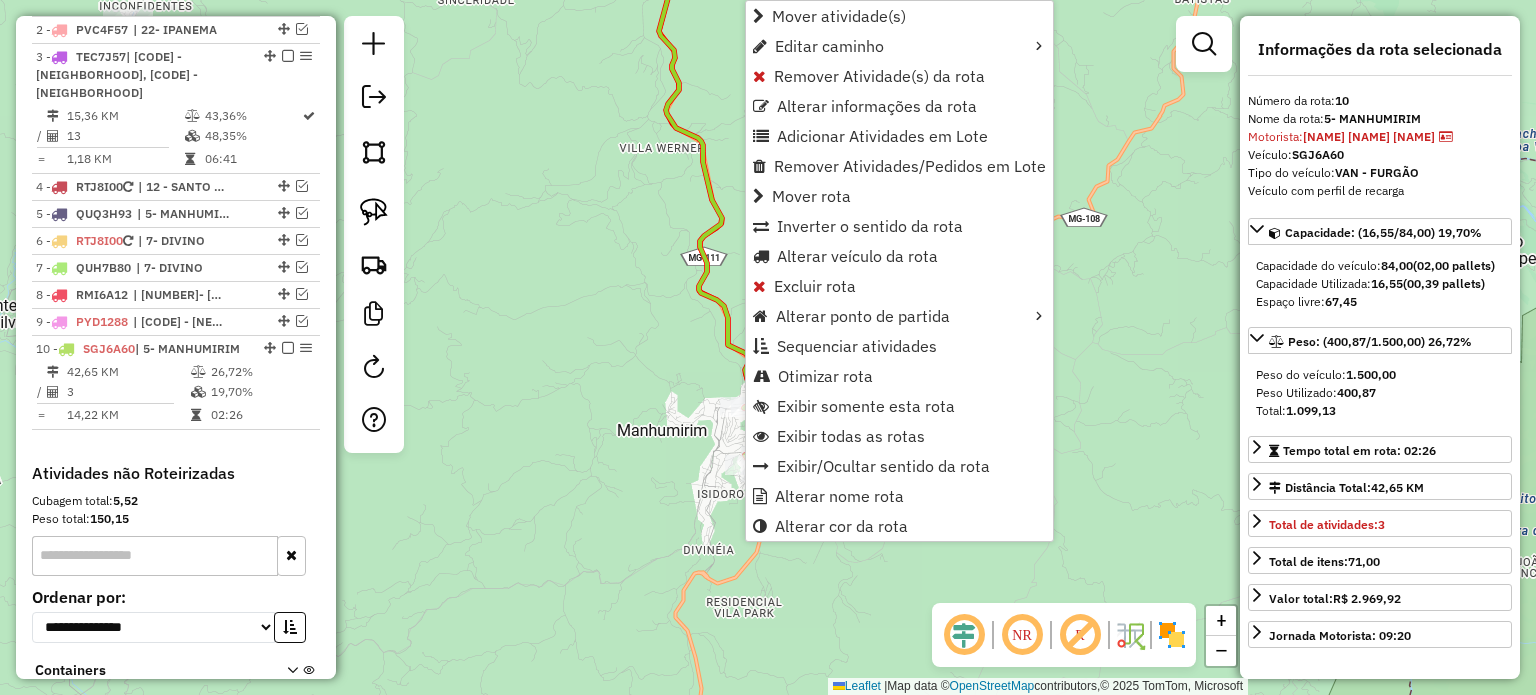 scroll, scrollTop: 941, scrollLeft: 0, axis: vertical 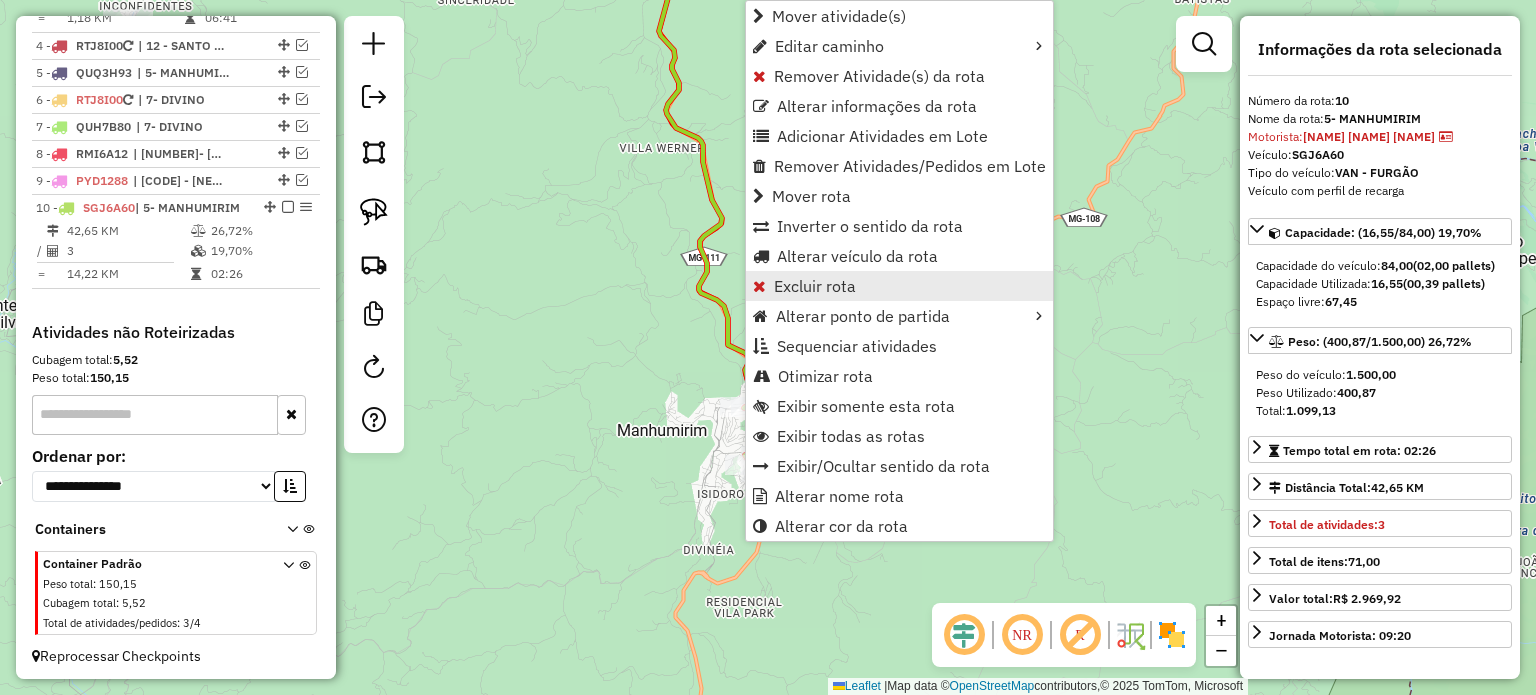 click on "Excluir rota" at bounding box center [815, 286] 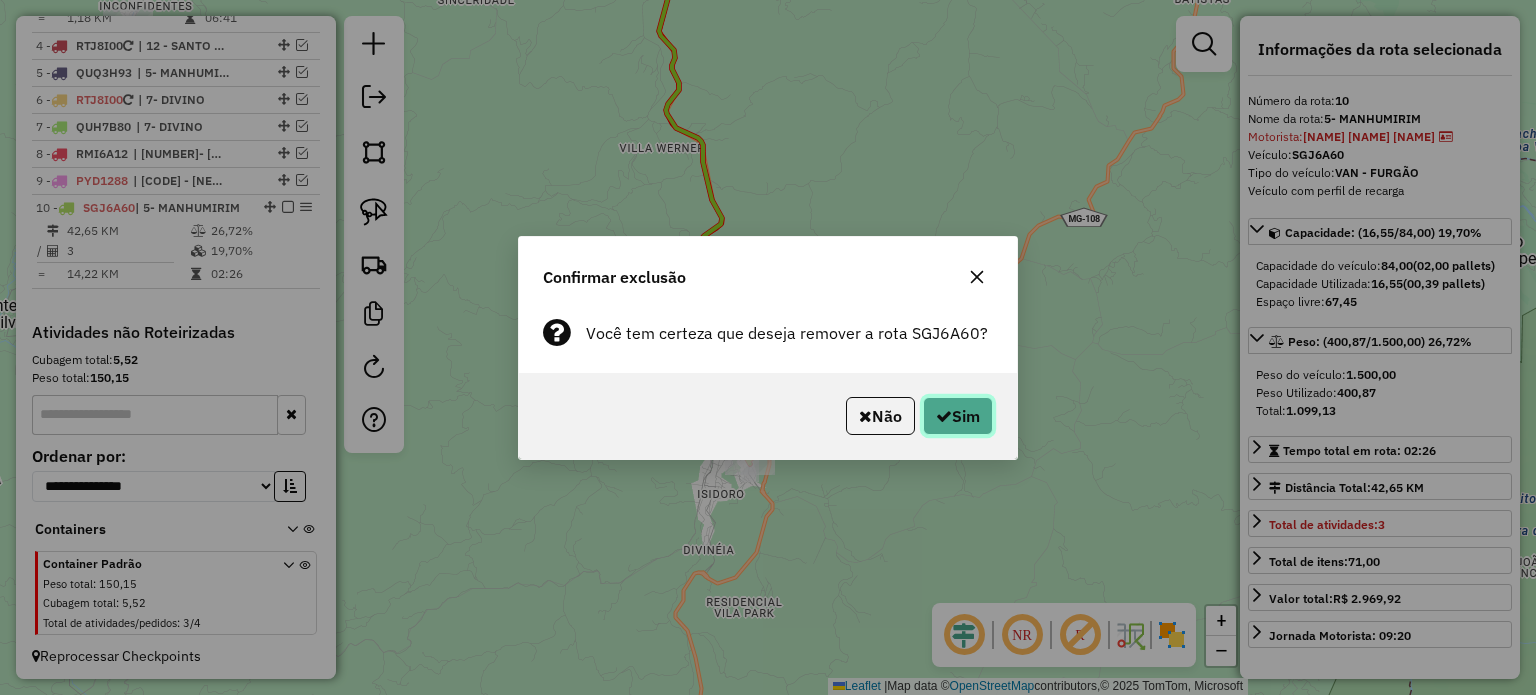 click on "Sim" 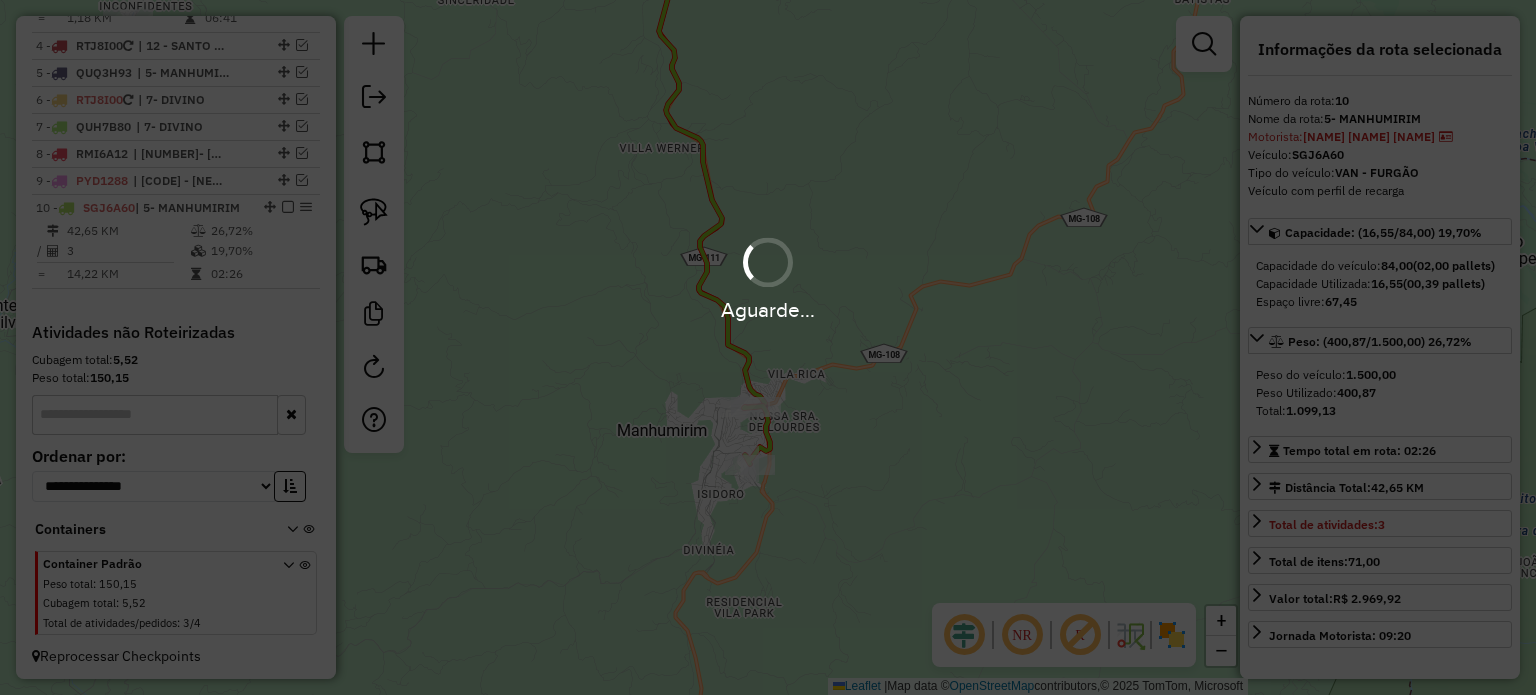 scroll, scrollTop: 804, scrollLeft: 0, axis: vertical 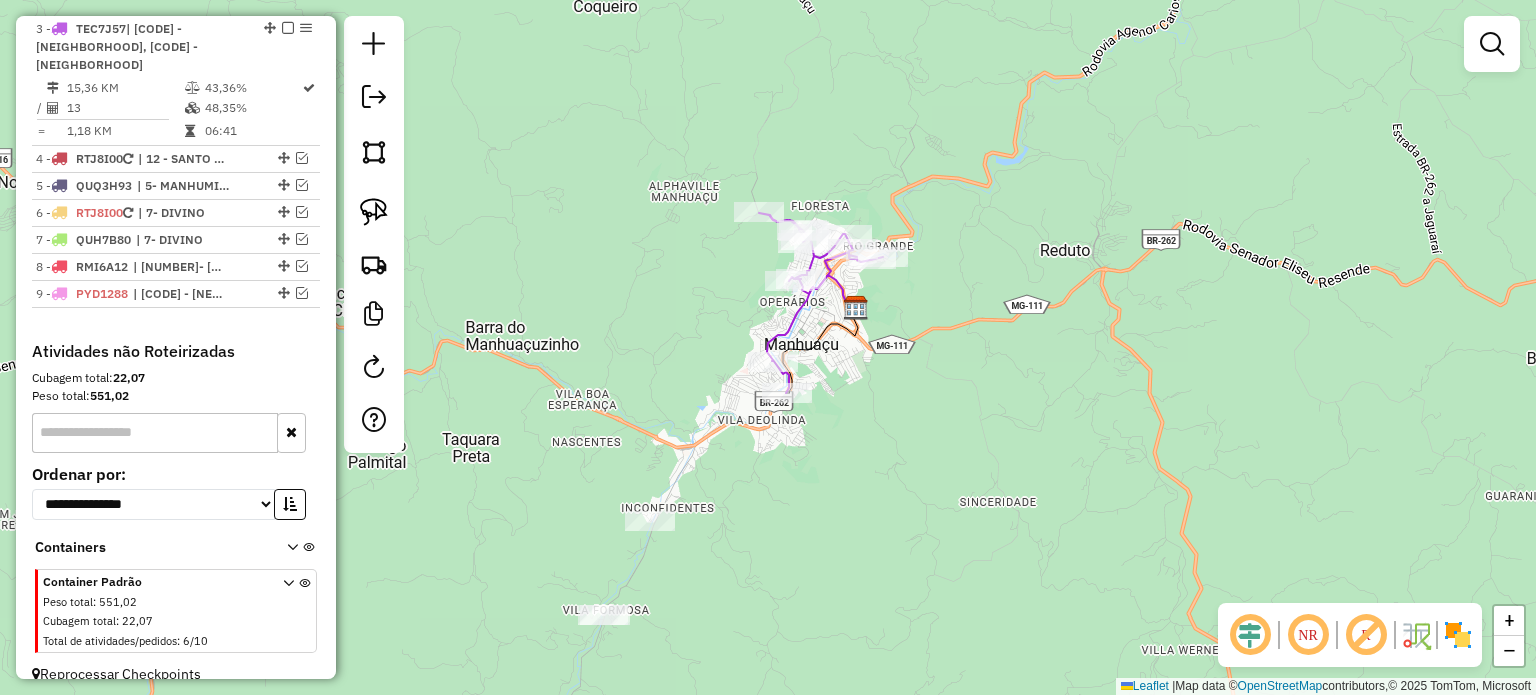 drag, startPoint x: 952, startPoint y: 285, endPoint x: 924, endPoint y: 318, distance: 43.27817 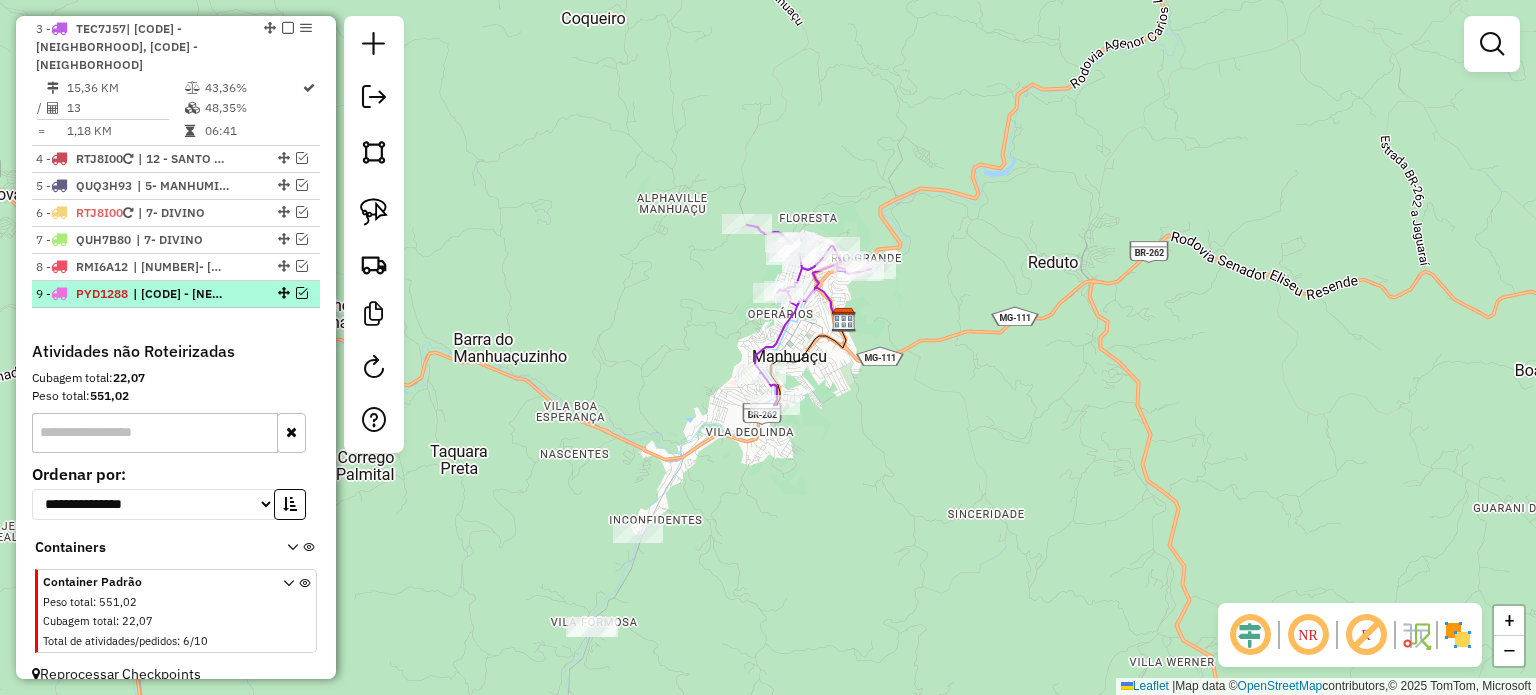scroll, scrollTop: 704, scrollLeft: 0, axis: vertical 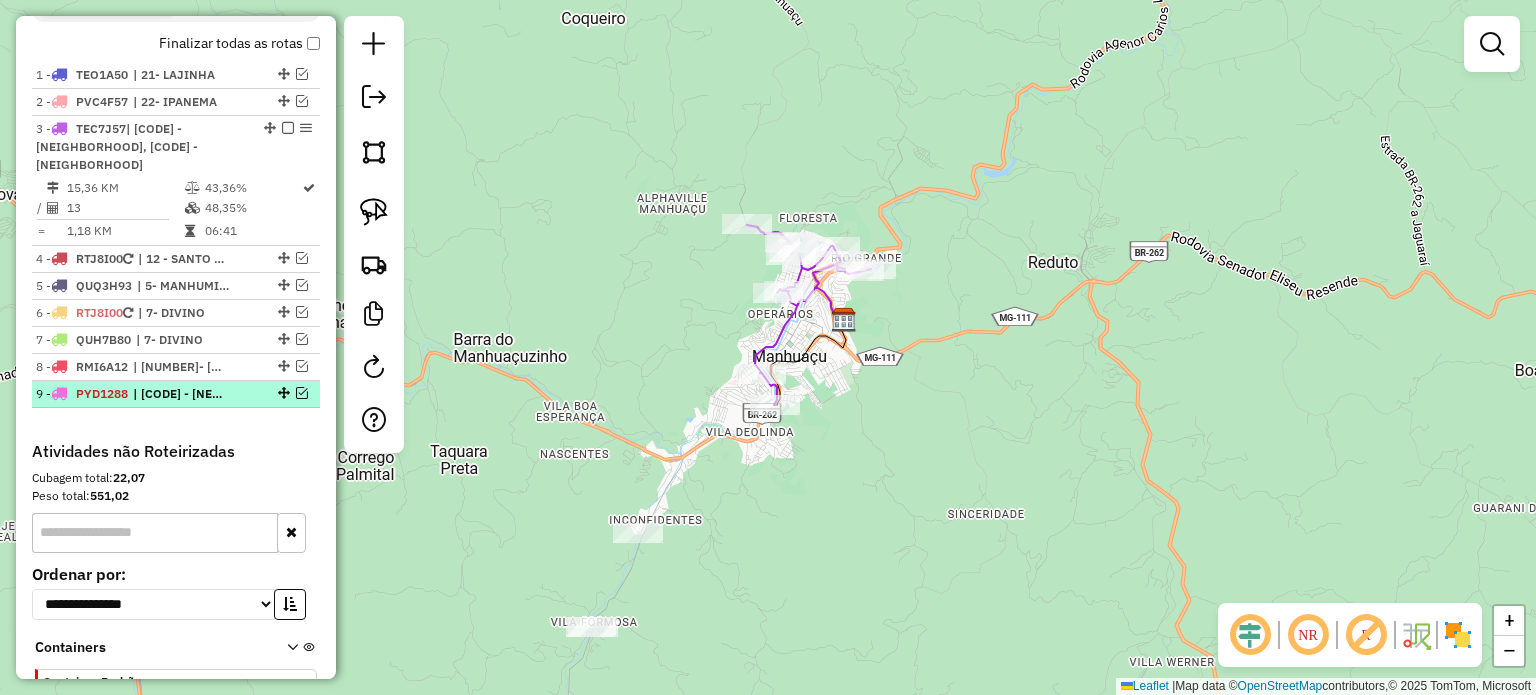 click at bounding box center (302, 393) 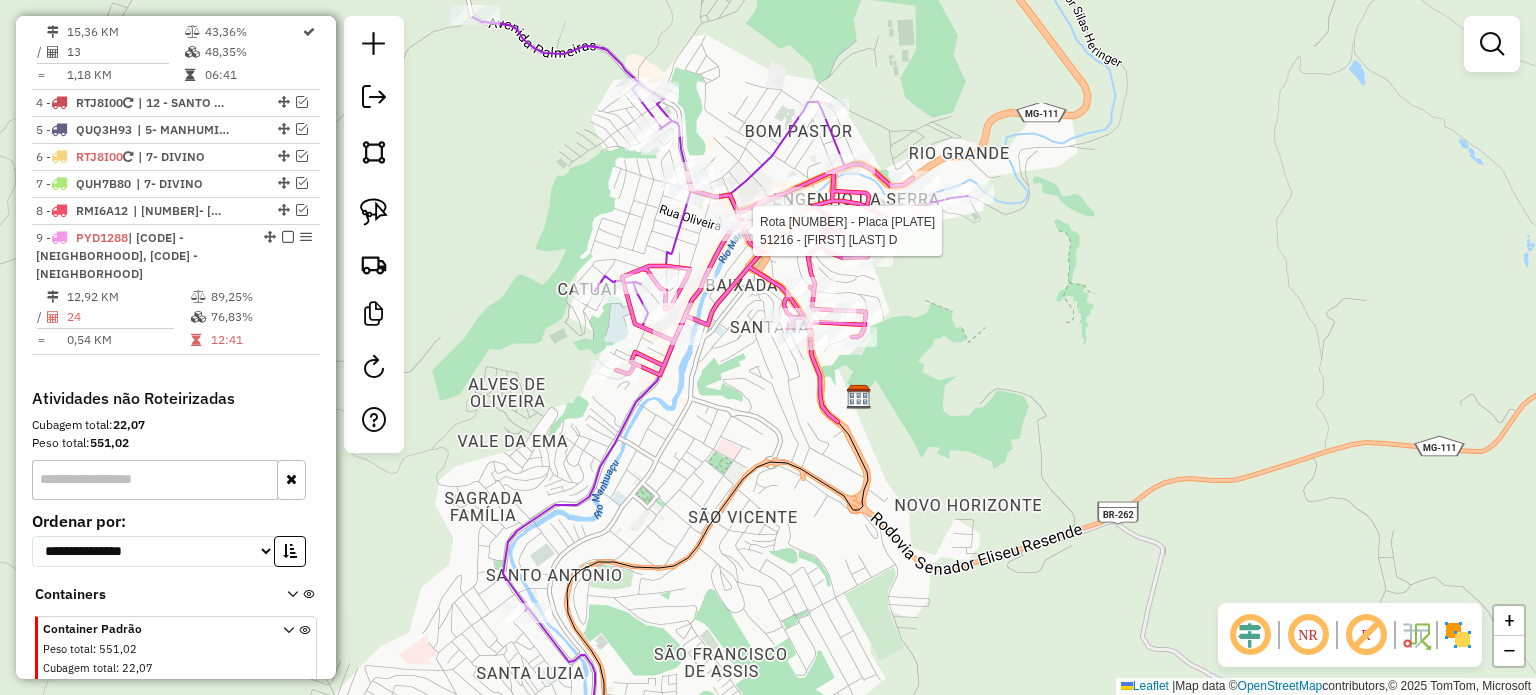 select on "*********" 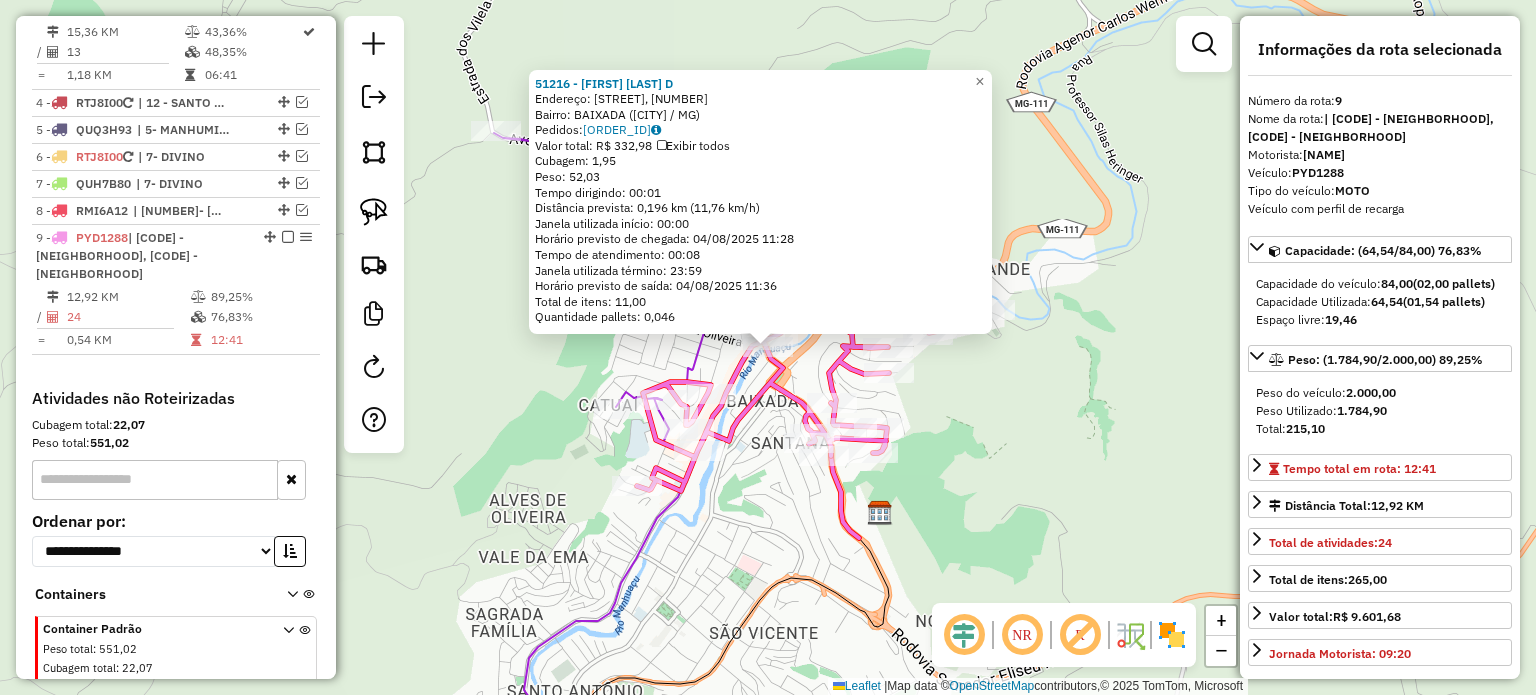 scroll, scrollTop: 890, scrollLeft: 0, axis: vertical 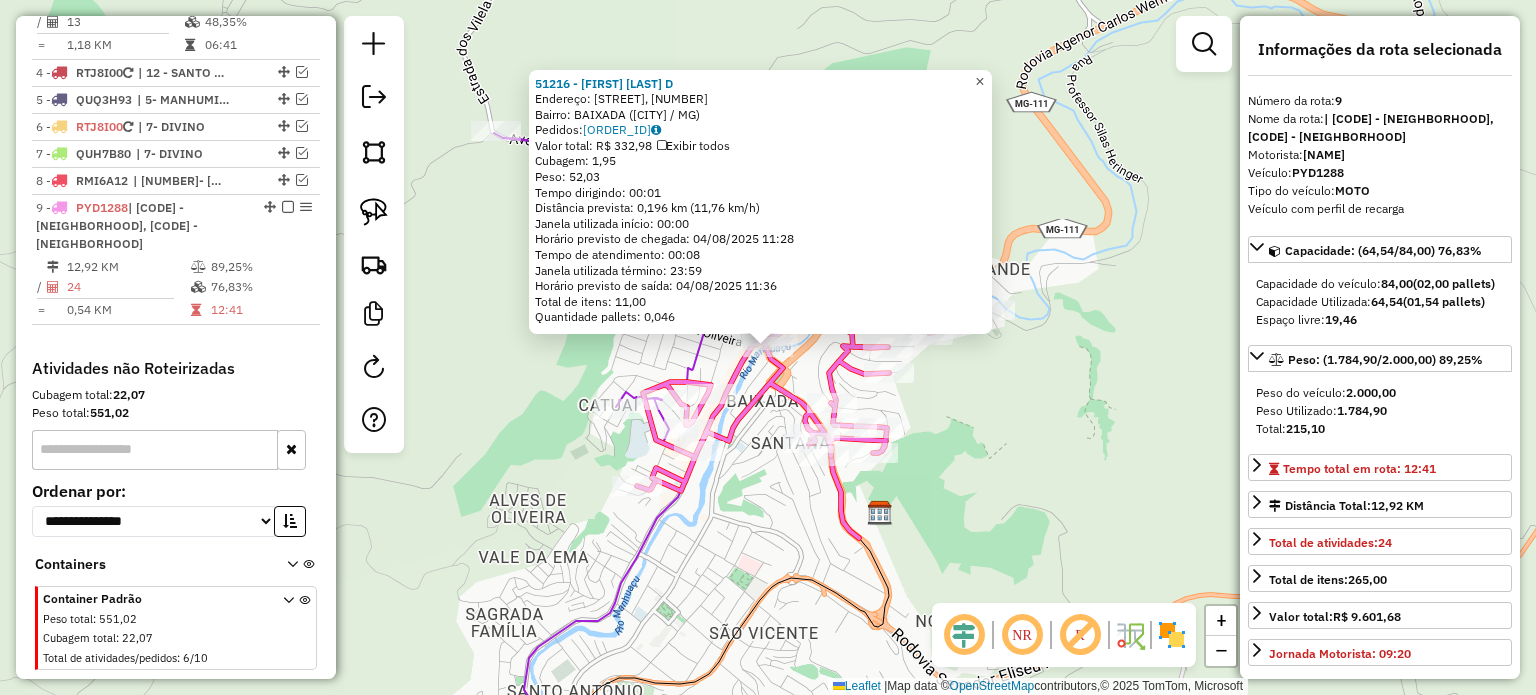 drag, startPoint x: 996, startPoint y: 75, endPoint x: 904, endPoint y: 156, distance: 122.57651 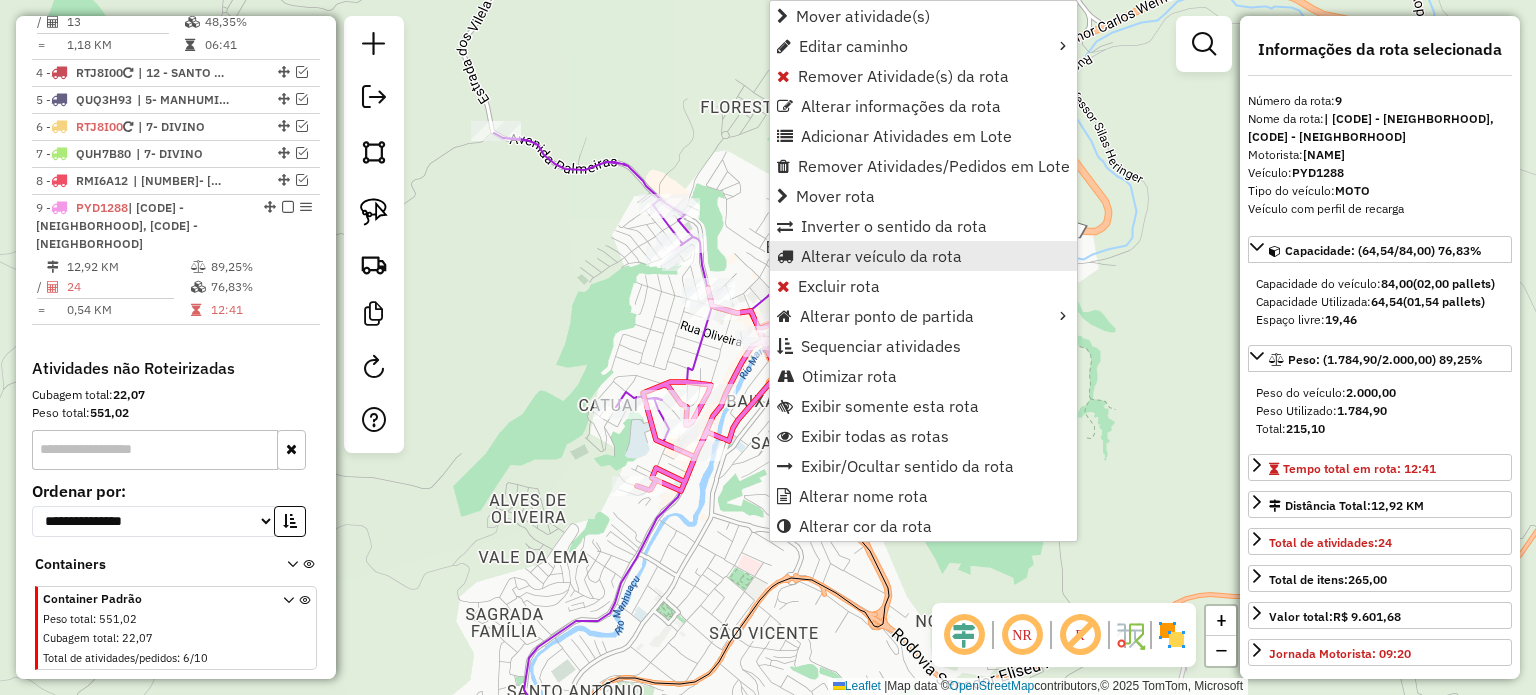 click on "Alterar veículo da rota" at bounding box center (881, 256) 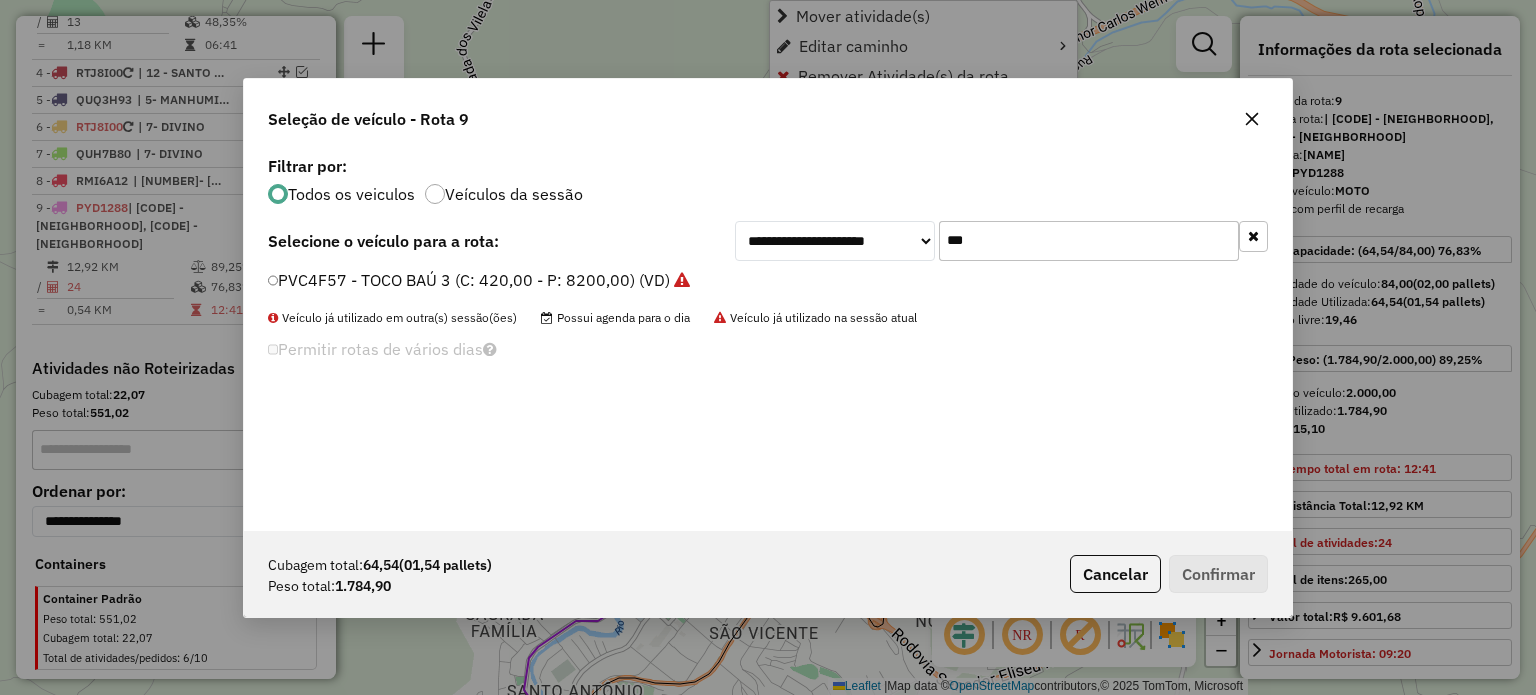 scroll, scrollTop: 10, scrollLeft: 6, axis: both 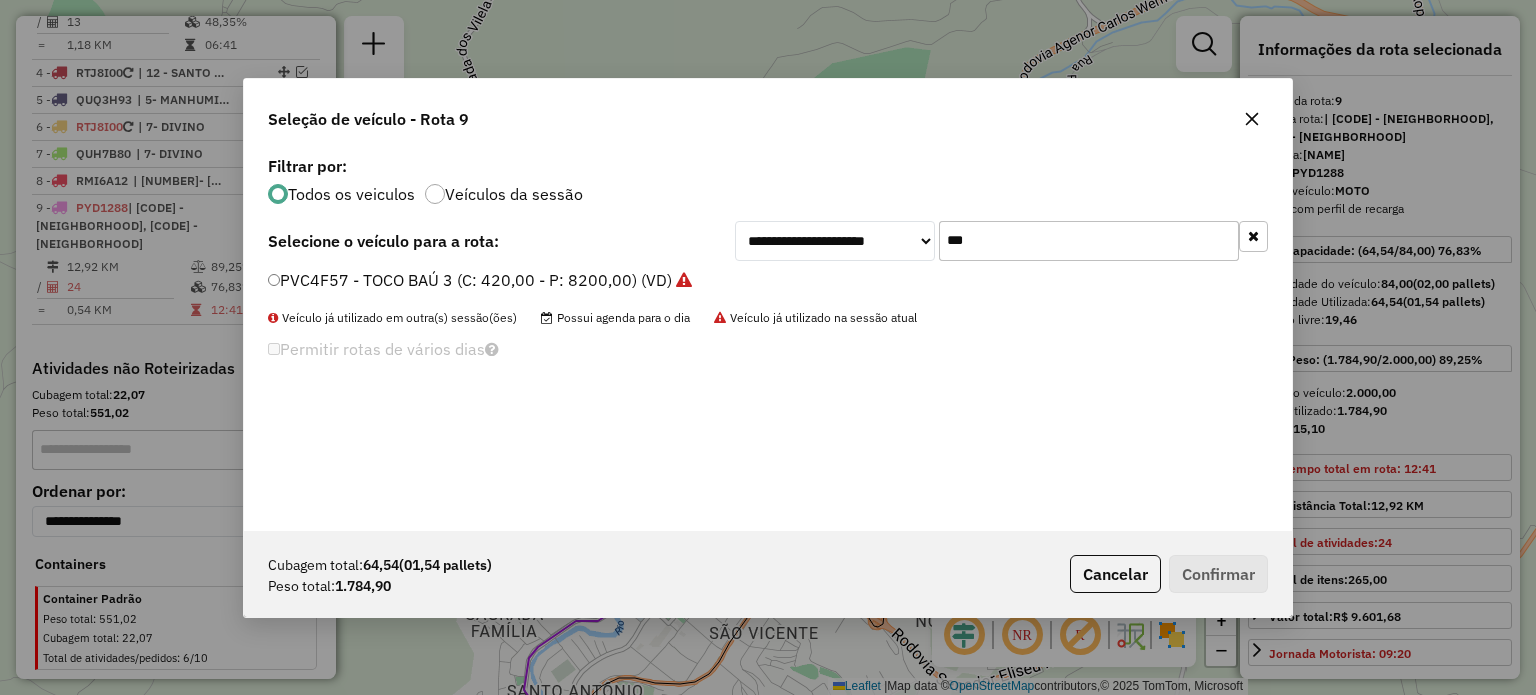 drag, startPoint x: 1018, startPoint y: 251, endPoint x: 884, endPoint y: 251, distance: 134 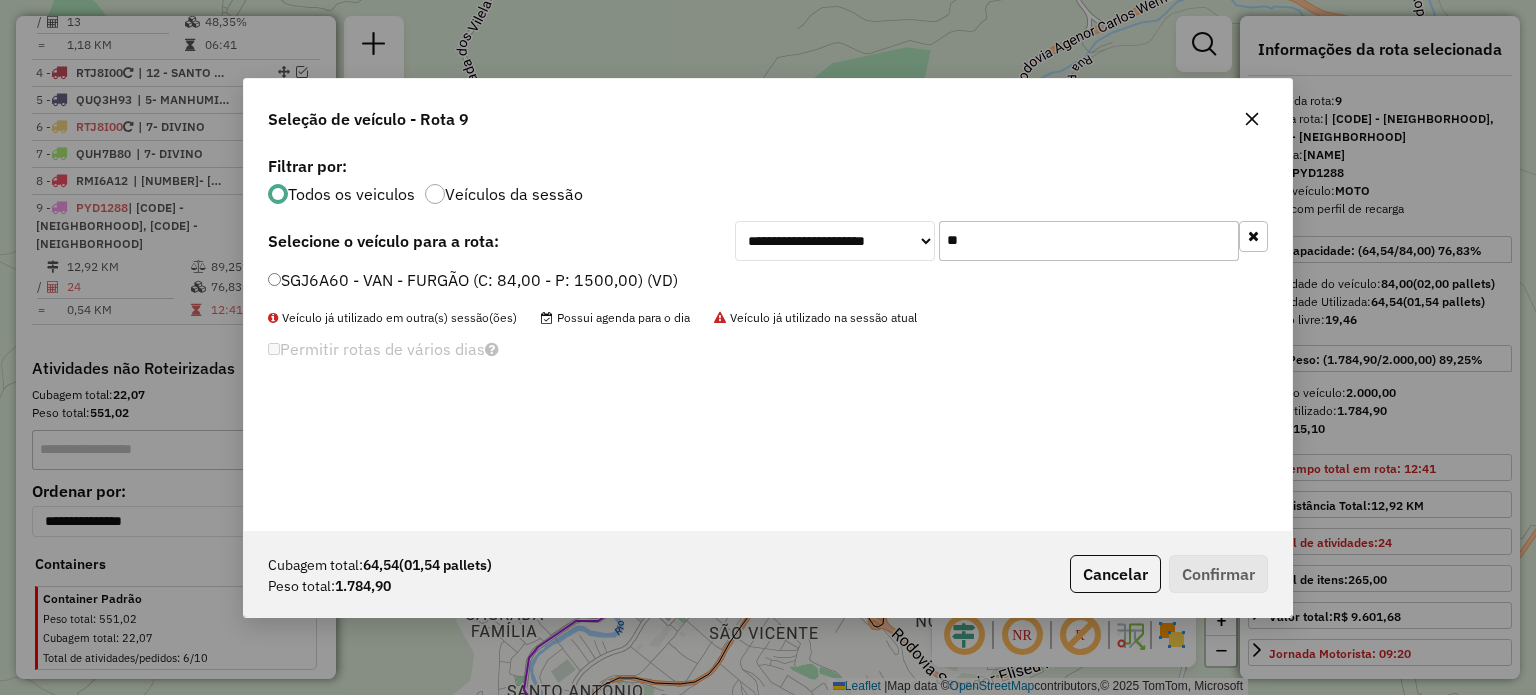 type on "**" 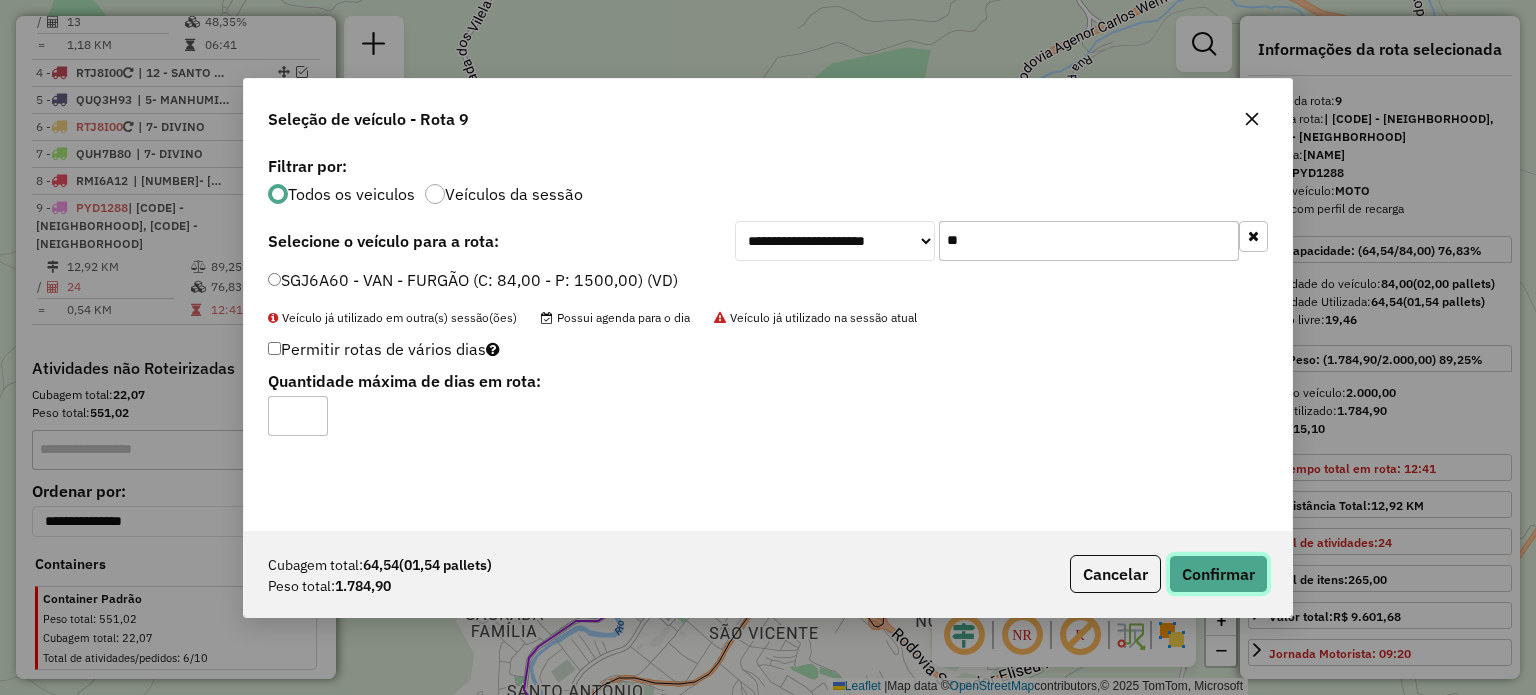 click on "Confirmar" 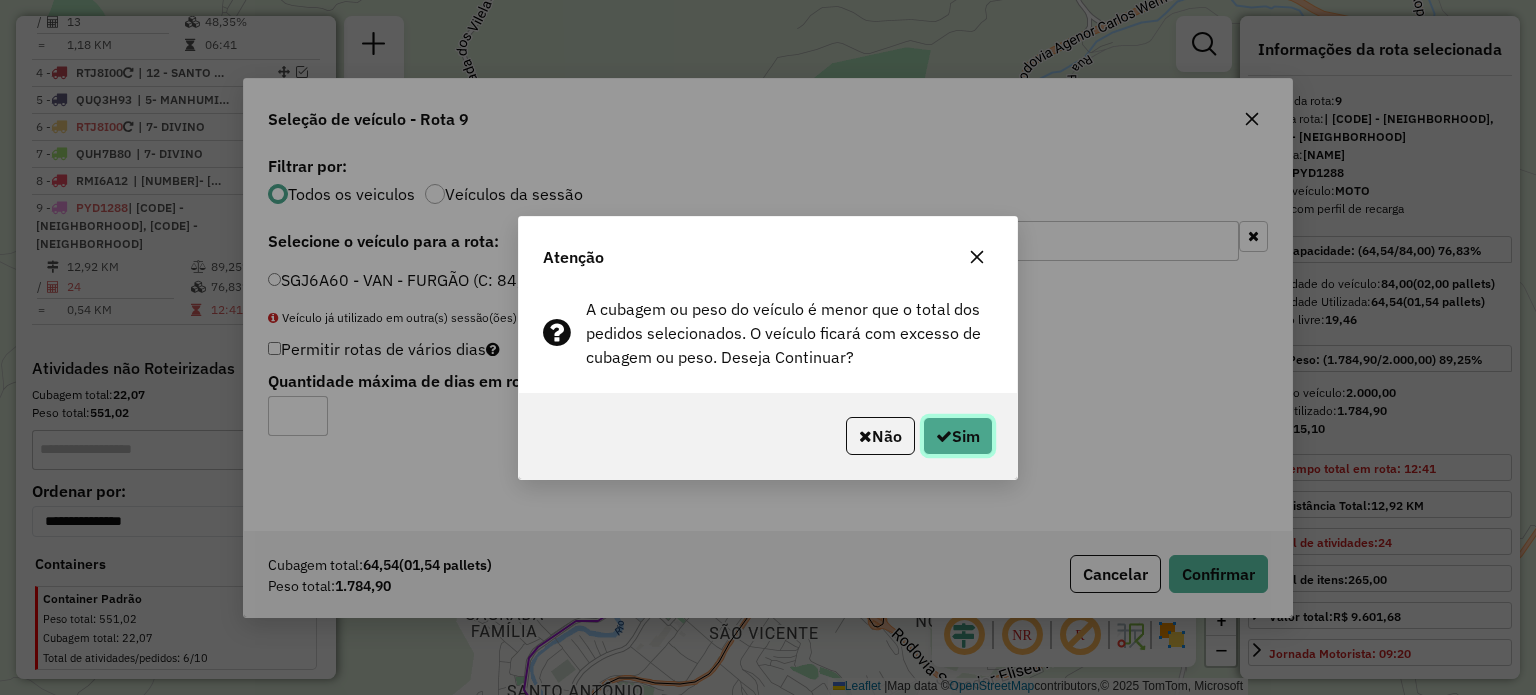 click on "Sim" 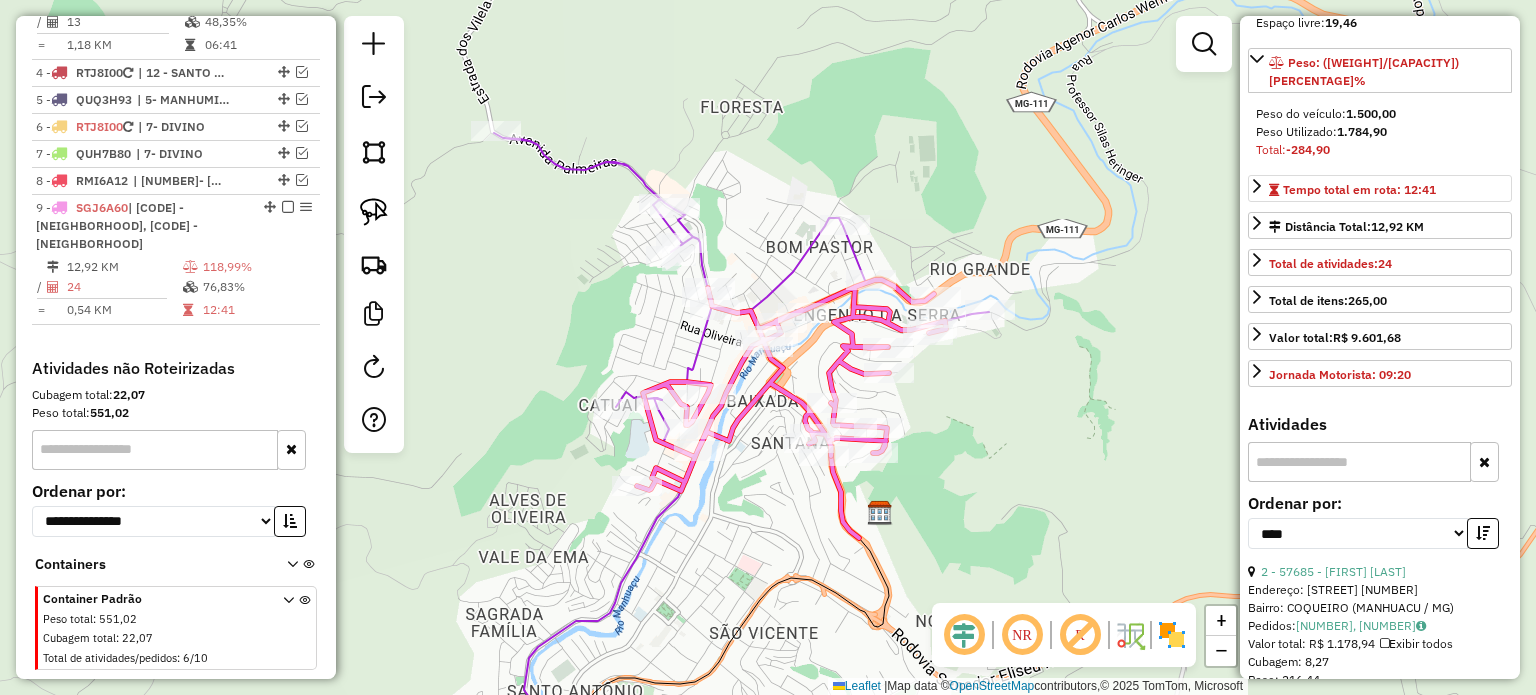 scroll, scrollTop: 300, scrollLeft: 0, axis: vertical 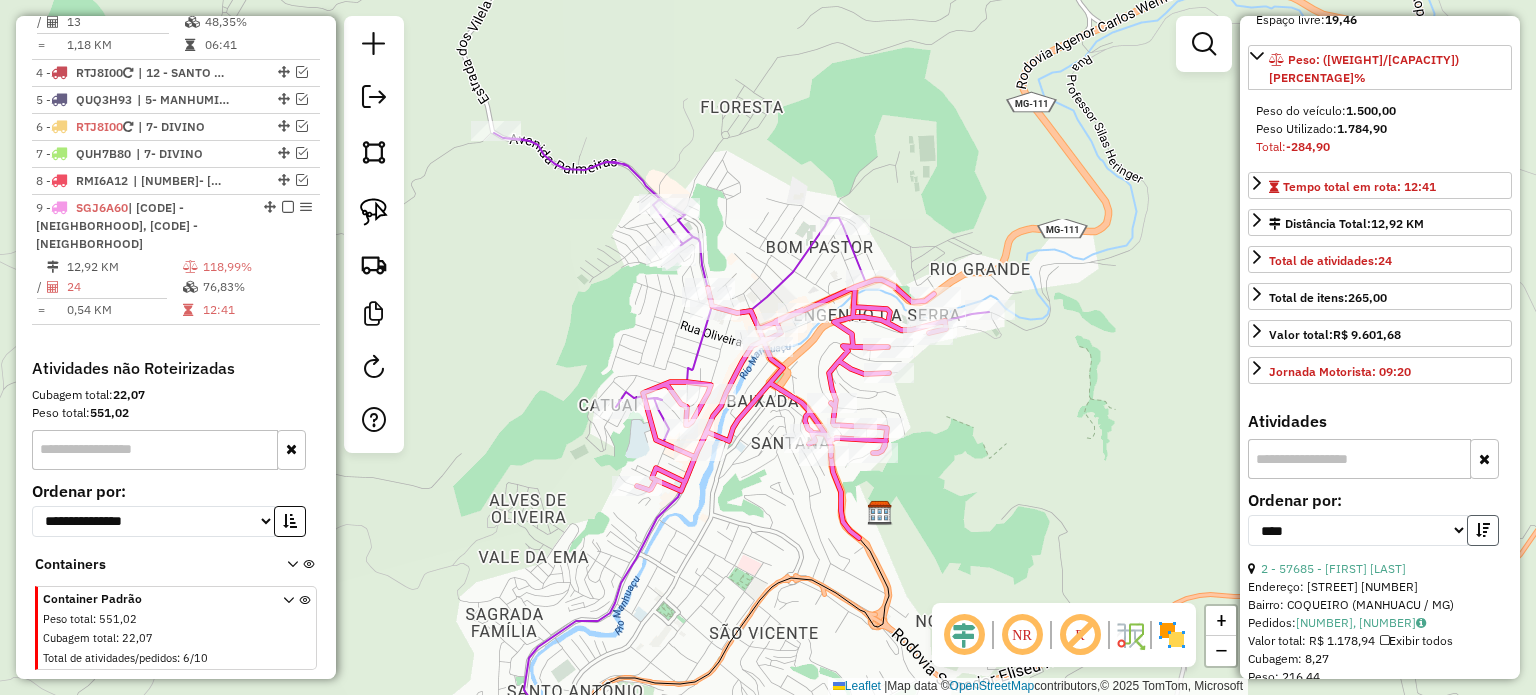 click at bounding box center [1483, 530] 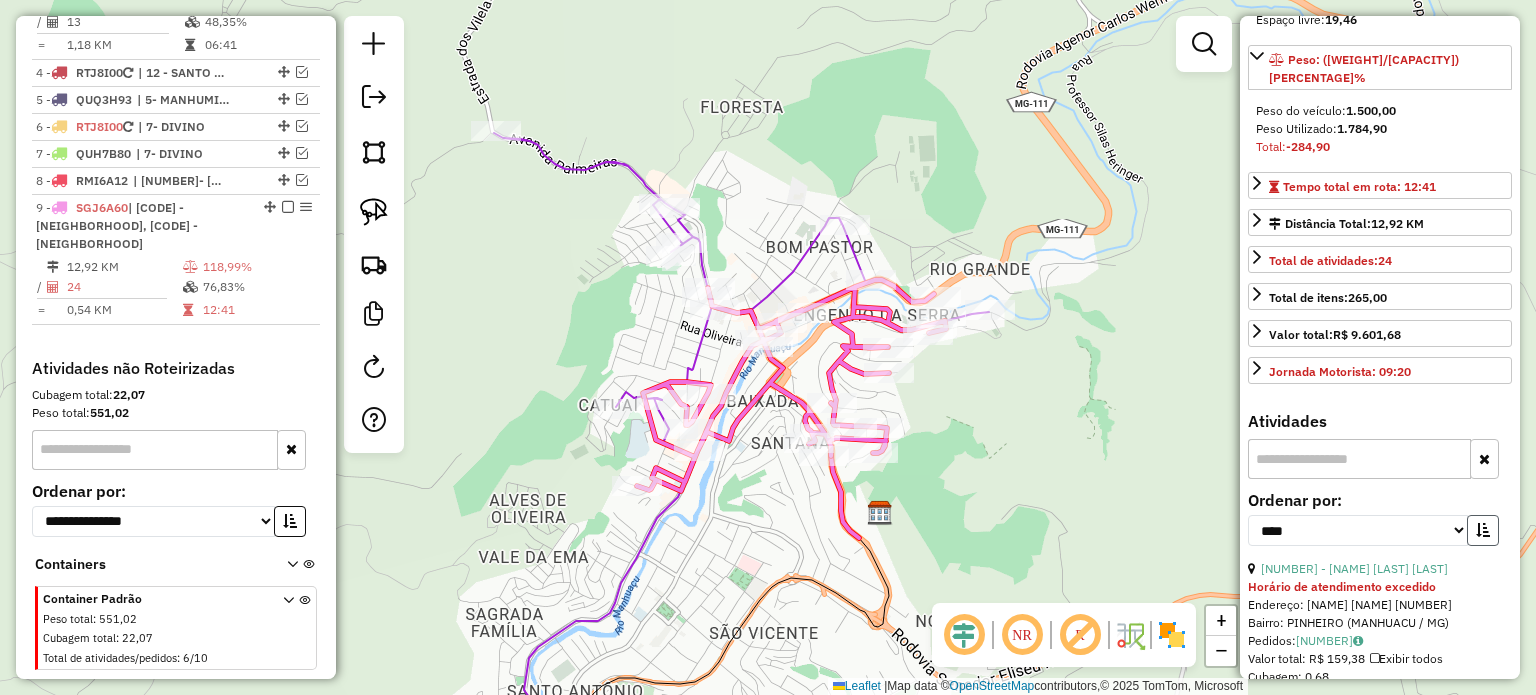 click at bounding box center [1483, 530] 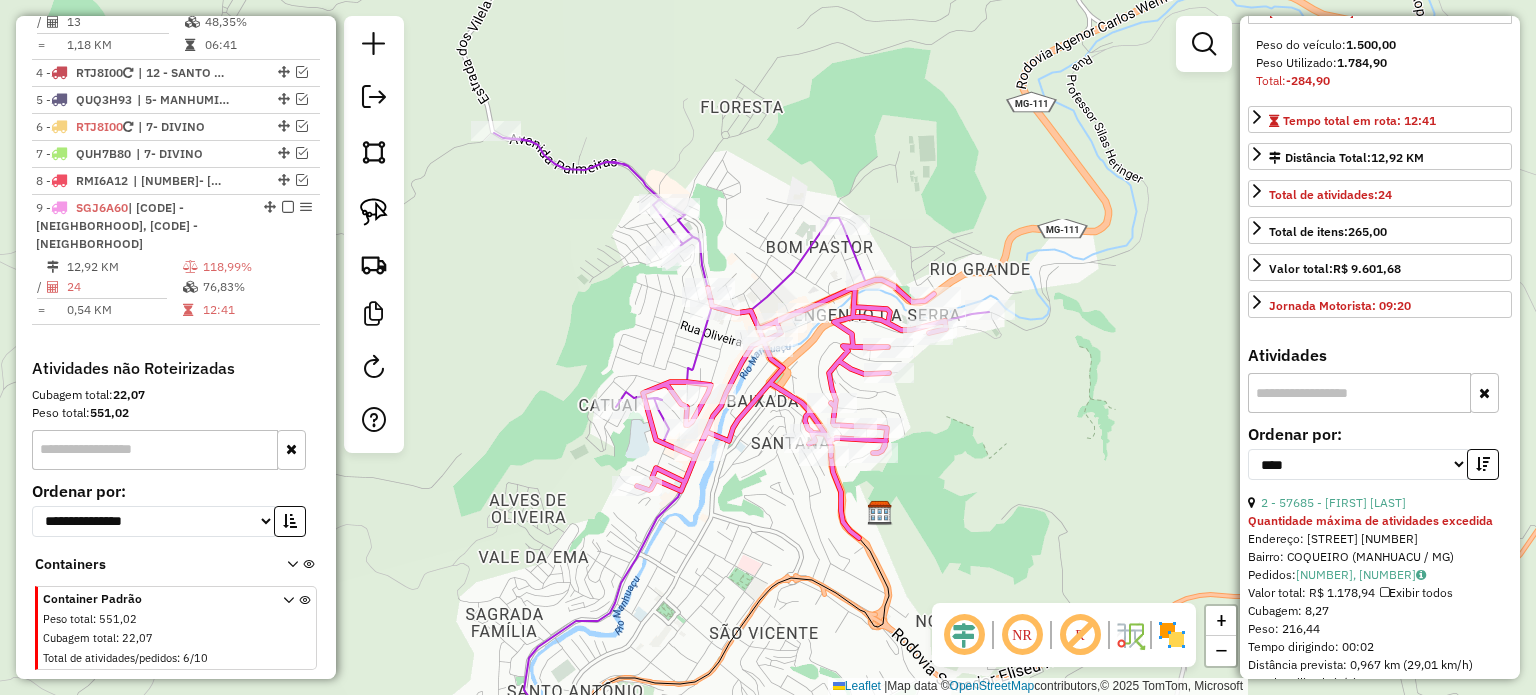 scroll, scrollTop: 400, scrollLeft: 0, axis: vertical 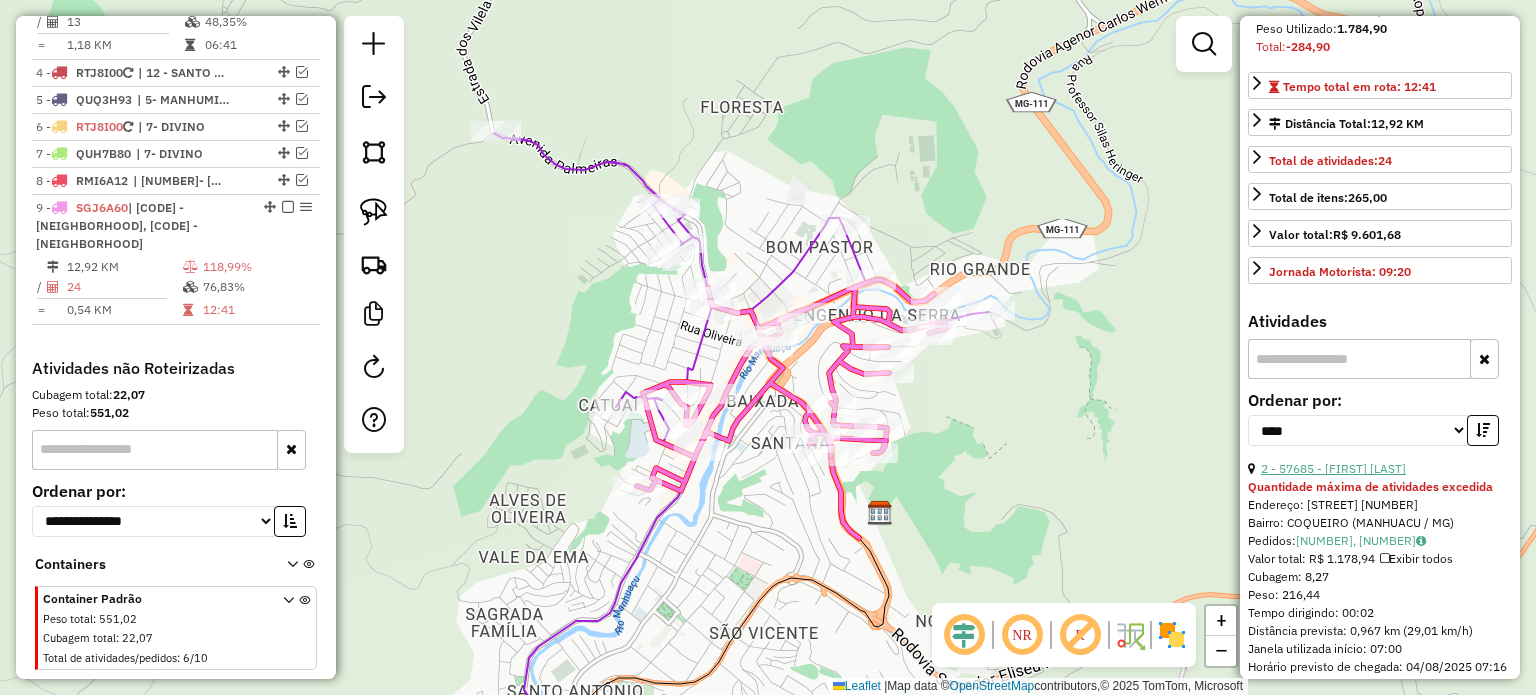 click on "2 - 57685 - [FIRST] [LAST]" at bounding box center (1333, 468) 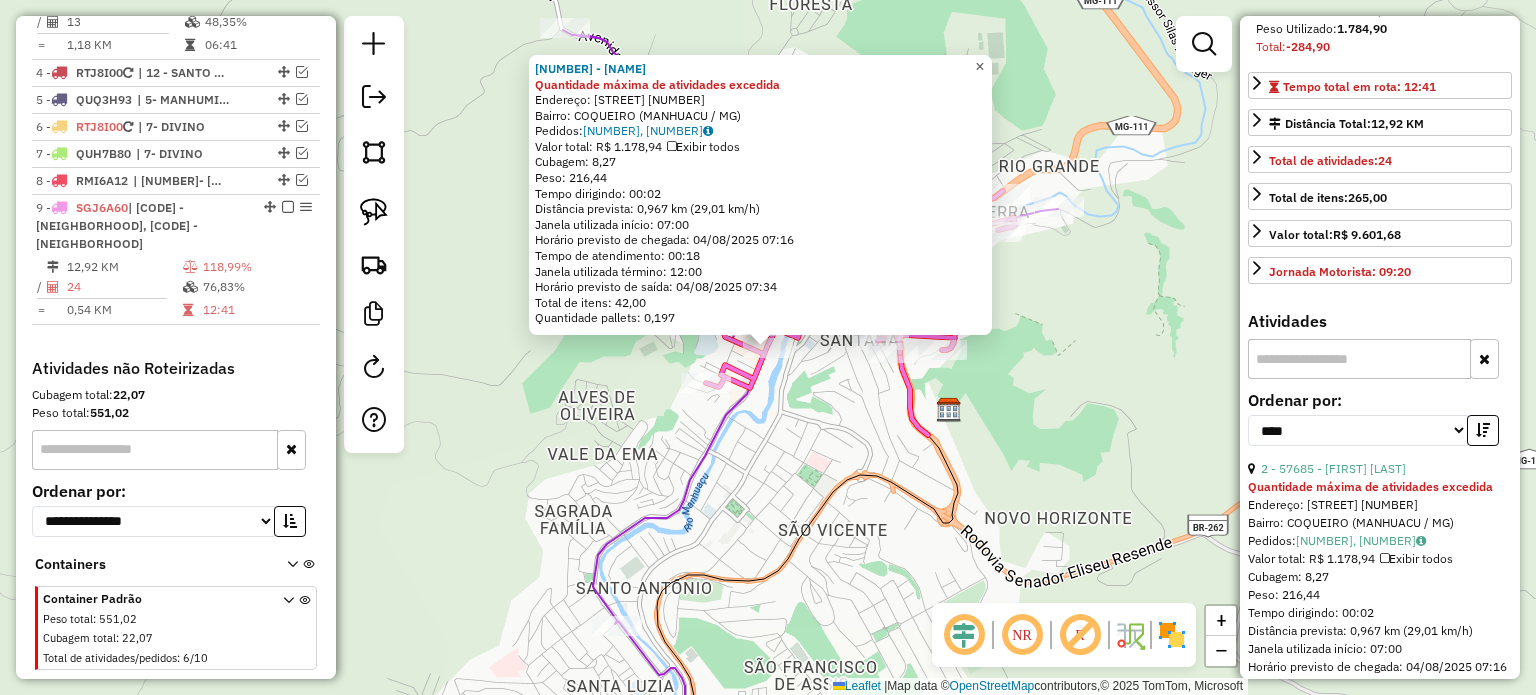 drag, startPoint x: 991, startPoint y: 57, endPoint x: 922, endPoint y: 152, distance: 117.413795 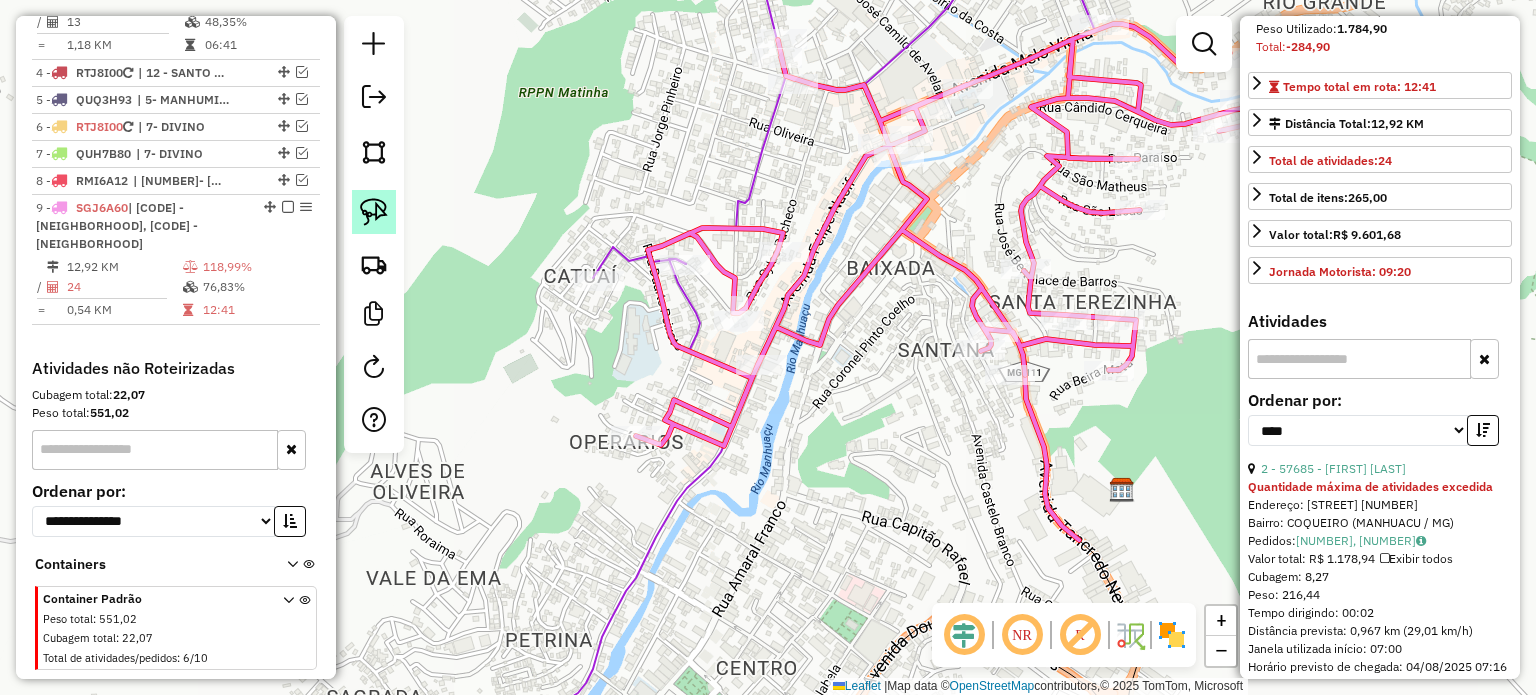 click 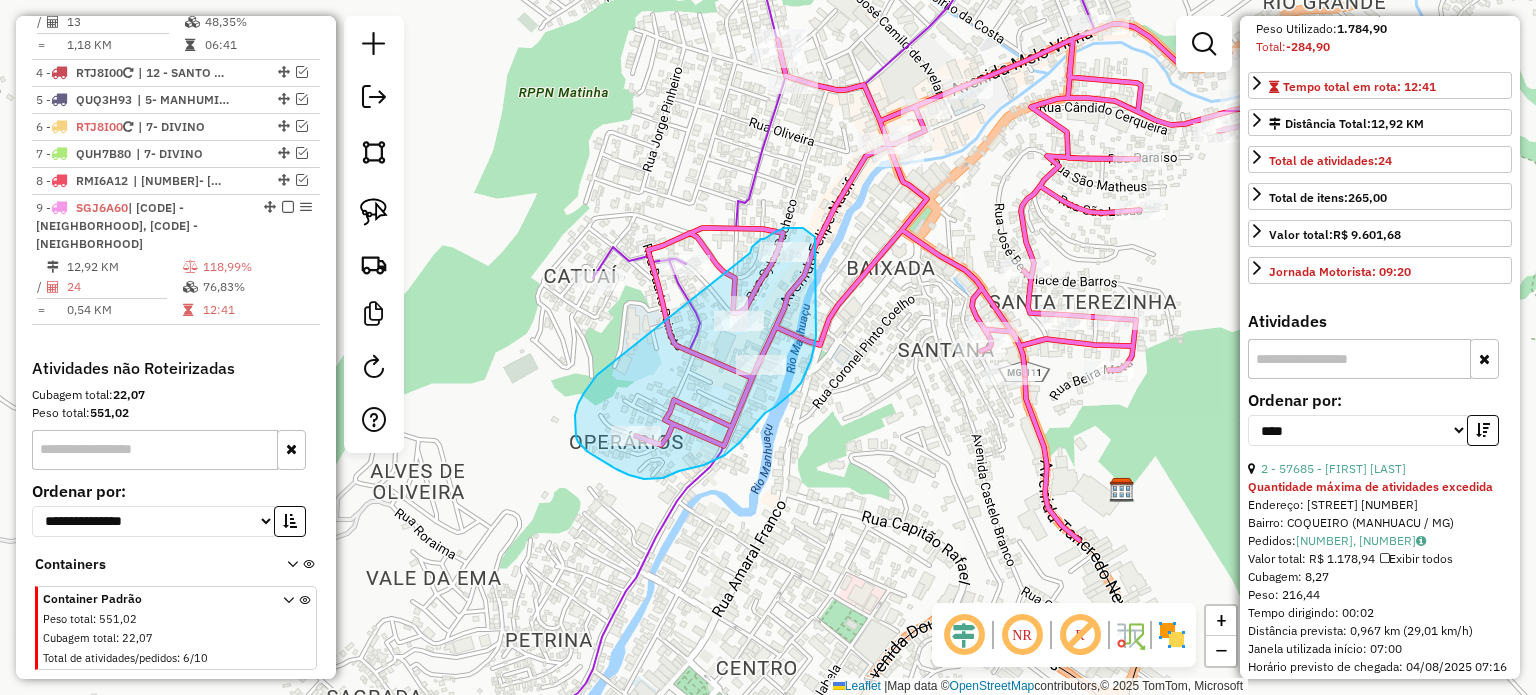 drag, startPoint x: 575, startPoint y: 427, endPoint x: 748, endPoint y: 257, distance: 242.5469 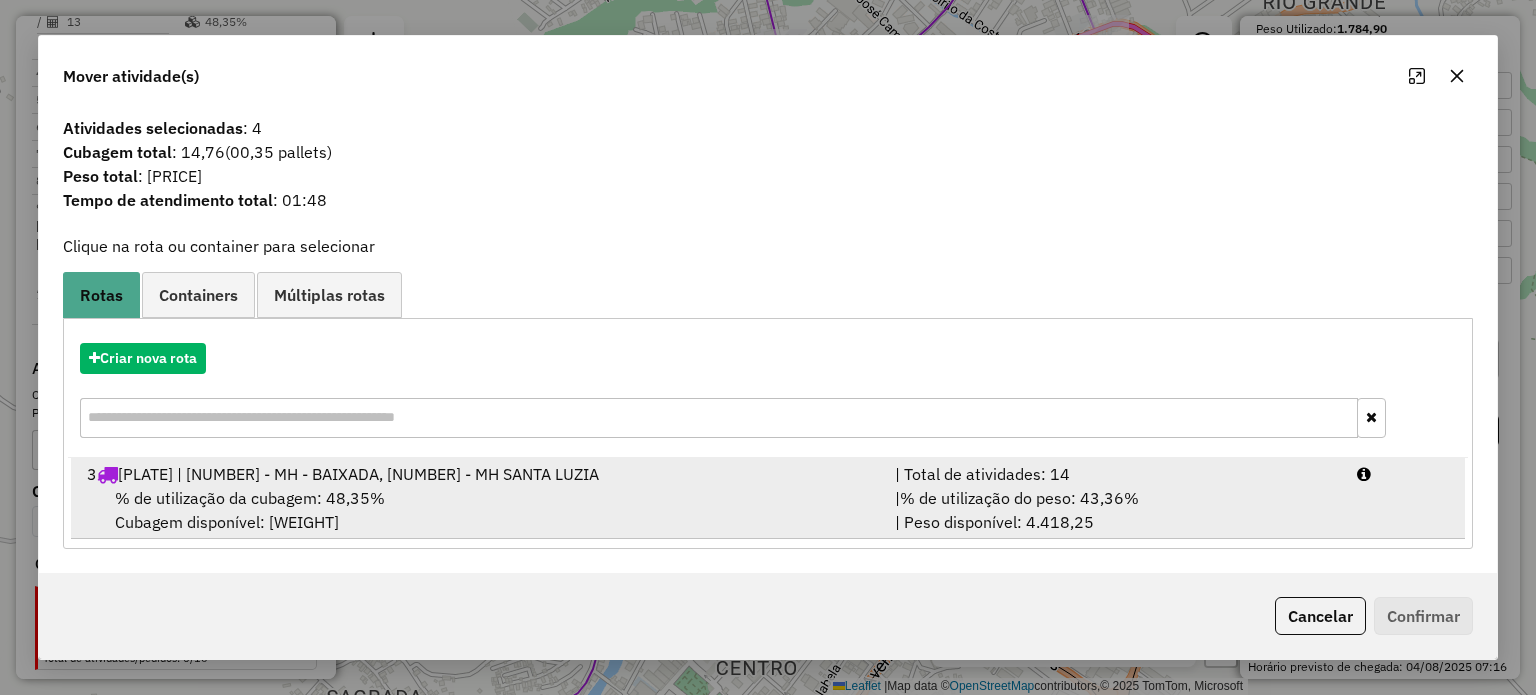 click on "3  [PLATE] | 01 - MH - BAIXADA, 02 - MH SANTA LUZIA" at bounding box center [479, 474] 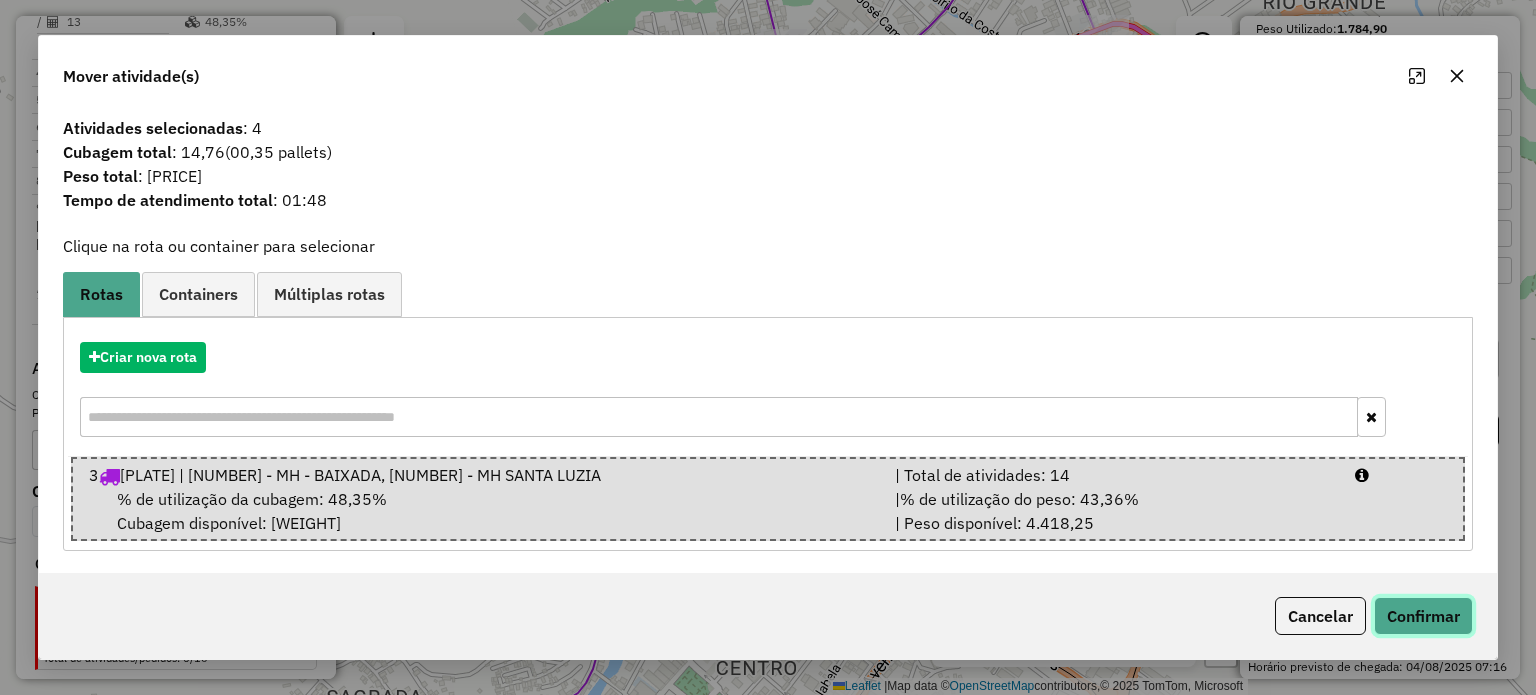 click on "Confirmar" 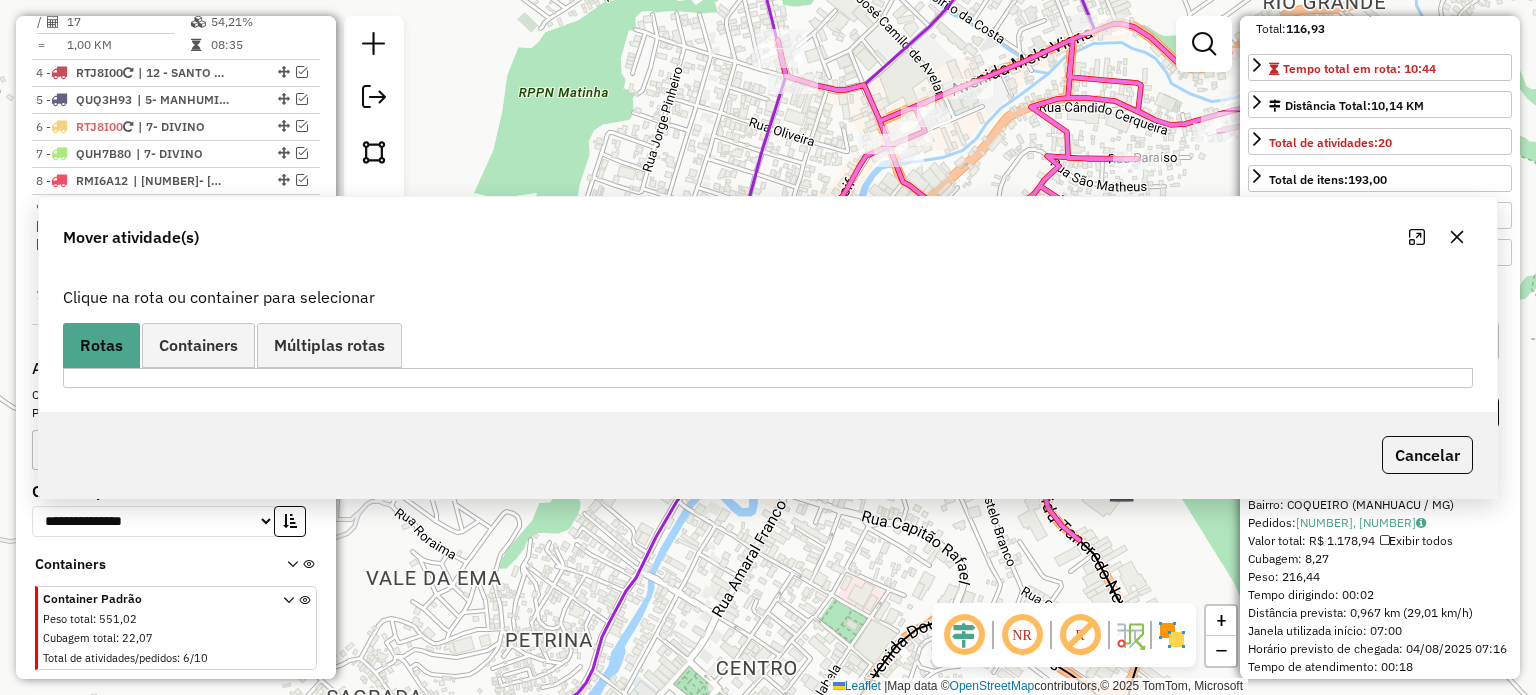 scroll, scrollTop: 890, scrollLeft: 0, axis: vertical 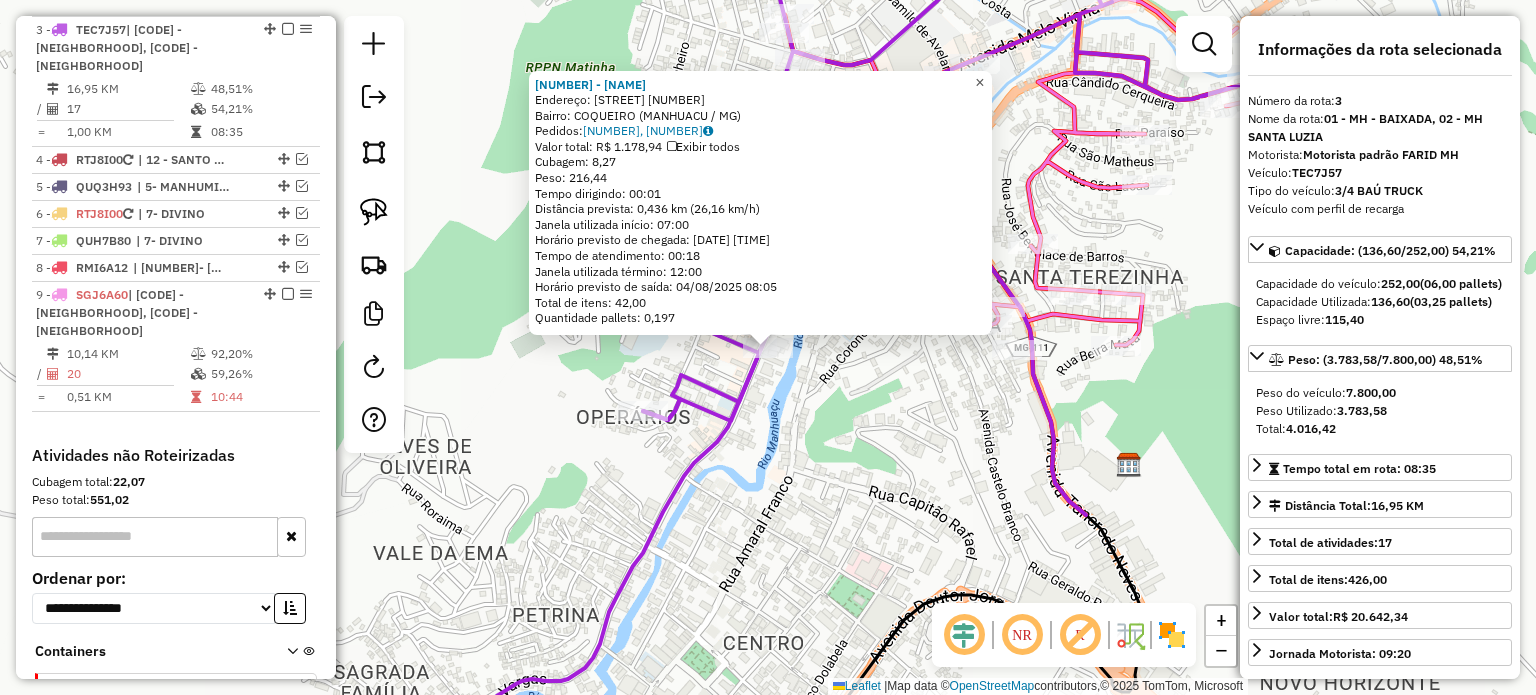 drag, startPoint x: 993, startPoint y: 72, endPoint x: 898, endPoint y: 95, distance: 97.74457 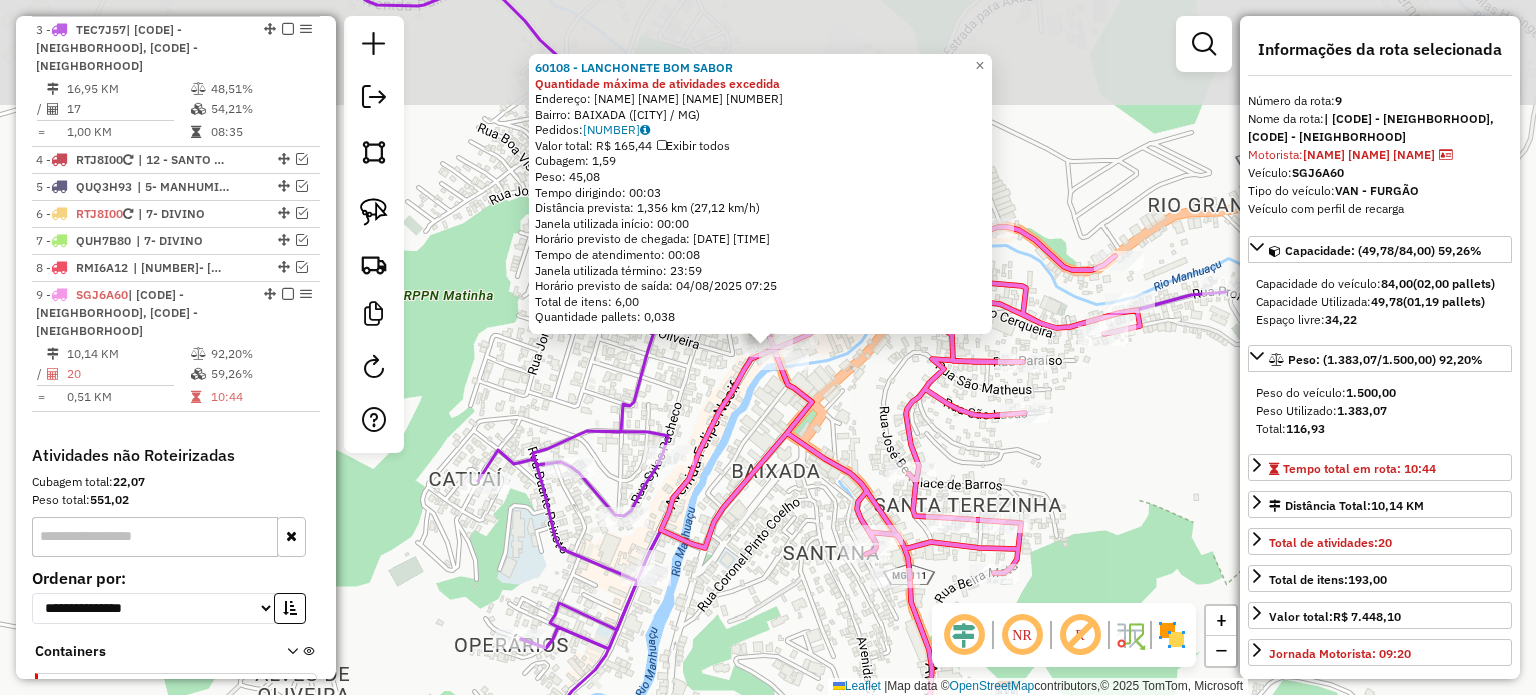 scroll, scrollTop: 890, scrollLeft: 0, axis: vertical 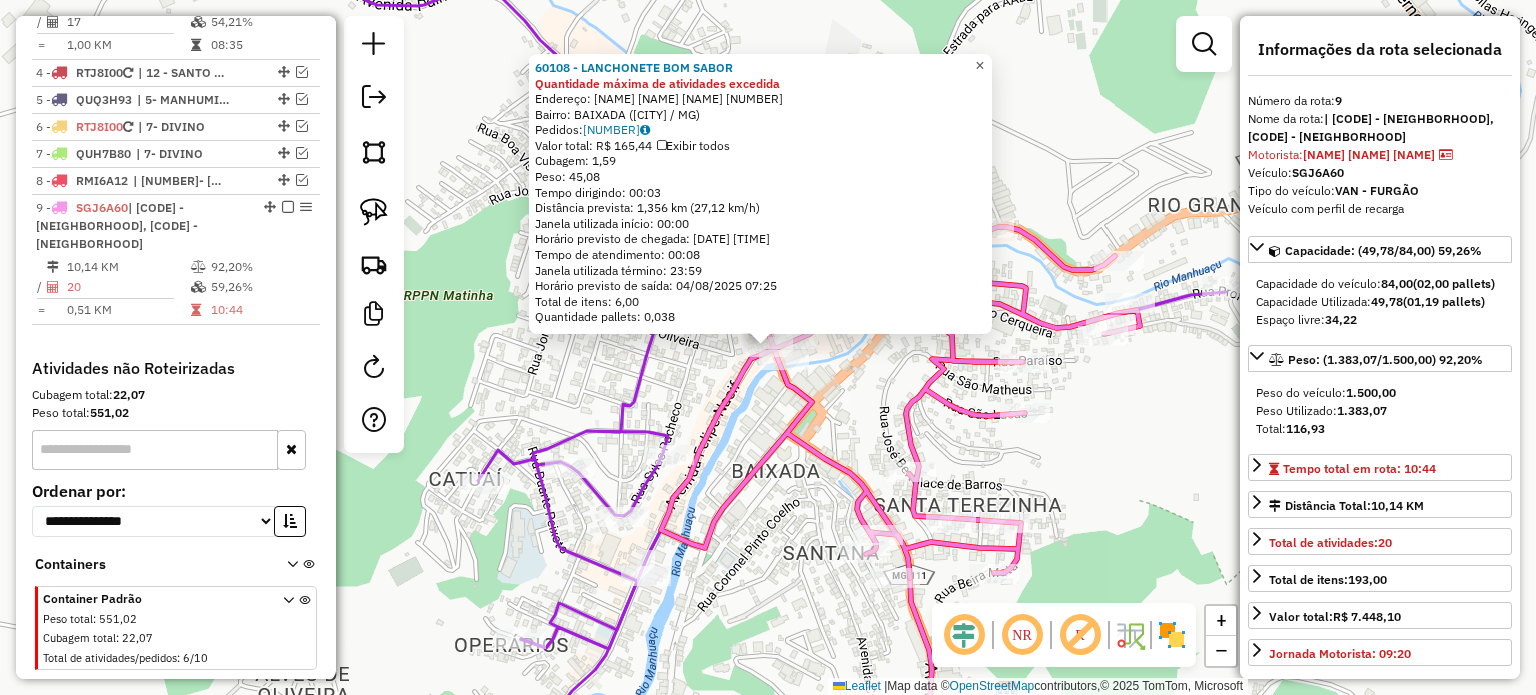 click on "×" 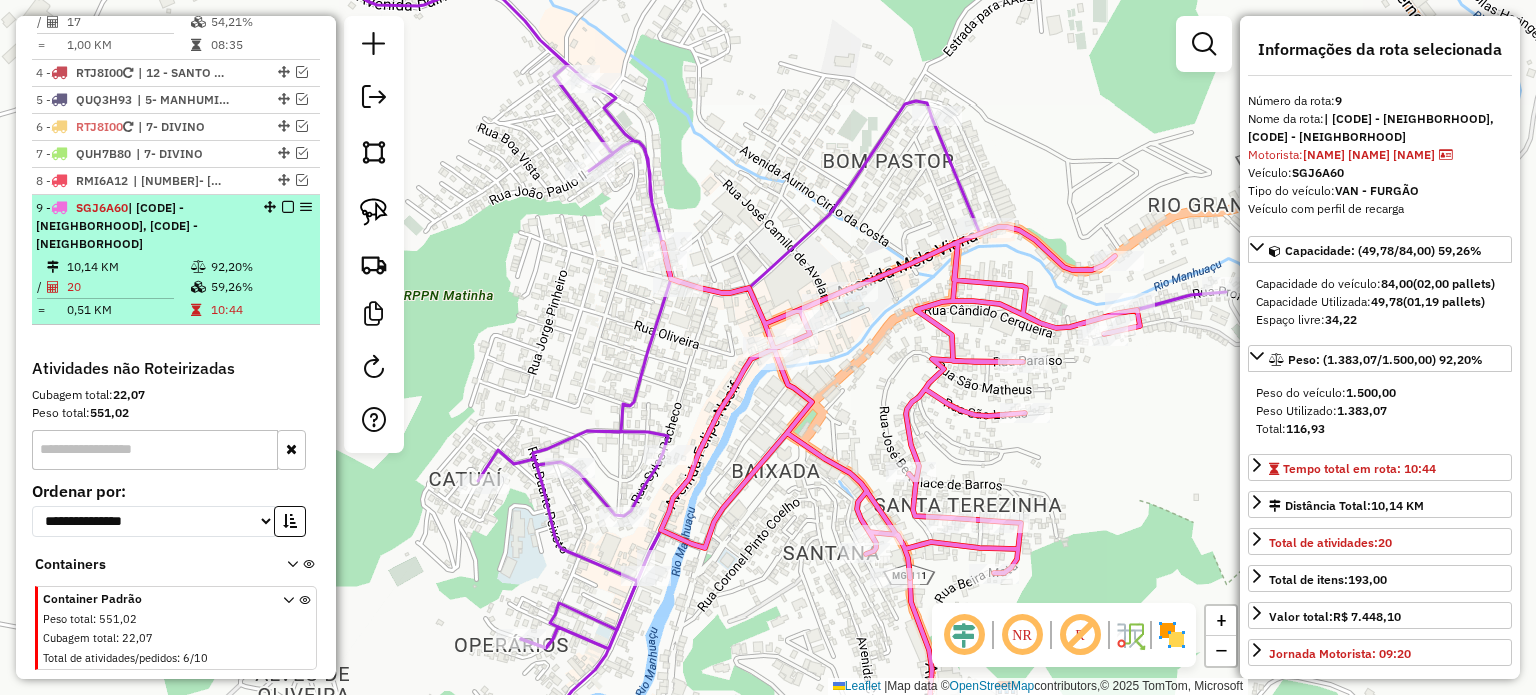 click at bounding box center (288, 207) 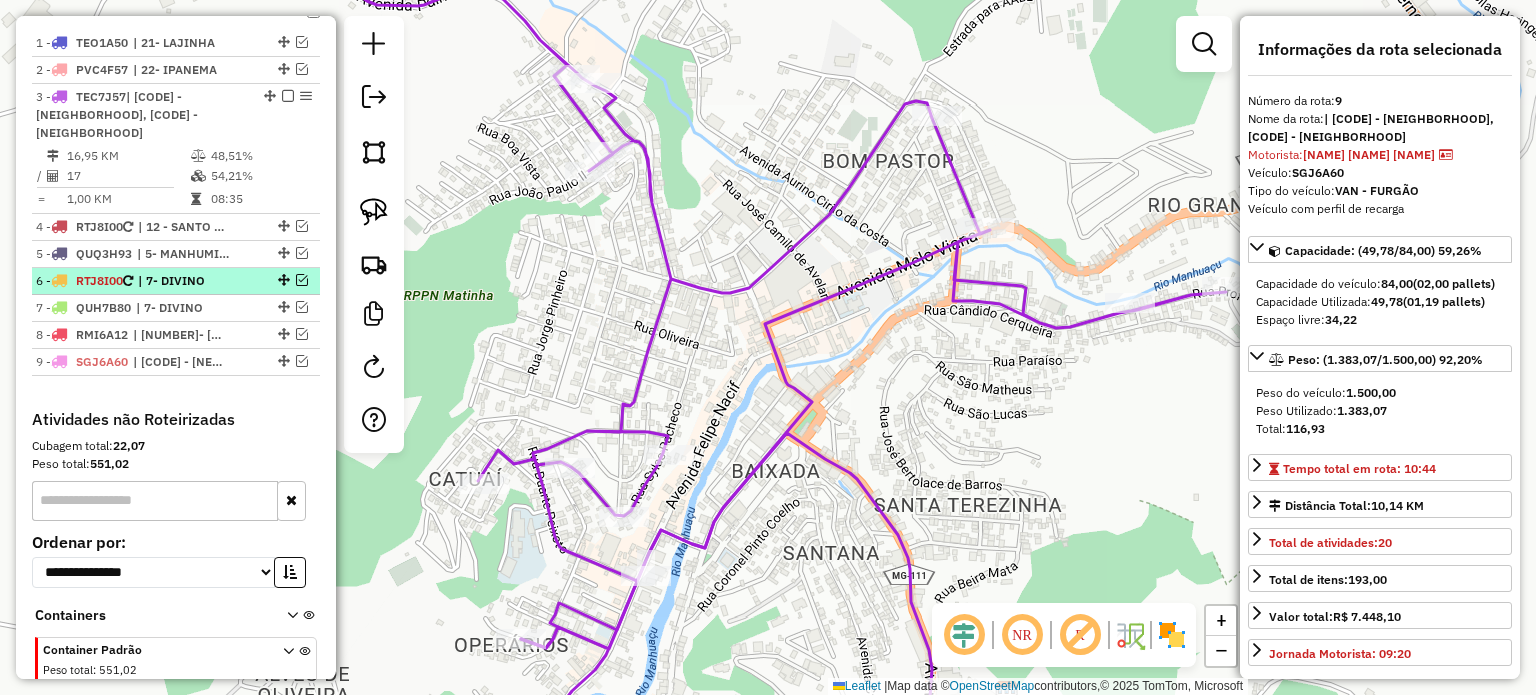 scroll, scrollTop: 704, scrollLeft: 0, axis: vertical 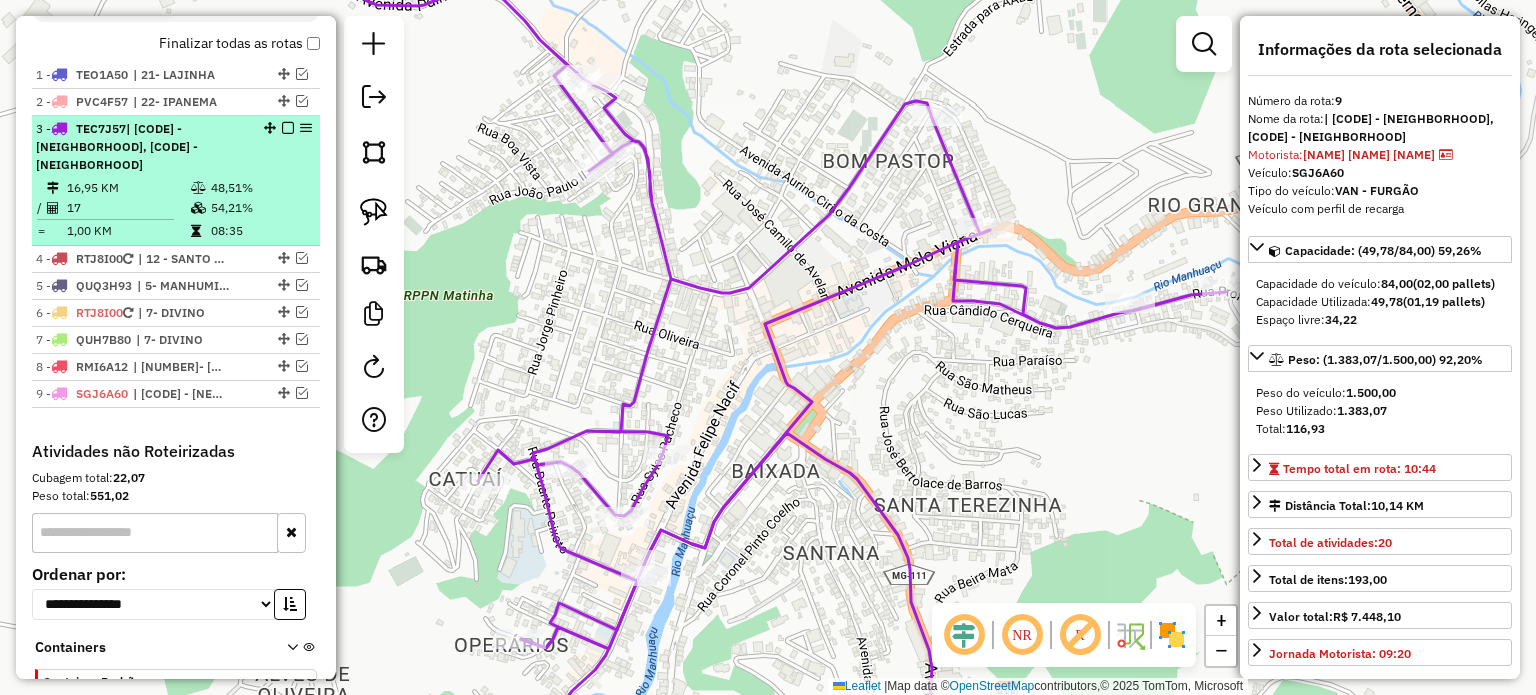 click on "| [CODE] - [NEIGHBORHOOD], [CODE] - [NEIGHBORHOOD]" at bounding box center [117, 146] 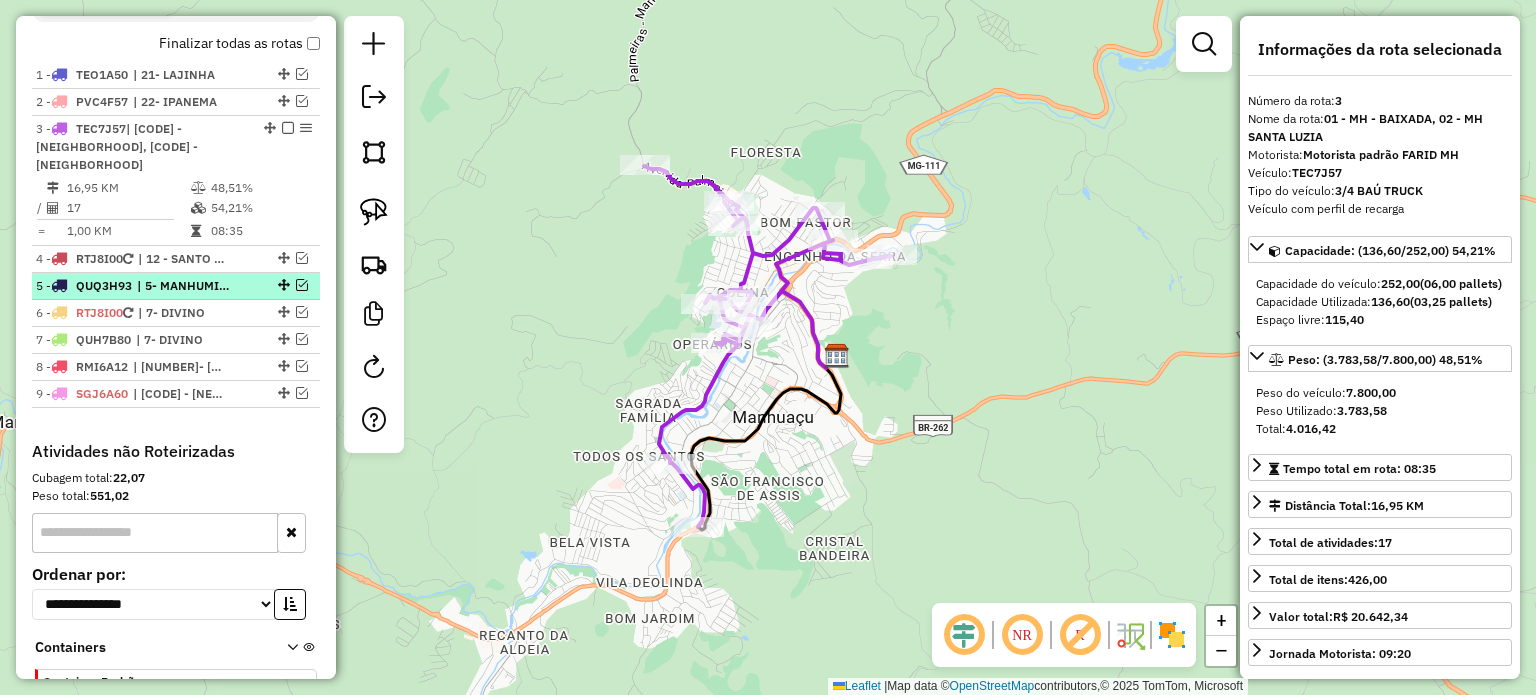 click at bounding box center [302, 285] 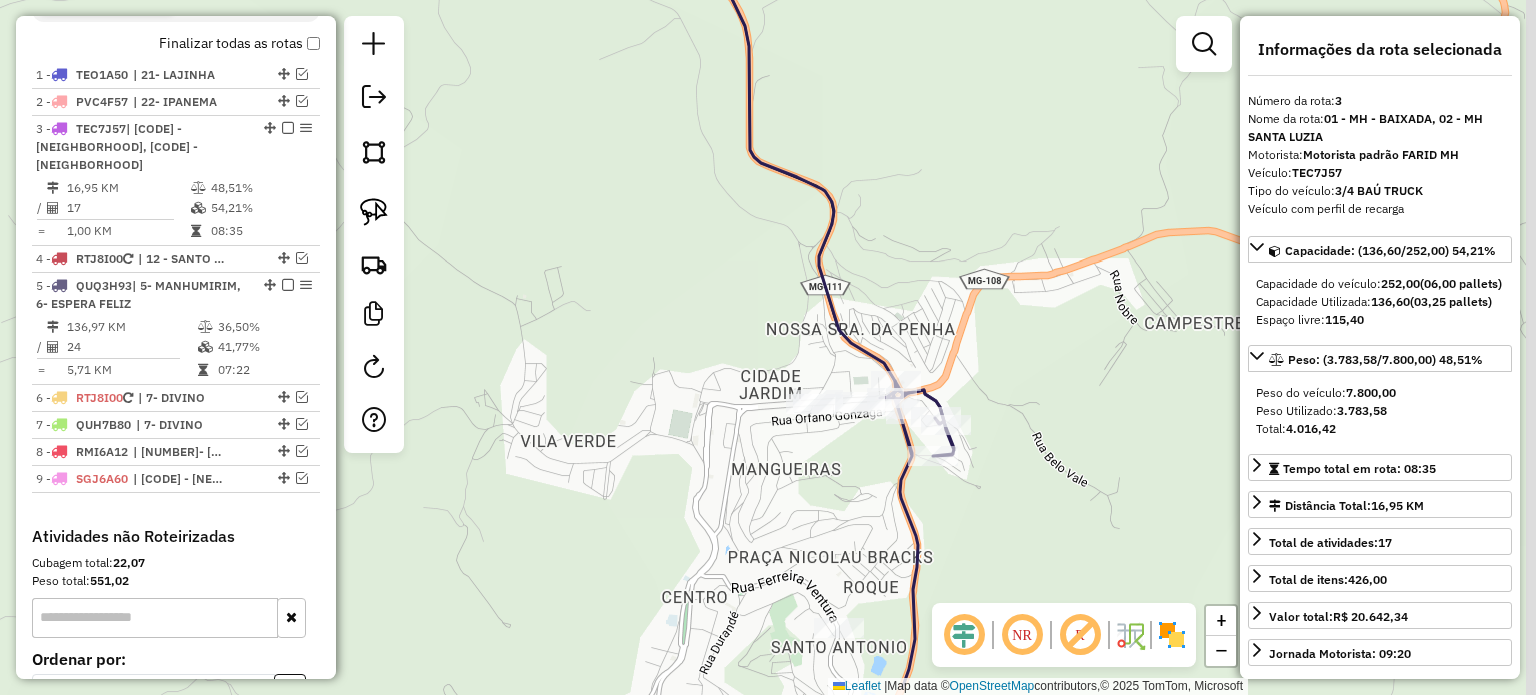 drag, startPoint x: 1047, startPoint y: 434, endPoint x: 973, endPoint y: 401, distance: 81.02469 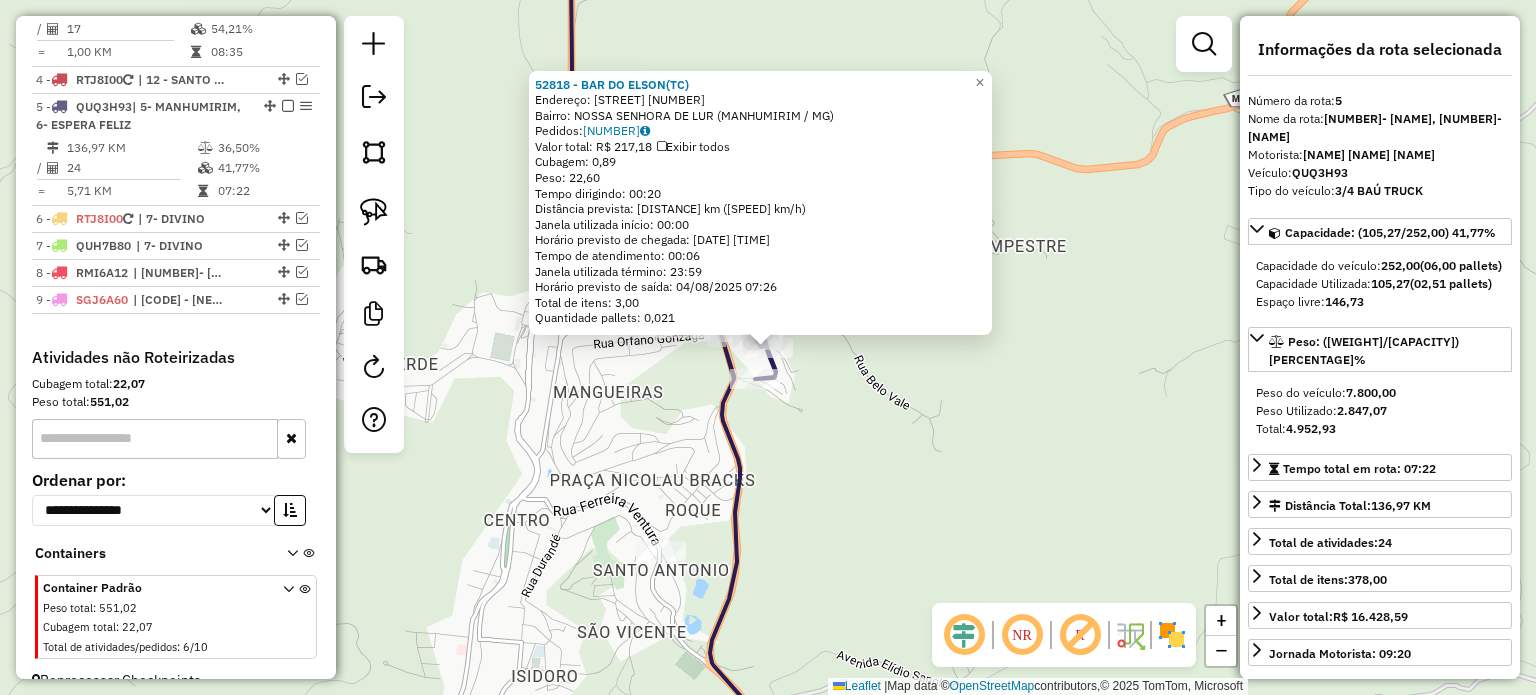 scroll, scrollTop: 890, scrollLeft: 0, axis: vertical 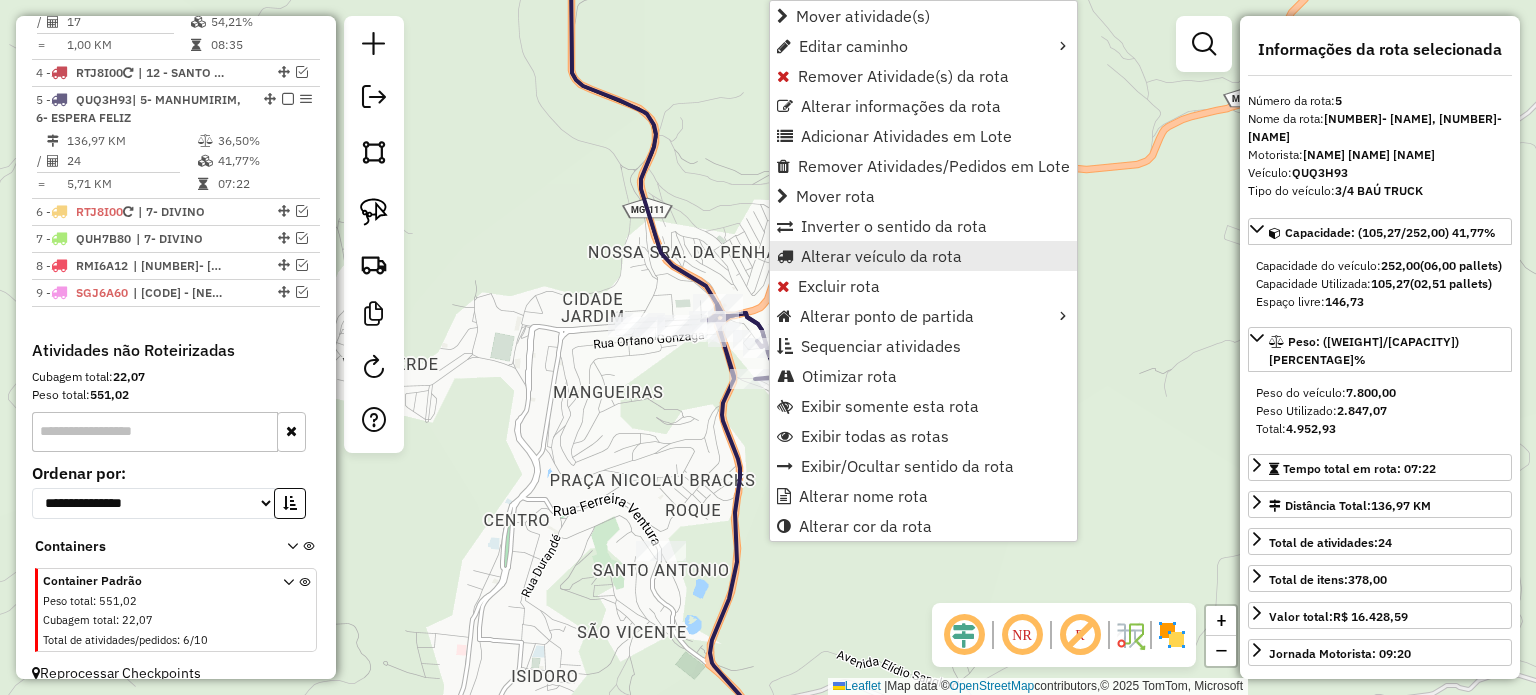 click on "Alterar veículo da rota" at bounding box center [881, 256] 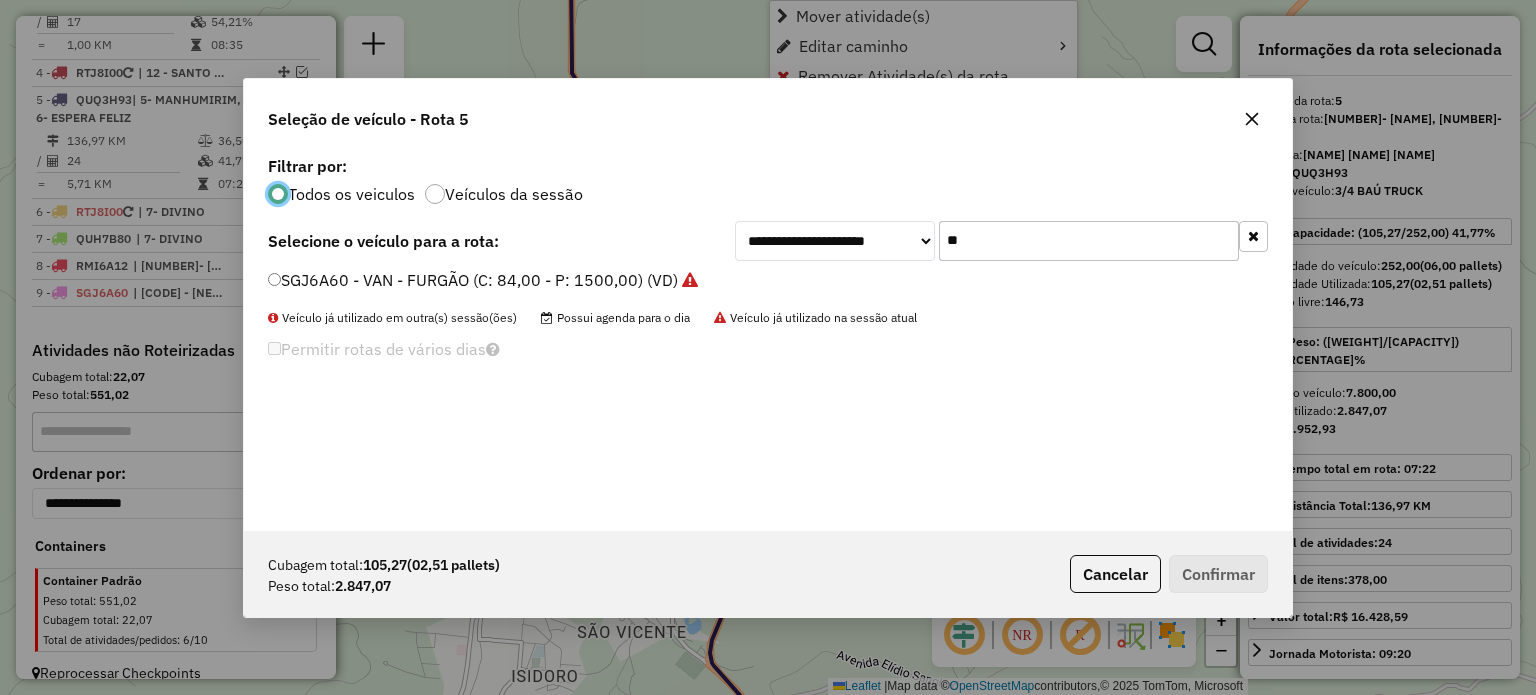 scroll, scrollTop: 10, scrollLeft: 6, axis: both 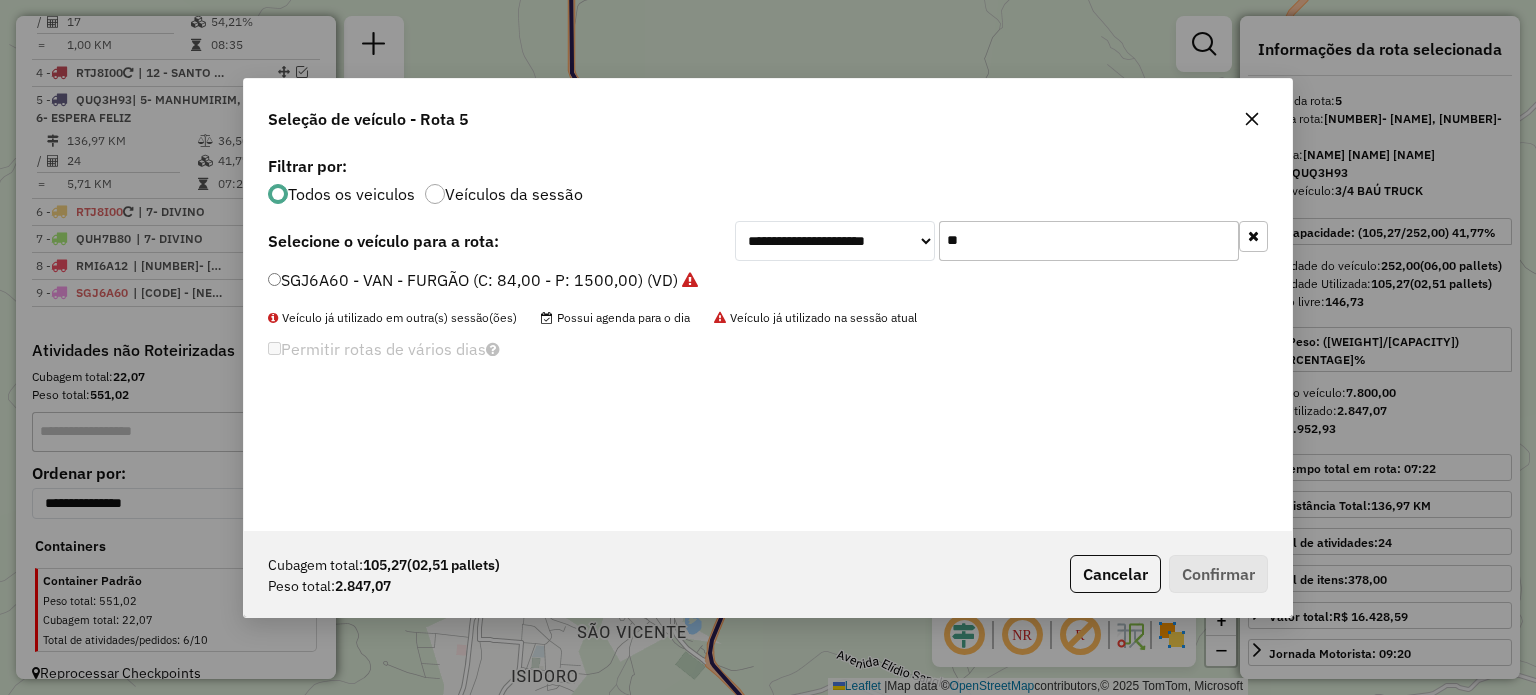 drag, startPoint x: 925, startPoint y: 253, endPoint x: 909, endPoint y: 255, distance: 16.124516 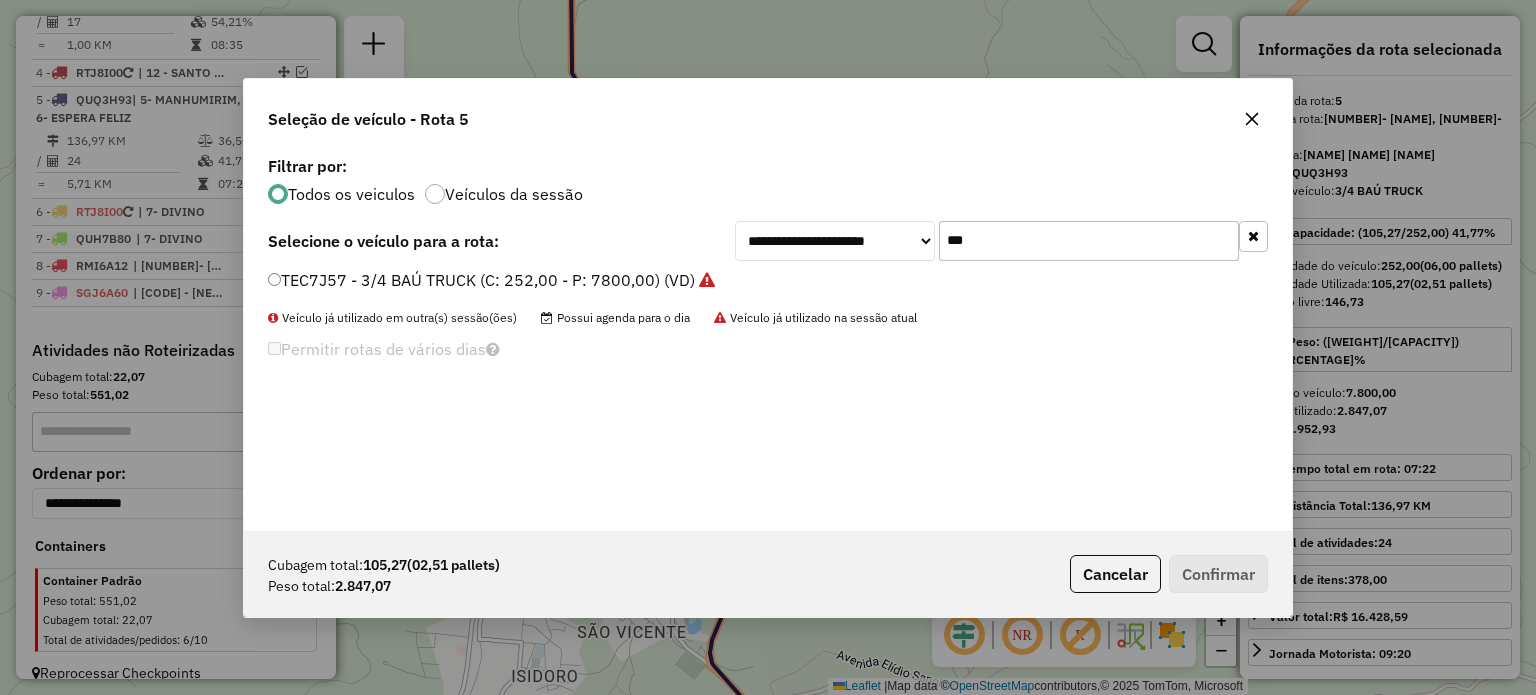 type on "***" 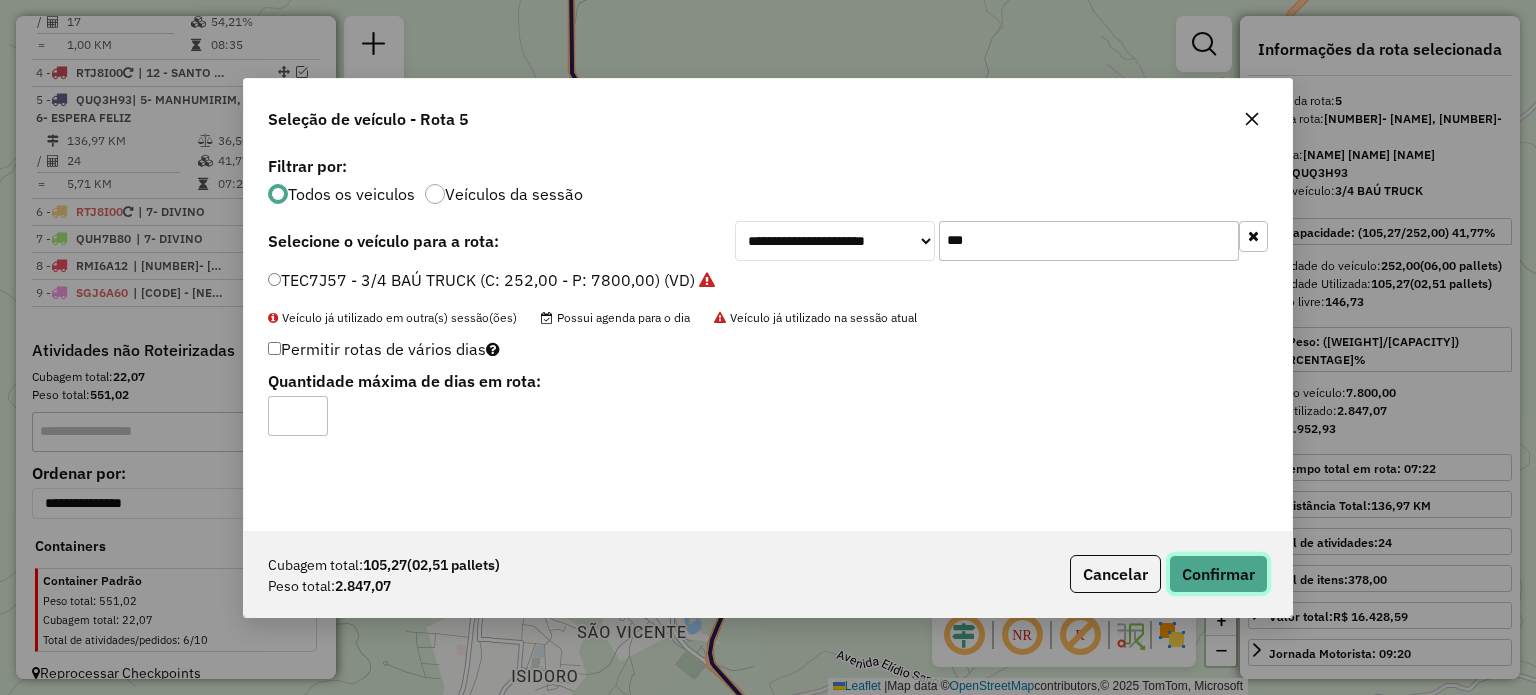 click on "Confirmar" 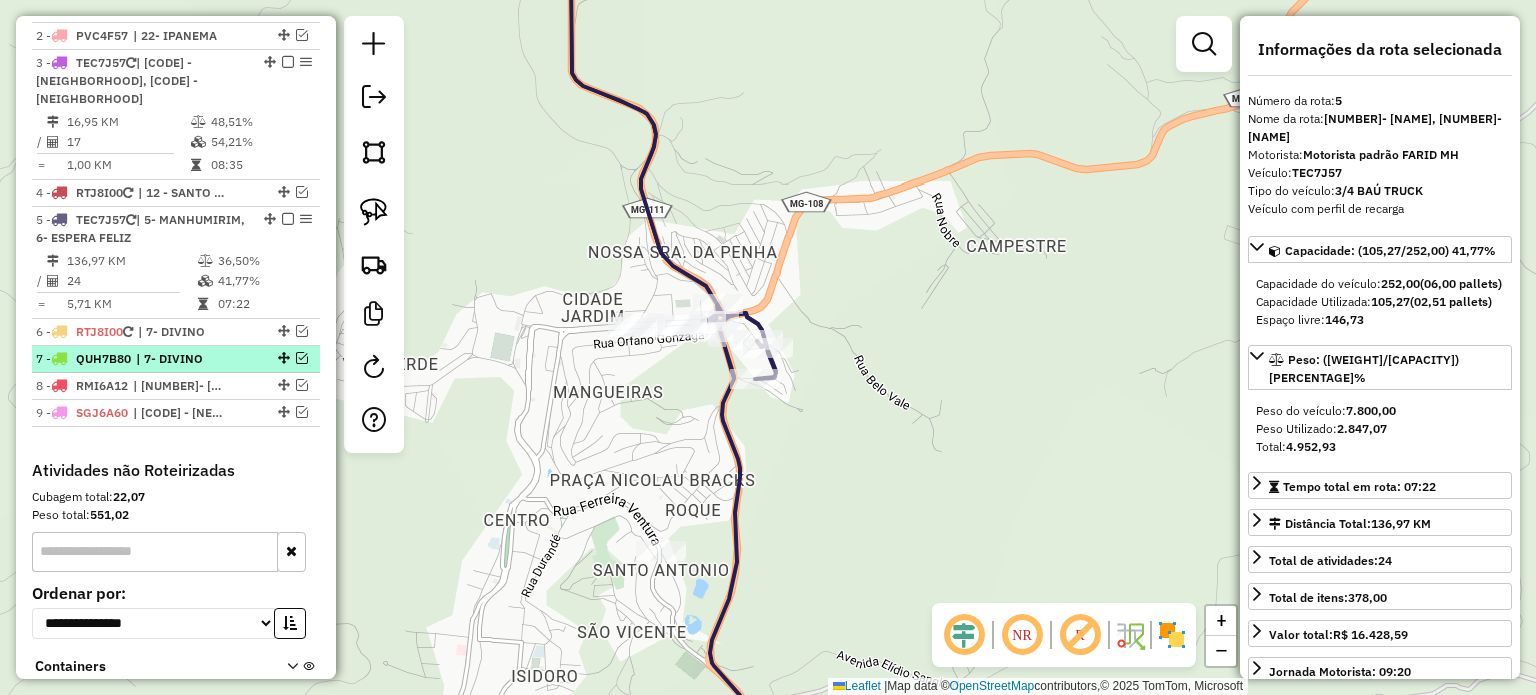 scroll, scrollTop: 690, scrollLeft: 0, axis: vertical 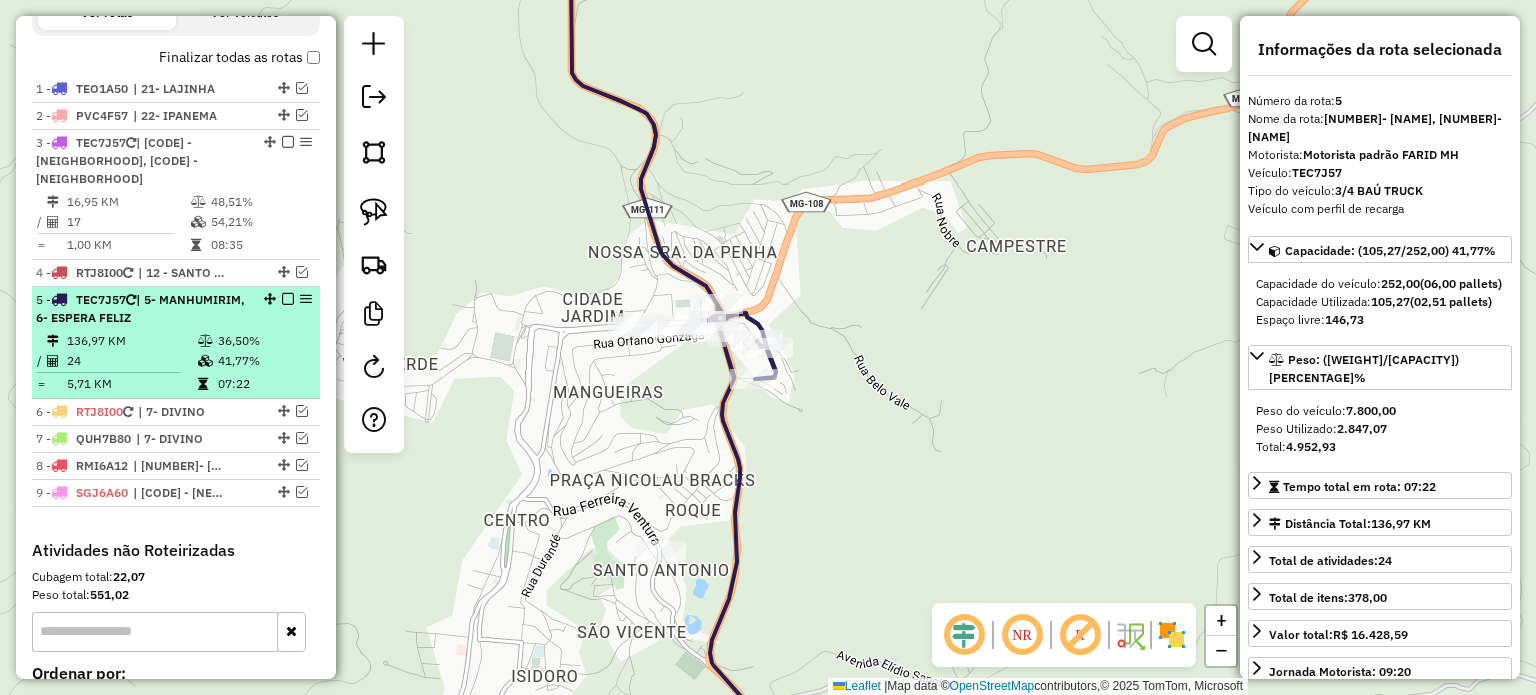 click at bounding box center [288, 299] 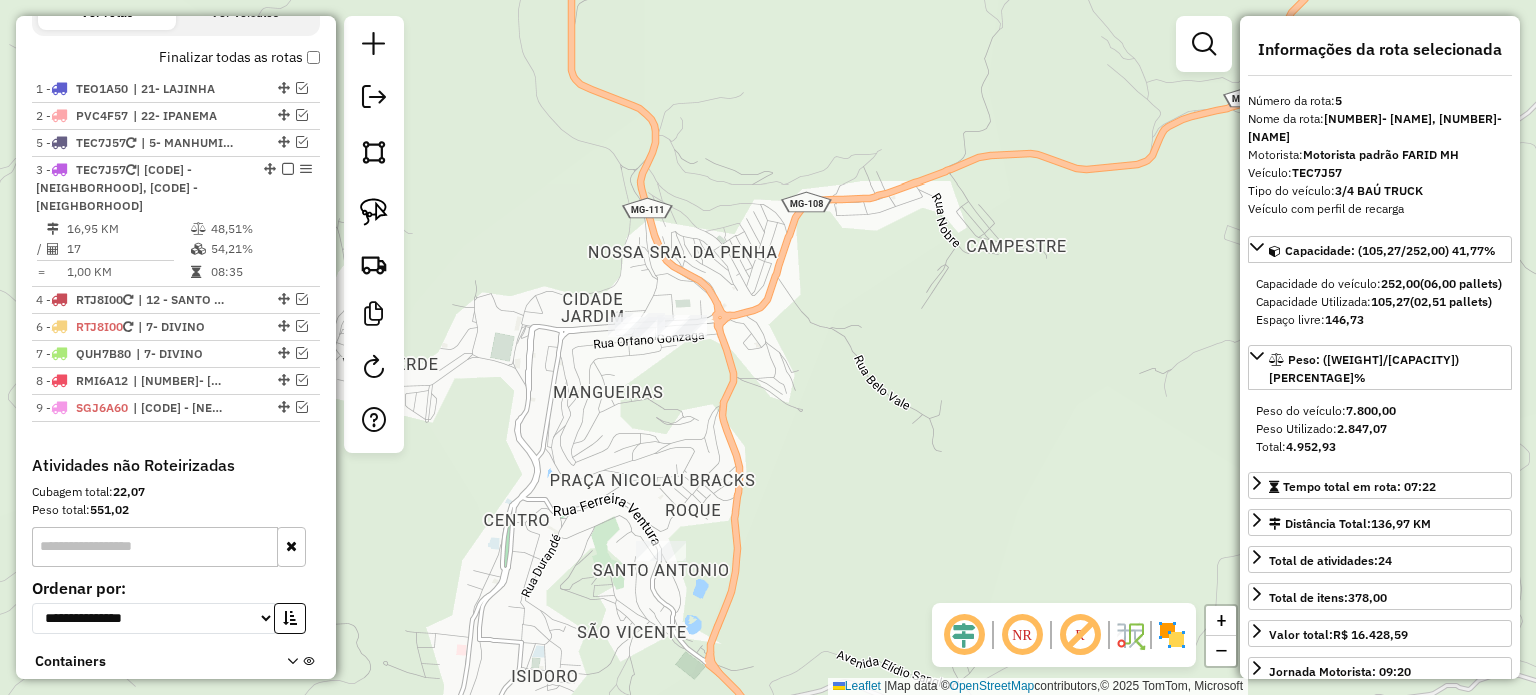 drag, startPoint x: 272, startPoint y: 276, endPoint x: 246, endPoint y: 160, distance: 118.87809 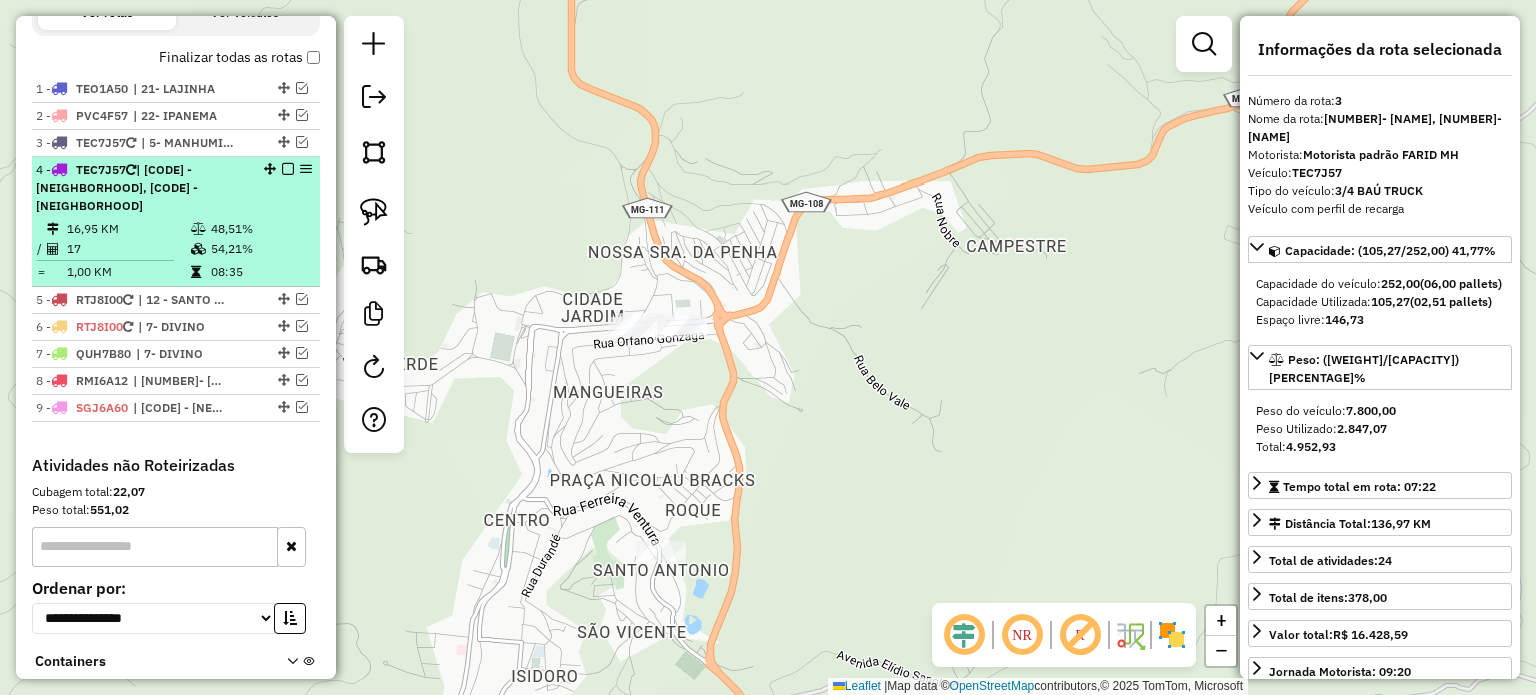 click on "4 - TEC7J57 | 01 - MH - BAIXADA, 02 - MH SANTA LUZIA" at bounding box center [142, 188] 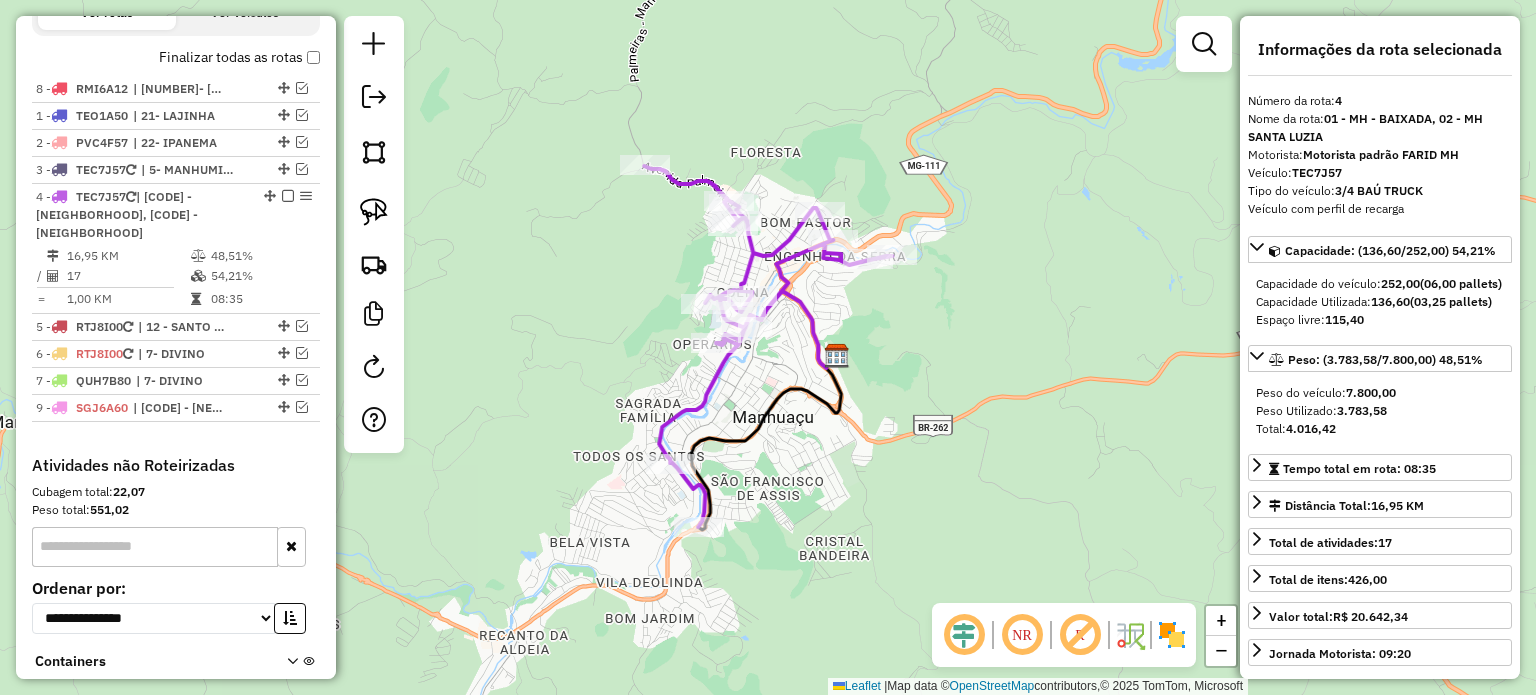 drag, startPoint x: 278, startPoint y: 357, endPoint x: 243, endPoint y: 81, distance: 278.21036 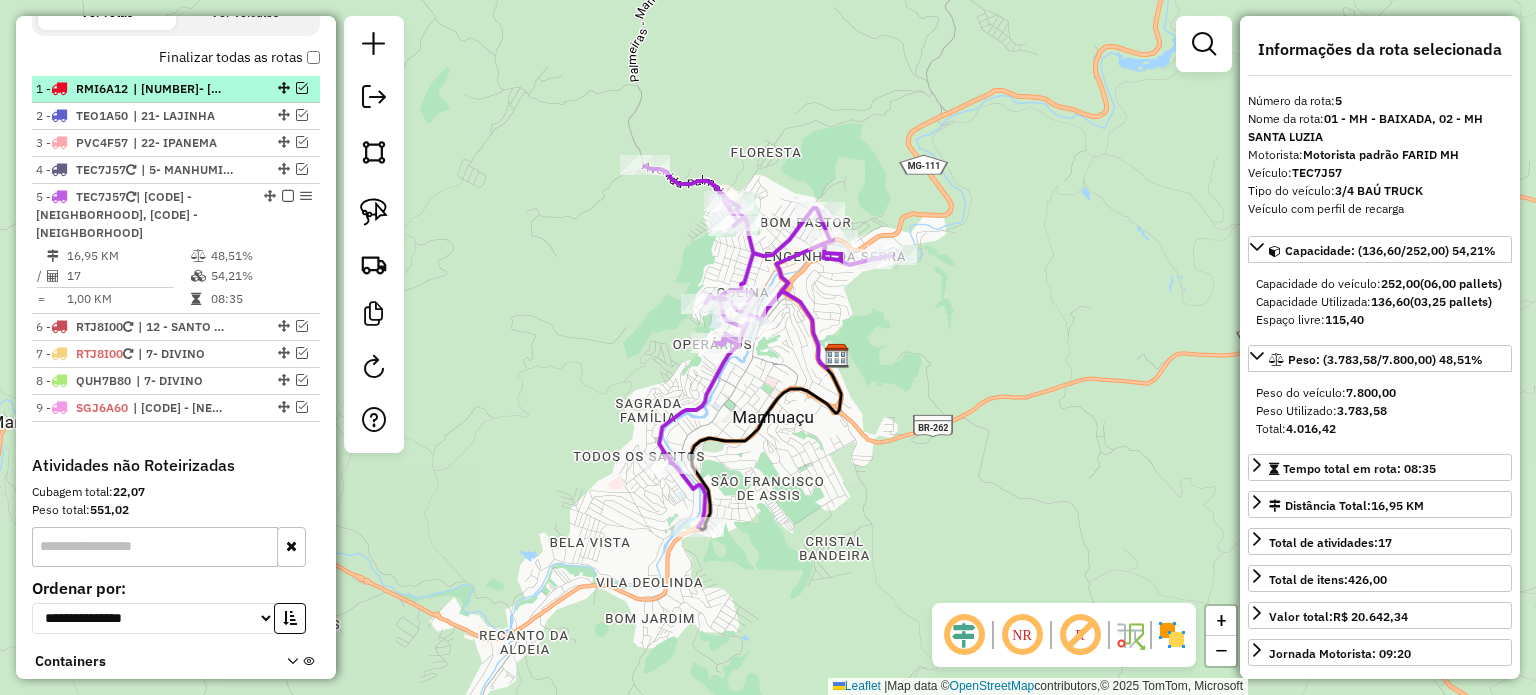 click on "| [NUMBER]- [NAME], [NUMBER]- [NAME]" at bounding box center [179, 89] 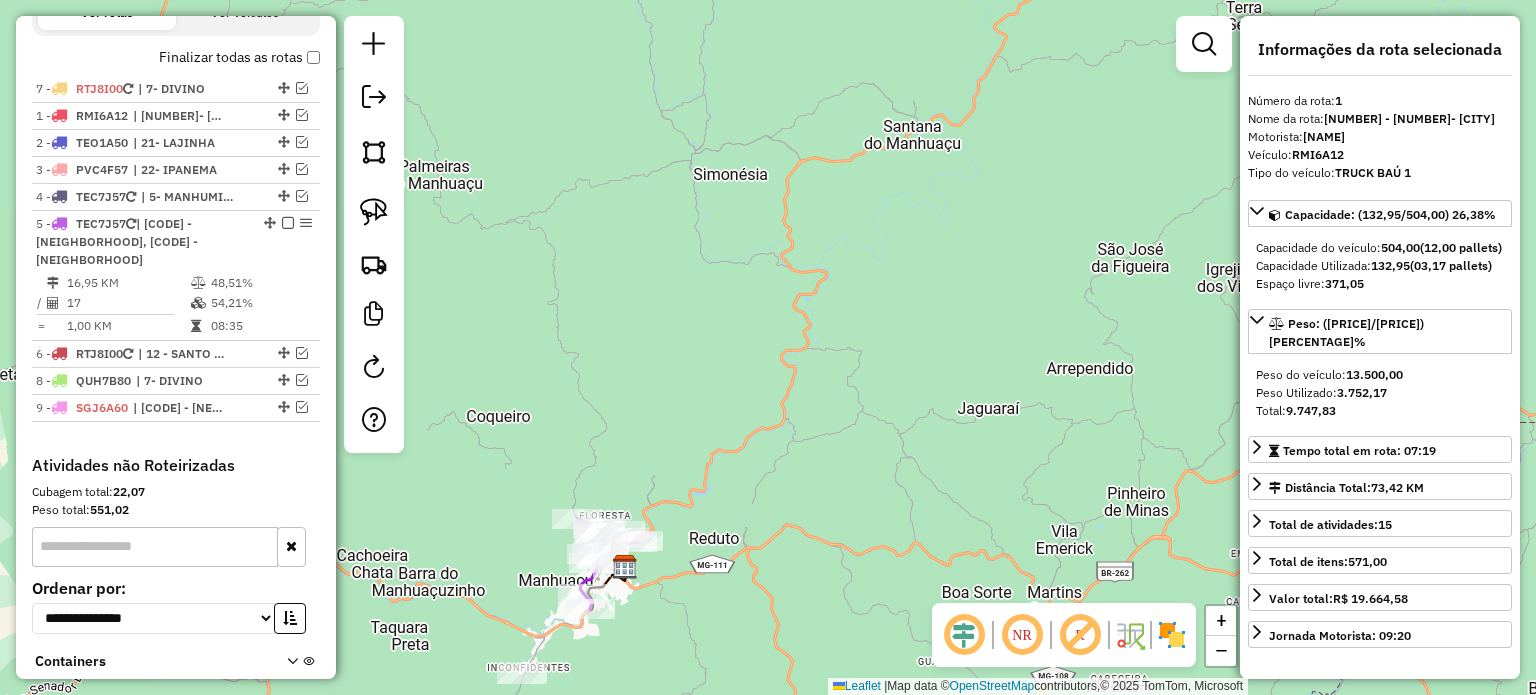drag, startPoint x: 278, startPoint y: 330, endPoint x: 257, endPoint y: 81, distance: 249.88397 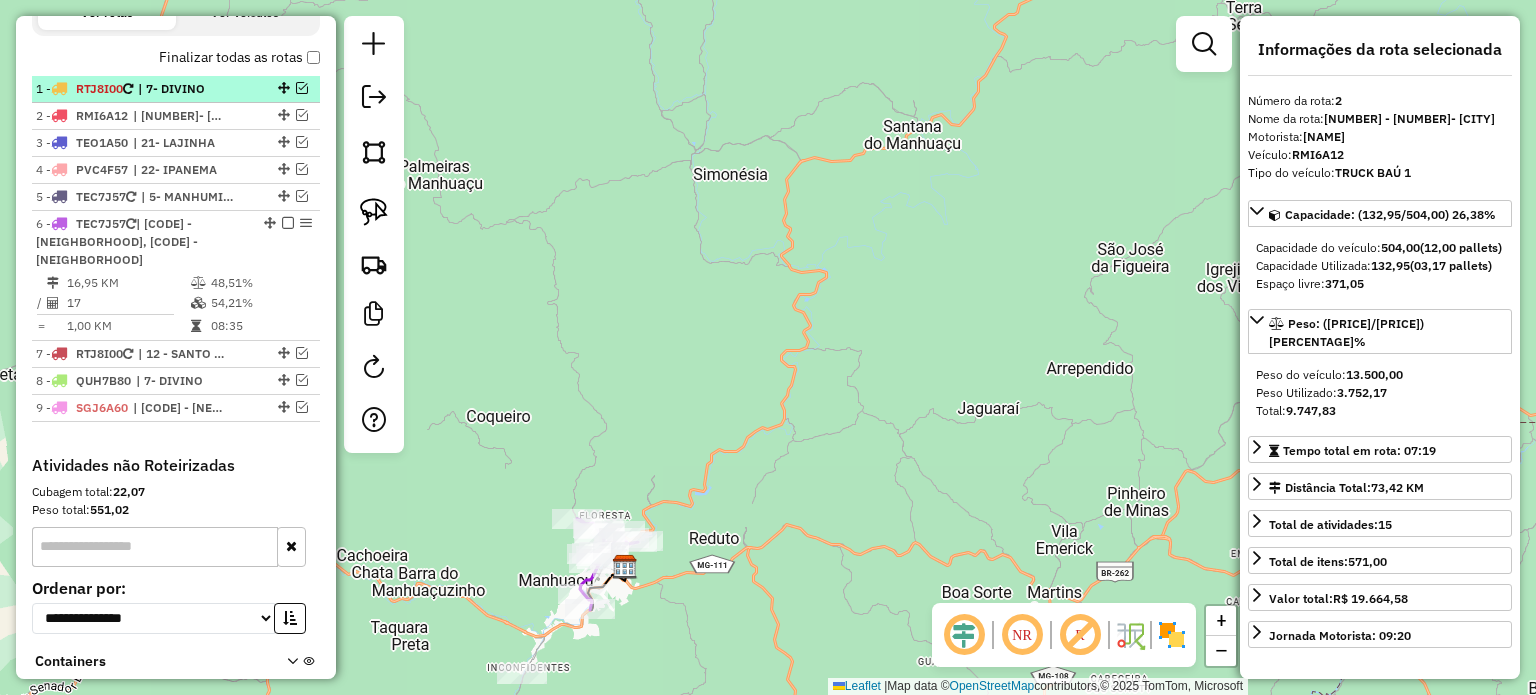 click on "| 7- DIVINO" at bounding box center [184, 89] 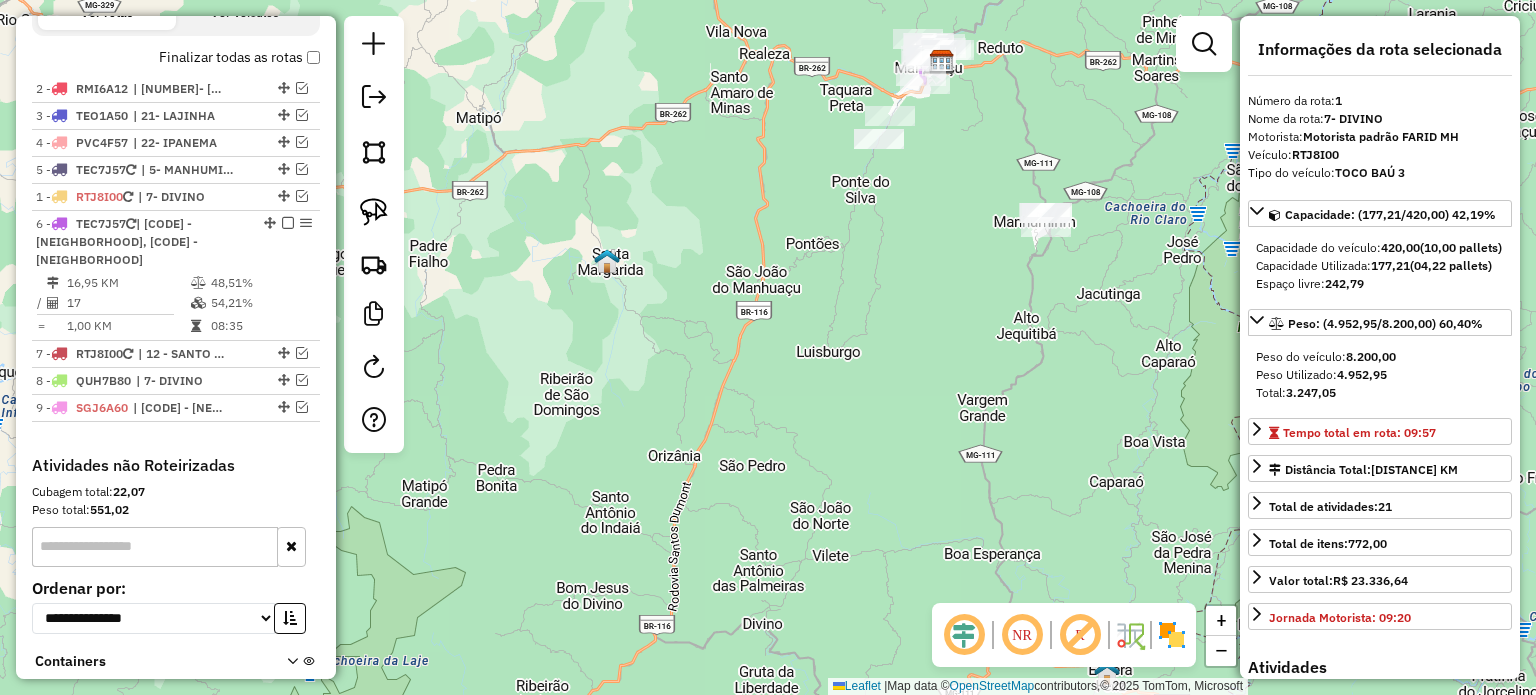 drag, startPoint x: 274, startPoint y: 87, endPoint x: 228, endPoint y: 265, distance: 183.84776 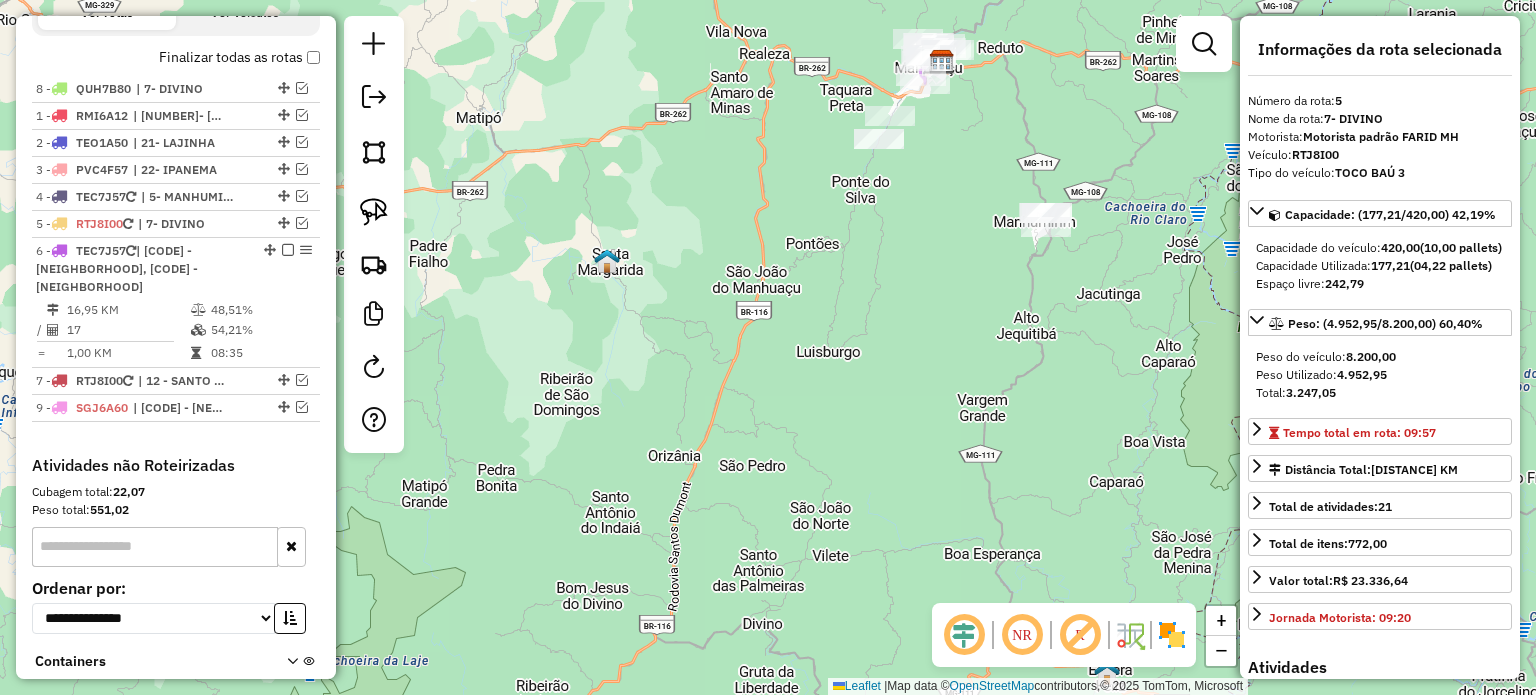 drag, startPoint x: 276, startPoint y: 357, endPoint x: 248, endPoint y: 89, distance: 269.4587 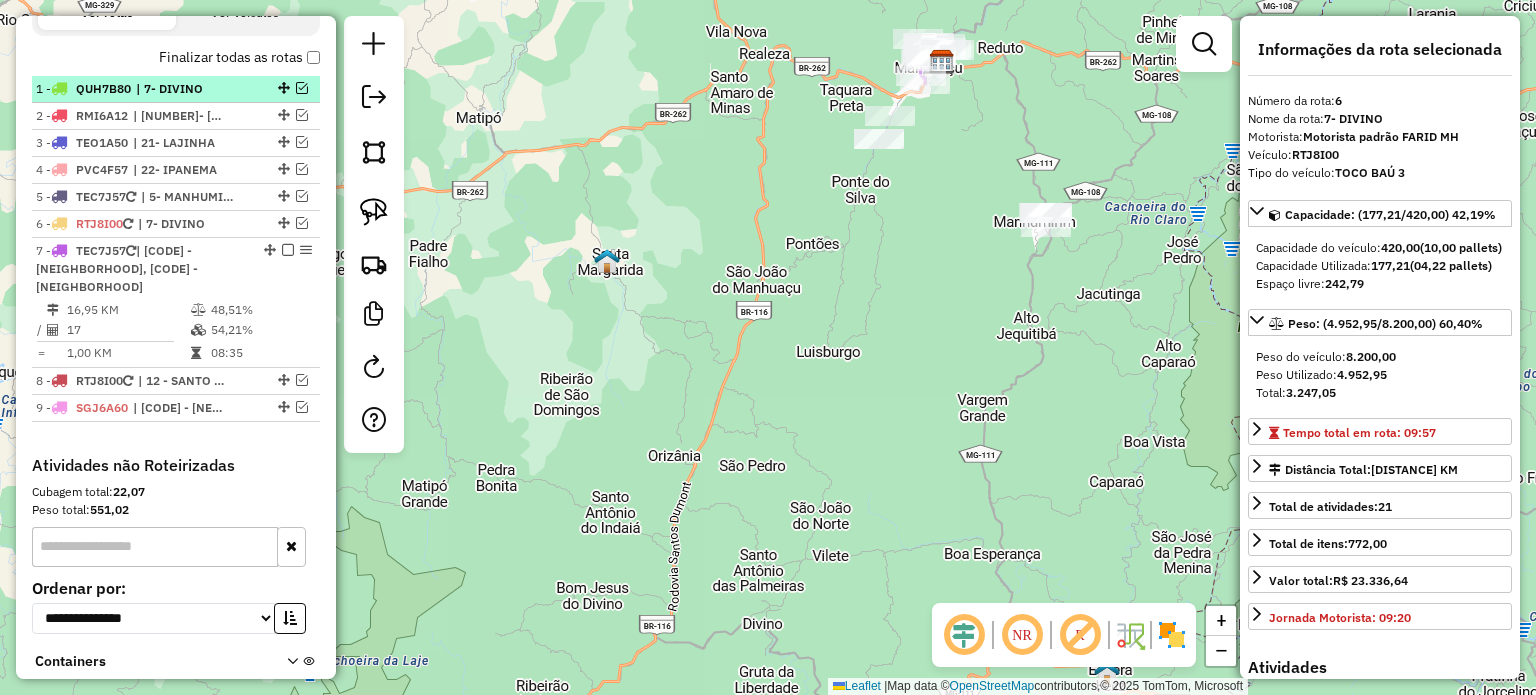 click on "| 7- DIVINO" at bounding box center [182, 89] 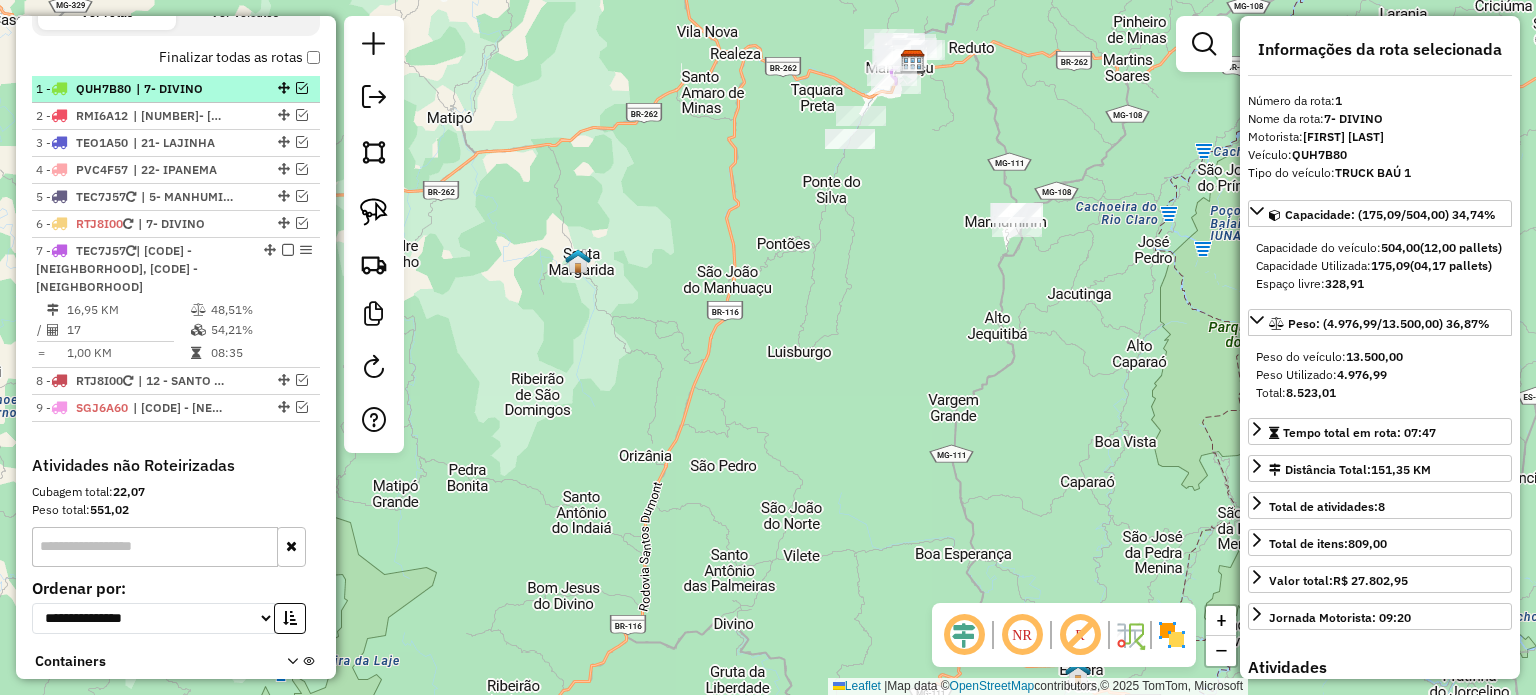 click on "| 7- DIVINO" at bounding box center [182, 89] 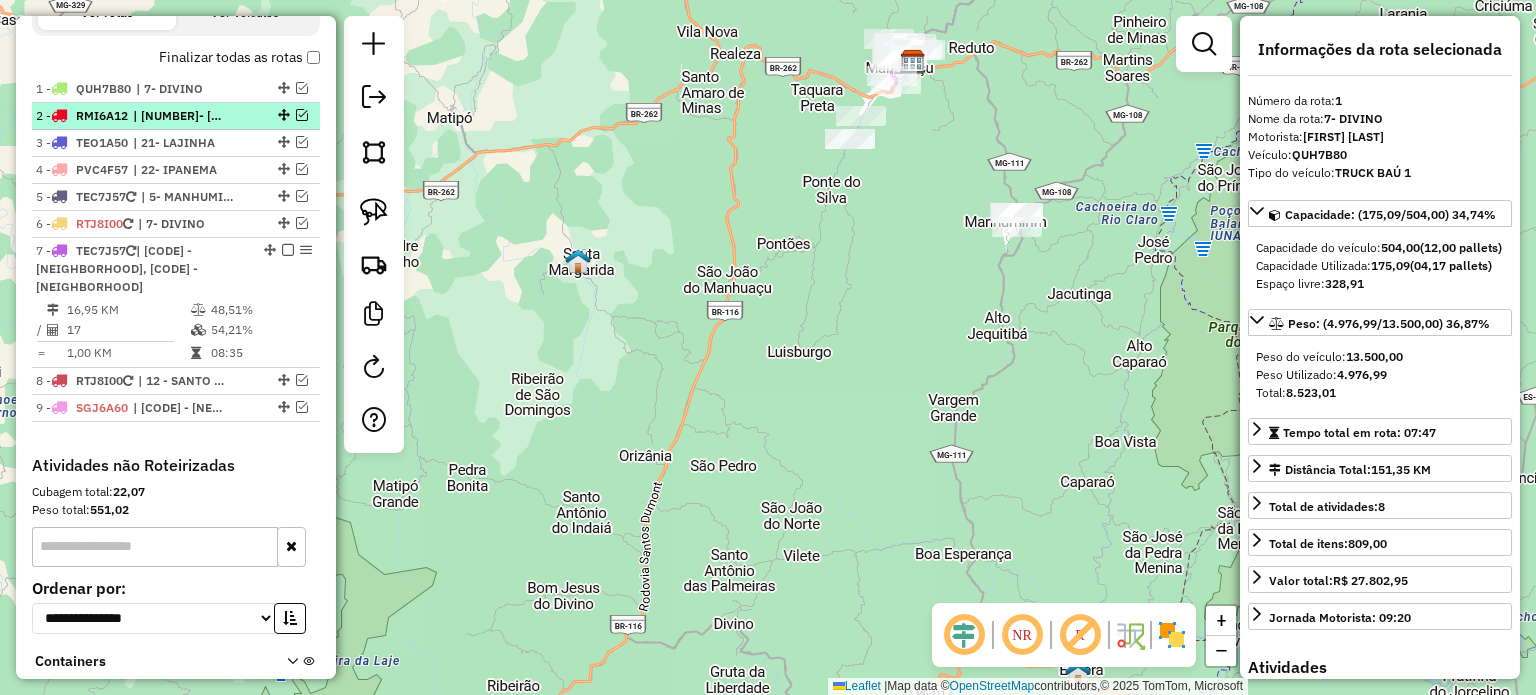 click on "| [NUMBER]- [NAME], [NUMBER]- [NAME]" at bounding box center [179, 116] 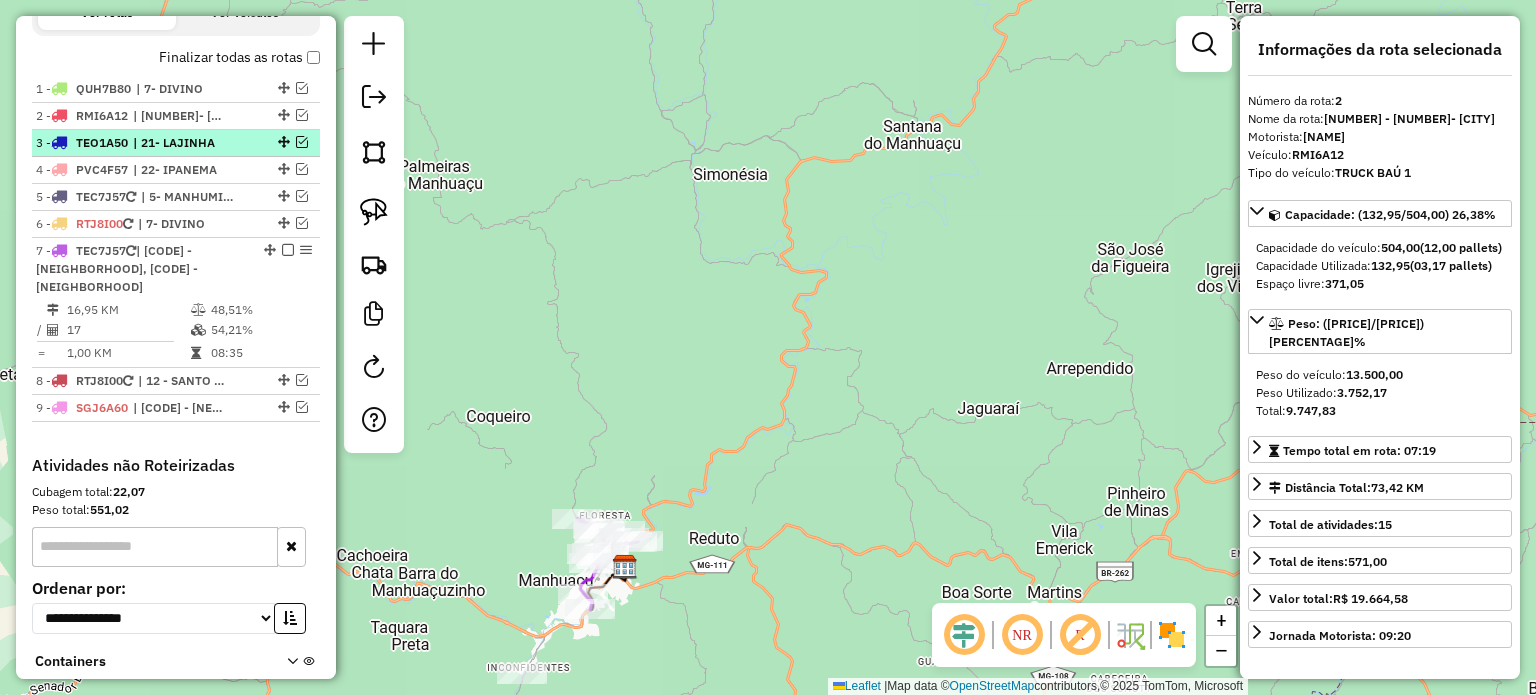 click on "| 21- LAJINHA" at bounding box center (179, 143) 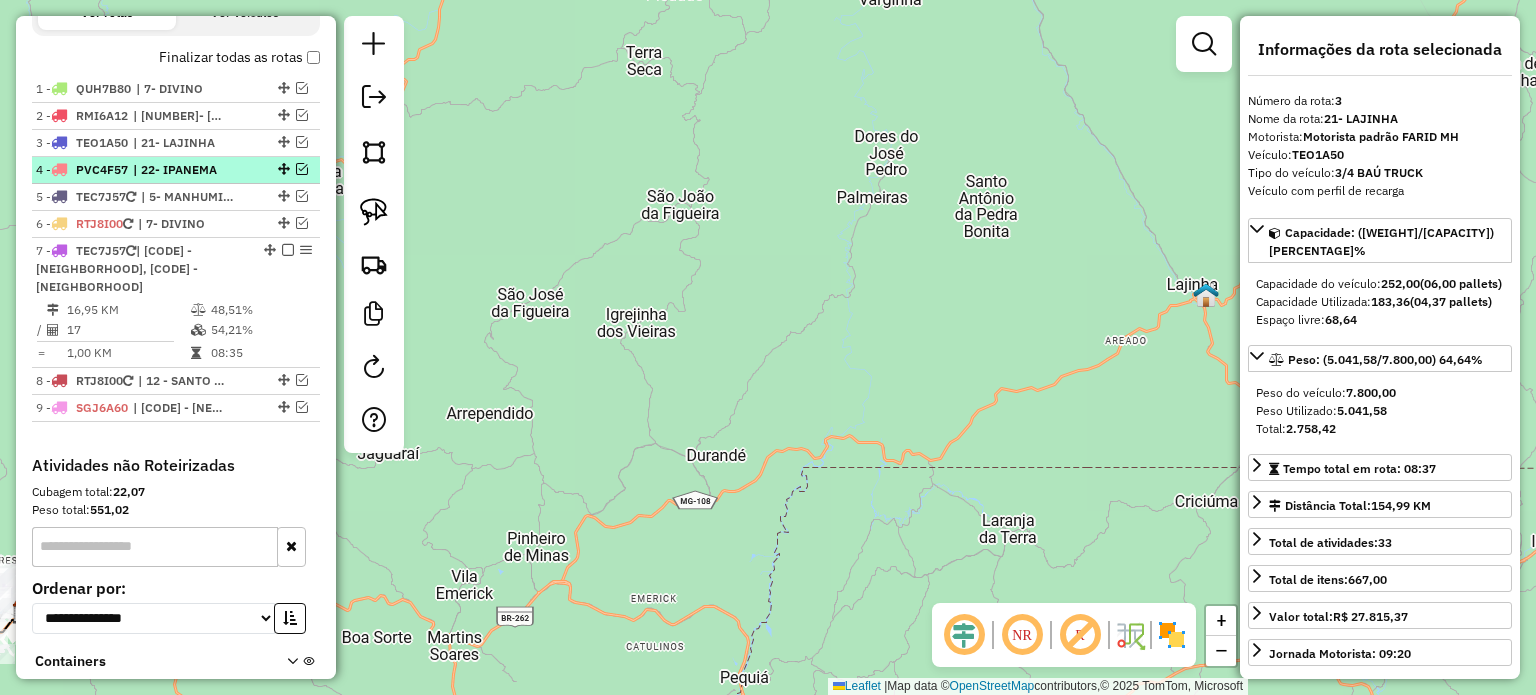 click on "| 22- IPANEMA" at bounding box center (179, 170) 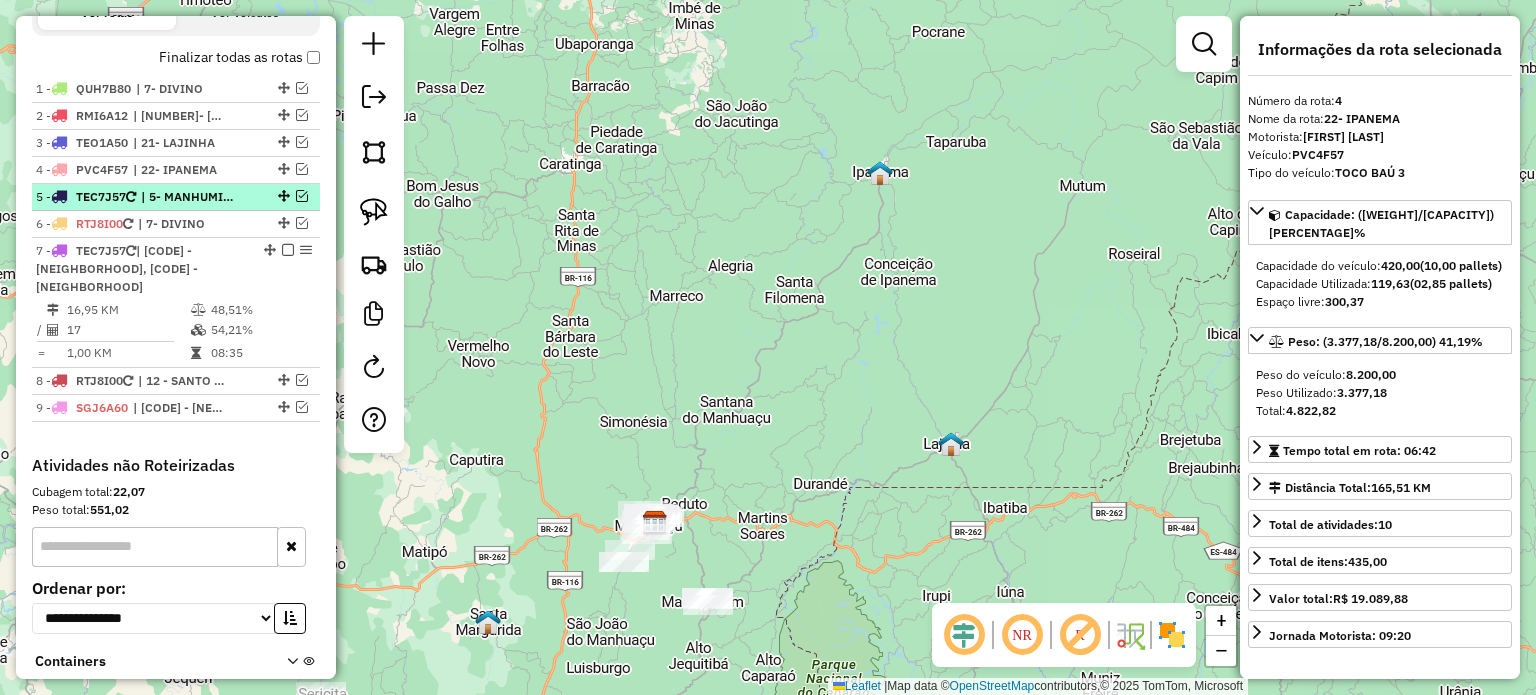 click on "| 5- MANHUMIRIM, 6- ESPERA FELIZ" at bounding box center [187, 197] 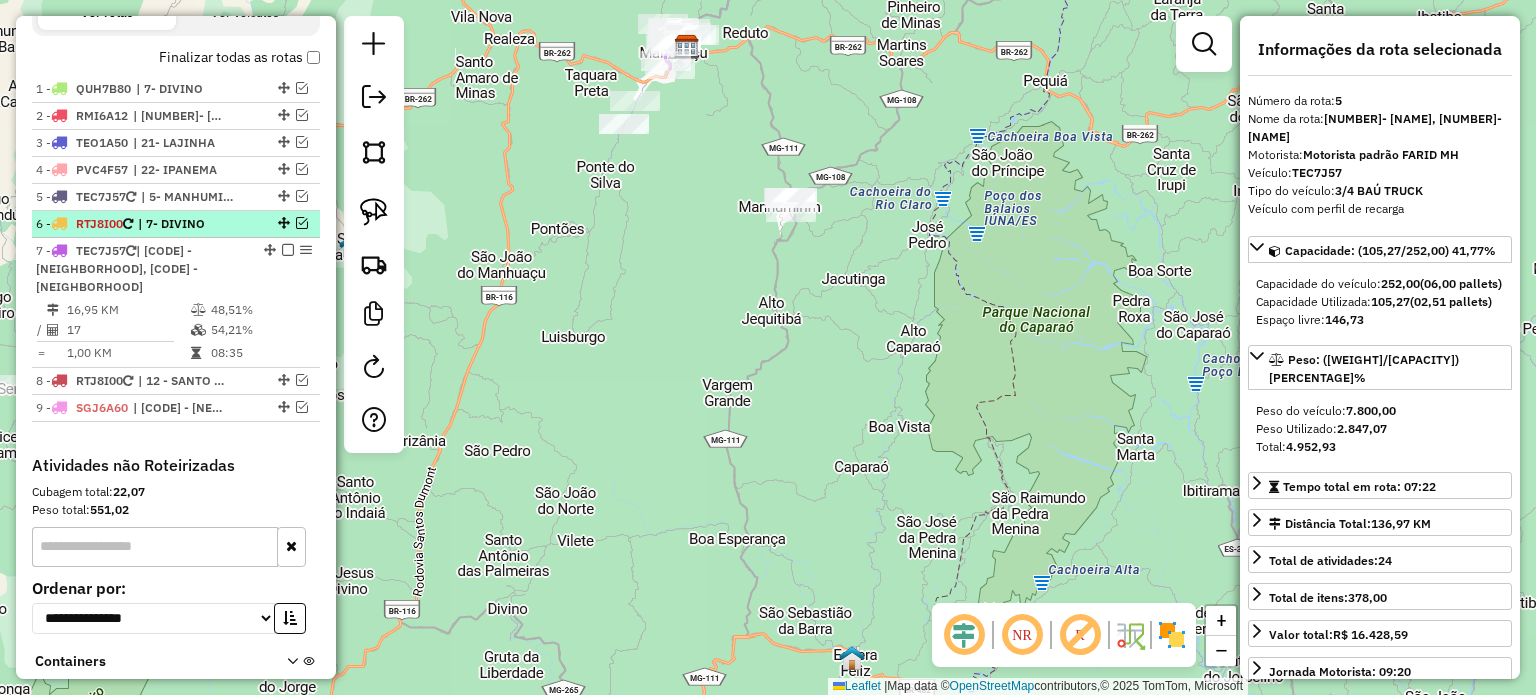 click on "| 7- DIVINO" at bounding box center (184, 224) 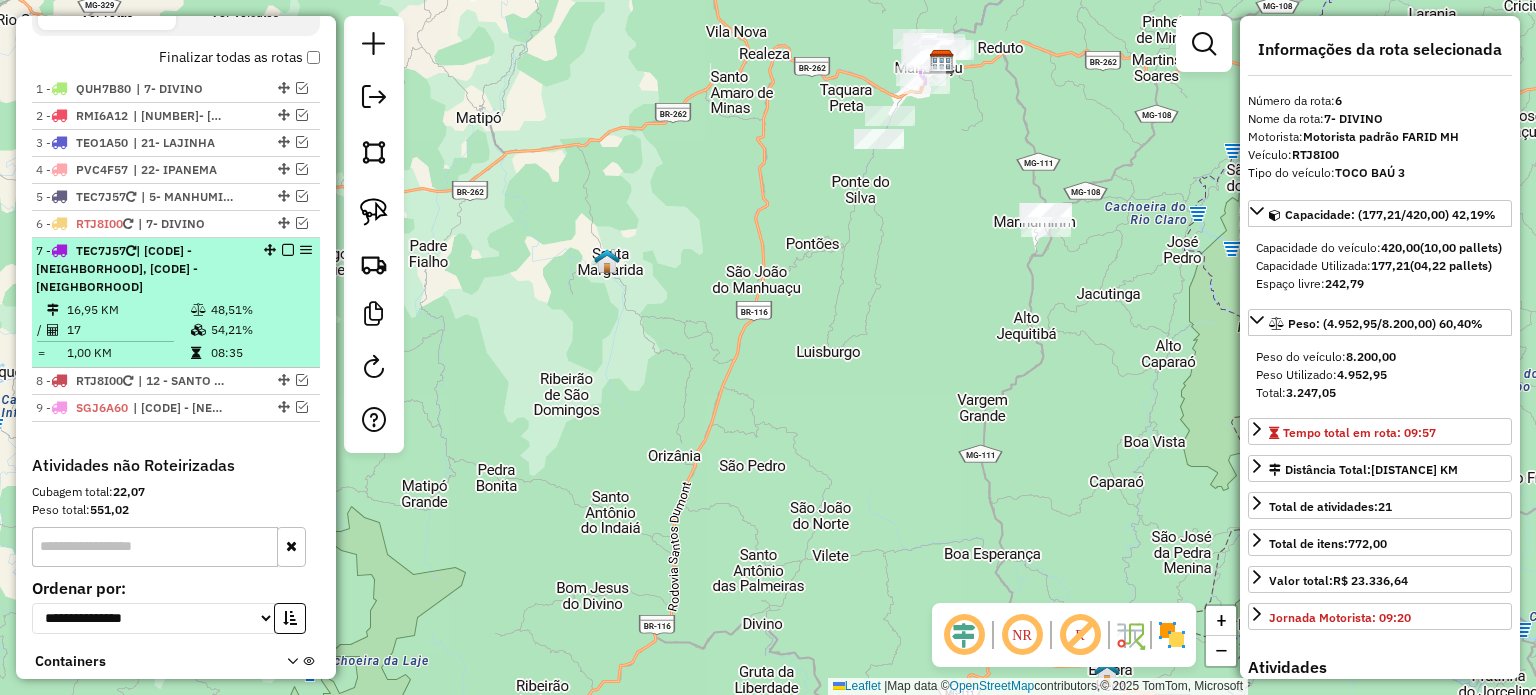 click on "7   [PLATE]   | 01 - MH - BAIXADA, 02 - MH SANTA LUZIA" at bounding box center (142, 269) 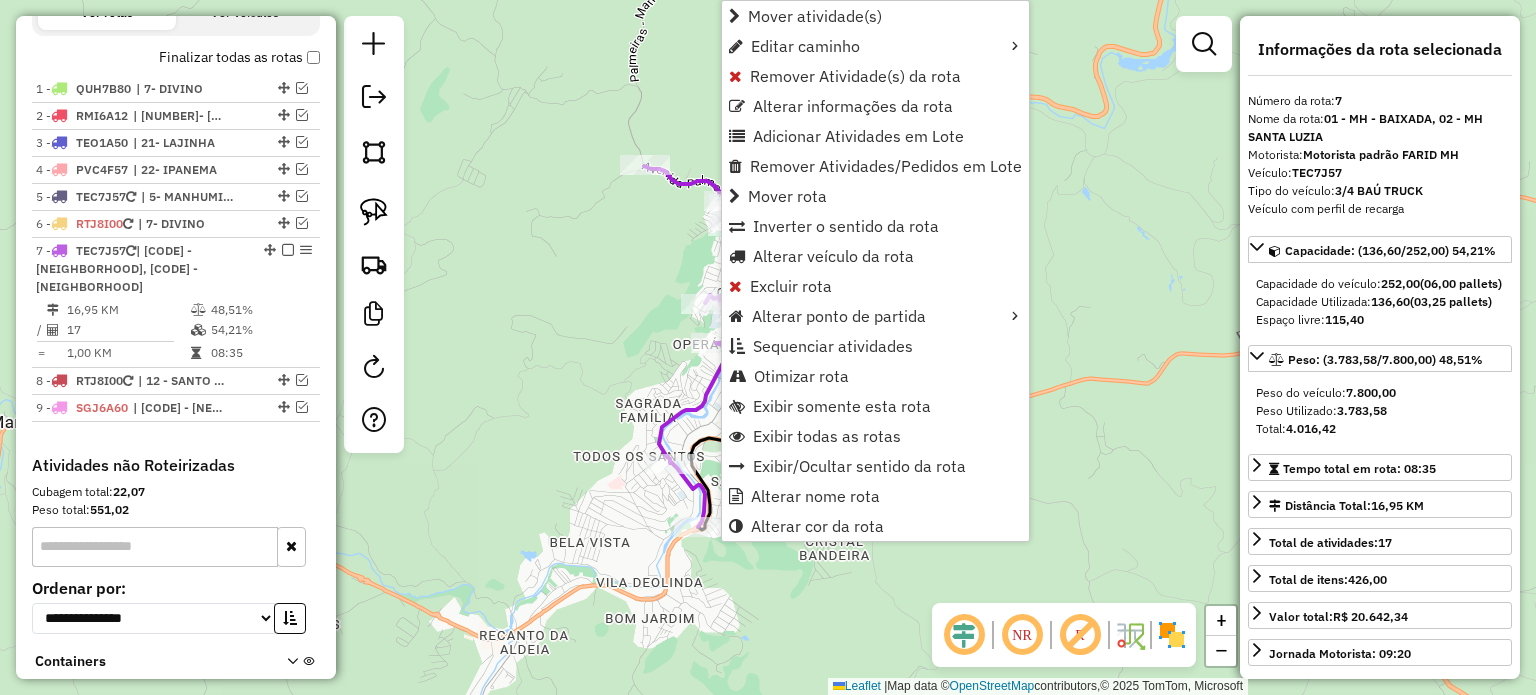 scroll, scrollTop: 804, scrollLeft: 0, axis: vertical 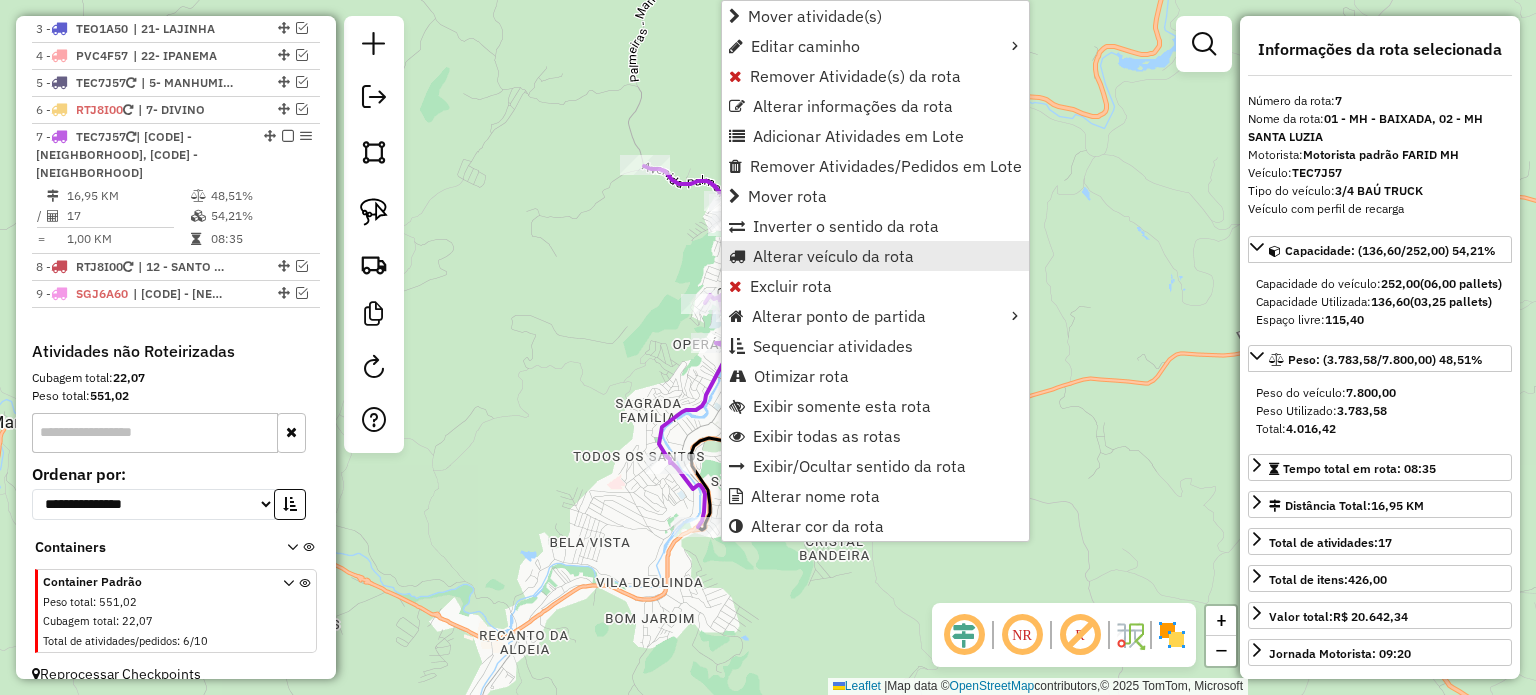 click on "Alterar veículo da rota" at bounding box center (833, 256) 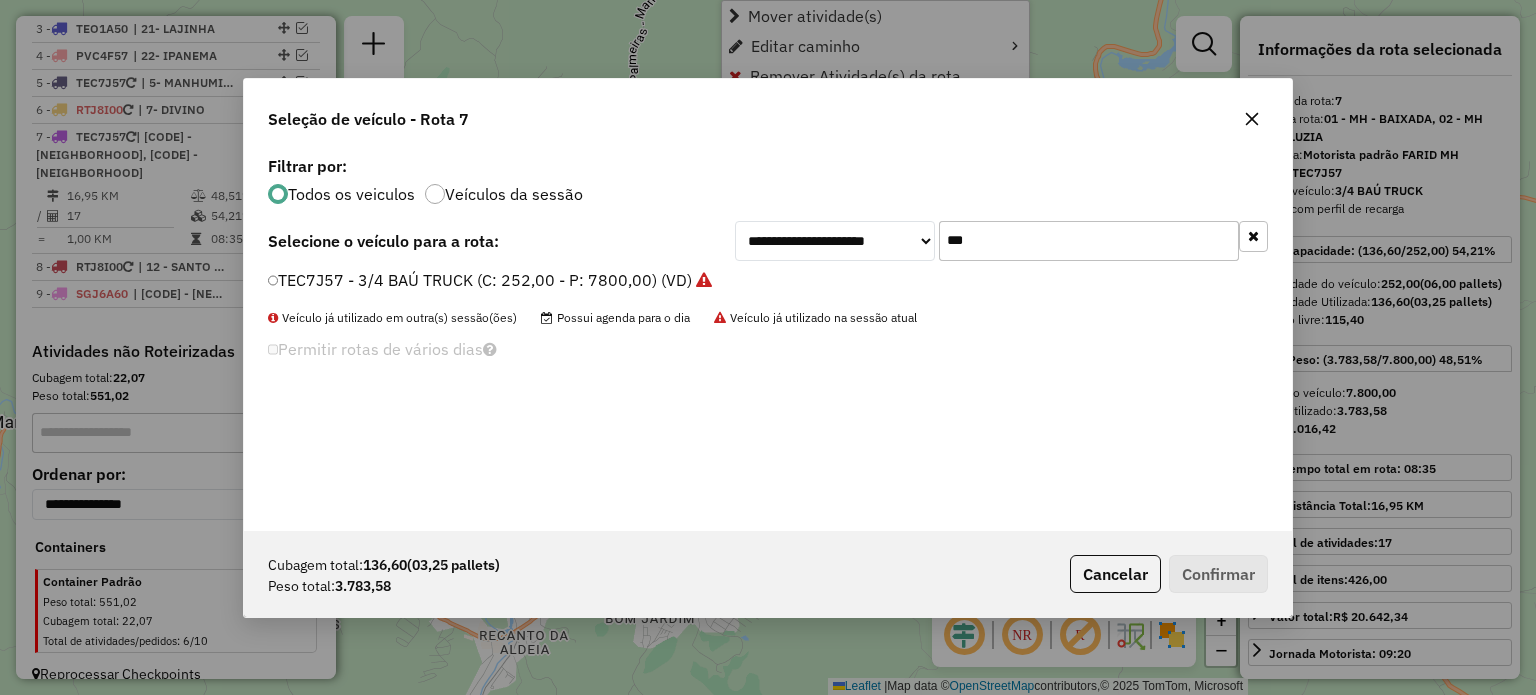 scroll, scrollTop: 10, scrollLeft: 6, axis: both 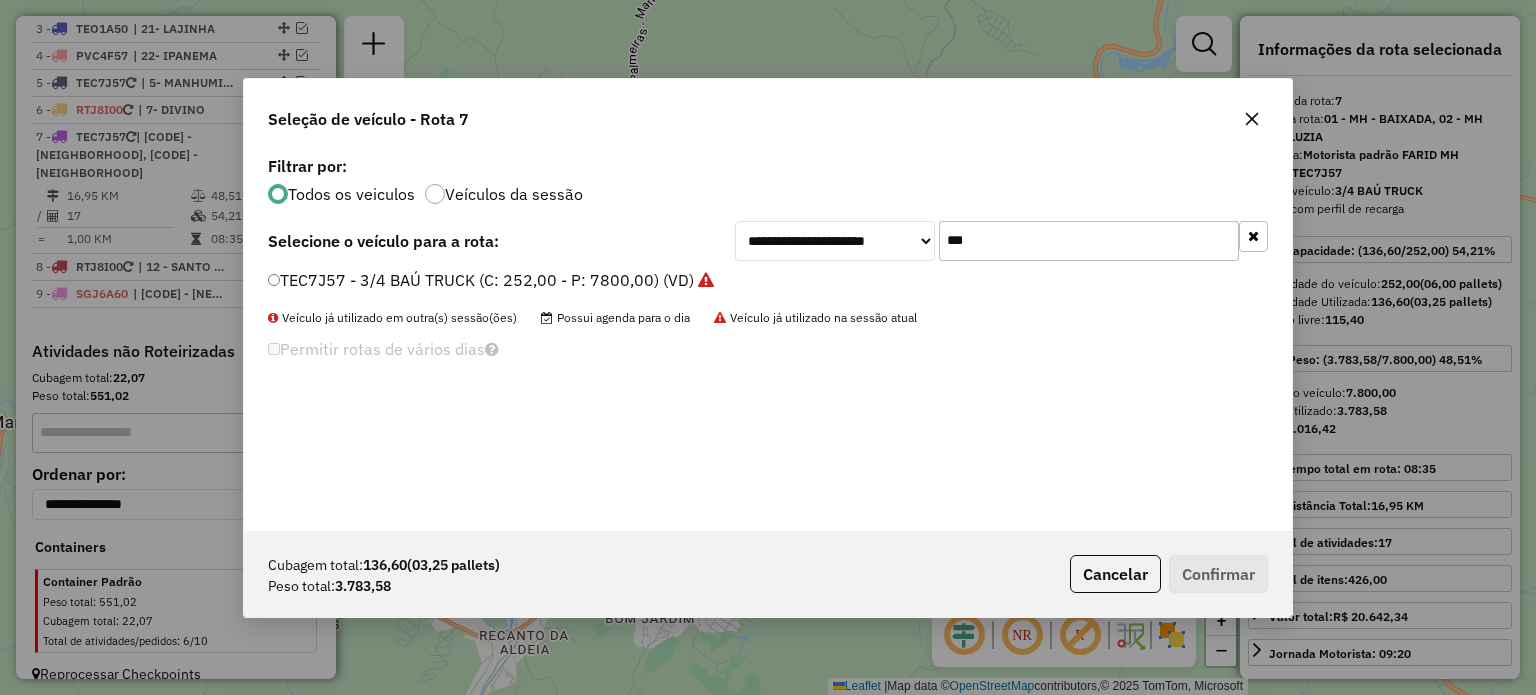 drag, startPoint x: 991, startPoint y: 253, endPoint x: 898, endPoint y: 221, distance: 98.35141 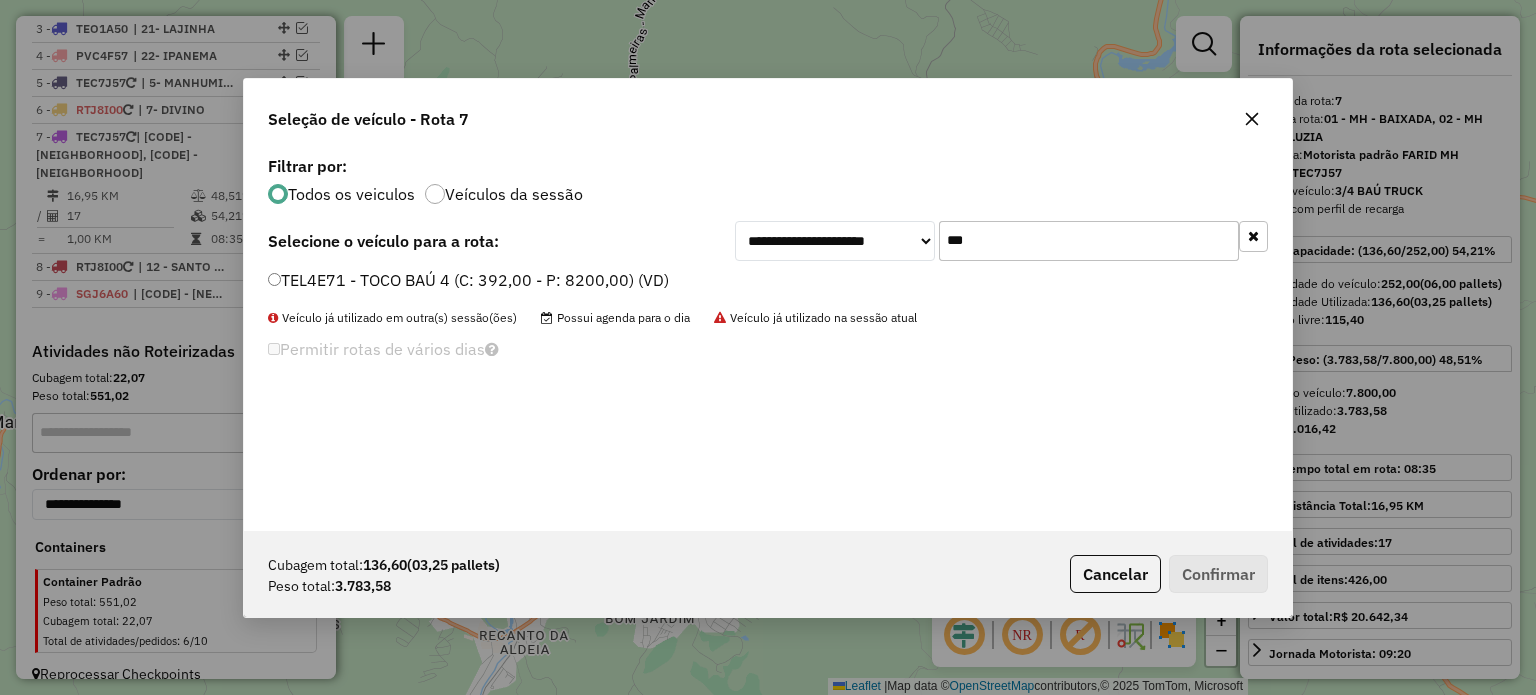 type on "***" 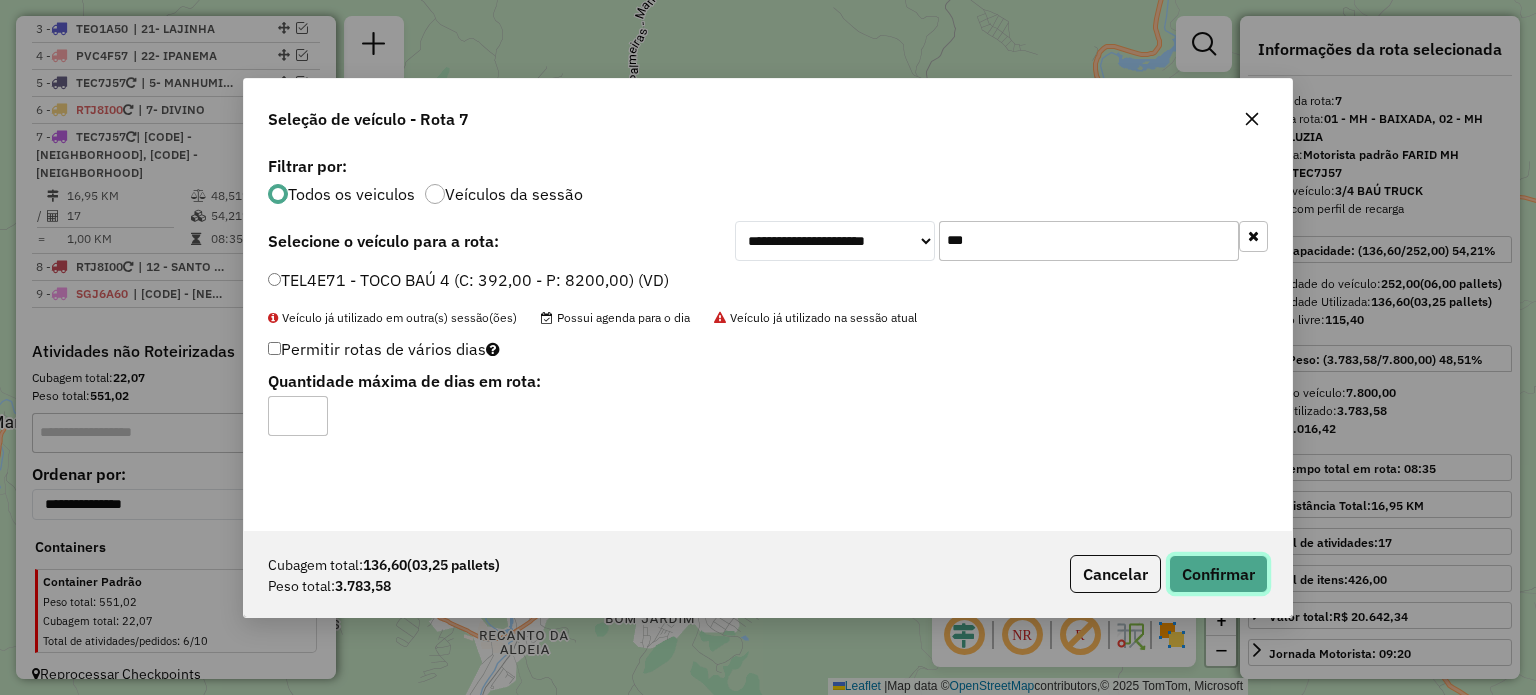 click on "Confirmar" 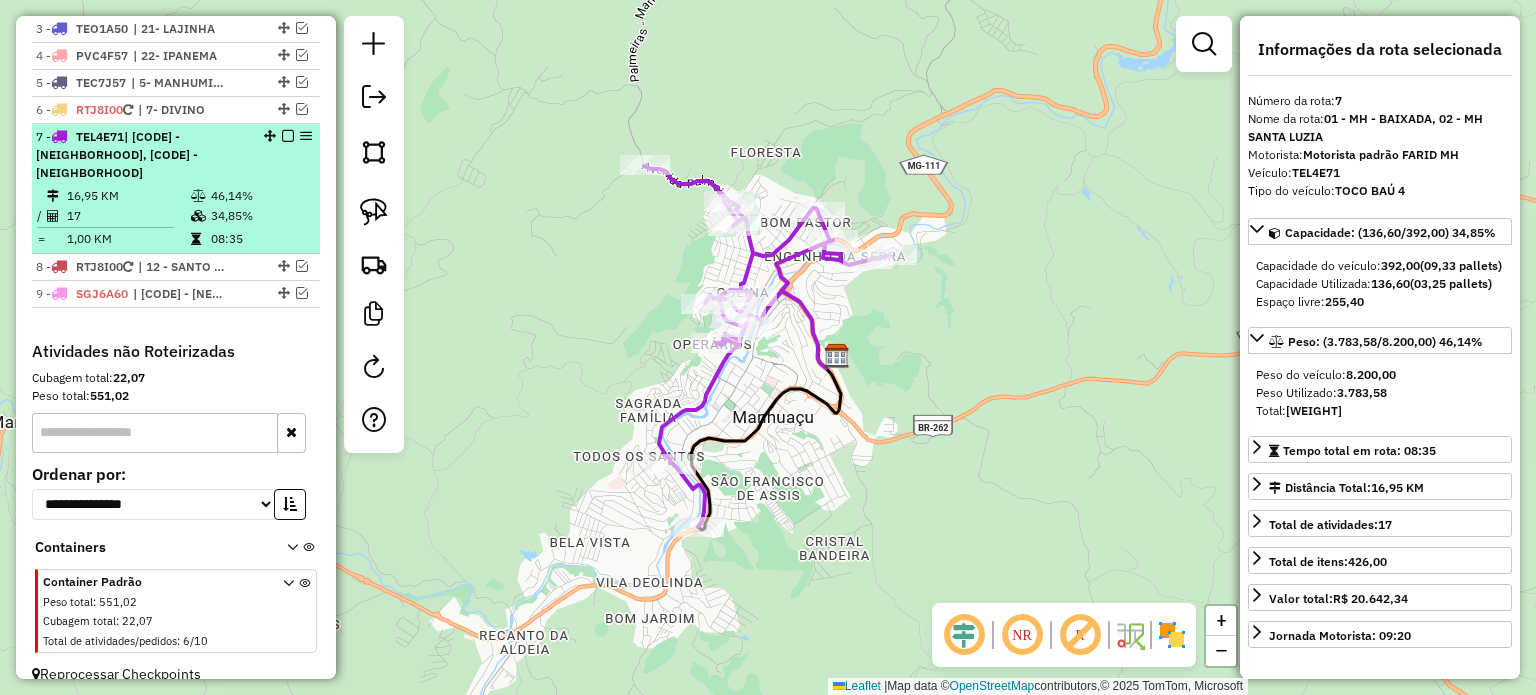 click on "| [CODE] - [NEIGHBORHOOD], [CODE] - [NEIGHBORHOOD]" at bounding box center [117, 154] 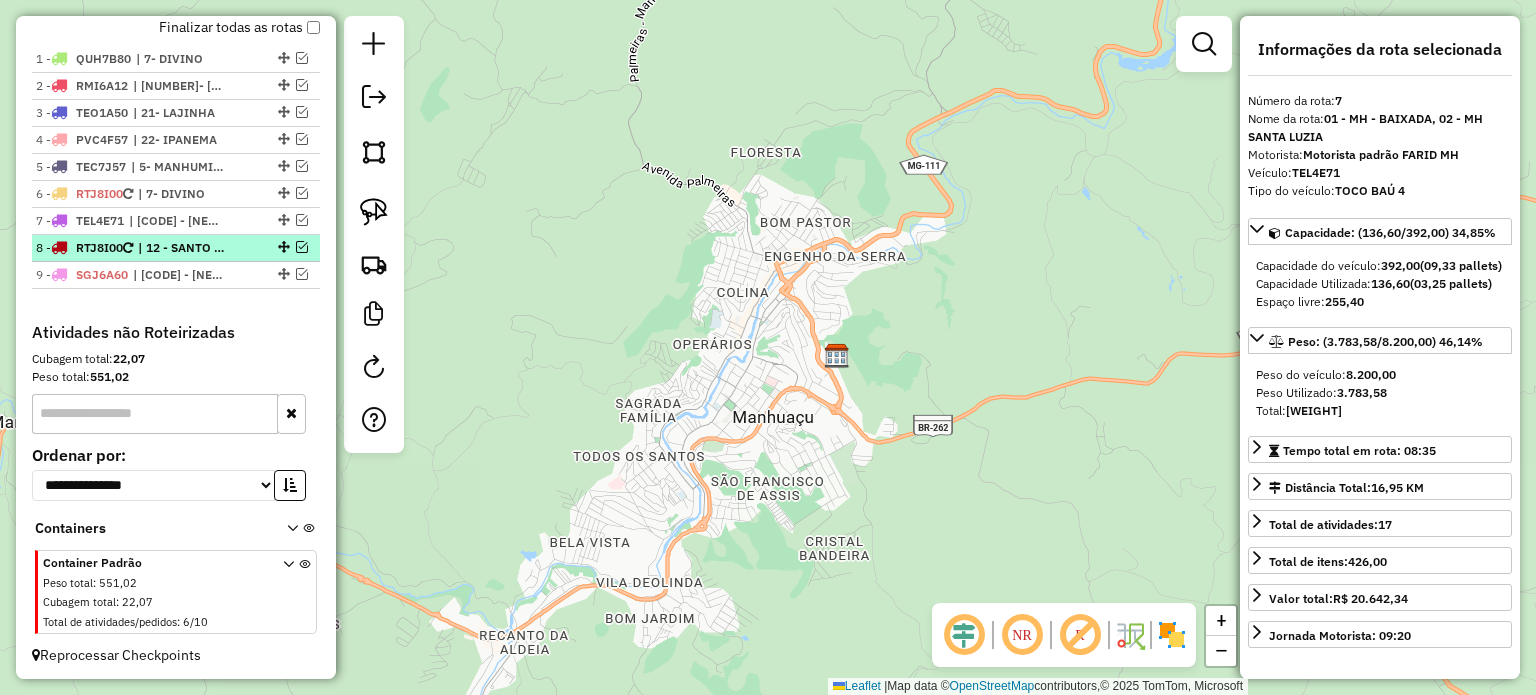 click at bounding box center [302, 247] 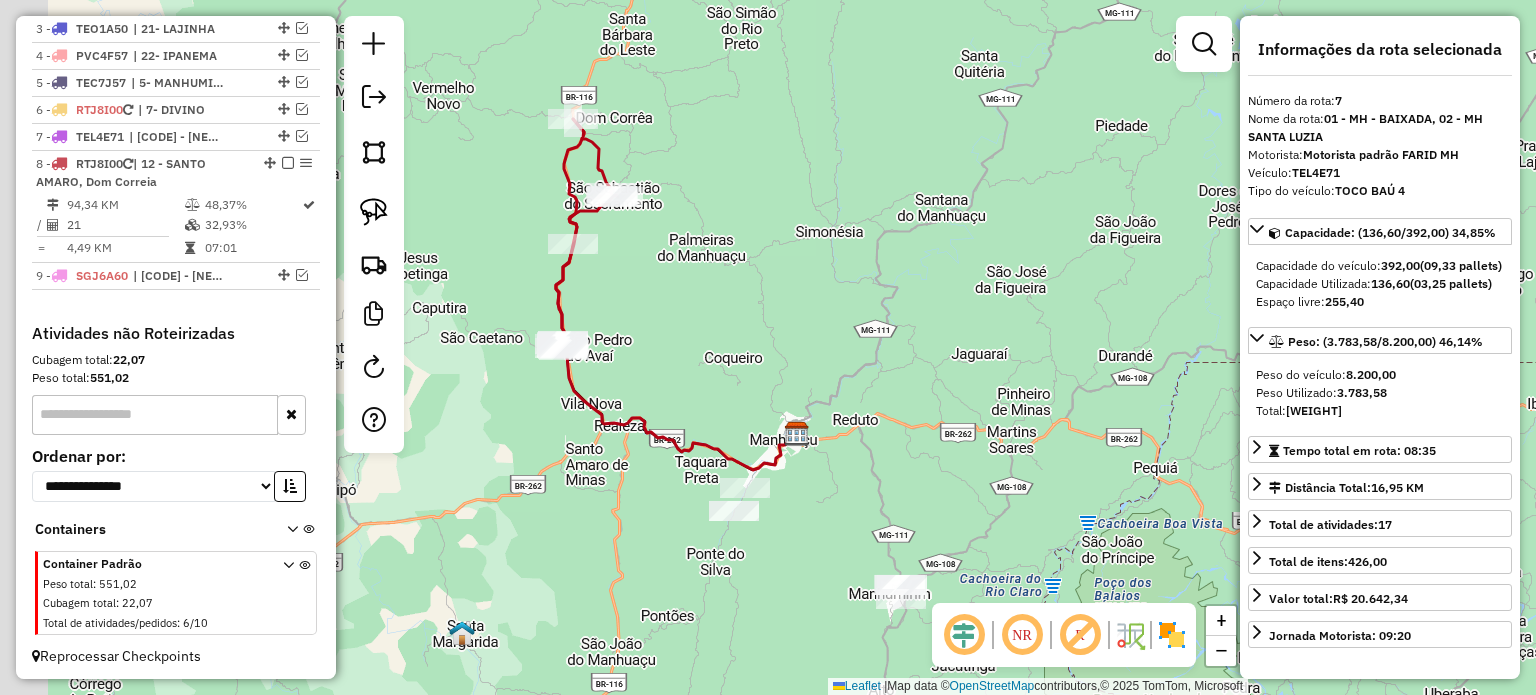 drag, startPoint x: 536, startPoint y: 273, endPoint x: 633, endPoint y: 335, distance: 115.12167 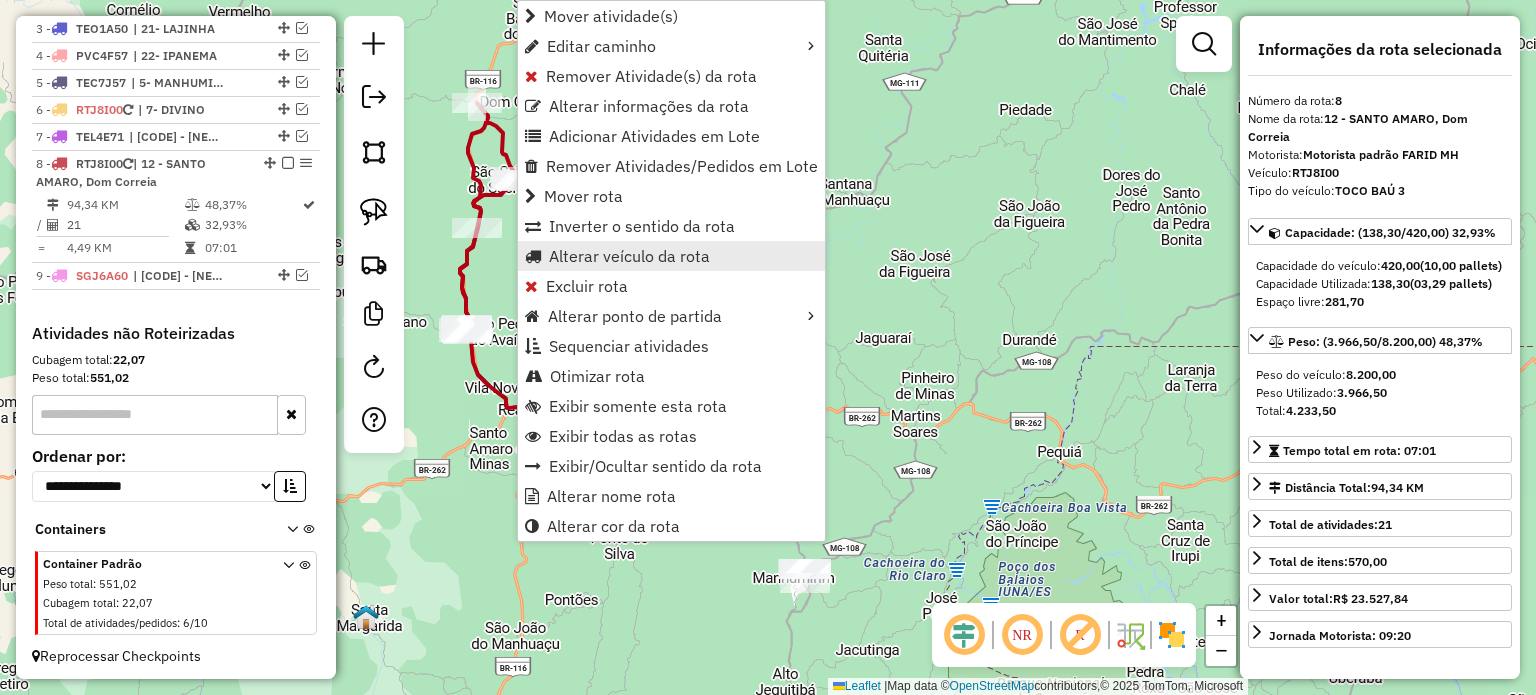 click on "Alterar veículo da rota" at bounding box center [629, 256] 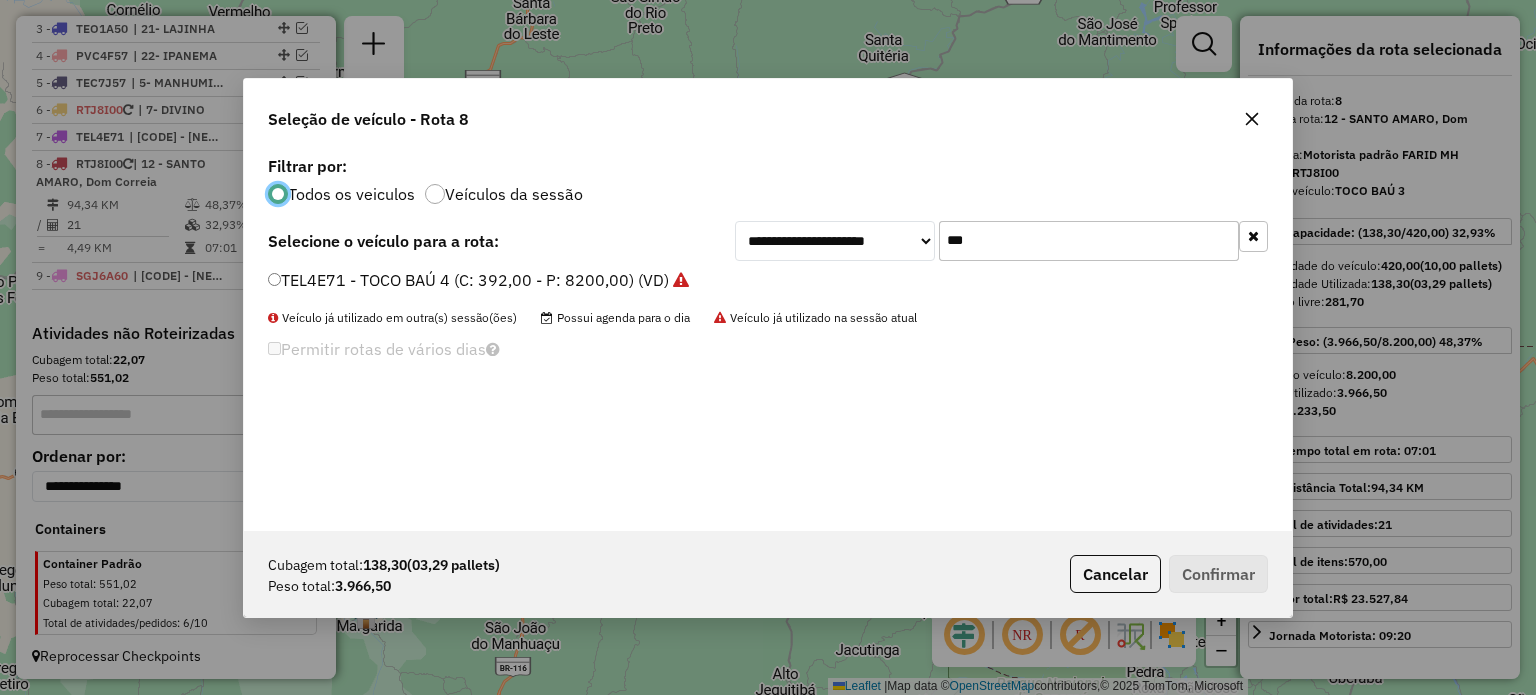 scroll, scrollTop: 10, scrollLeft: 6, axis: both 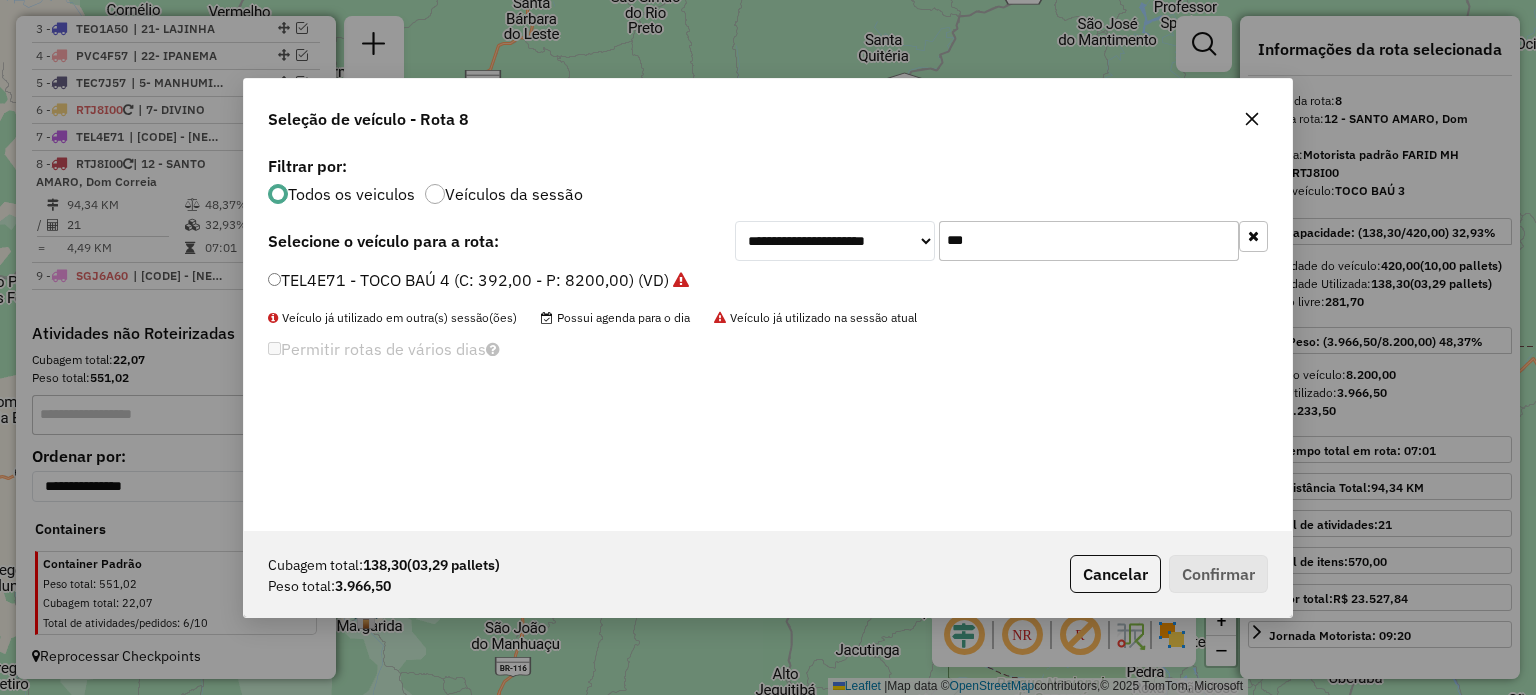 drag, startPoint x: 955, startPoint y: 247, endPoint x: 920, endPoint y: 245, distance: 35.057095 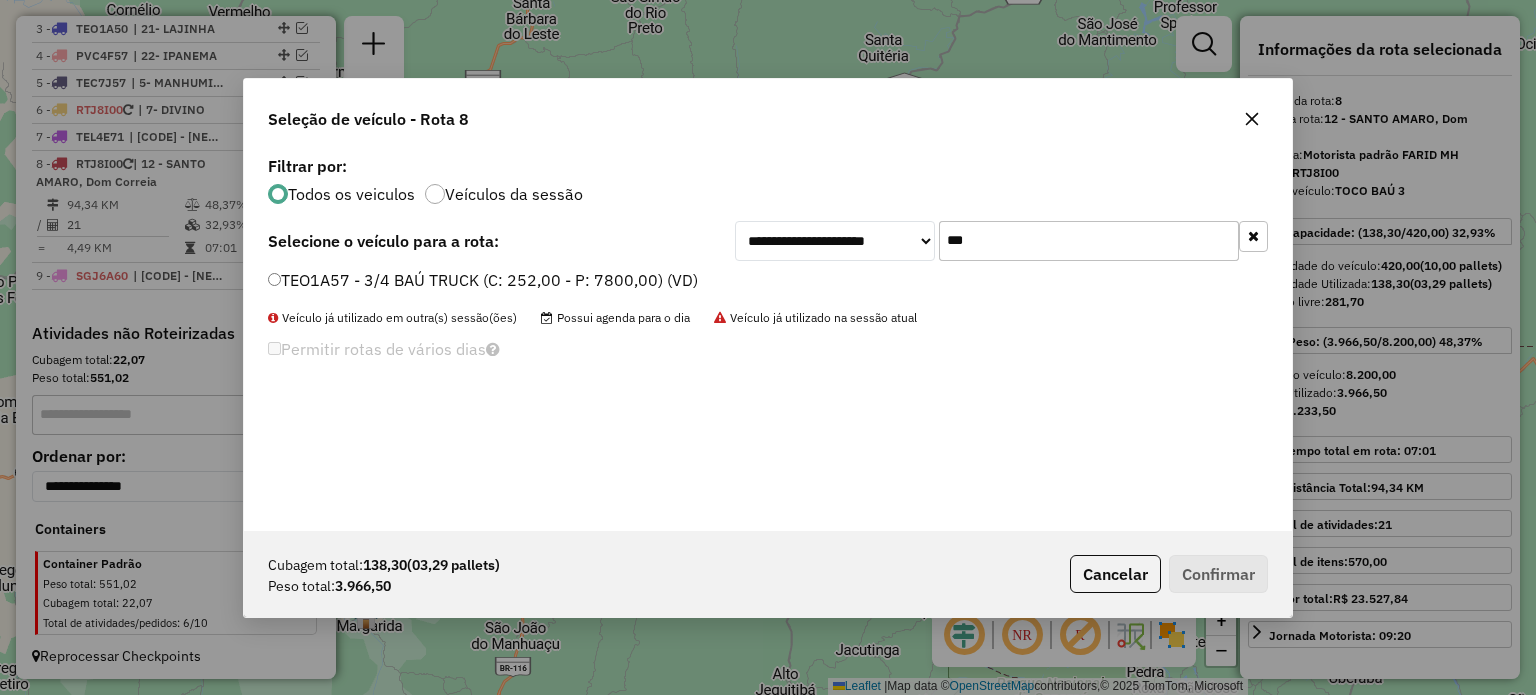 type on "***" 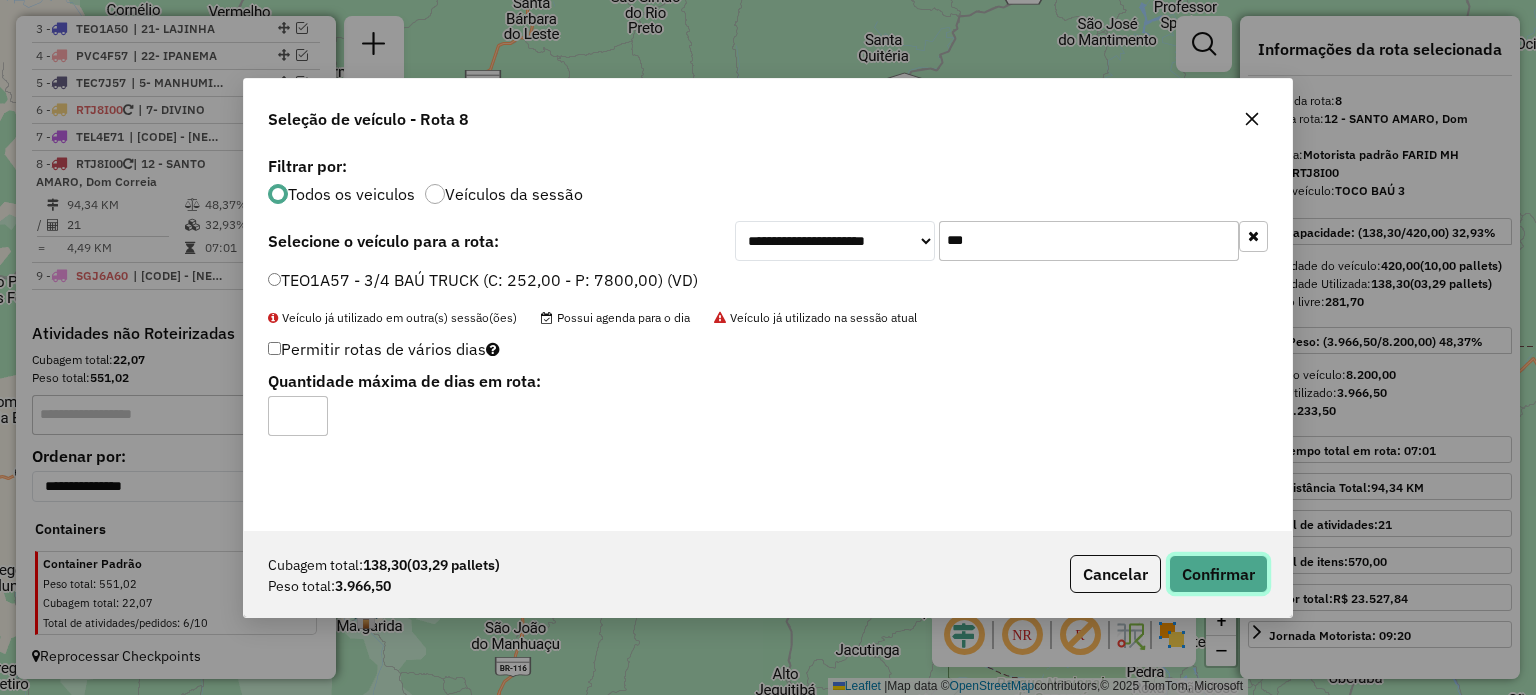 click on "Confirmar" 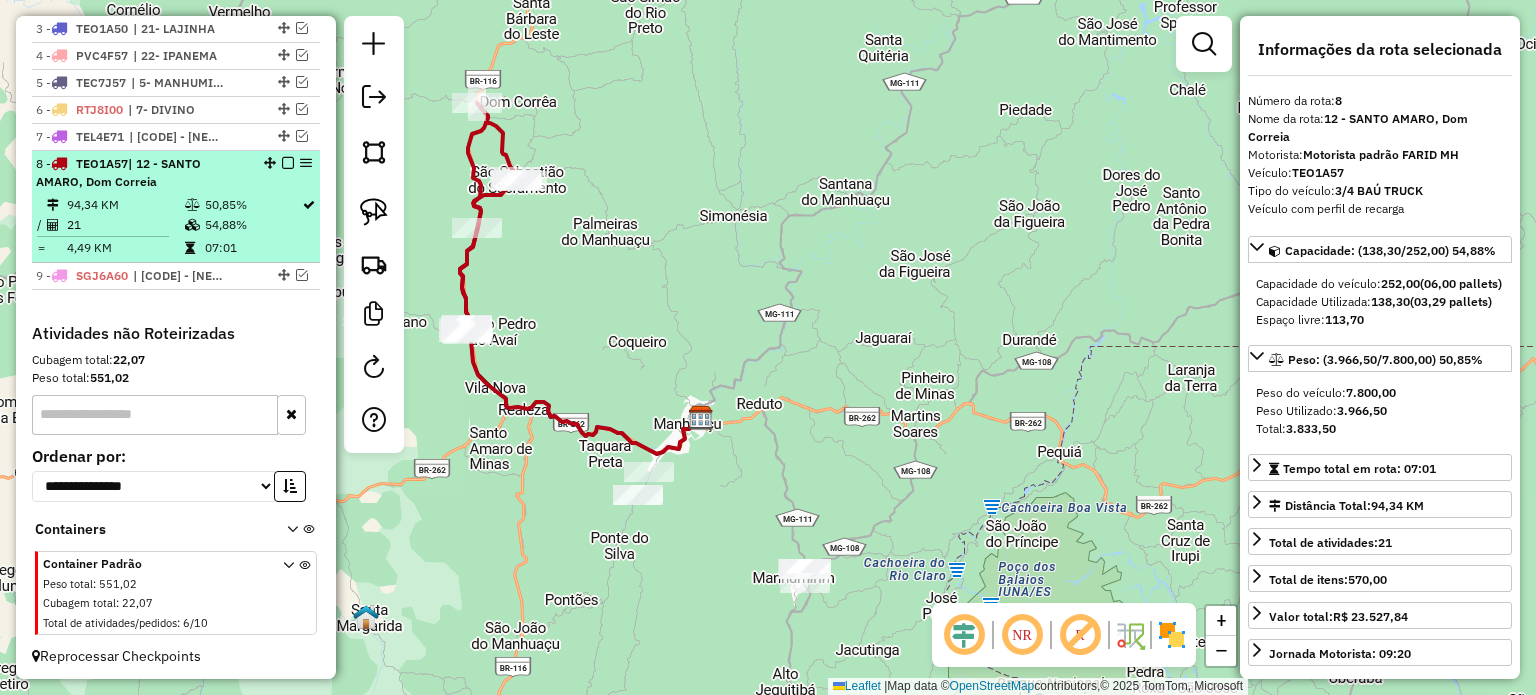 click on "[NUMBER] [CODE] | [NUMBER] - SANTO AMARO, Dom Correia" at bounding box center (176, 173) 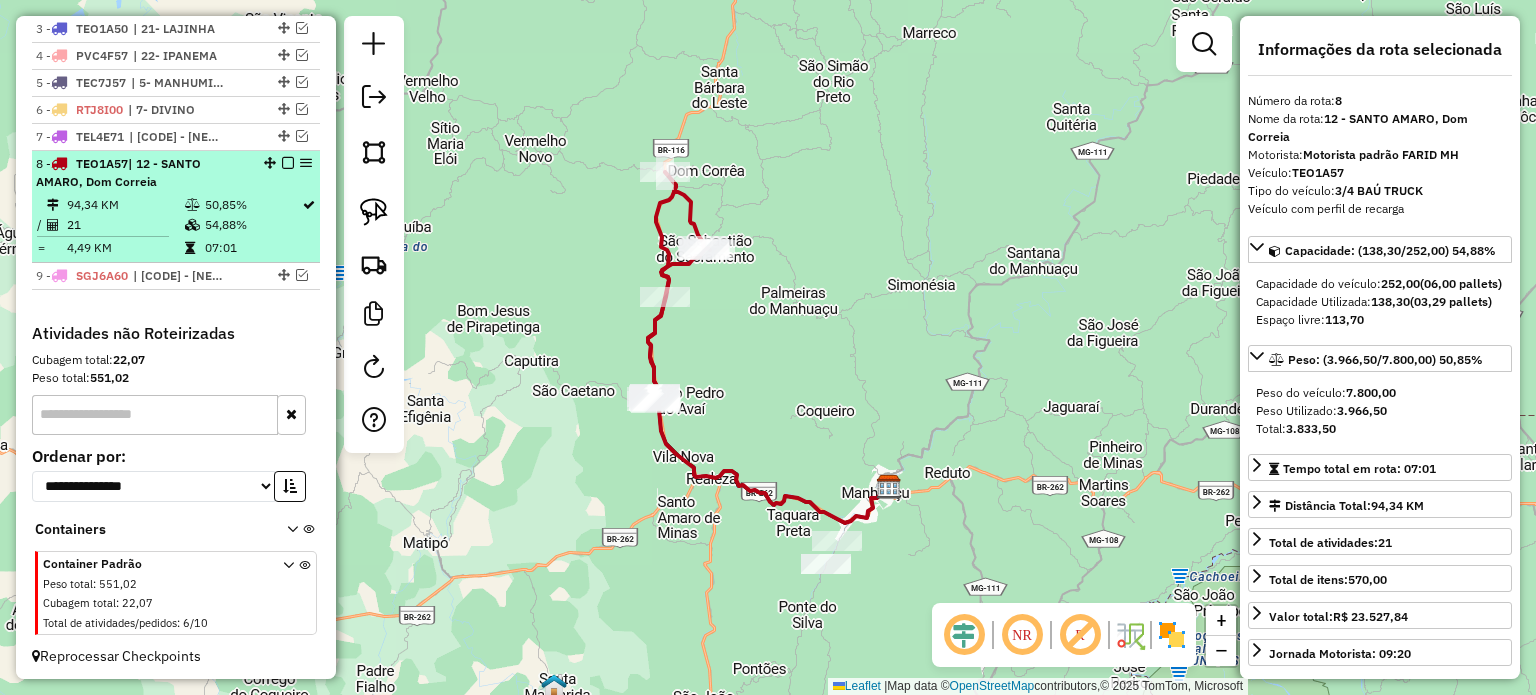 click at bounding box center [288, 163] 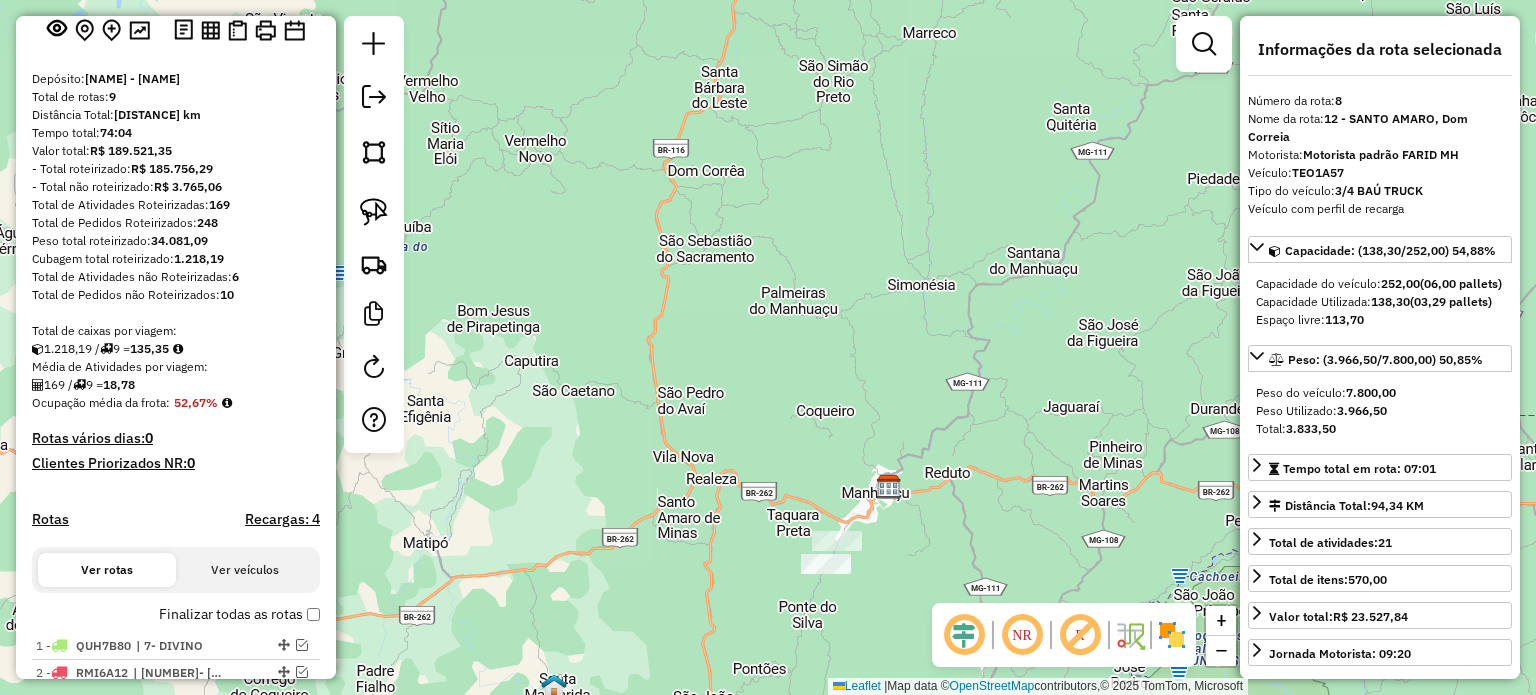 scroll, scrollTop: 200, scrollLeft: 0, axis: vertical 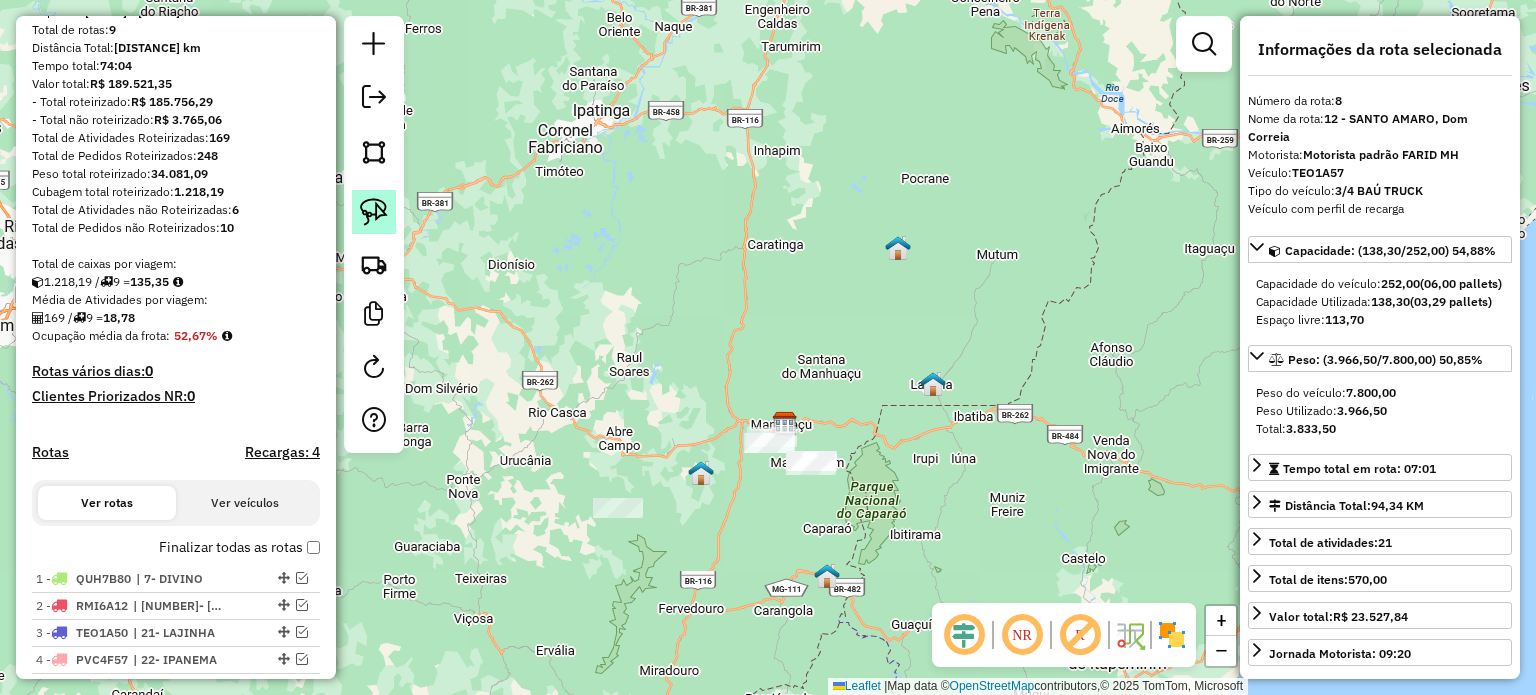 click 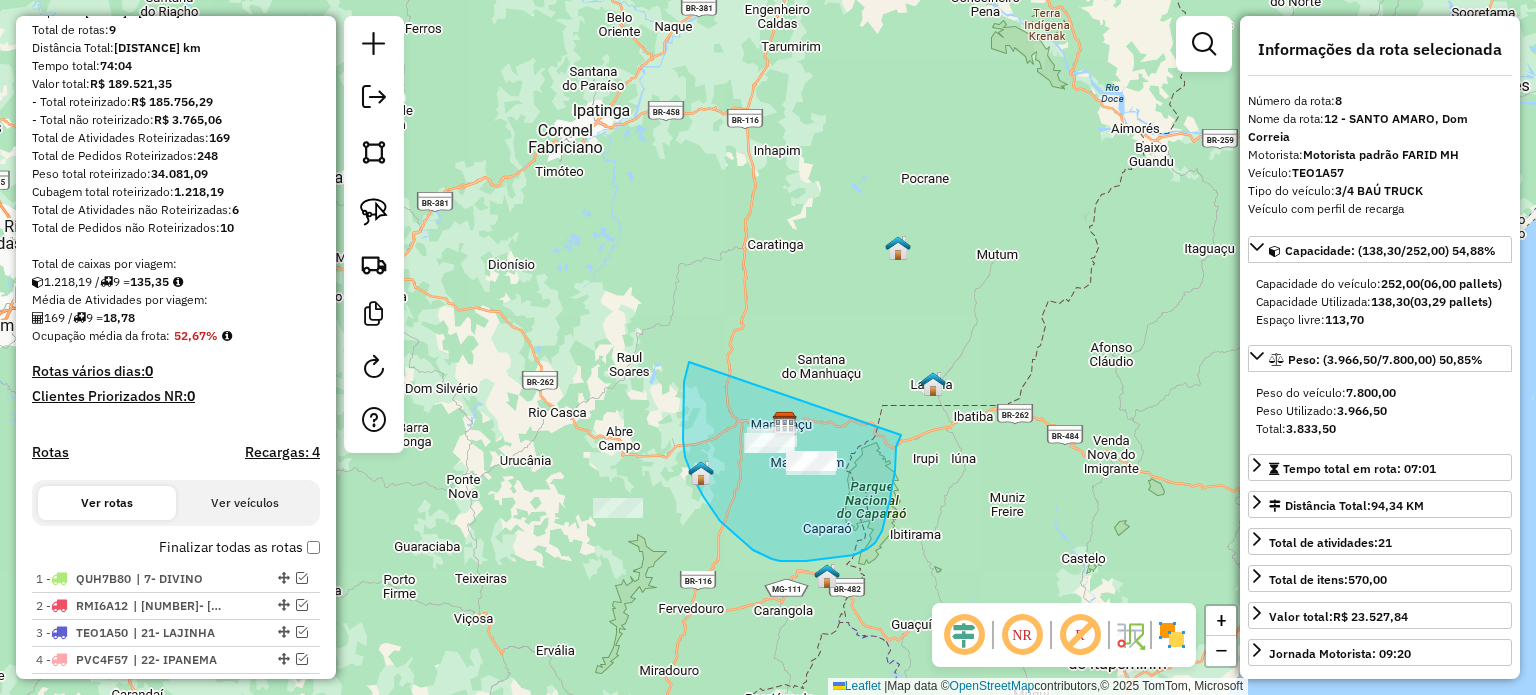 drag, startPoint x: 683, startPoint y: 413, endPoint x: 901, endPoint y: 420, distance: 218.11235 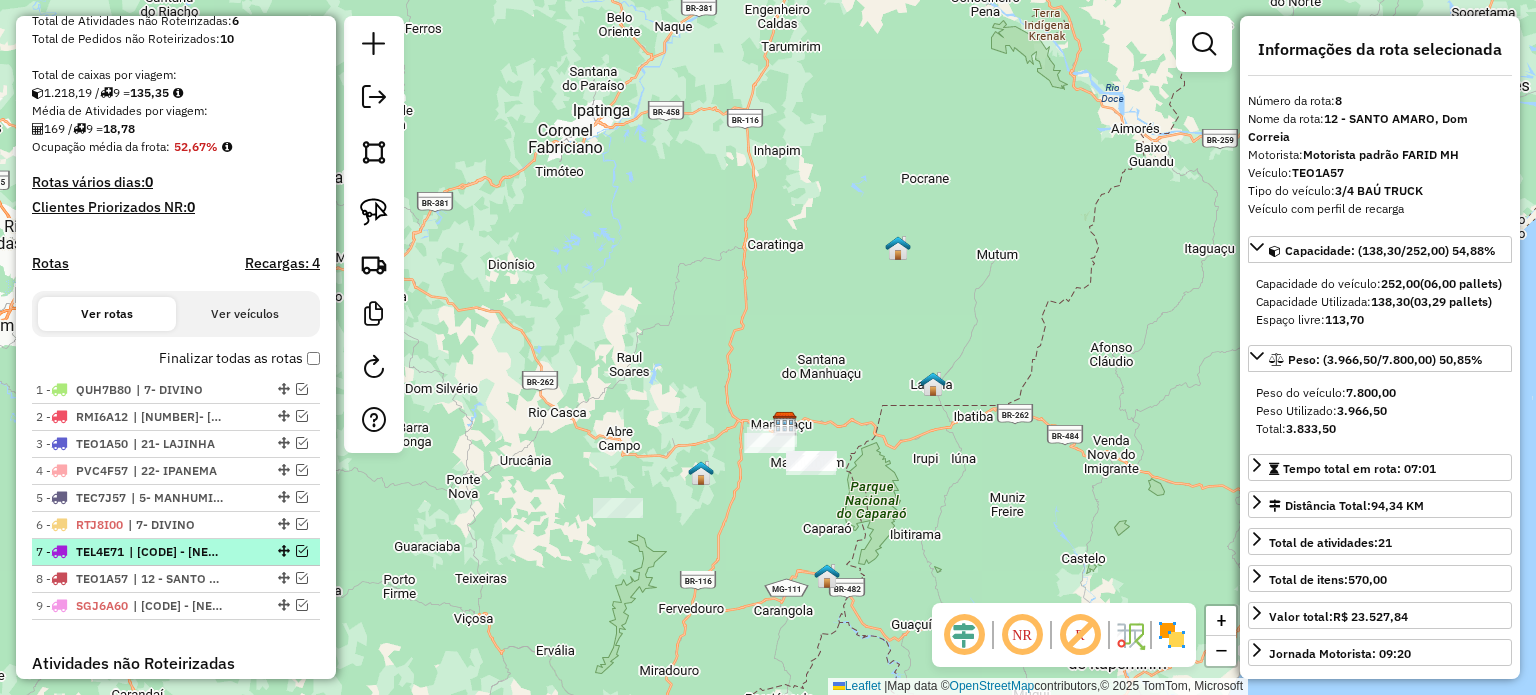 scroll, scrollTop: 500, scrollLeft: 0, axis: vertical 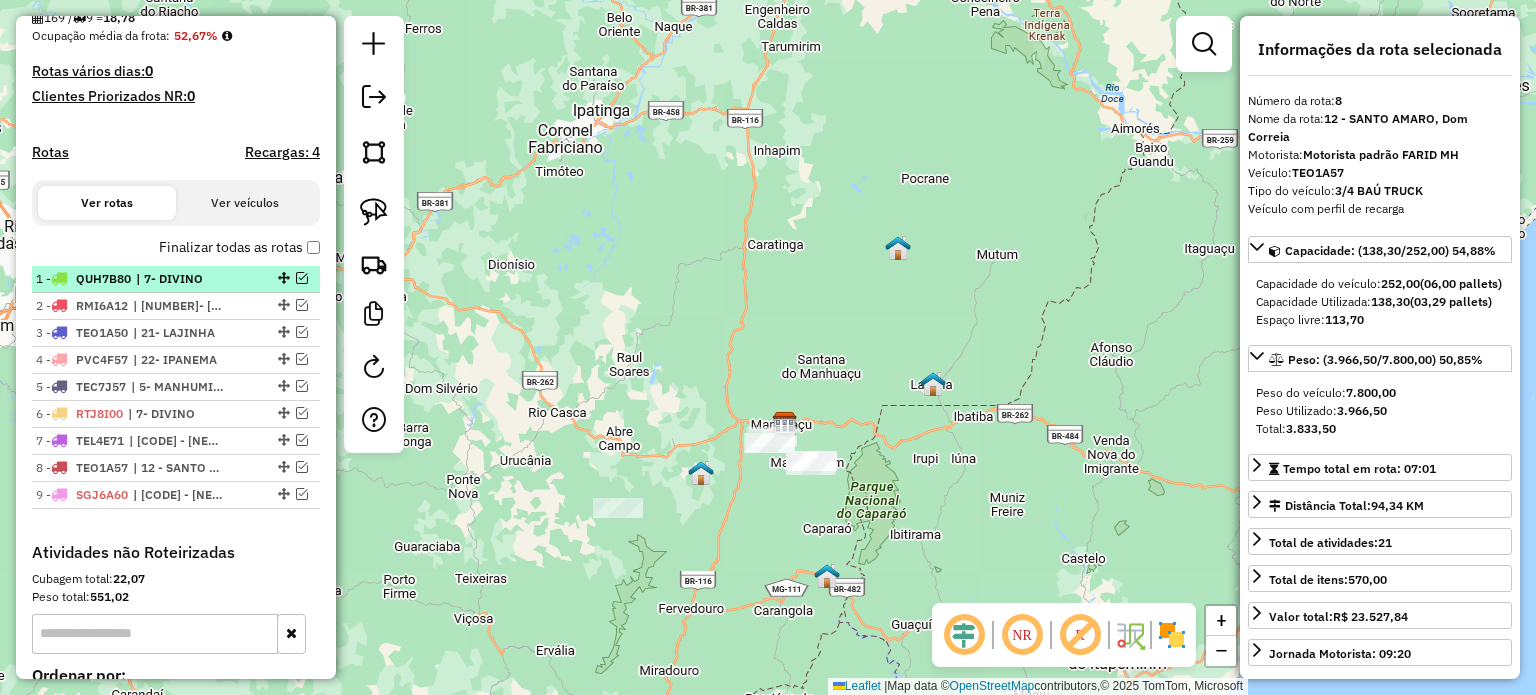 click at bounding box center (302, 278) 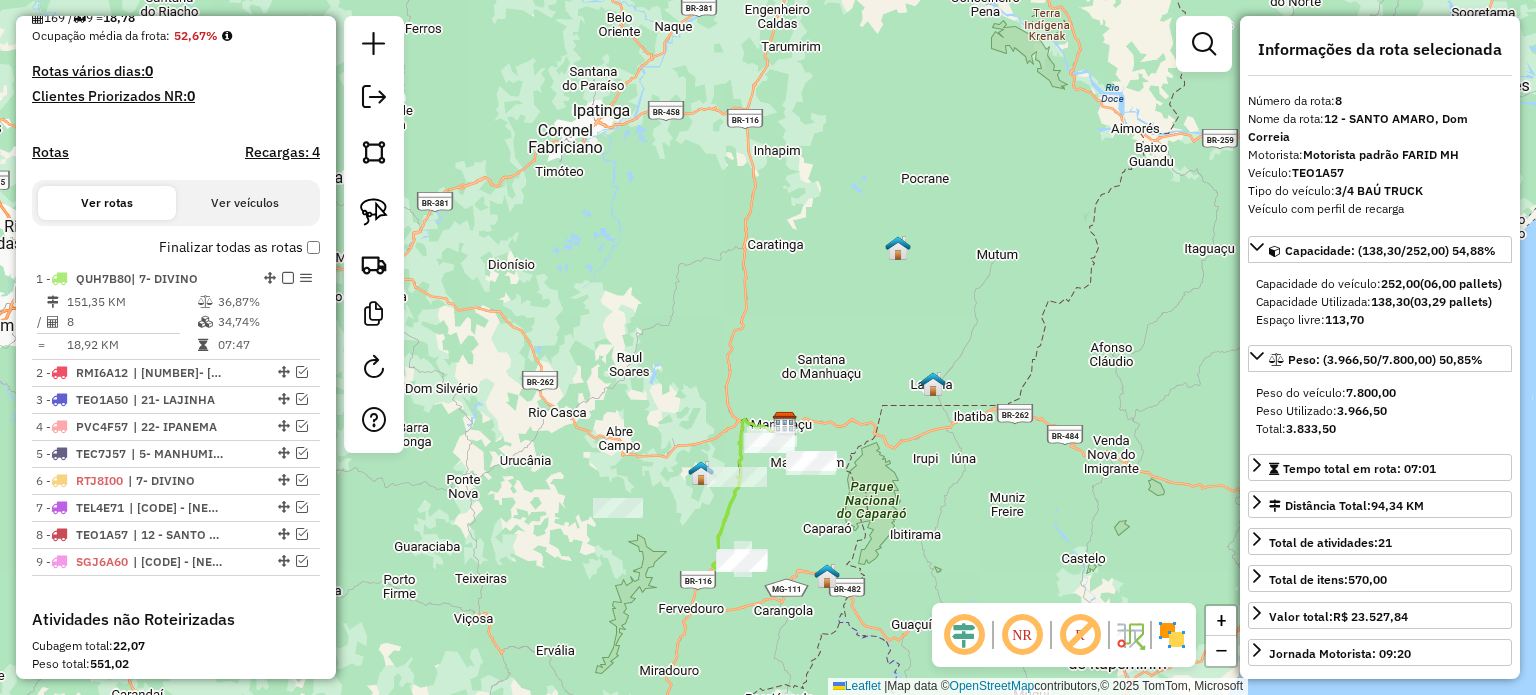 drag, startPoint x: 188, startPoint y: 277, endPoint x: 797, endPoint y: 391, distance: 619.57806 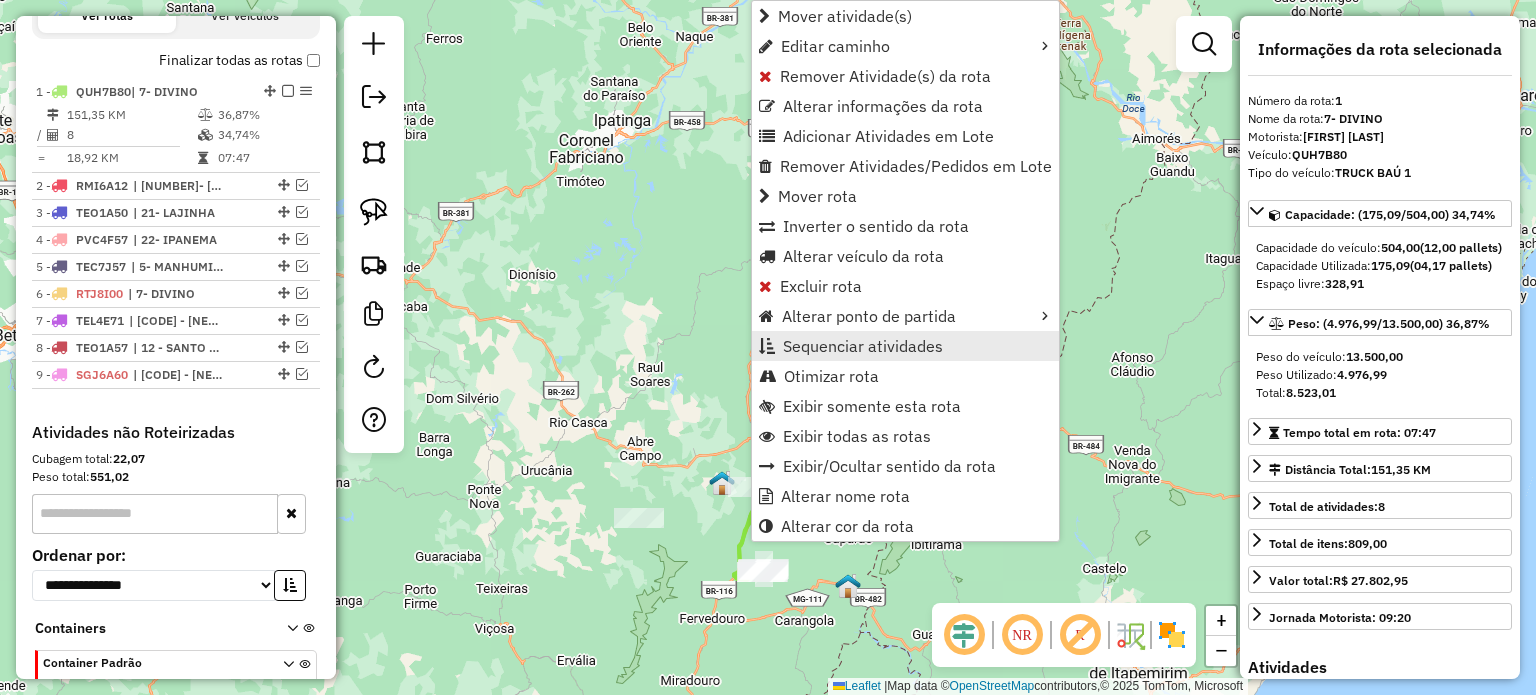 scroll, scrollTop: 748, scrollLeft: 0, axis: vertical 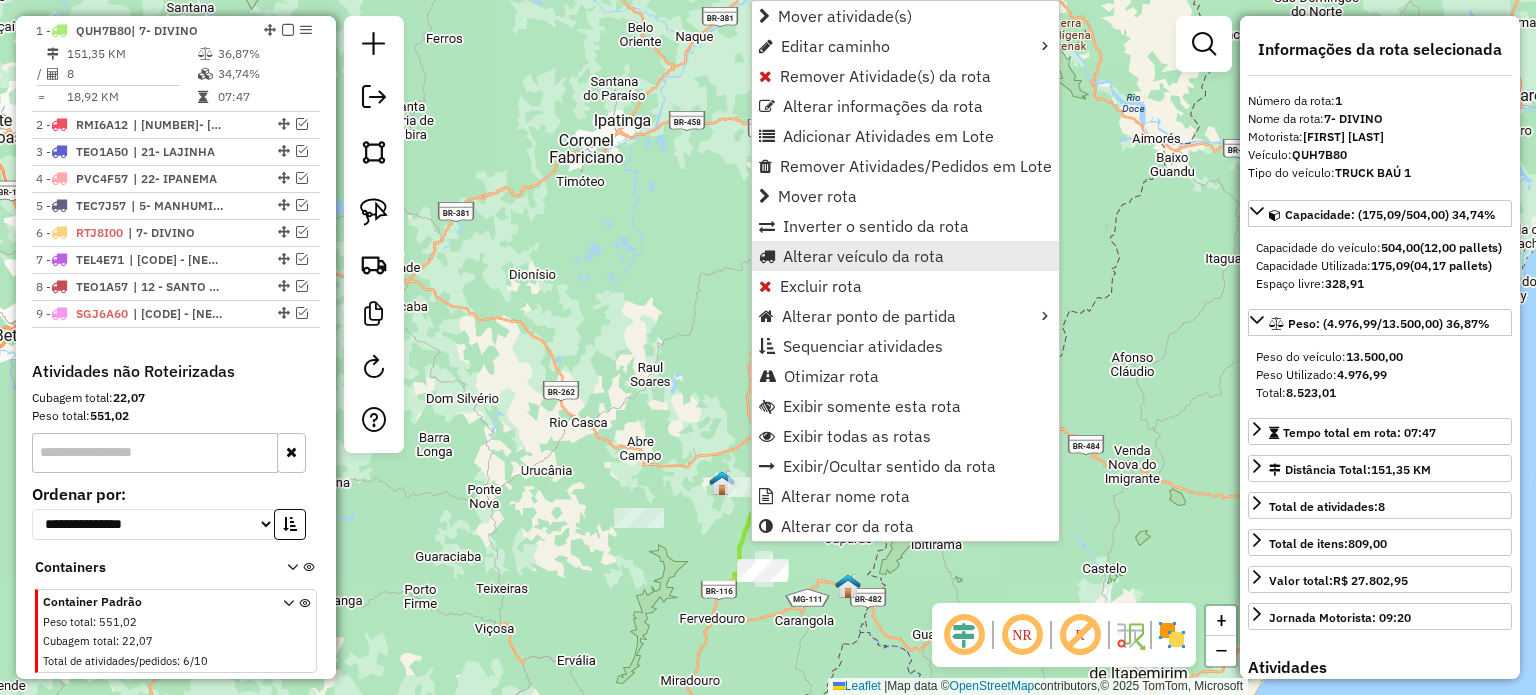 click on "Alterar veículo da rota" at bounding box center (863, 256) 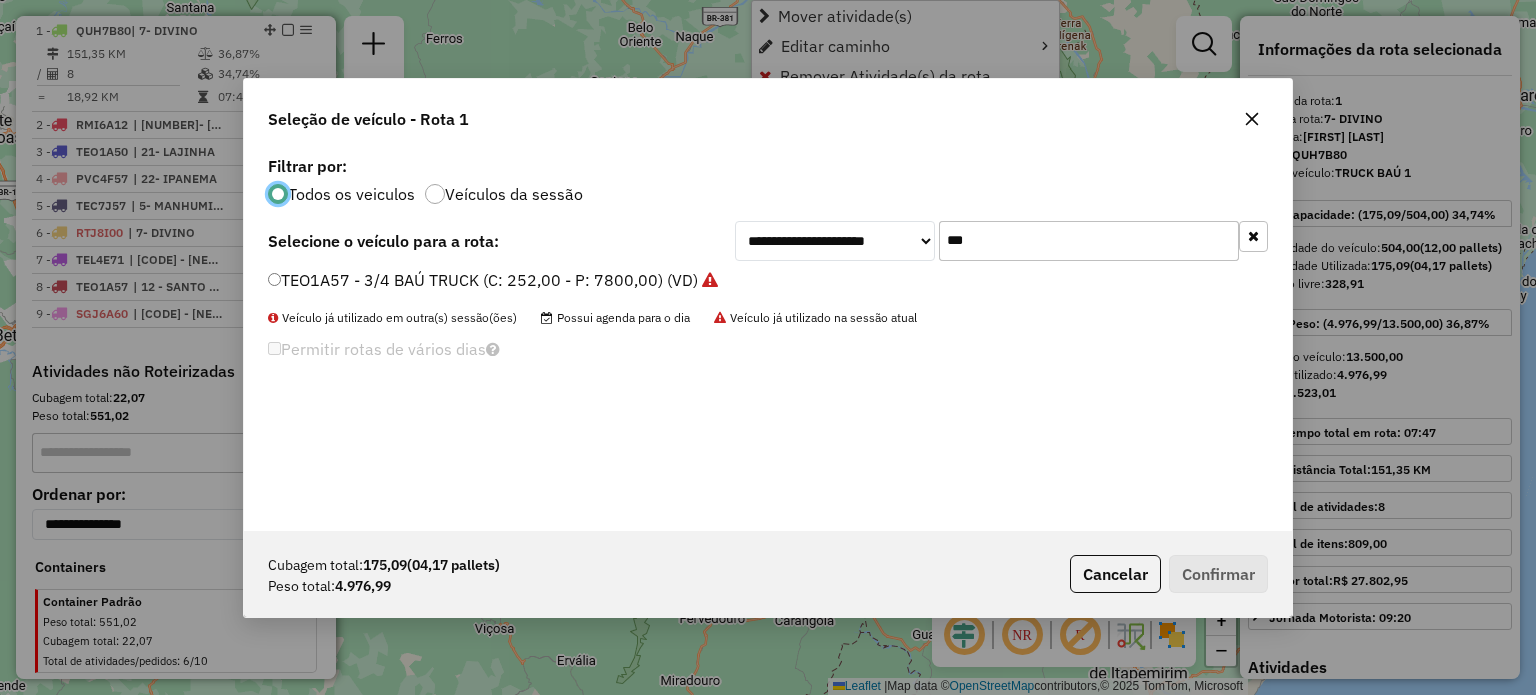 scroll, scrollTop: 10, scrollLeft: 6, axis: both 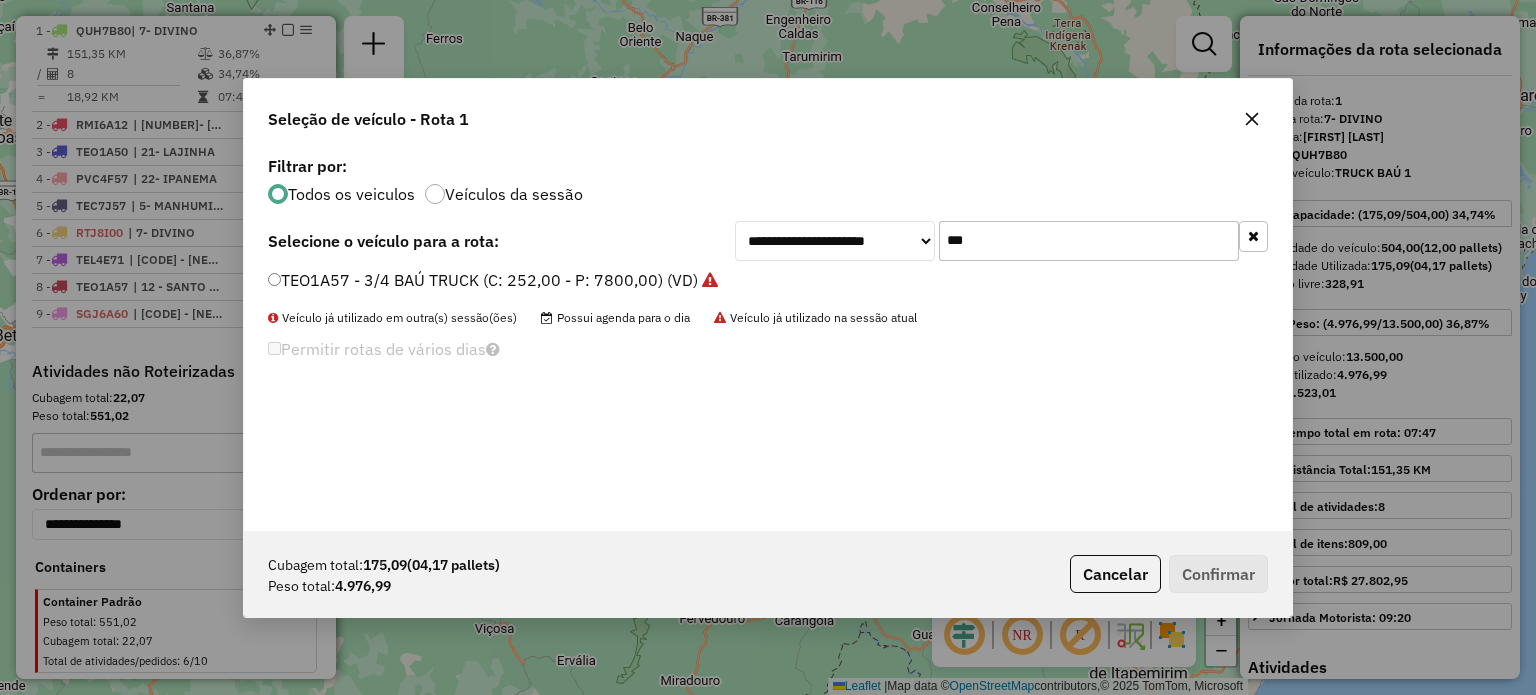 drag, startPoint x: 981, startPoint y: 243, endPoint x: 920, endPoint y: 244, distance: 61.008198 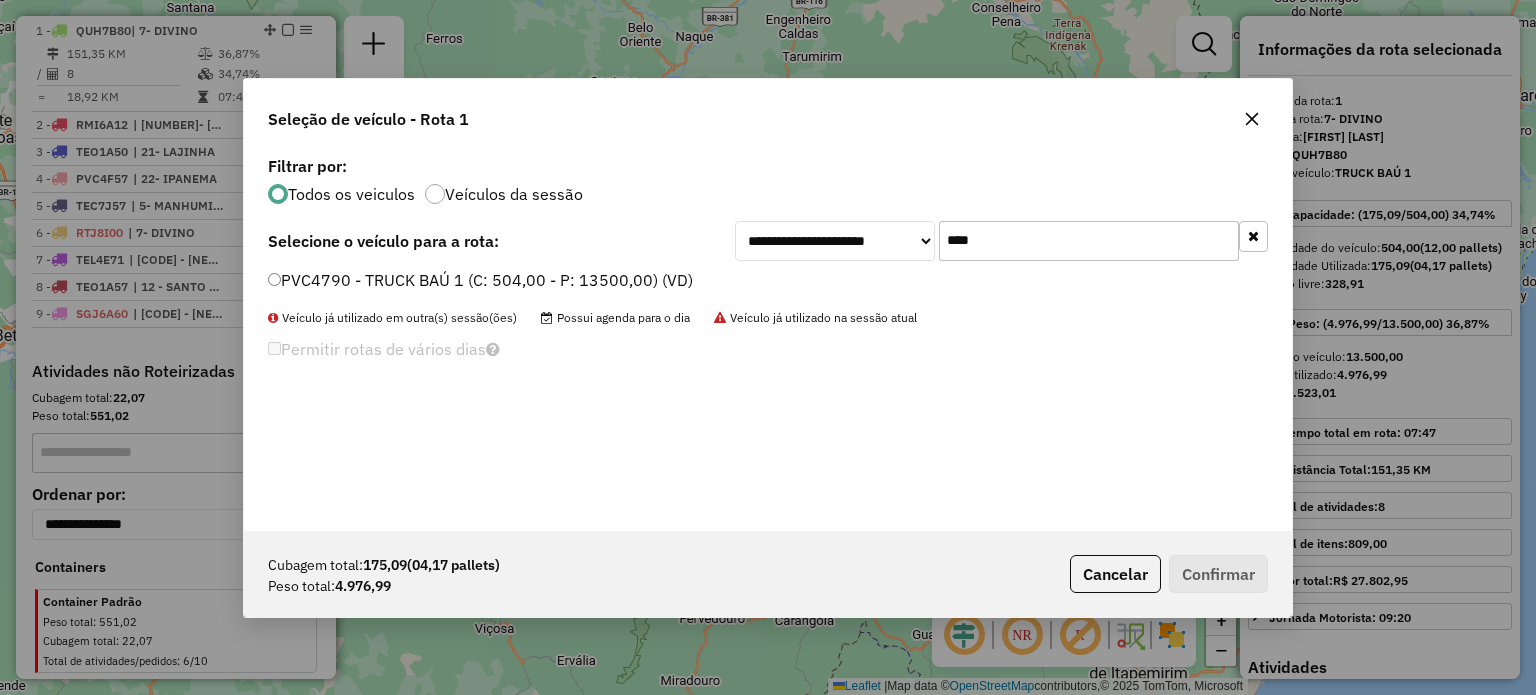 type on "****" 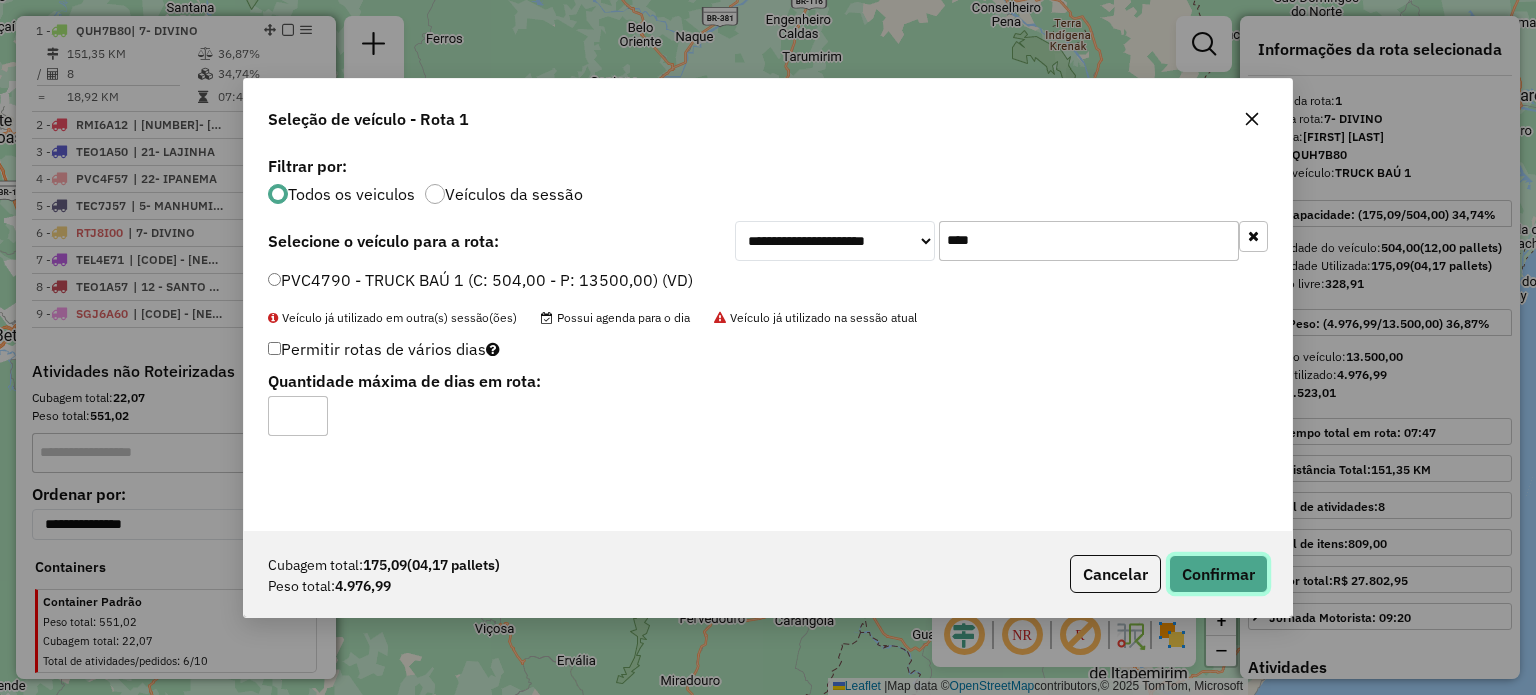 click on "Confirmar" 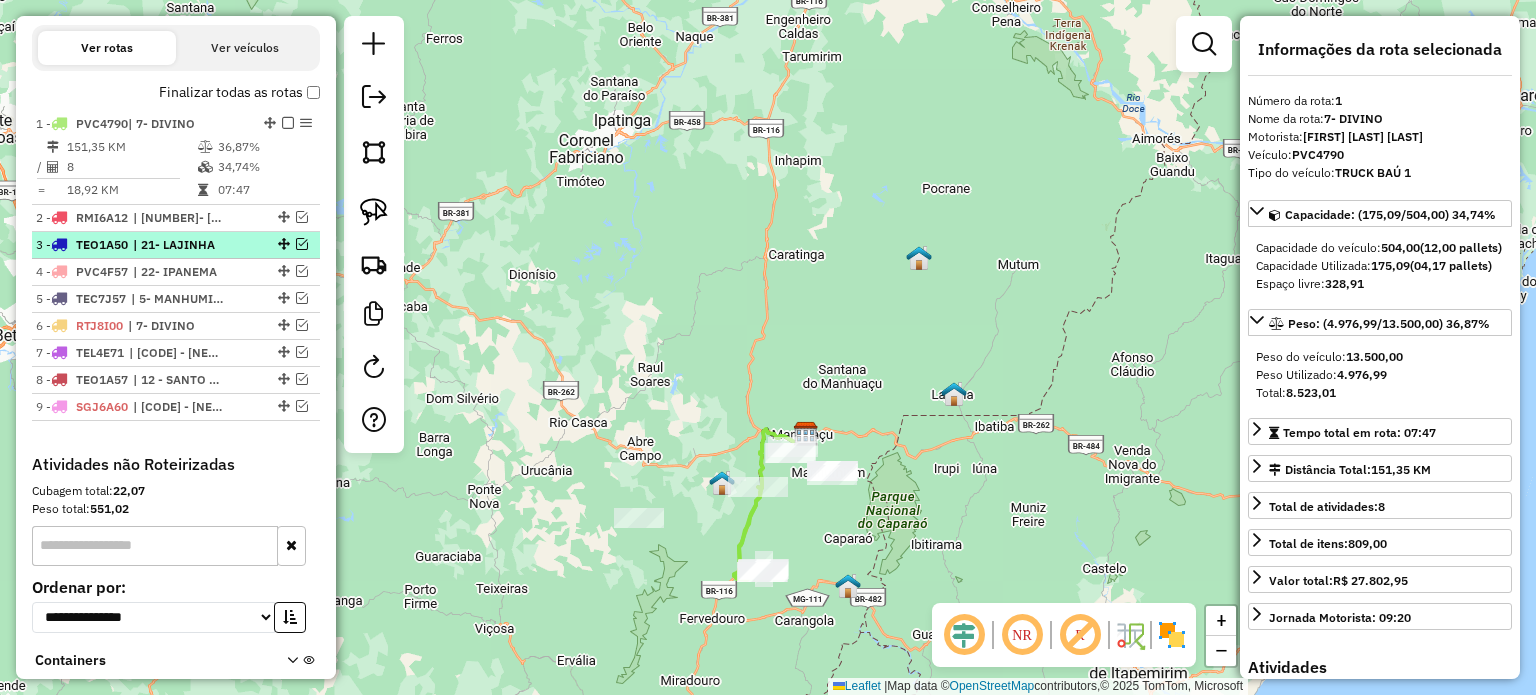 scroll, scrollTop: 548, scrollLeft: 0, axis: vertical 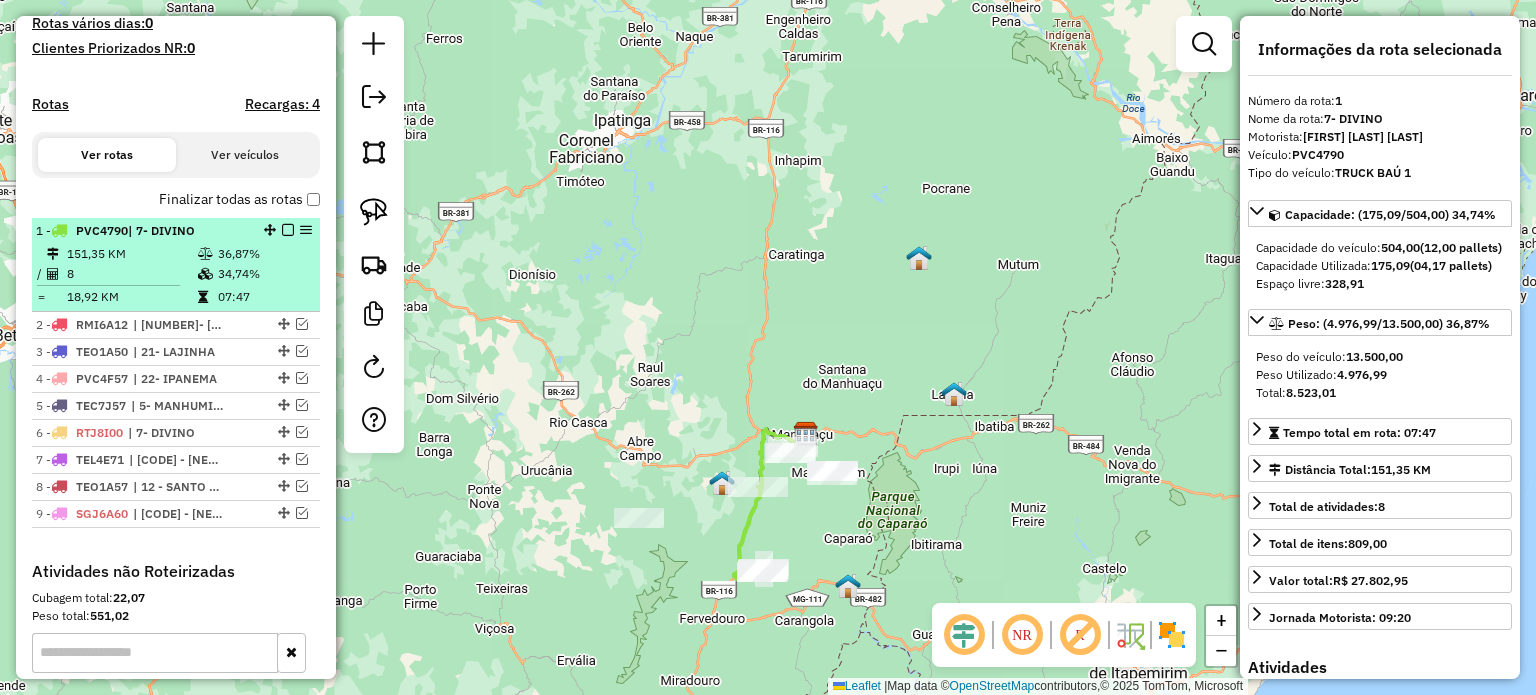 click at bounding box center (288, 230) 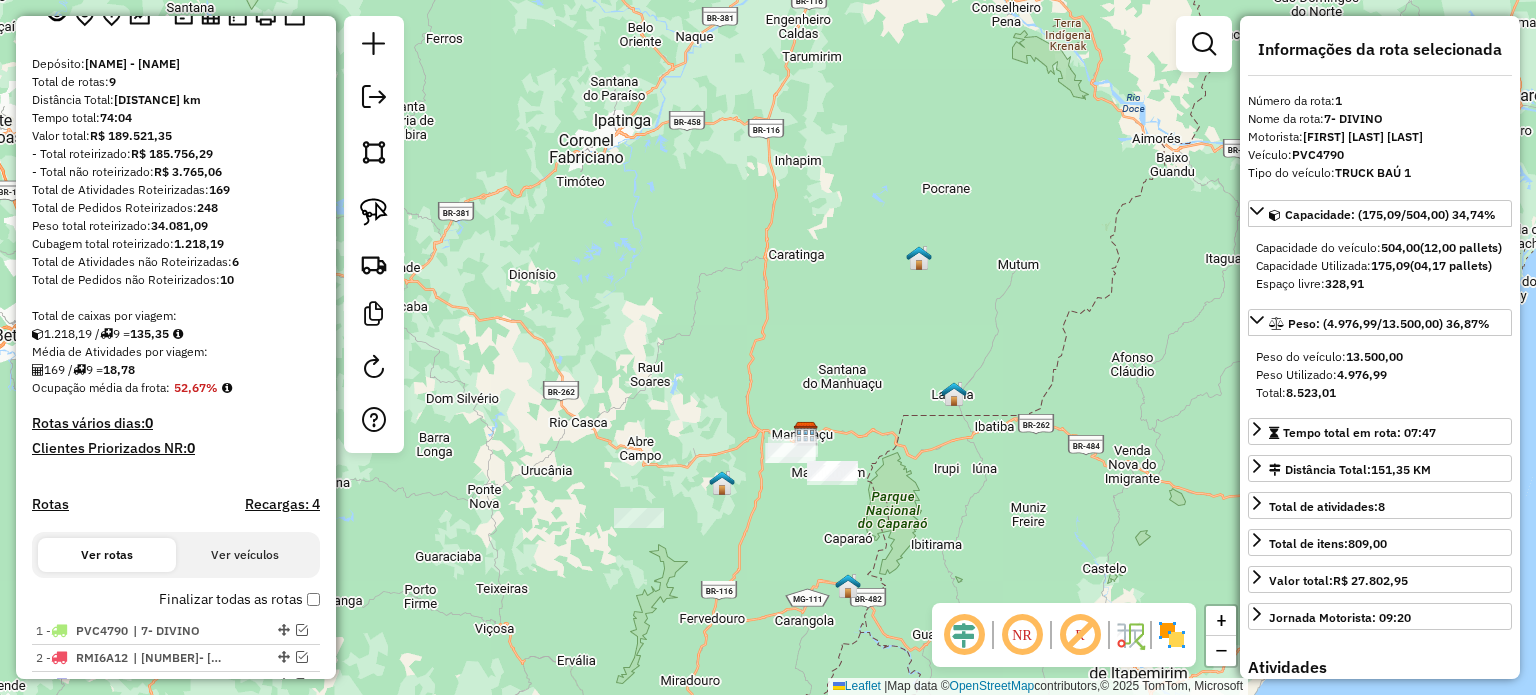 scroll, scrollTop: 0, scrollLeft: 0, axis: both 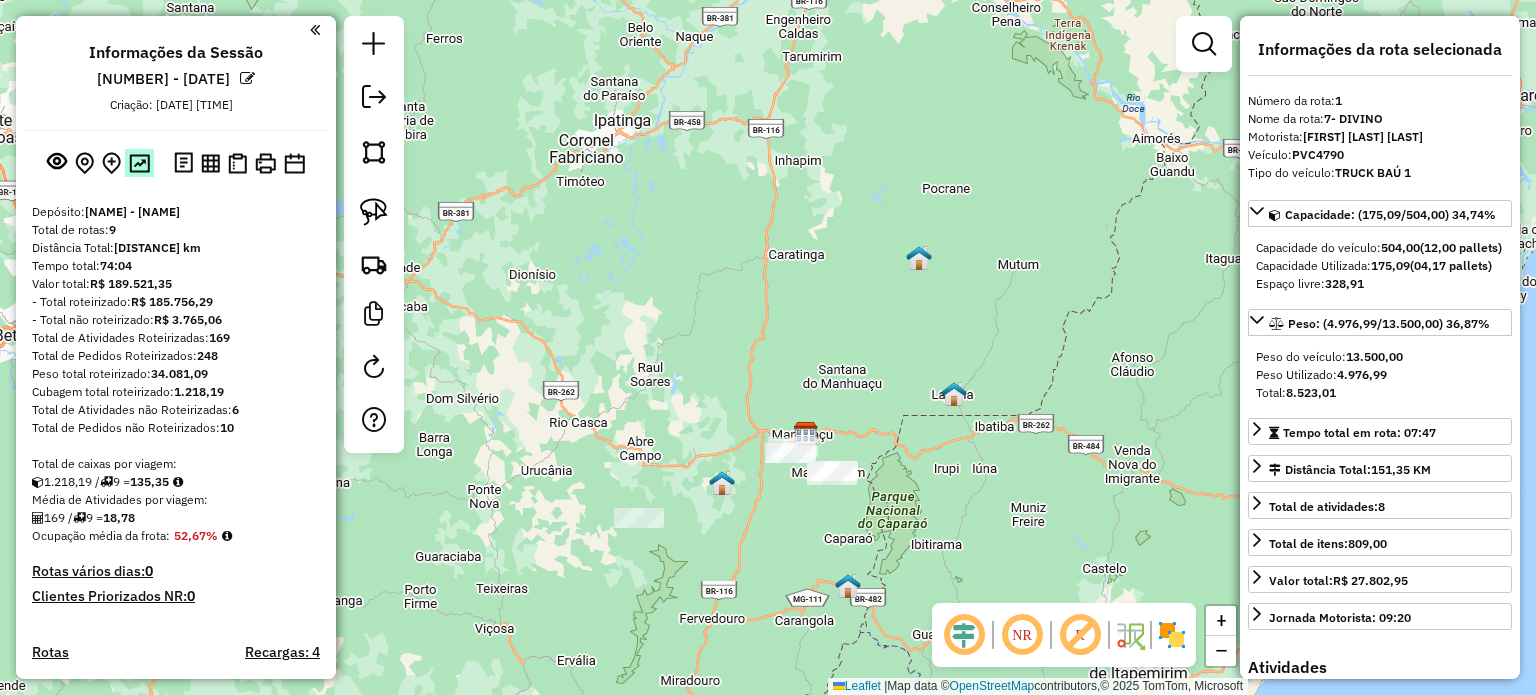 click at bounding box center (139, 163) 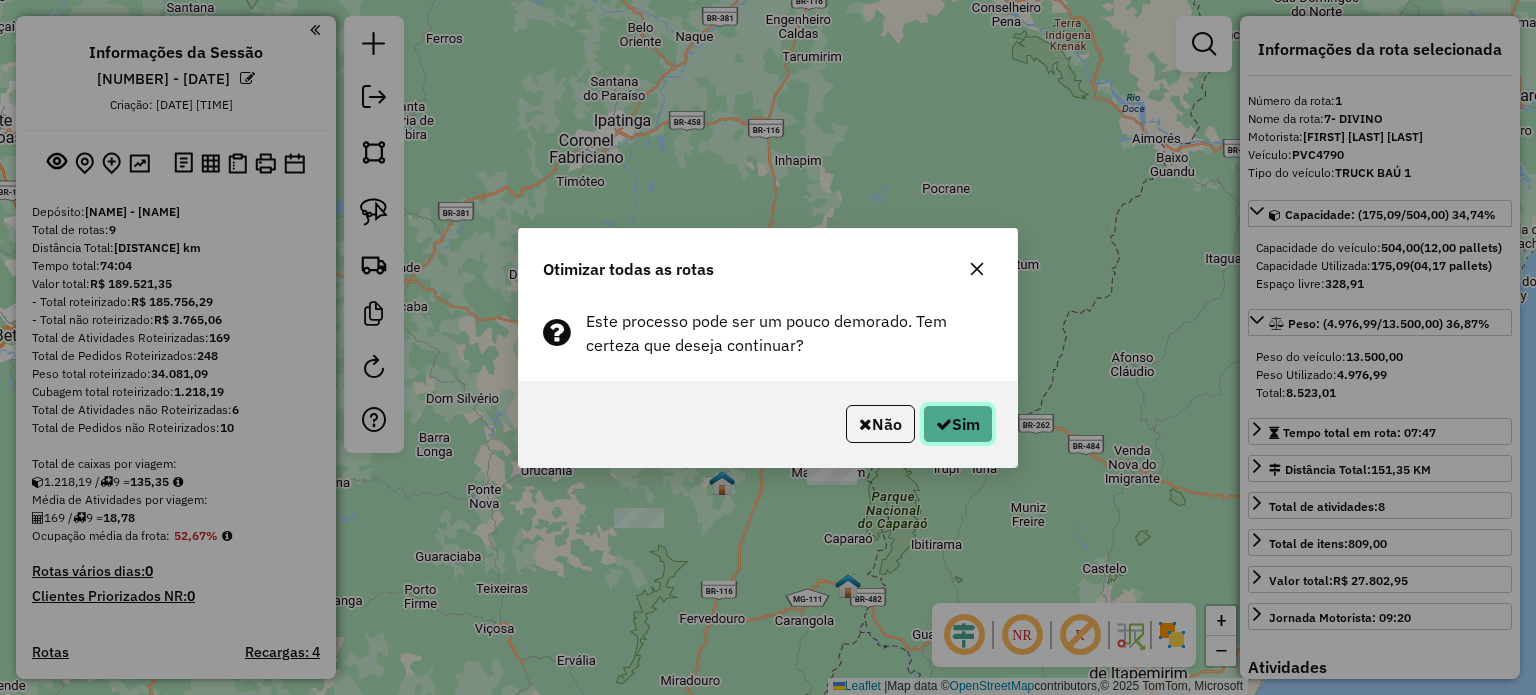 click on "Sim" 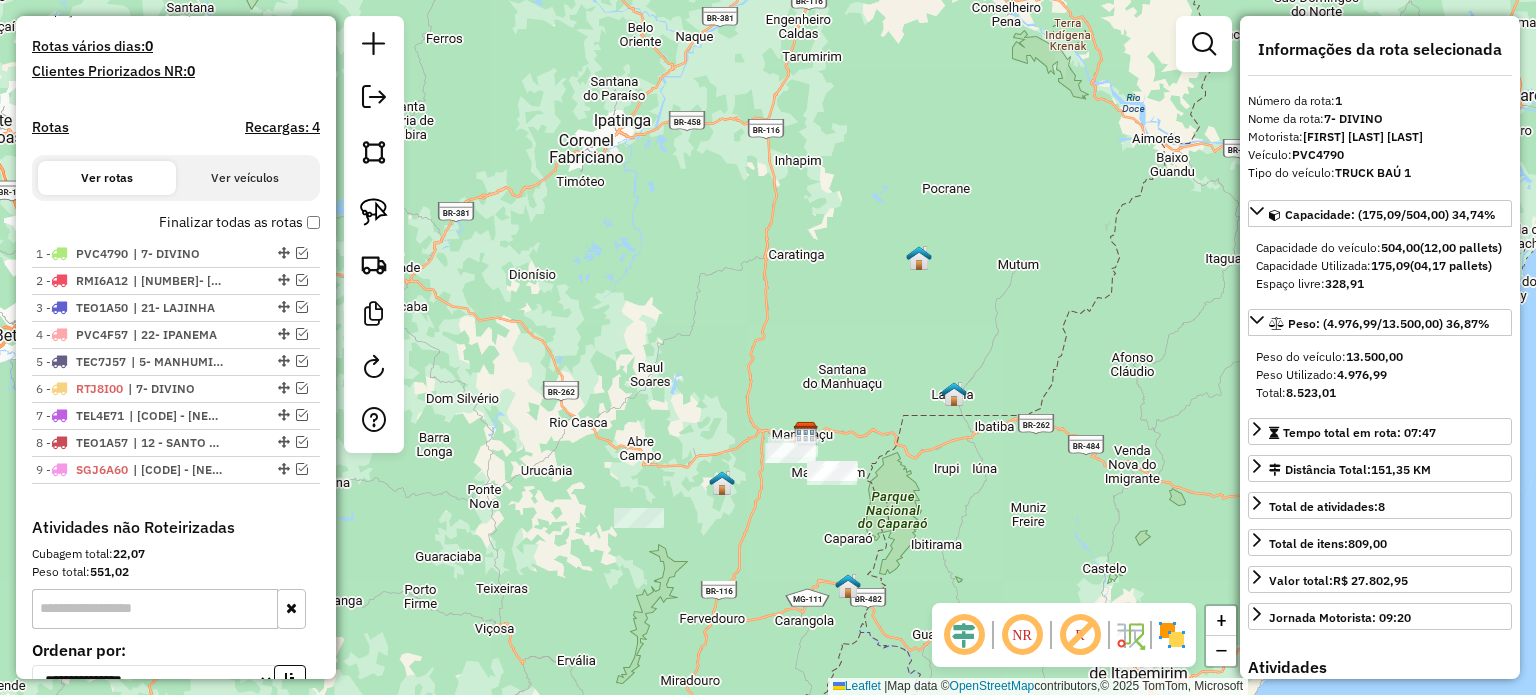 scroll, scrollTop: 720, scrollLeft: 0, axis: vertical 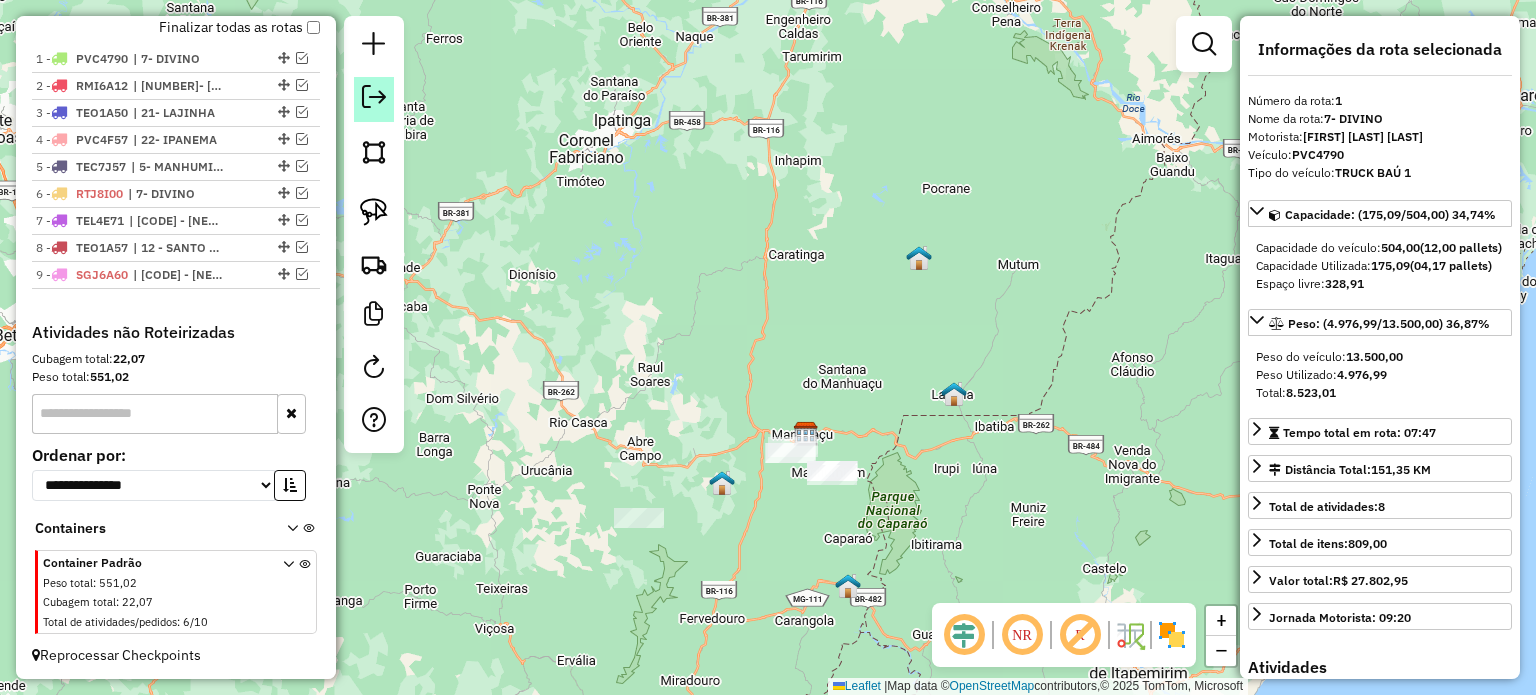 click 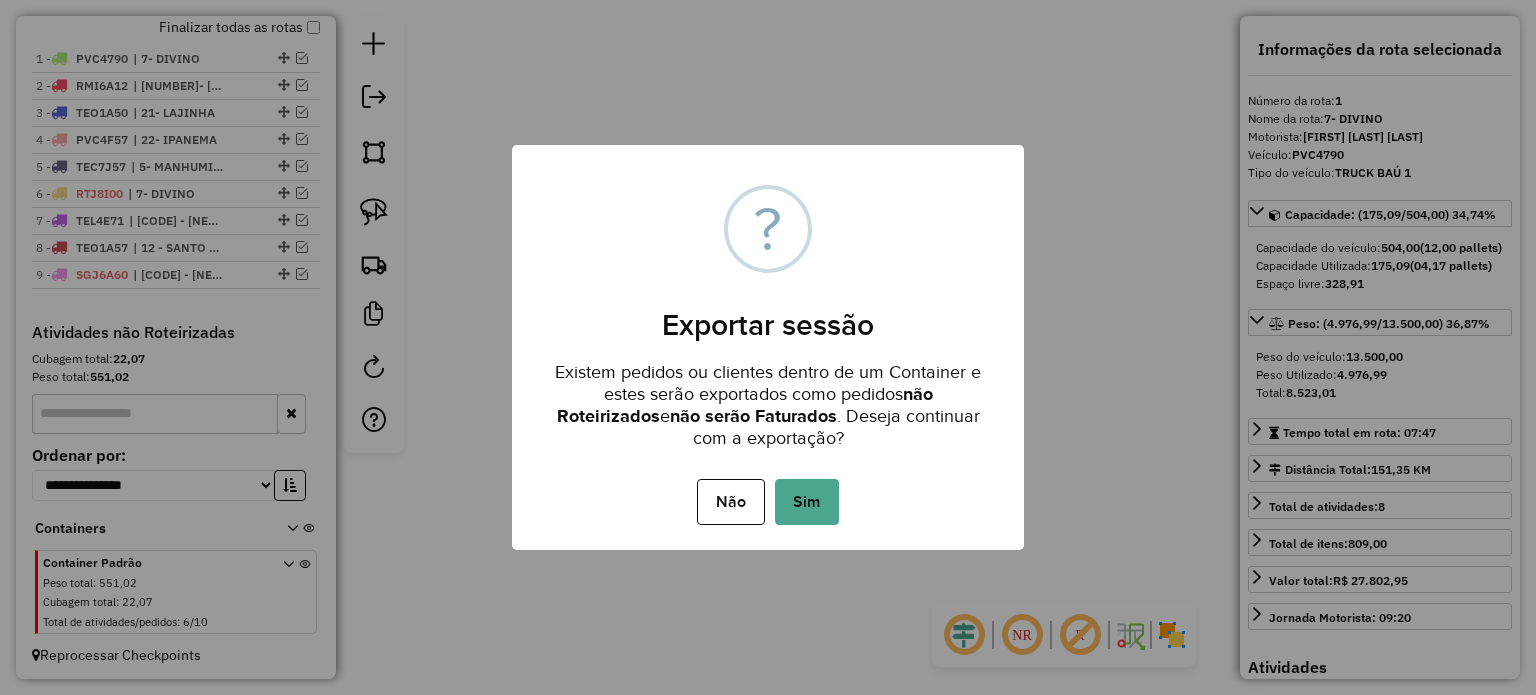 drag, startPoint x: 812, startPoint y: 464, endPoint x: 810, endPoint y: 476, distance: 12.165525 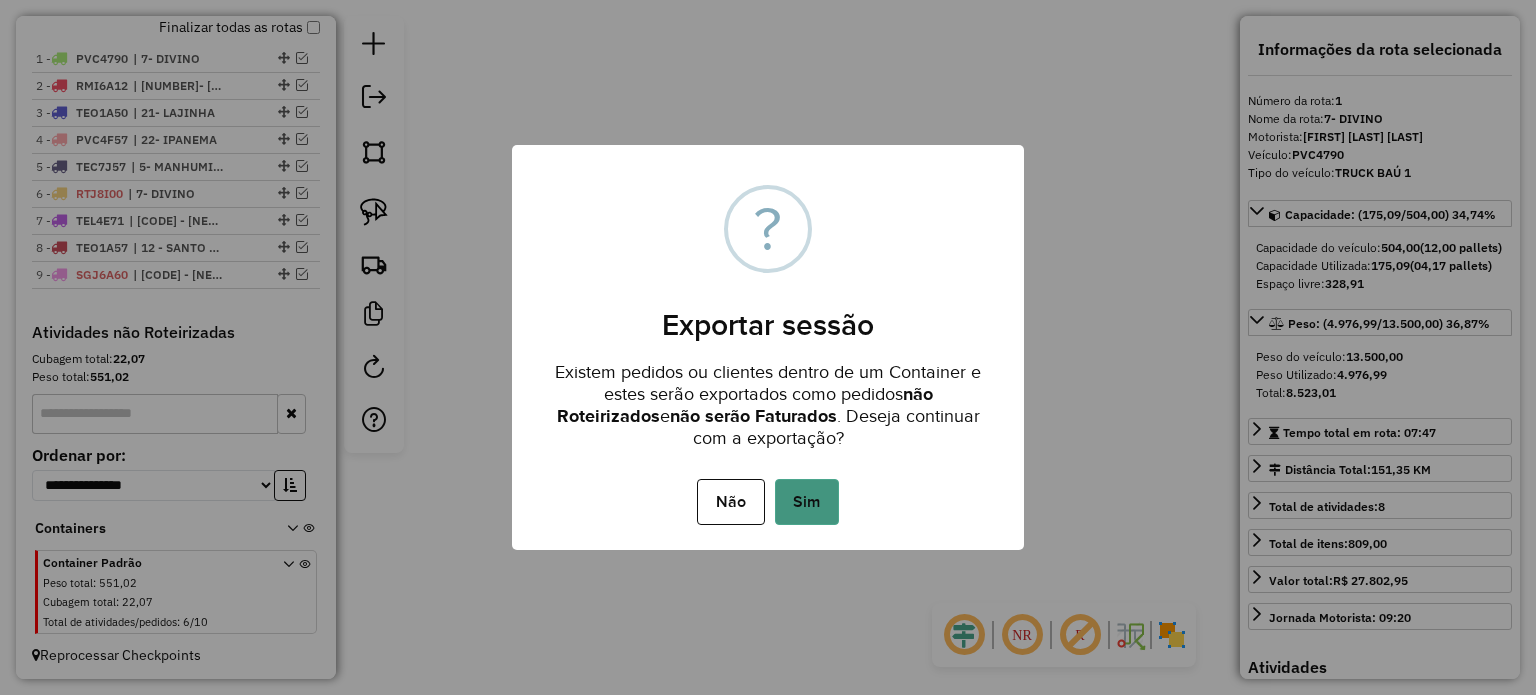 click on "× ? Exportar sessão Existem pedidos ou clientes dentro de um Container e estes serão exportados como pedidos  não Roteirizados  e  não serão Faturados . Deseja continuar com a exportação? Não No Sim" at bounding box center [768, 347] 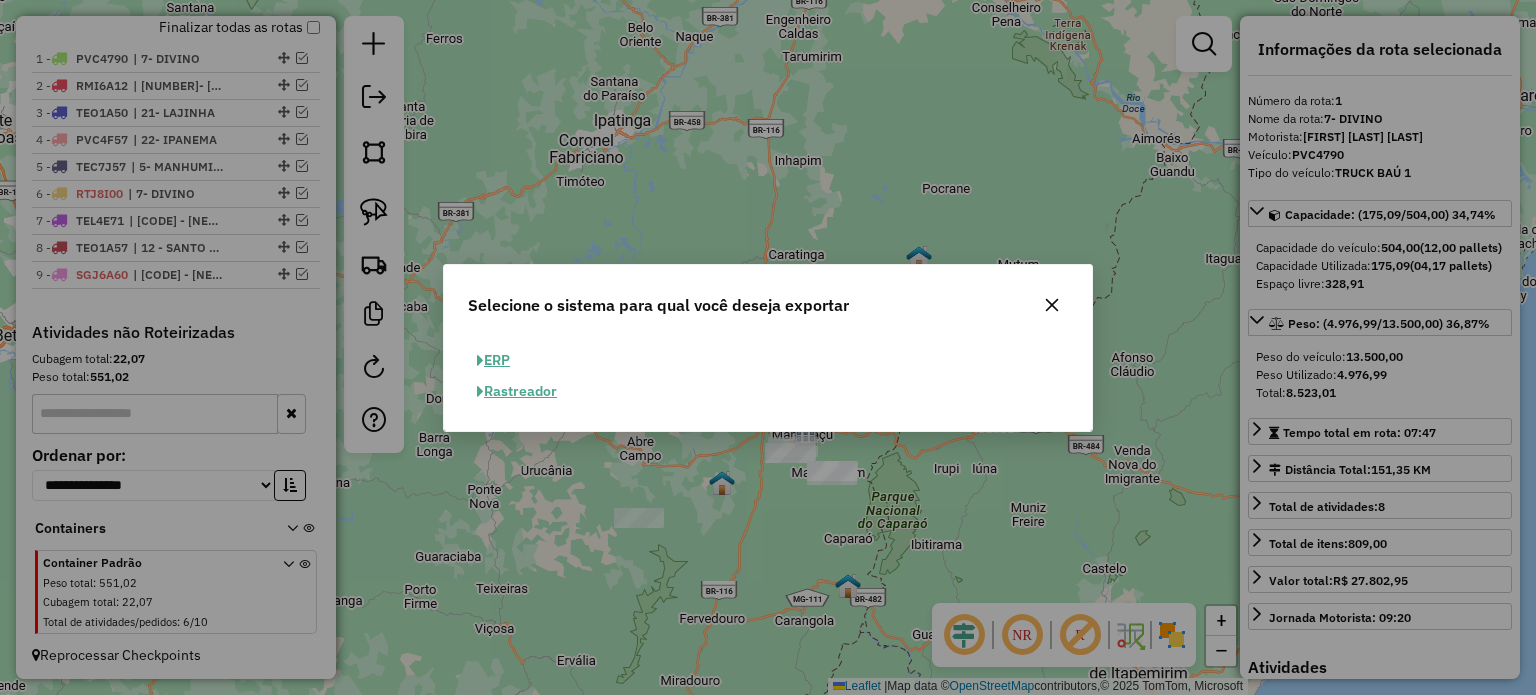 click on "ERP" 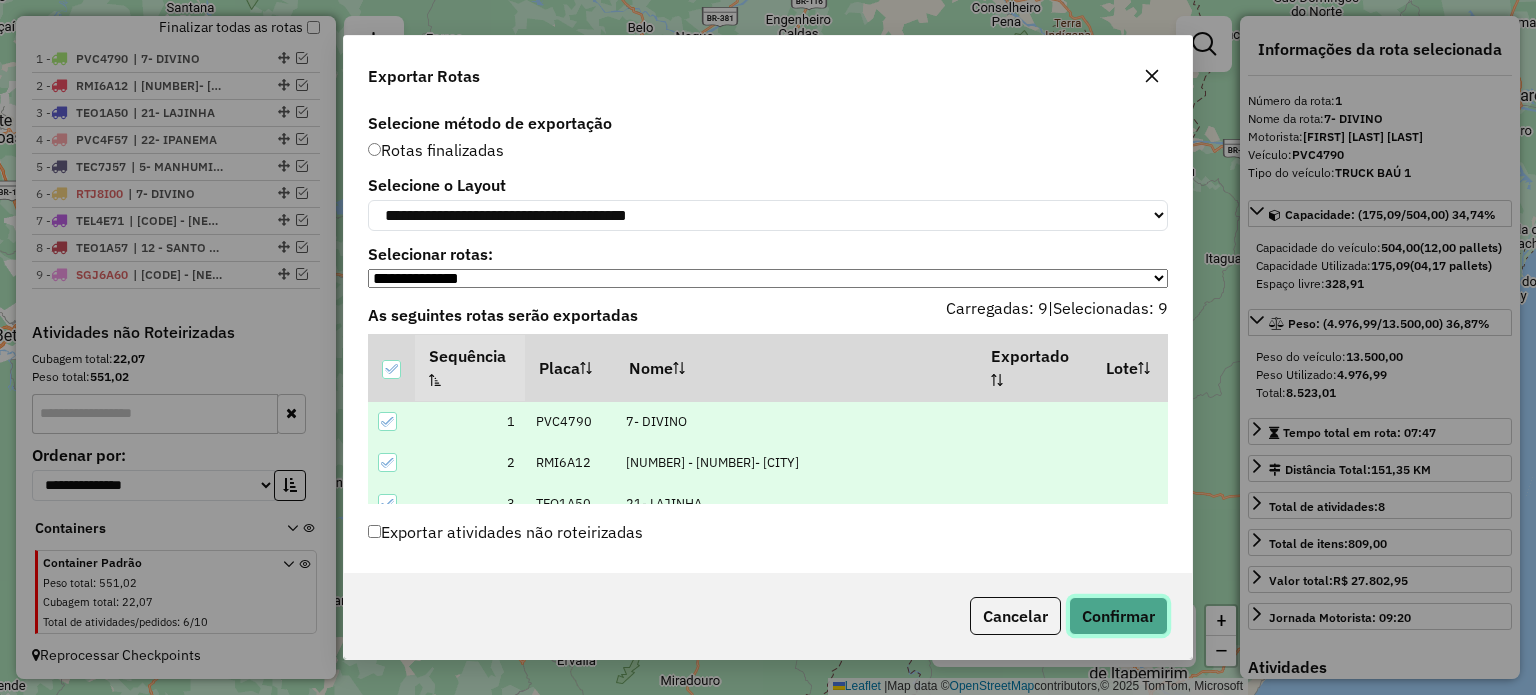 click on "Confirmar" 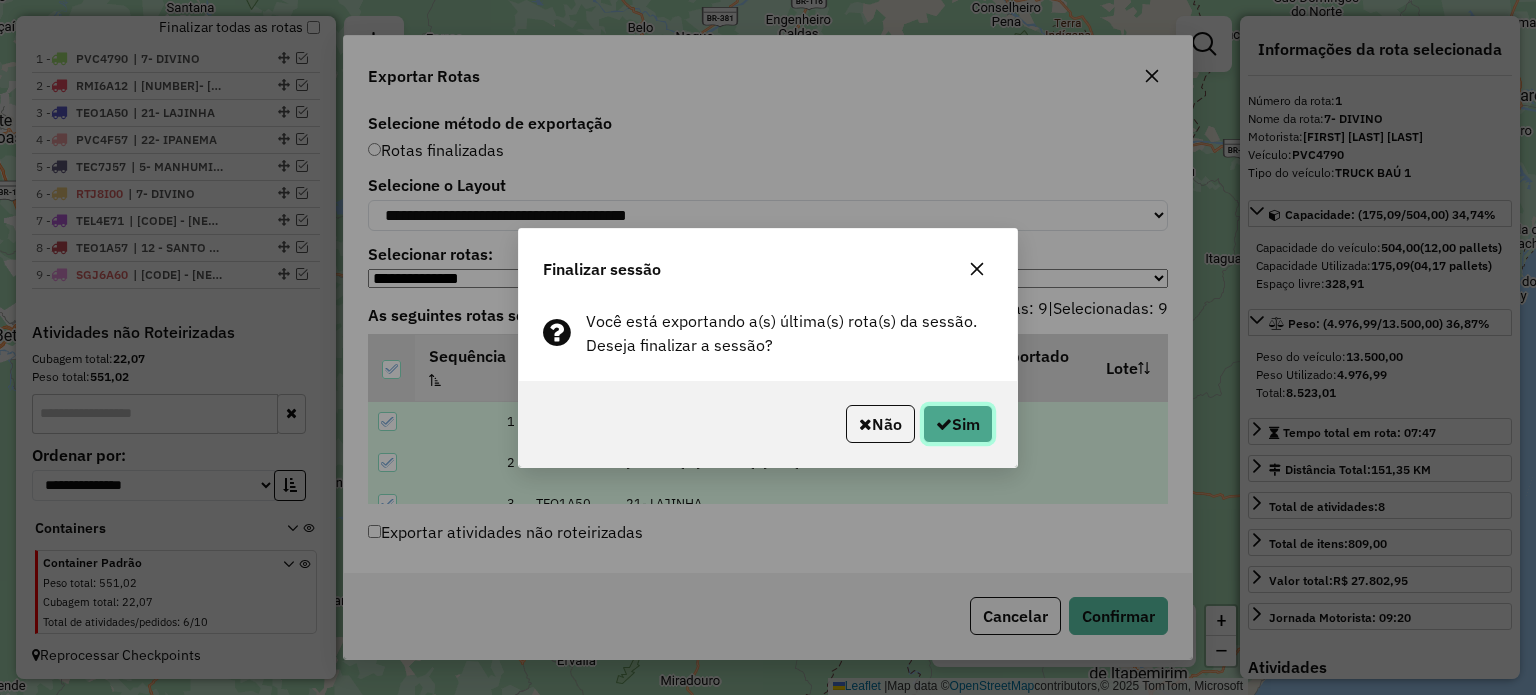 click on "Sim" 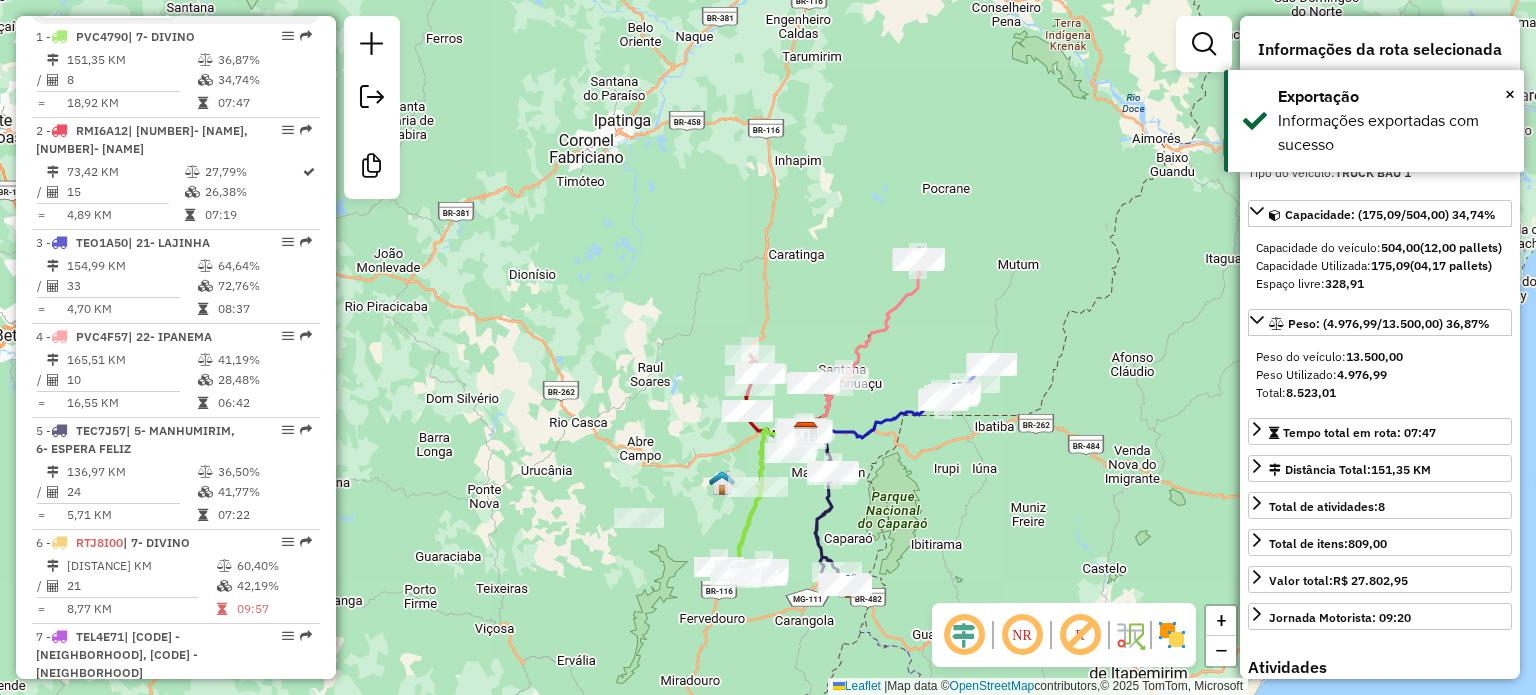 scroll, scrollTop: 763, scrollLeft: 0, axis: vertical 